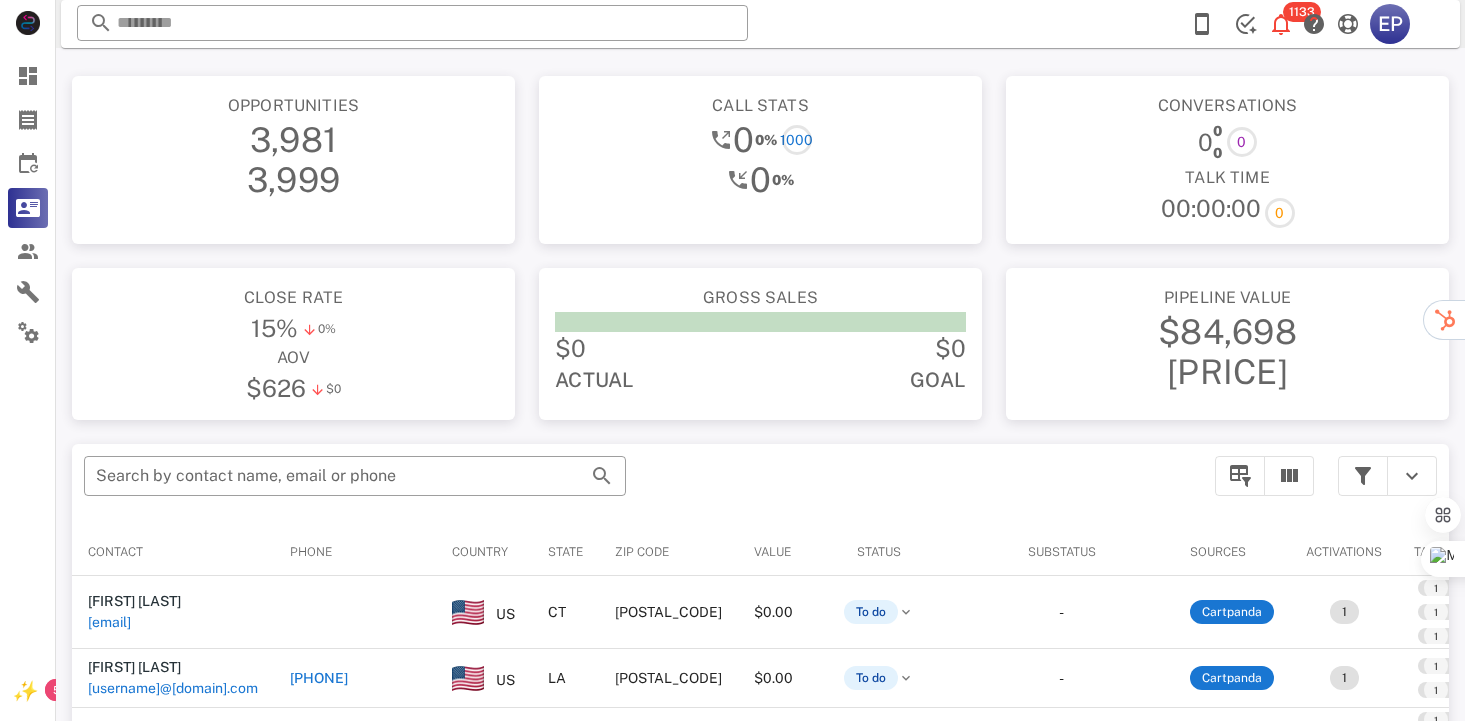 scroll, scrollTop: 378, scrollLeft: 0, axis: vertical 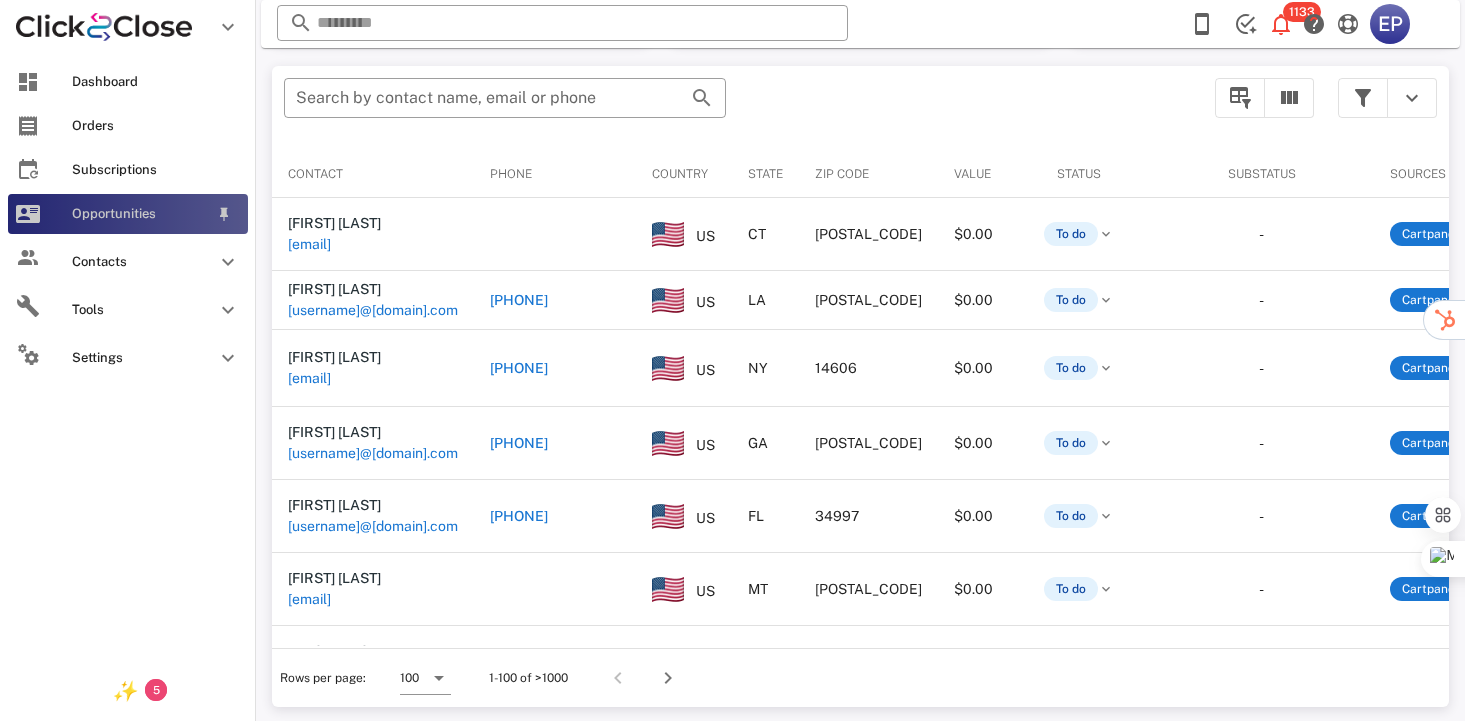 click on "Opportunities" at bounding box center (140, 214) 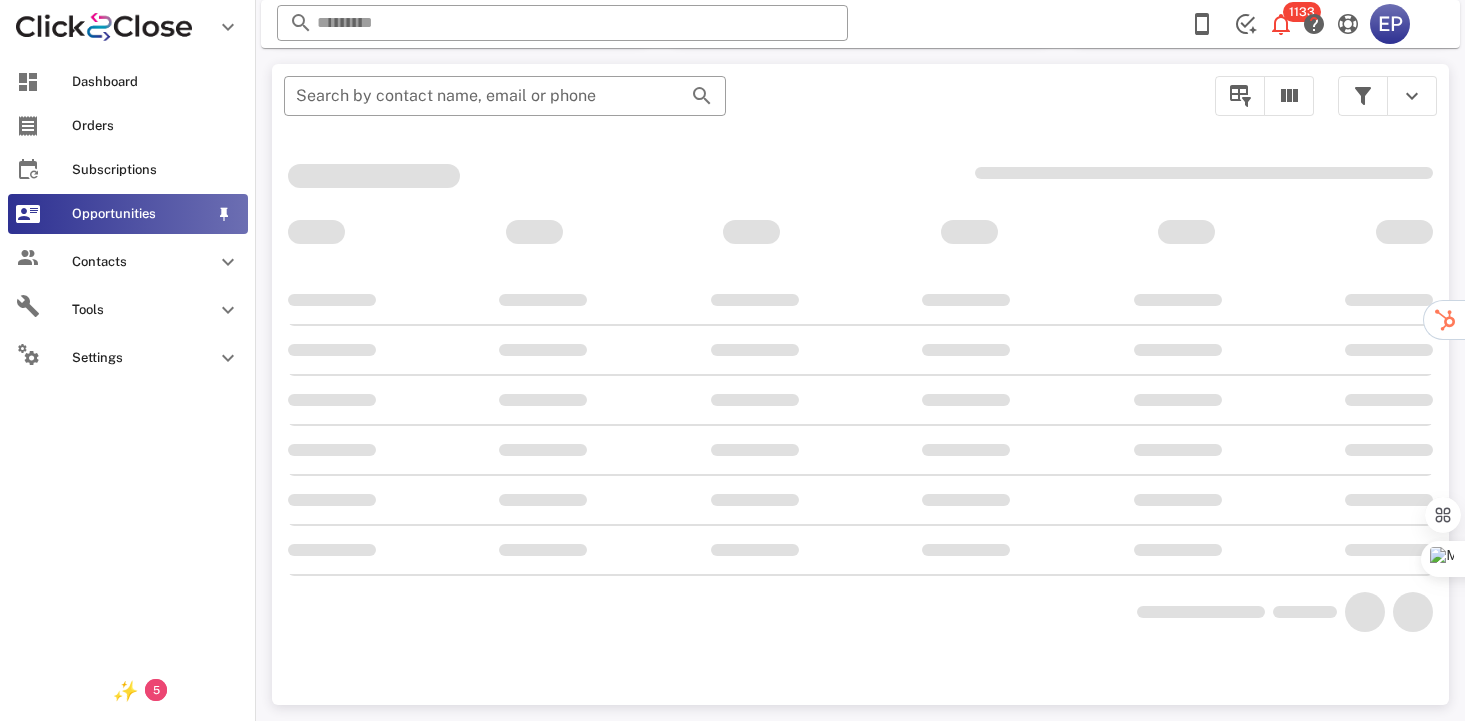 scroll, scrollTop: 356, scrollLeft: 0, axis: vertical 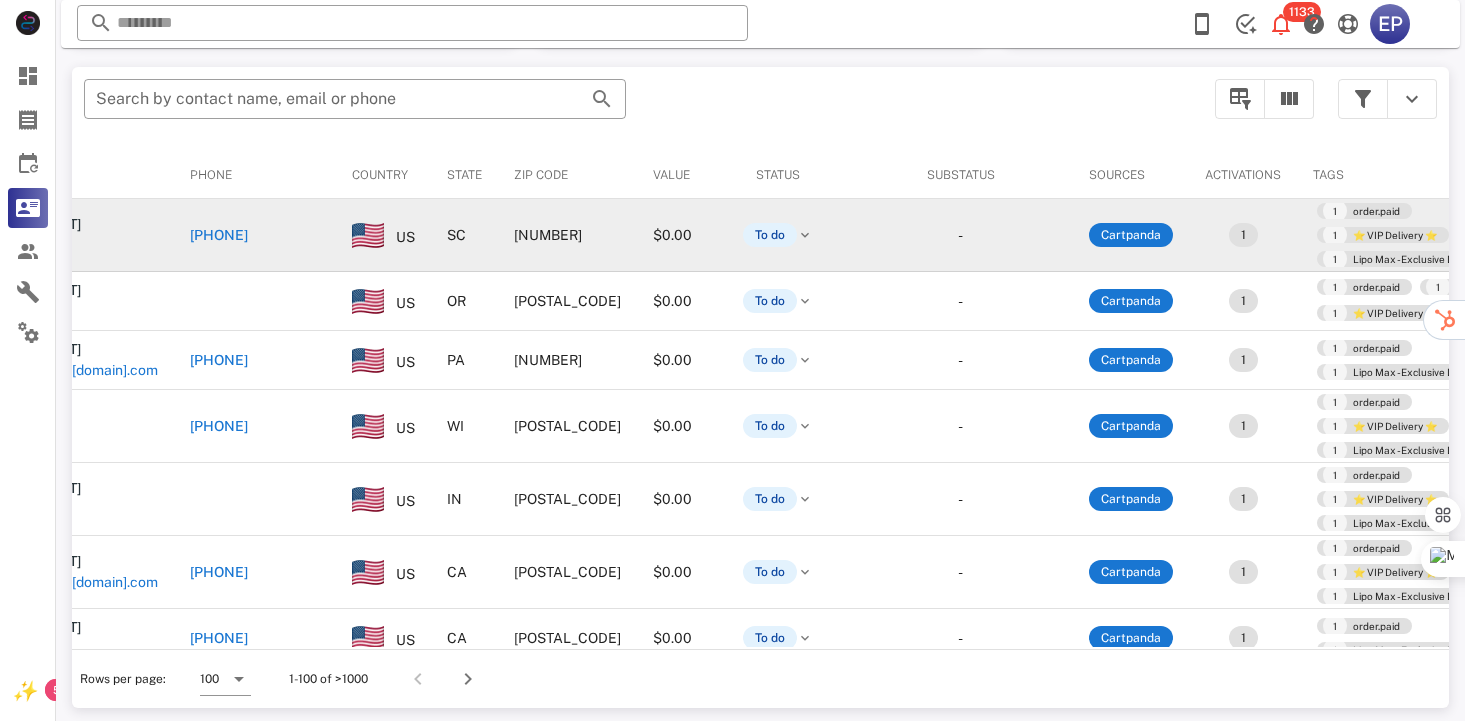 click on "[PHONE]" at bounding box center [219, 235] 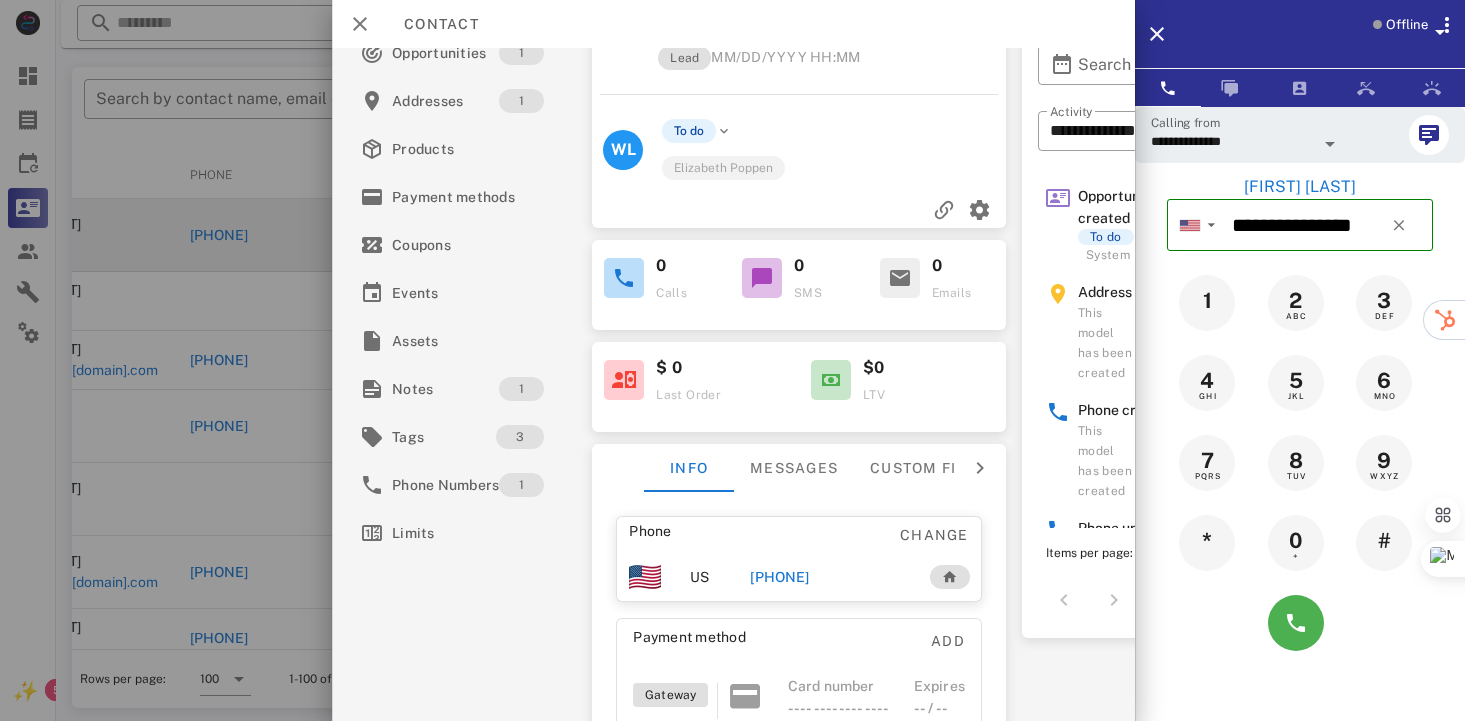 scroll, scrollTop: 100, scrollLeft: 0, axis: vertical 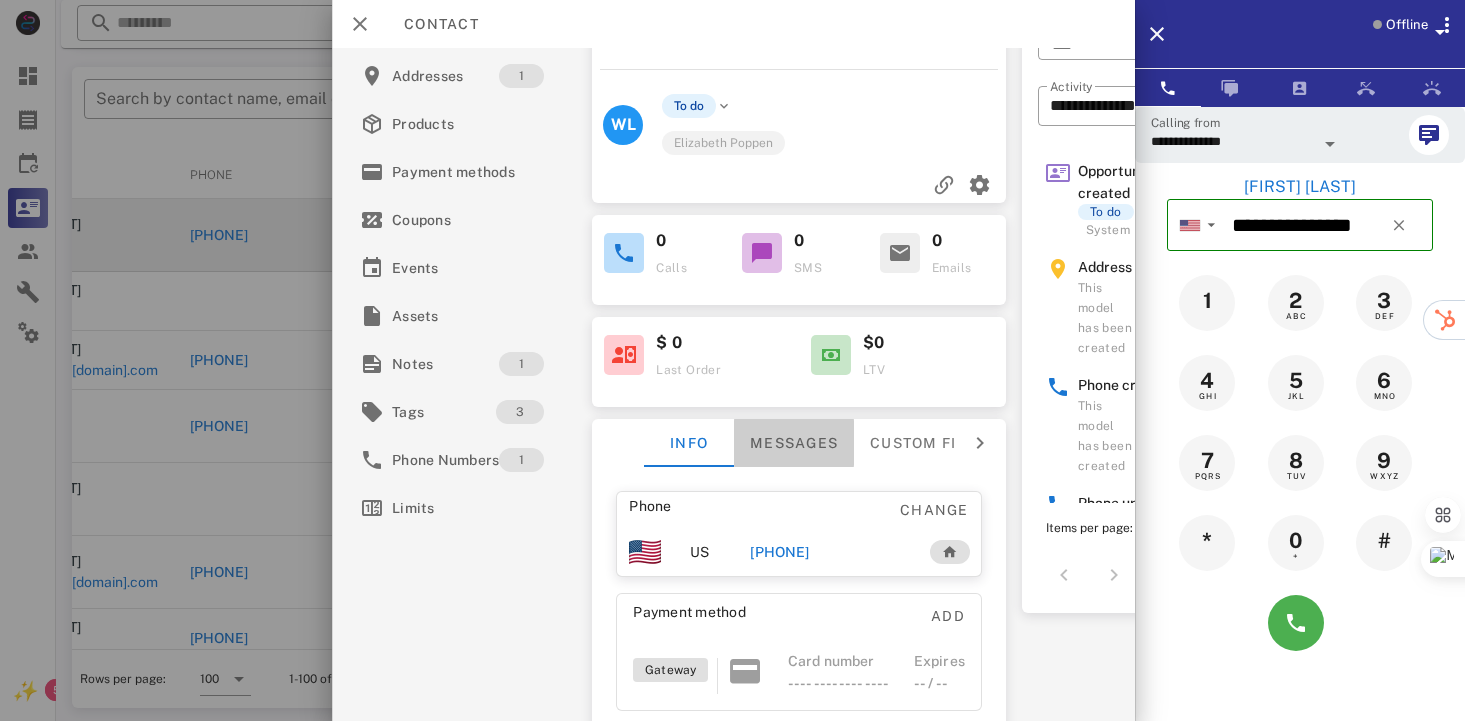 click on "Messages" at bounding box center (794, 443) 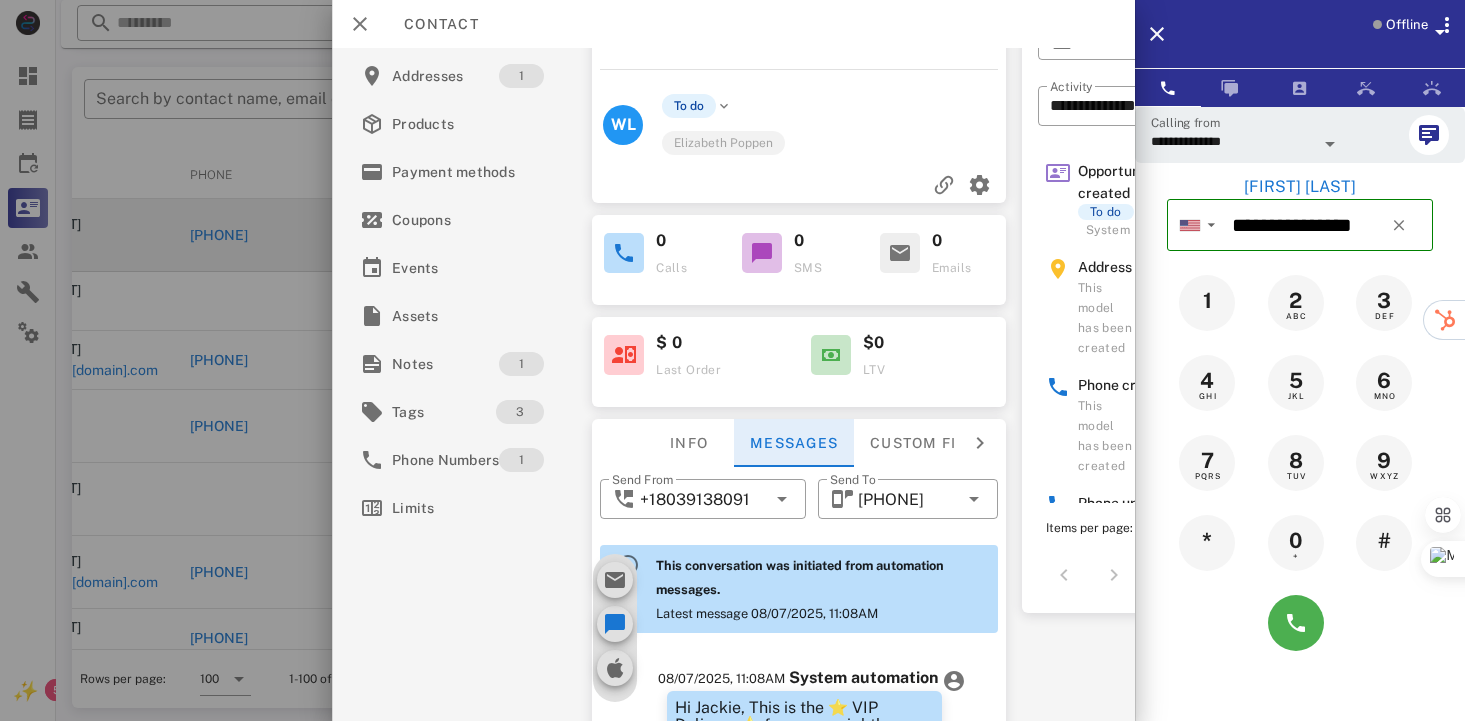 scroll, scrollTop: 688, scrollLeft: 0, axis: vertical 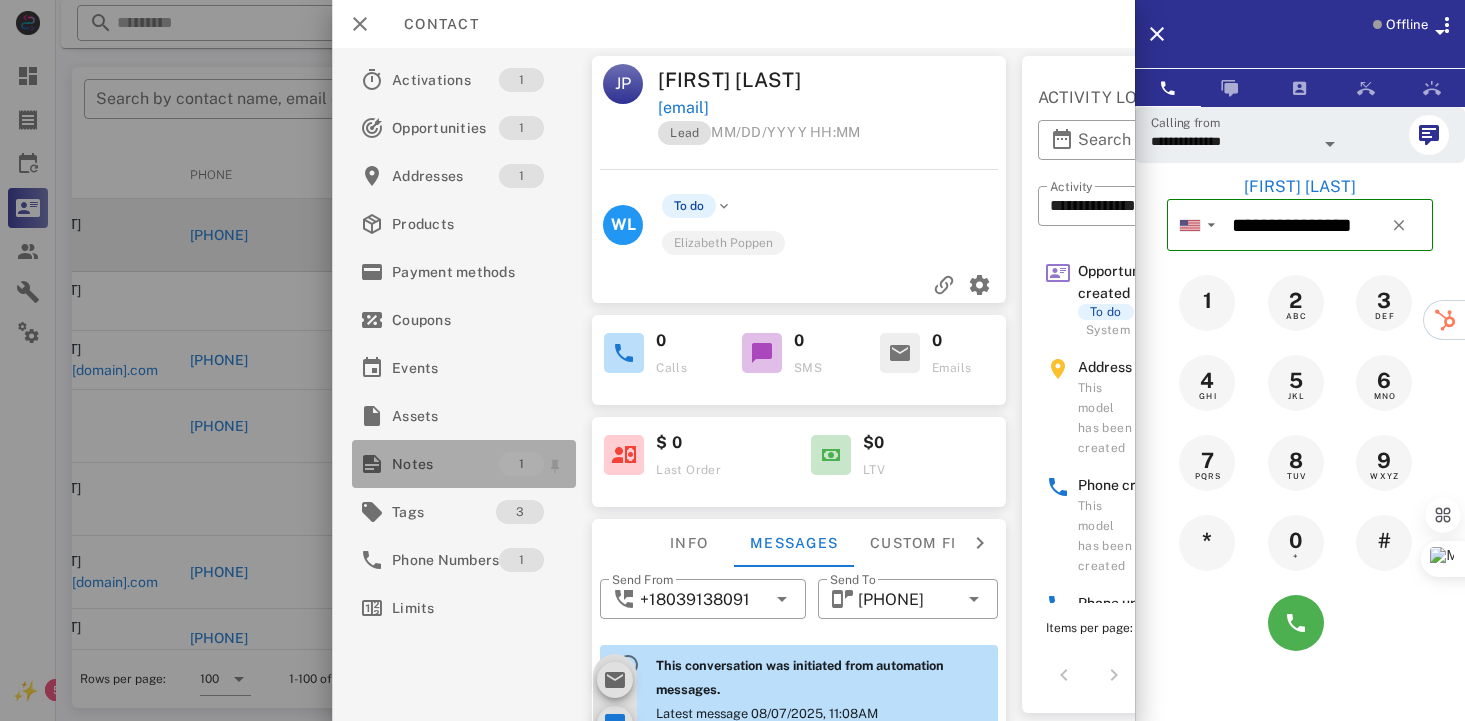 click on "Notes" at bounding box center [445, 464] 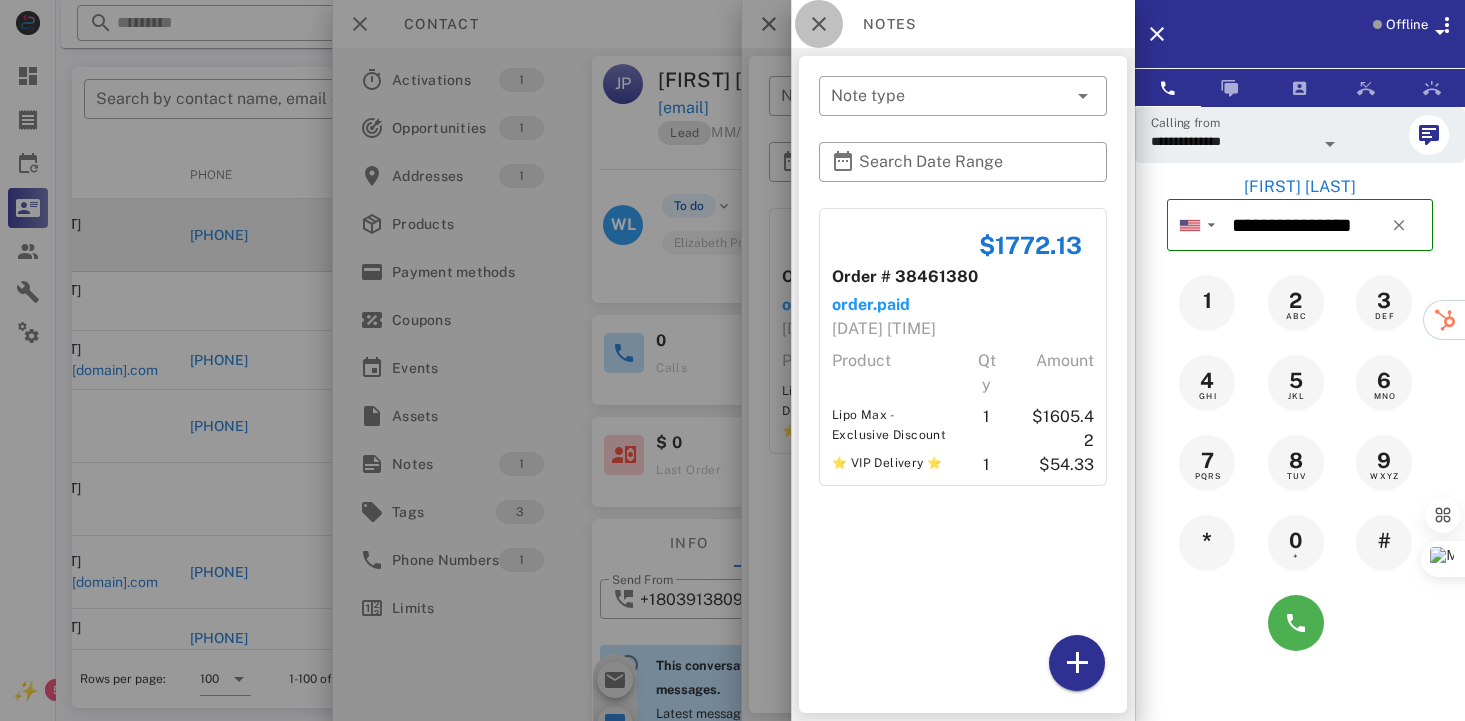 click at bounding box center (819, 24) 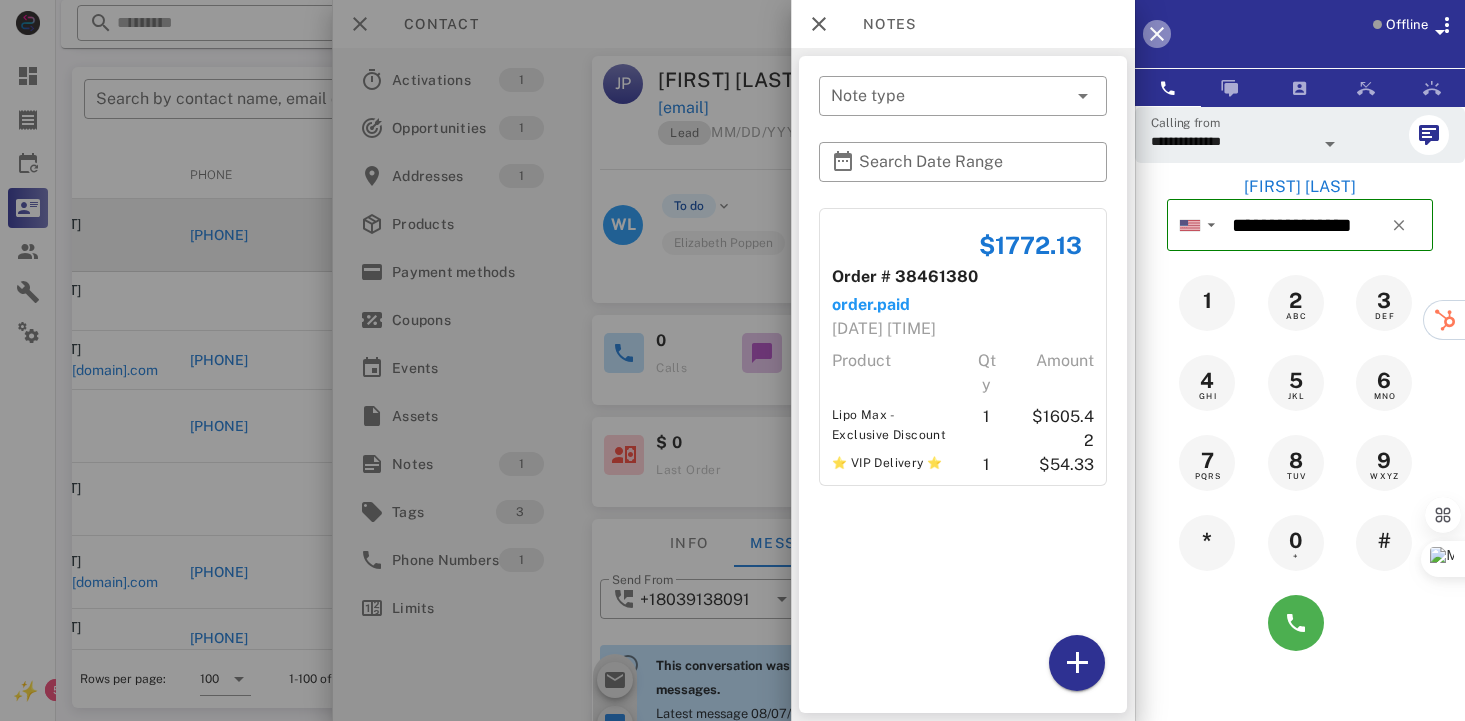 click at bounding box center [1157, 34] 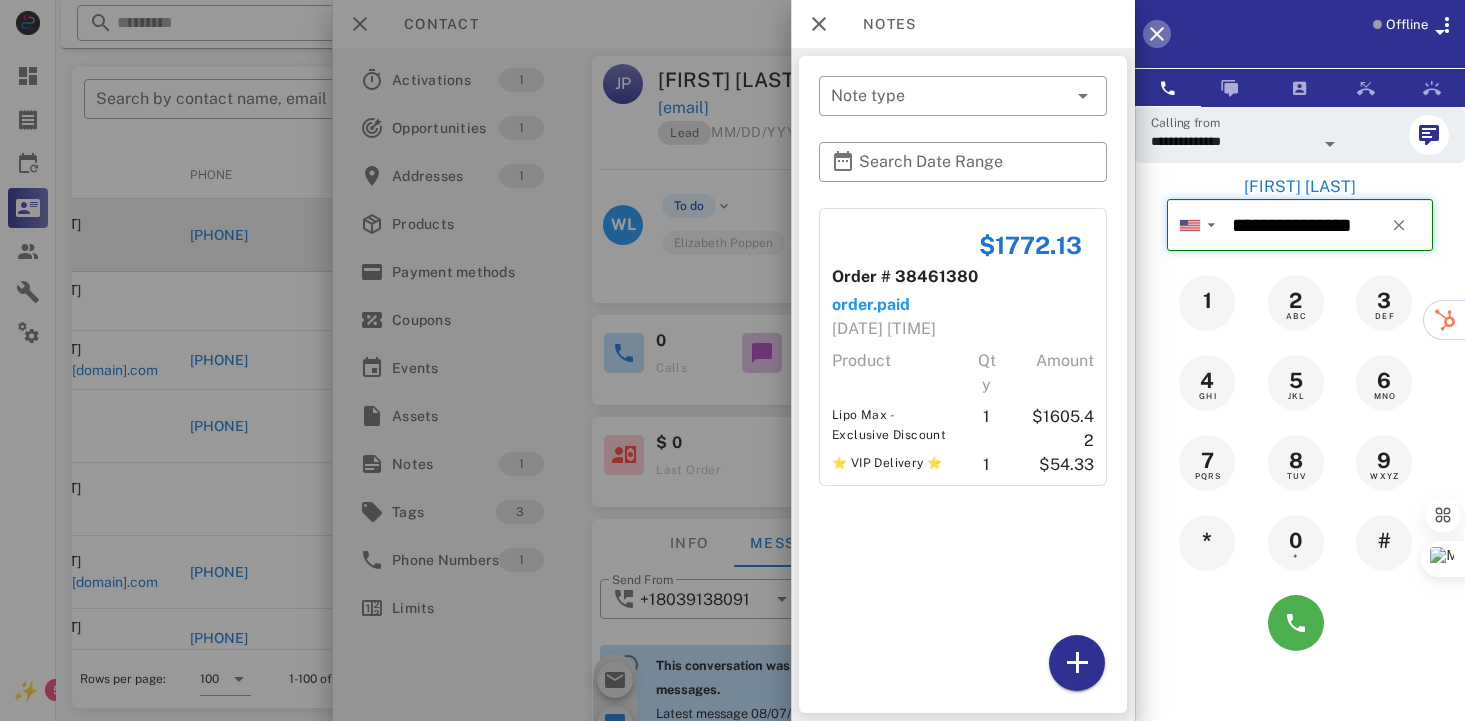 type 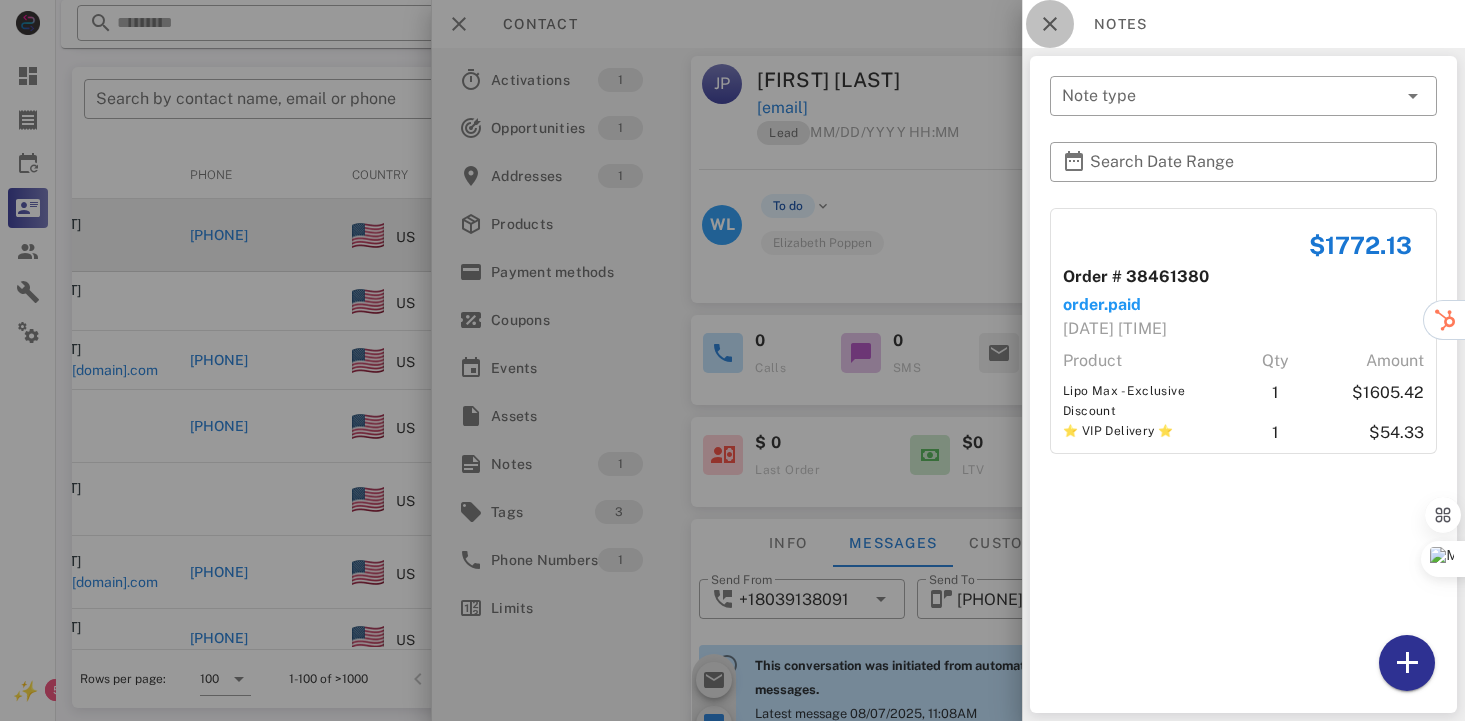 click at bounding box center [1050, 24] 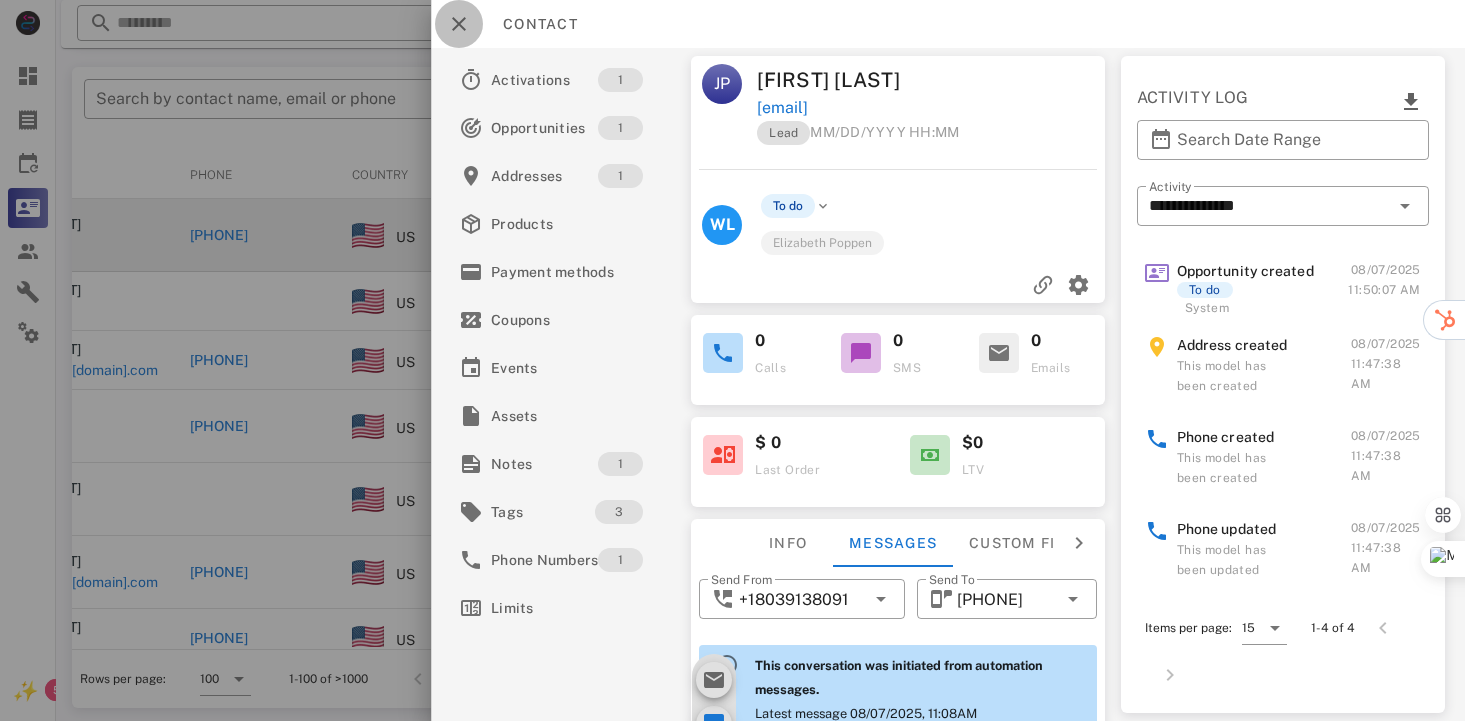 click at bounding box center (459, 24) 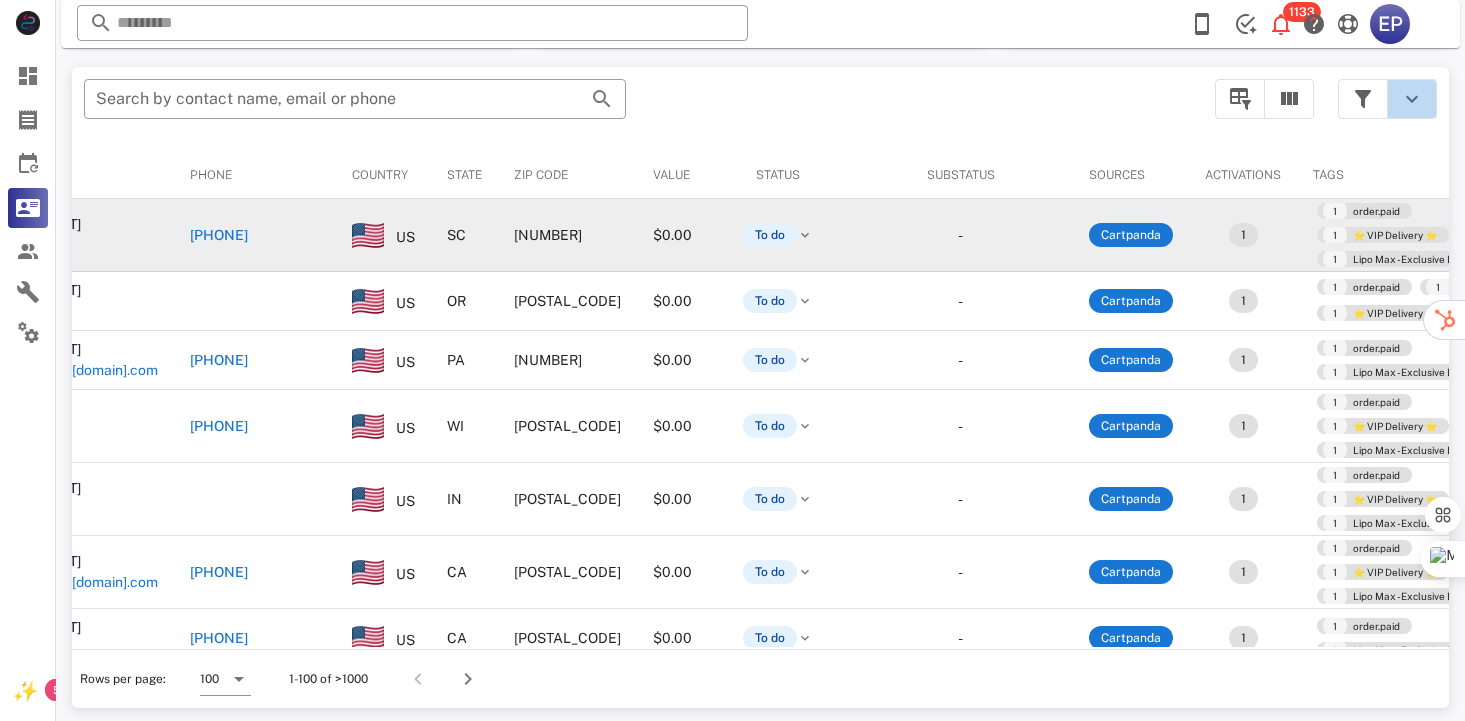 click at bounding box center (1412, 99) 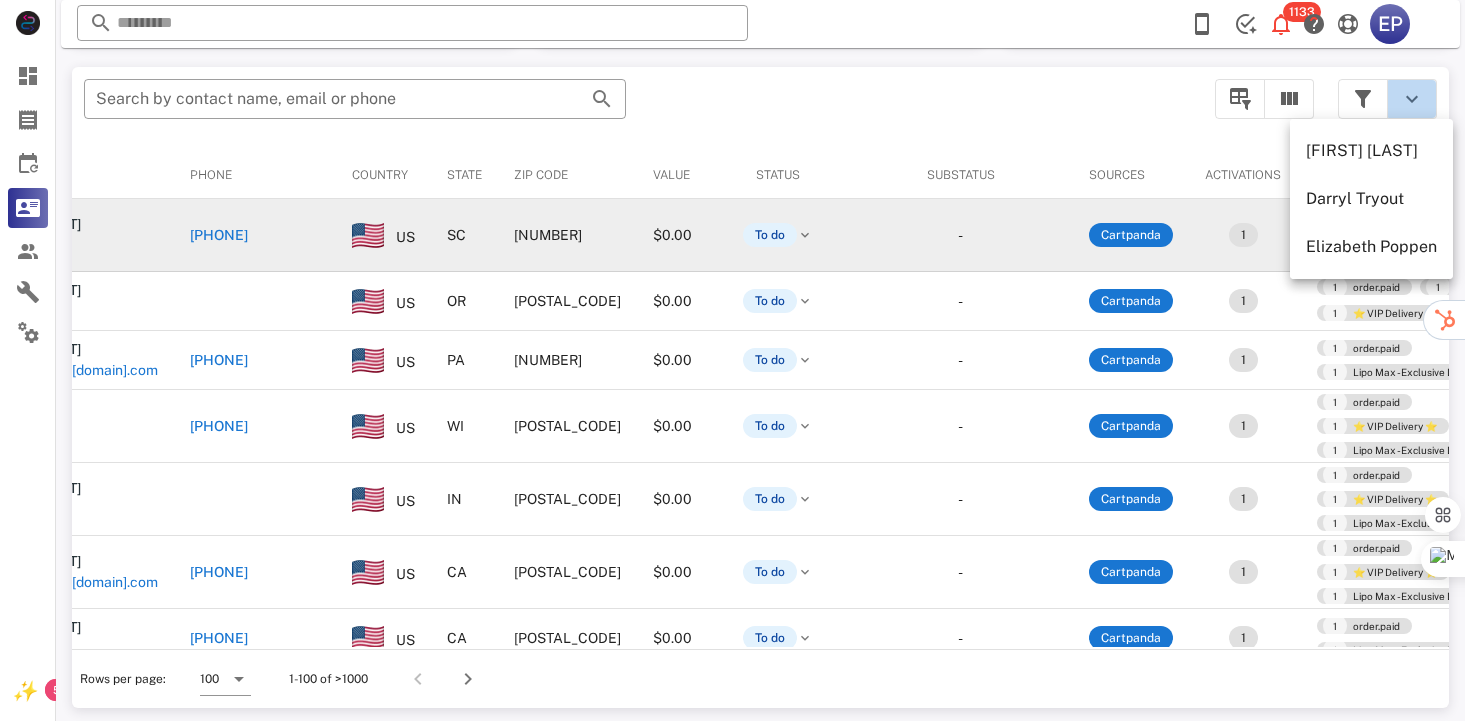 click at bounding box center [1412, 99] 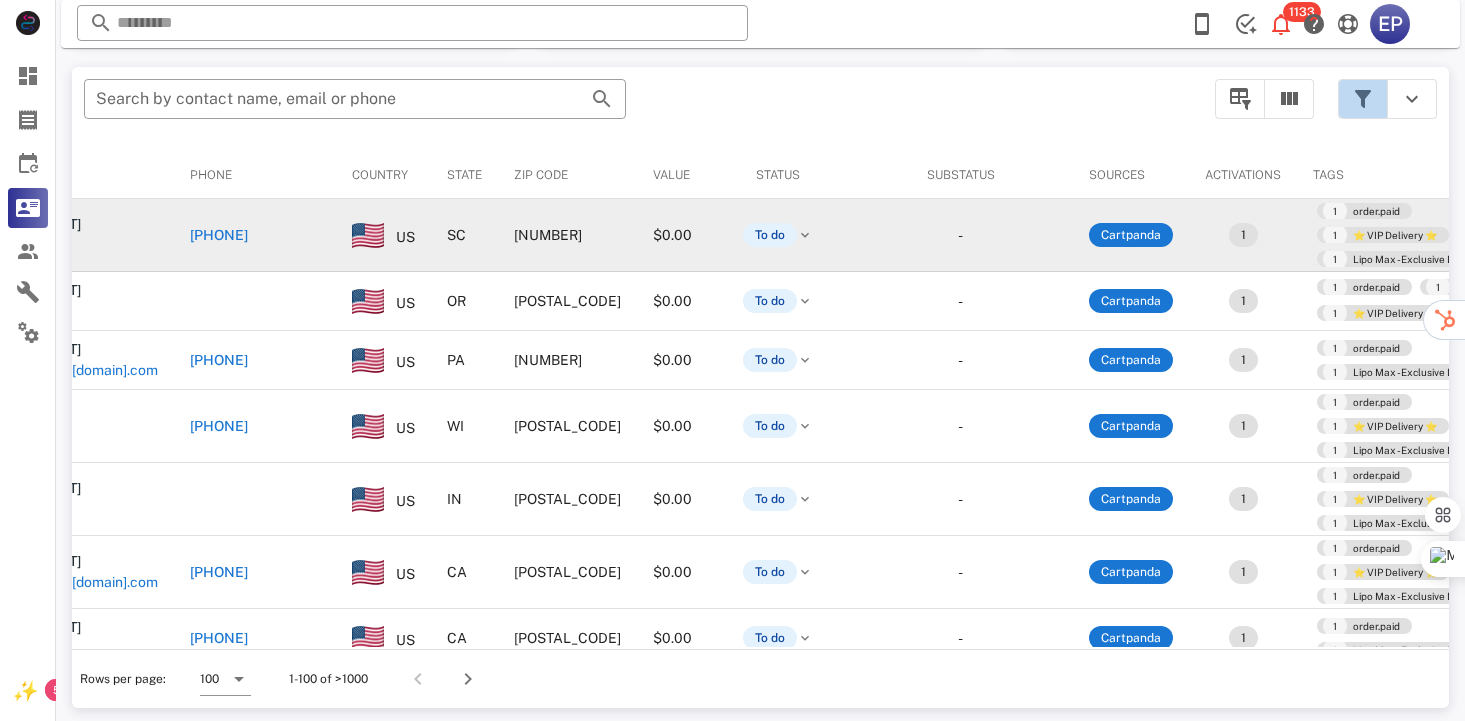 click at bounding box center [1363, 99] 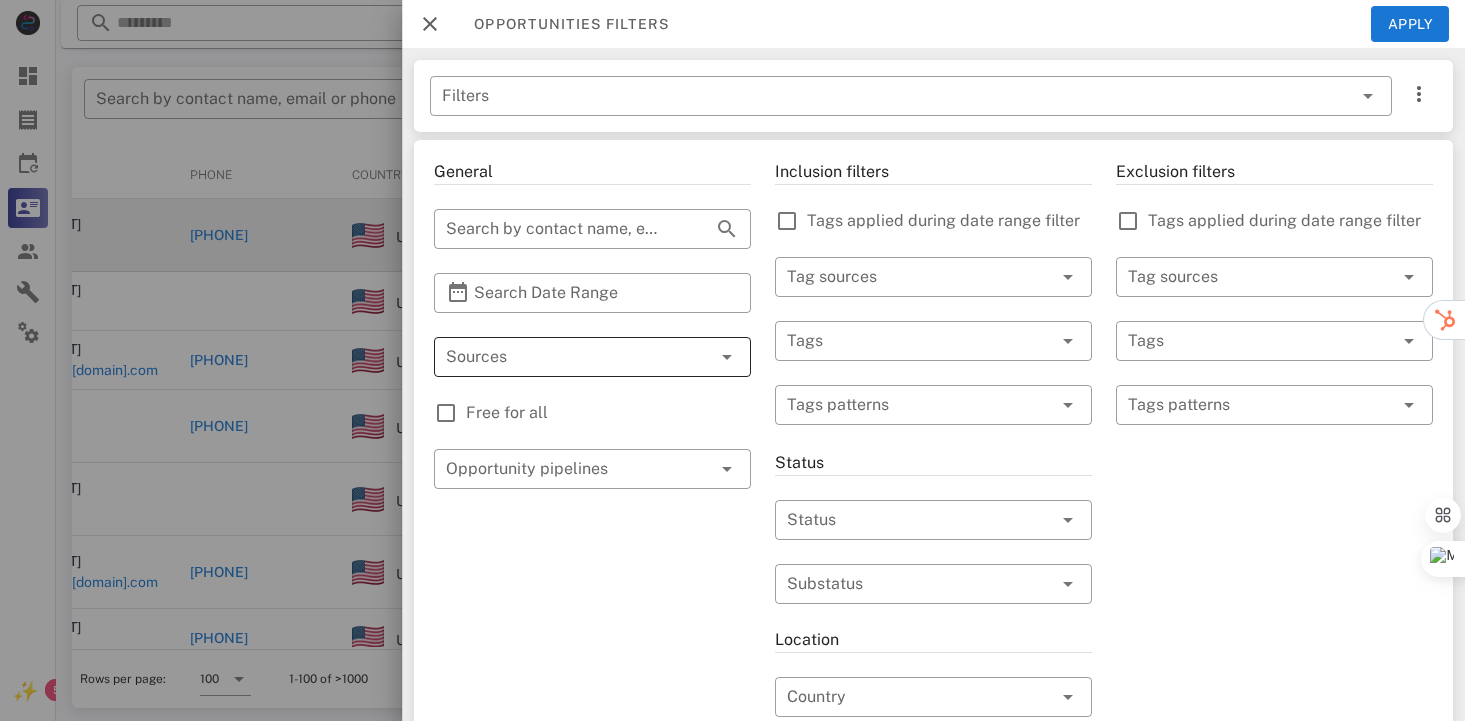 click at bounding box center [699, 357] 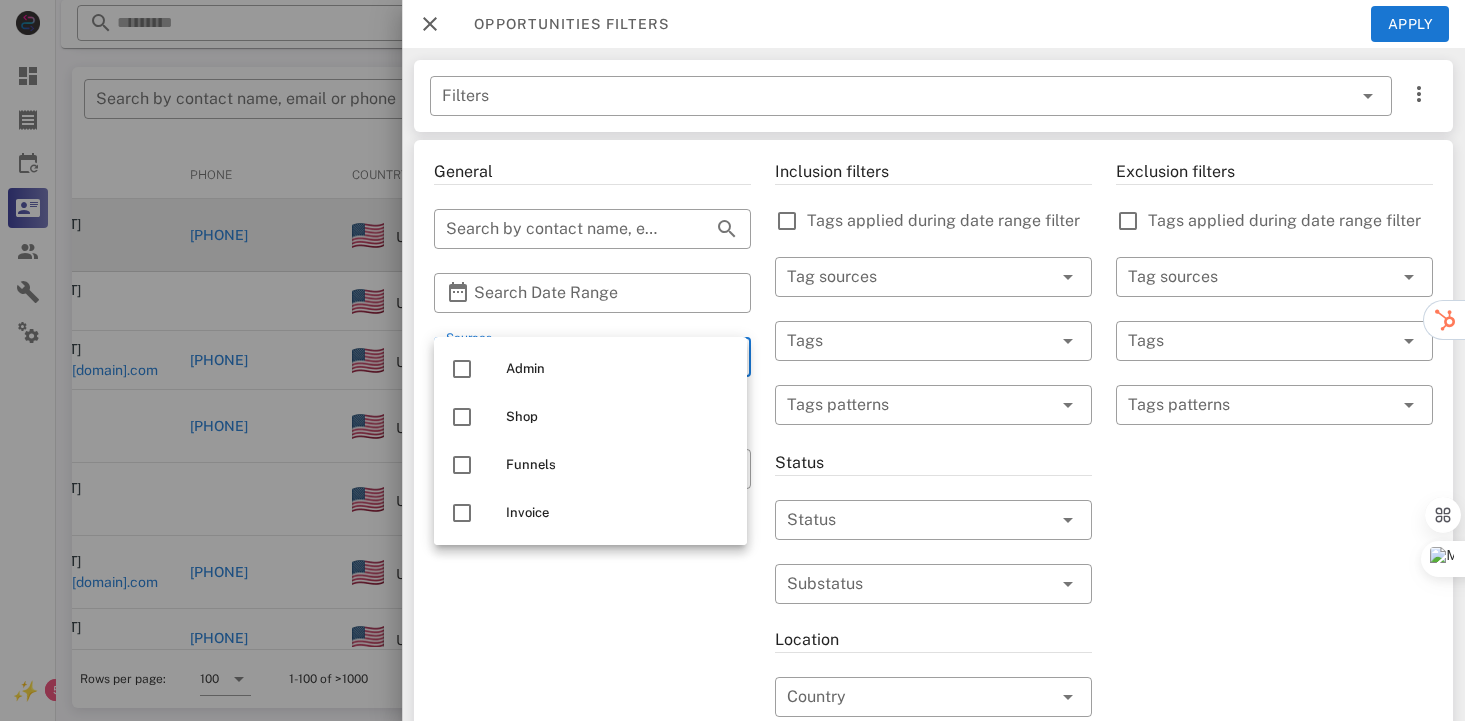 click on "General ​ Search by contact name, email or phone ​ Search Date Range ​ Sources Free for all ​ Opportunity pipelines" at bounding box center [592, 709] 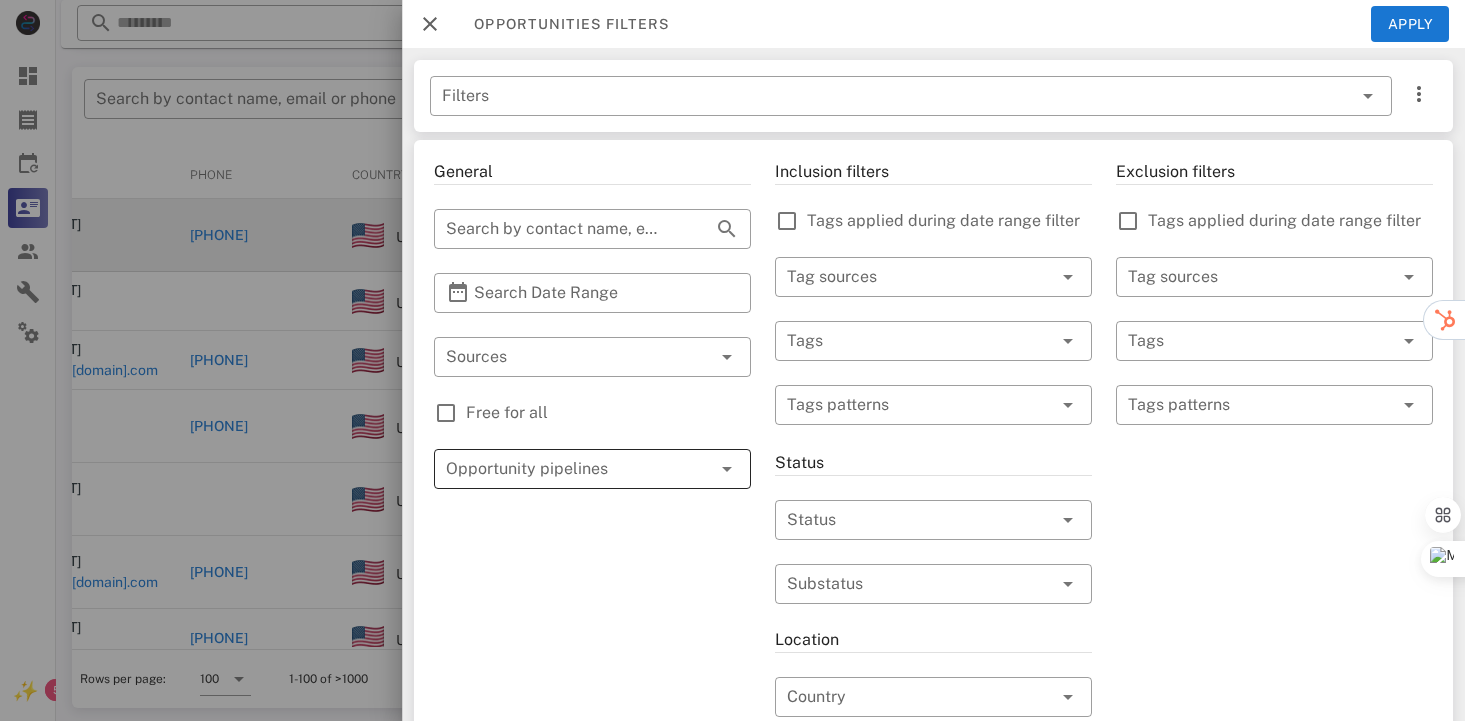 click at bounding box center [564, 469] 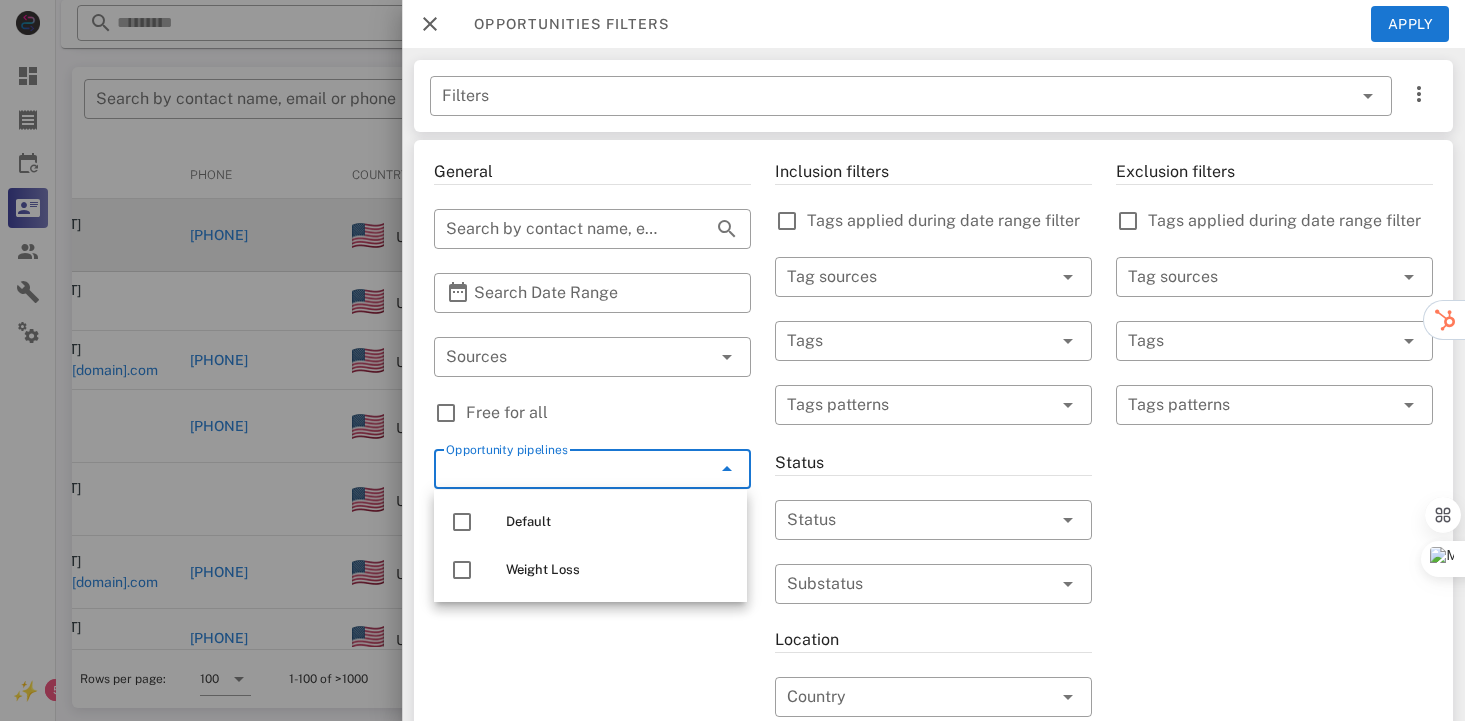 click on "Free for all" at bounding box center [608, 413] 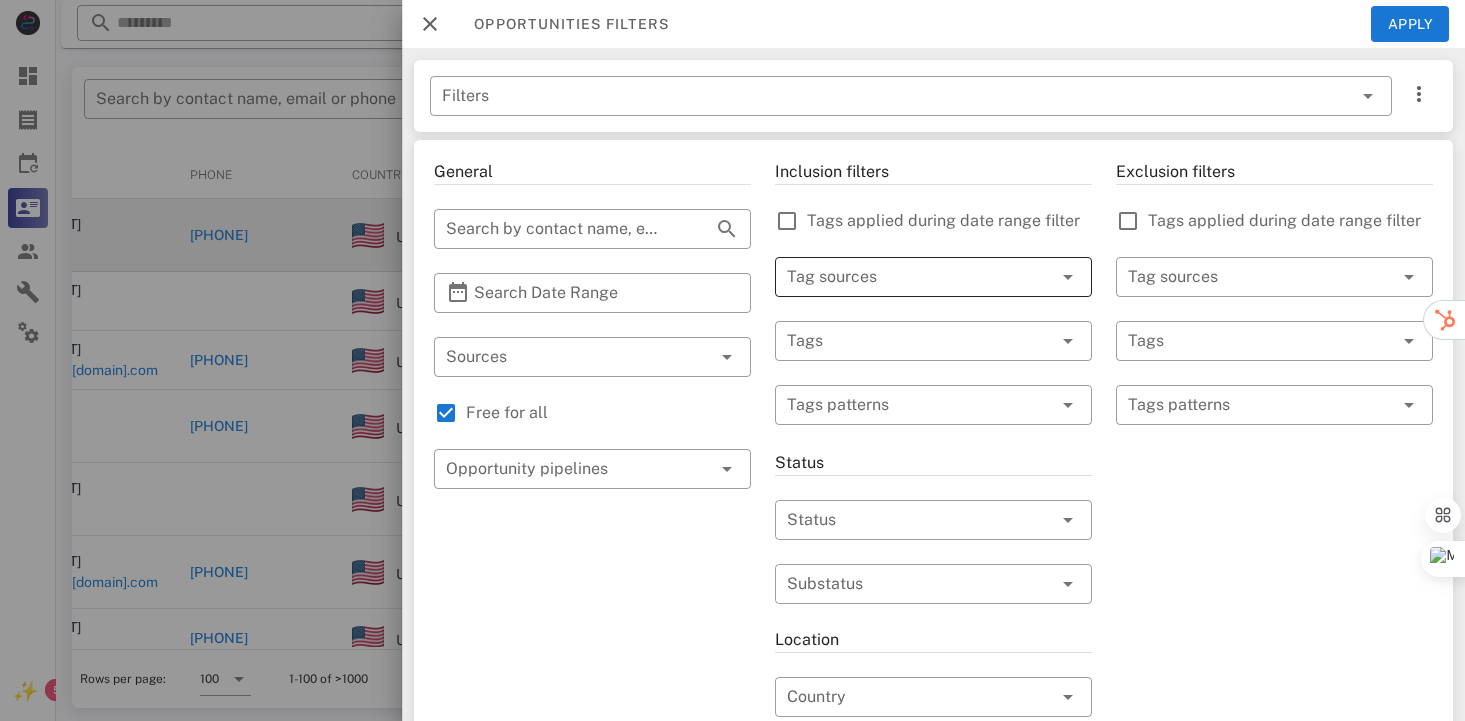 click at bounding box center [1040, 277] 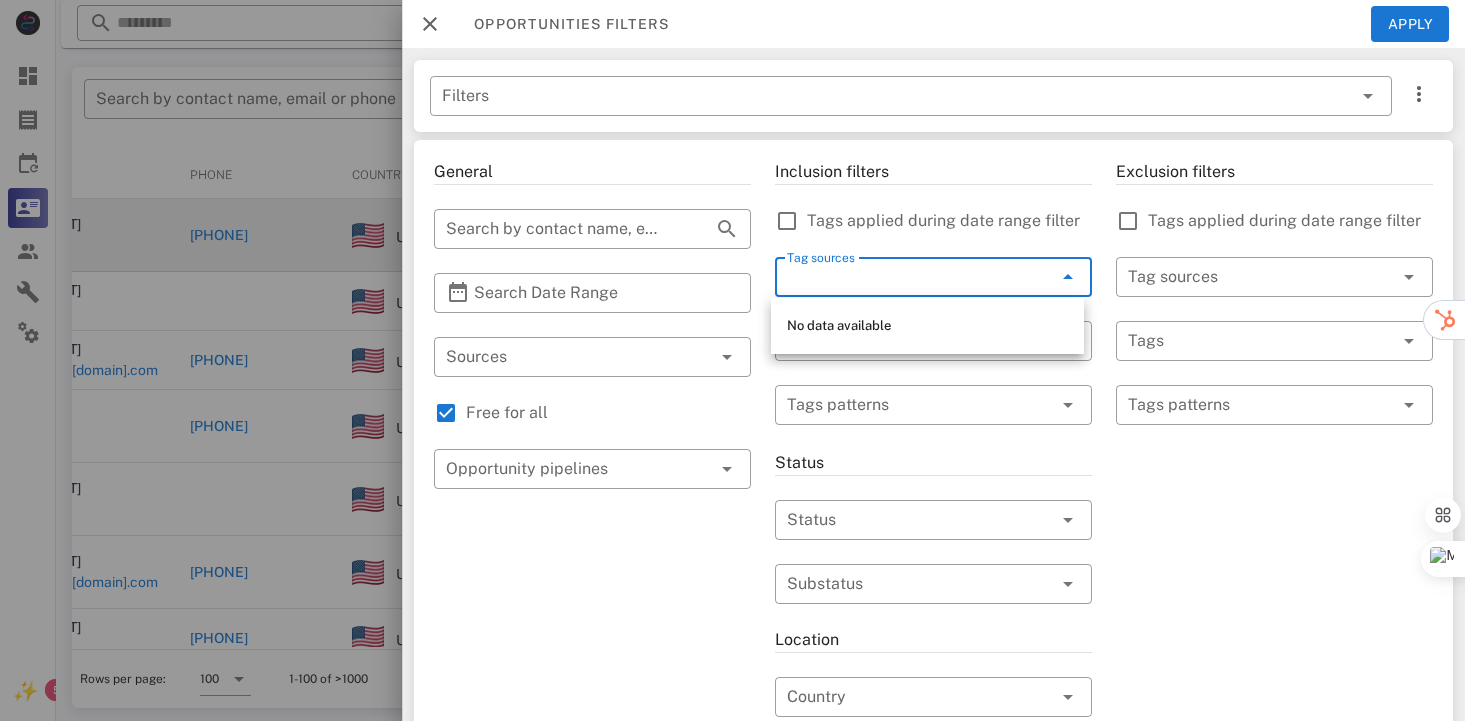 click on "Exclusion filters Tags applied during date range filter ​ Tag sources ​ Tags ​ Tags patterns" at bounding box center (1274, 709) 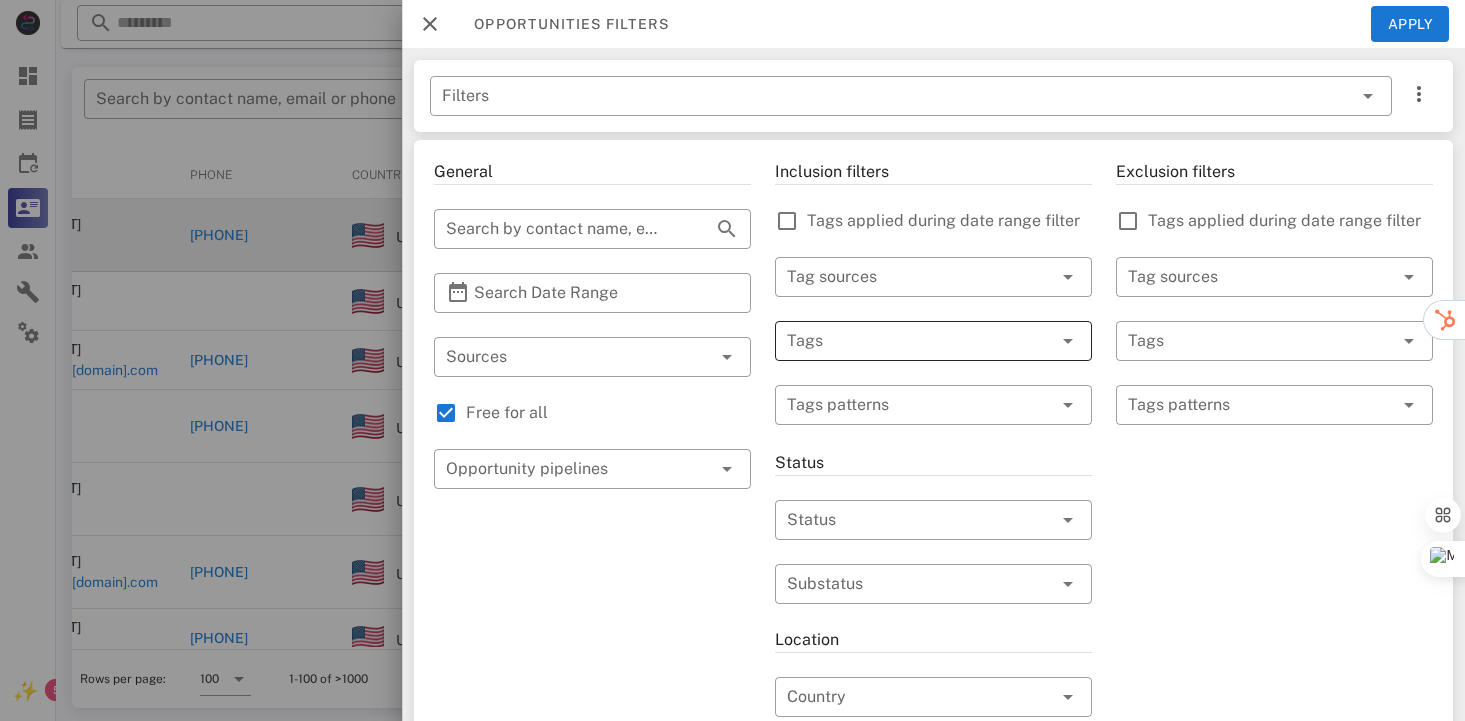click at bounding box center (905, 341) 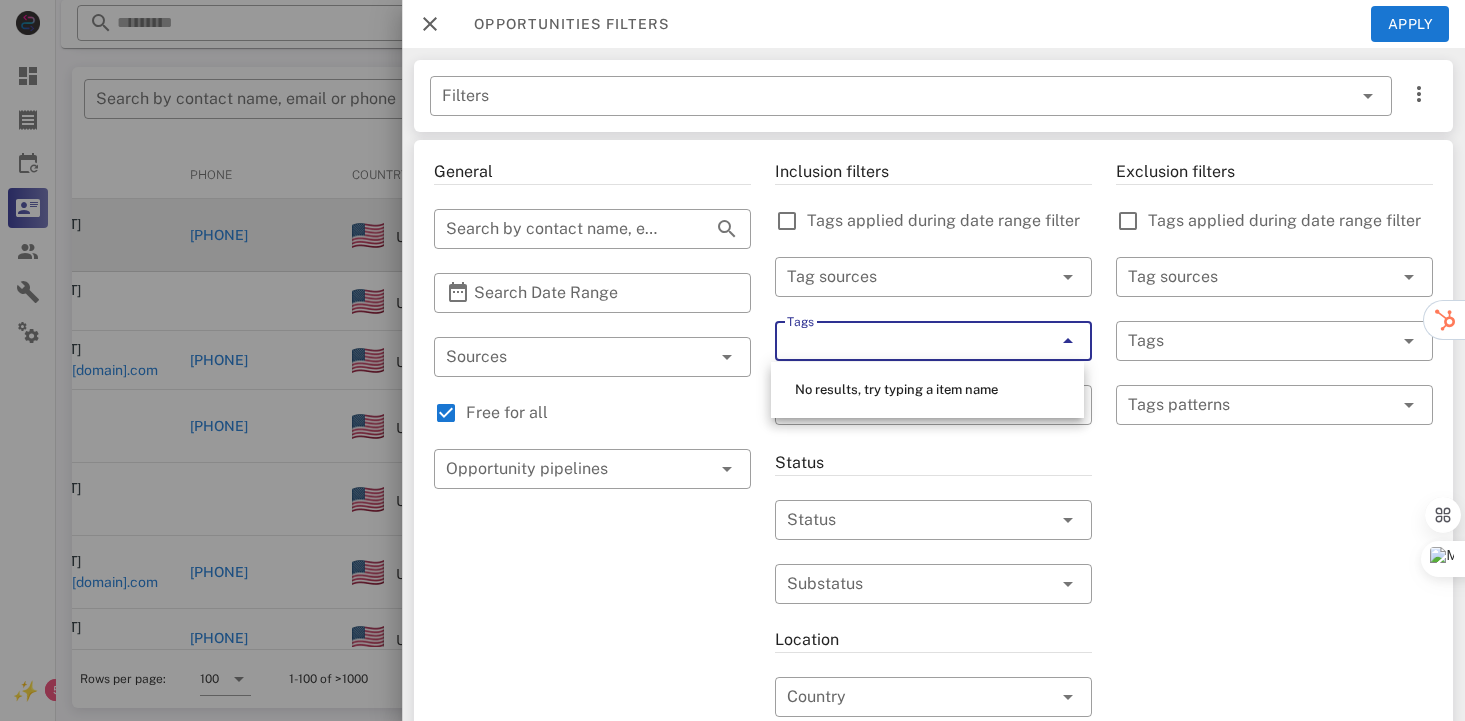 click on "Exclusion filters Tags applied during date range filter ​ Tag sources ​ Tags ​ Tags patterns" at bounding box center (1274, 709) 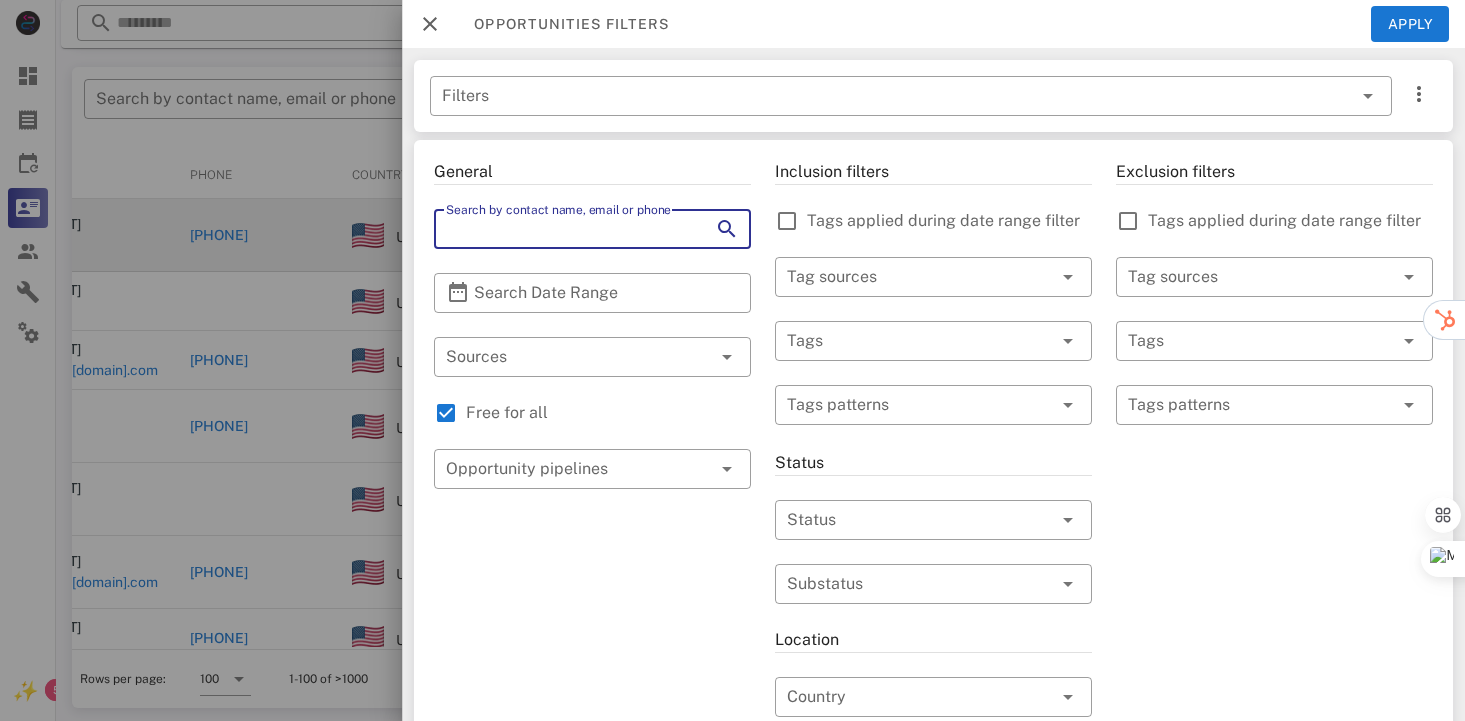 click on "Search by contact name, email or phone" at bounding box center [564, 229] 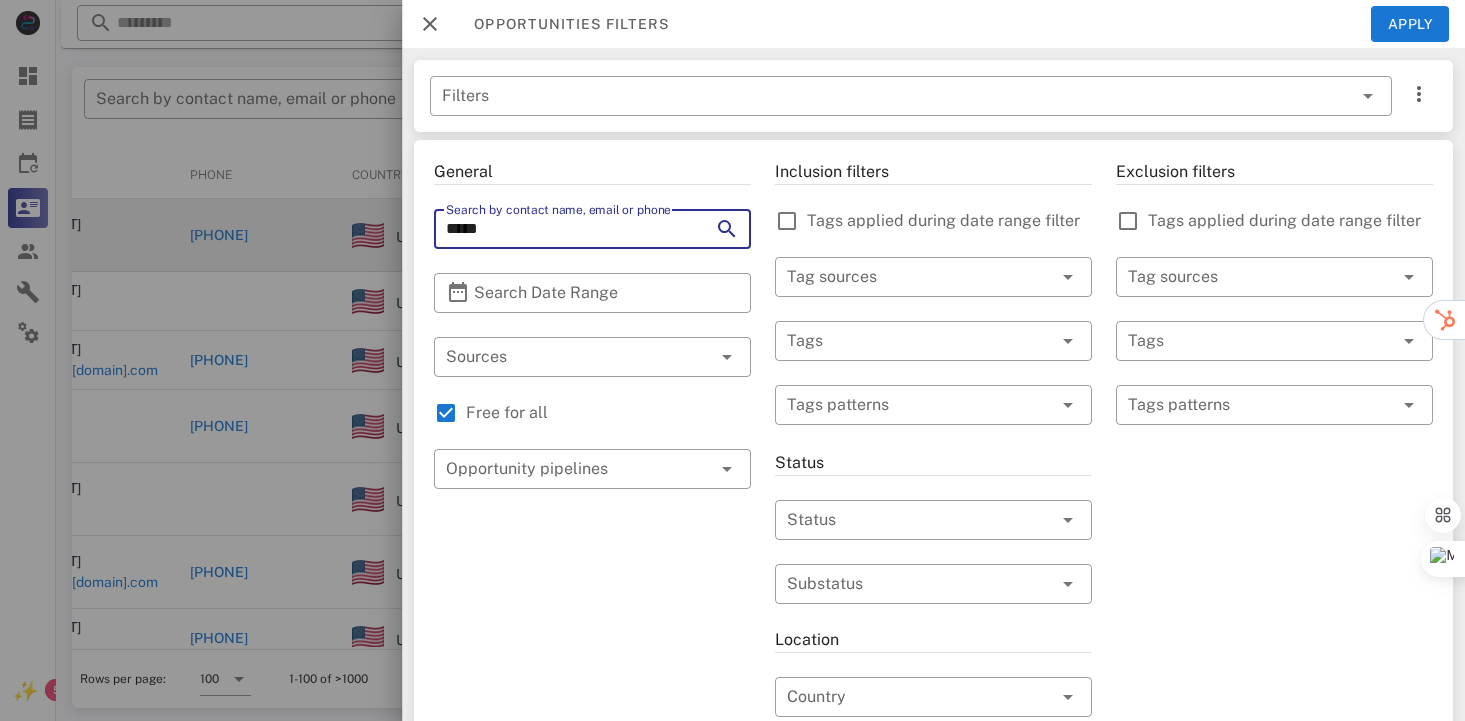 click on "*****" at bounding box center [564, 229] 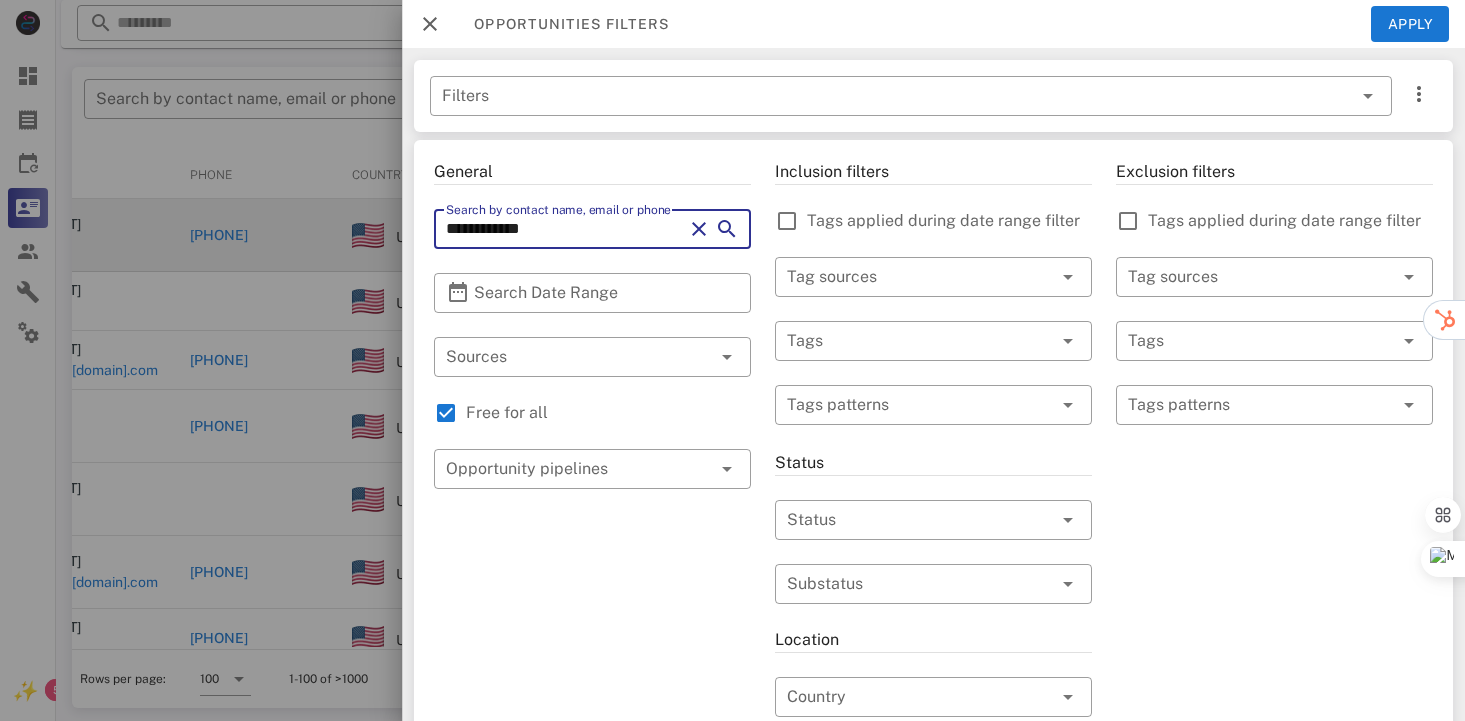 click at bounding box center [727, 229] 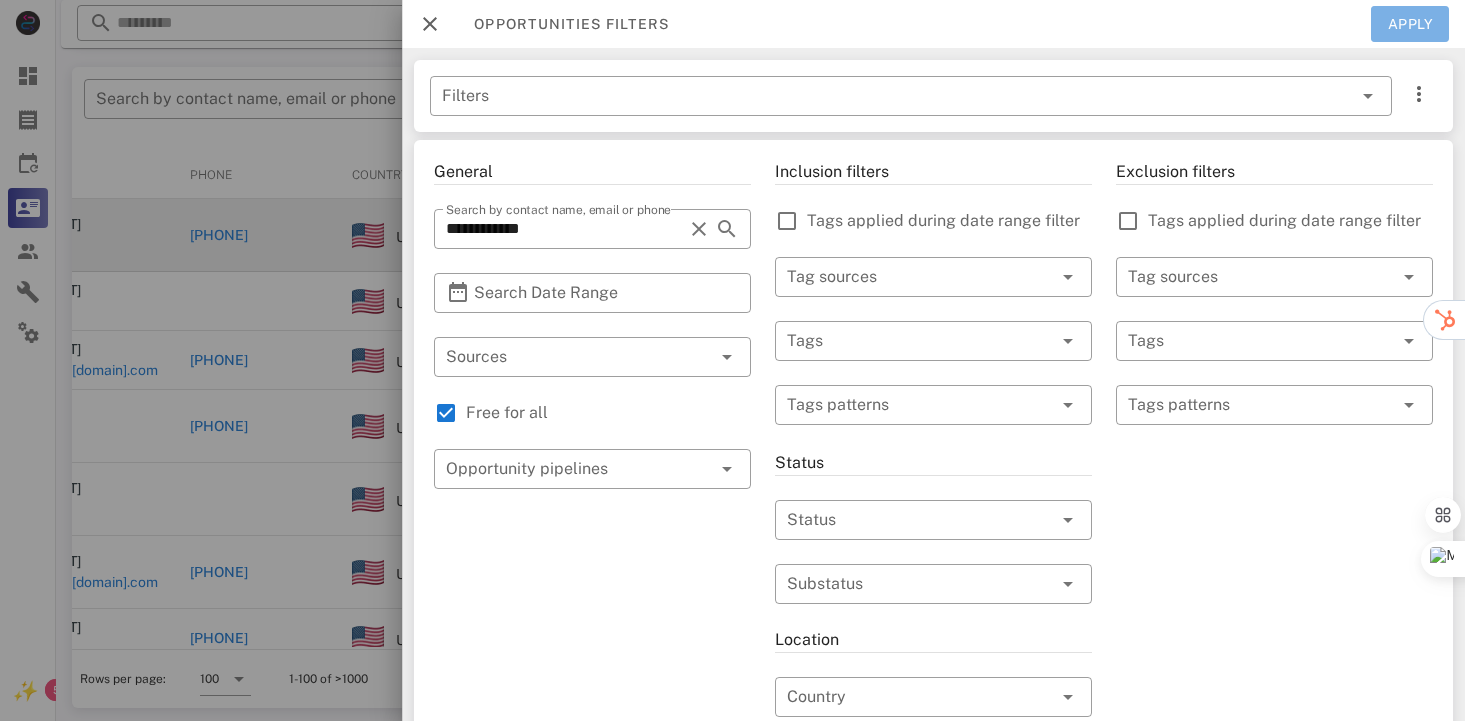 click on "Apply" at bounding box center [1410, 24] 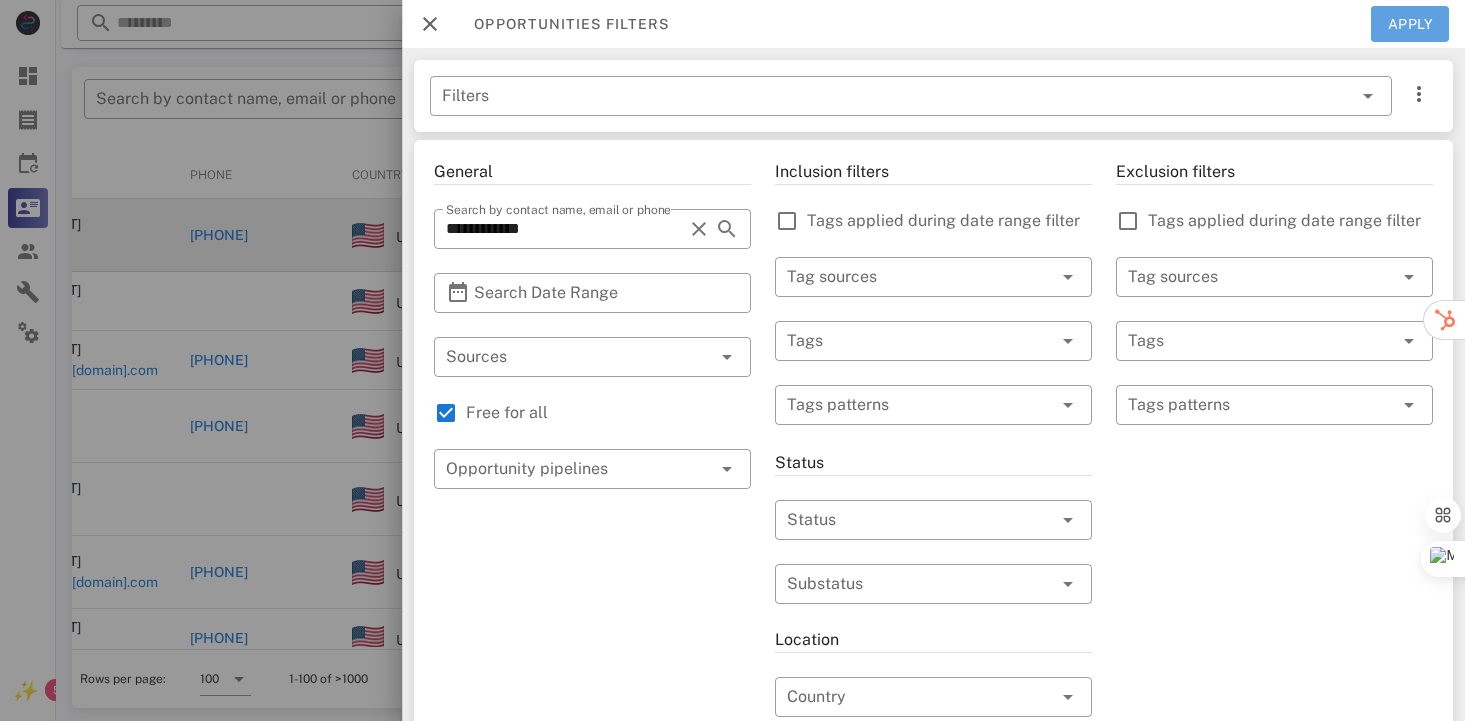type on "**********" 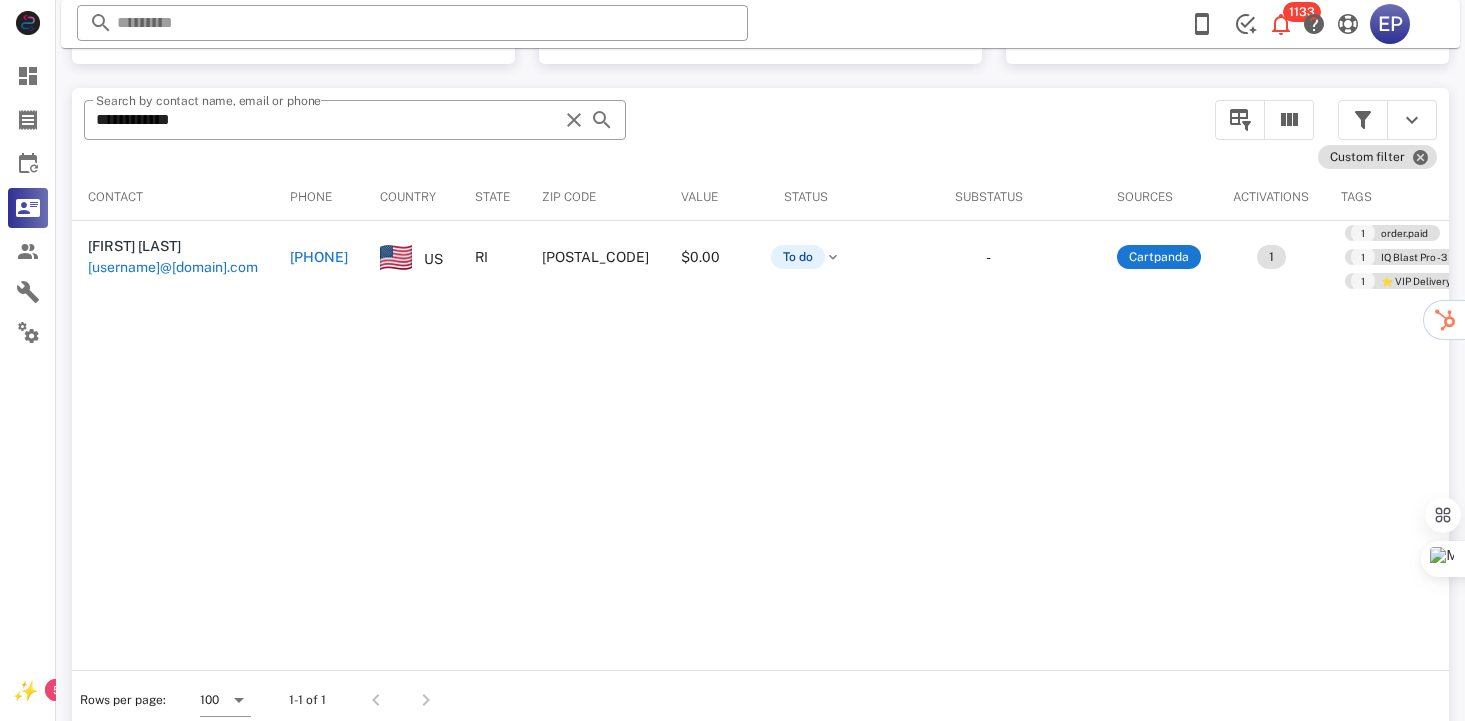 scroll, scrollTop: 377, scrollLeft: 0, axis: vertical 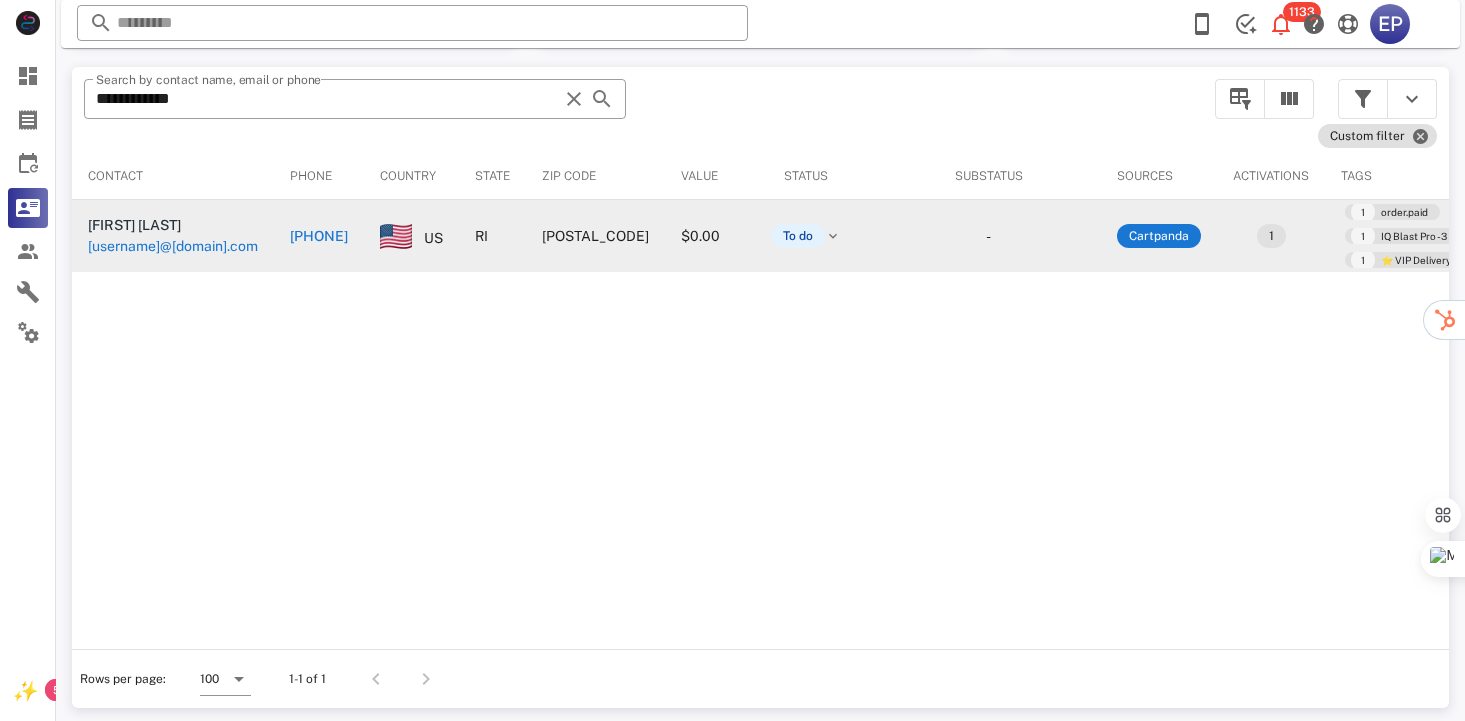 click on "RI" at bounding box center (492, 236) 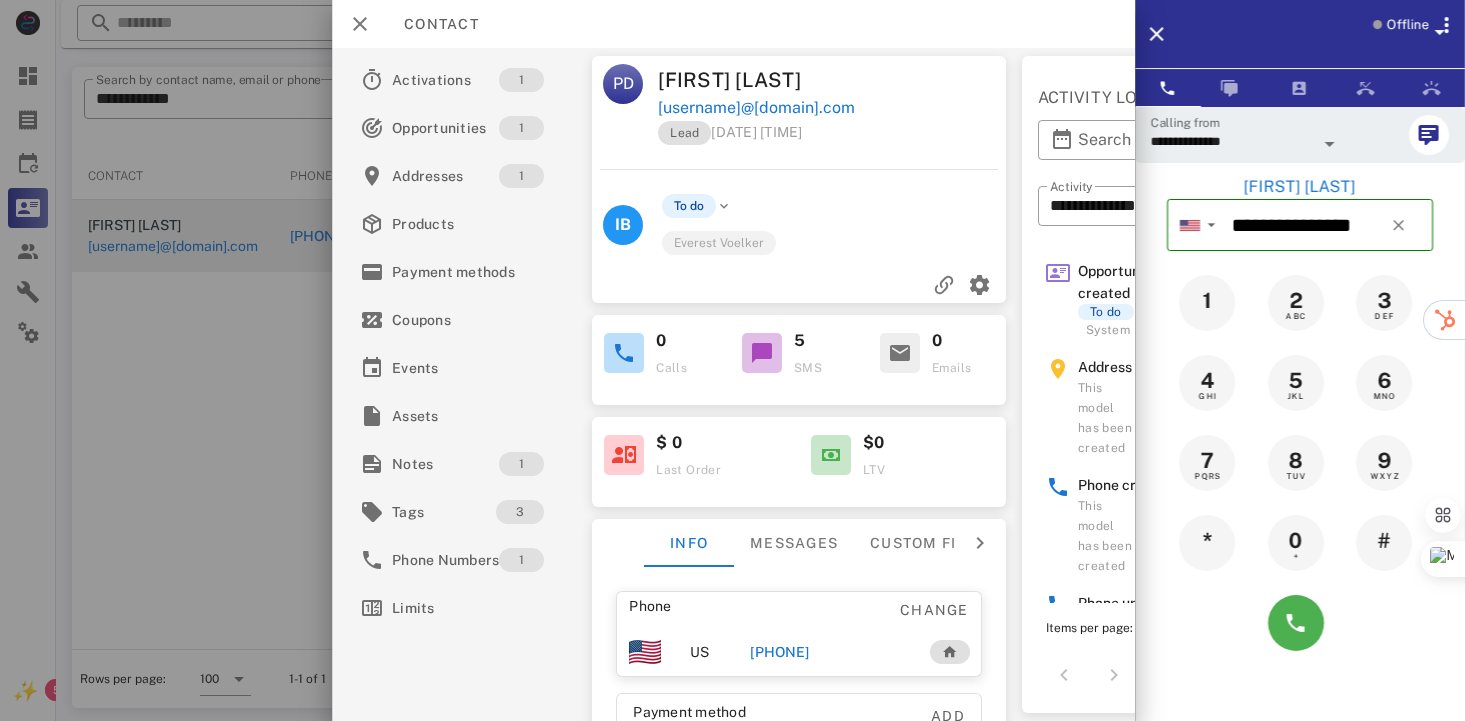 scroll, scrollTop: 0, scrollLeft: 178, axis: horizontal 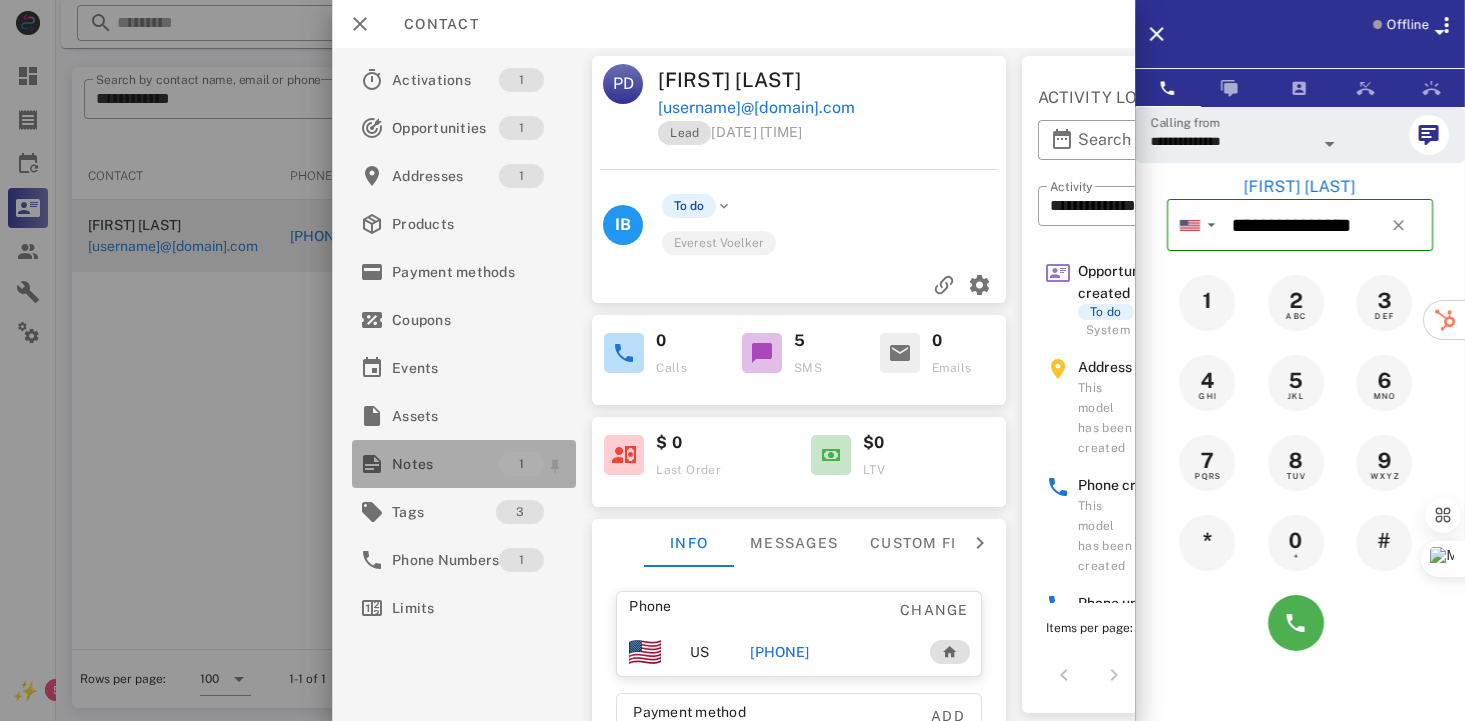 click on "Notes" at bounding box center (445, 464) 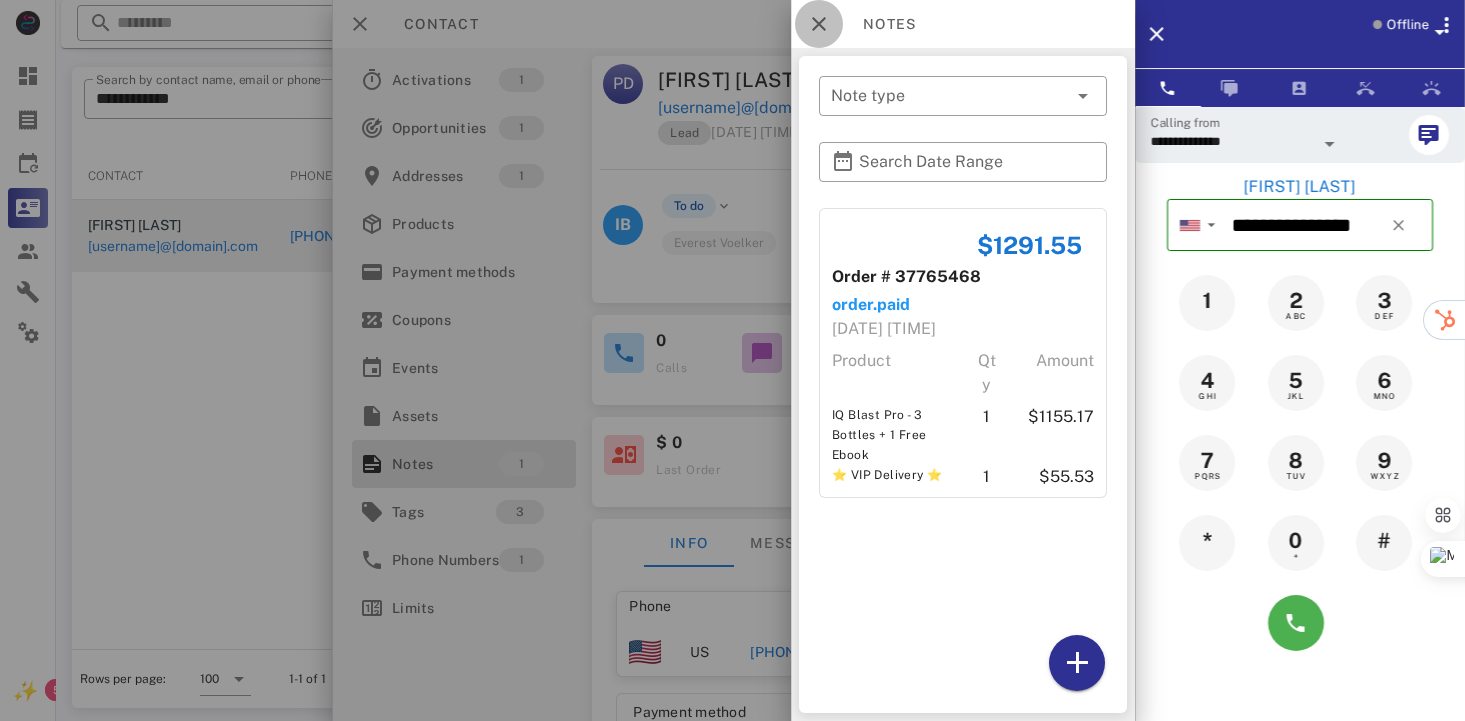click at bounding box center [819, 24] 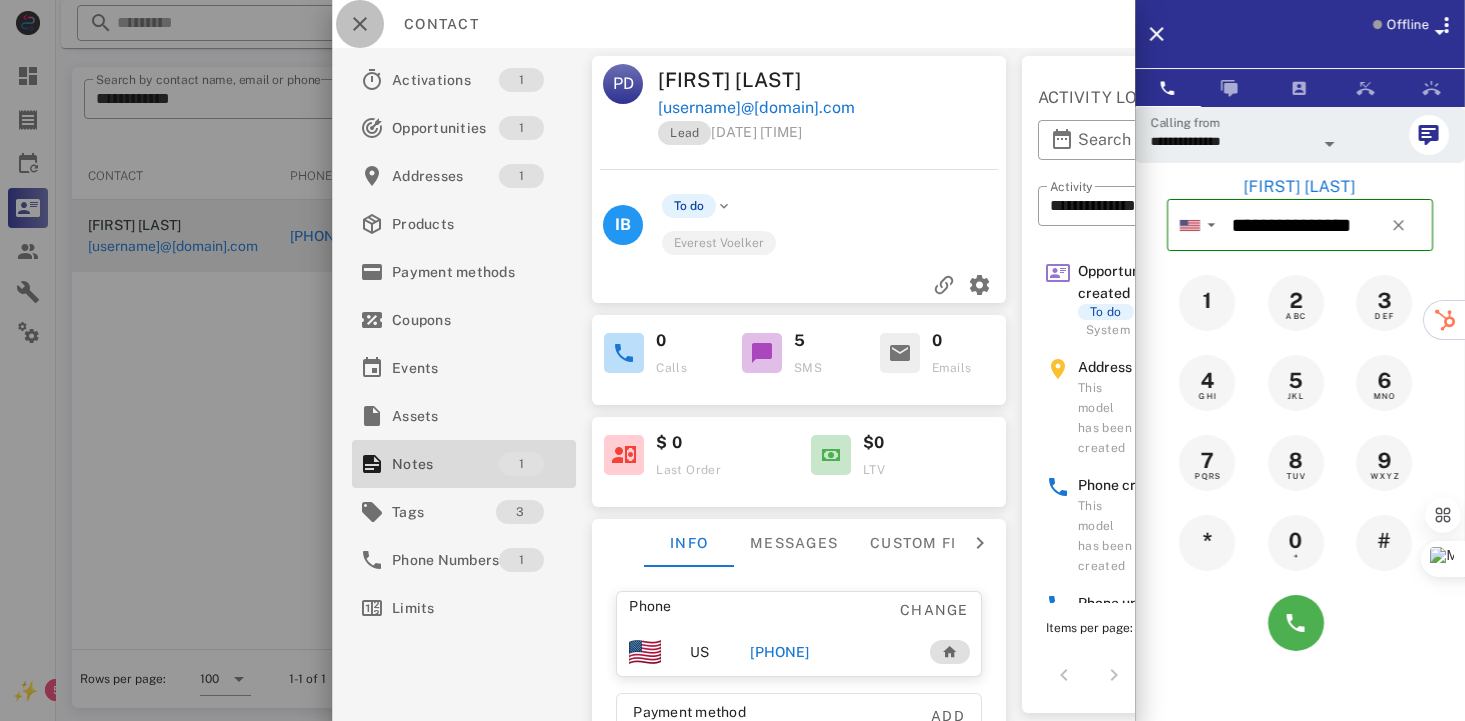 click at bounding box center [360, 24] 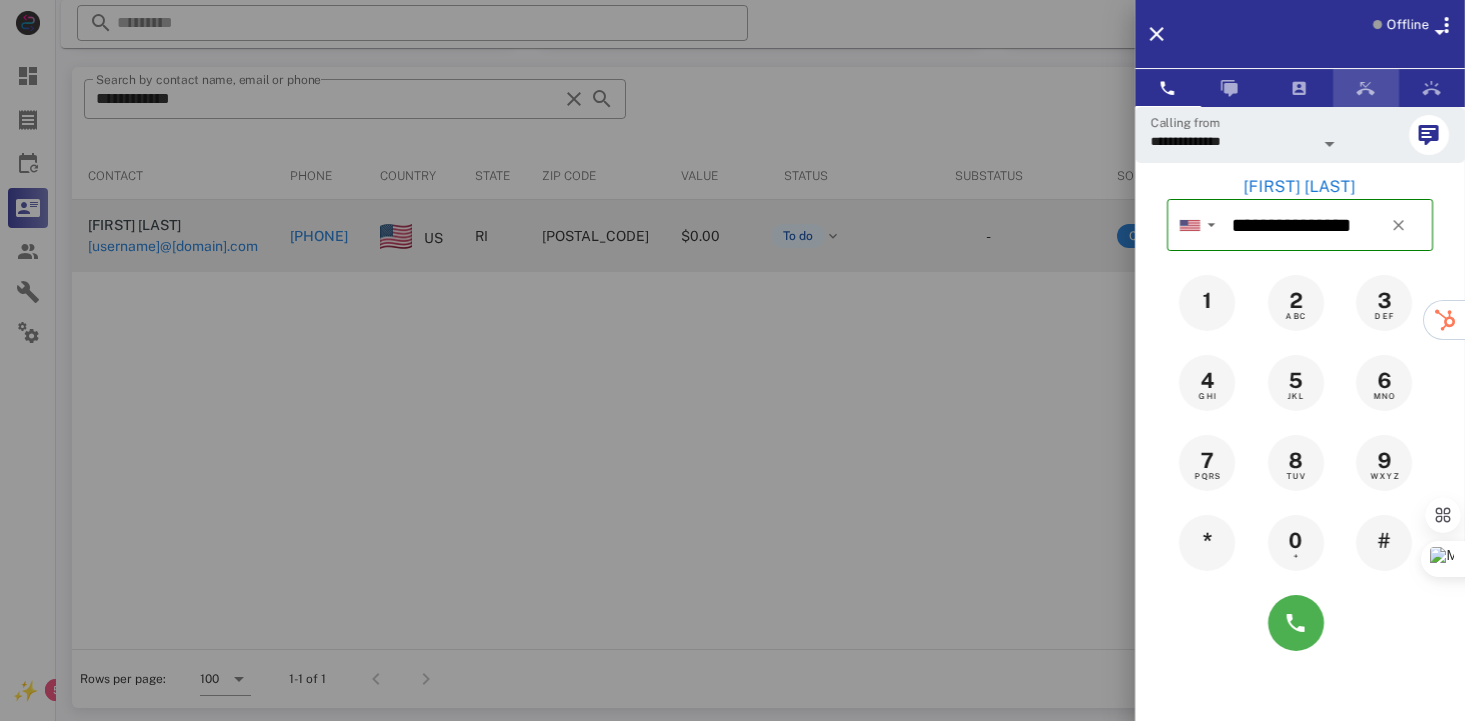 click at bounding box center [1366, 88] 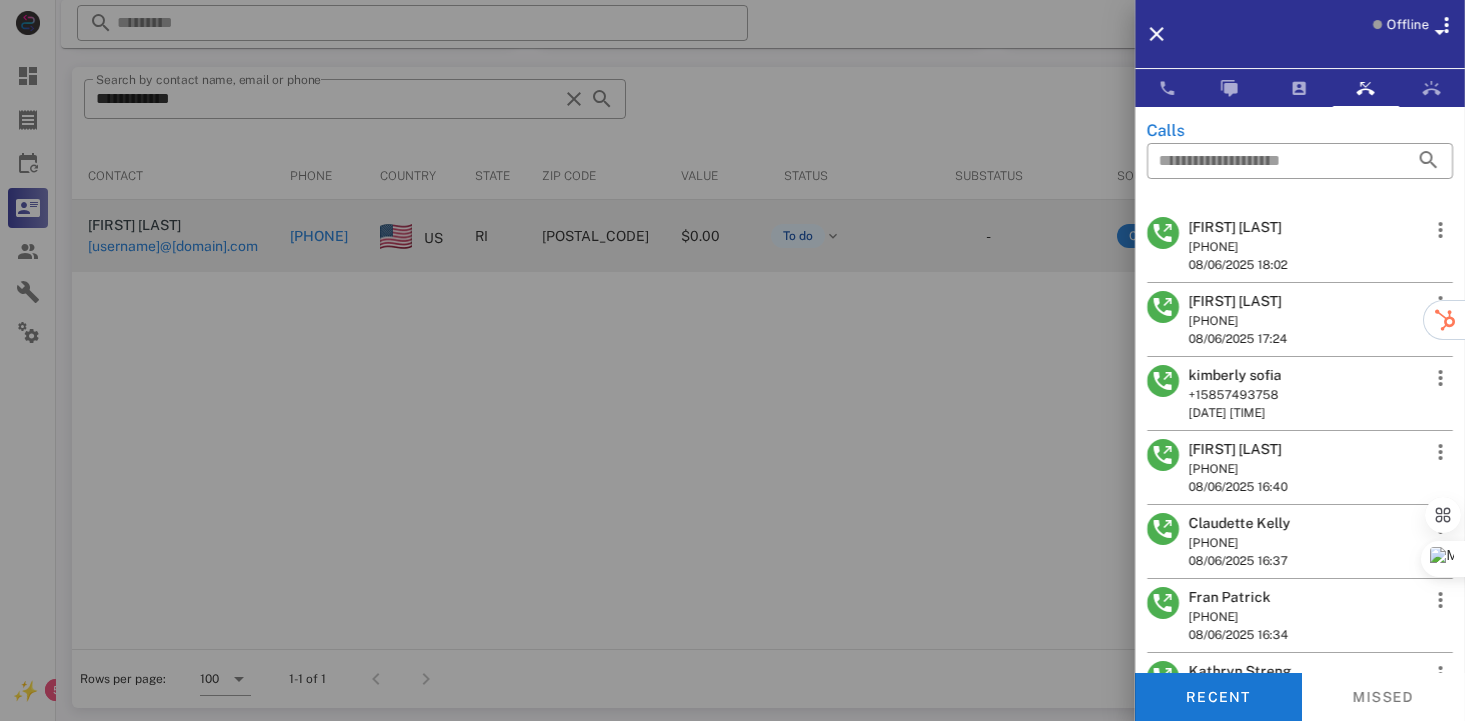 click on "[FIRST] [LAST]" at bounding box center [1238, 301] 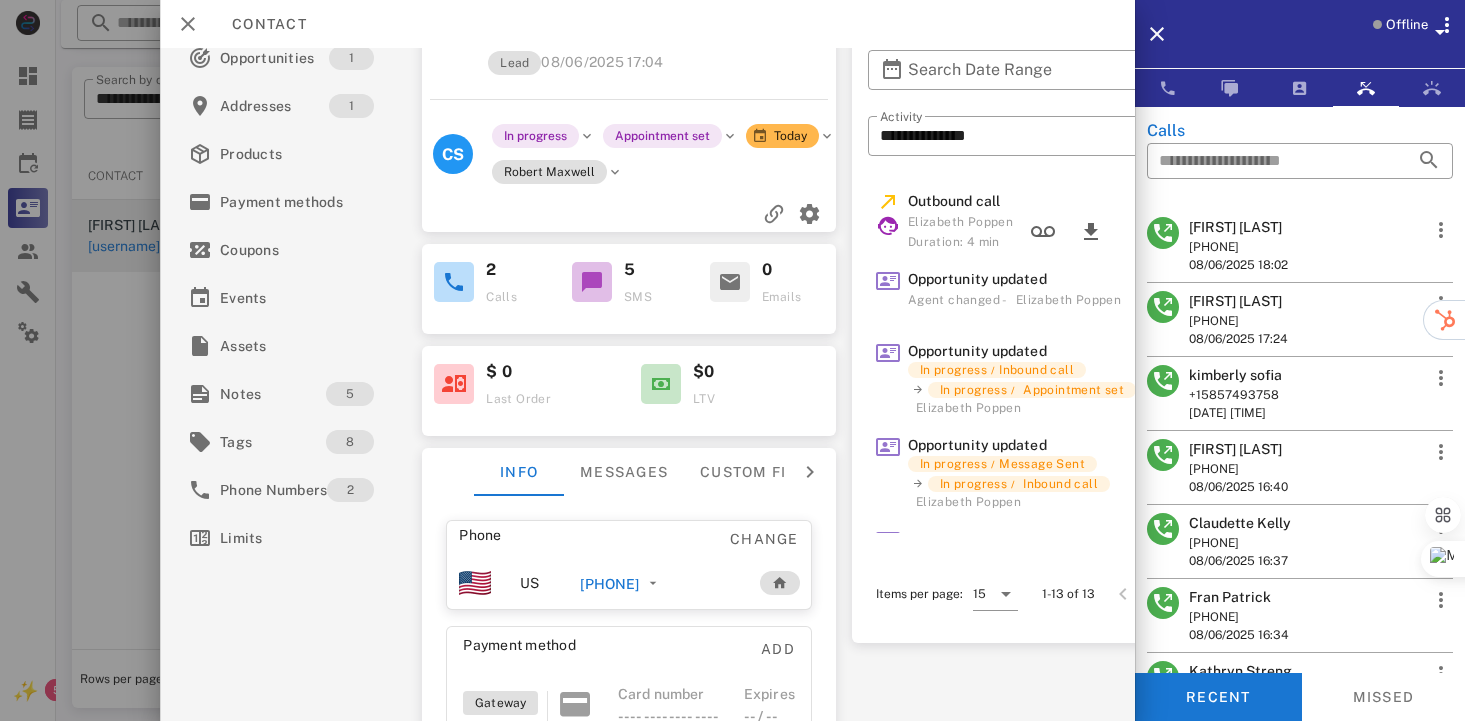 scroll, scrollTop: 56, scrollLeft: 0, axis: vertical 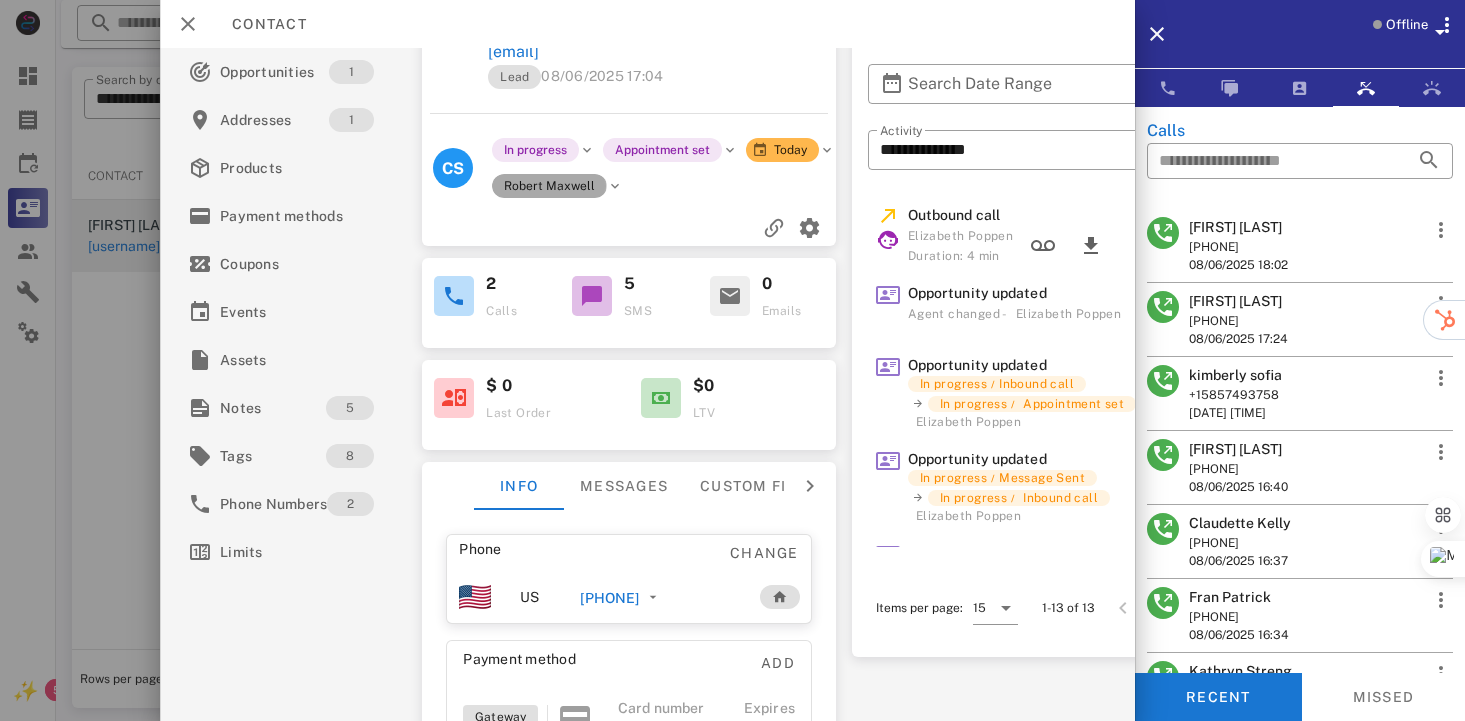 click on "Robert Maxwell" at bounding box center (550, 186) 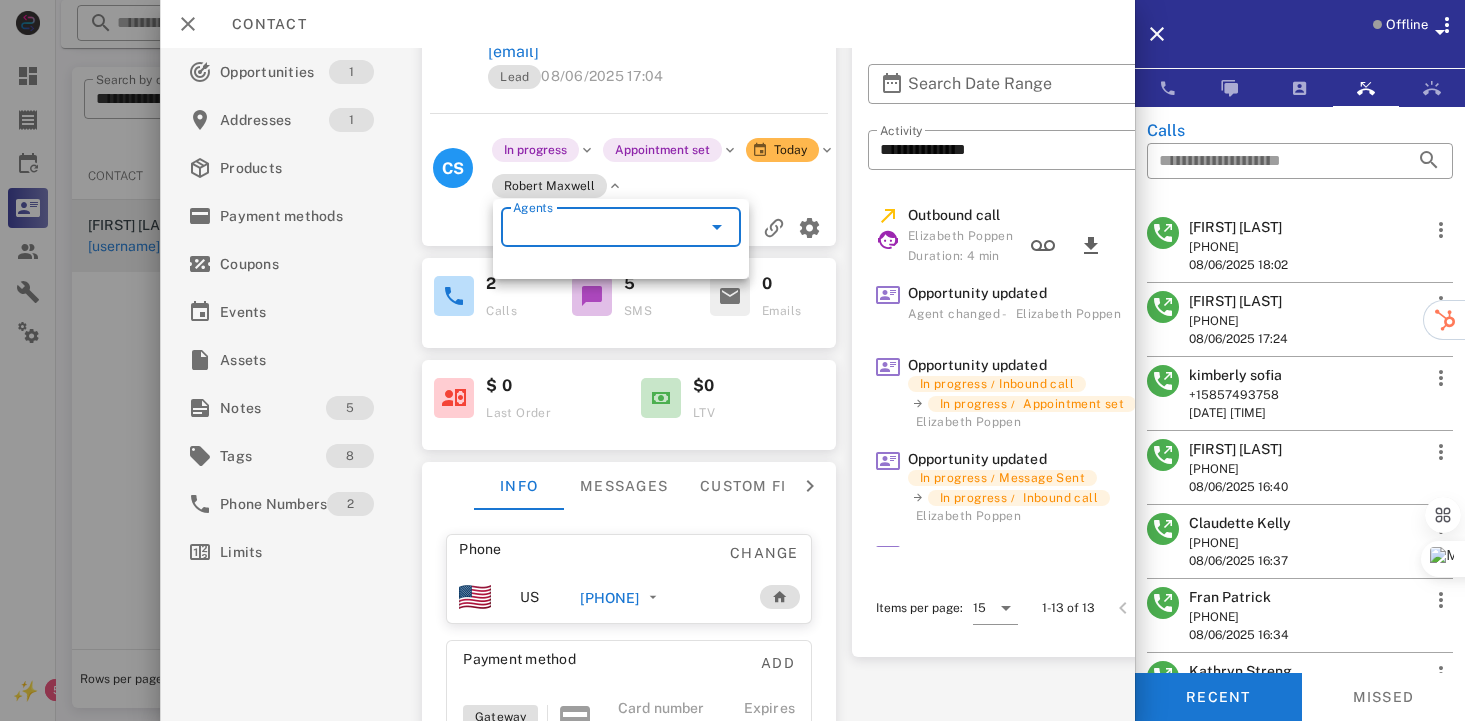 click on "Agents" at bounding box center [593, 227] 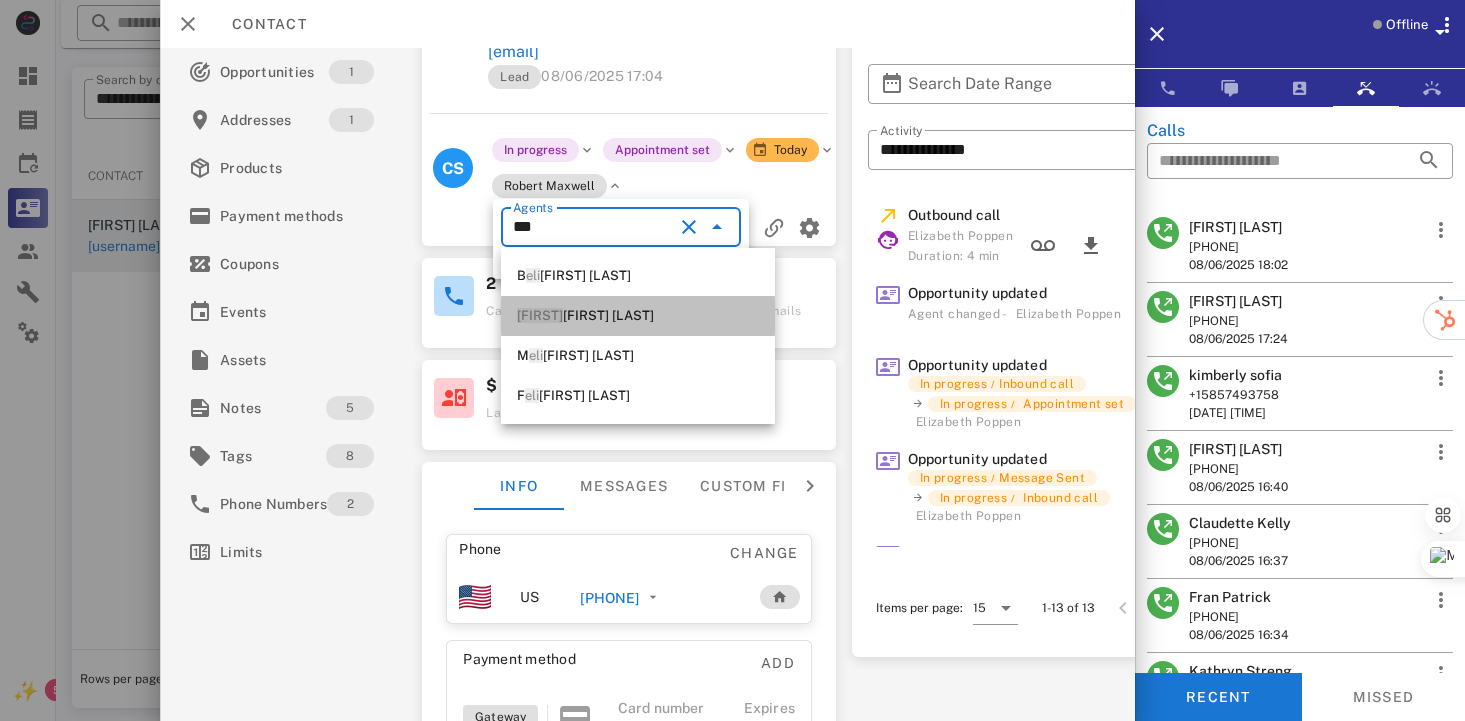 click on "[FIRST] [LAST]" at bounding box center [638, 316] 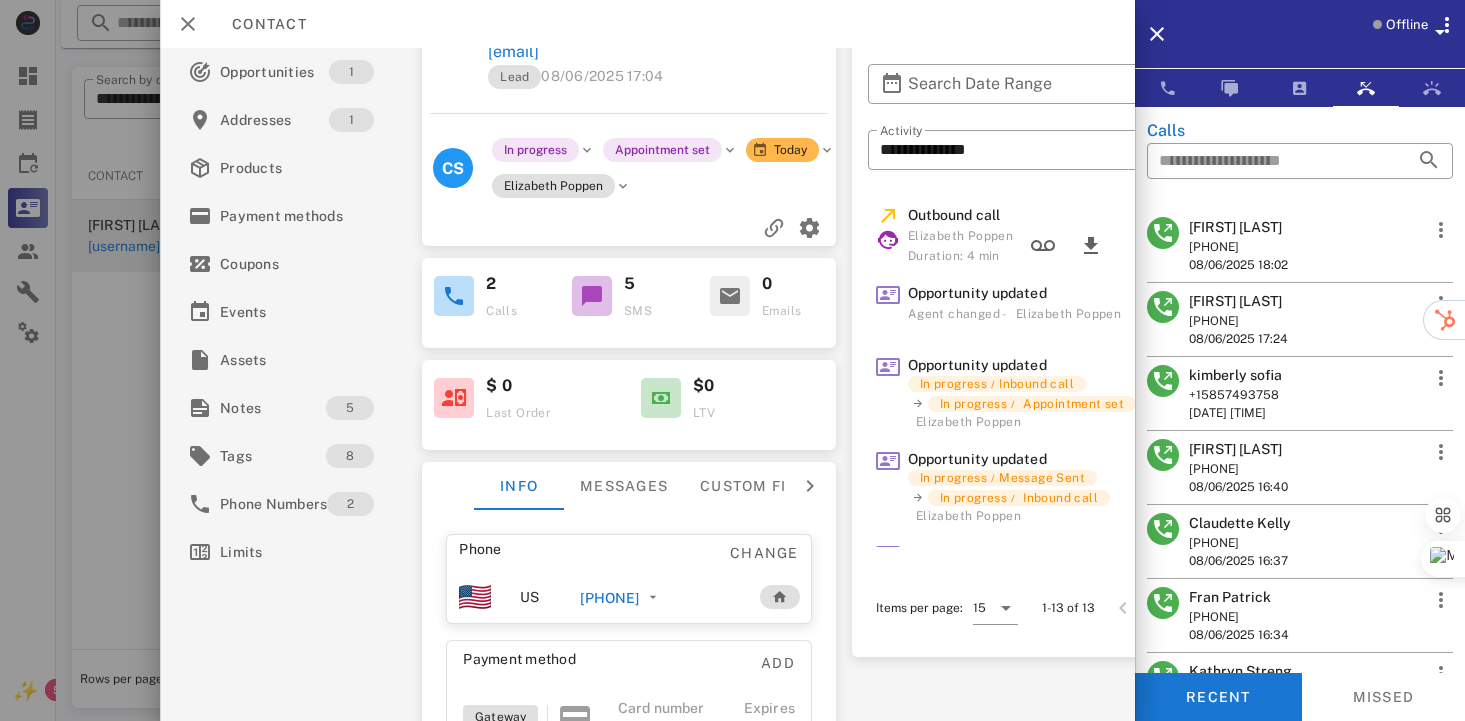 click on "Contact" at bounding box center [647, 24] 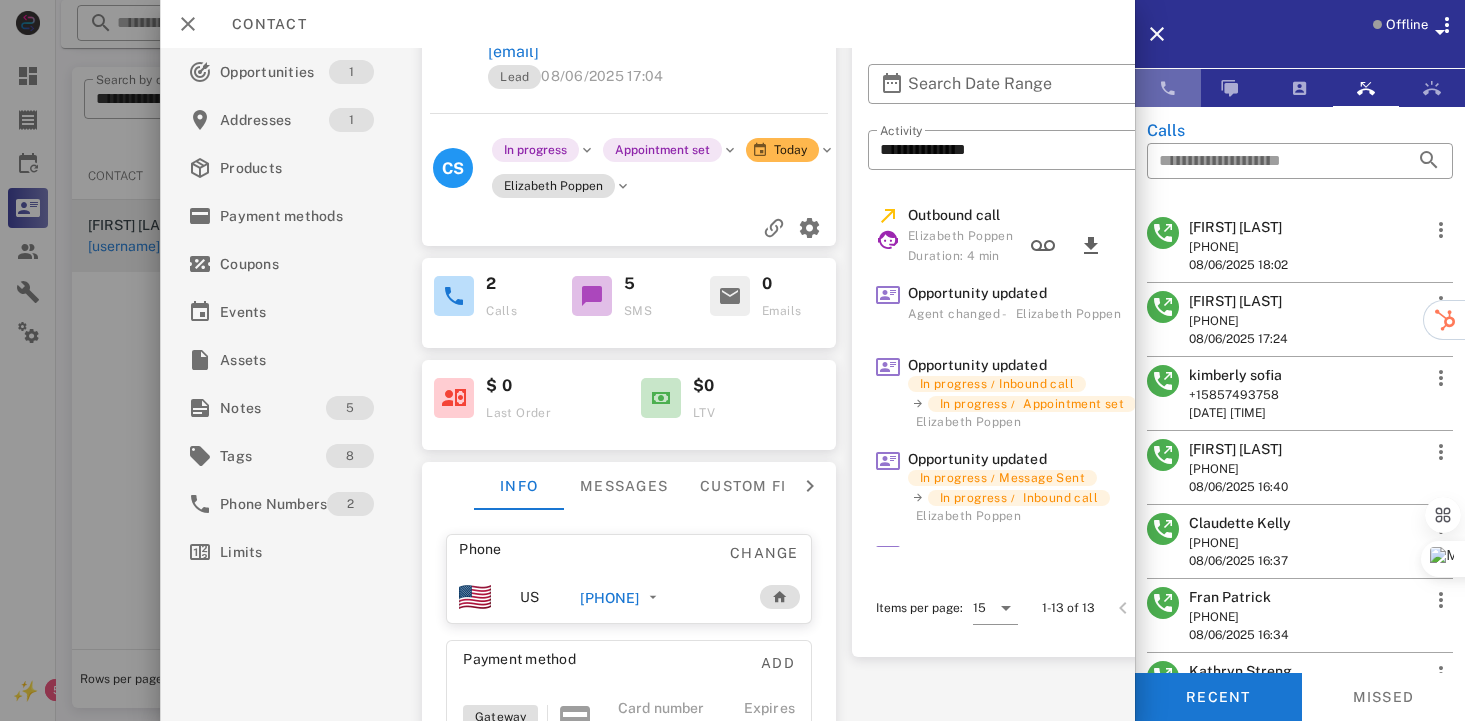 click at bounding box center (1168, 88) 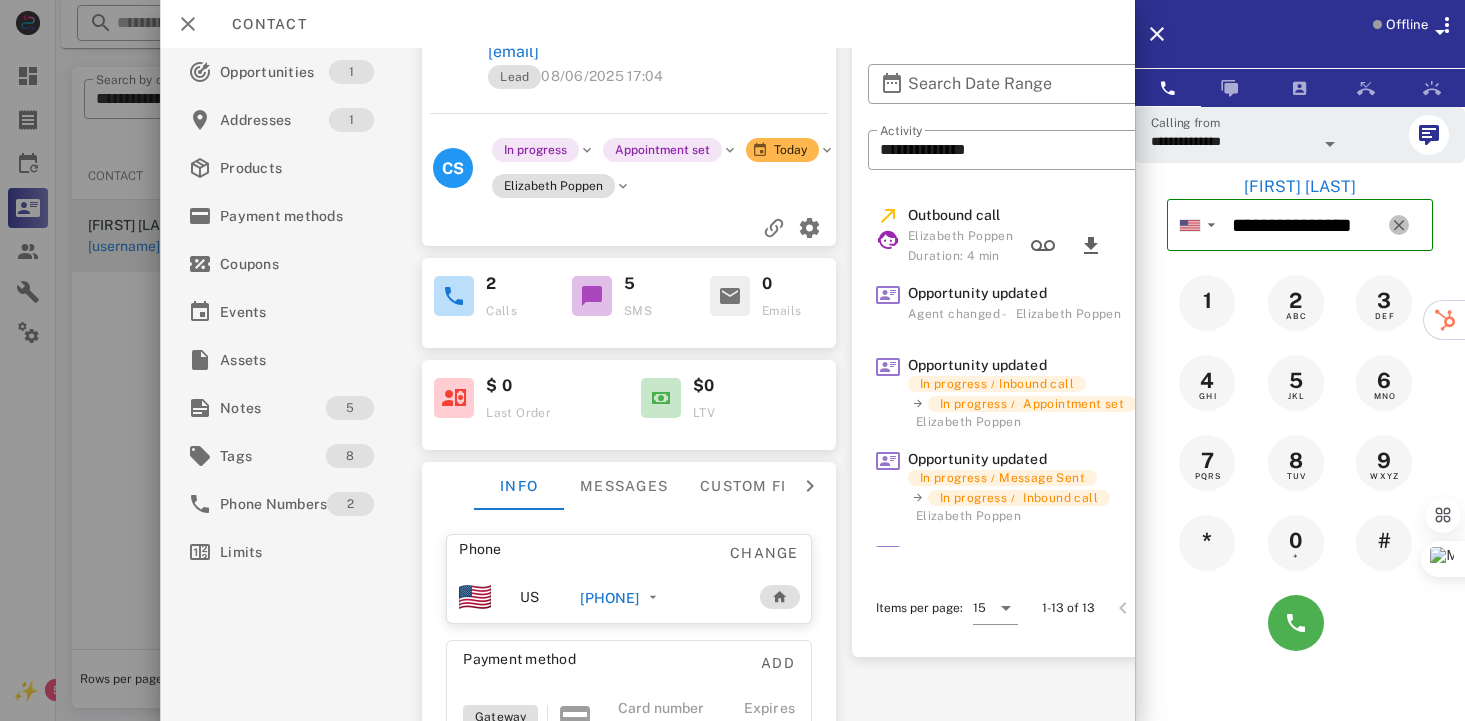 click at bounding box center (1399, 225) 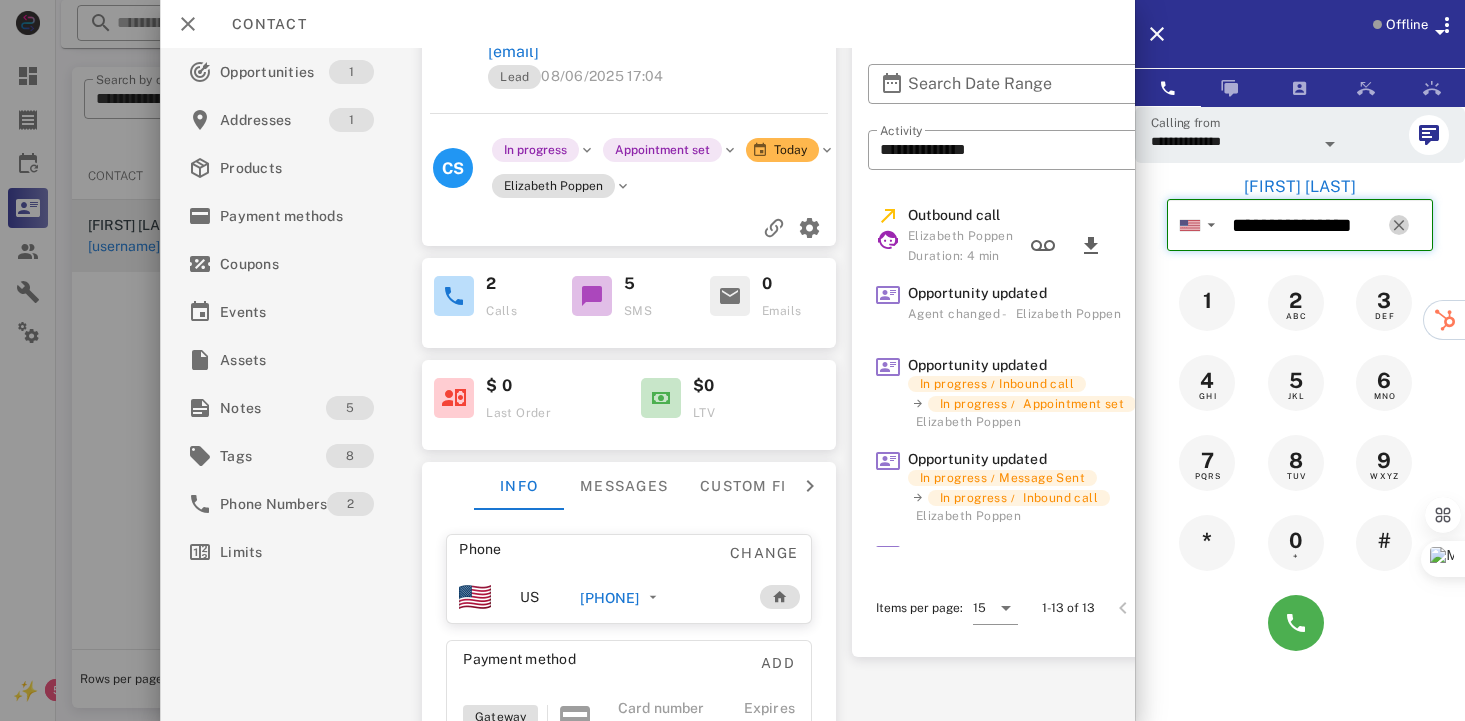 type 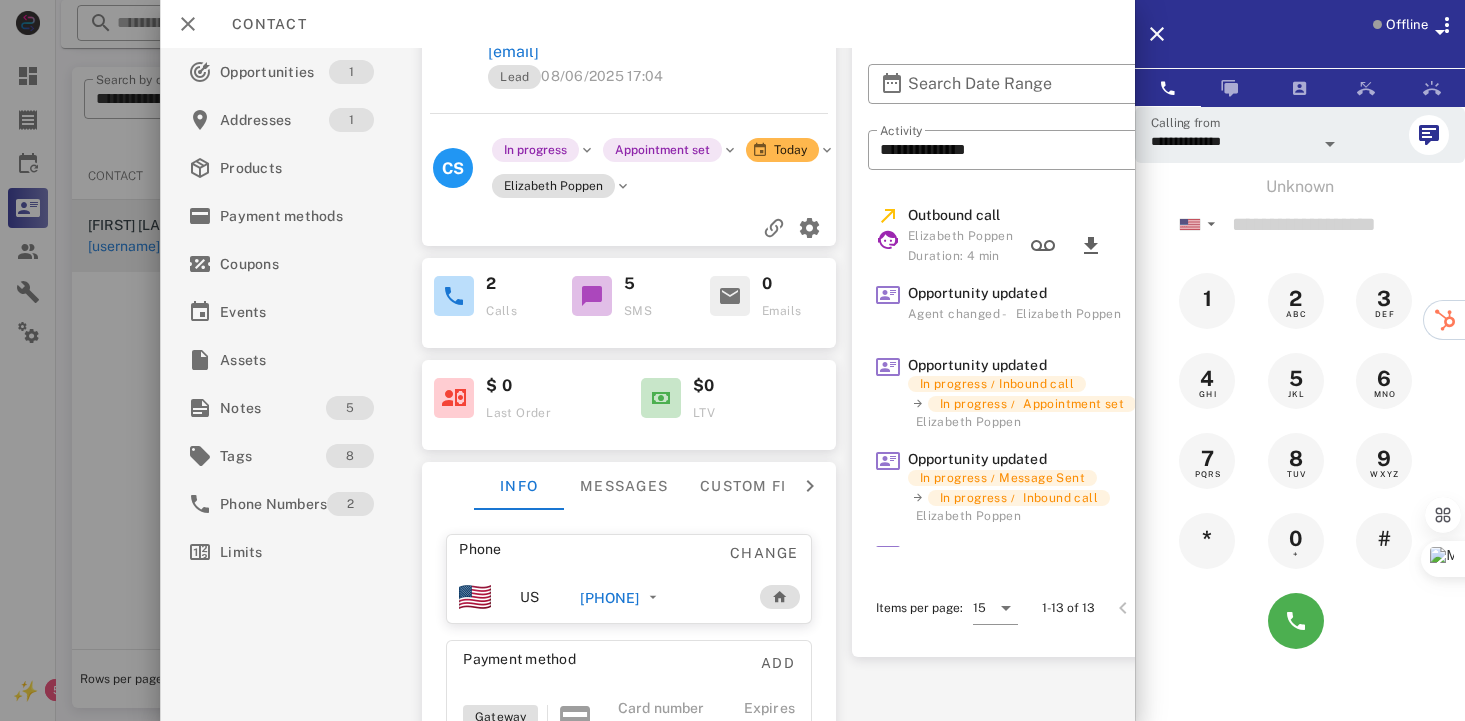 click on "[PHONE]" at bounding box center [609, 598] 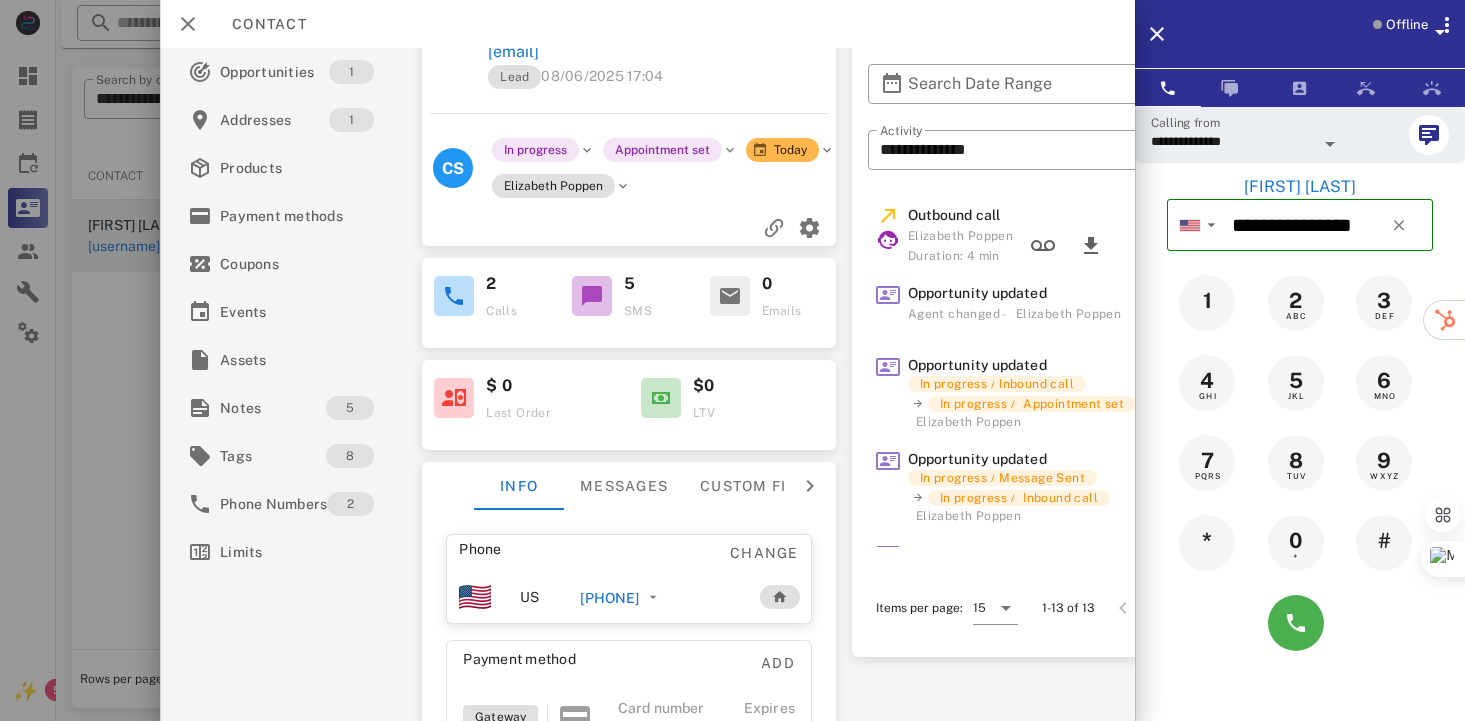 scroll, scrollTop: 12, scrollLeft: 0, axis: vertical 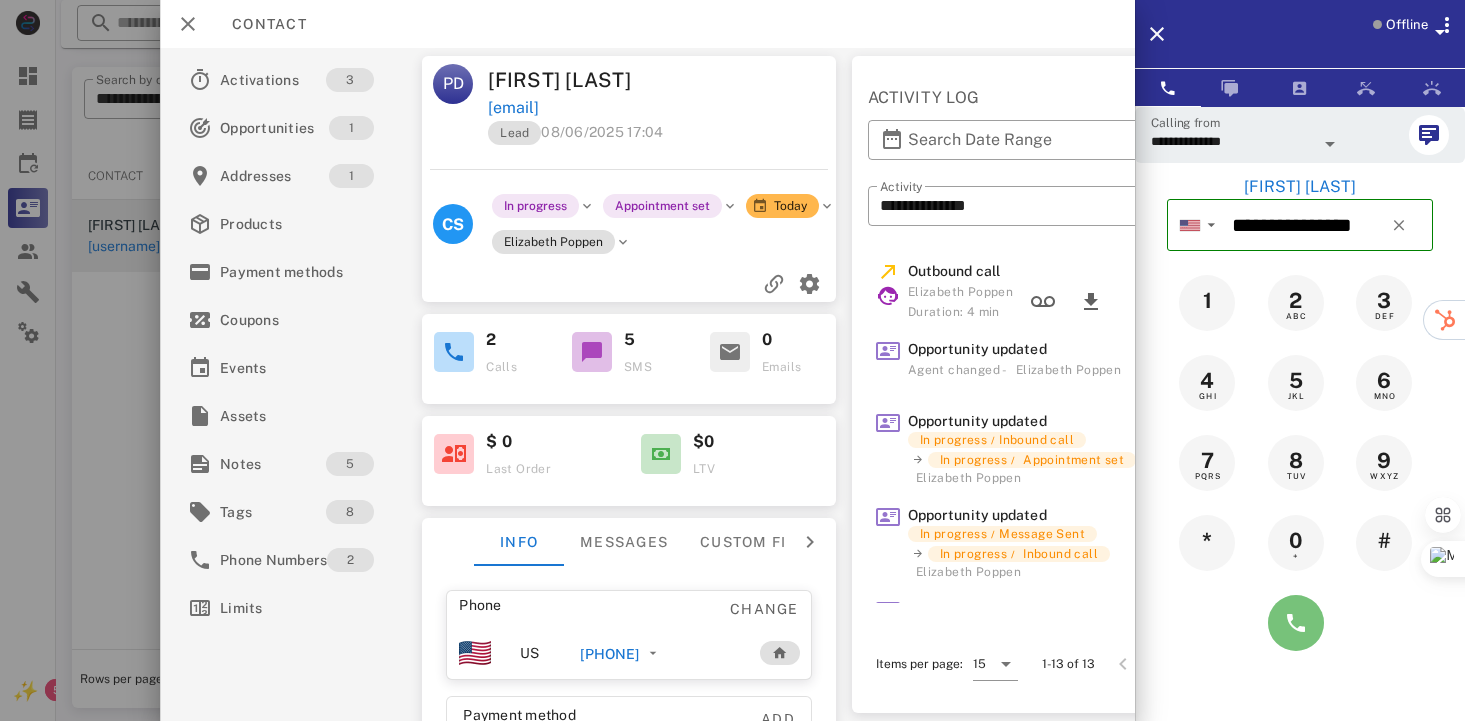 click at bounding box center [1296, 623] 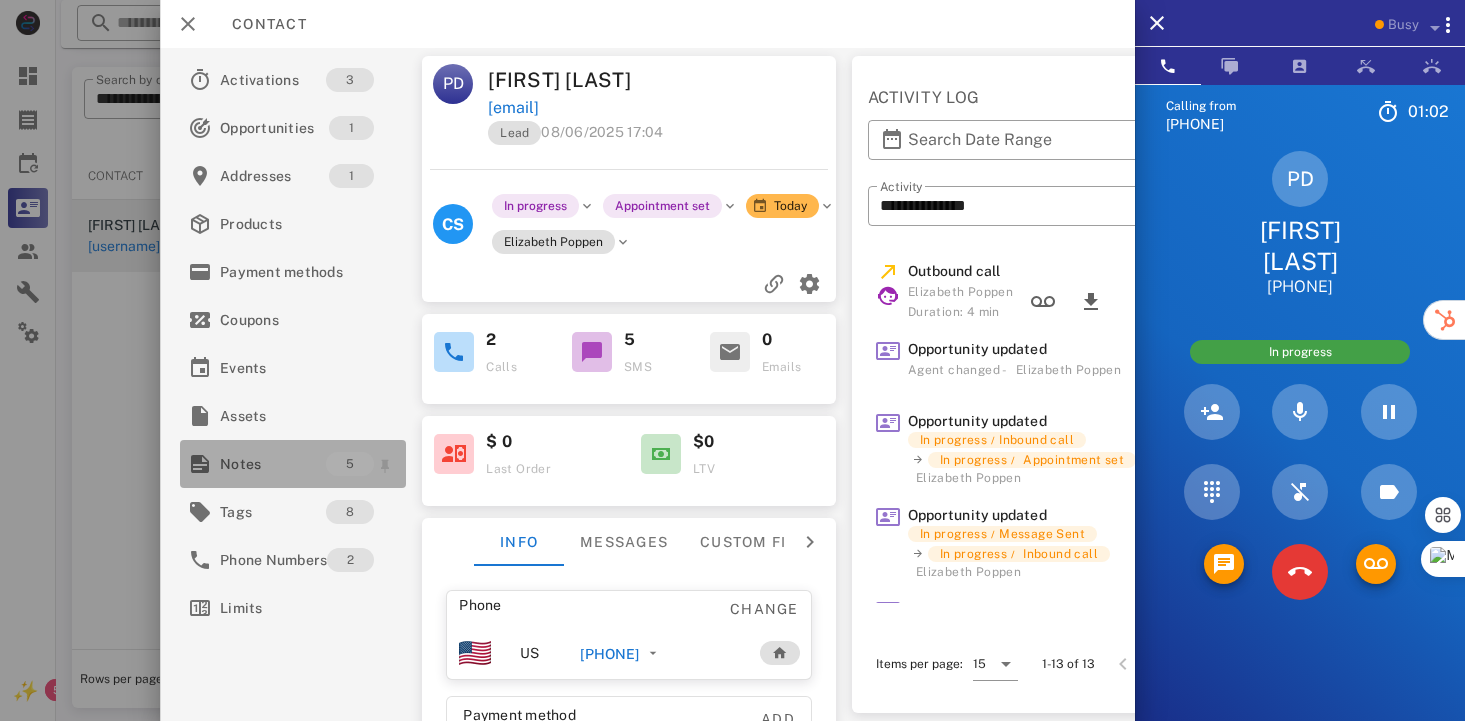 click on "Notes" at bounding box center [273, 464] 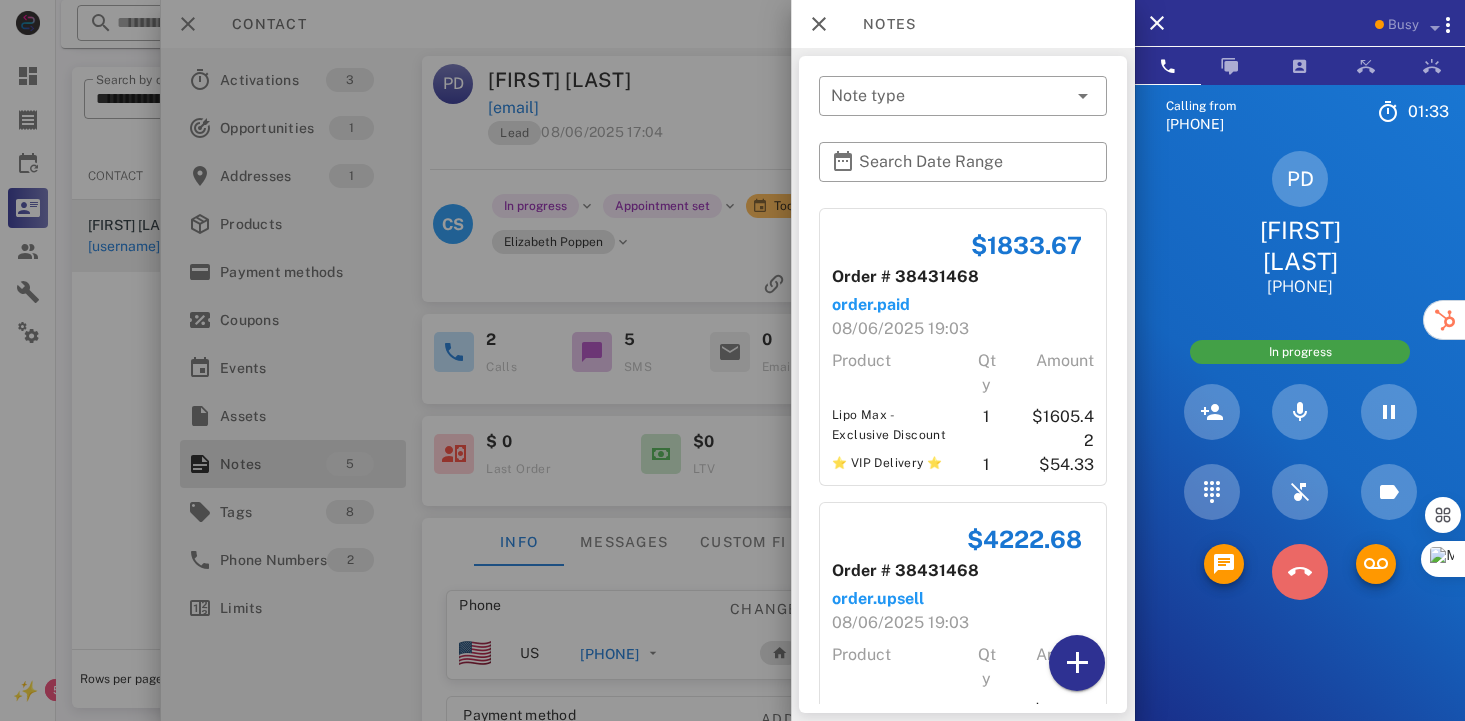 click at bounding box center (1300, 572) 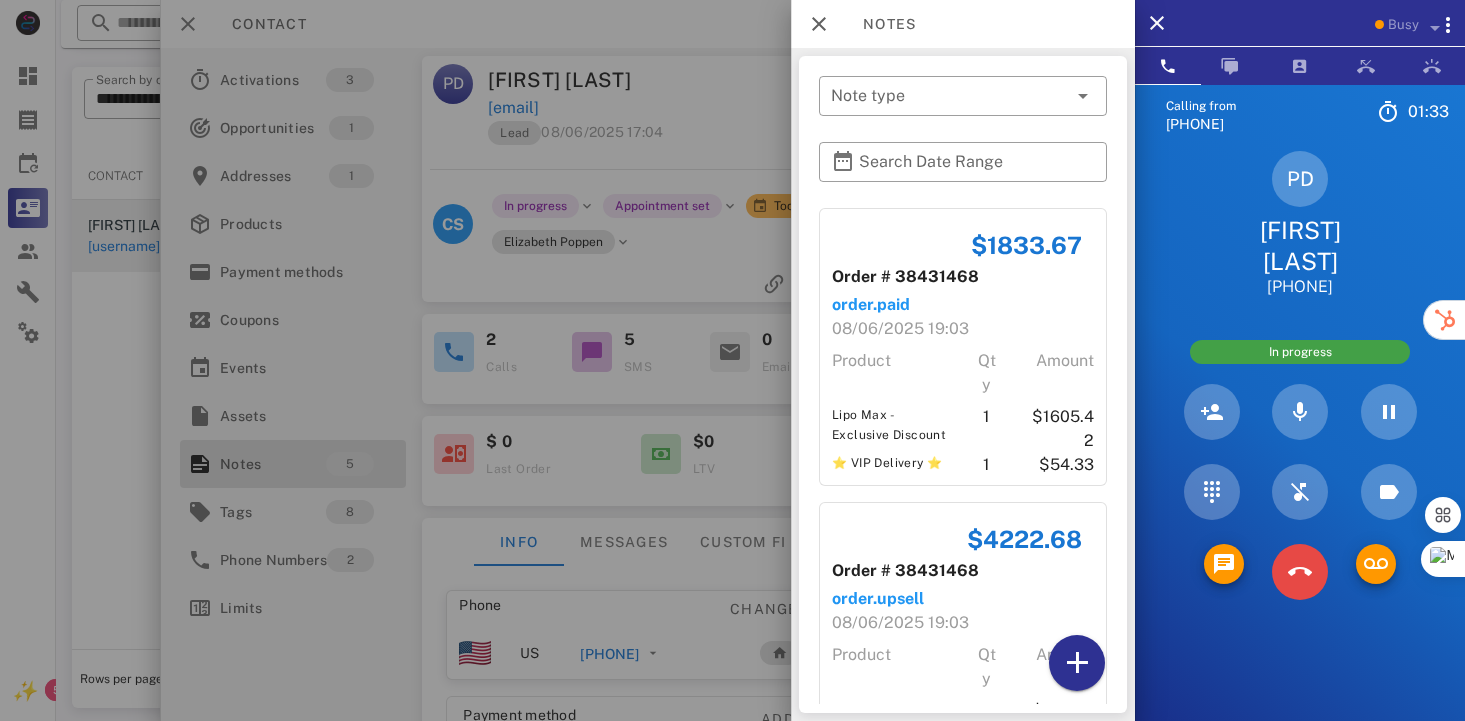 click on "JKL" at bounding box center [0, 0] 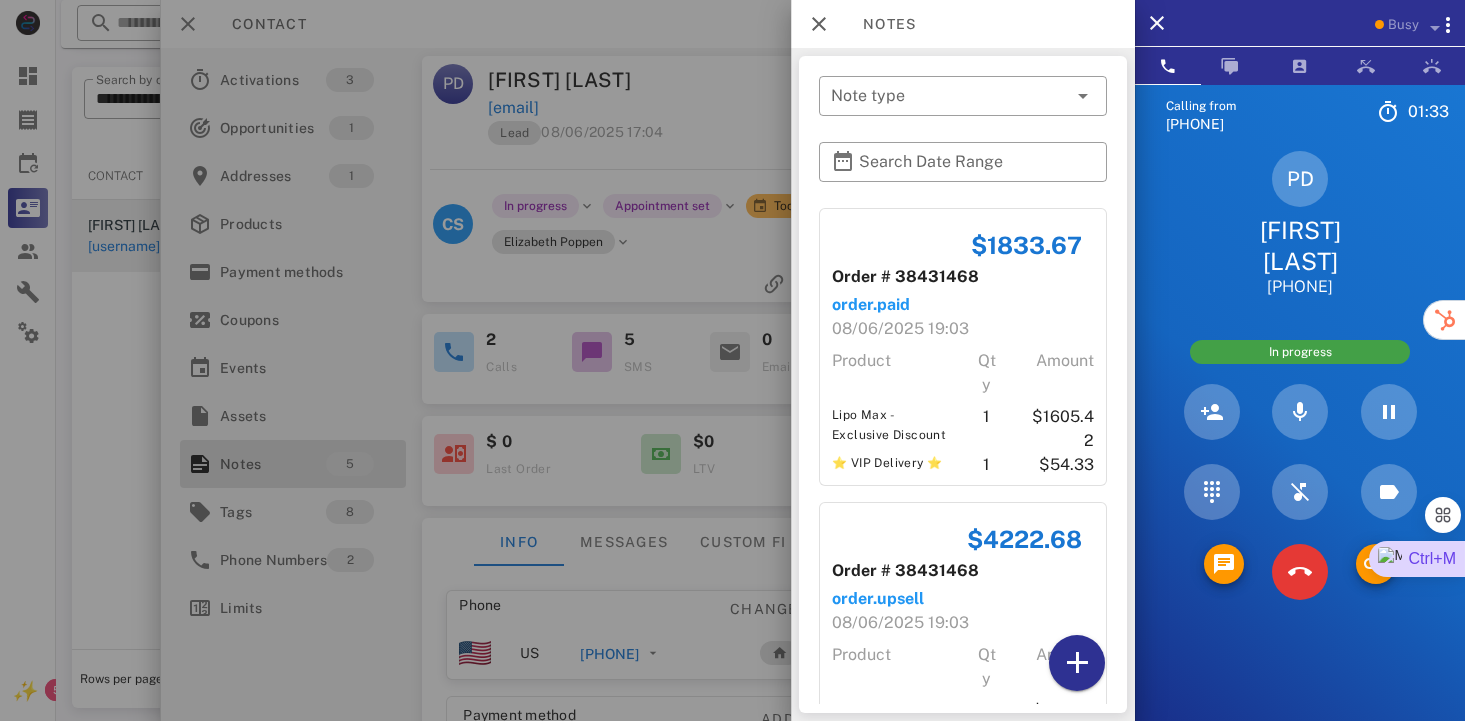 click on "5 JKL" at bounding box center (0, 0) 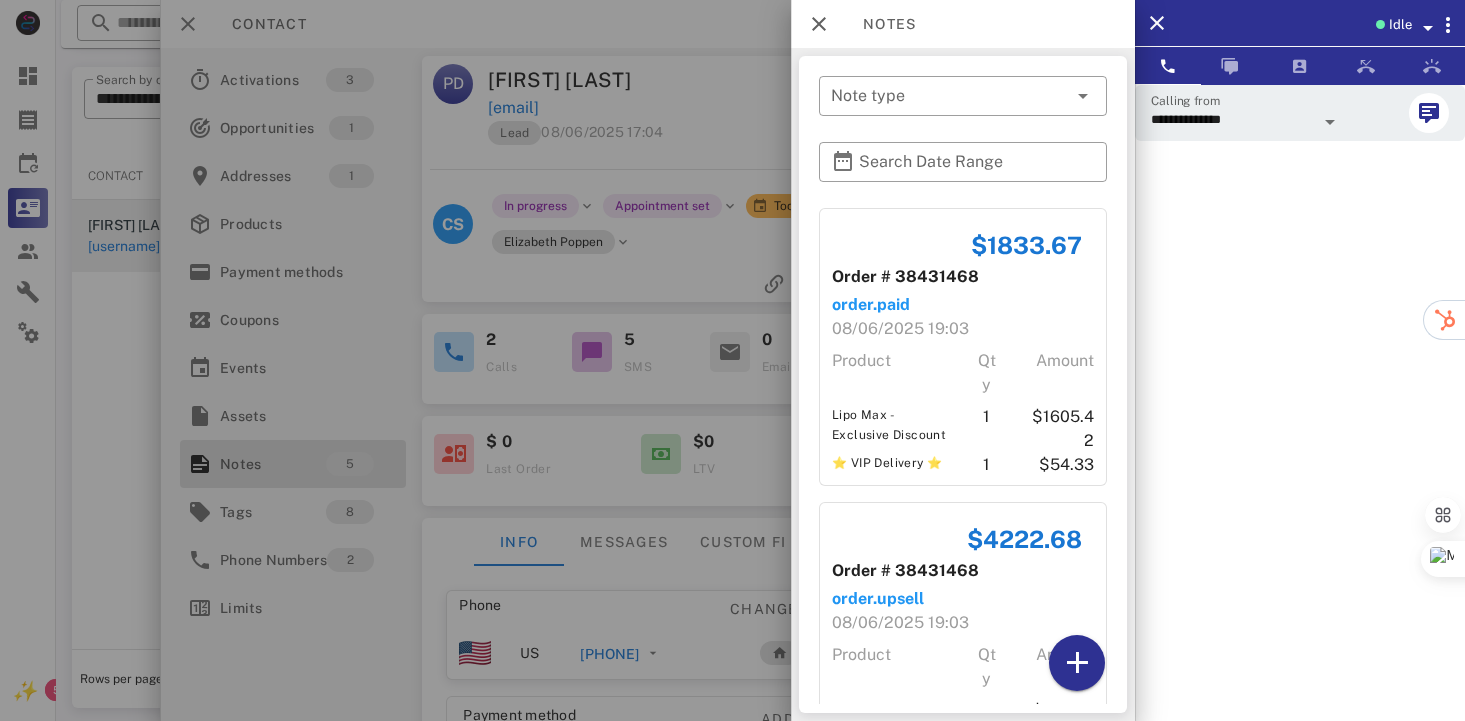 type on "***" 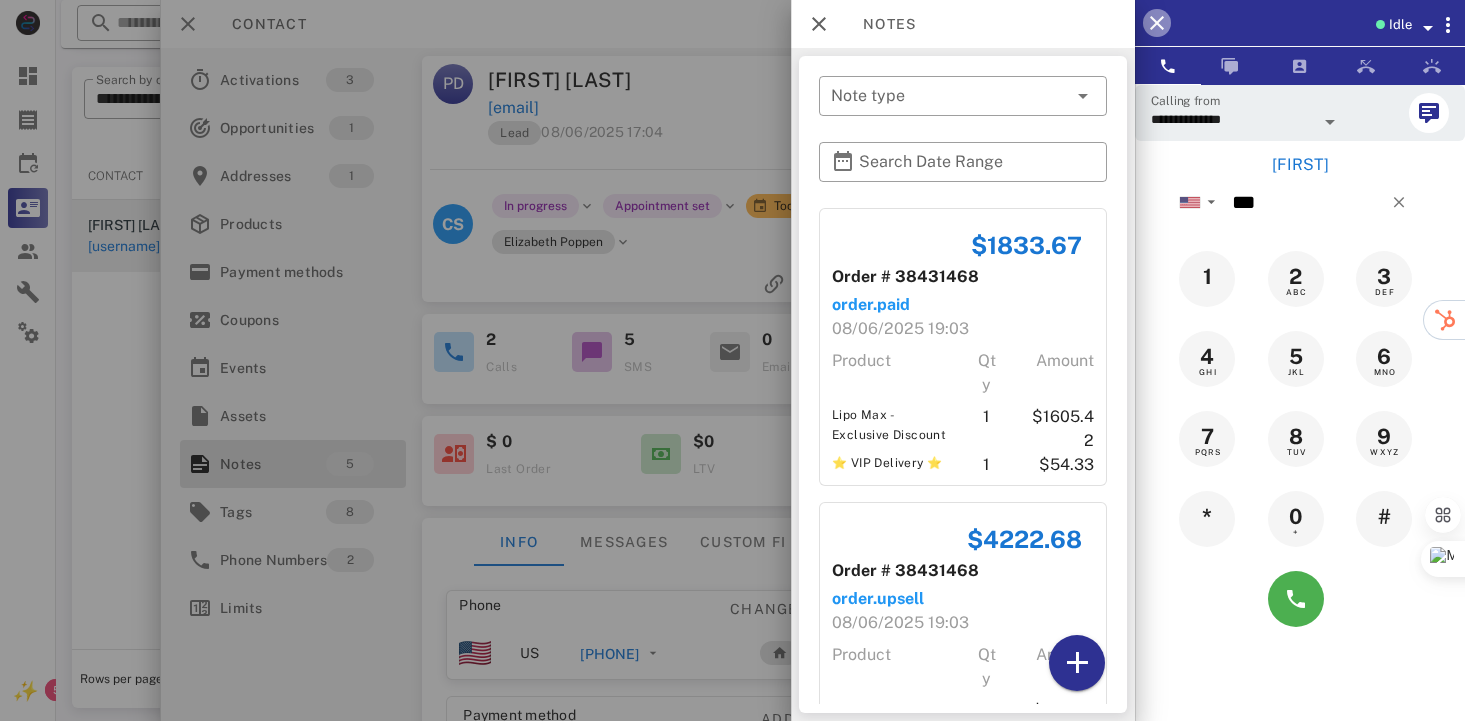 click at bounding box center [1157, 23] 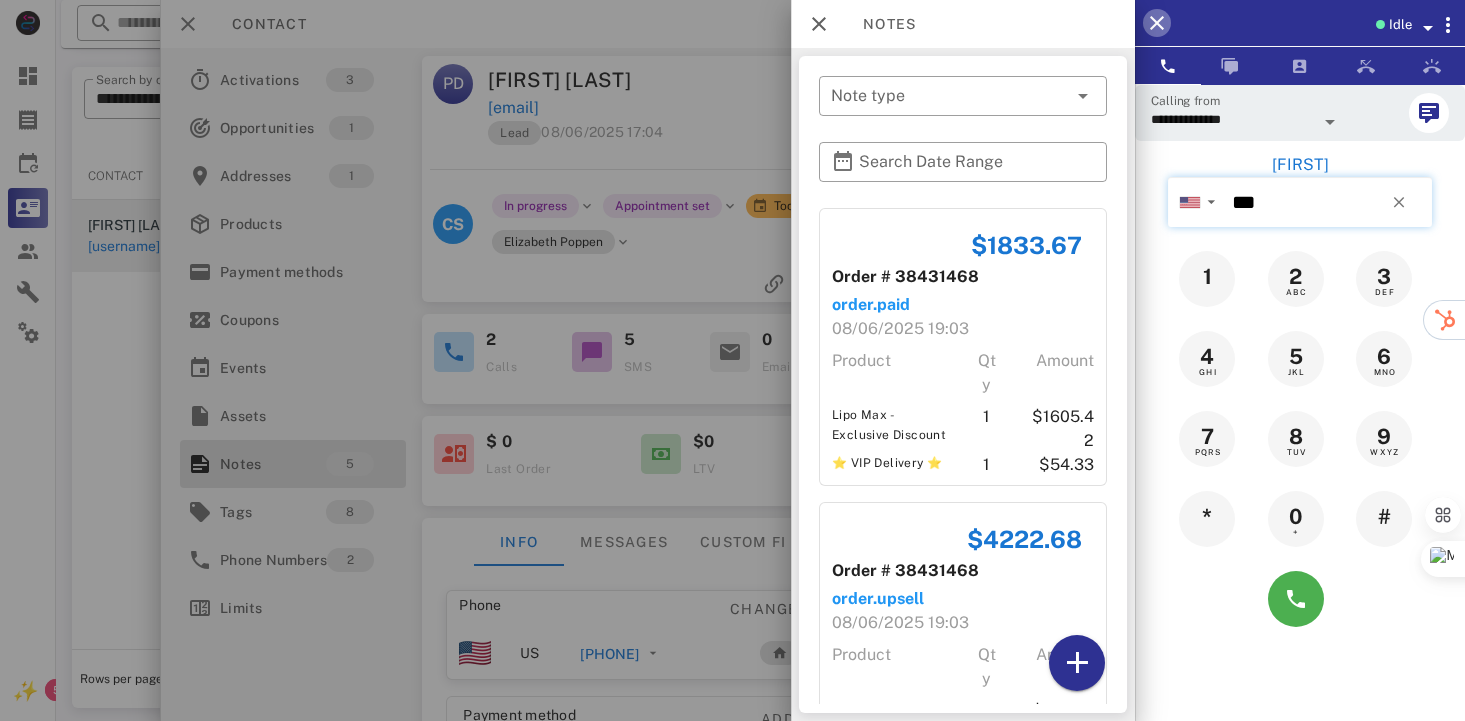 type 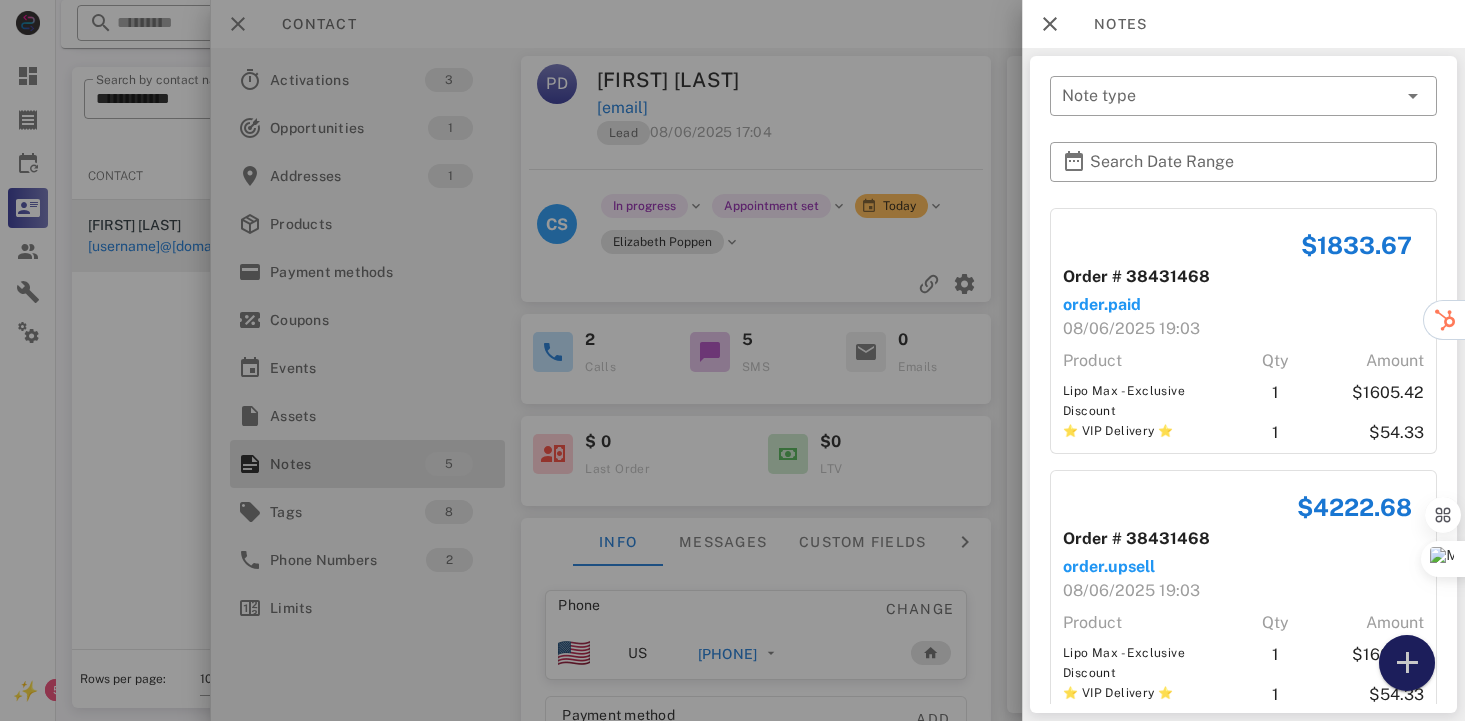 click at bounding box center [1407, 663] 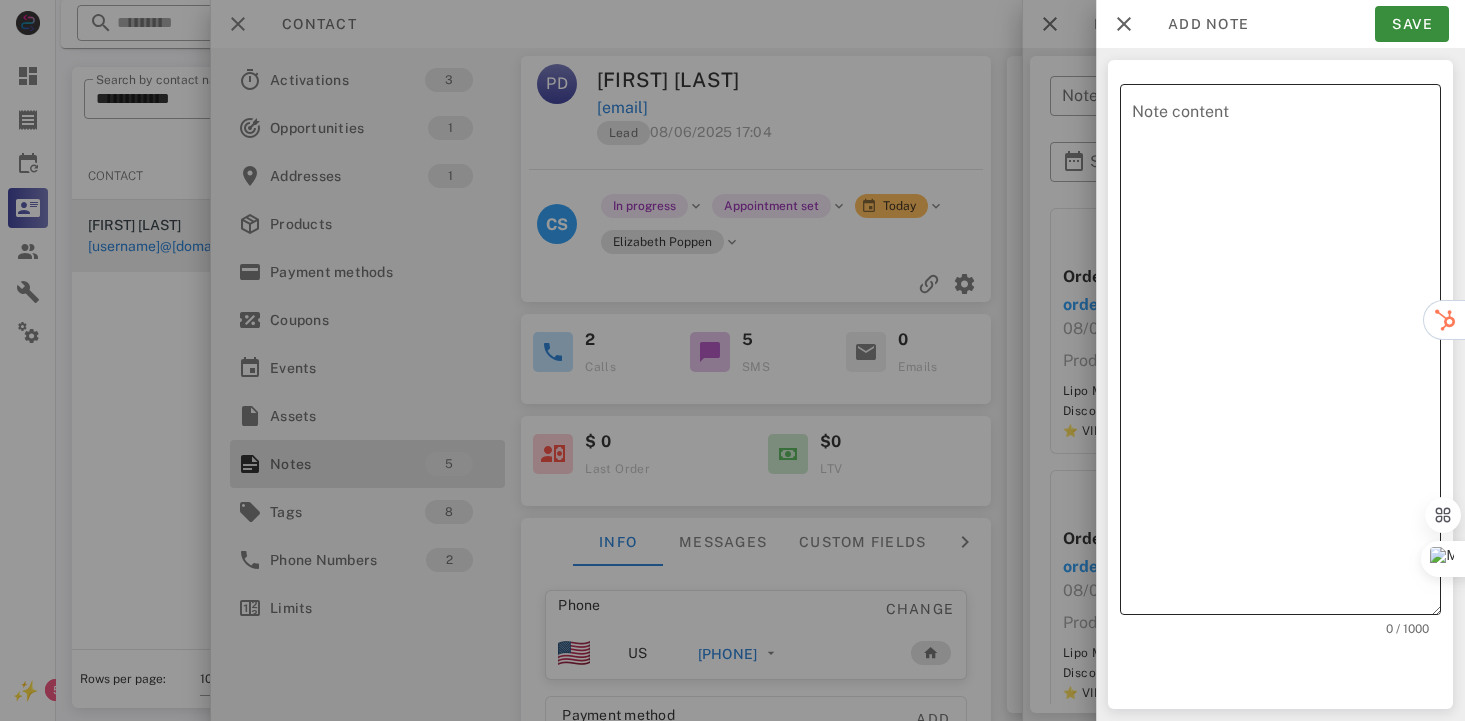 click on "Note content" at bounding box center [1286, 354] 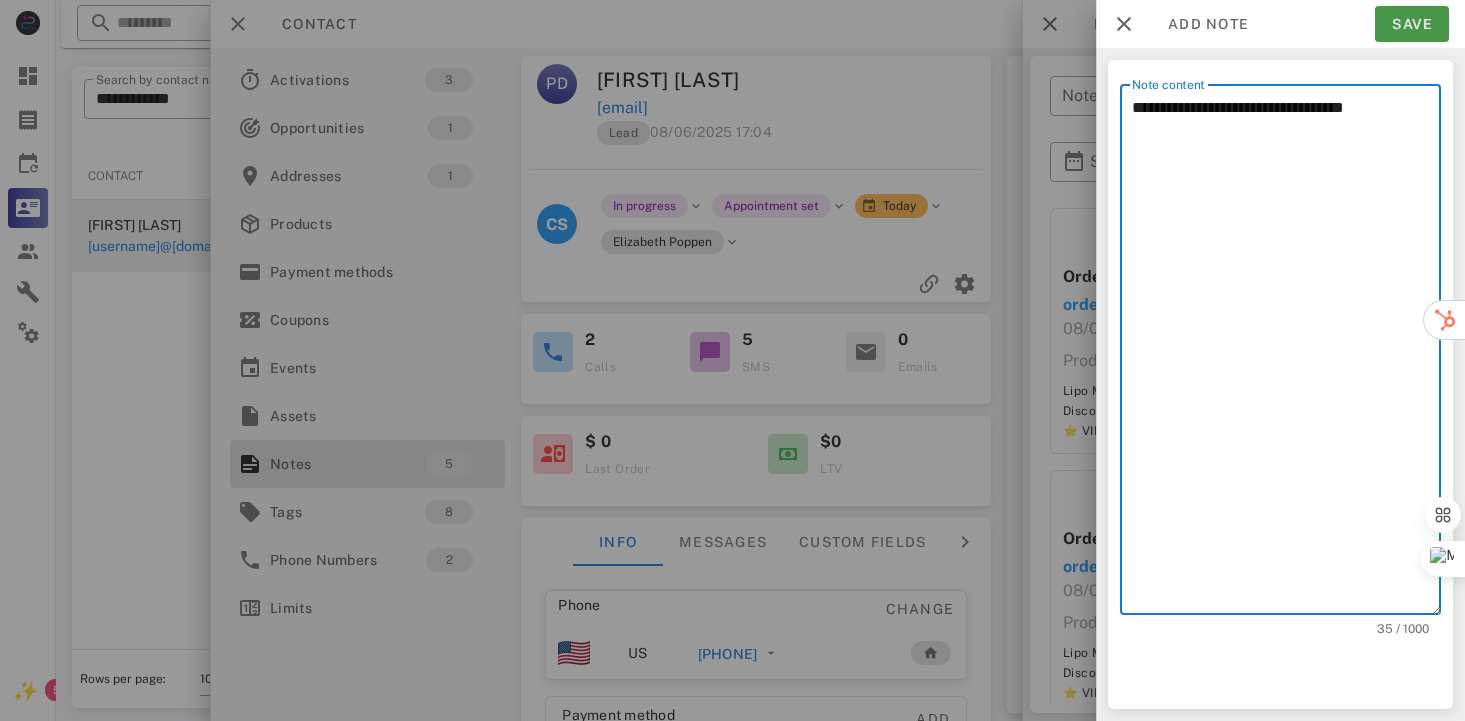 type on "**********" 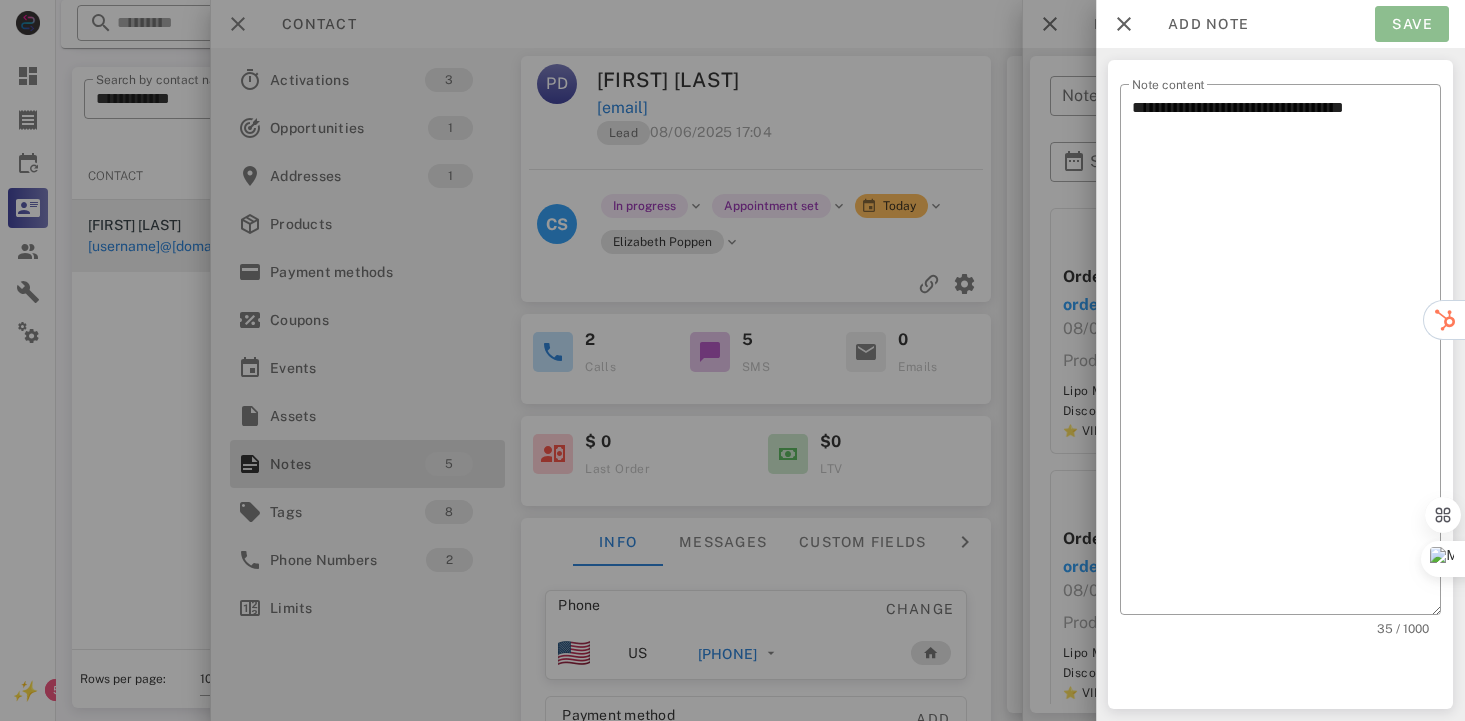 click on "Save" at bounding box center (1412, 24) 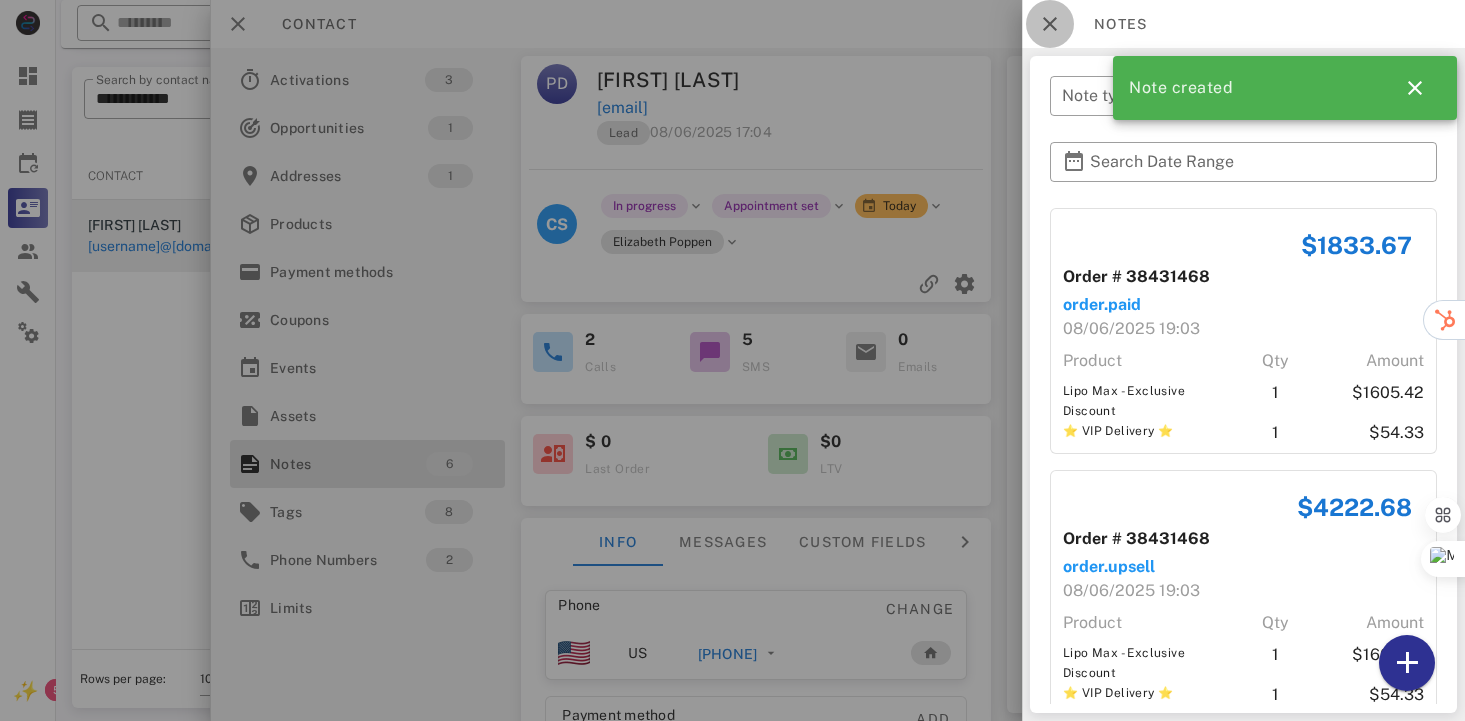 click at bounding box center [1050, 24] 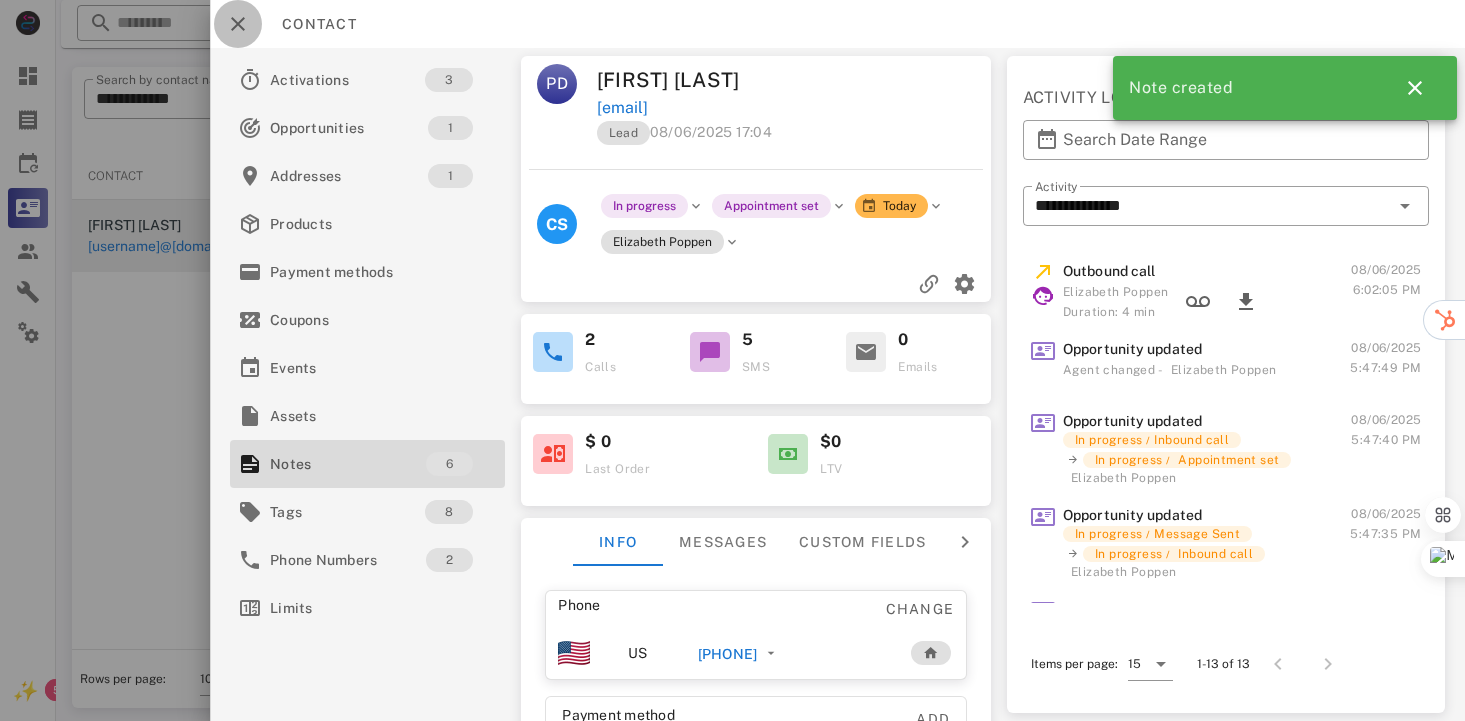 click at bounding box center (238, 24) 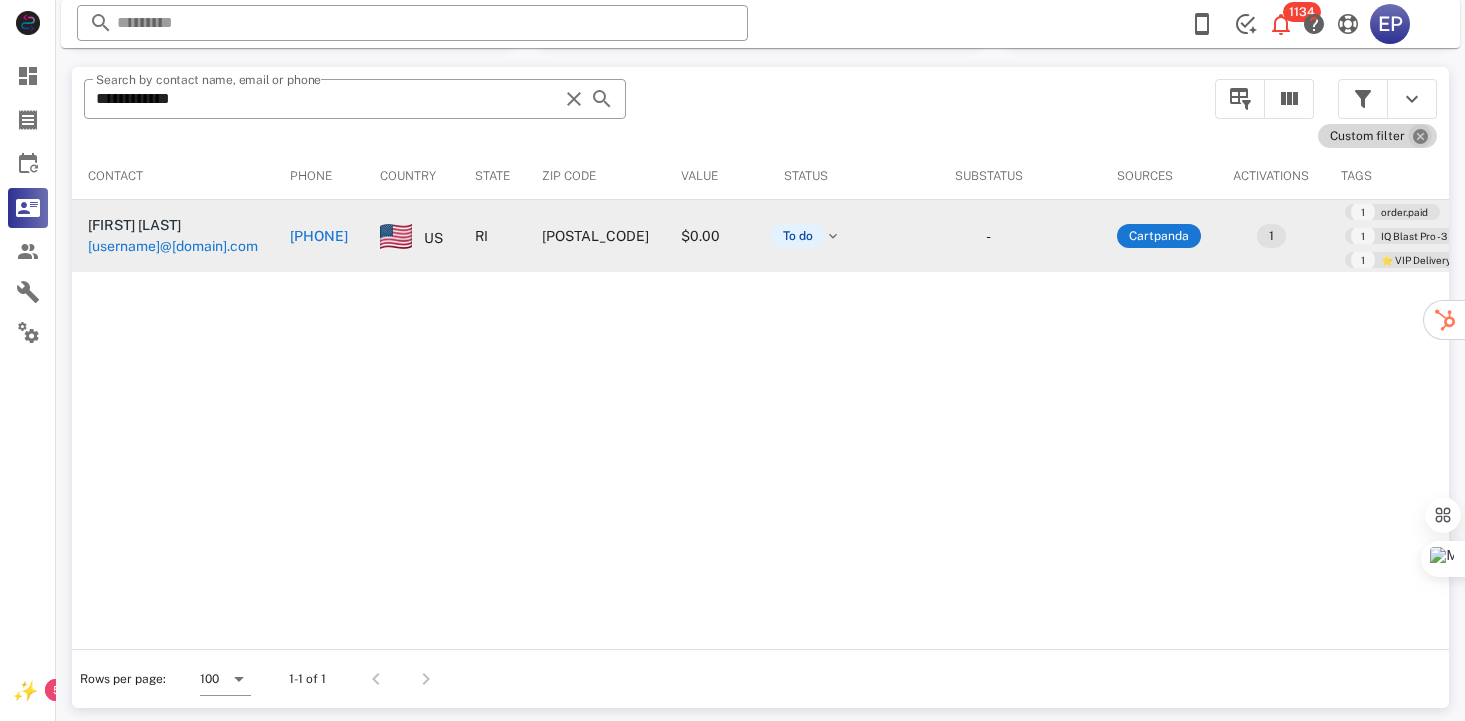 click at bounding box center (1420, 136) 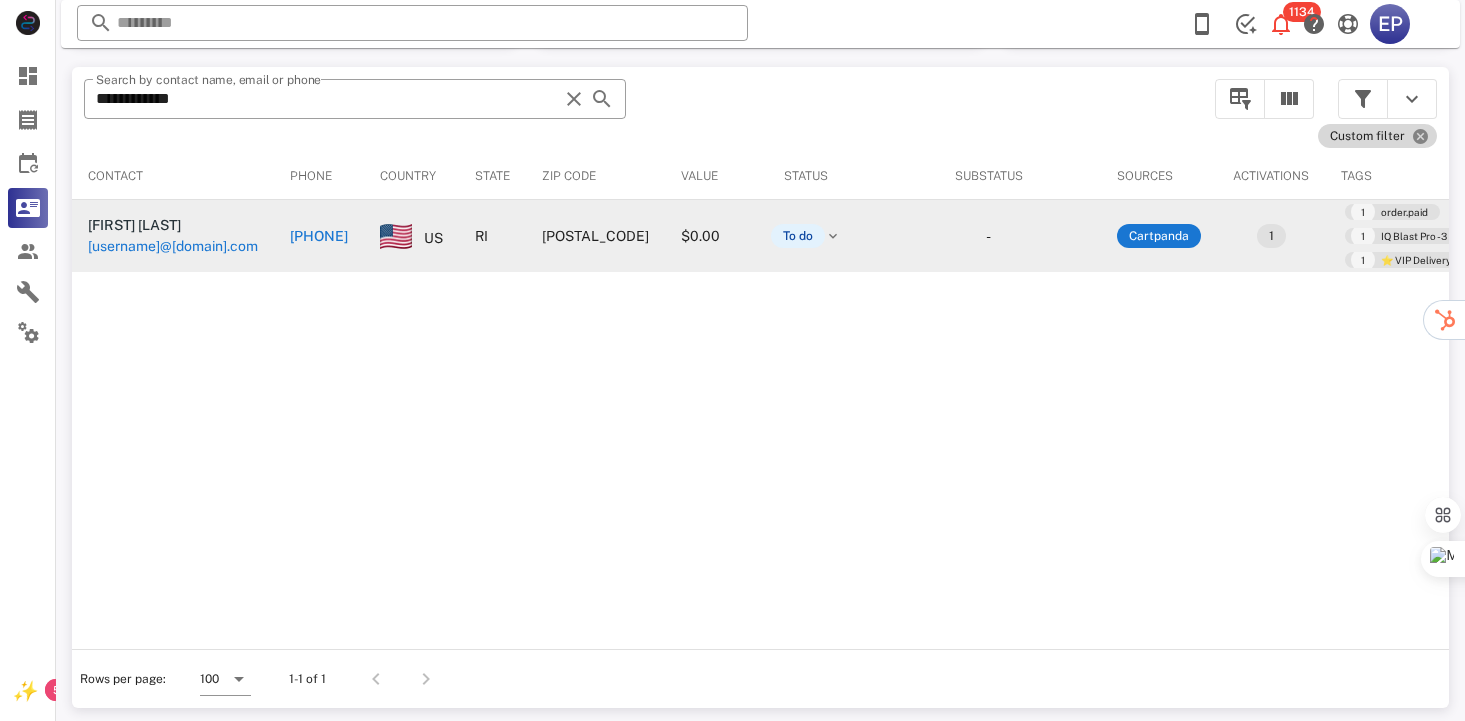type 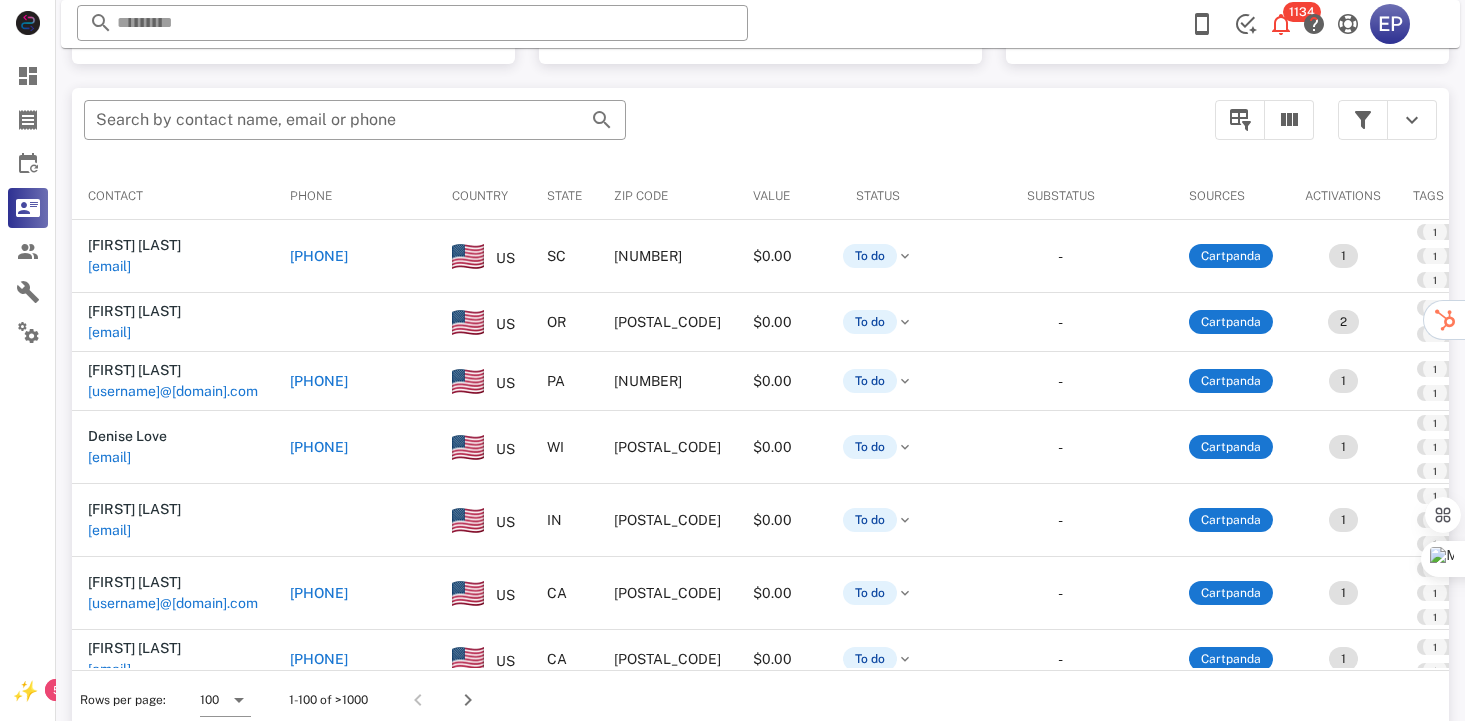 scroll, scrollTop: 377, scrollLeft: 0, axis: vertical 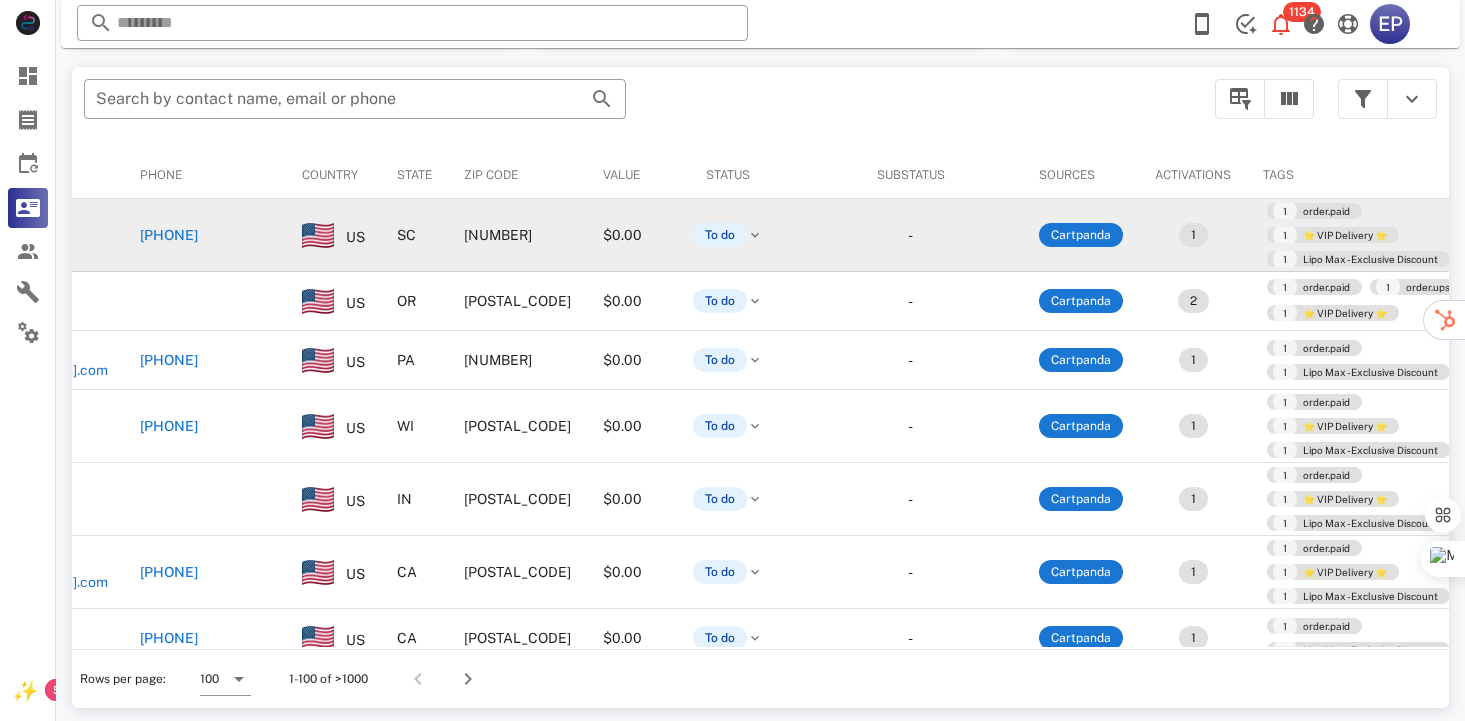click on "[PHONE]" at bounding box center (169, 235) 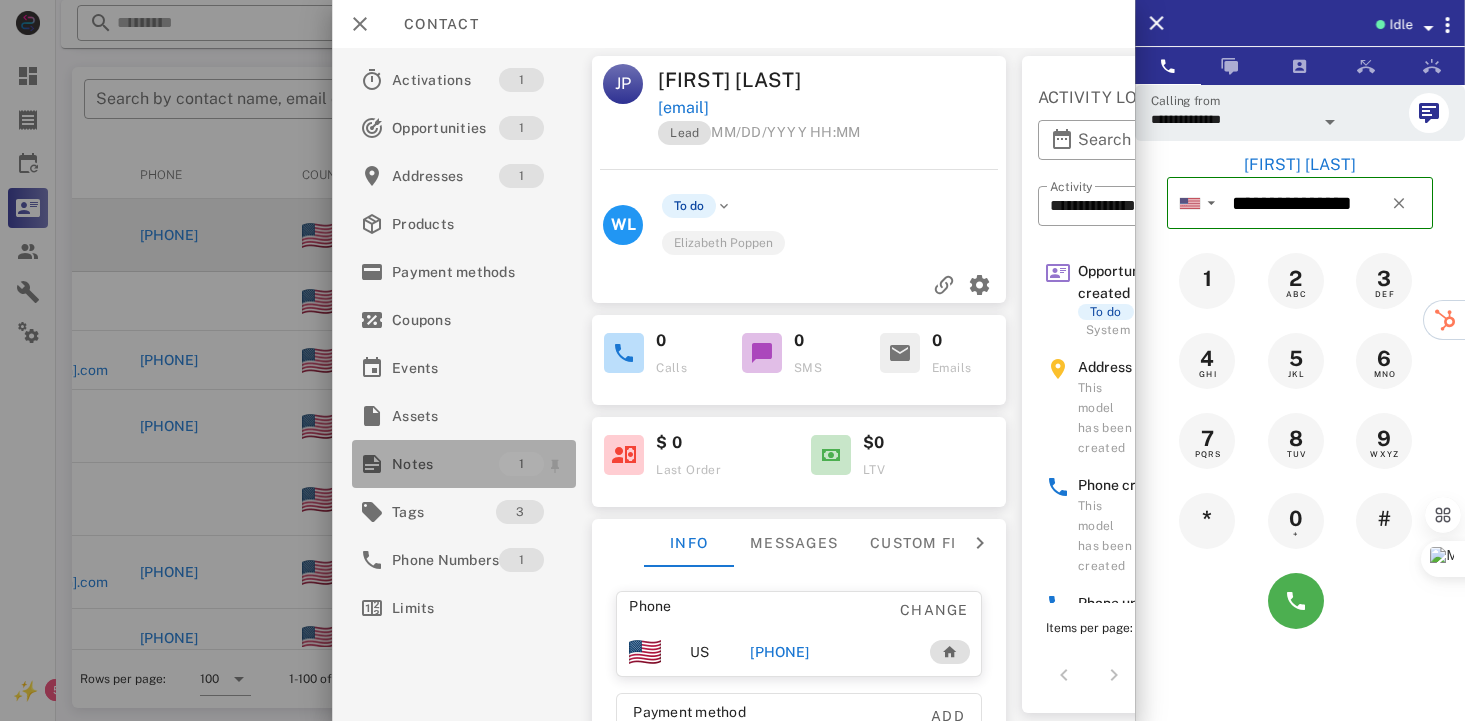 click on "Notes" at bounding box center (445, 464) 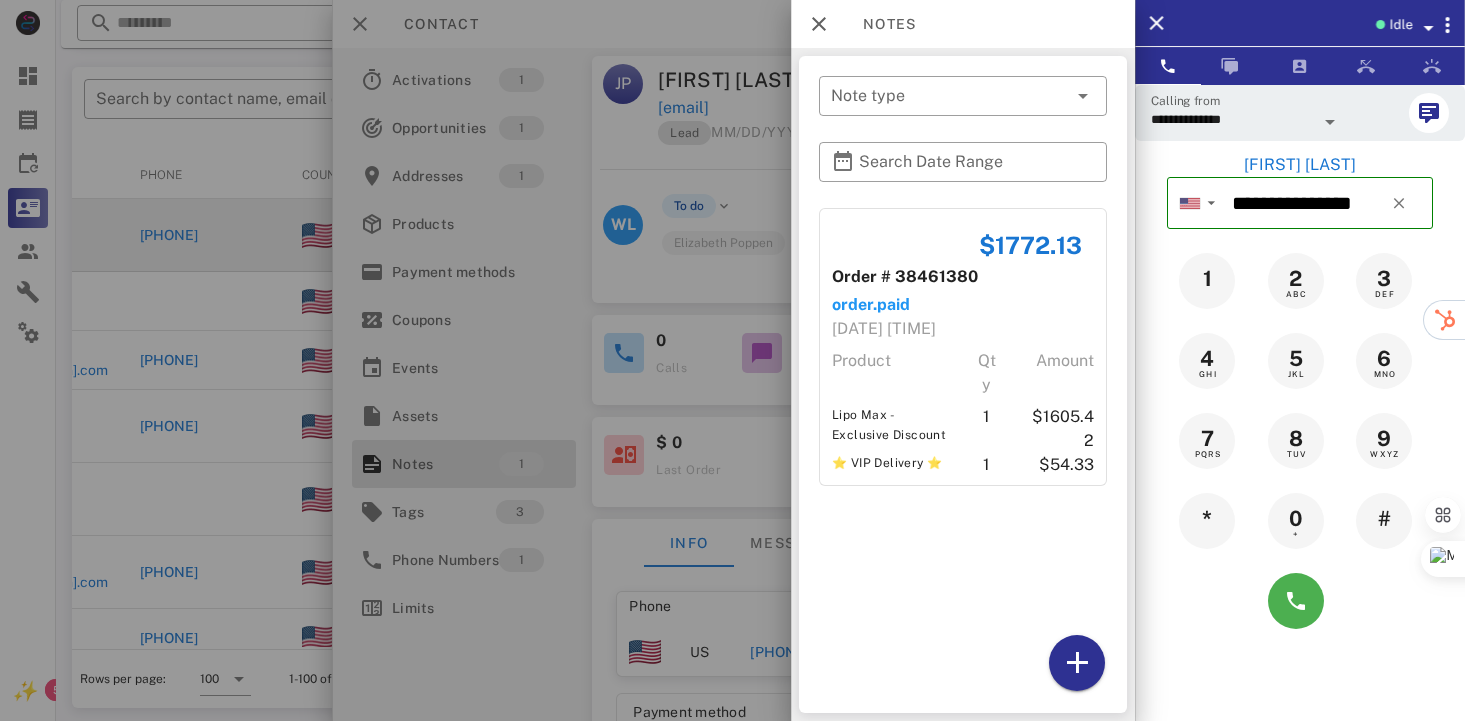 click at bounding box center [899, 235] 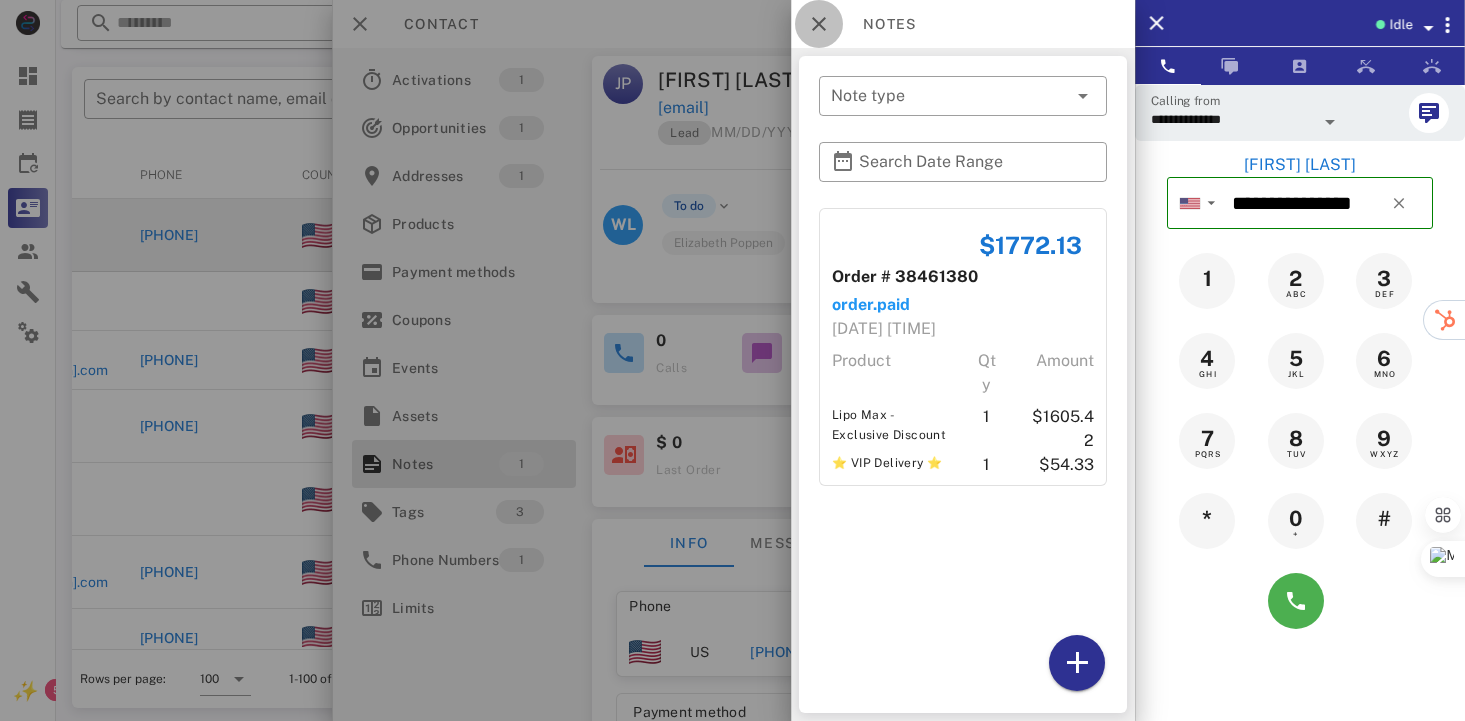 click at bounding box center (819, 24) 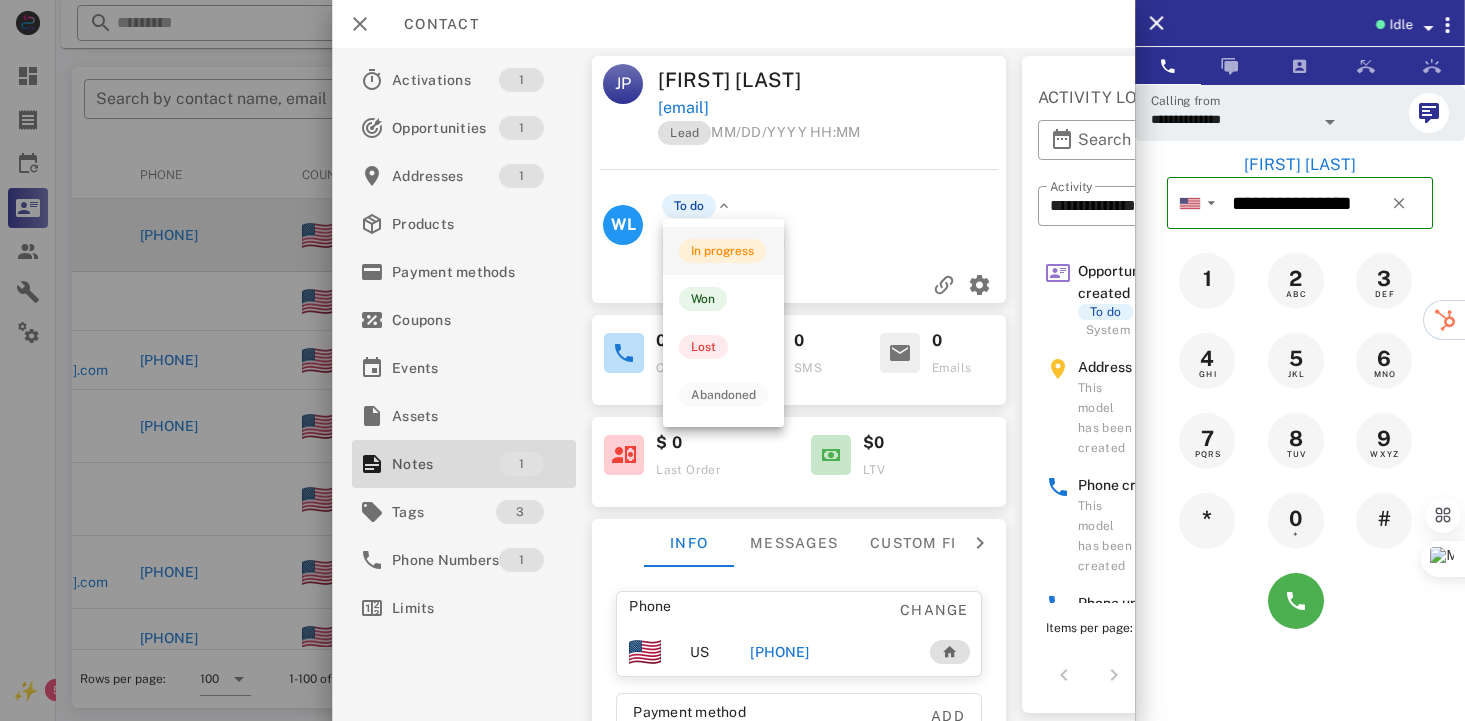 drag, startPoint x: 692, startPoint y: 202, endPoint x: 728, endPoint y: 245, distance: 56.0803 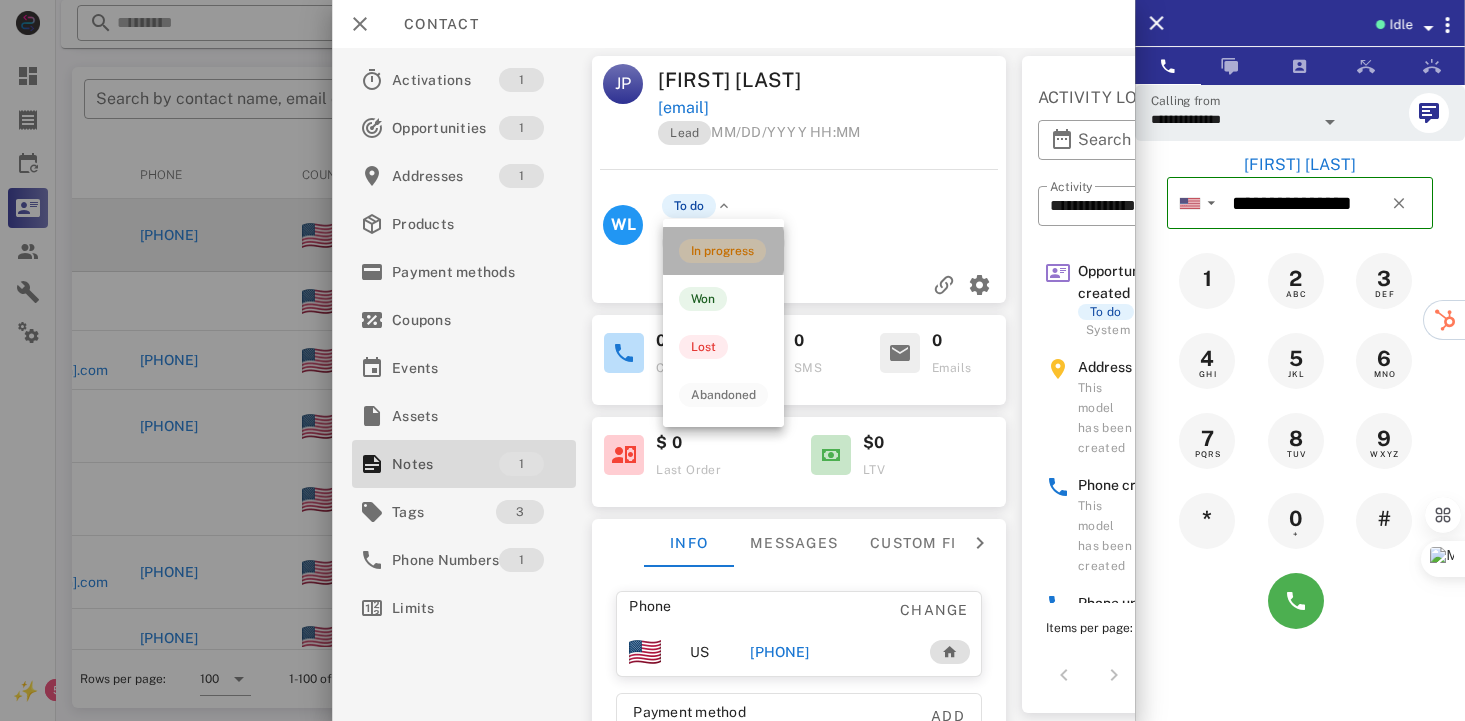 click on "In progress" at bounding box center [722, 251] 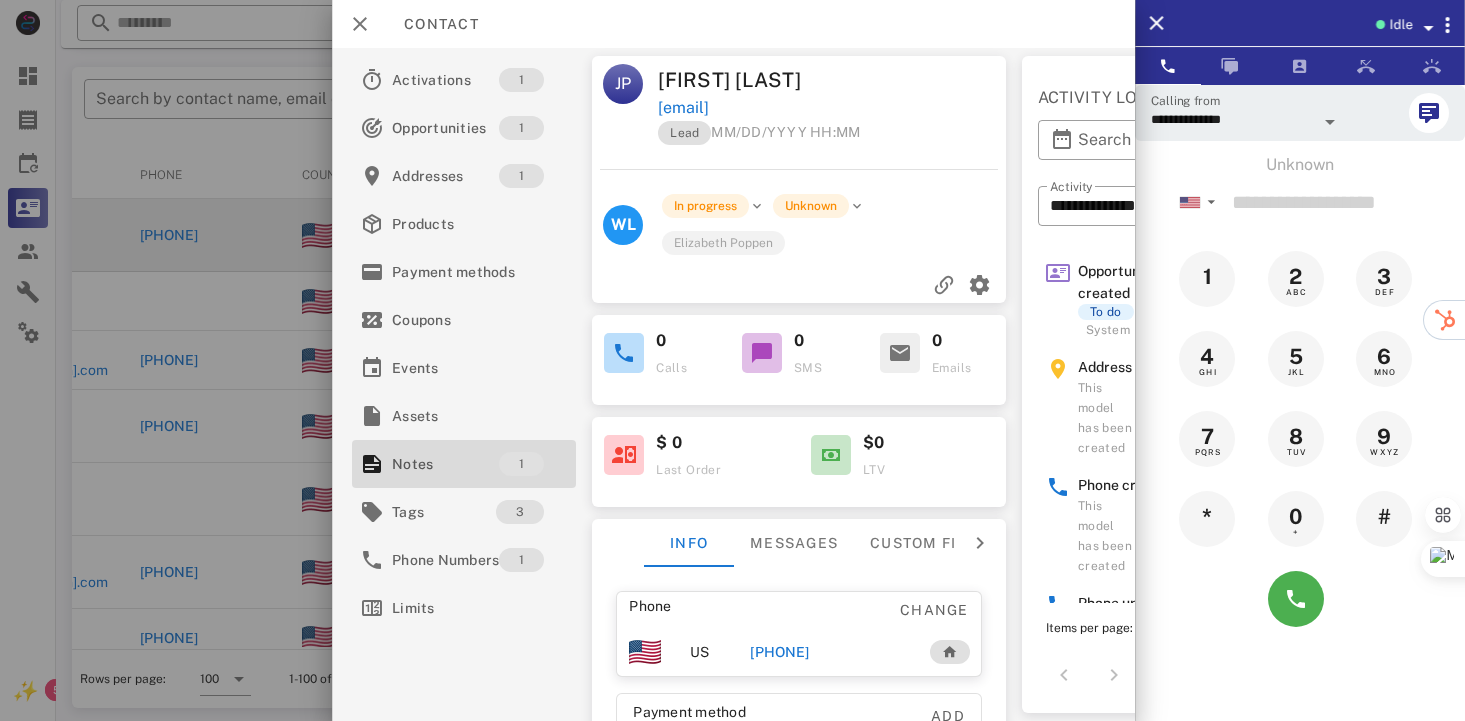 click on "[EMAIL]" at bounding box center [834, 108] 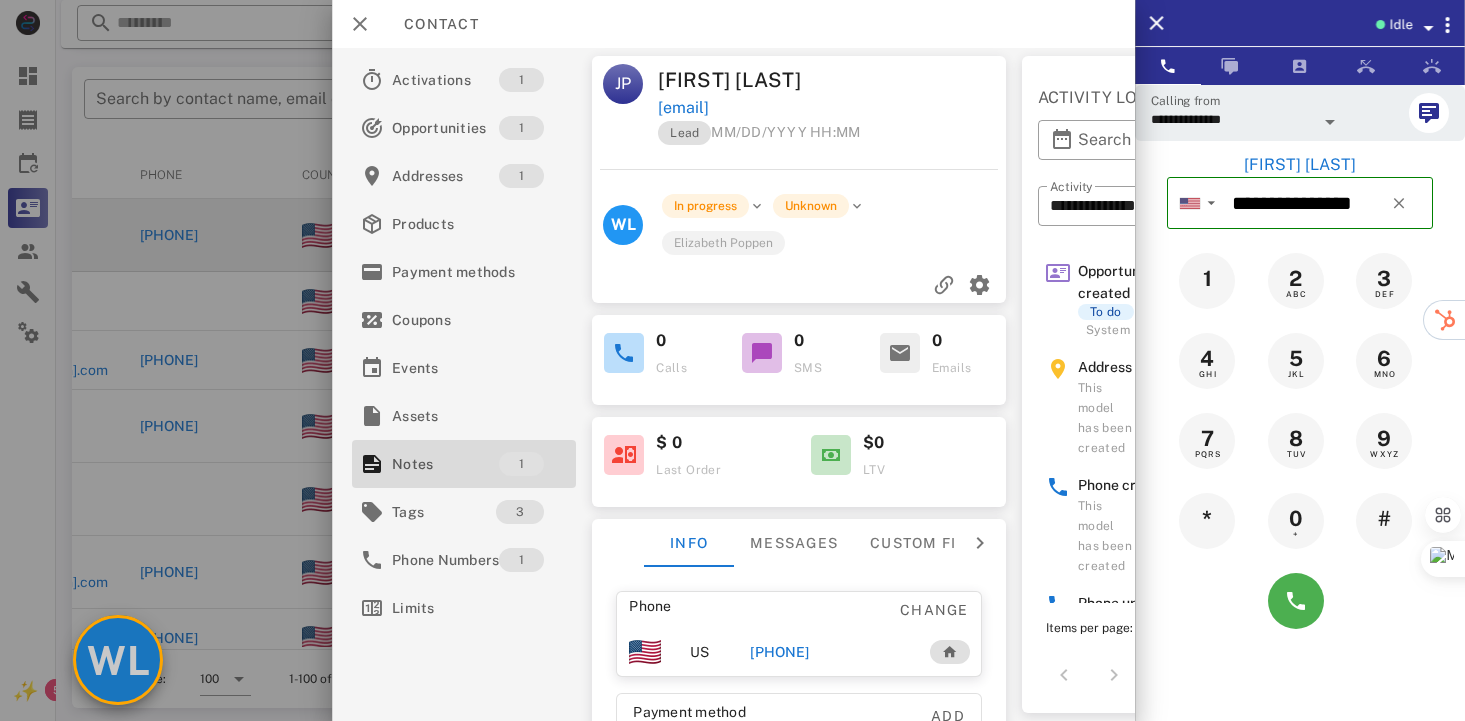 click on "WL" at bounding box center (118, 660) 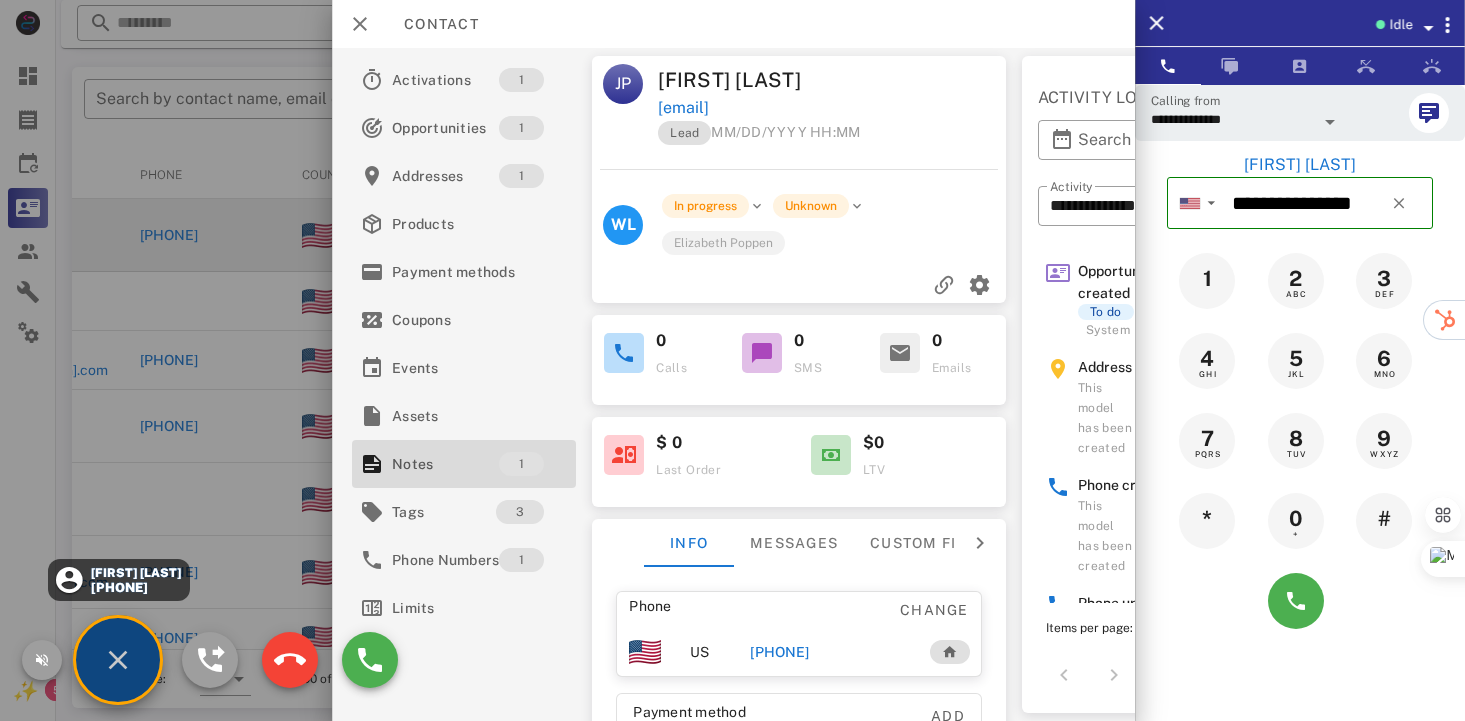 click on "[FIRST] [LAST]" at bounding box center [134, 573] 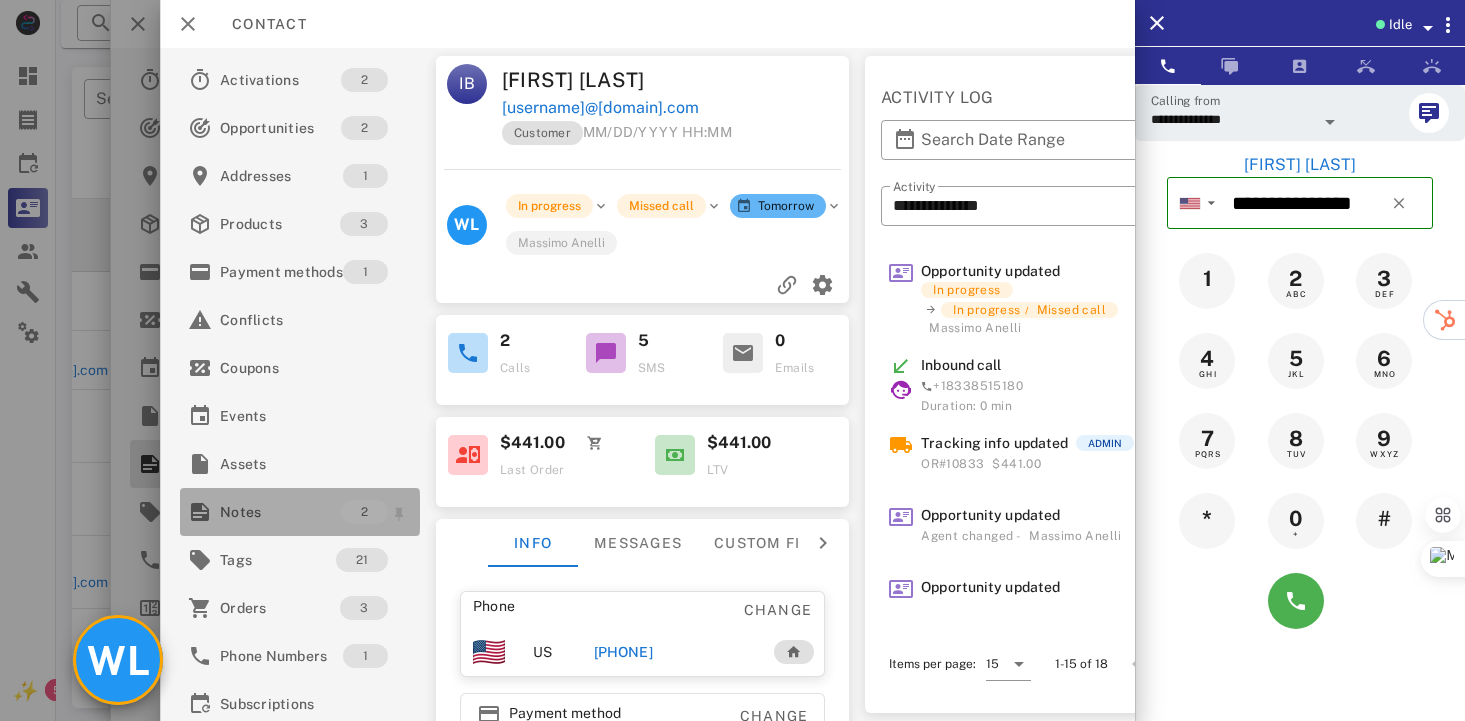 click on "Notes" at bounding box center (280, 512) 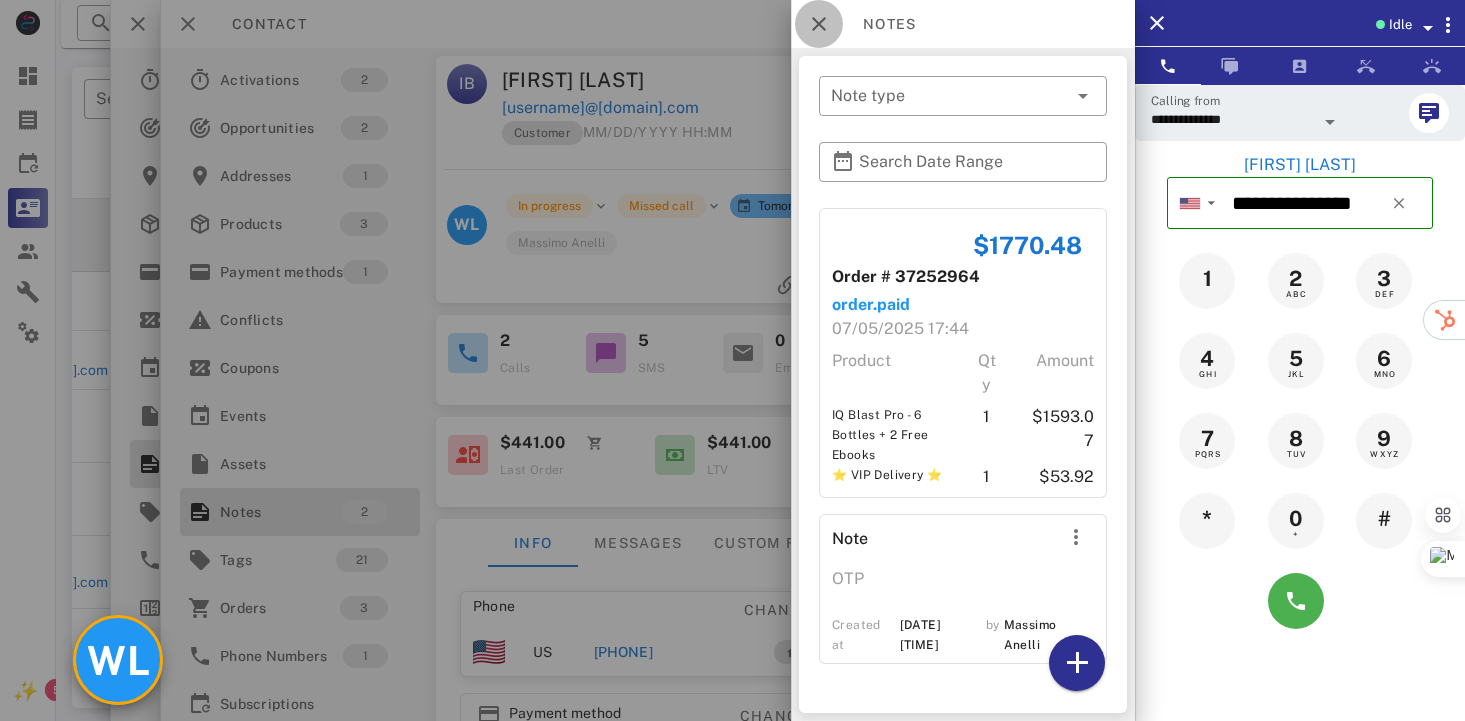click at bounding box center [819, 24] 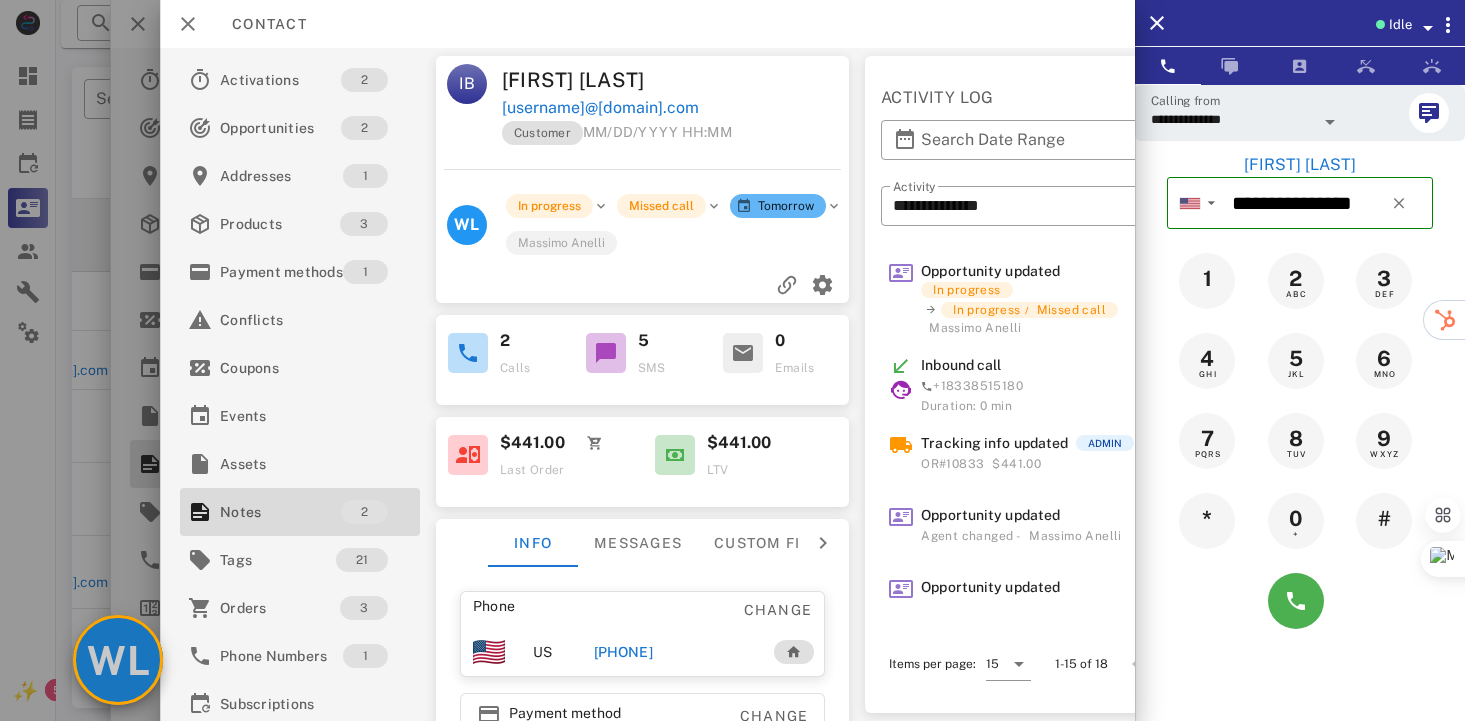 click on "WL" at bounding box center (118, 660) 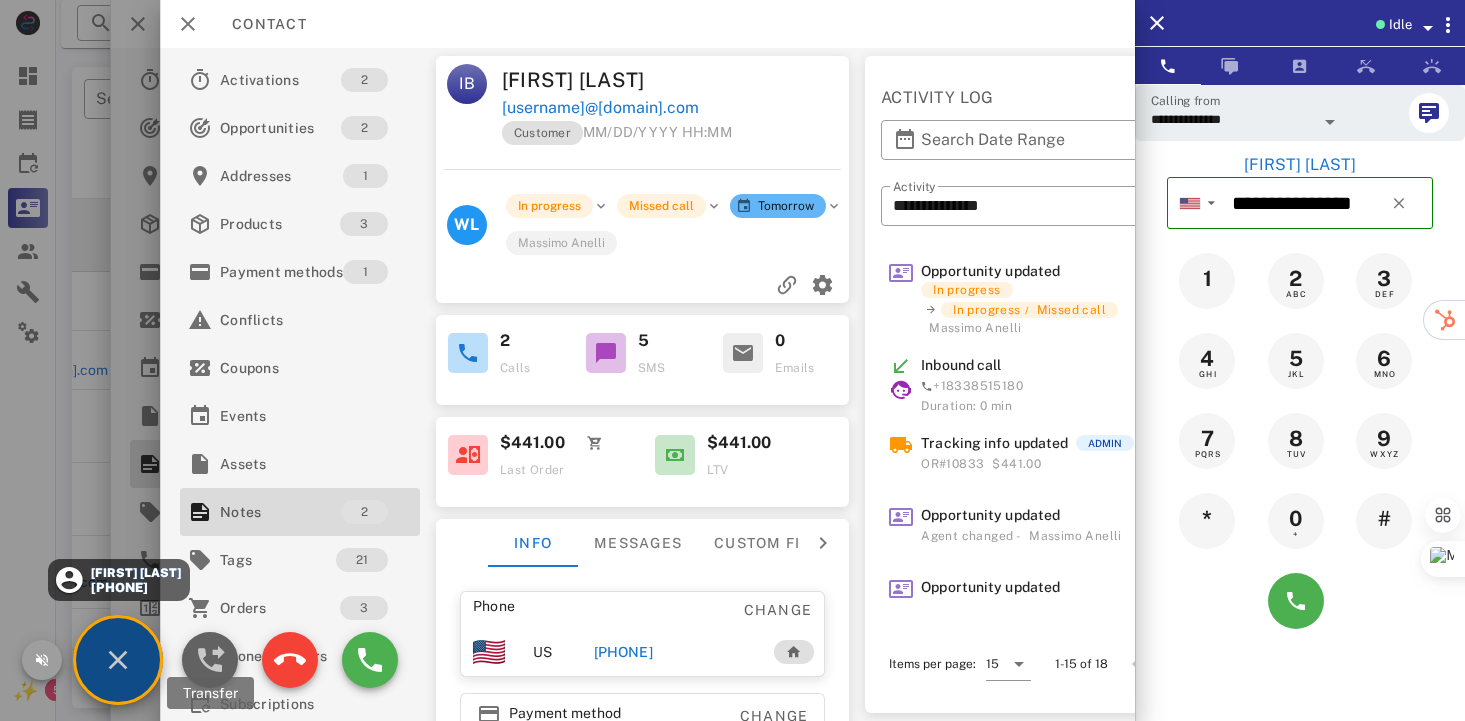 click at bounding box center [210, 660] 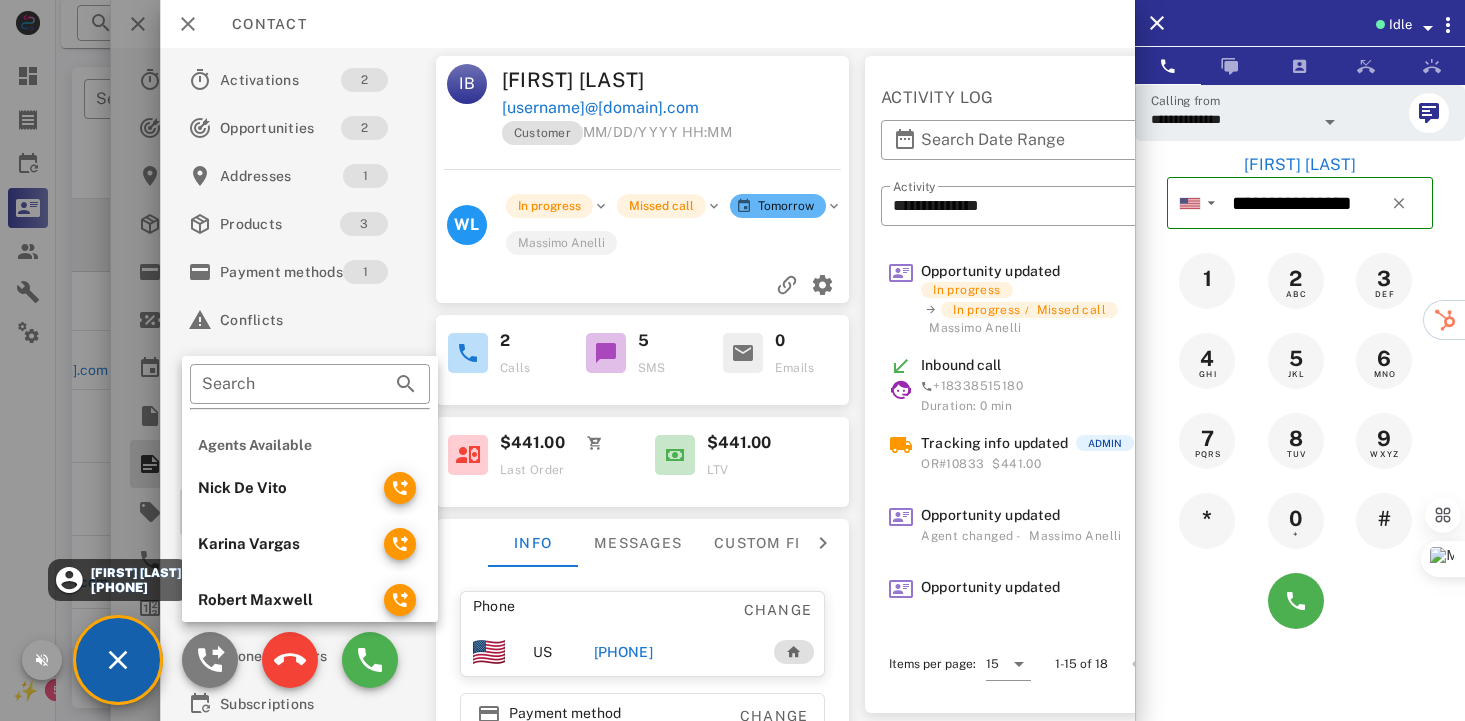 scroll, scrollTop: 525, scrollLeft: 0, axis: vertical 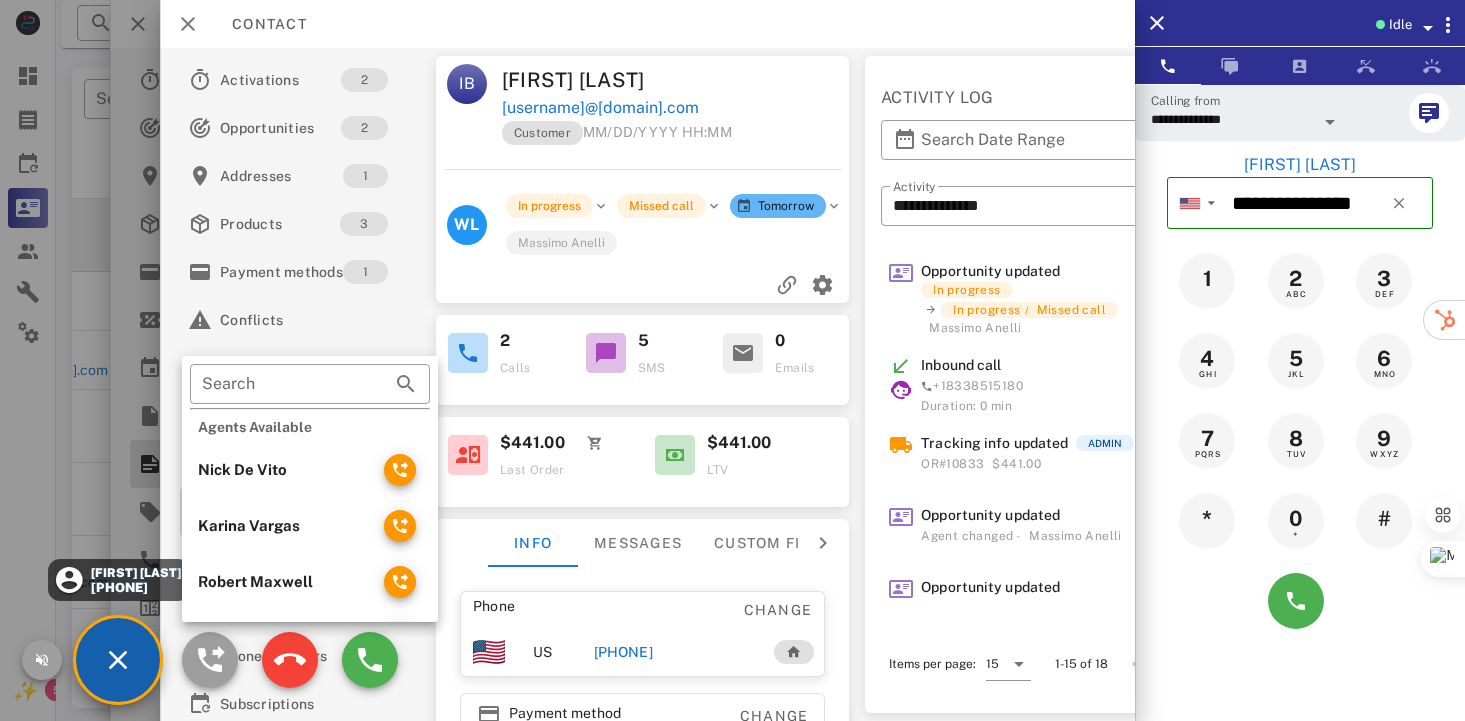 click on "Robert Maxwell" at bounding box center (283, 582) 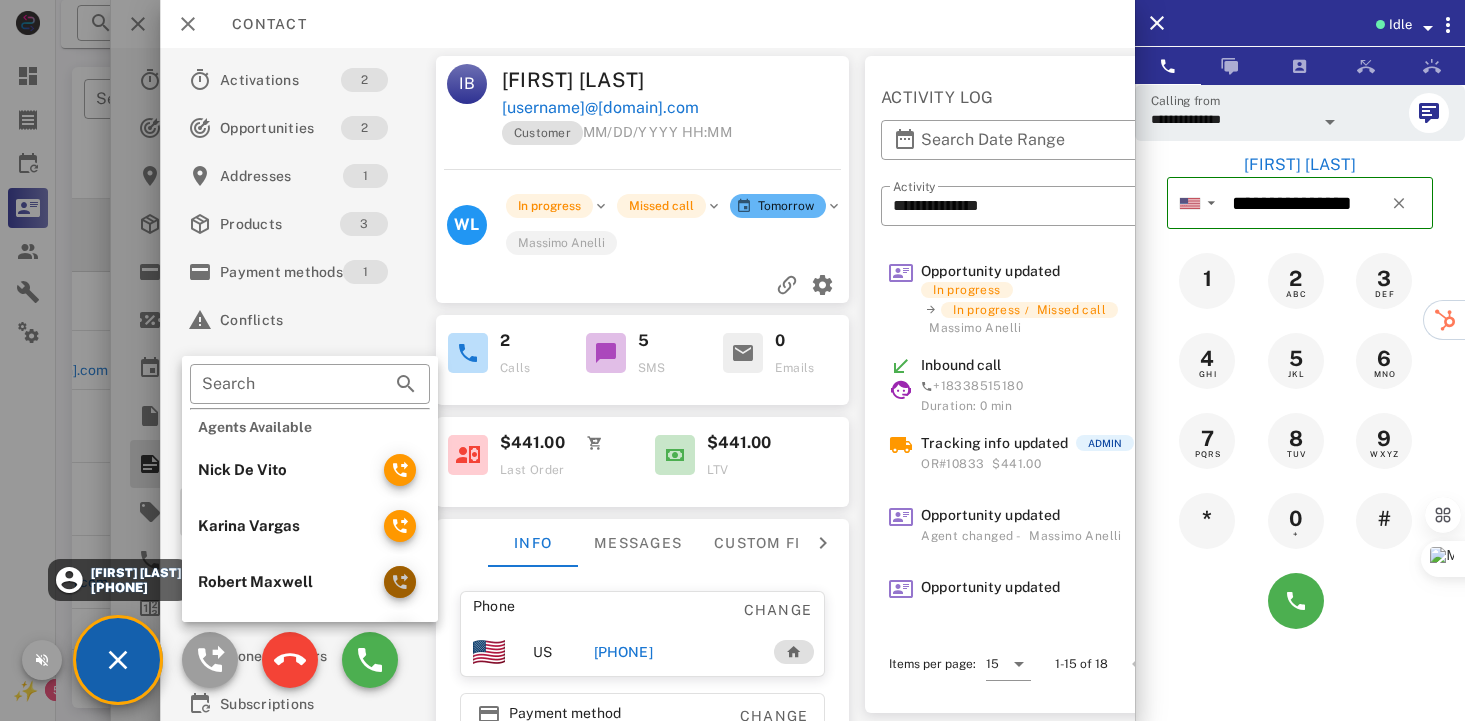 click at bounding box center (400, 582) 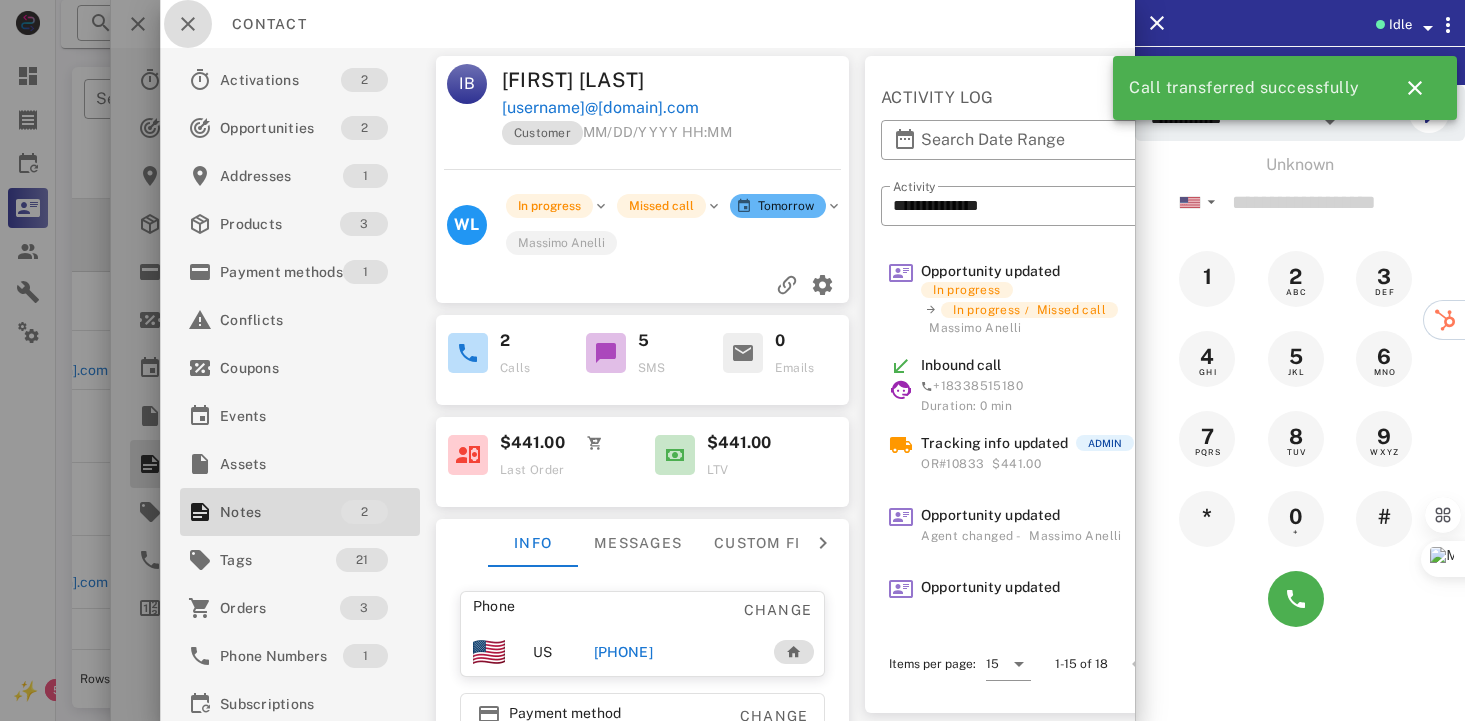 click at bounding box center [188, 24] 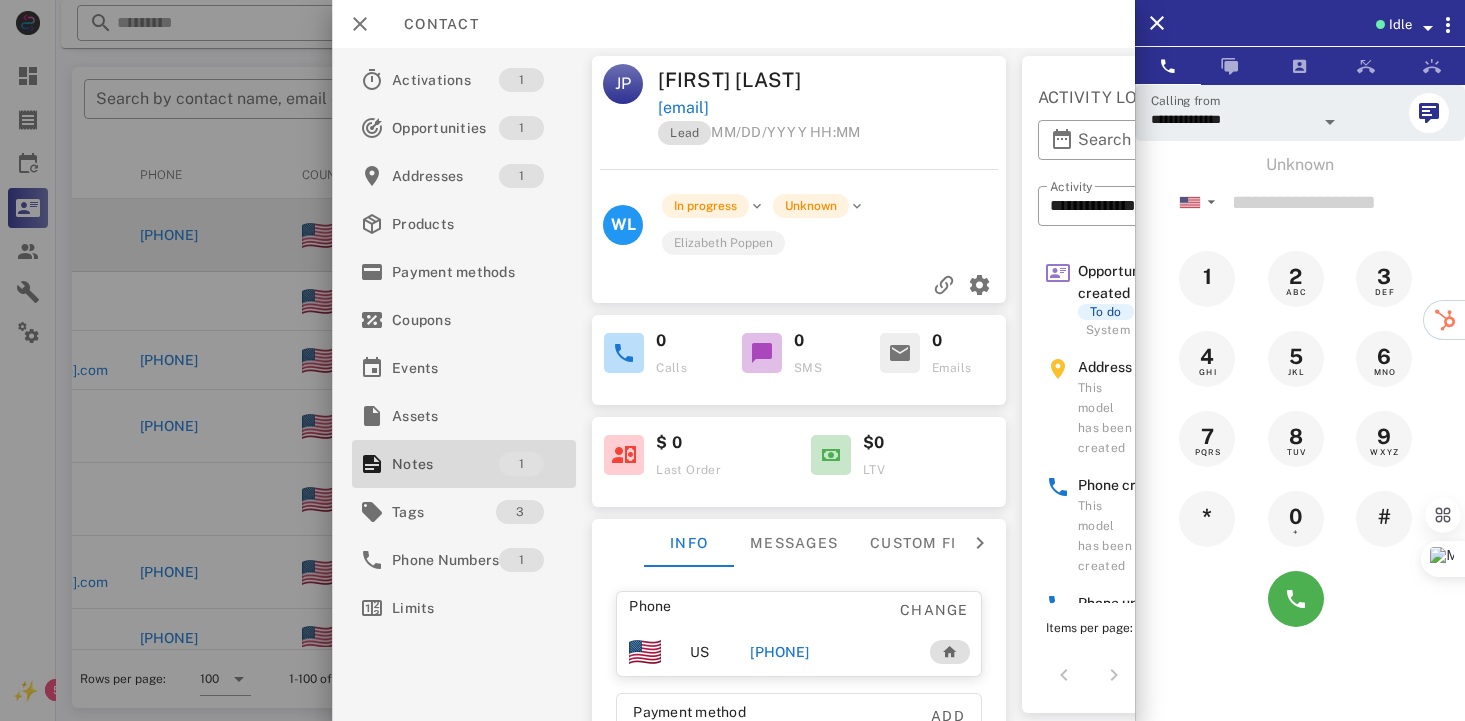 click on "[PHONE]" at bounding box center (780, 652) 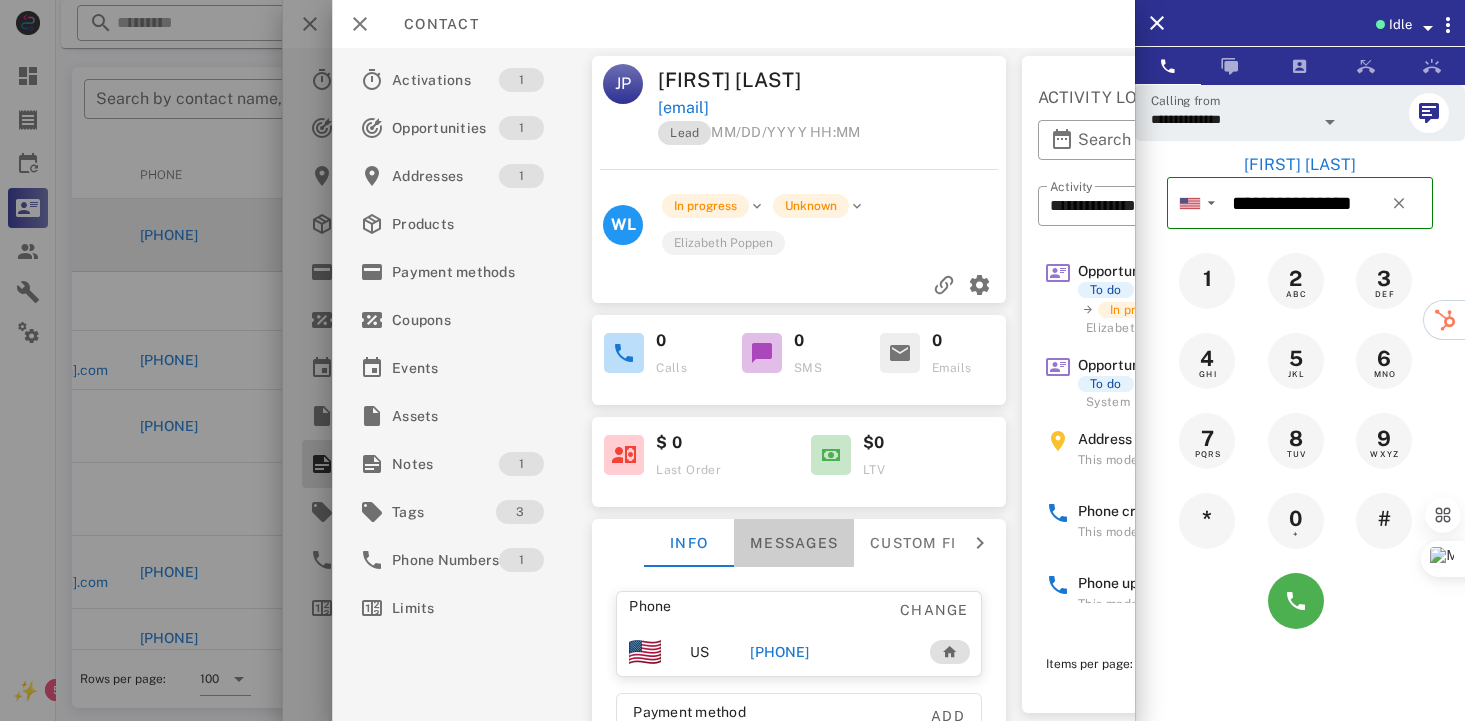 click on "Messages" at bounding box center [794, 543] 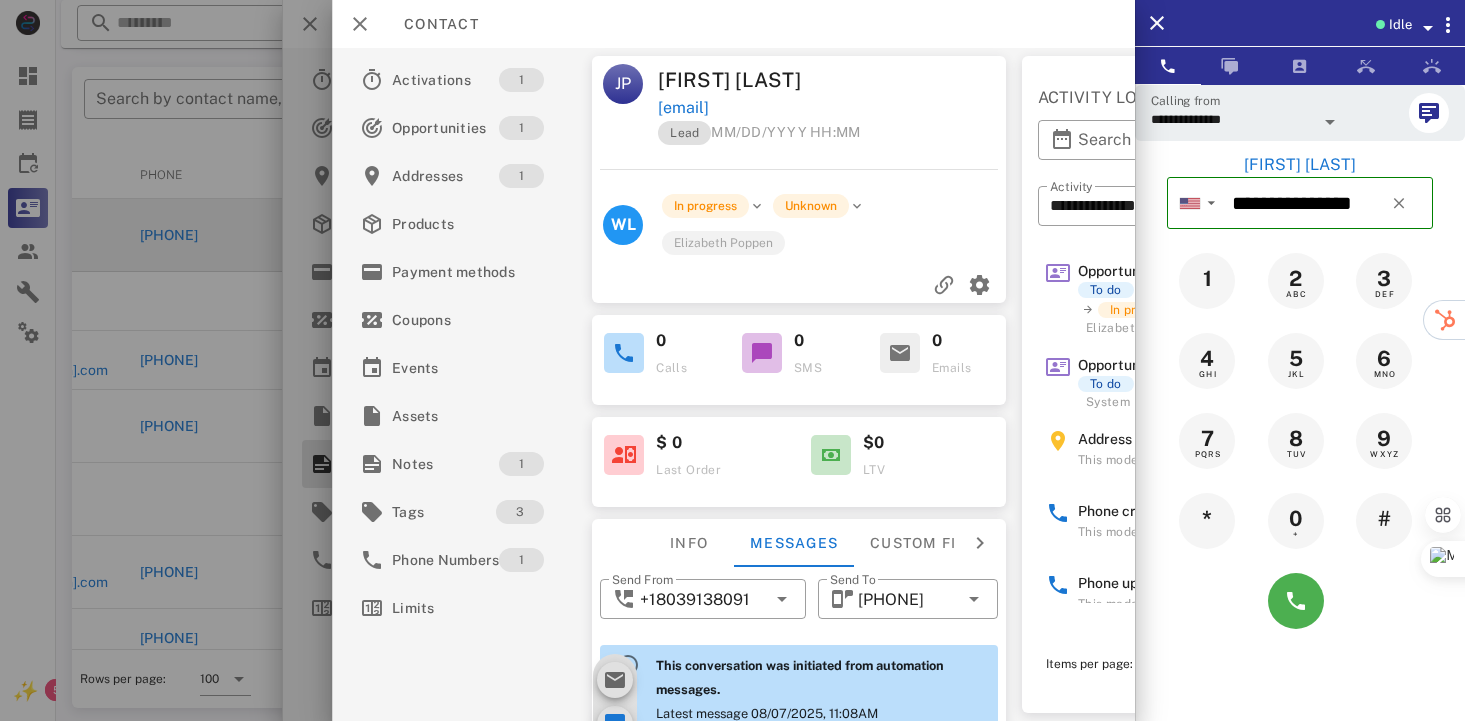 scroll, scrollTop: 688, scrollLeft: 0, axis: vertical 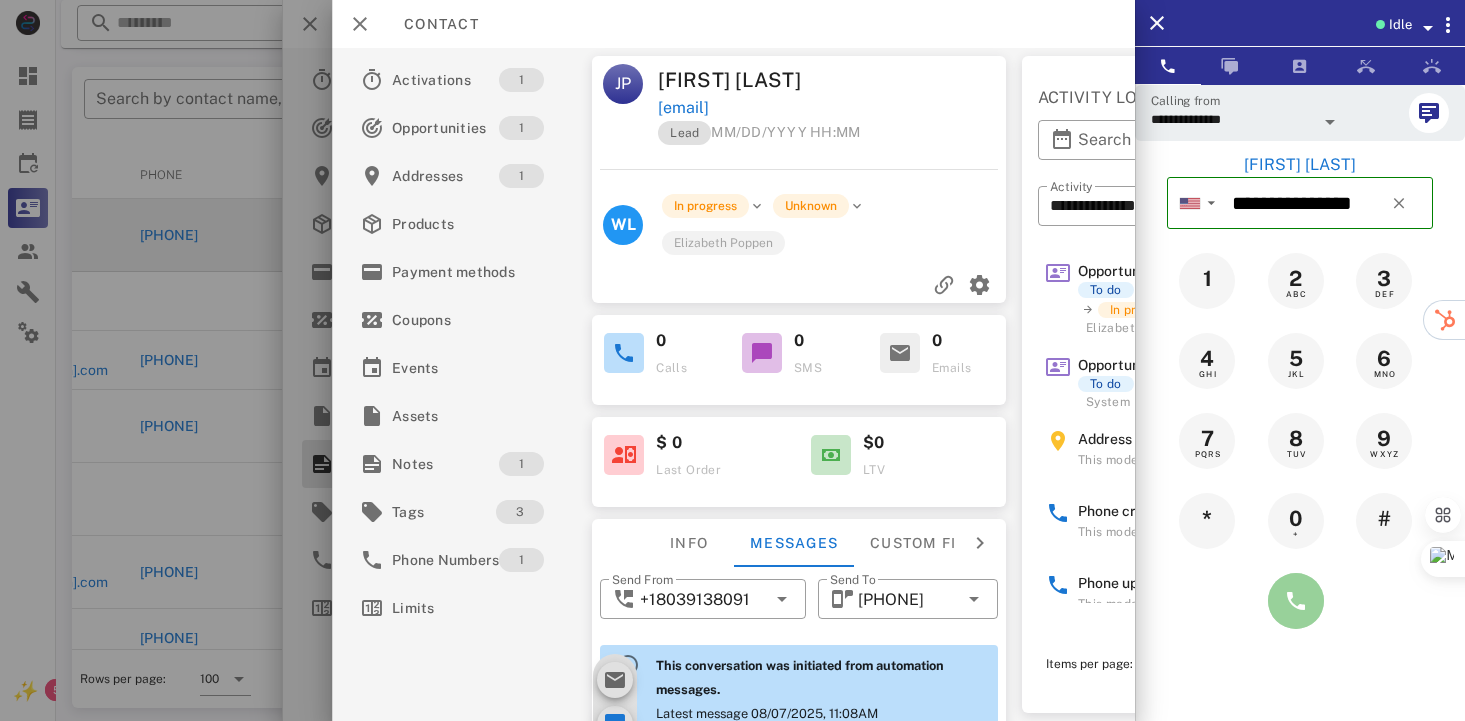click at bounding box center [1296, 601] 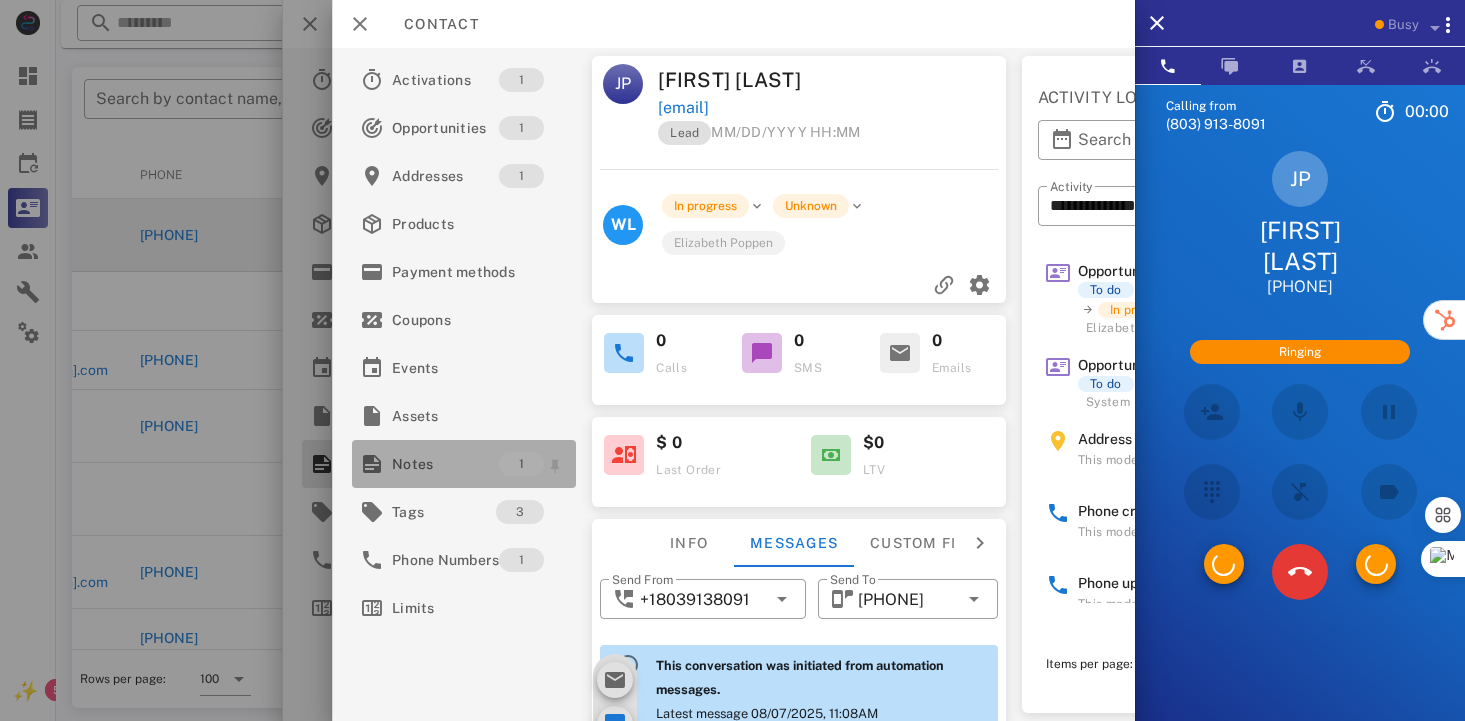 click on "Notes" at bounding box center [445, 464] 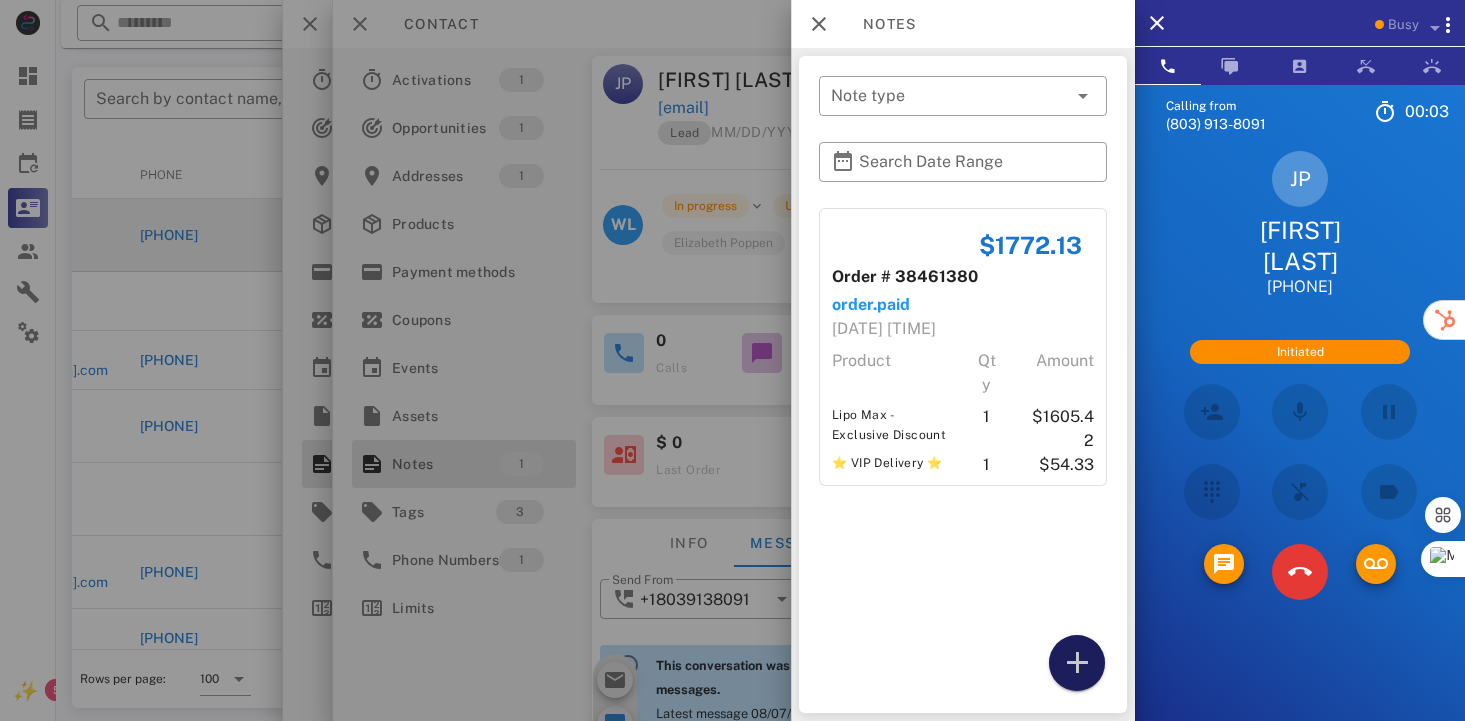 click at bounding box center [1077, 663] 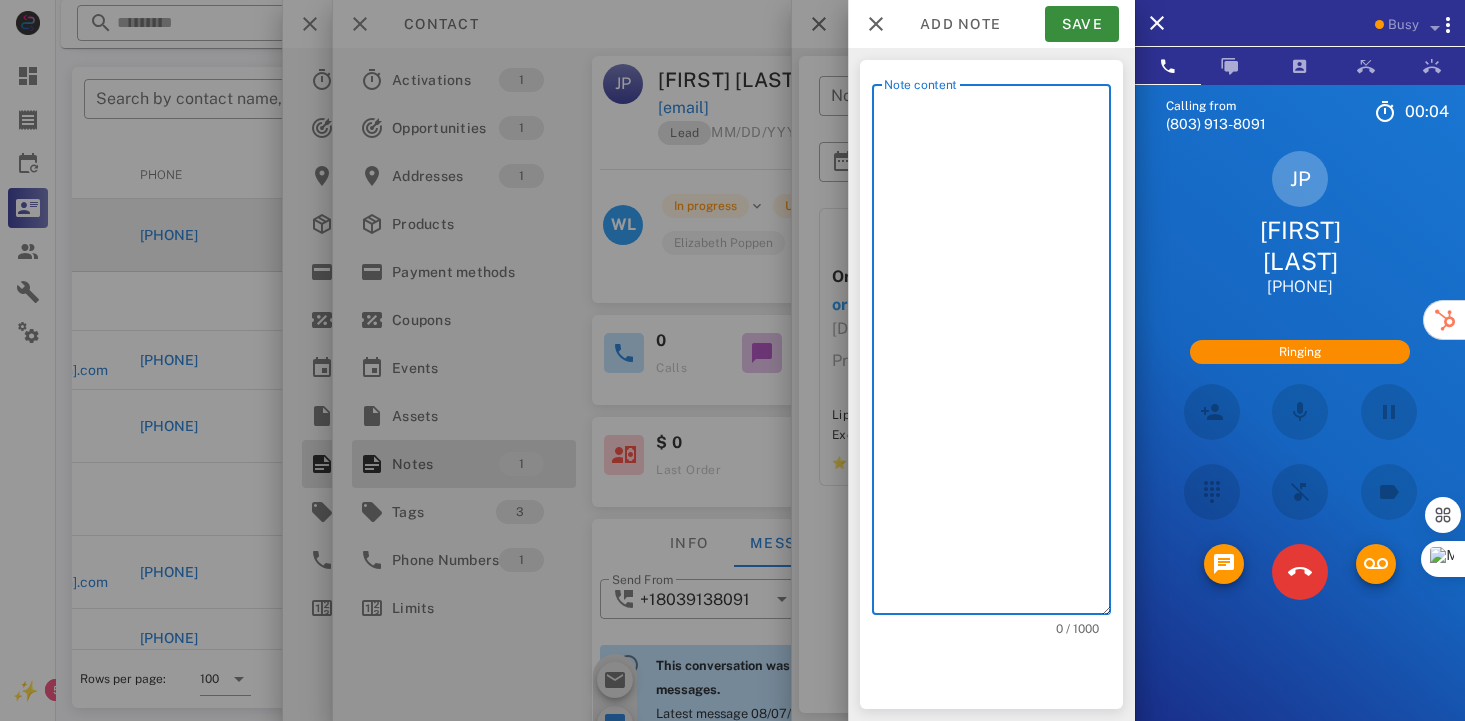 click on "Note content" at bounding box center [997, 354] 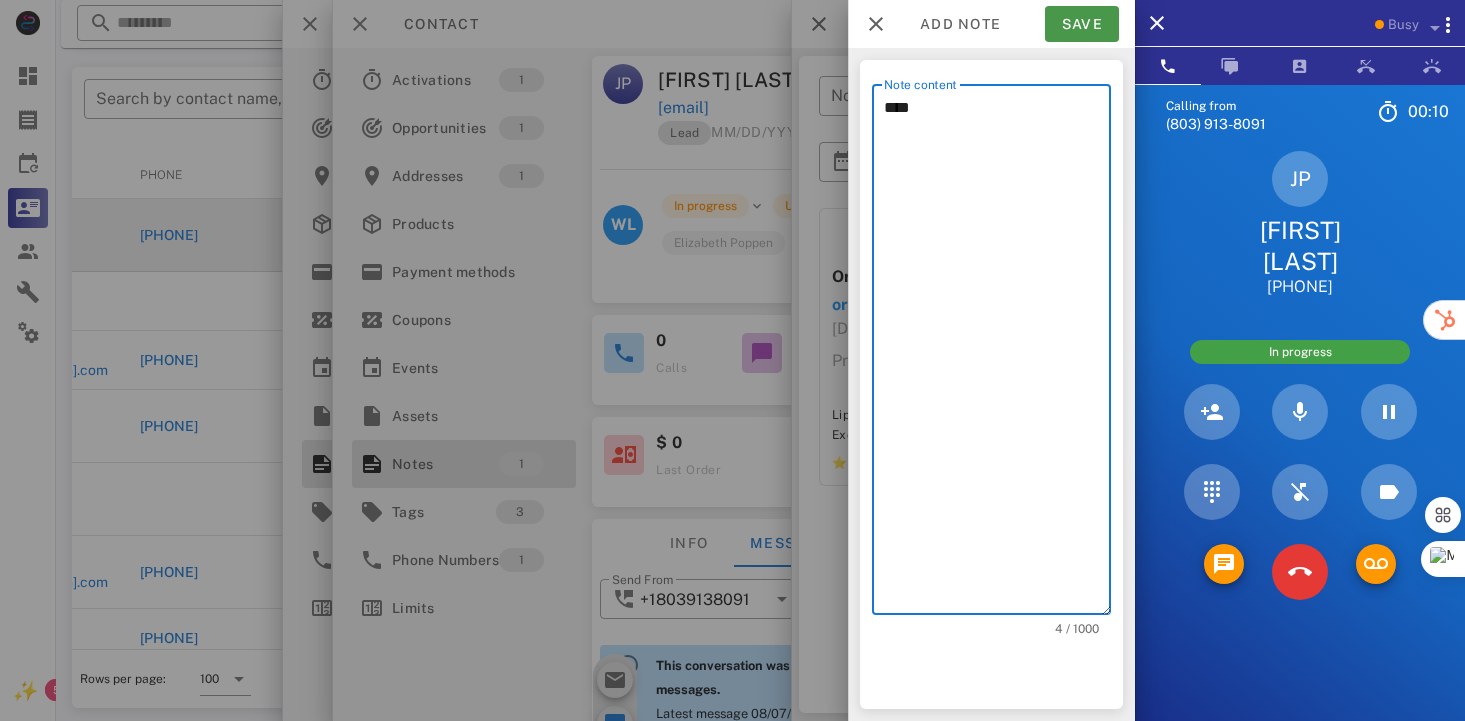 type on "***" 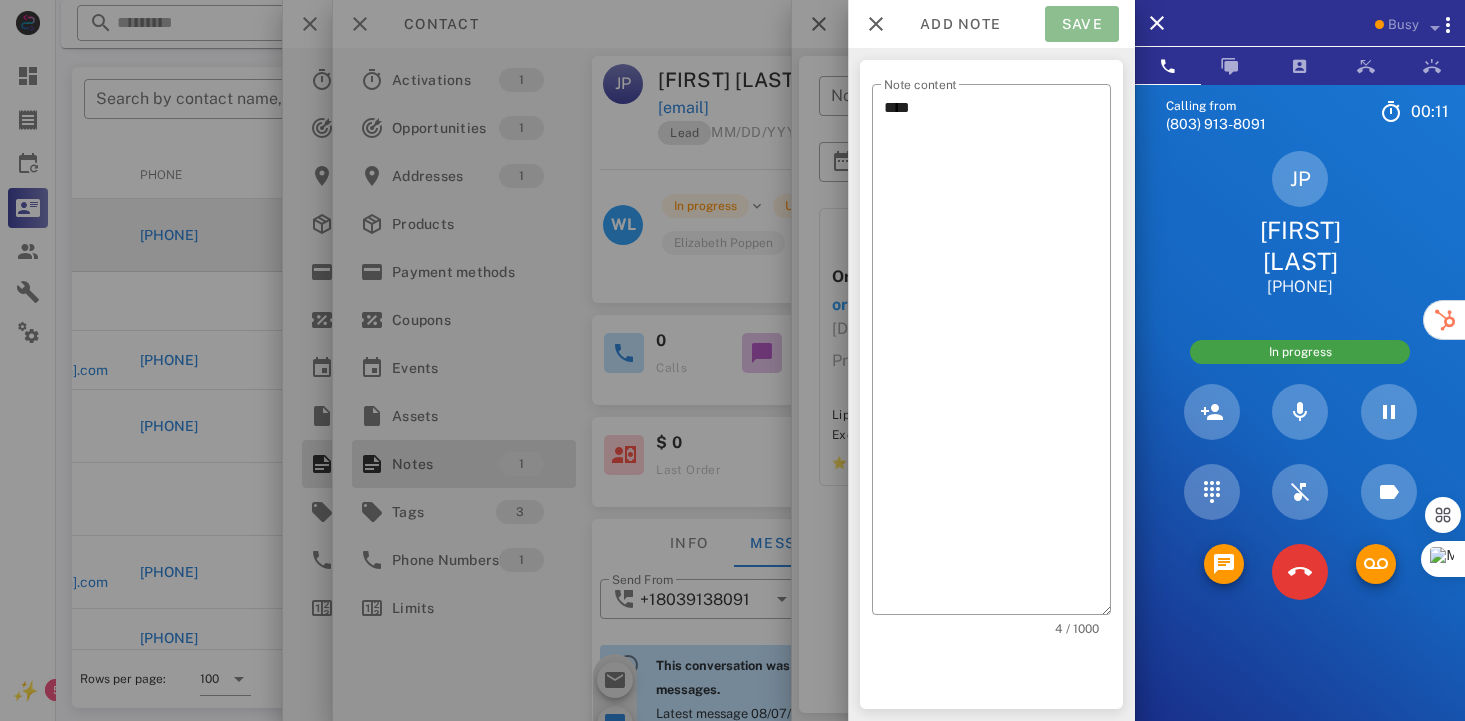 click on "Save" at bounding box center [1082, 24] 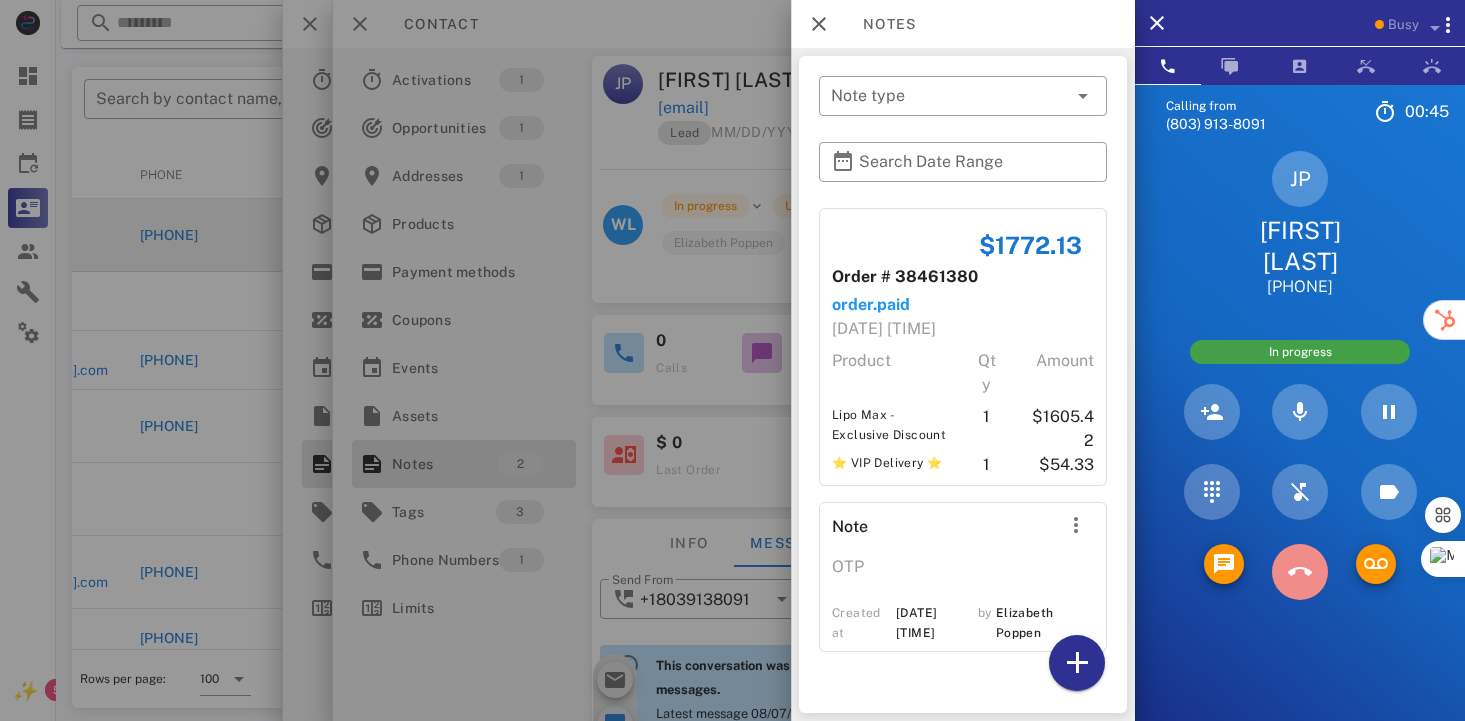 click at bounding box center (1299, 572) 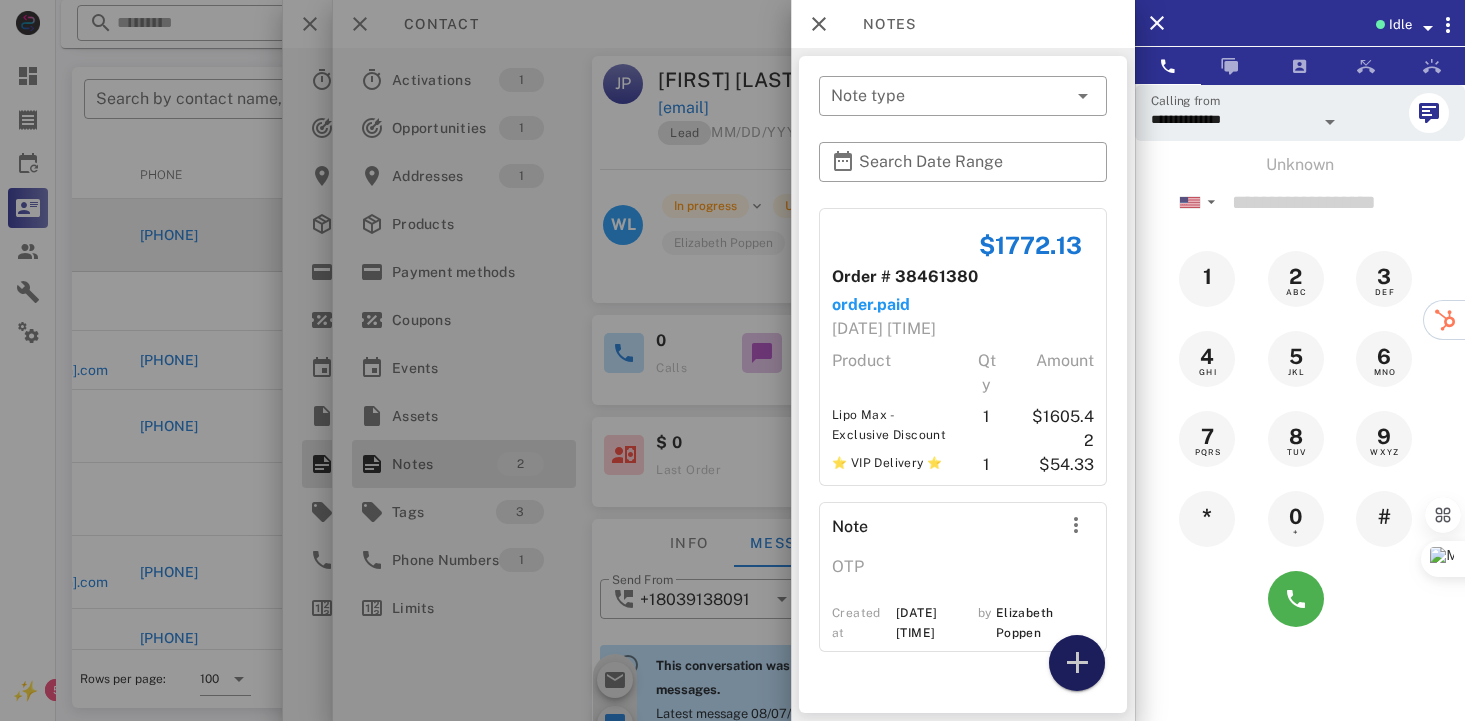 click at bounding box center (1077, 663) 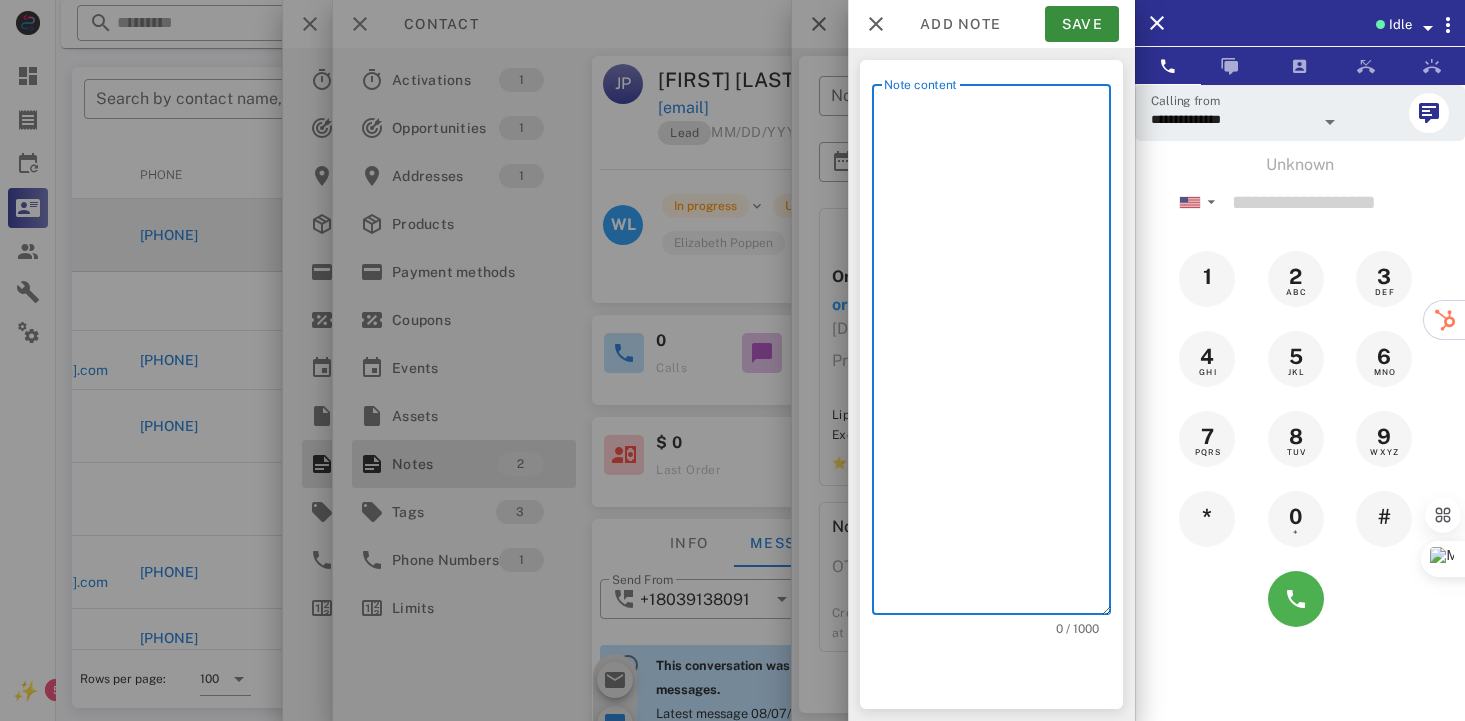 drag, startPoint x: 982, startPoint y: 331, endPoint x: 982, endPoint y: 368, distance: 37 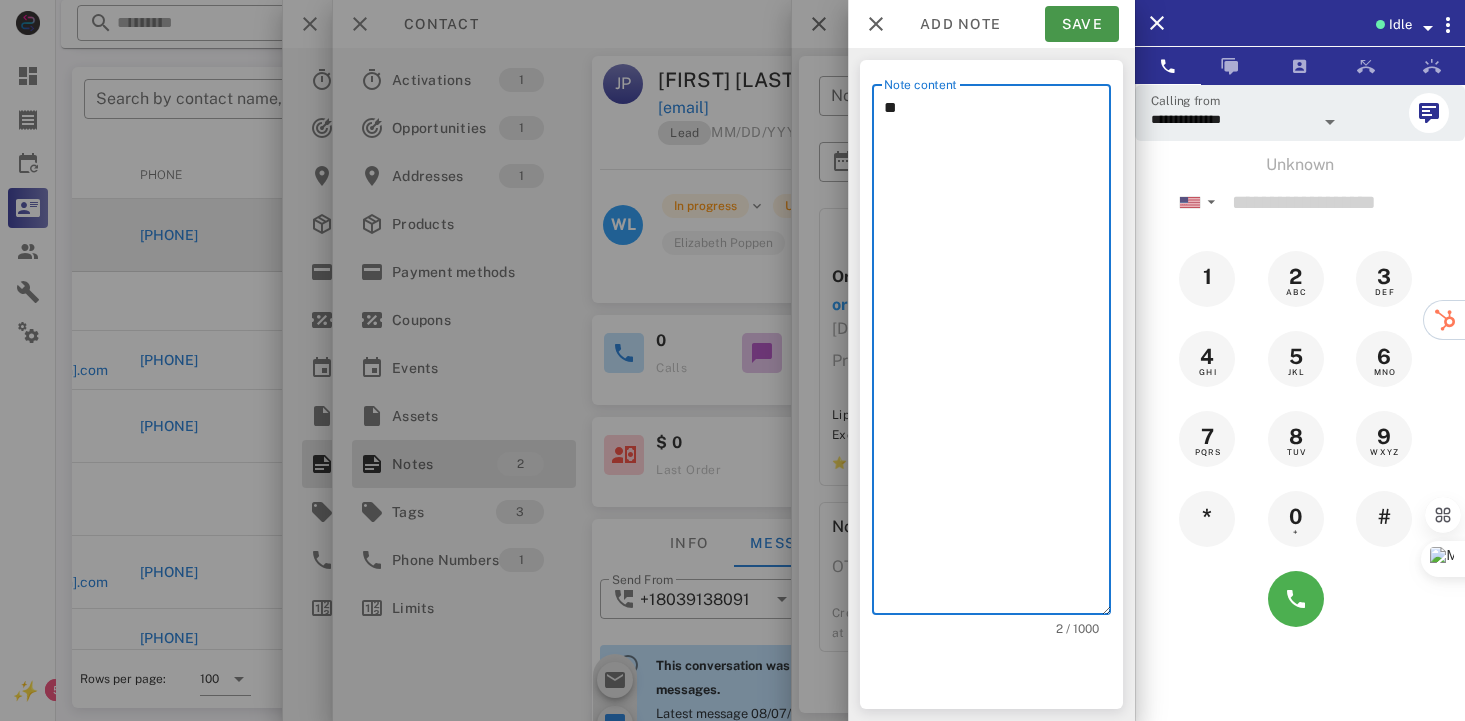 type on "**" 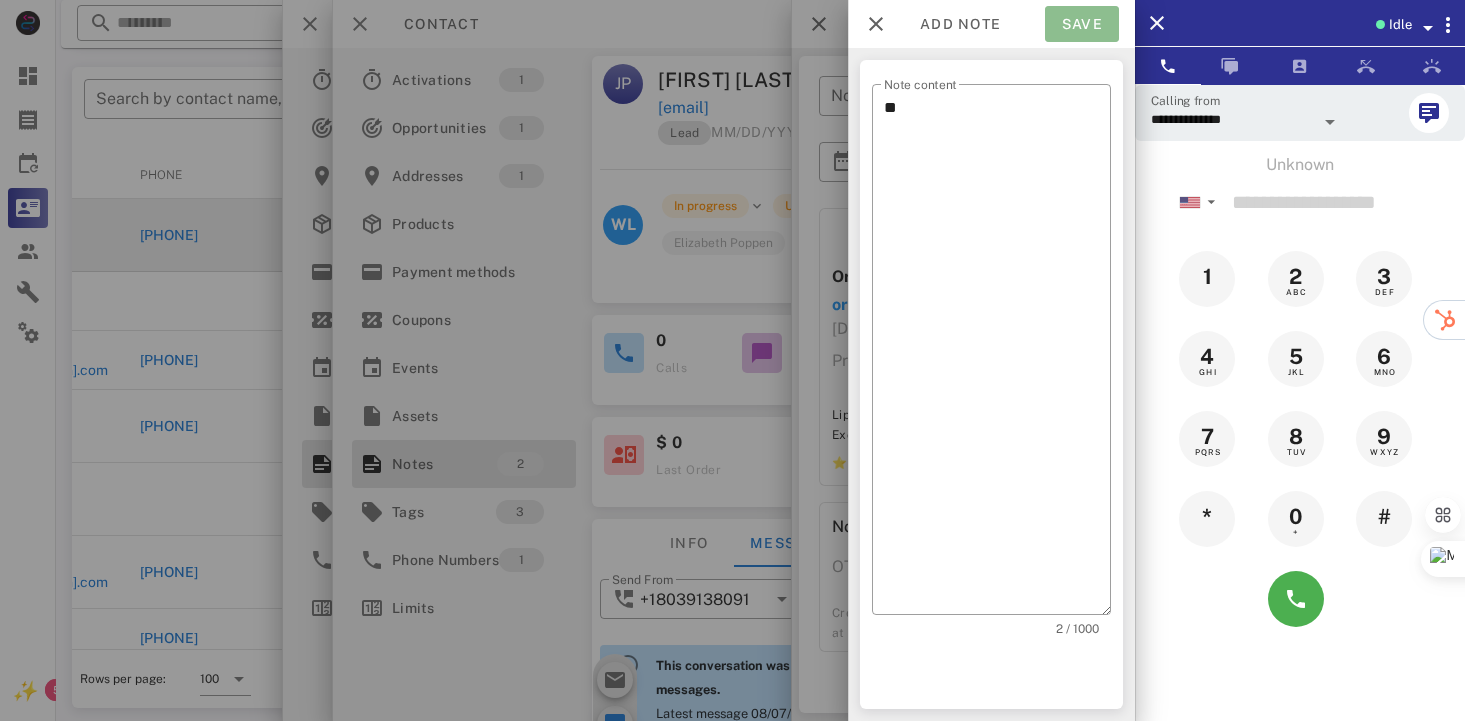 click on "Save" at bounding box center (1082, 24) 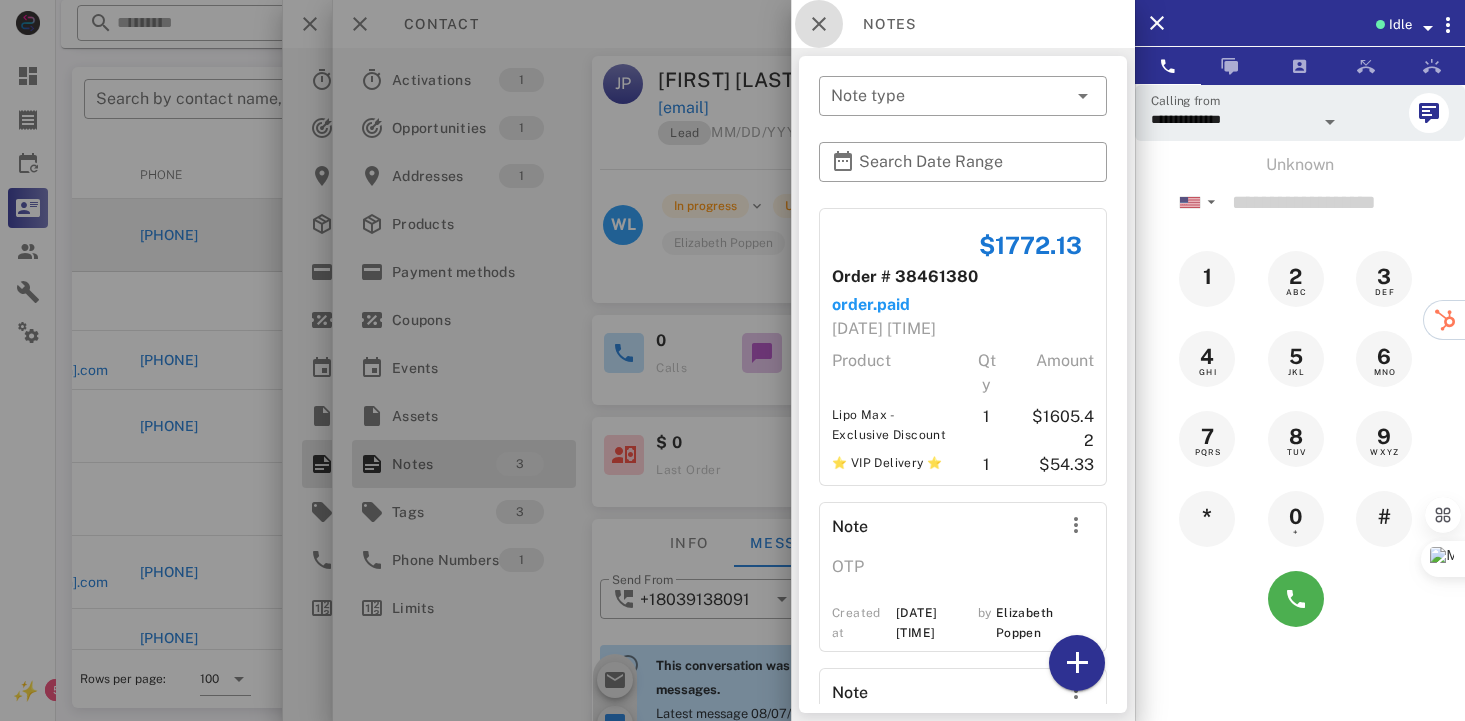 click at bounding box center [819, 24] 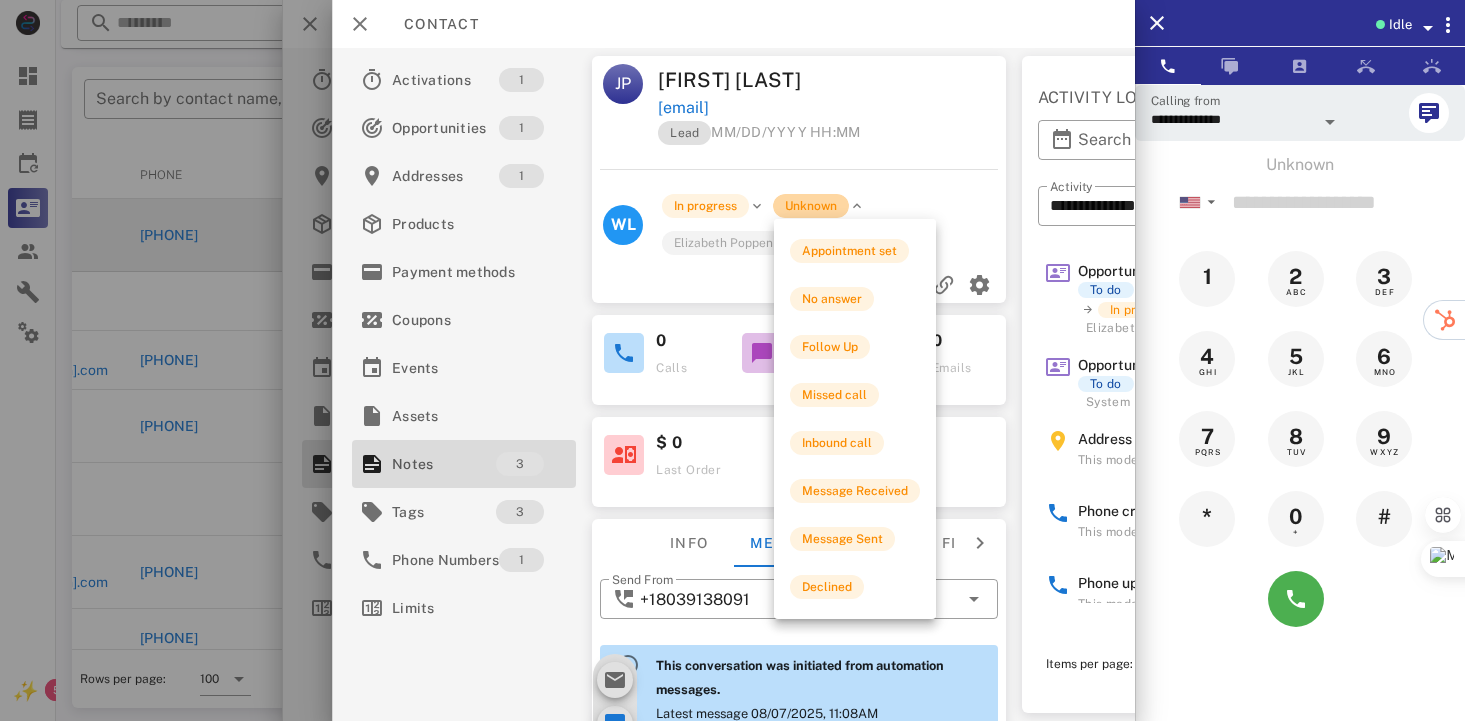click on "Unknown" at bounding box center (812, 206) 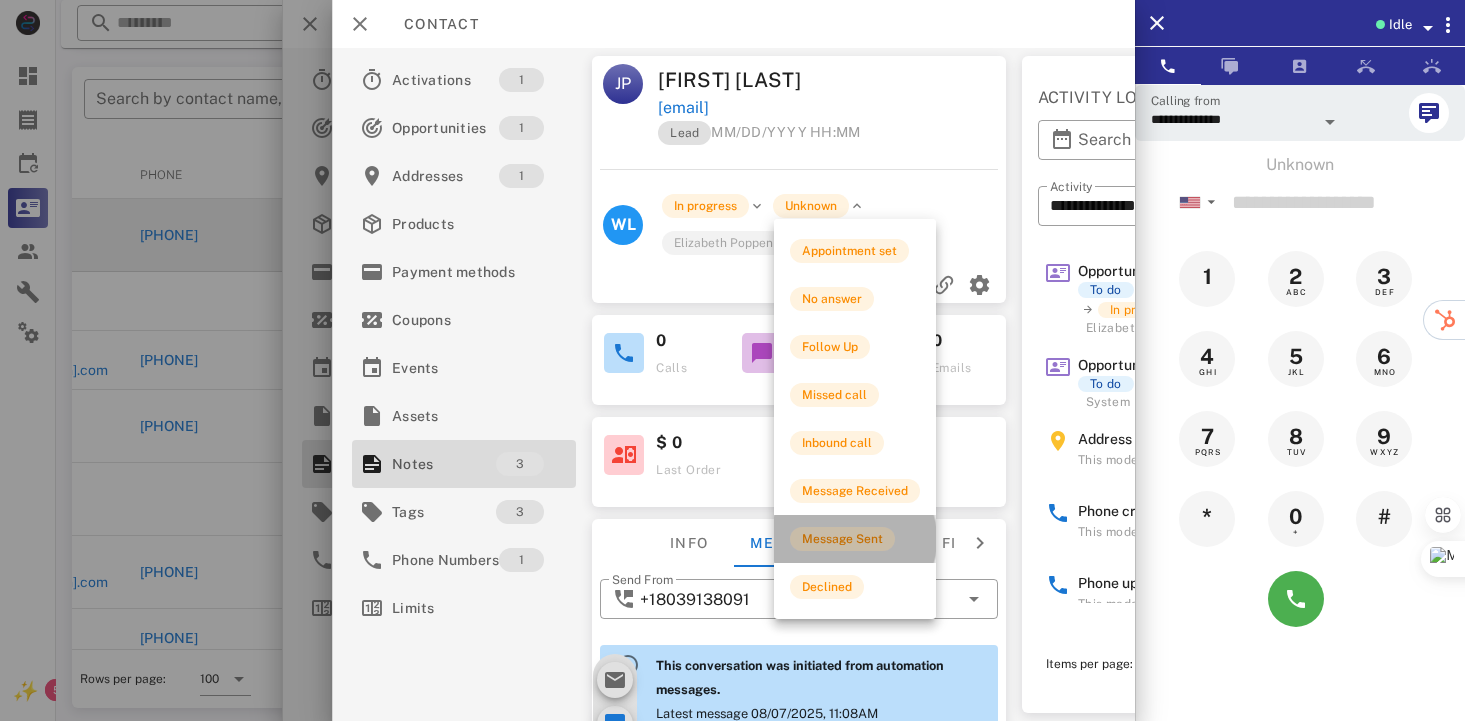 click on "Message Sent" at bounding box center (842, 539) 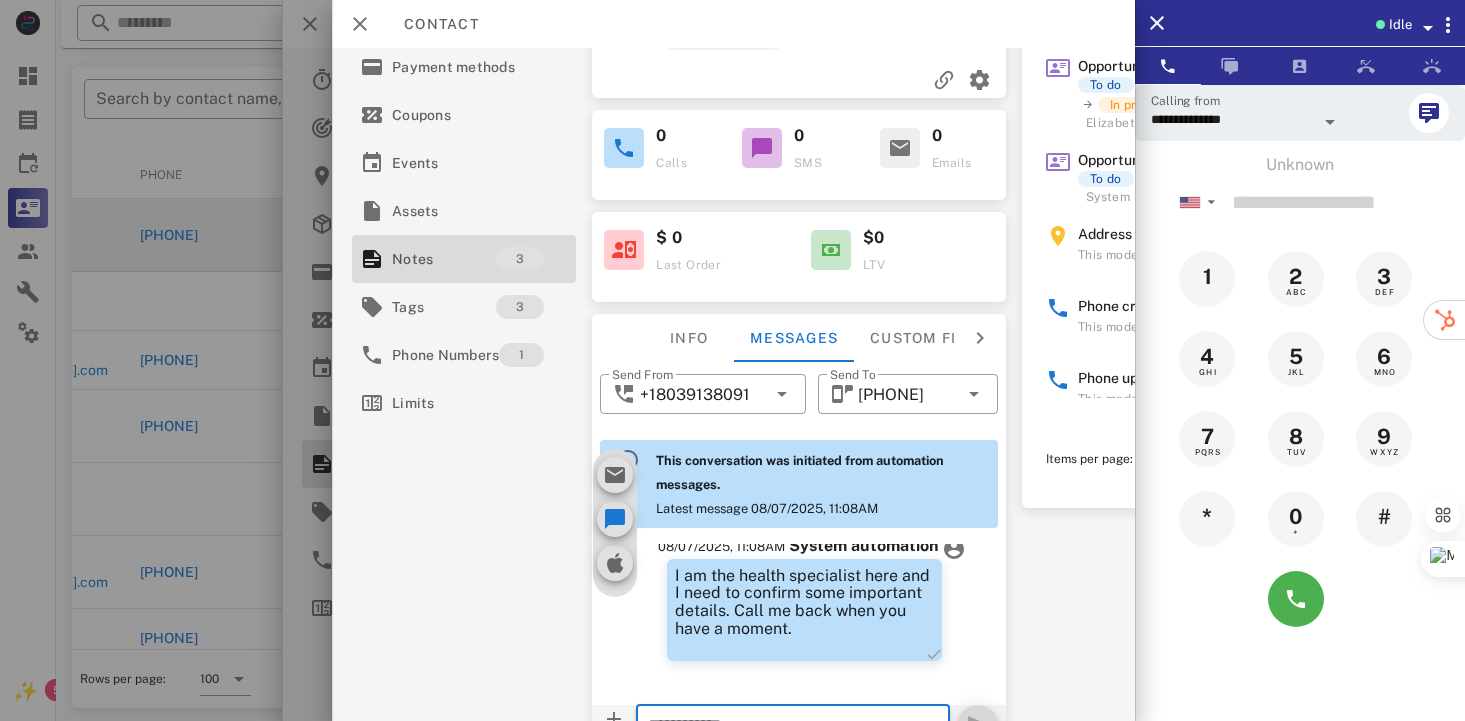 scroll, scrollTop: 327, scrollLeft: 0, axis: vertical 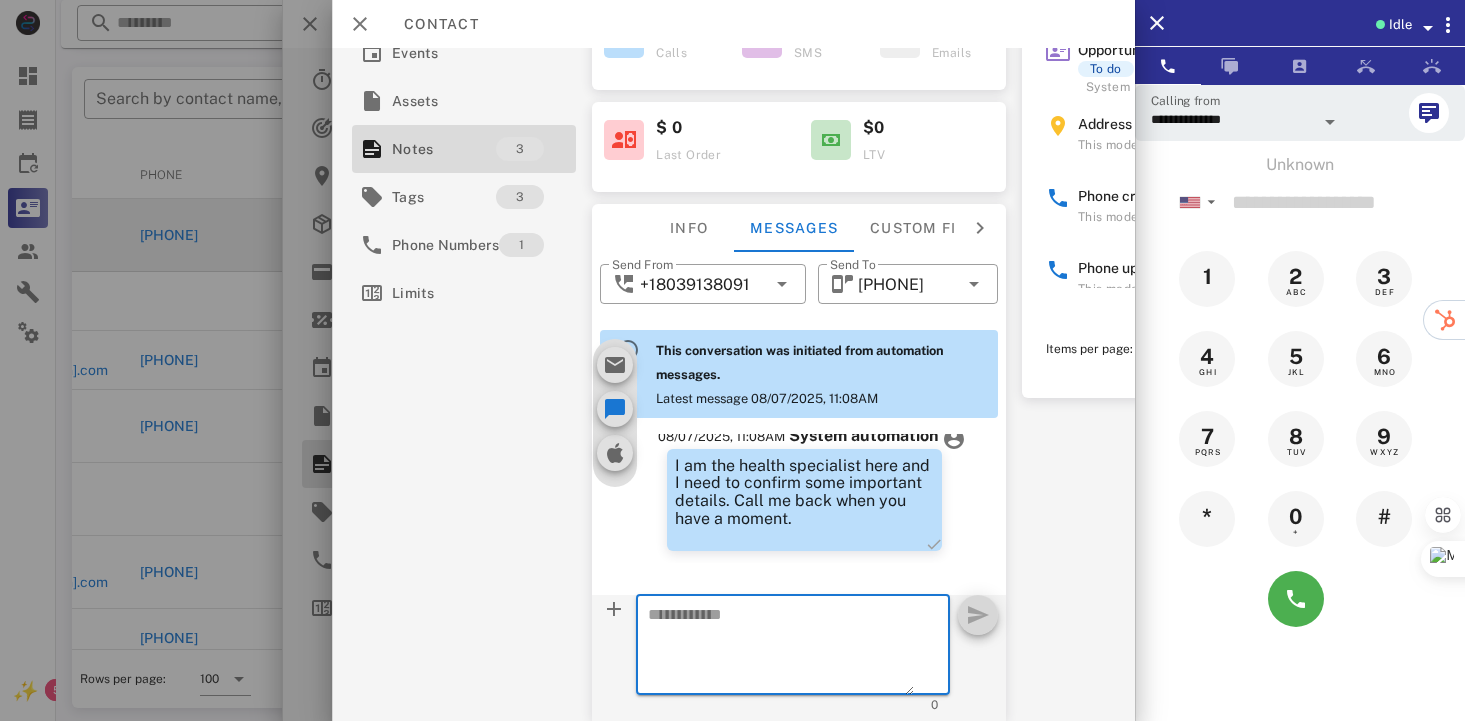 click at bounding box center [781, 648] 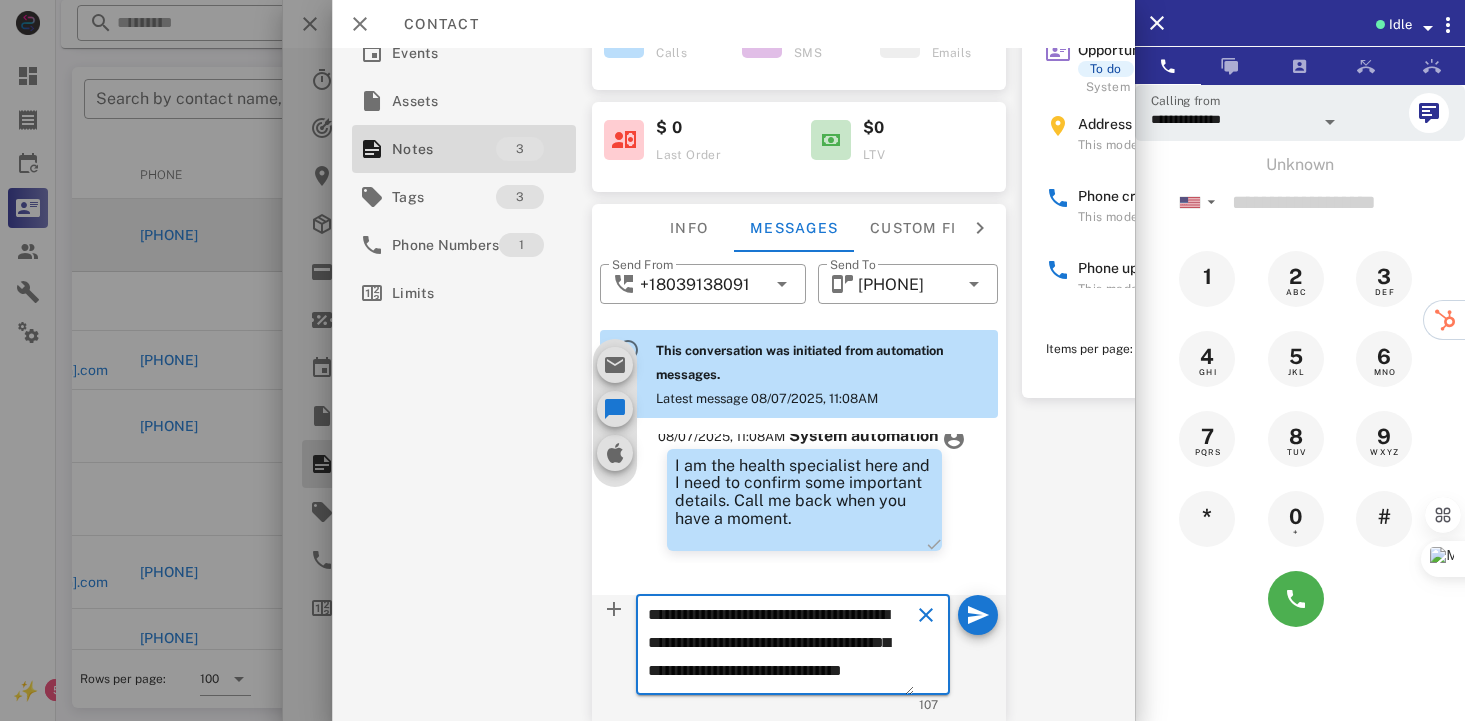 scroll, scrollTop: 12, scrollLeft: 0, axis: vertical 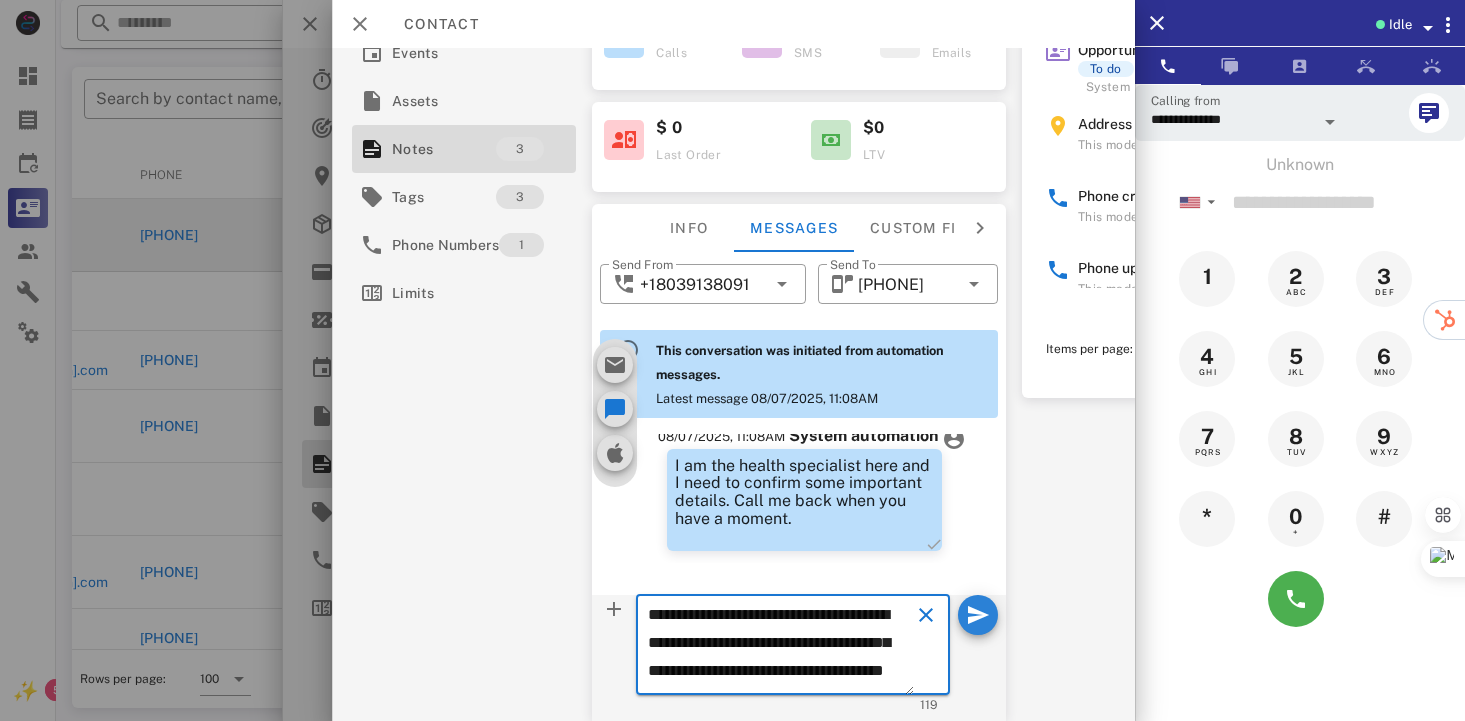 type on "**********" 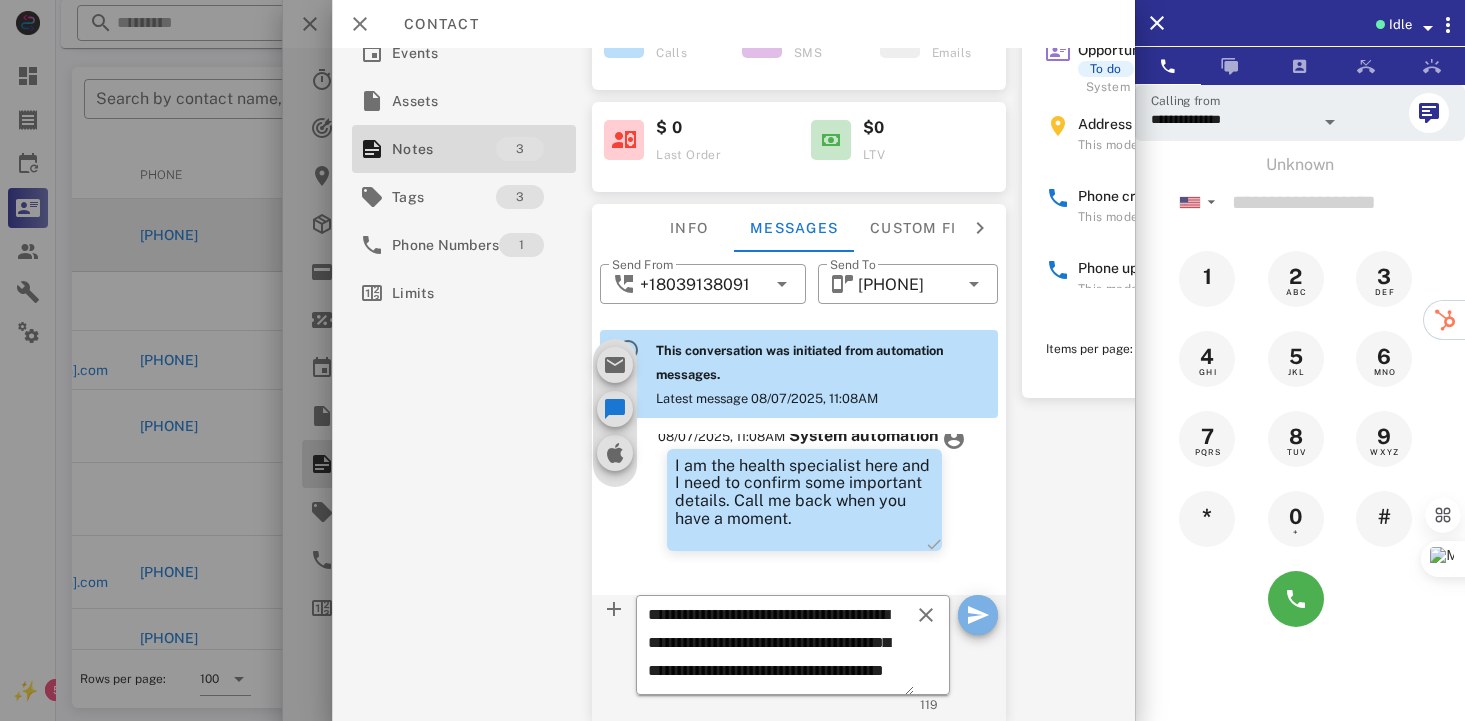click at bounding box center [978, 615] 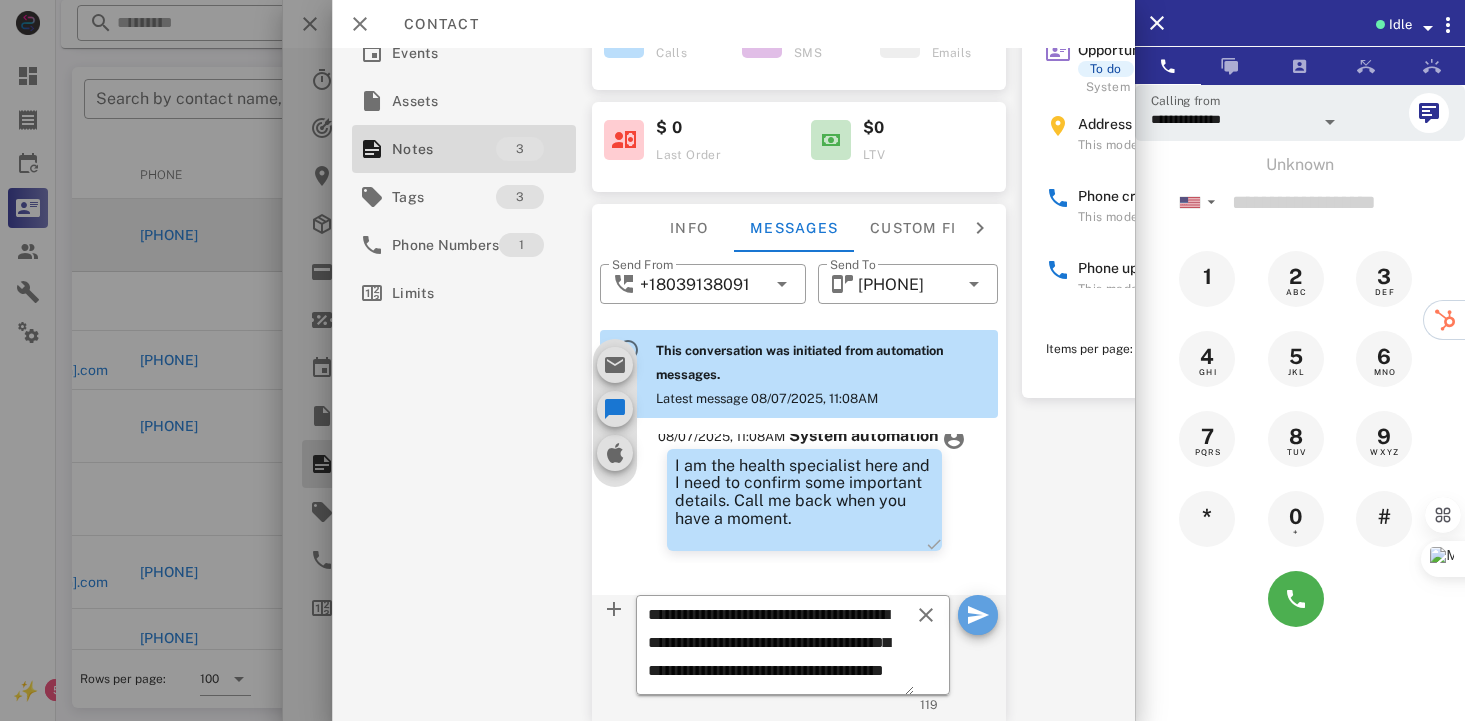 type 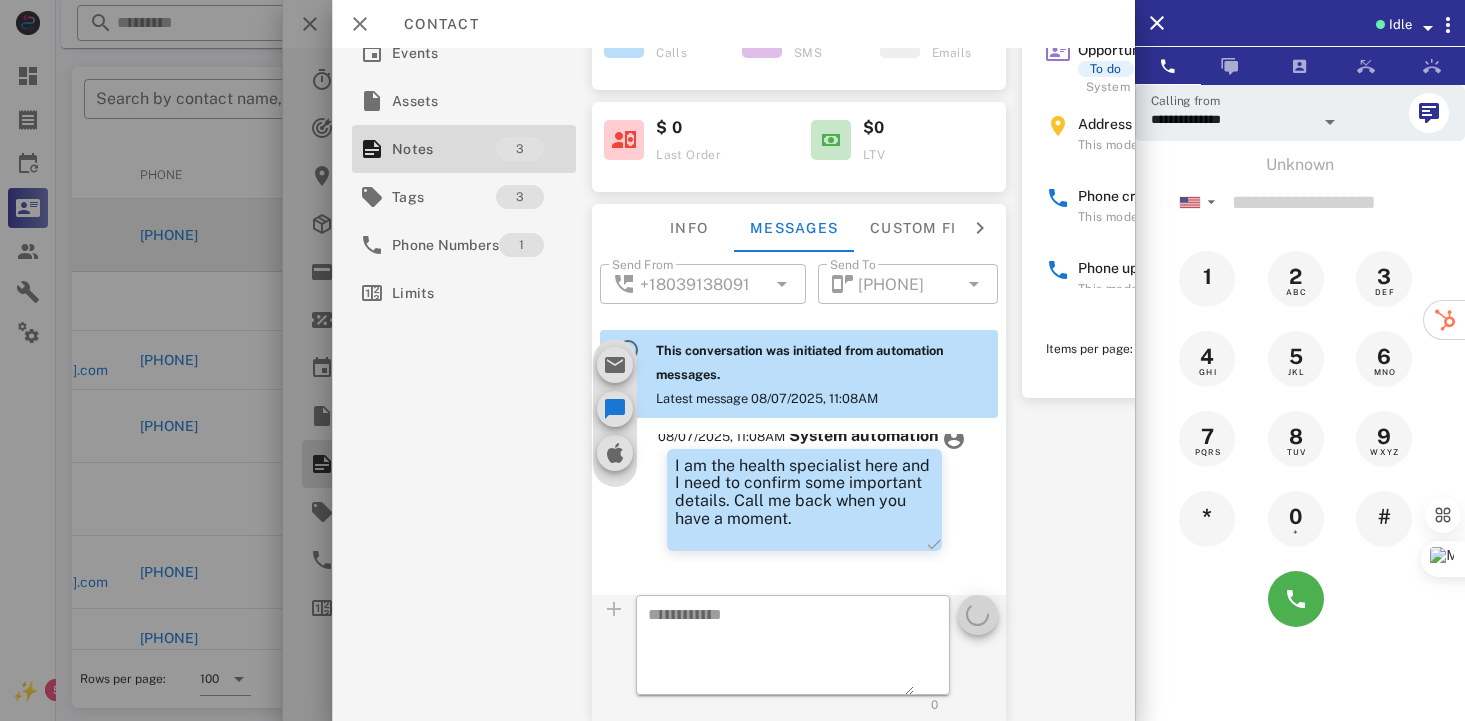 scroll, scrollTop: 0, scrollLeft: 0, axis: both 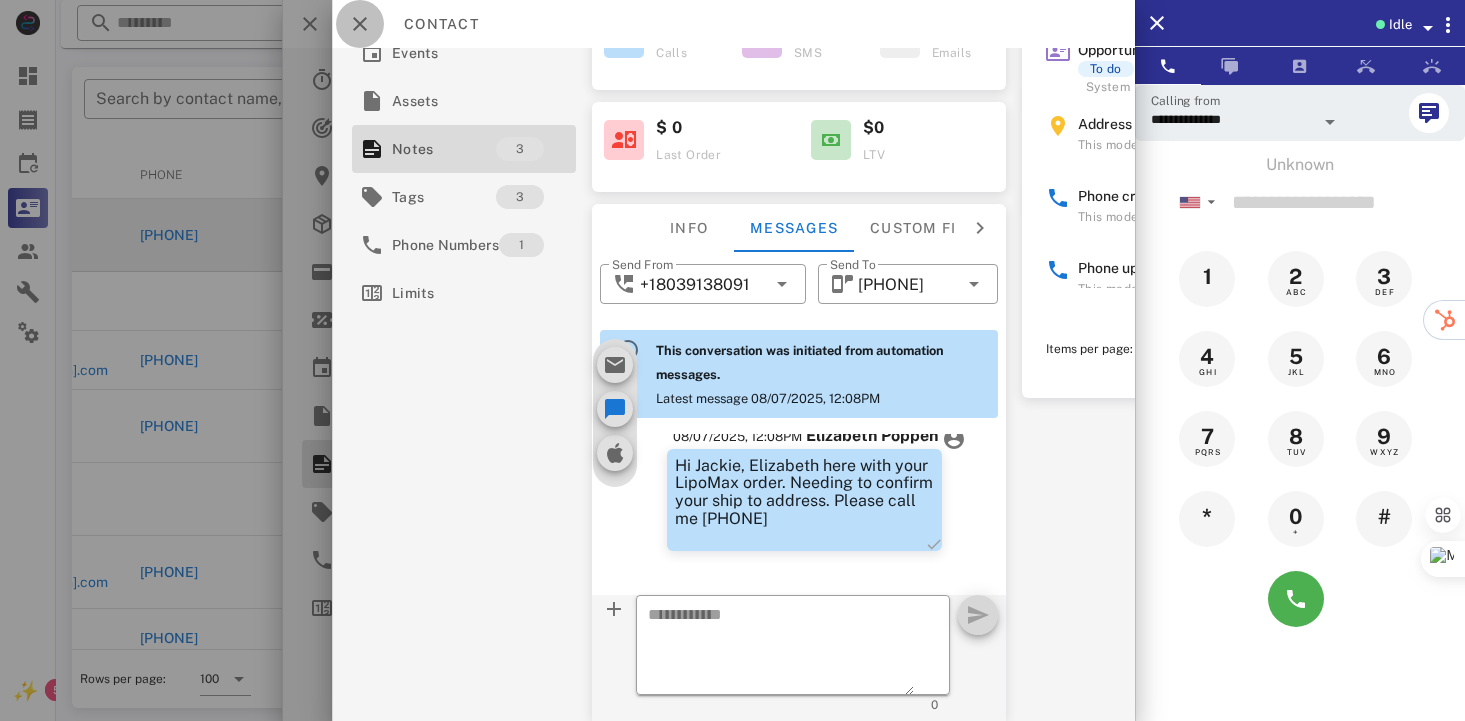 click at bounding box center [360, 24] 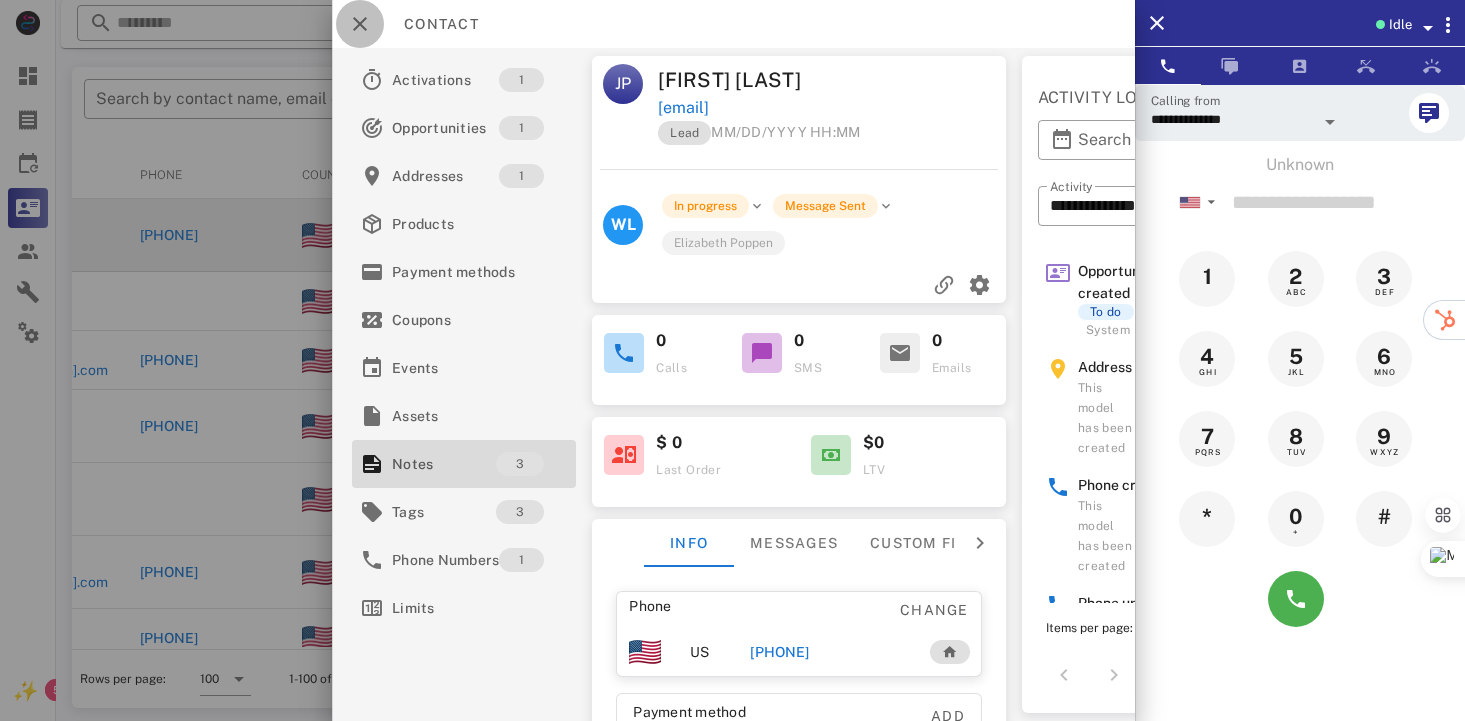 click at bounding box center [360, 24] 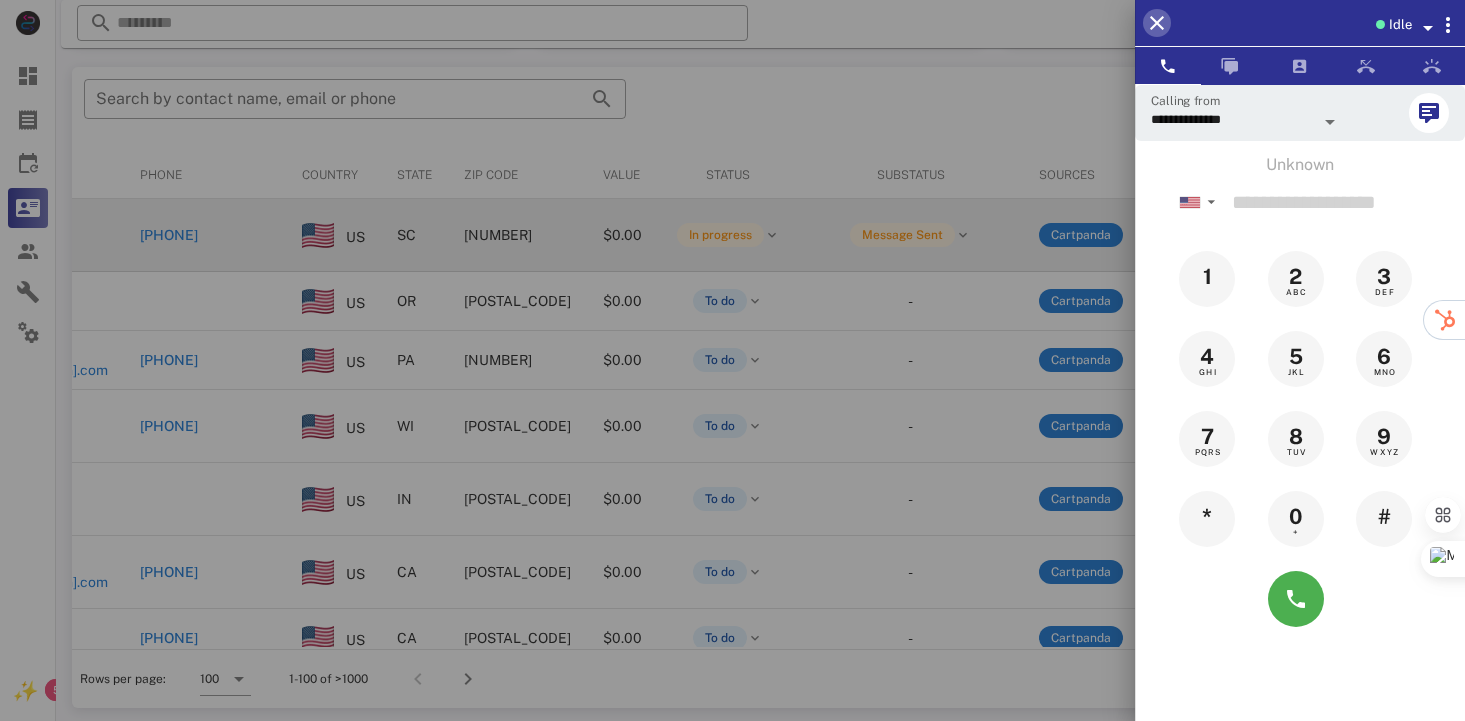 click at bounding box center [1157, 23] 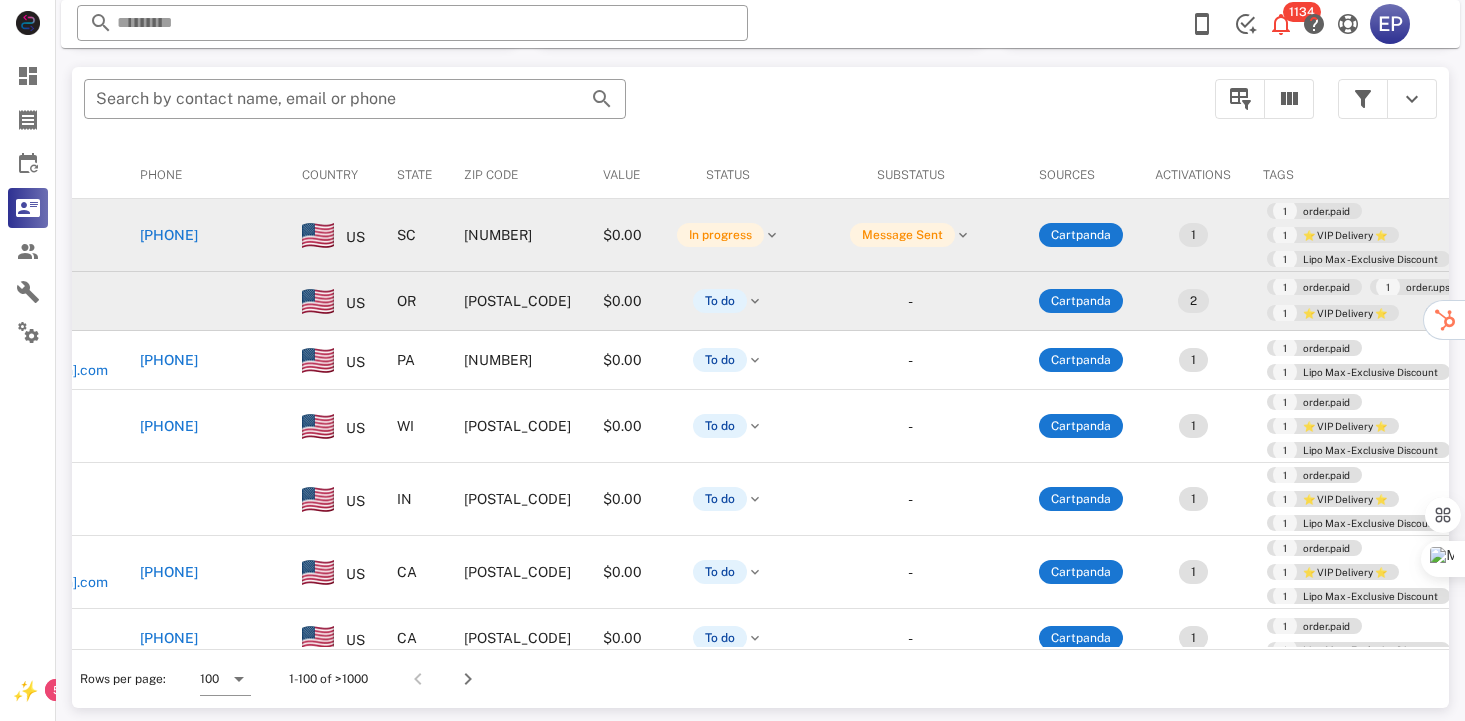 click on "[FIRST] [LAST] [EMAIL]" at bounding box center (23, 301) 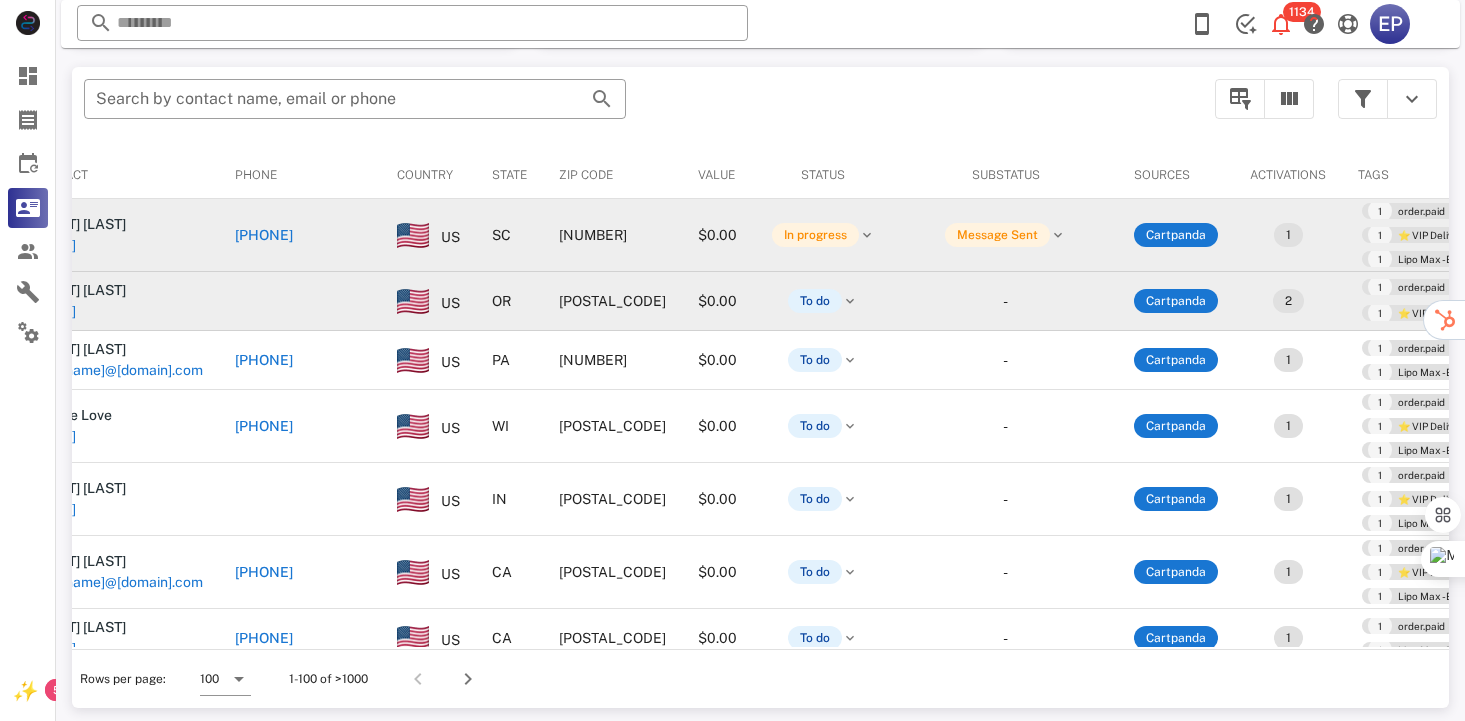 scroll, scrollTop: 0, scrollLeft: 50, axis: horizontal 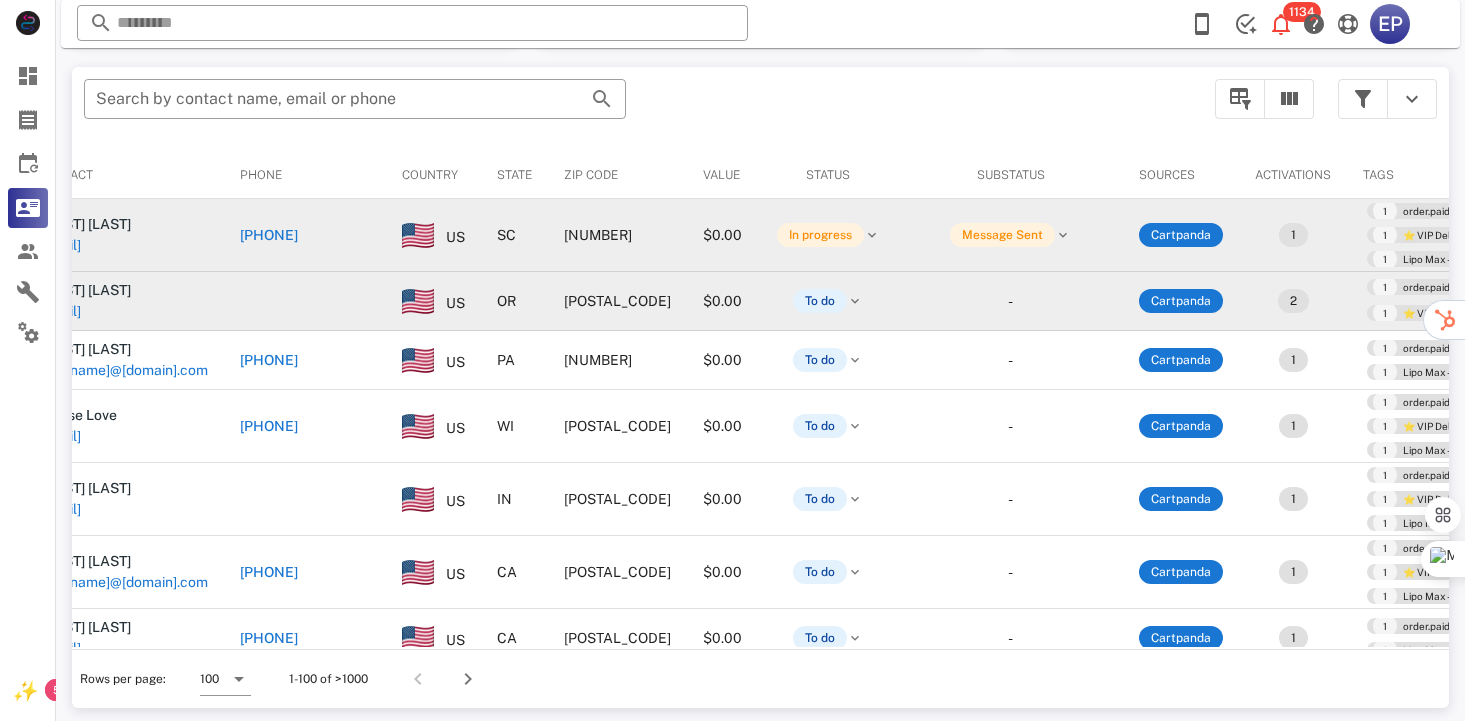 click on "[EMAIL]" at bounding box center (59, 311) 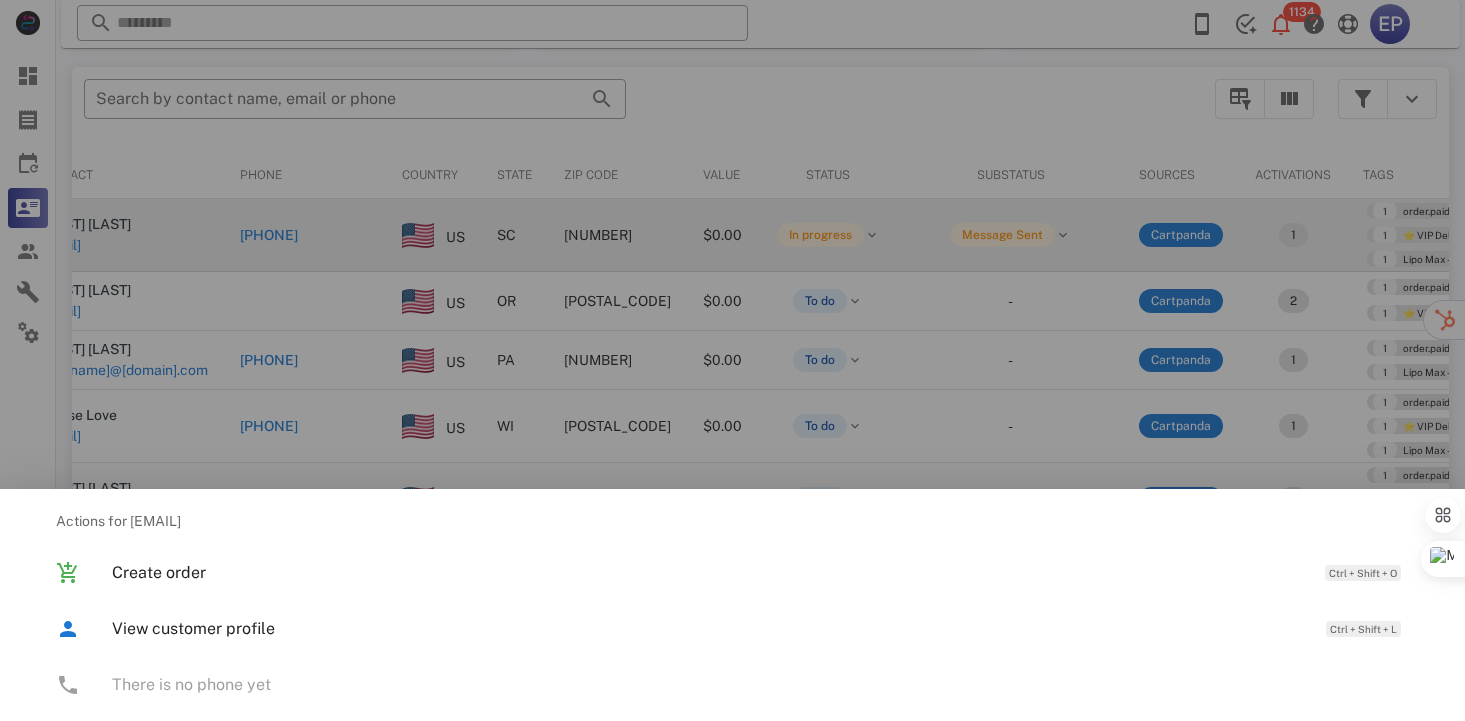 click at bounding box center (732, 360) 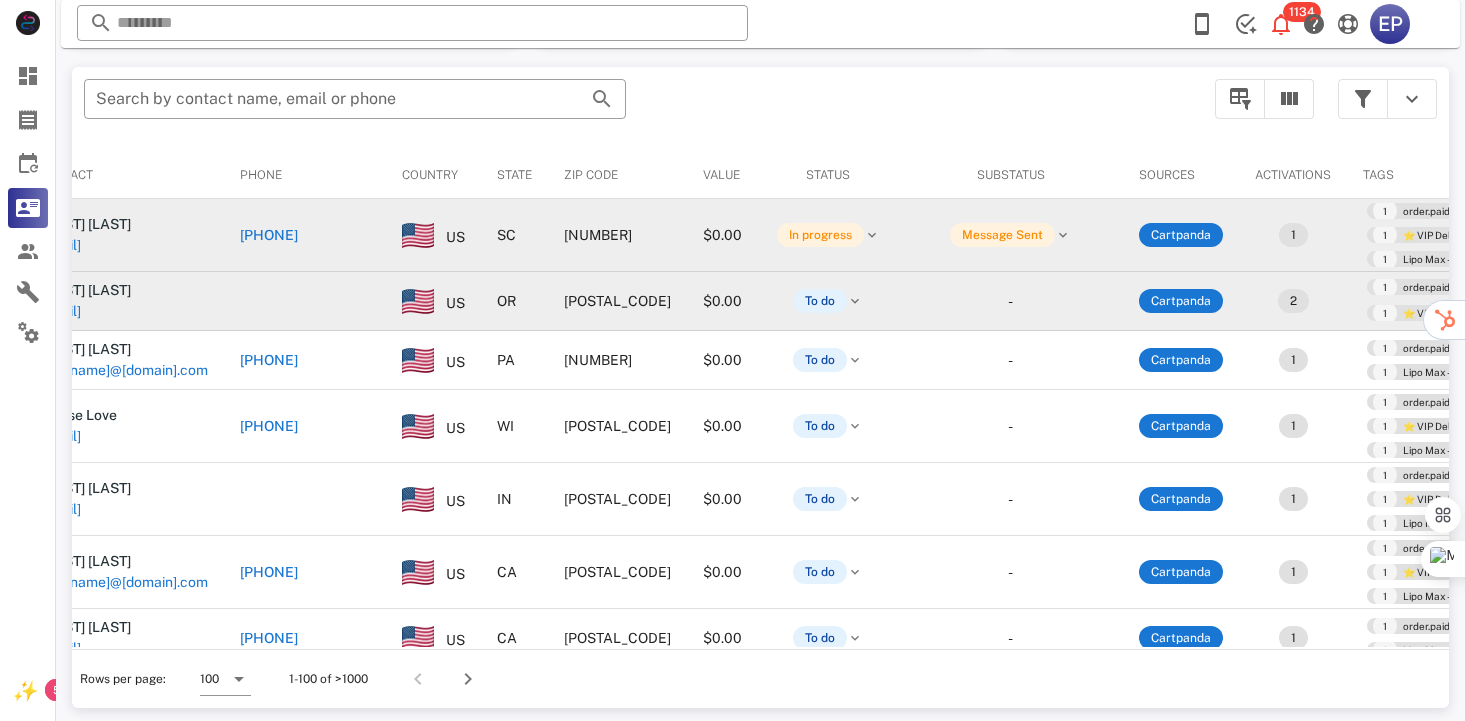 click at bounding box center (305, 301) 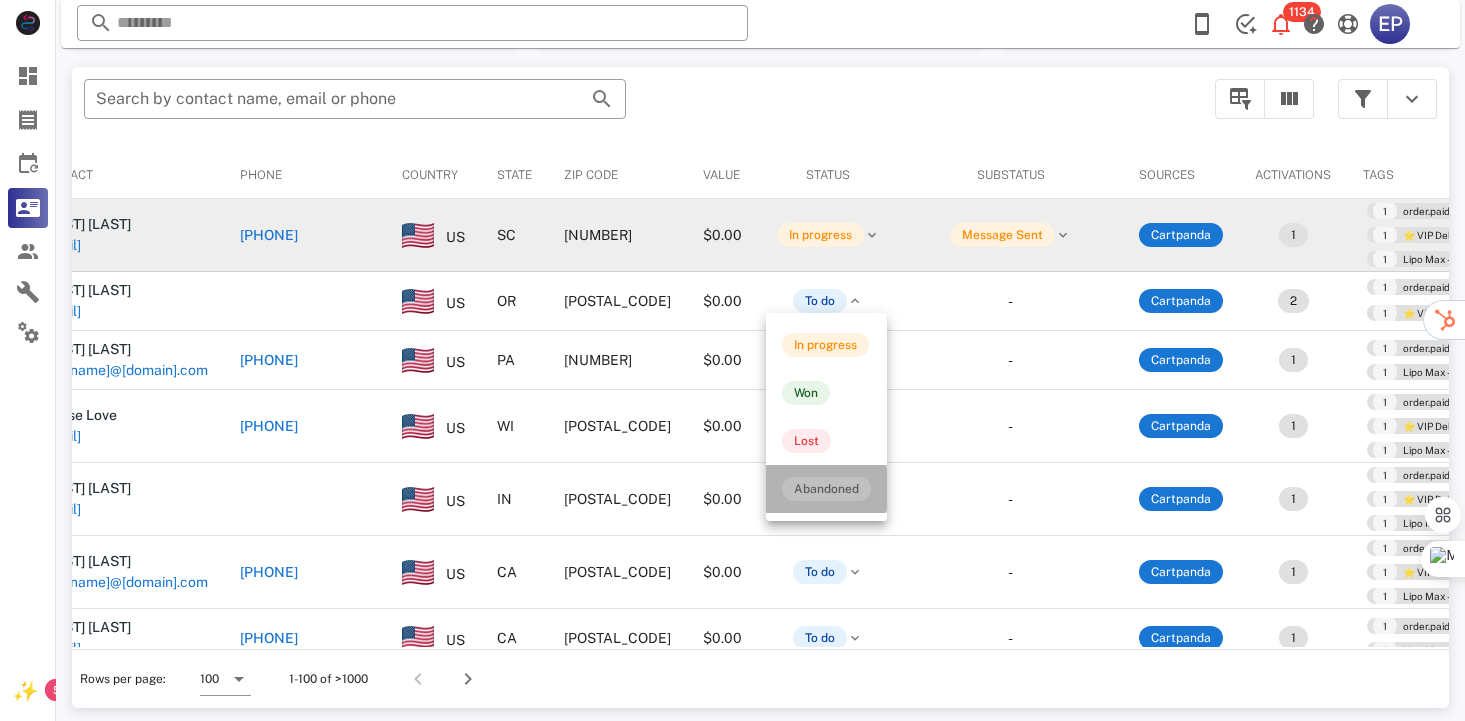 click on "Abandoned" at bounding box center (826, 489) 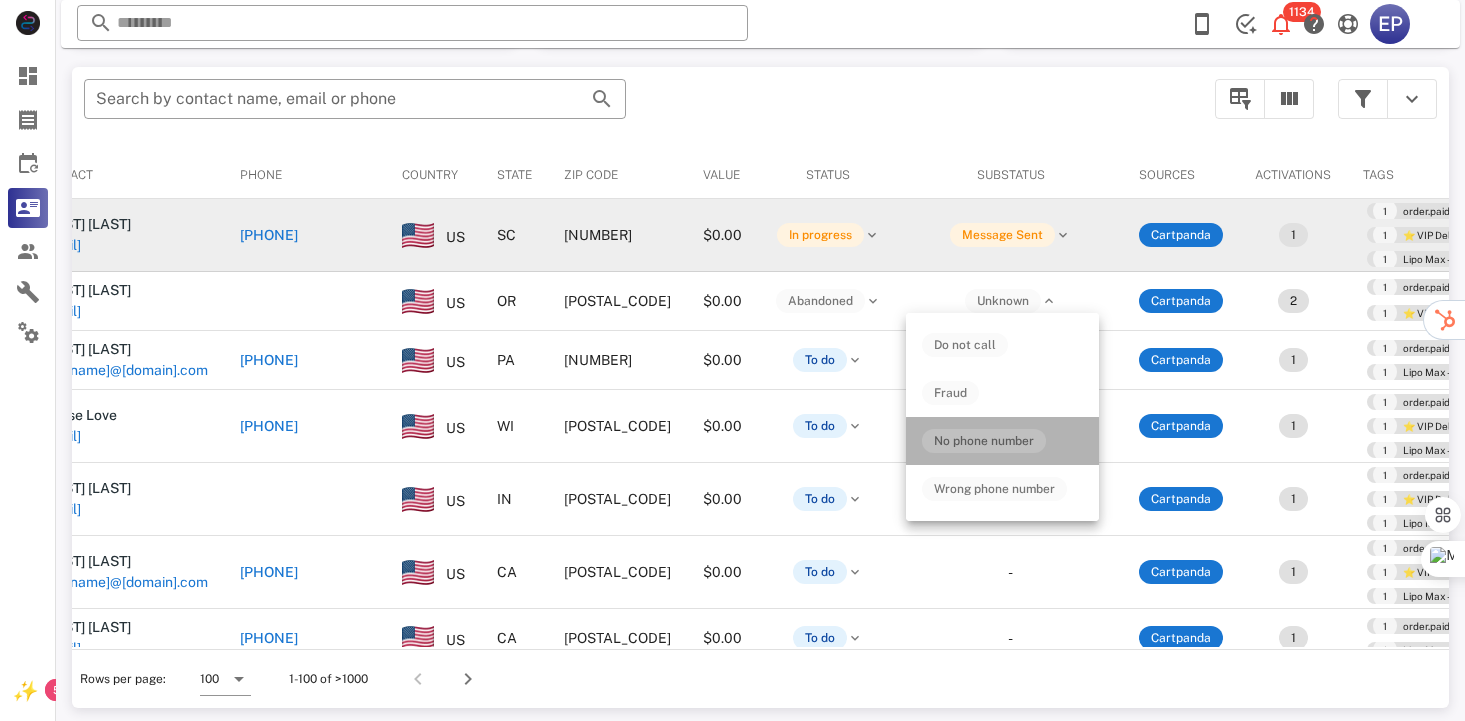 click on "No phone number" at bounding box center [984, 441] 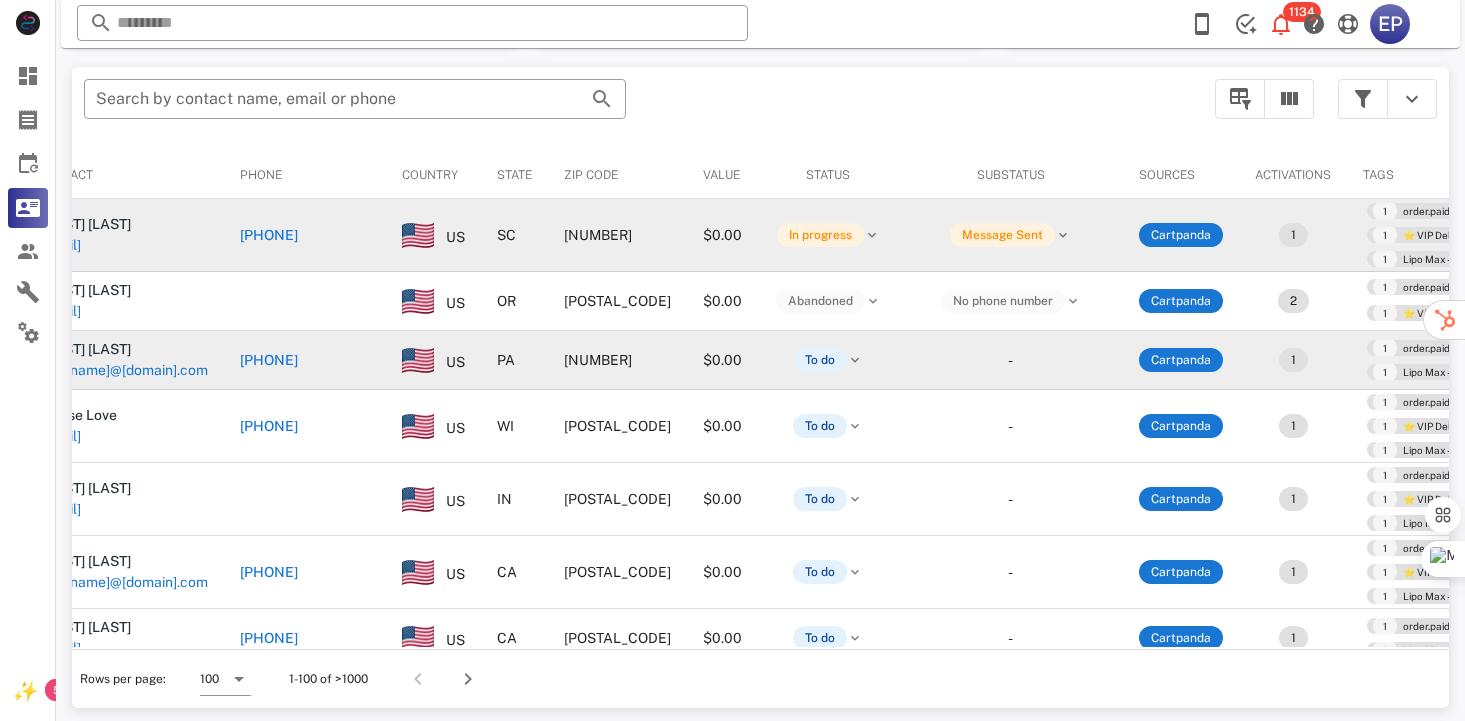click on "[PHONE]" at bounding box center (269, 360) 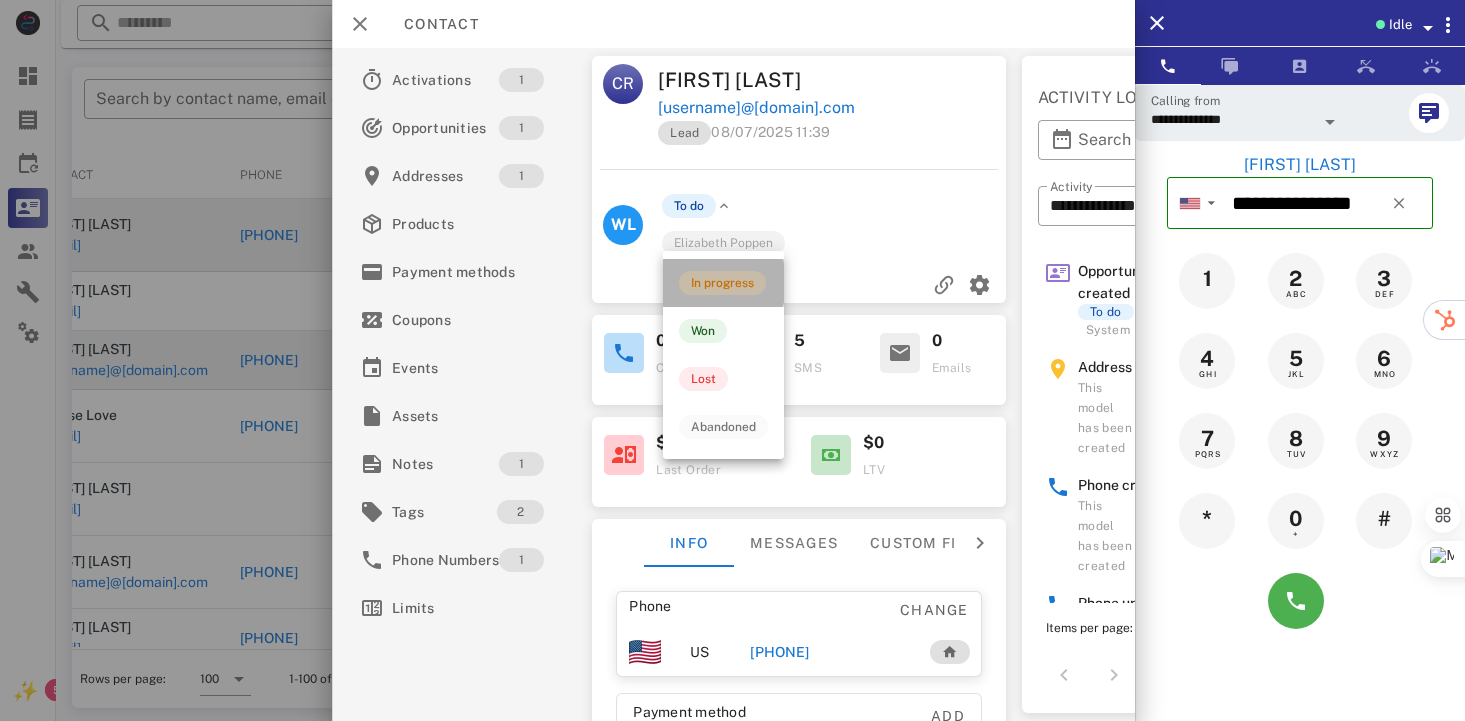 click on "In progress" at bounding box center (722, 283) 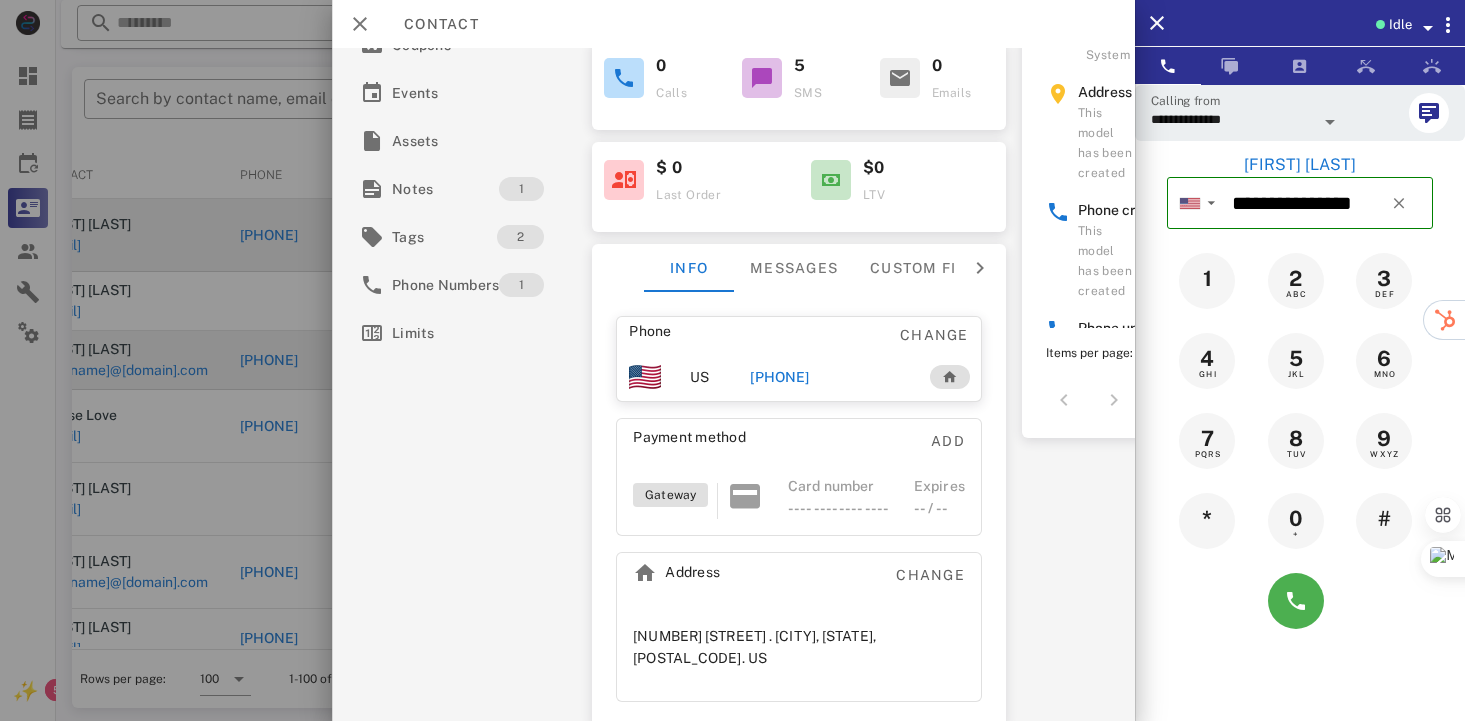 scroll, scrollTop: 305, scrollLeft: 0, axis: vertical 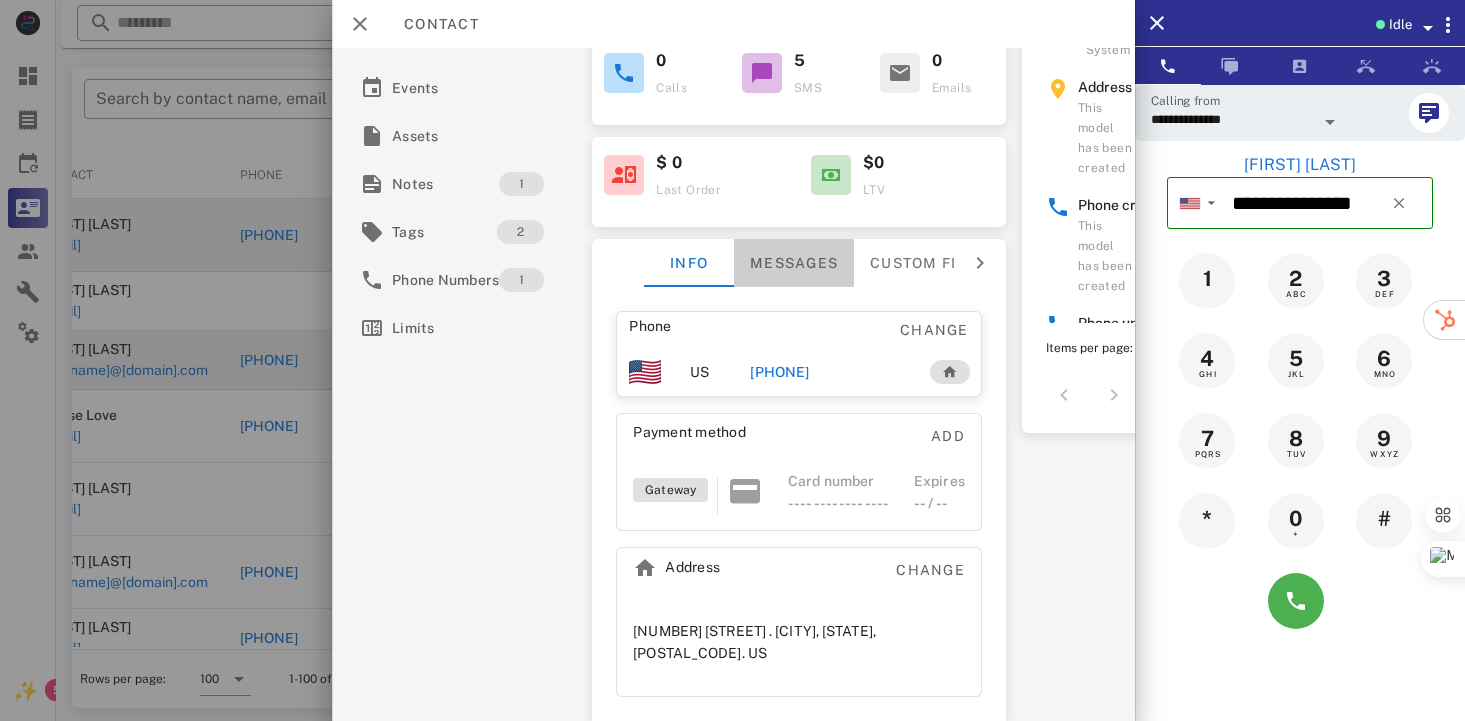click on "Messages" at bounding box center [794, 263] 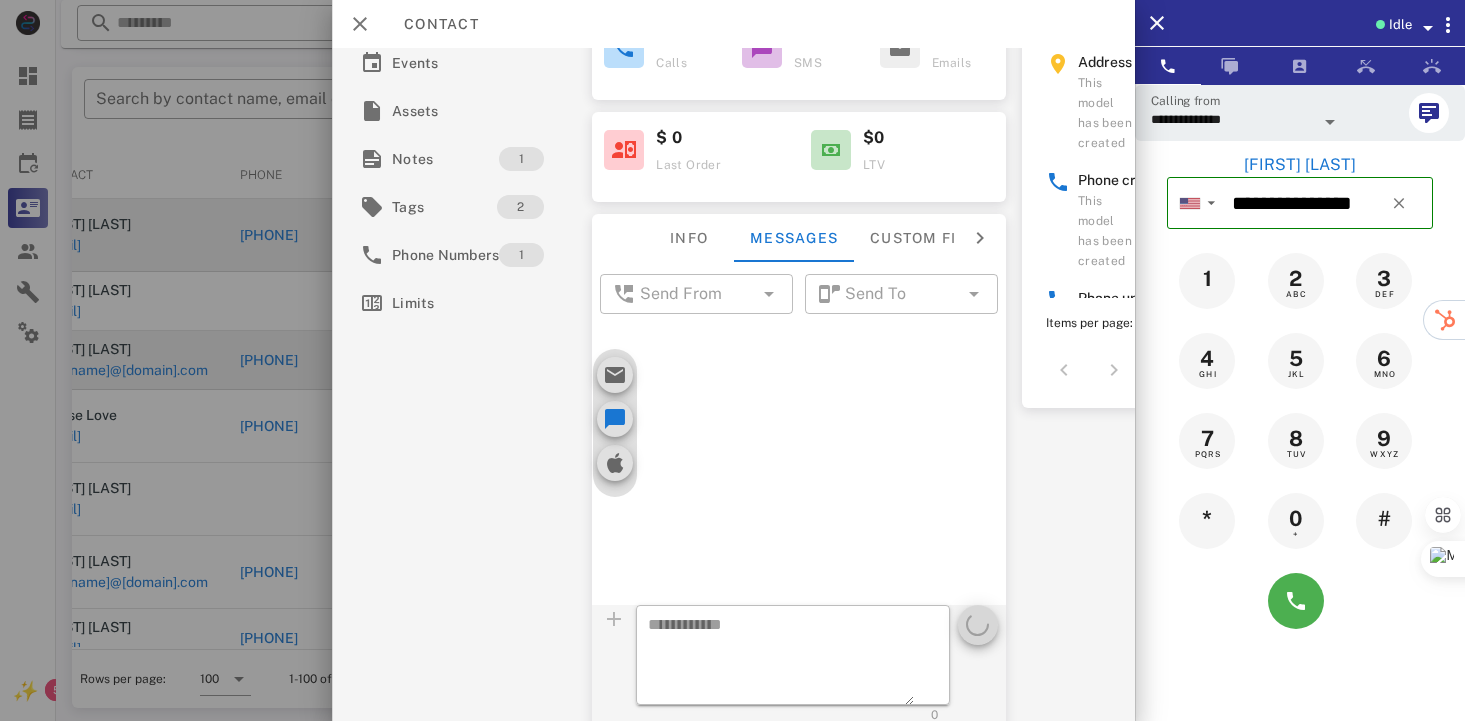 scroll, scrollTop: 671, scrollLeft: 0, axis: vertical 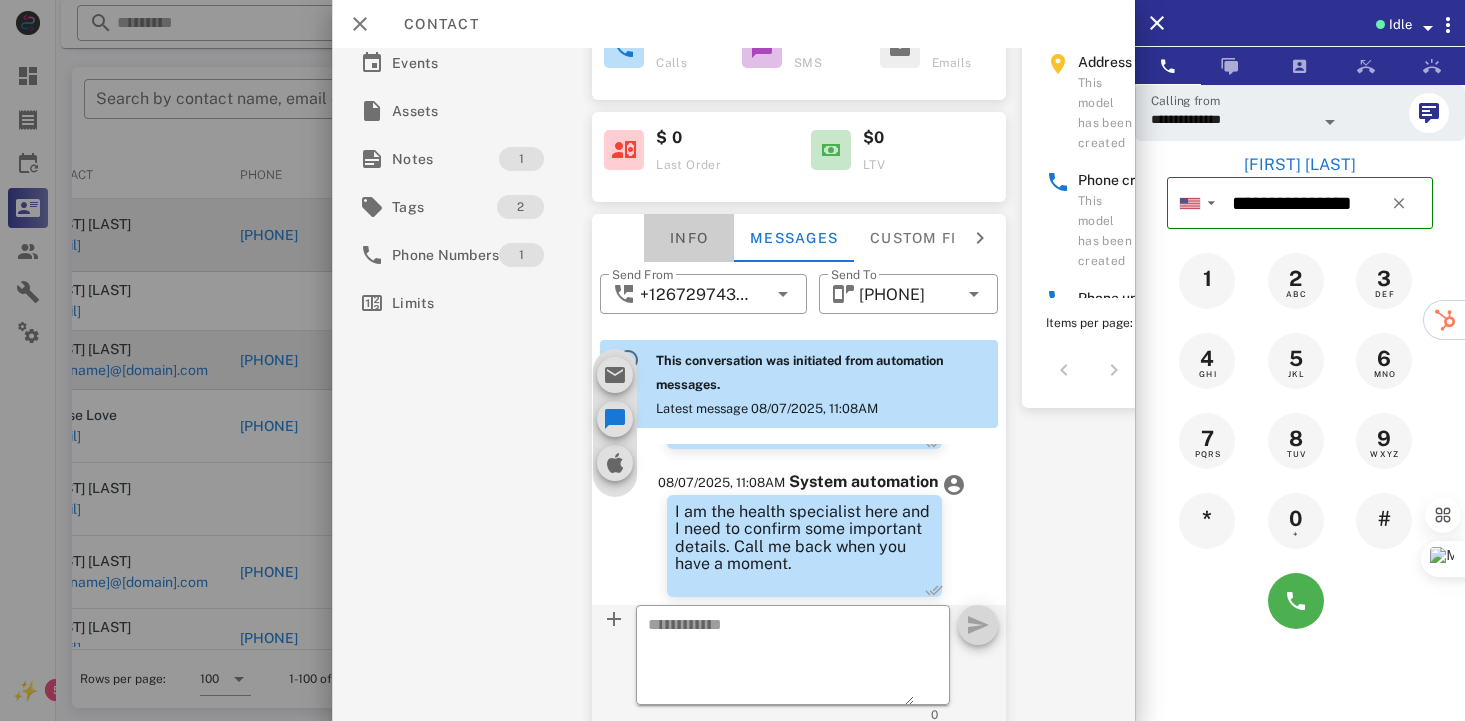 click on "Info" at bounding box center [689, 238] 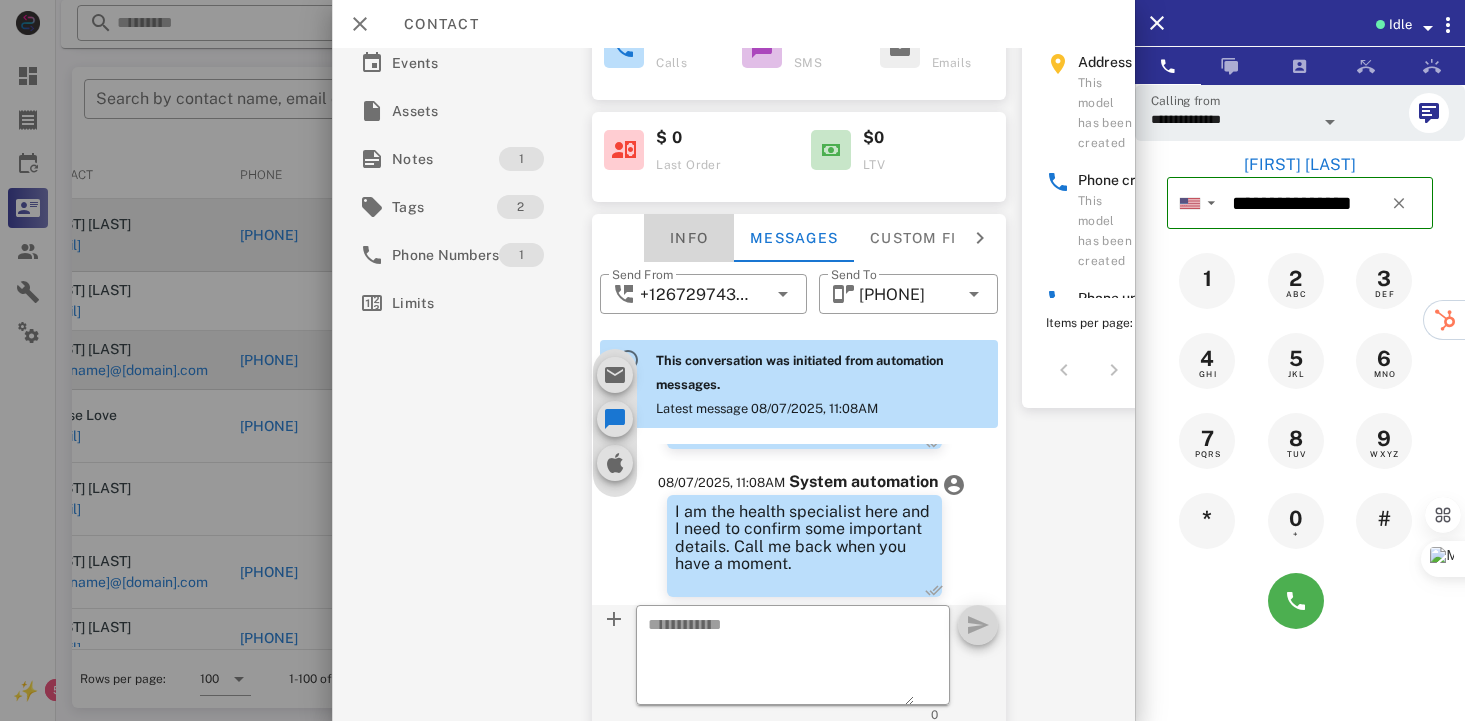 scroll, scrollTop: 688, scrollLeft: 0, axis: vertical 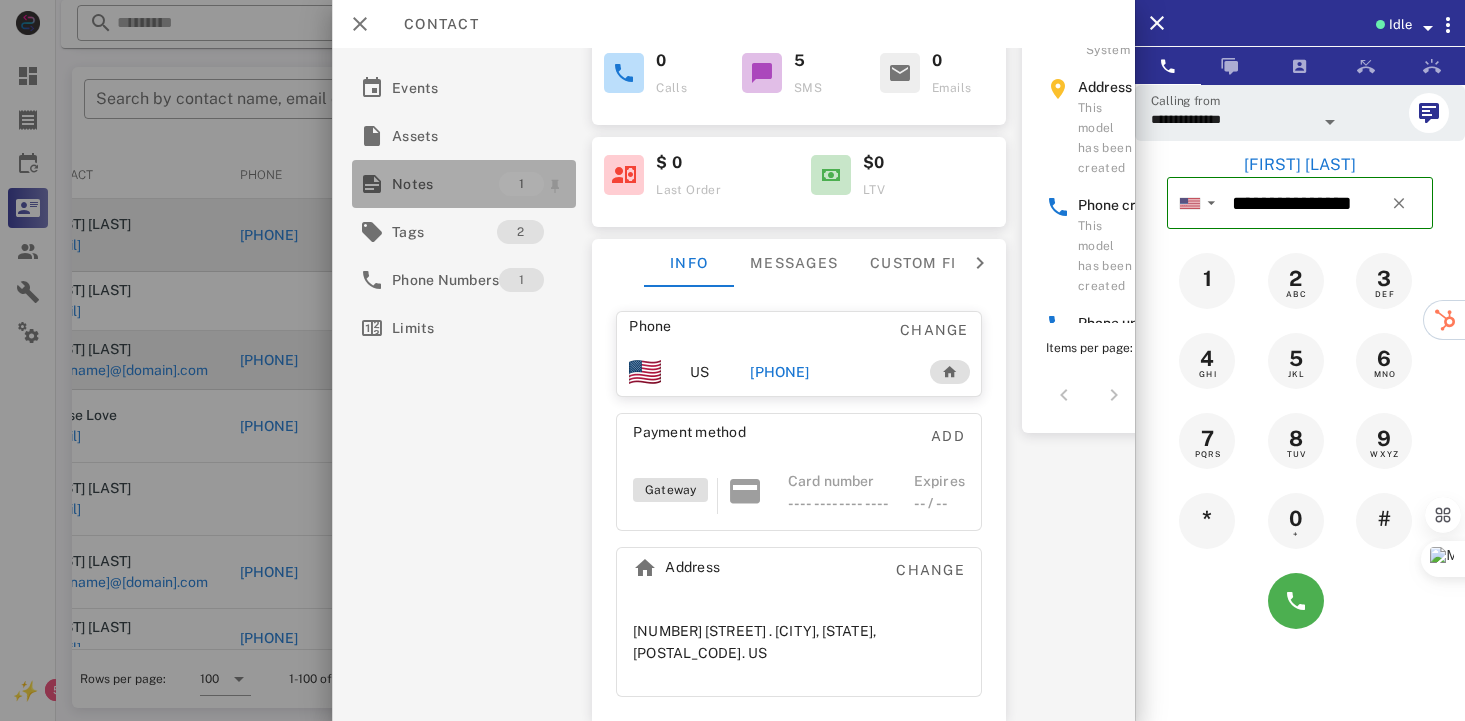 click on "Notes" at bounding box center (445, 184) 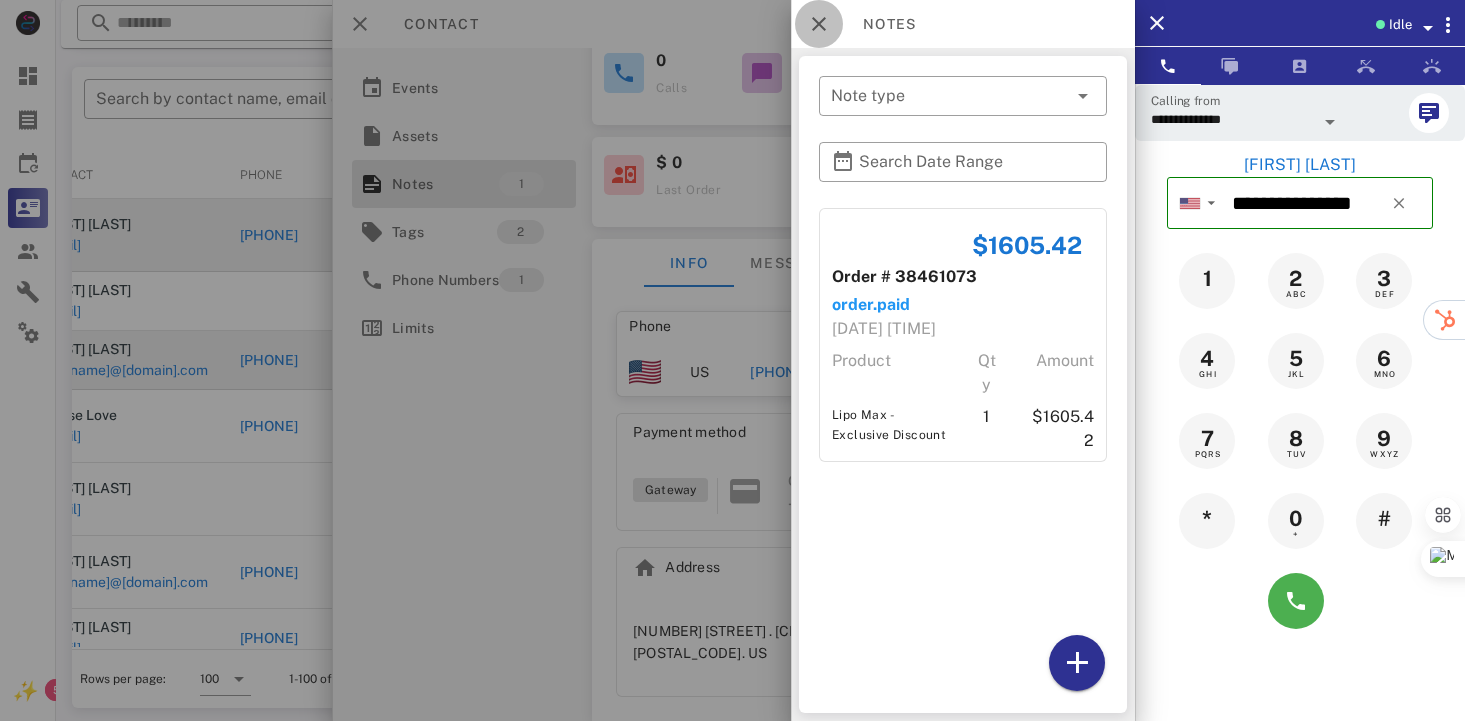 click at bounding box center [819, 24] 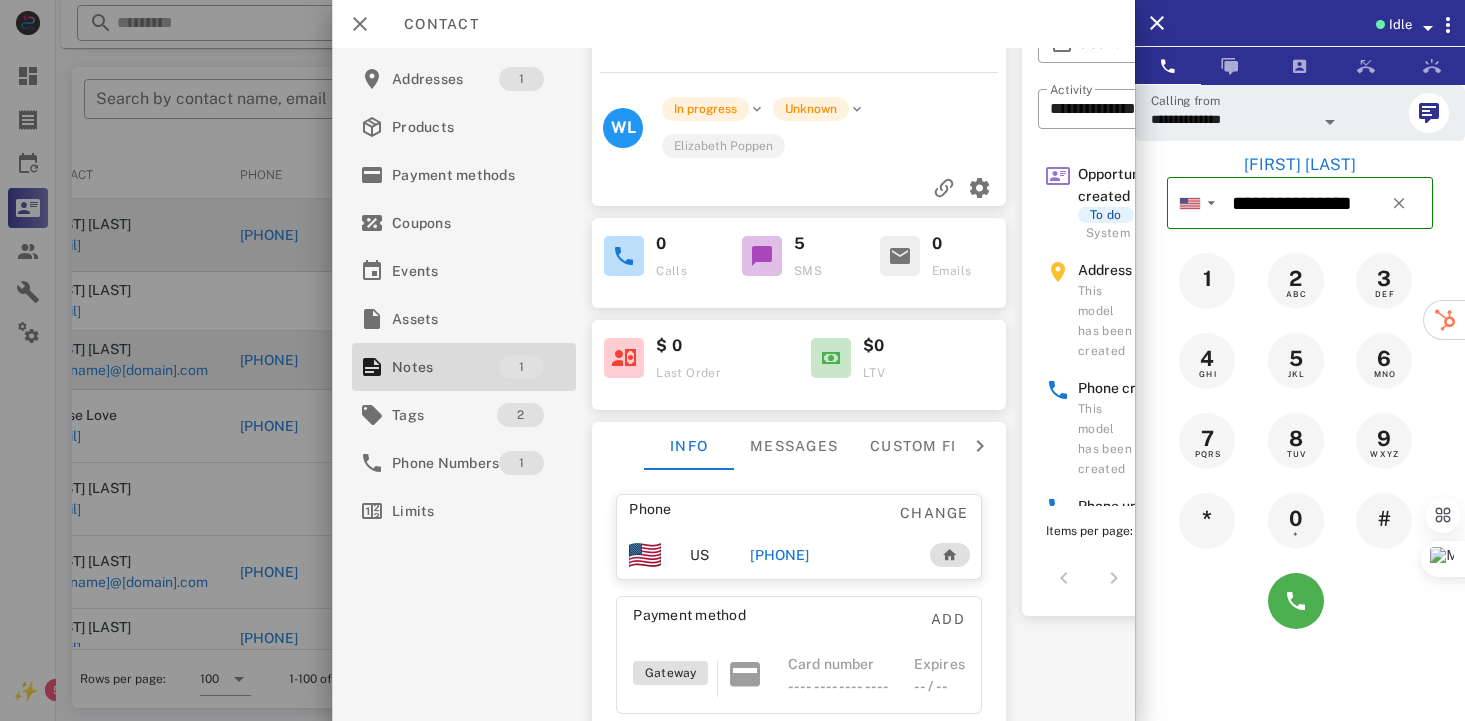 scroll, scrollTop: 0, scrollLeft: 0, axis: both 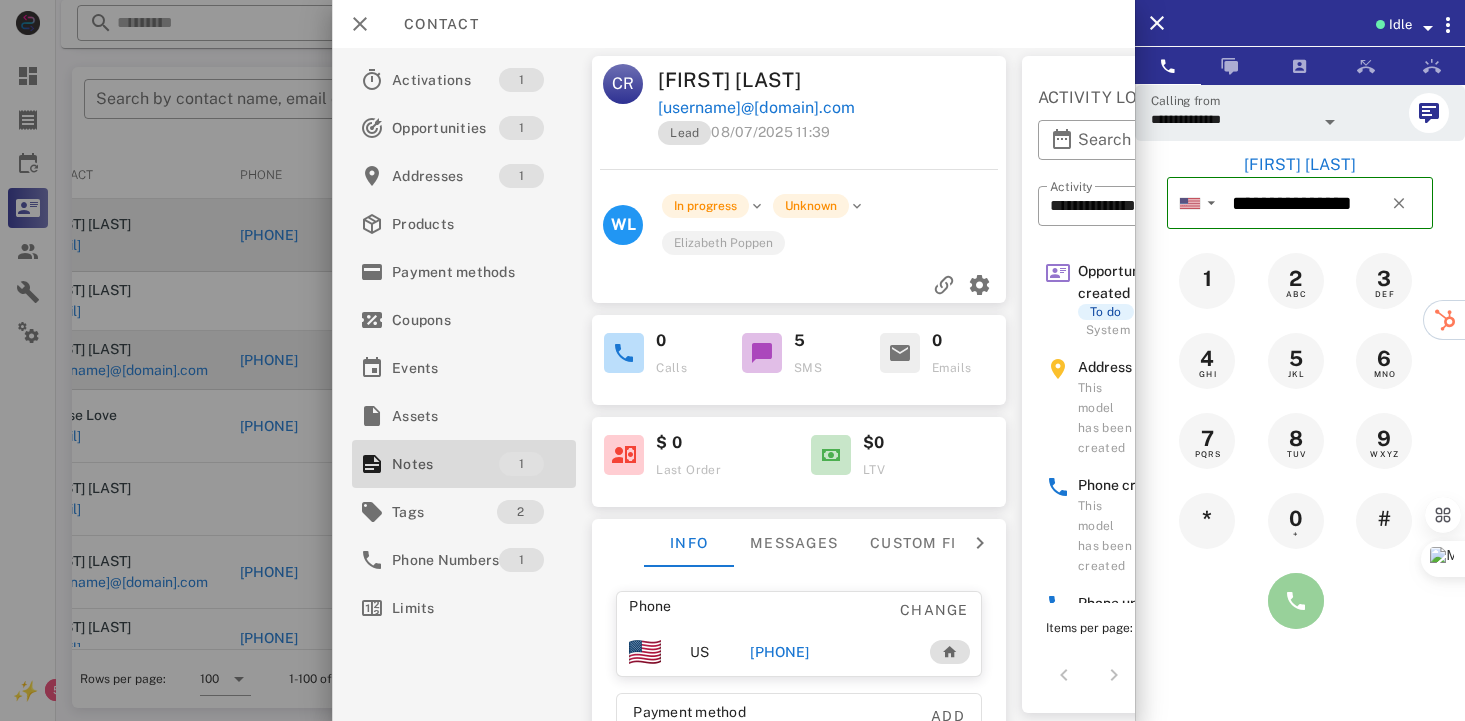 click at bounding box center (1296, 601) 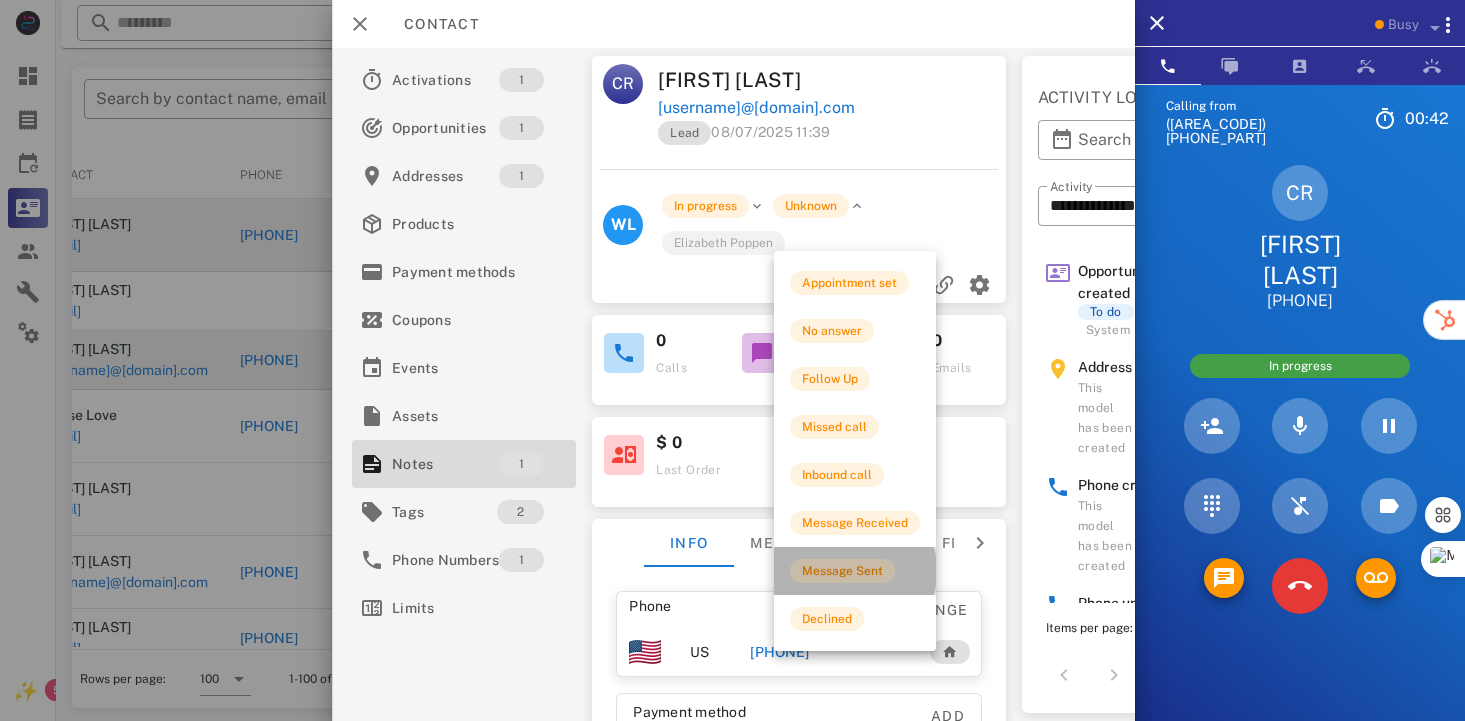 click on "Message Sent" at bounding box center (842, 571) 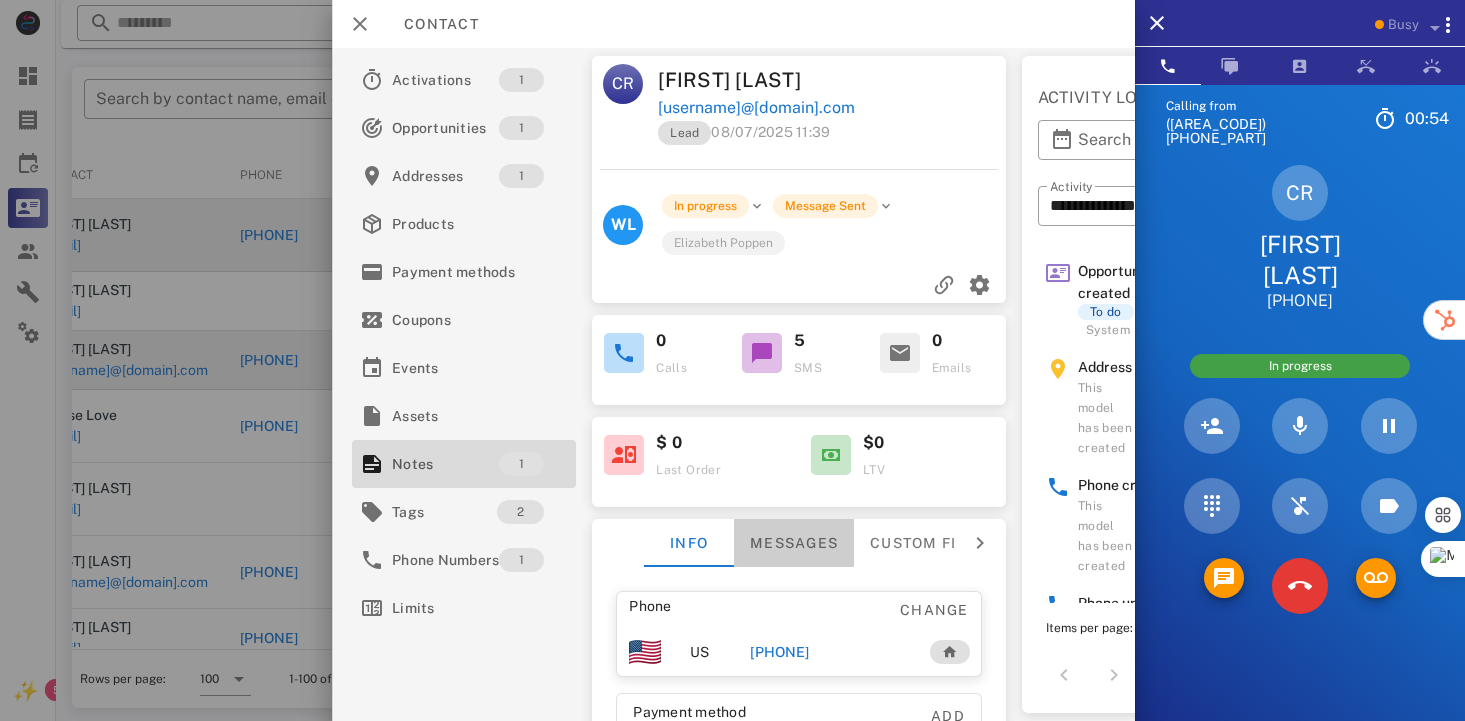 click on "Messages" at bounding box center [794, 543] 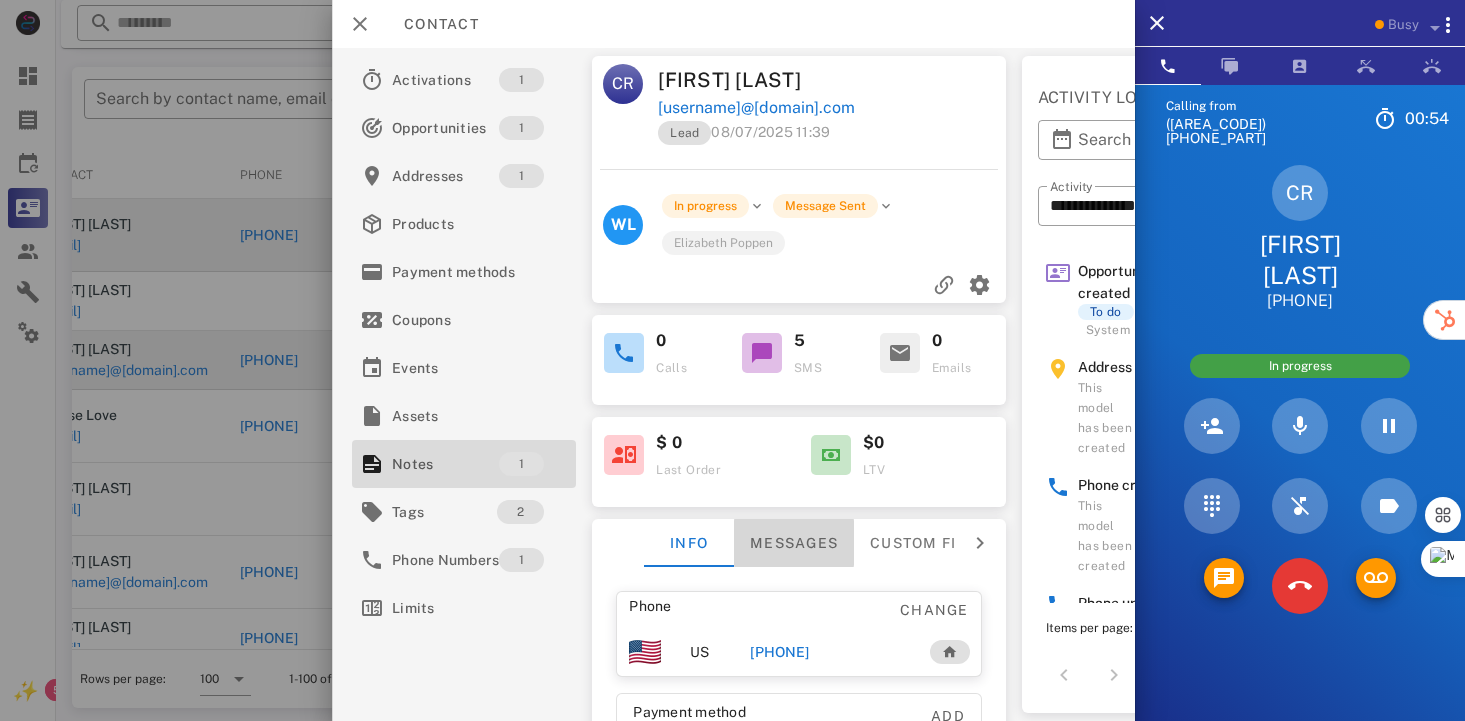 scroll, scrollTop: 671, scrollLeft: 0, axis: vertical 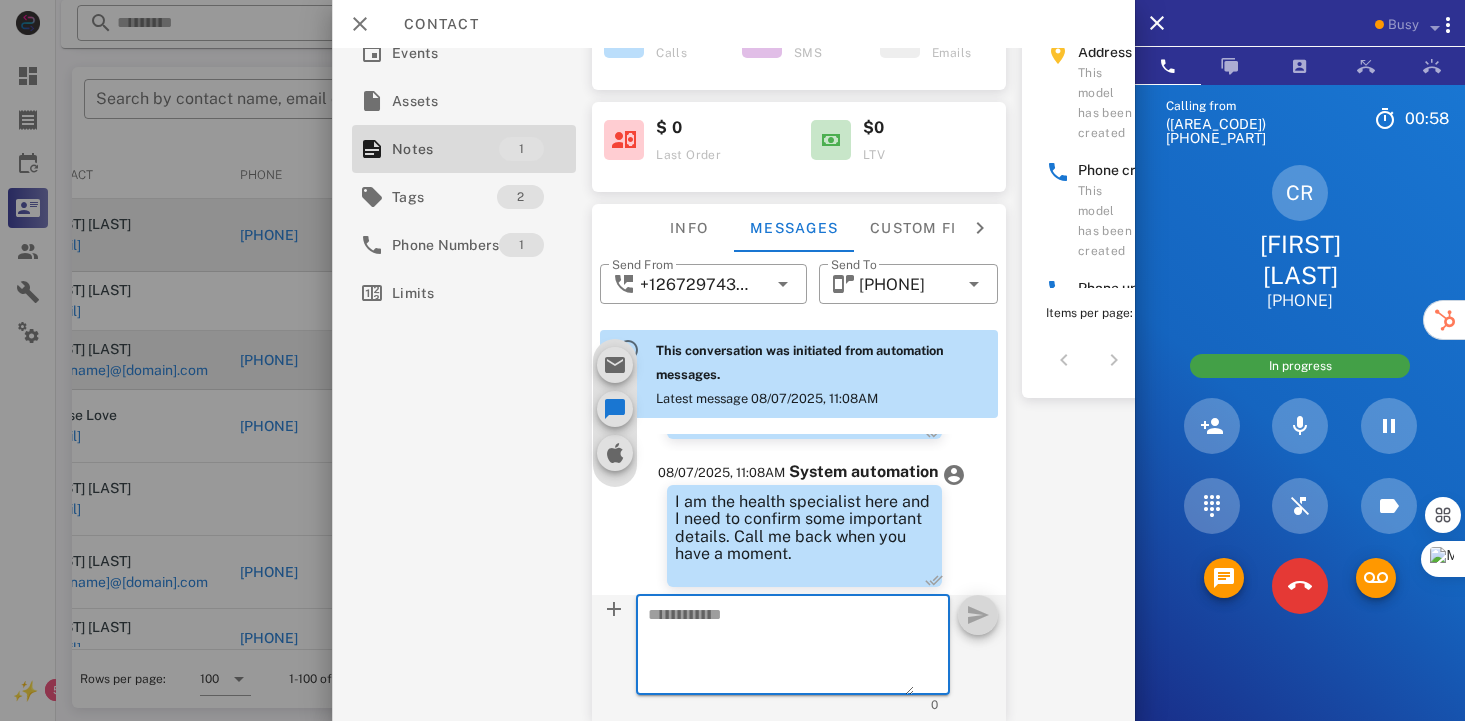 click at bounding box center (781, 648) 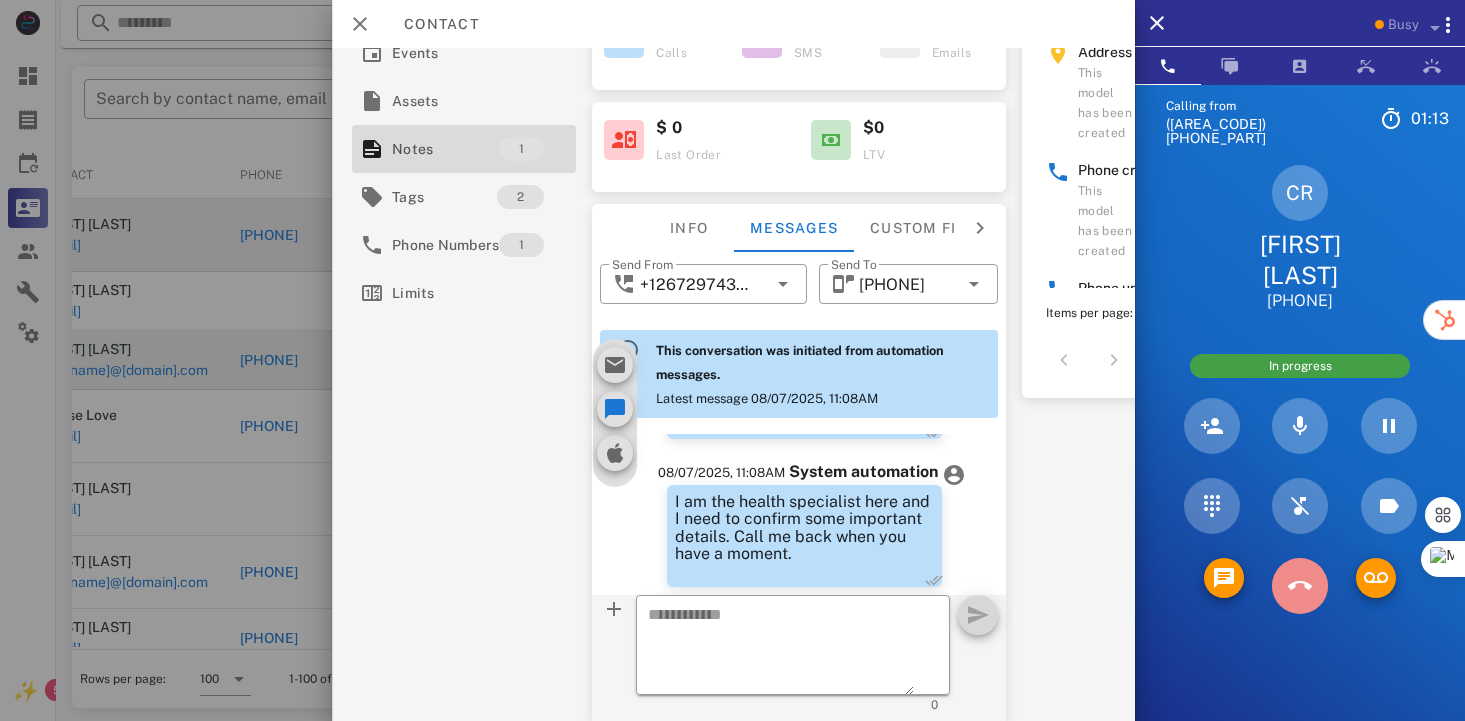click at bounding box center [1300, 586] 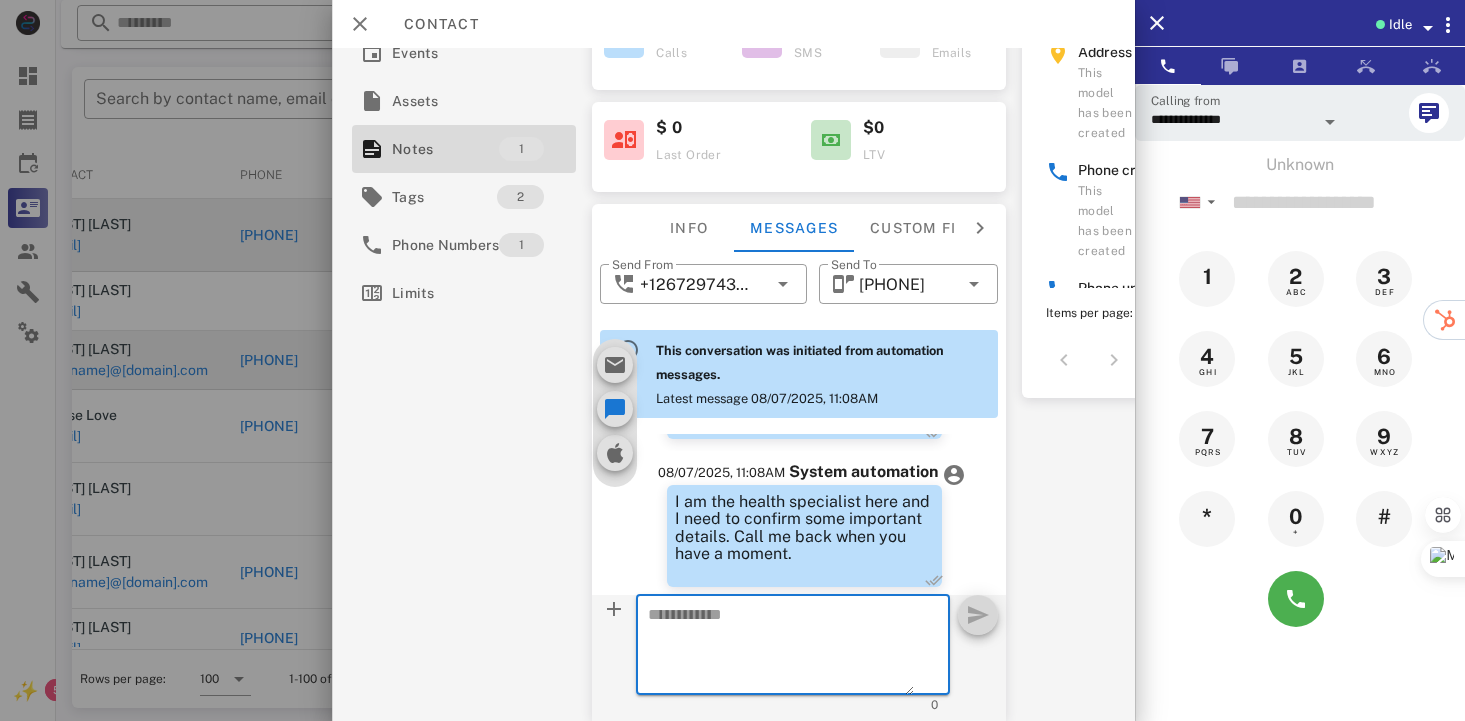 click at bounding box center [781, 648] 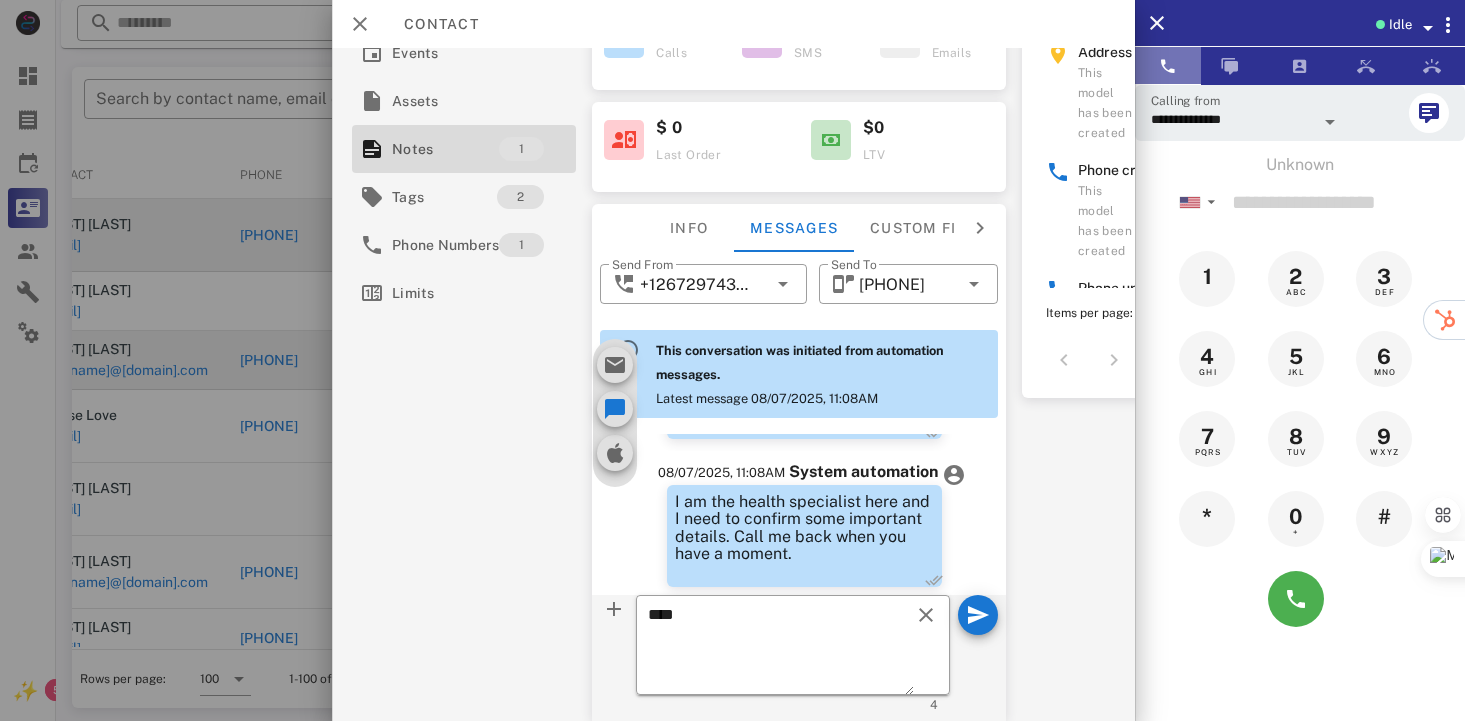 click on "**********" at bounding box center (760, -329) 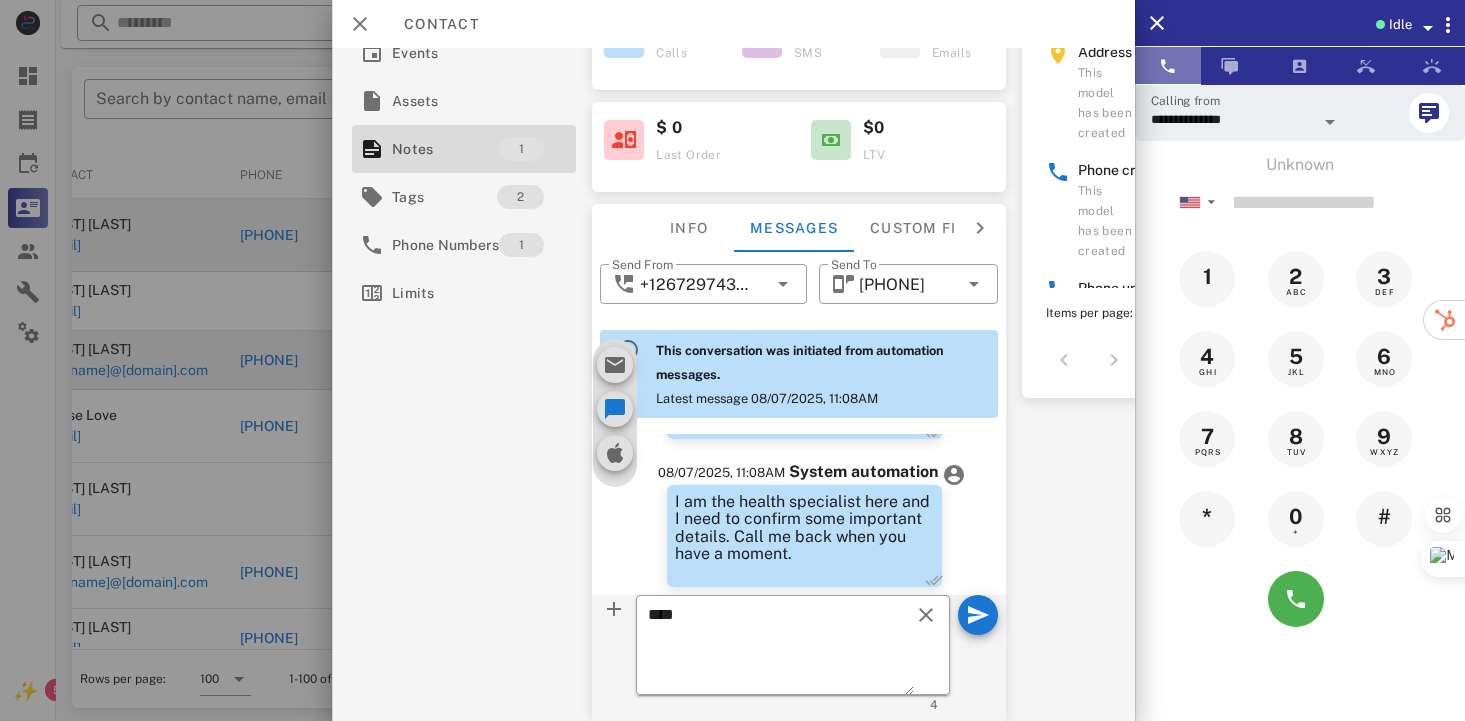 scroll, scrollTop: 0, scrollLeft: 0, axis: both 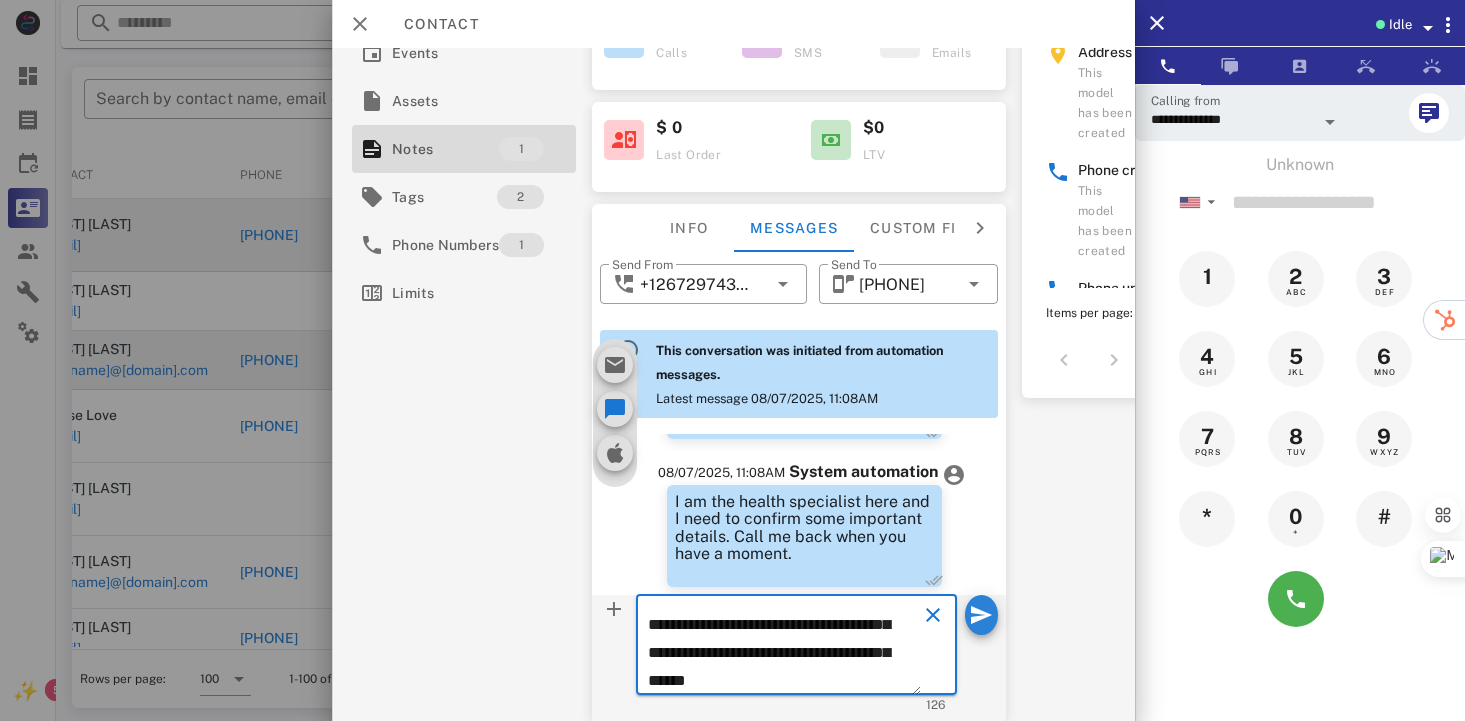 type on "**********" 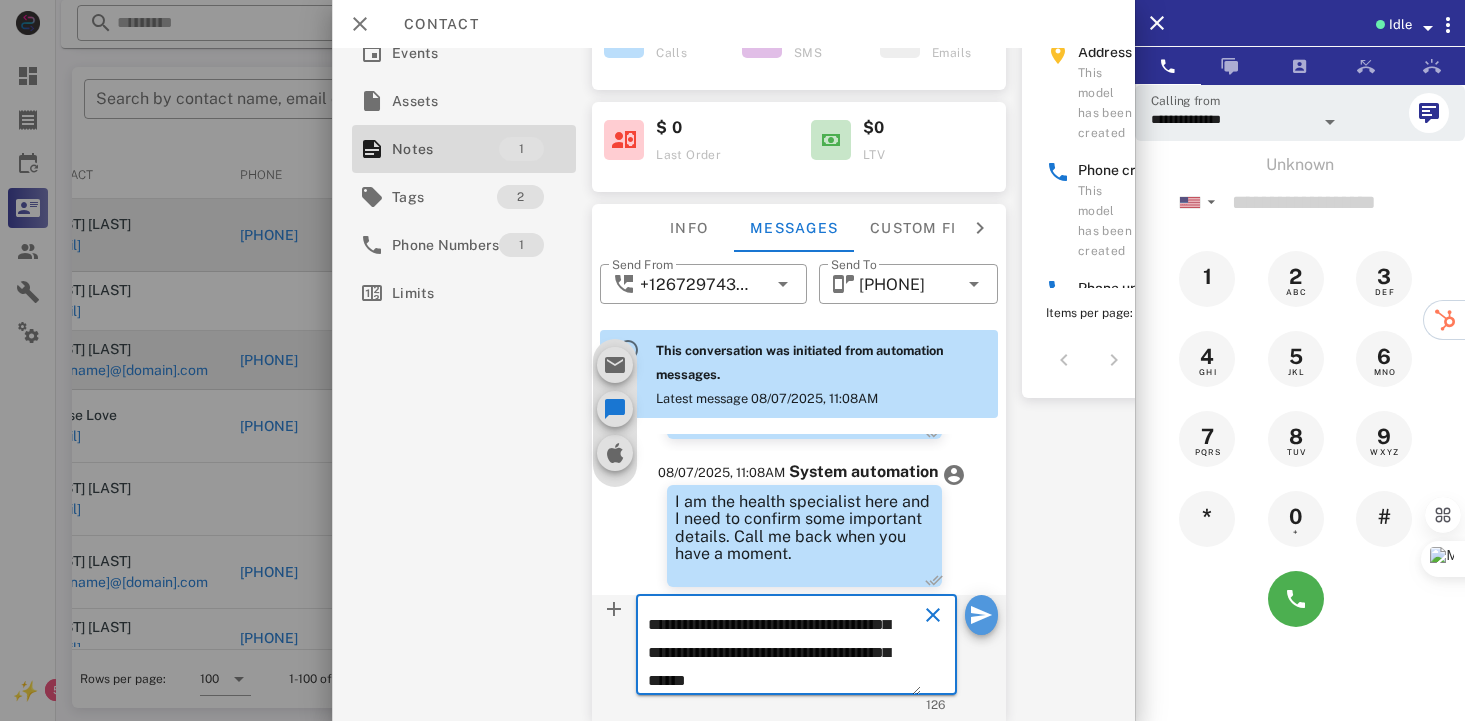 click at bounding box center [981, 615] 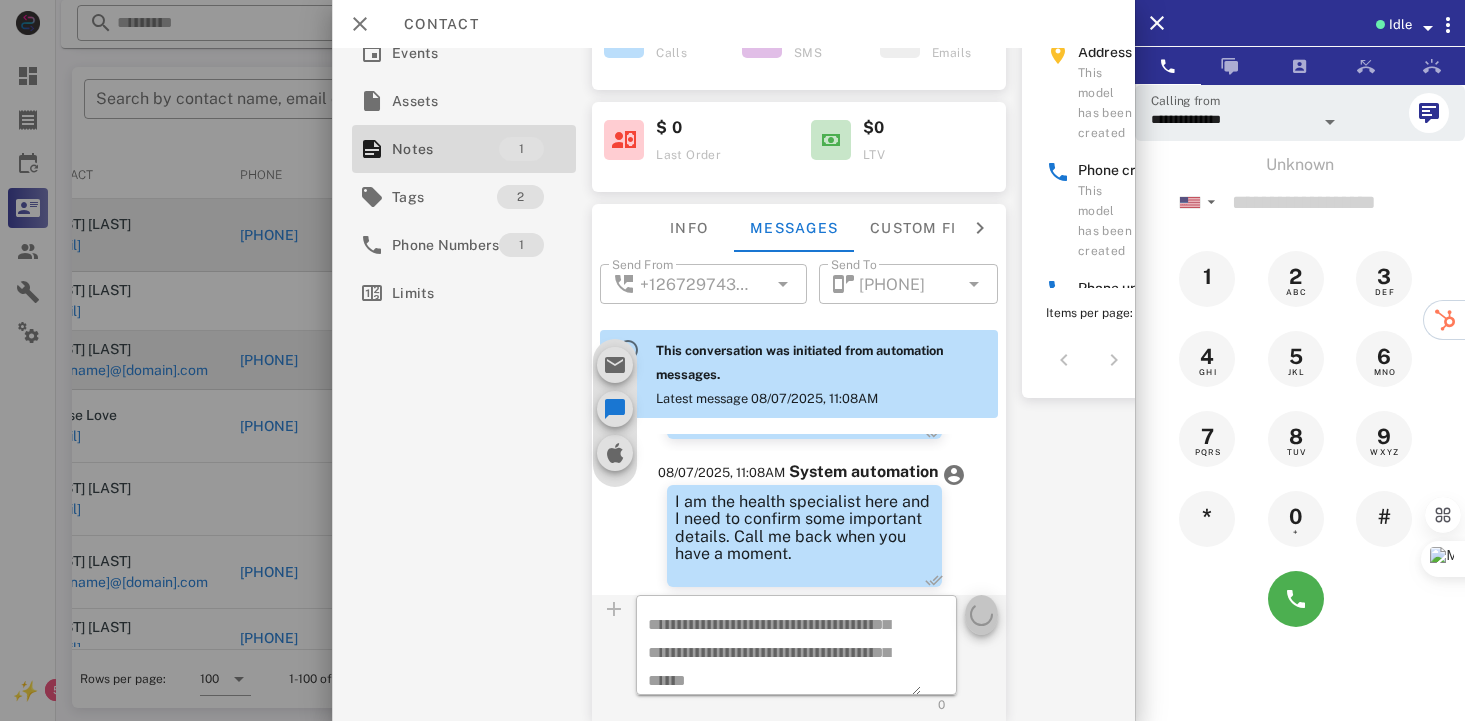 type 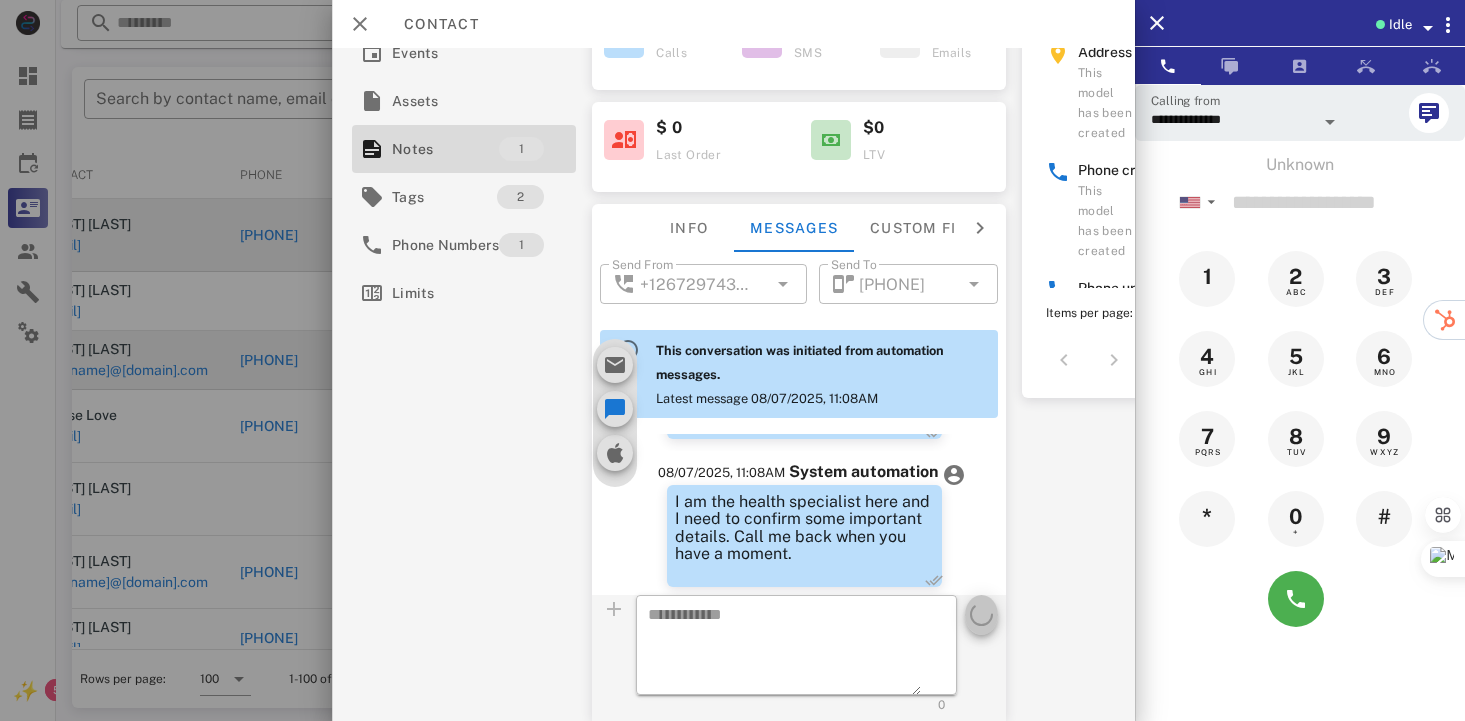scroll, scrollTop: 0, scrollLeft: 0, axis: both 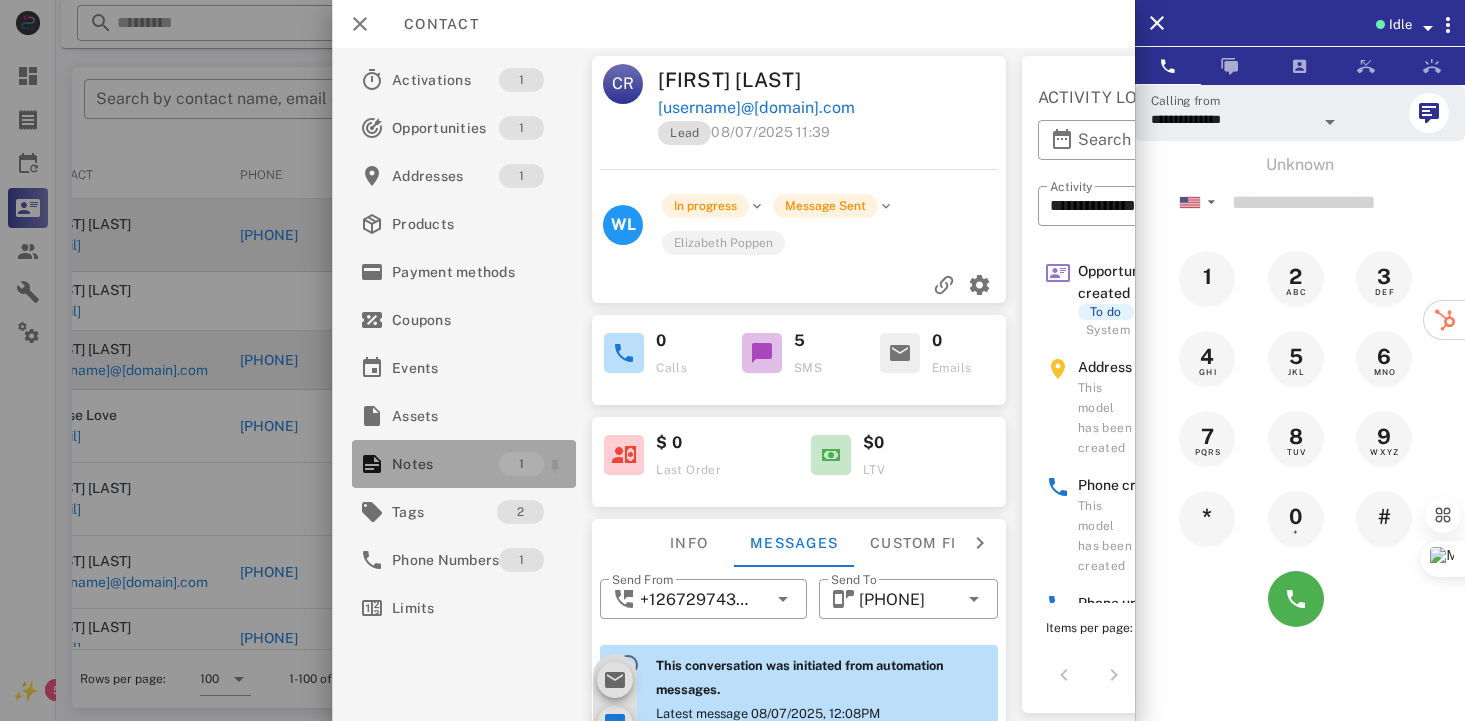 click on "Notes" at bounding box center [445, 464] 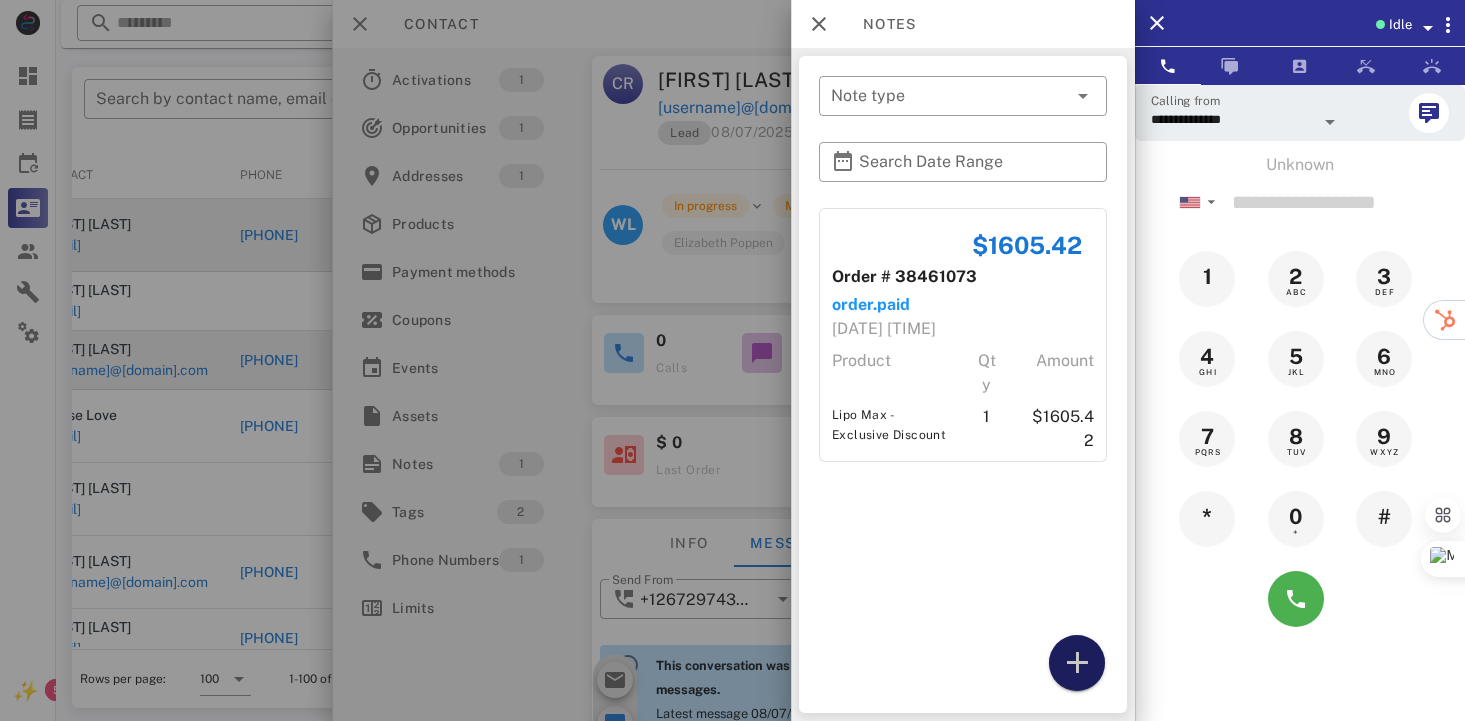 click at bounding box center (1077, 663) 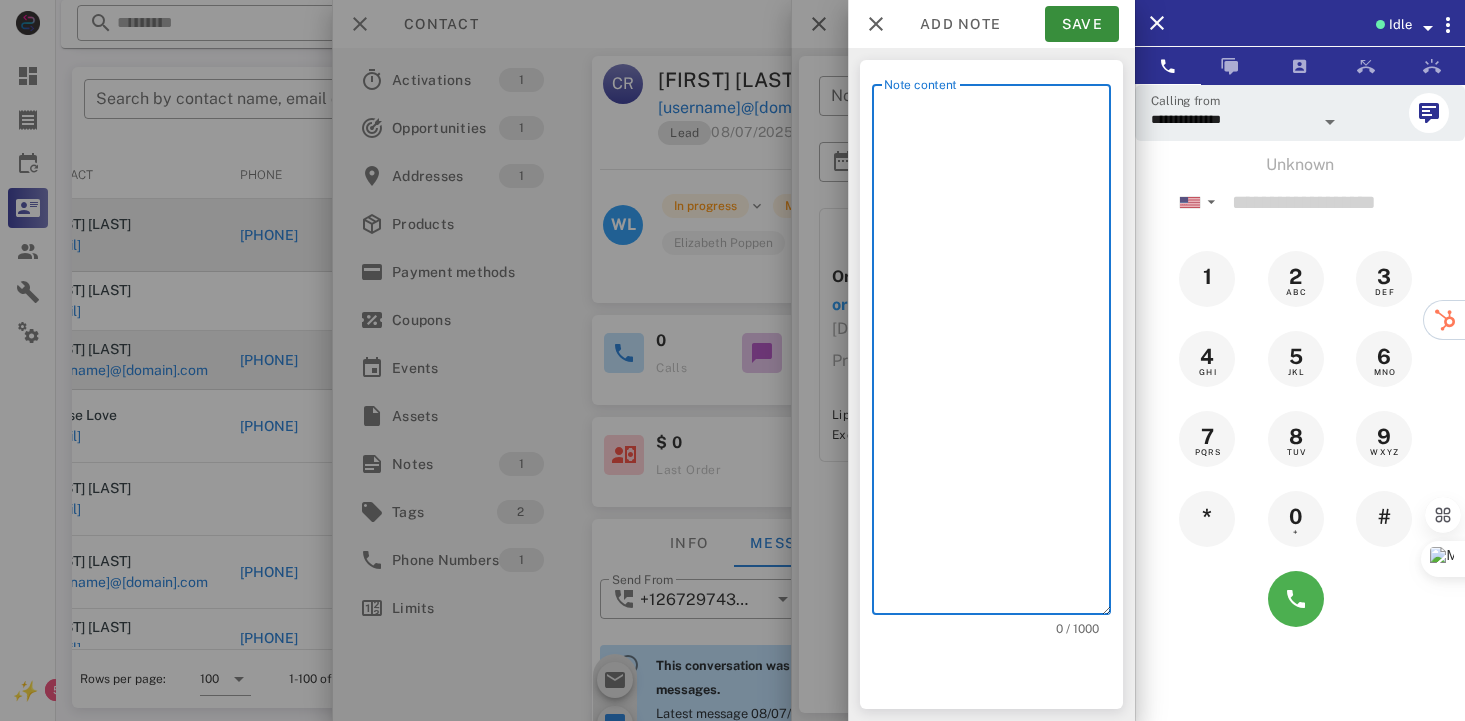 click on "Note content" at bounding box center (997, 354) 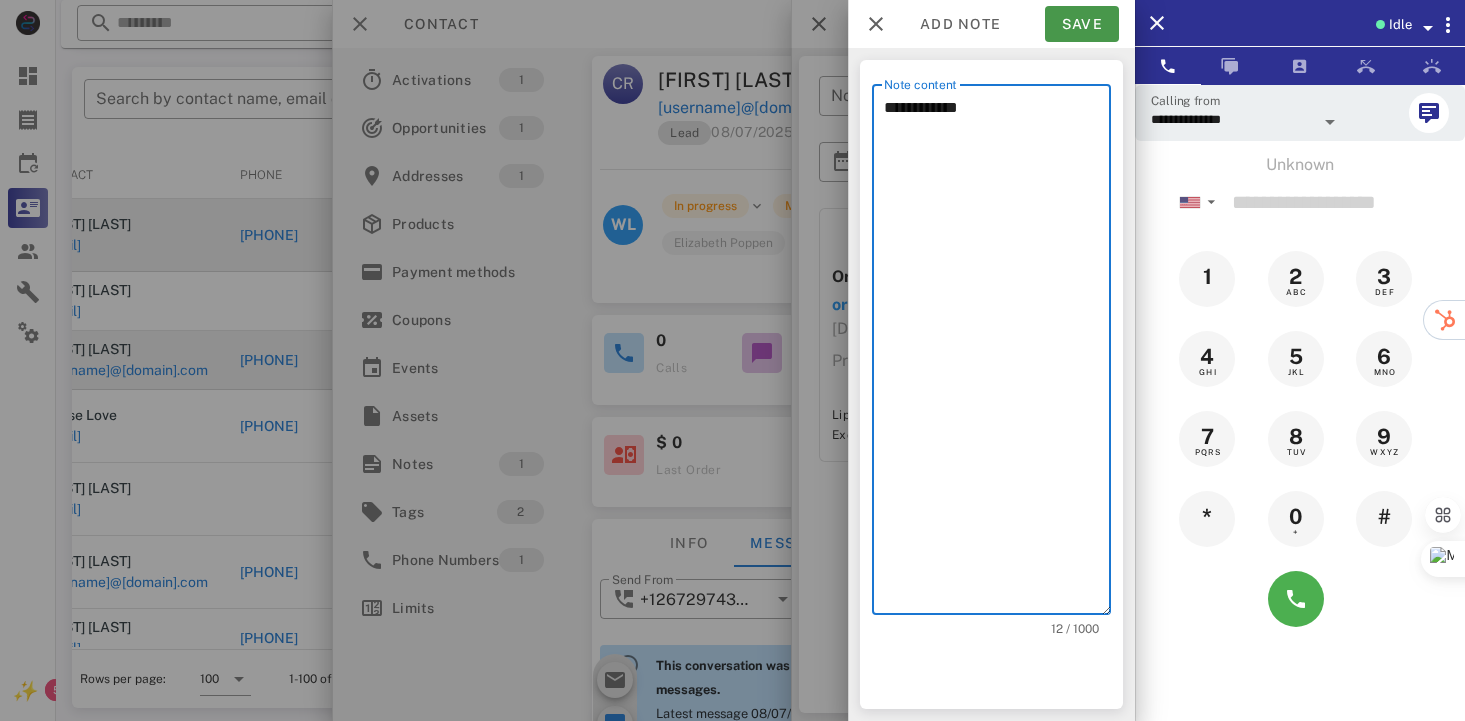type on "**********" 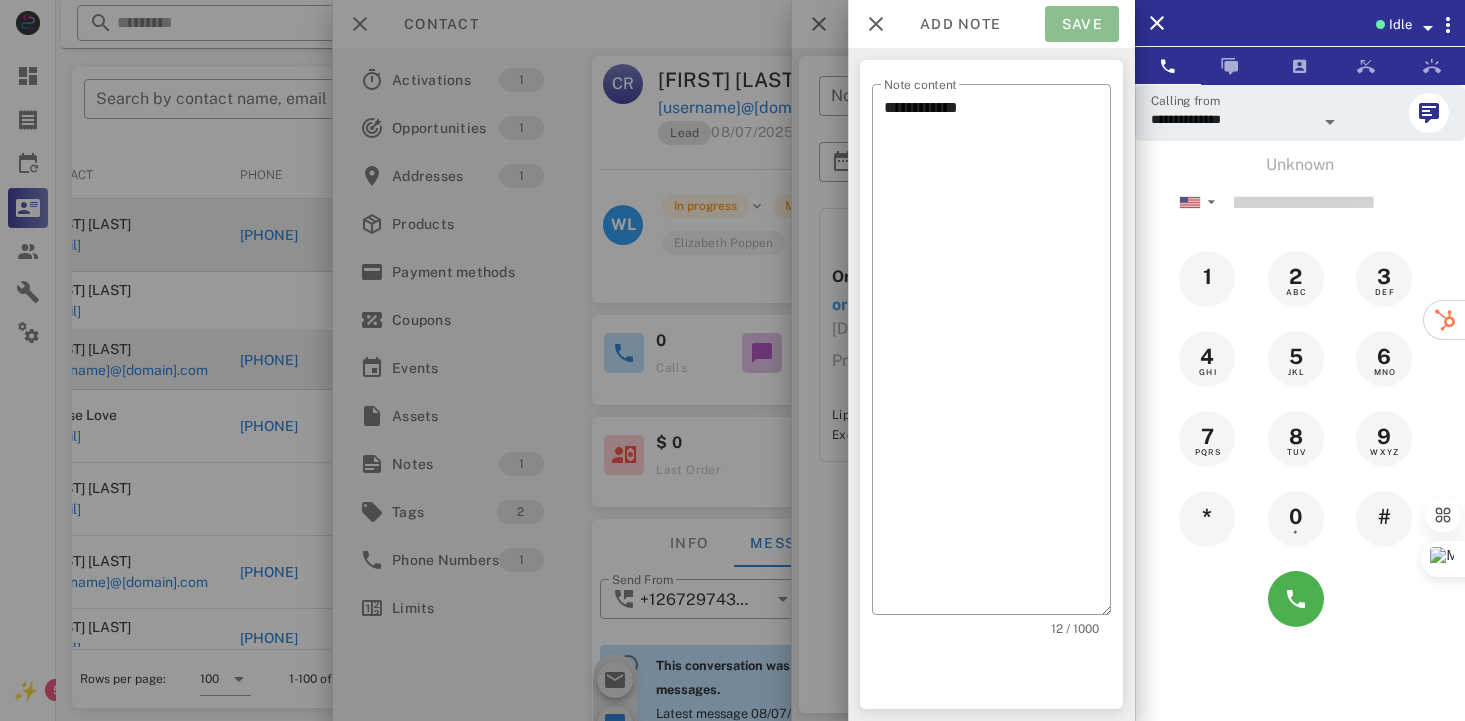 click on "Save" at bounding box center [1082, 24] 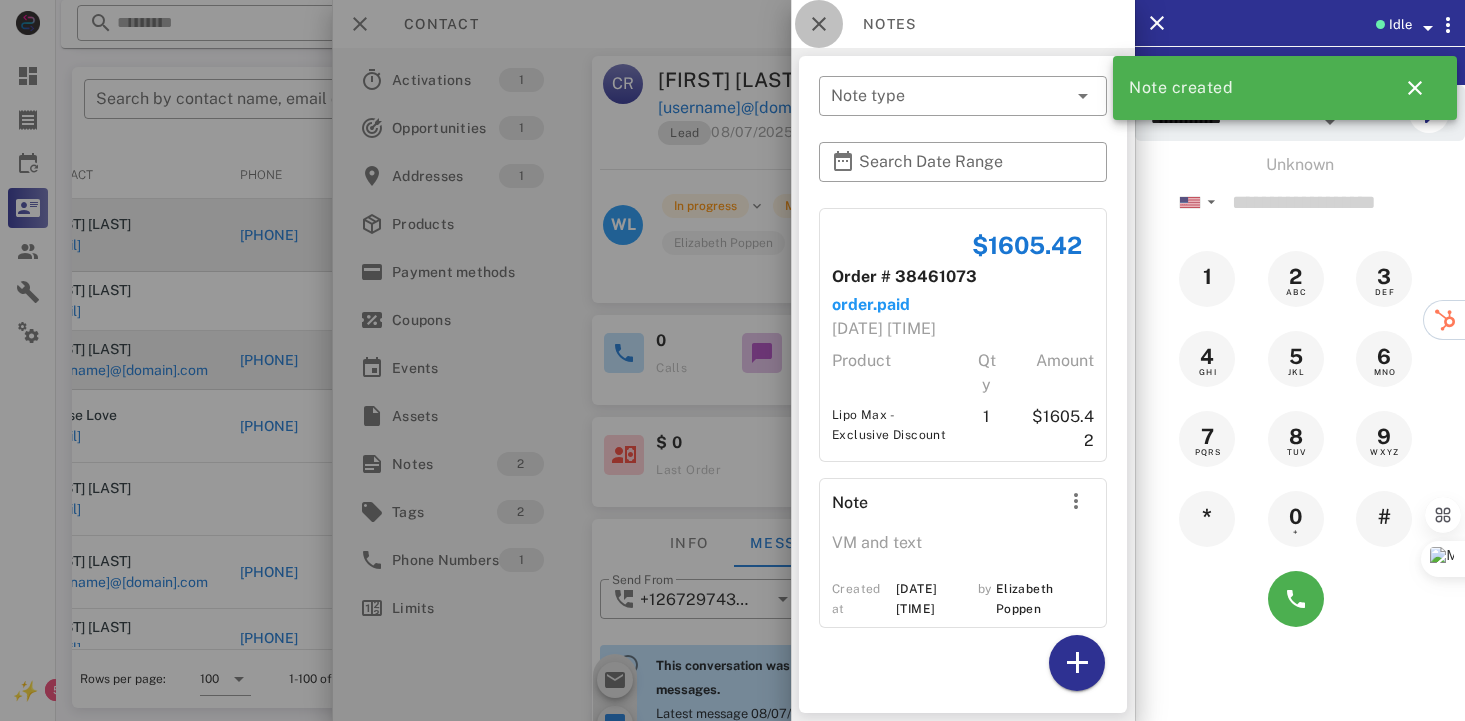 click at bounding box center (819, 24) 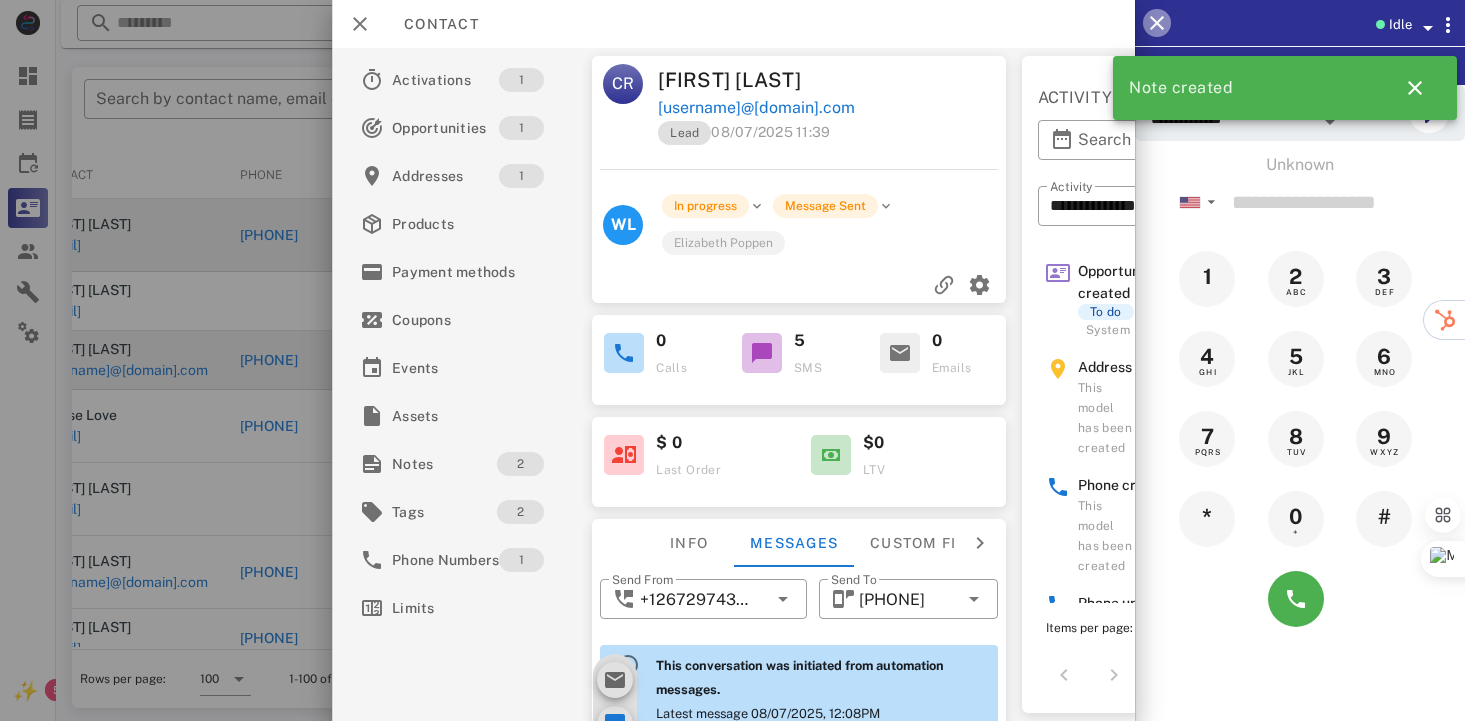 click at bounding box center [1157, 23] 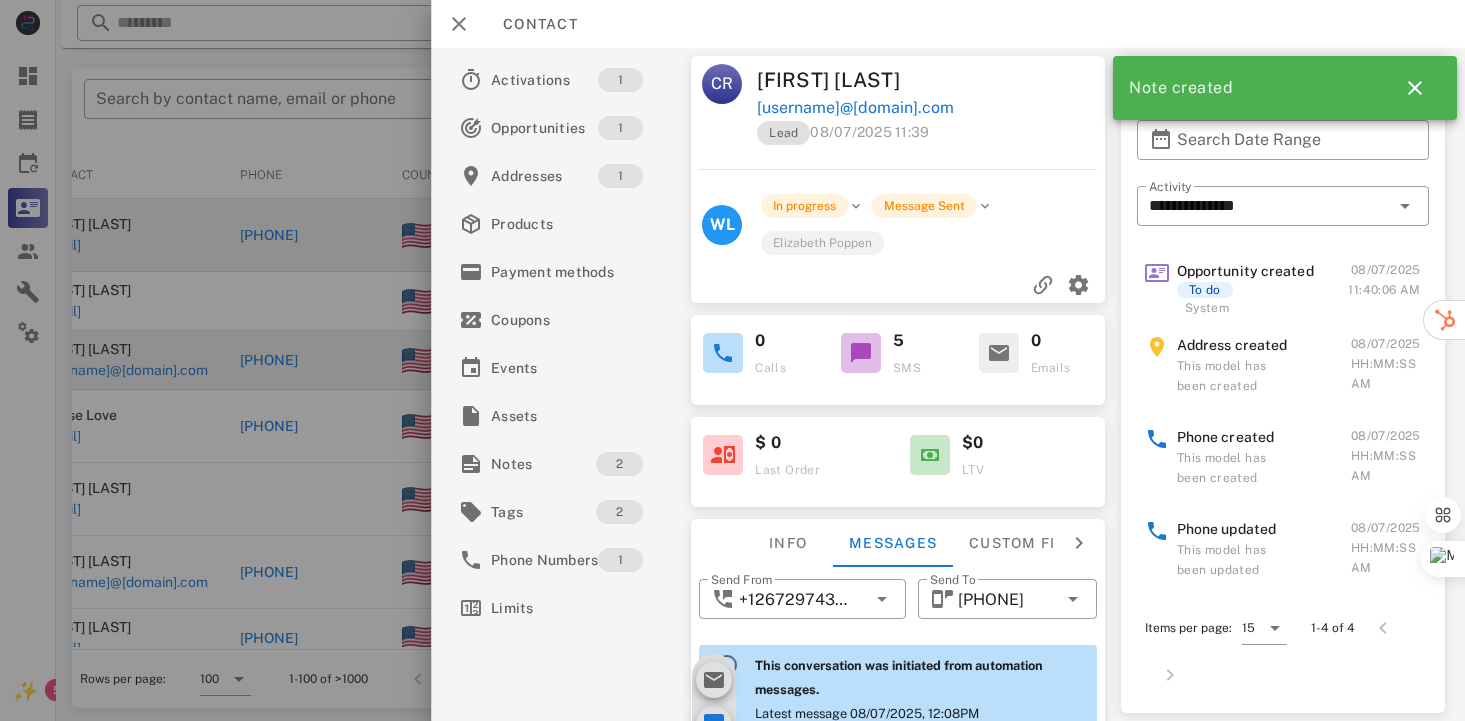 click on "CR" at bounding box center [722, 84] 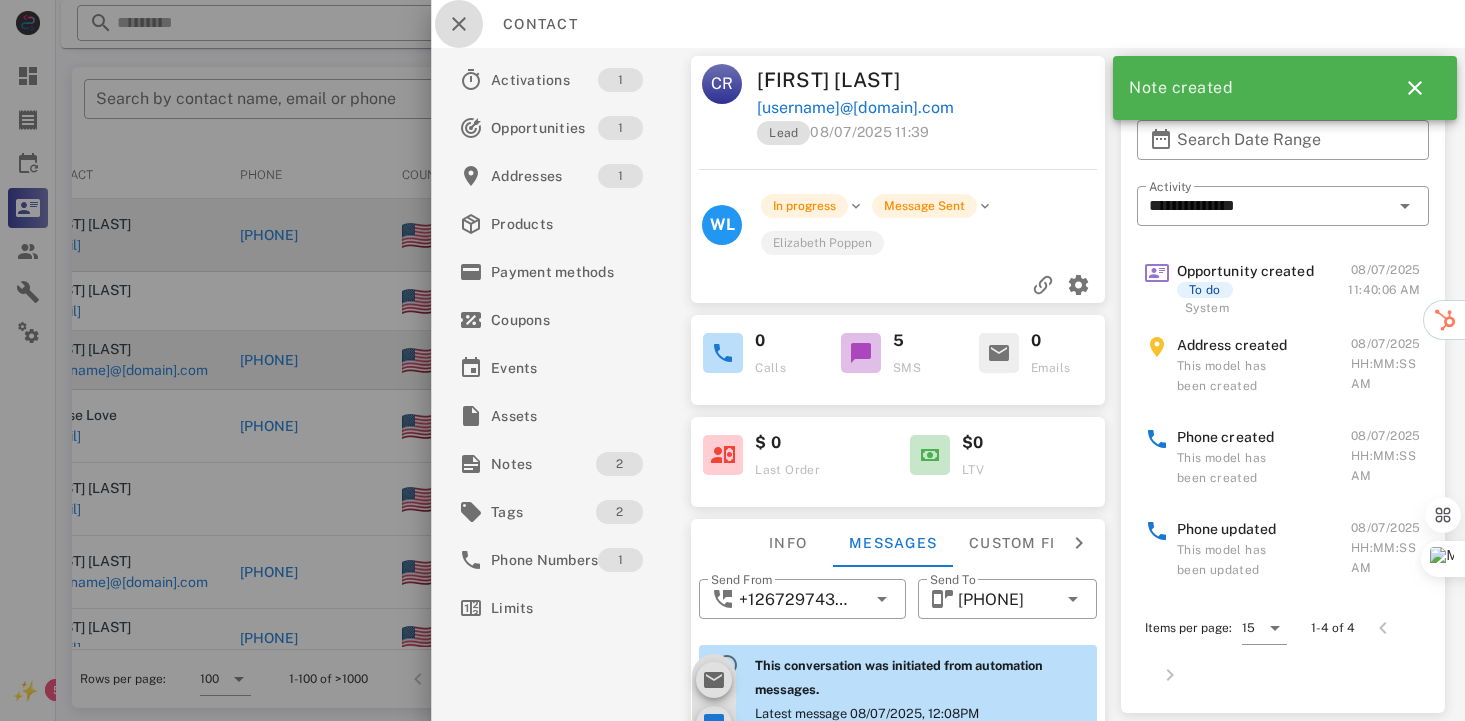 click at bounding box center [459, 24] 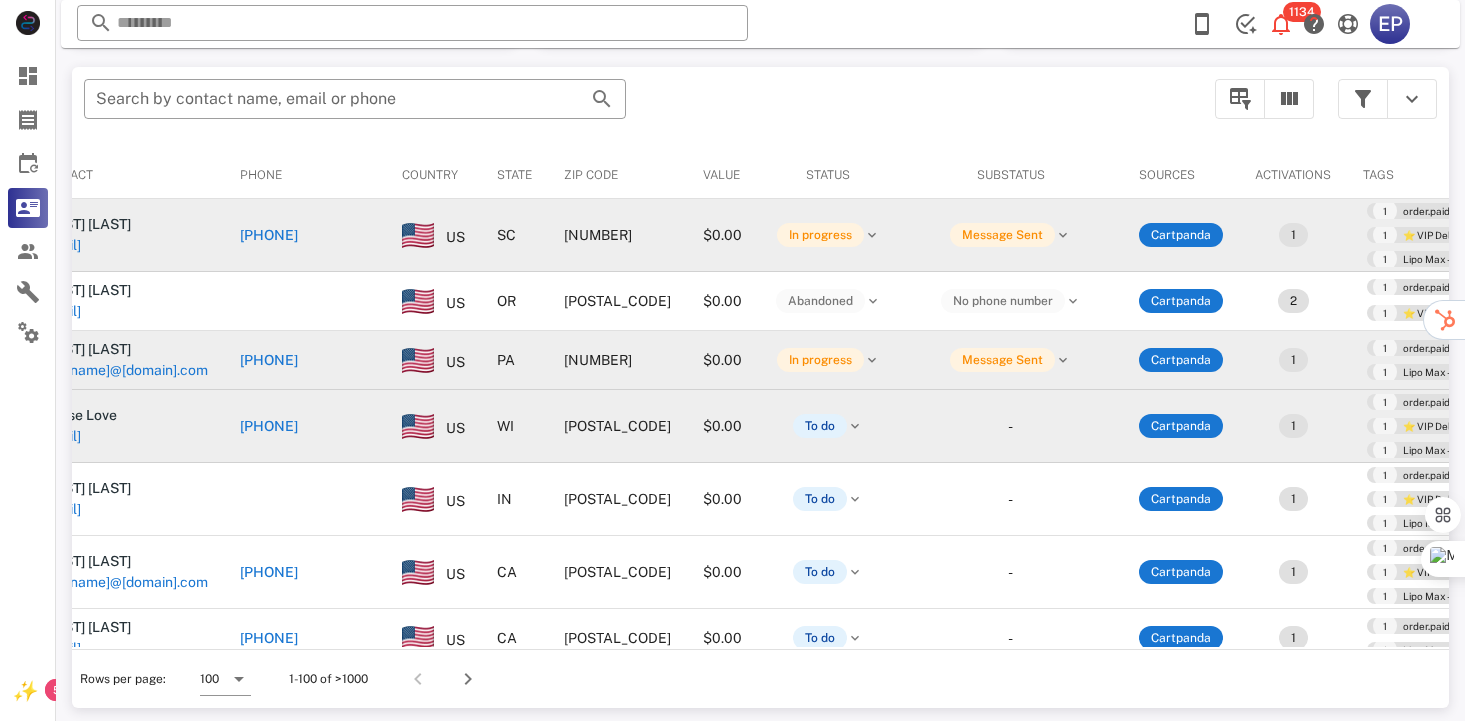 click on "[PHONE]" at bounding box center [269, 426] 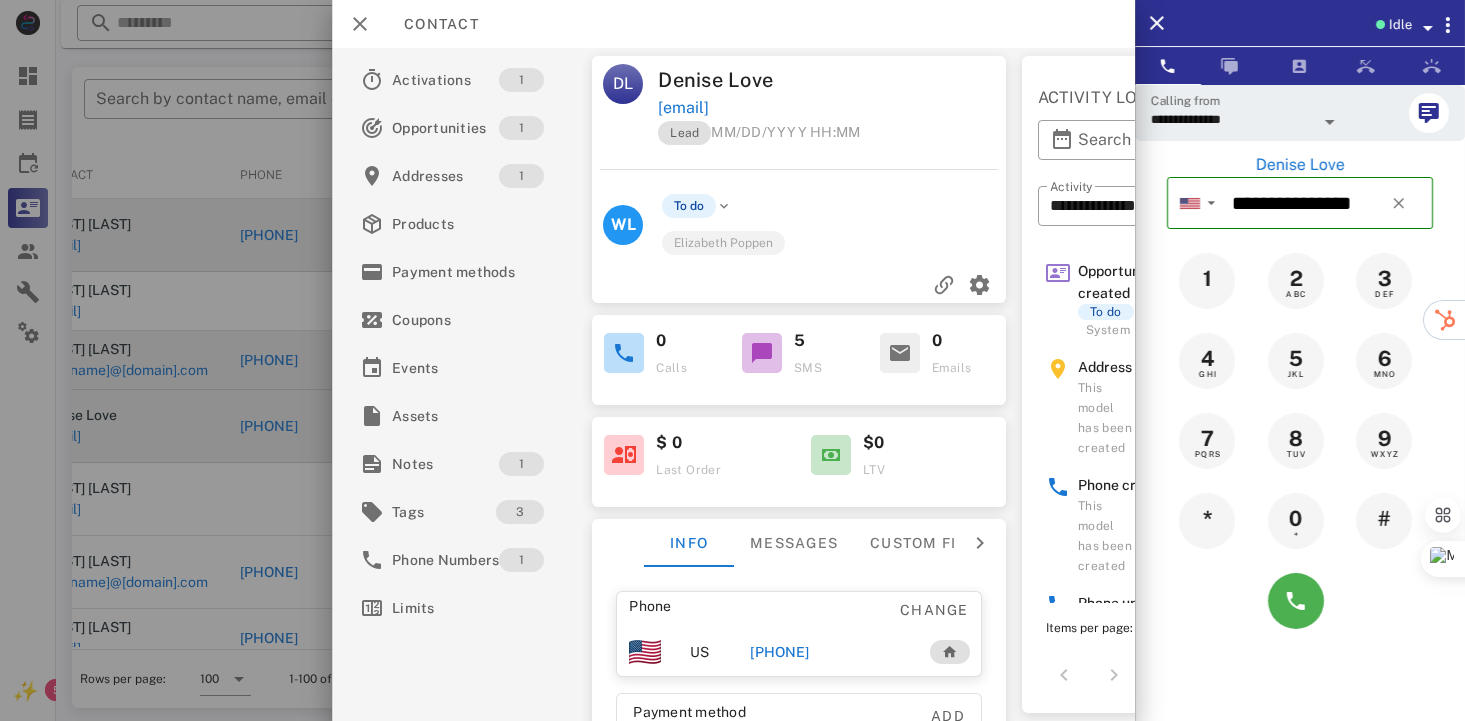 scroll, scrollTop: 295, scrollLeft: 0, axis: vertical 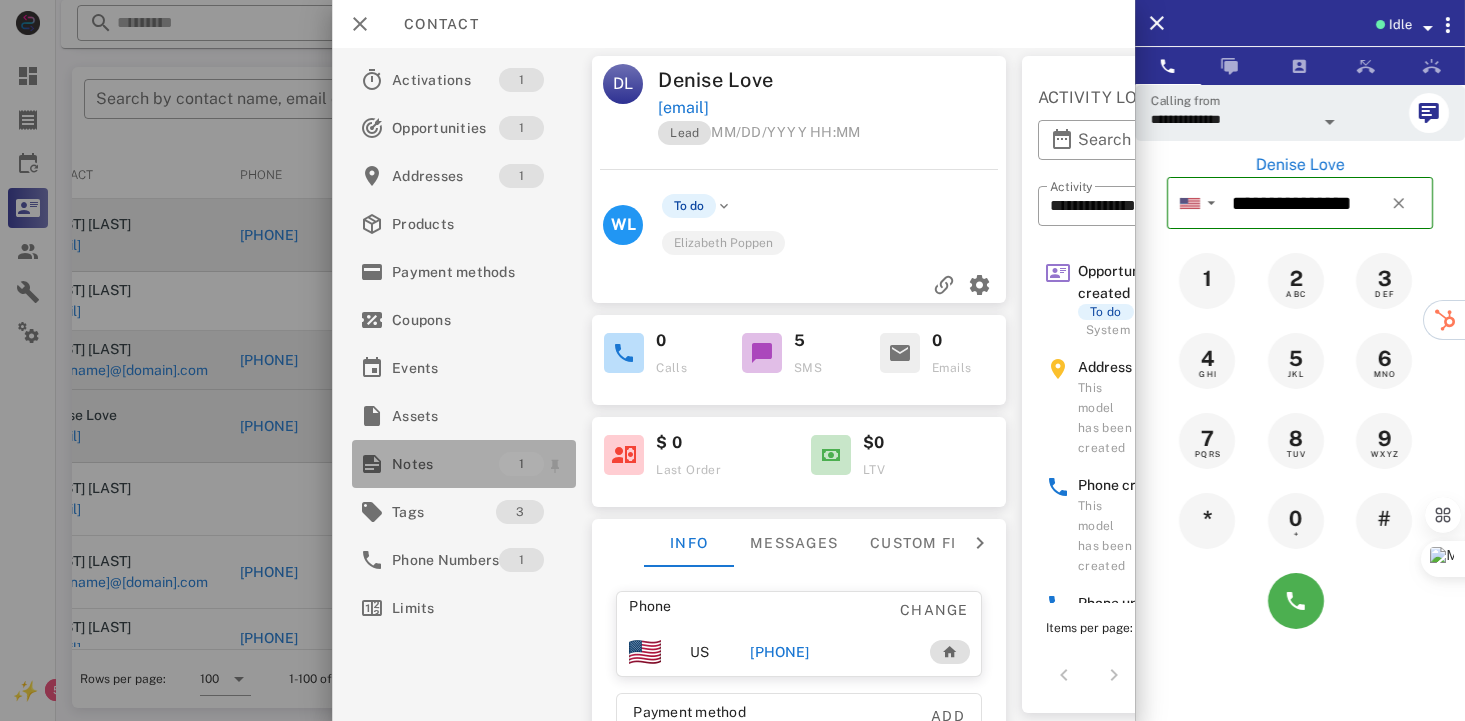 click on "Notes" at bounding box center [445, 464] 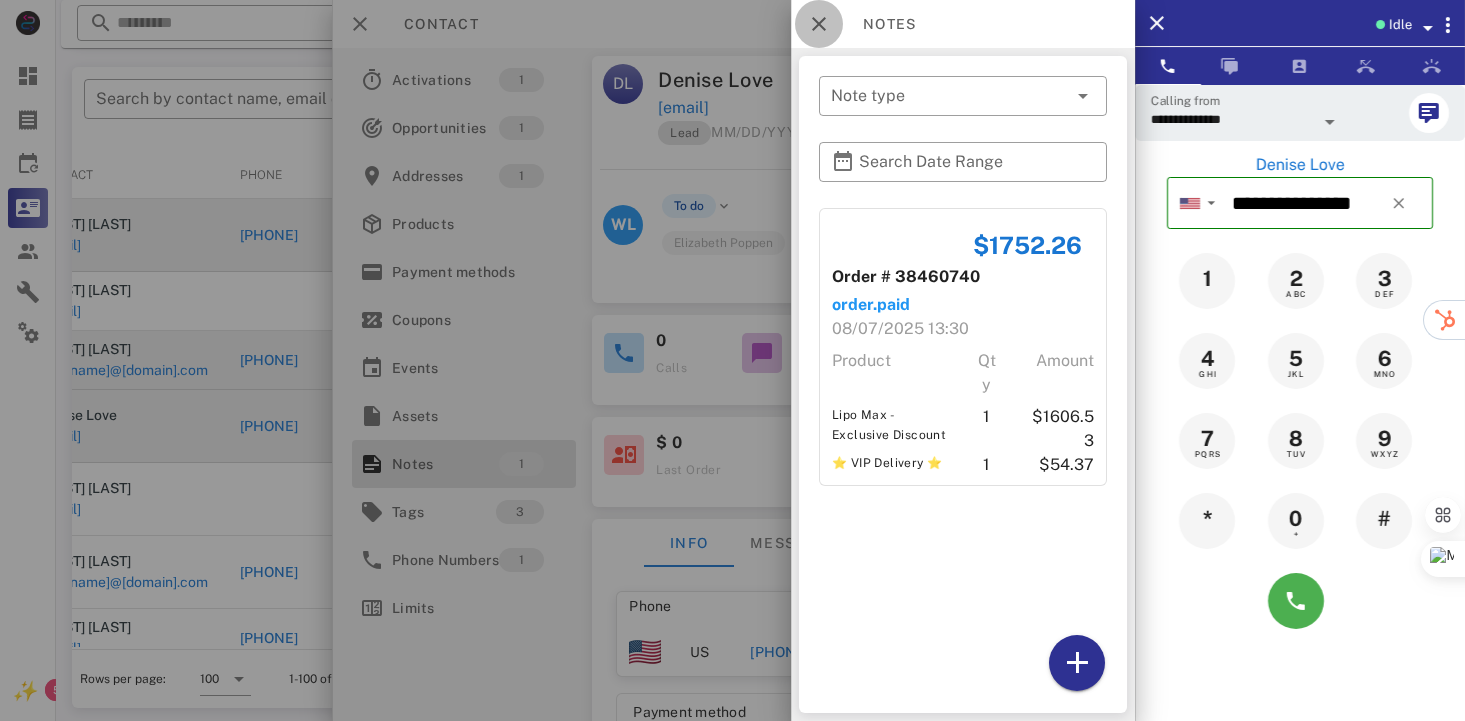 click at bounding box center (819, 24) 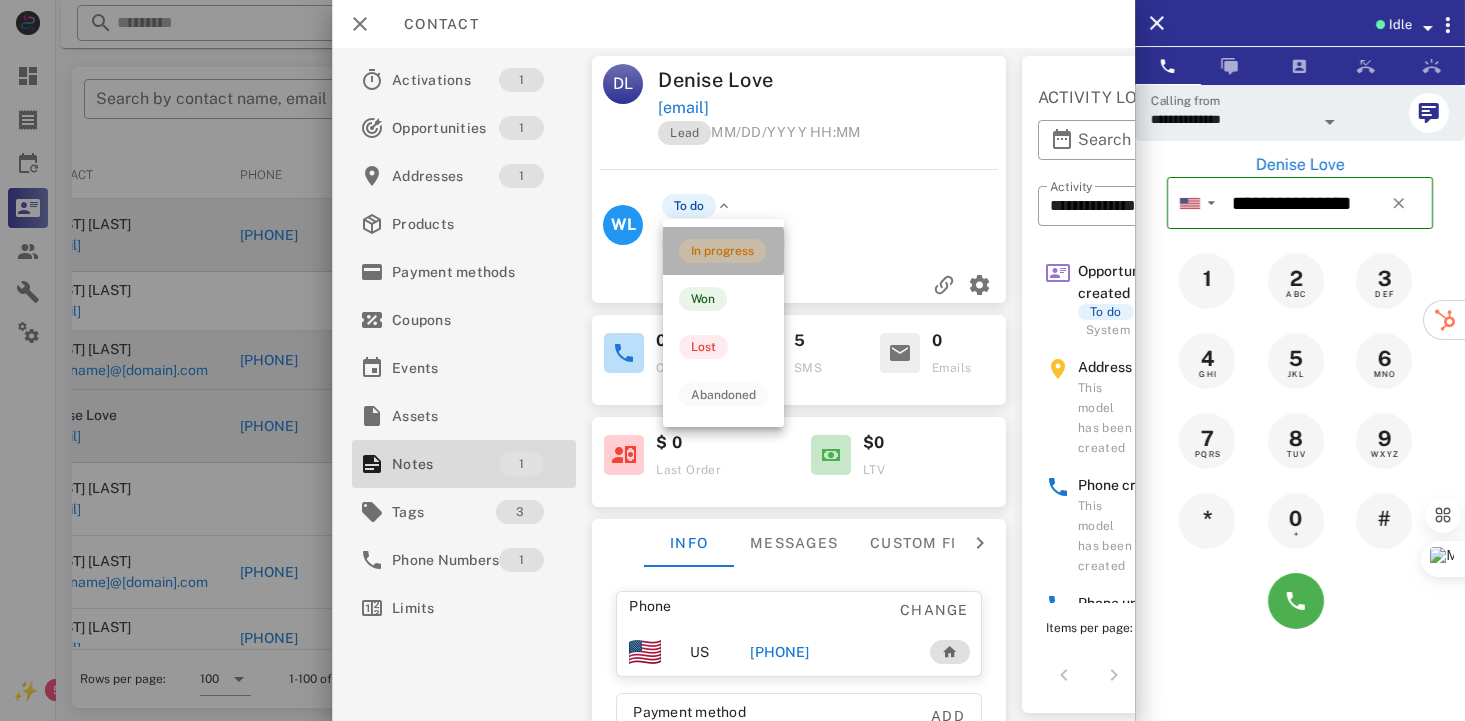 click on "In progress" at bounding box center [722, 251] 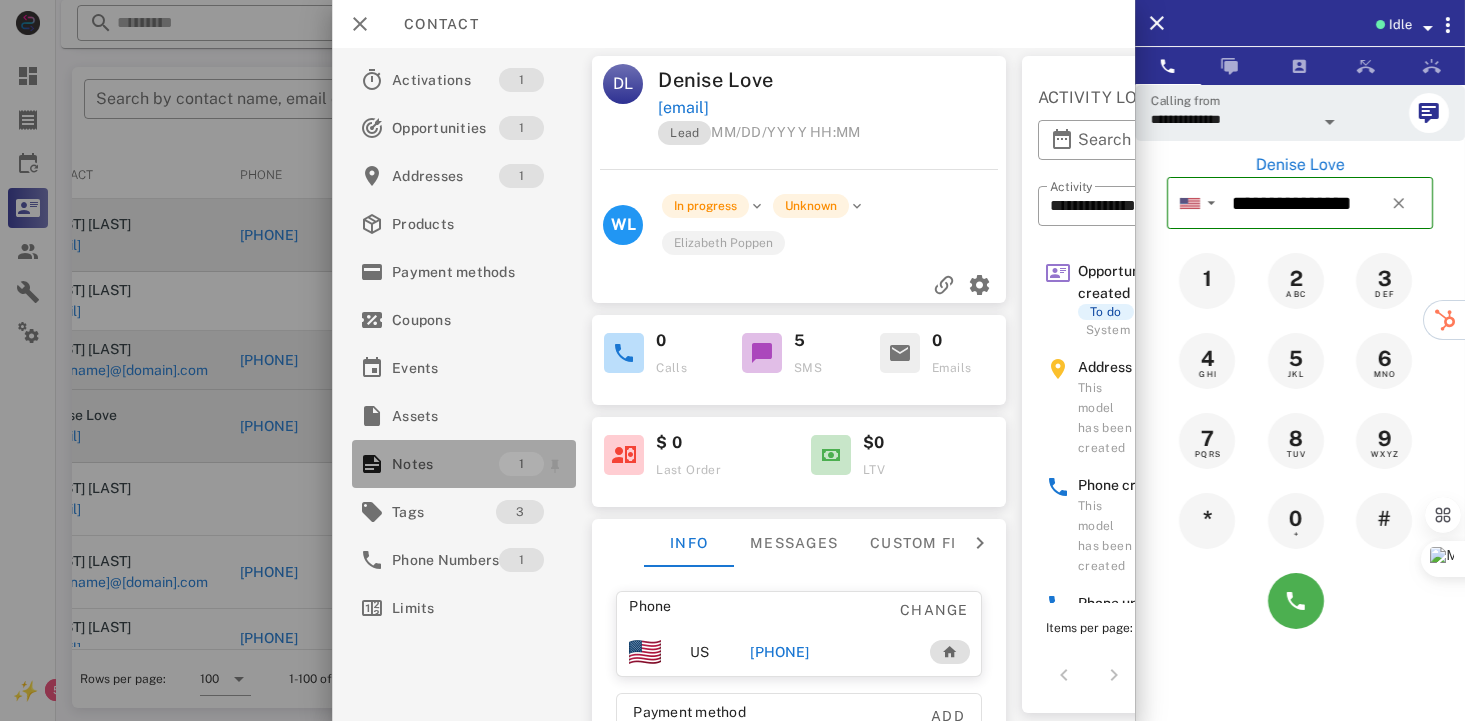 click on "Notes" at bounding box center [445, 464] 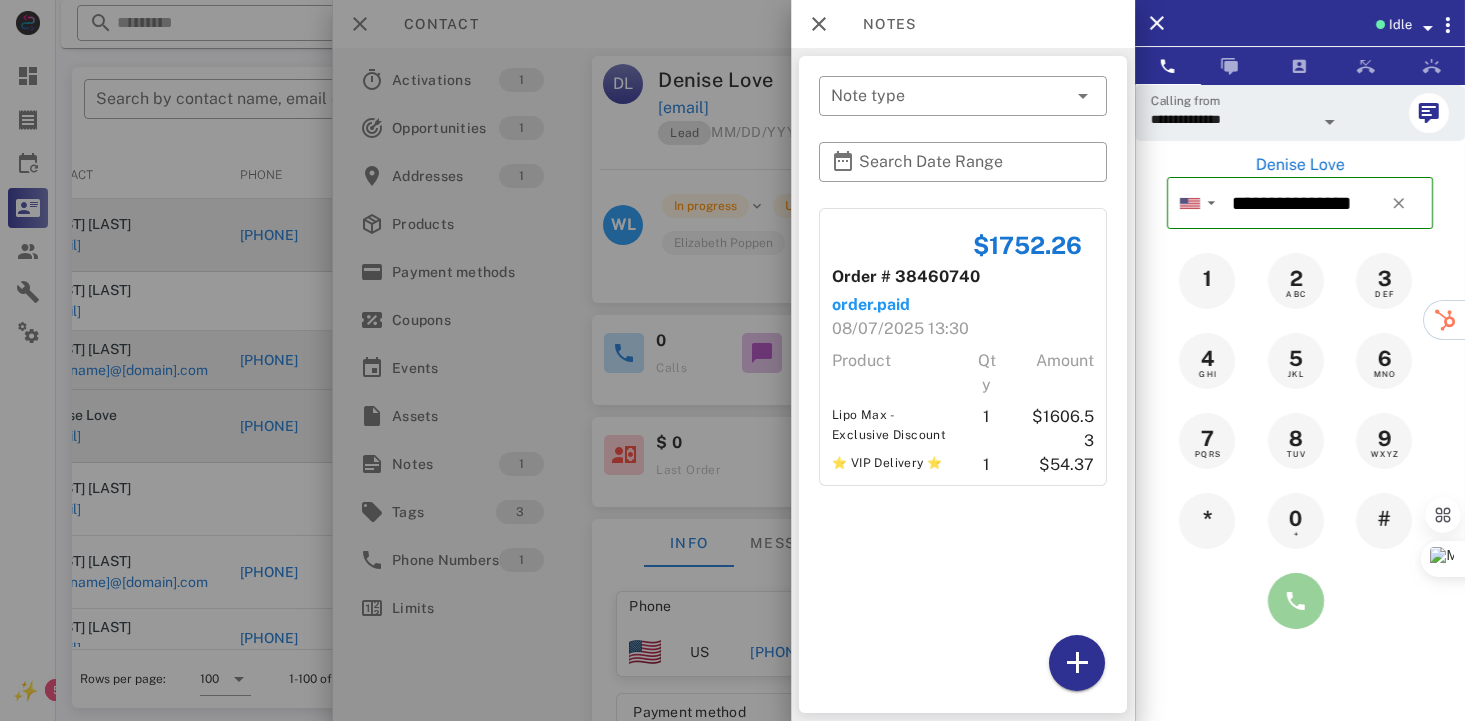 click at bounding box center [1296, 601] 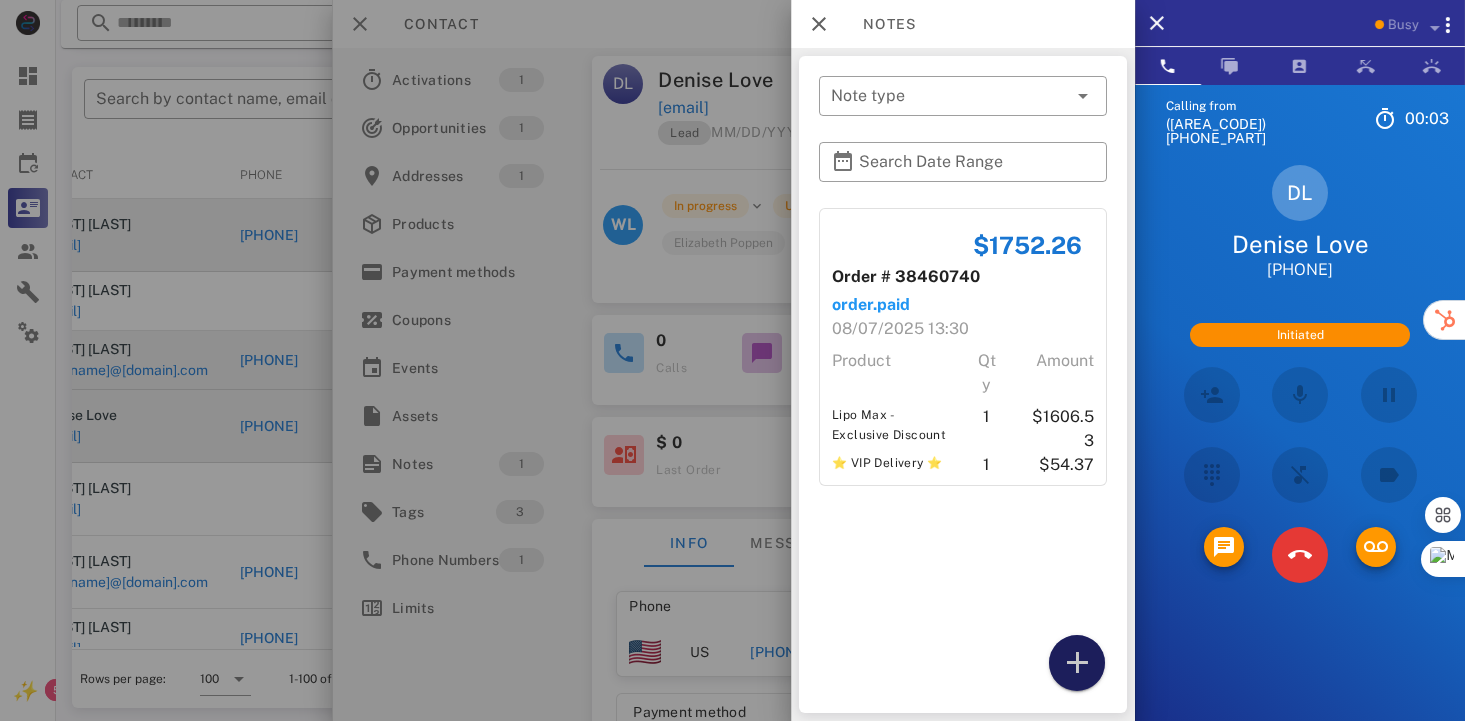 click at bounding box center [1077, 663] 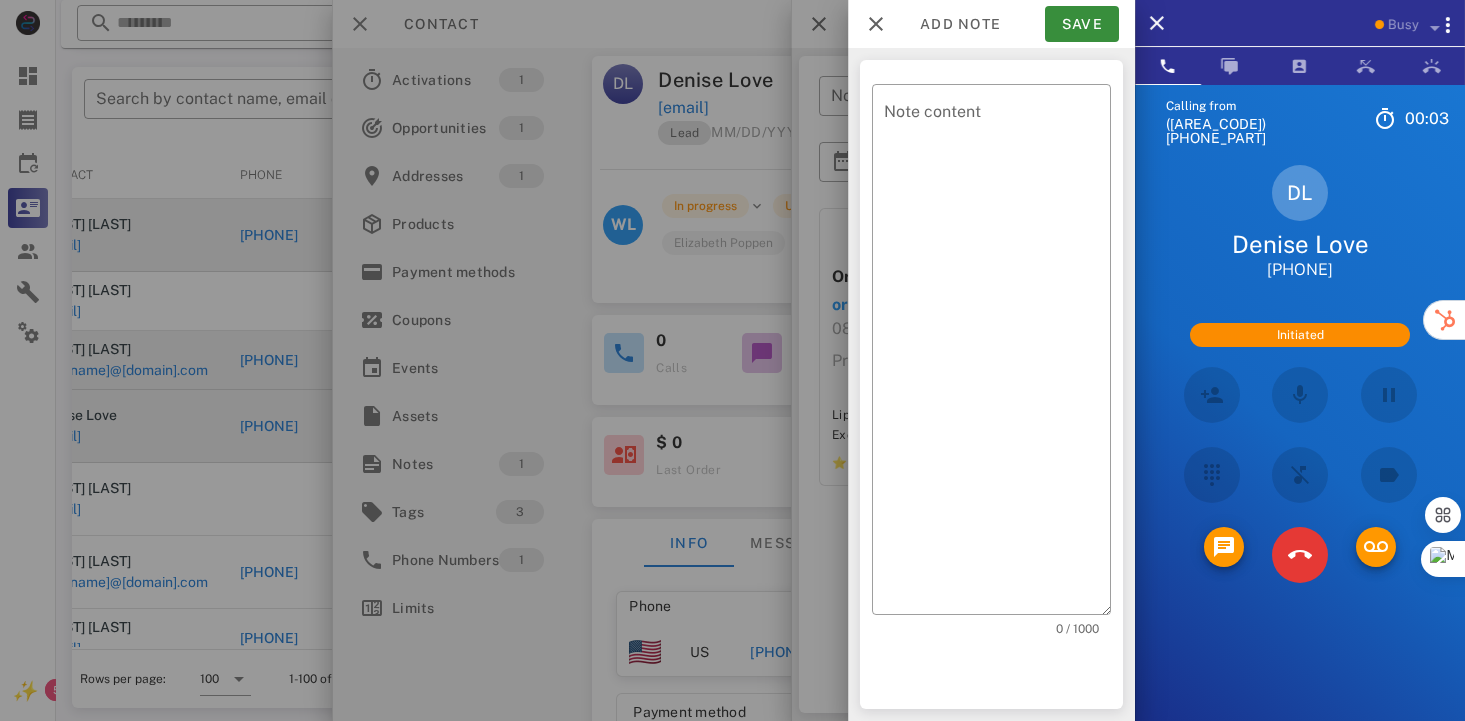 click on "Busy Calling from [PHONE] 00: 03 Unknown ▼ Australia +61 Canada +1 Guam +1671 Mexico (México) +52 New Zealand +64 United Kingdom +44 United States +1 1 2 ABC 3 DEF 4 GHI 5 JKL 6 MNO 7 PQRS 8 TUV 9 WXYZ * 0 + # DL Denise Love [PHONE] Initiated Directory ​ ND Nick De Vito Idle KV Karina Vargas Idle JH Josh Henry Idle RM Robert Maxwell Idle LB Larry Bolden Idle EV Everest Voelker Idle WC William Clark Jr Idle YM Yvonne Micugu Idle MB Matt Burd Idle JP Jennifer Phillips Idle AB Abigail Bvunzawabaya Idle A1 Agent 131 Idle AH Alexander Herti Idle AL Alexander Lodi Idle AA Arbaz Ansar Idle BV Bison Vazquez Idle DT Daniela Tanevski Idle EC Erik Calzadillas Busy JS Julie Serna Busy MR Marlene Rodriguez Busy HR Holly Raye Busy SJ Synthia Jean Busy NS" at bounding box center (760, -329) 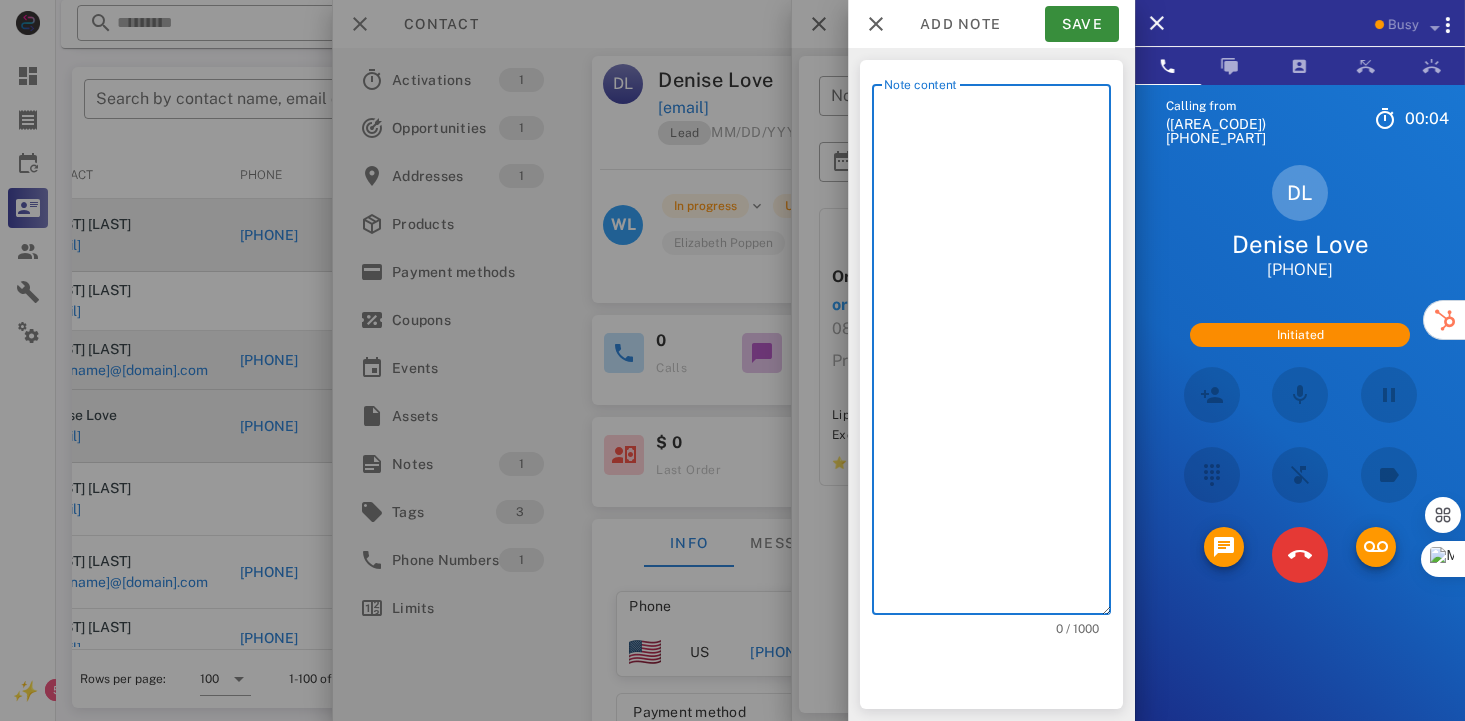 click on "Note content" at bounding box center [997, 354] 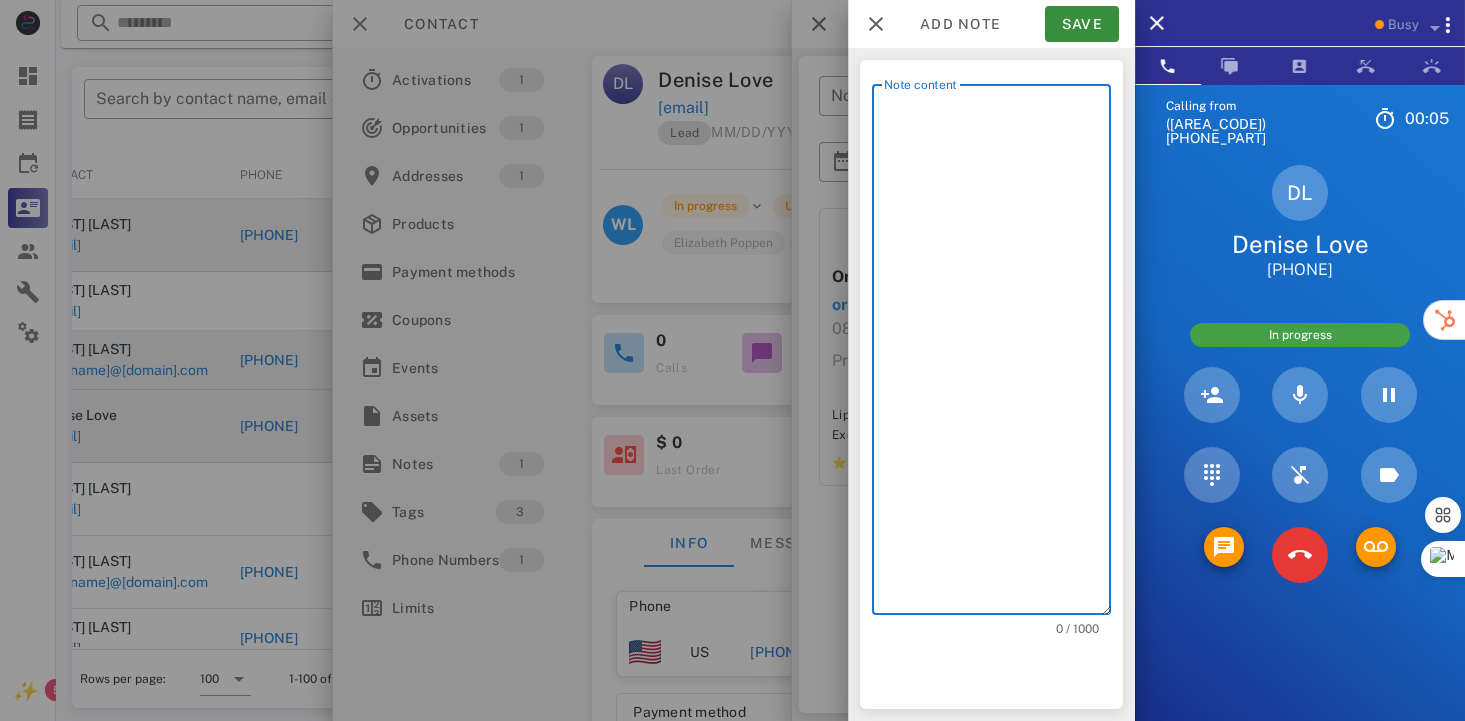click on "Note content" at bounding box center (997, 354) 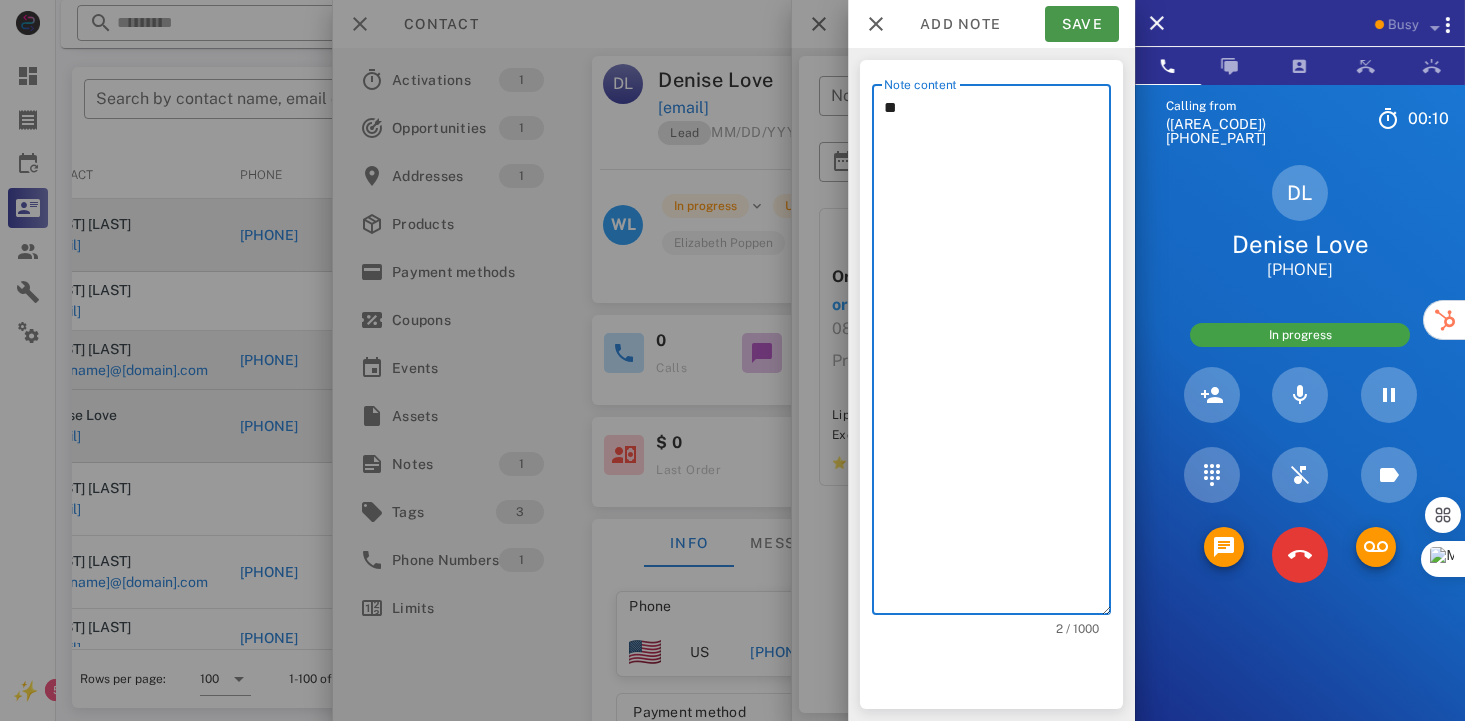 type on "**" 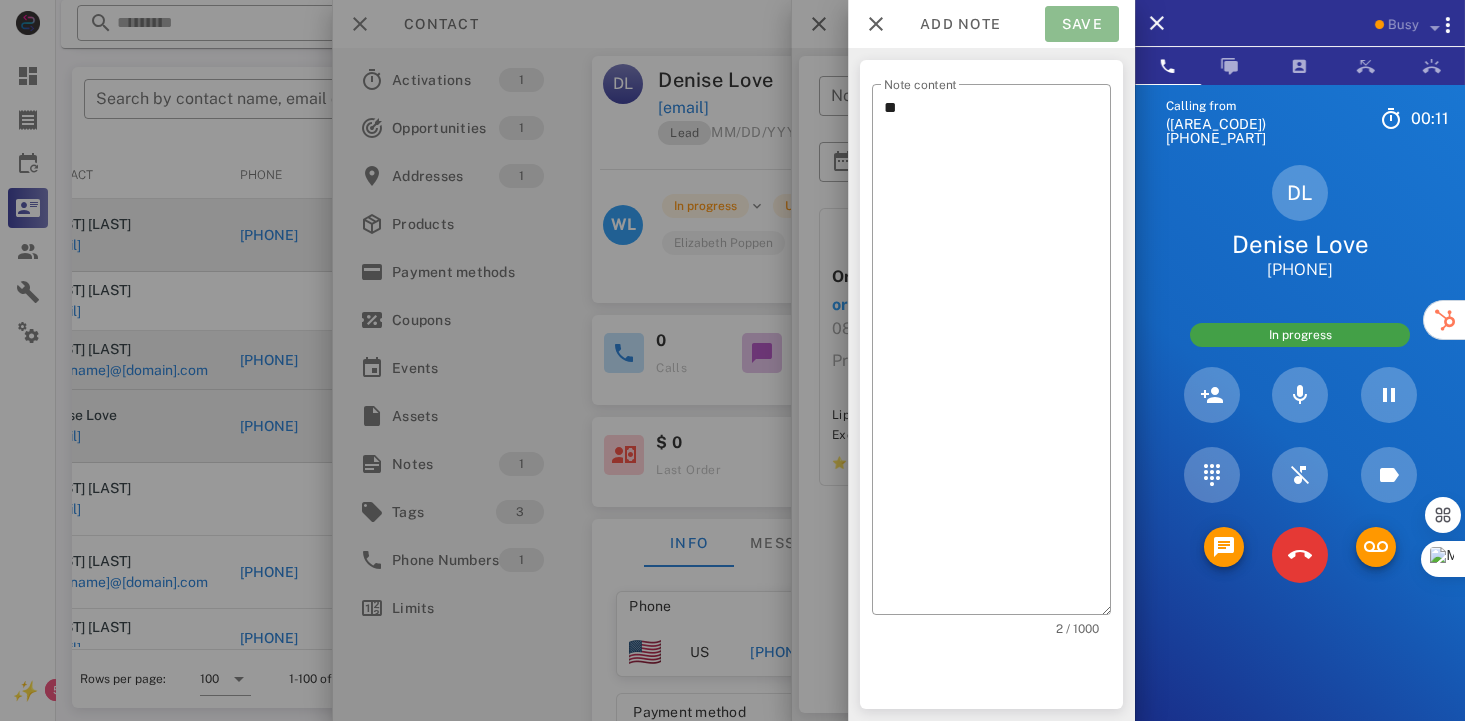 click on "Save" at bounding box center [1082, 24] 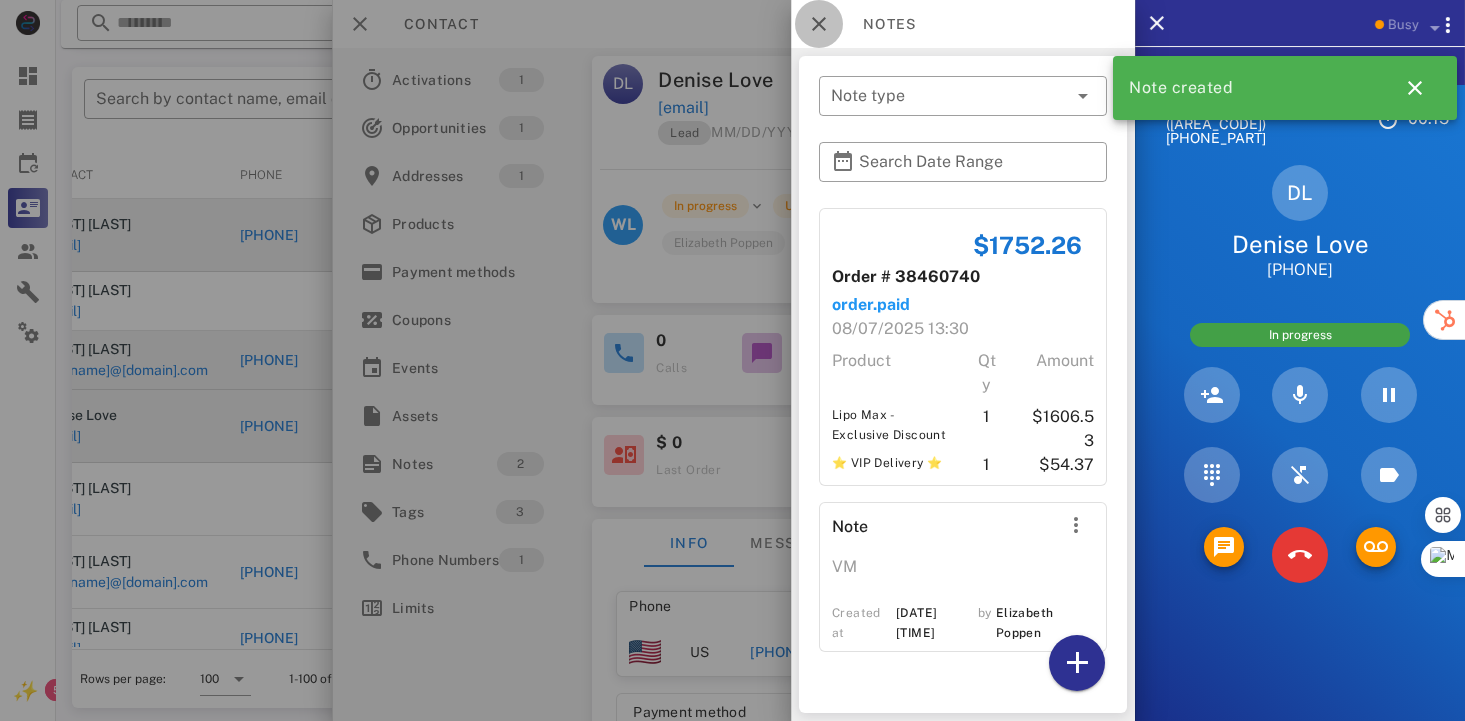 click at bounding box center [819, 24] 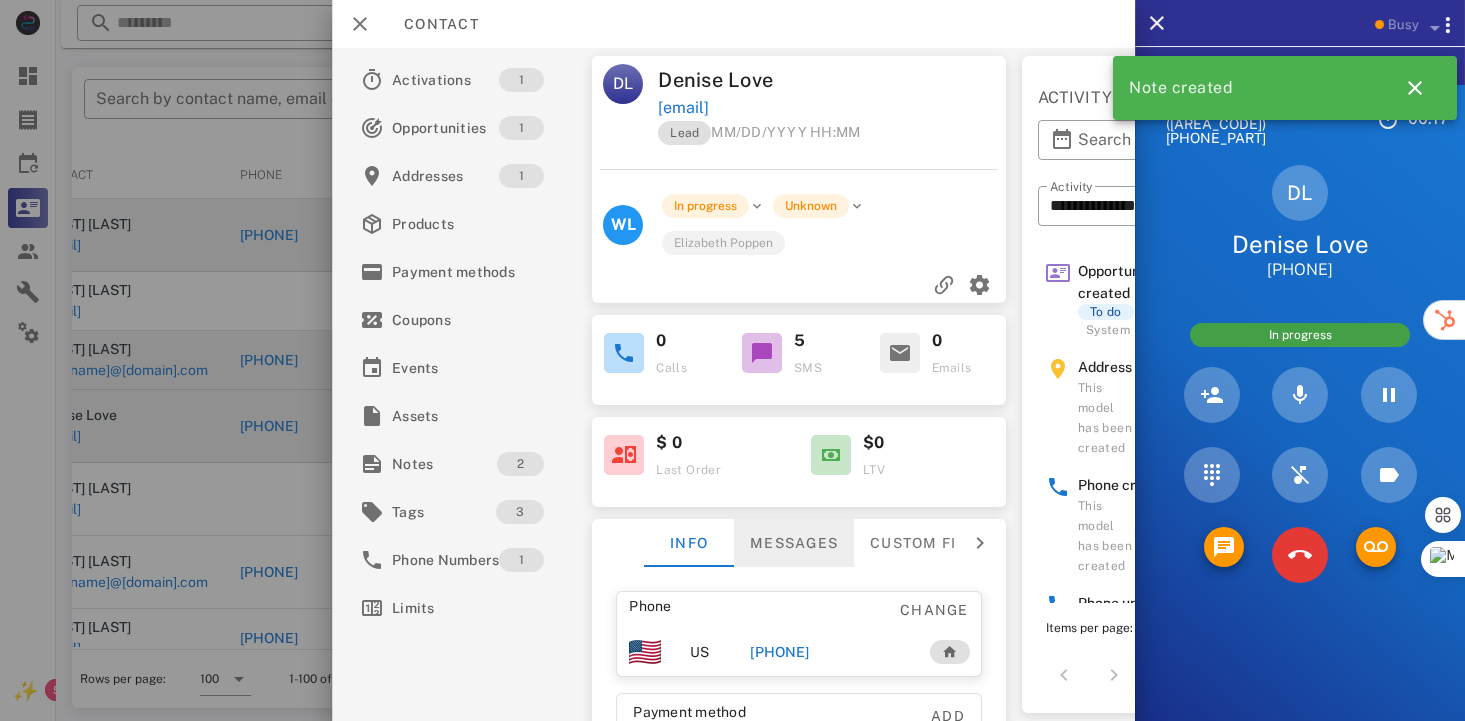 click on "Messages" at bounding box center [794, 543] 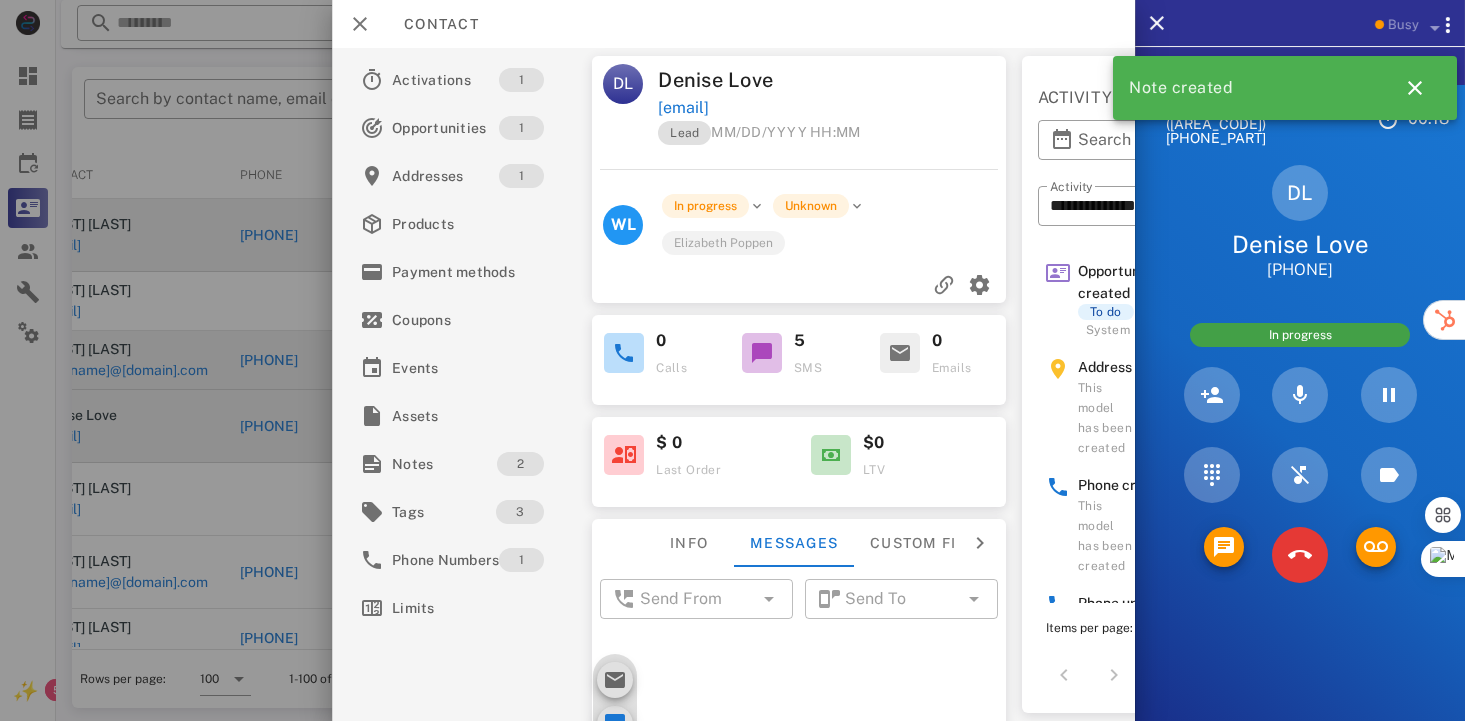 scroll, scrollTop: 671, scrollLeft: 0, axis: vertical 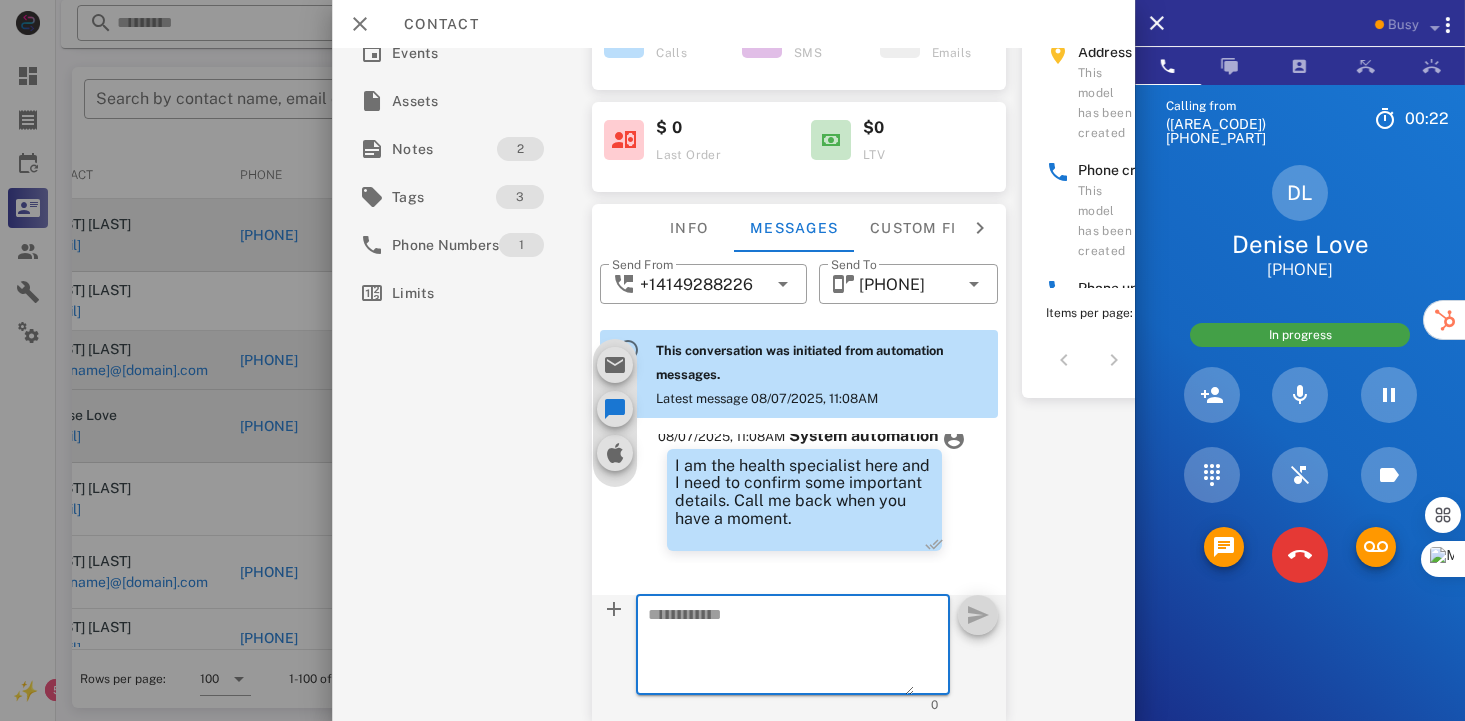 click at bounding box center (781, 648) 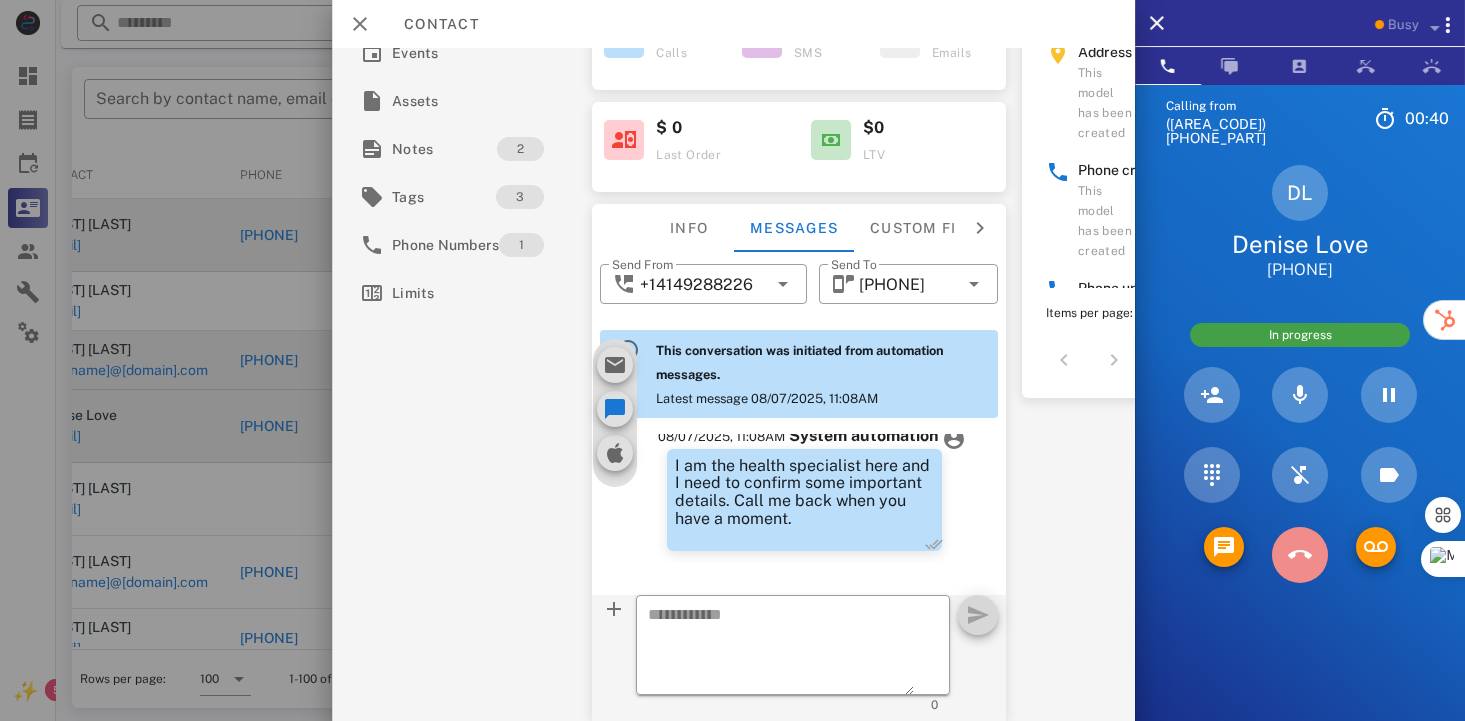 click at bounding box center [1299, 554] 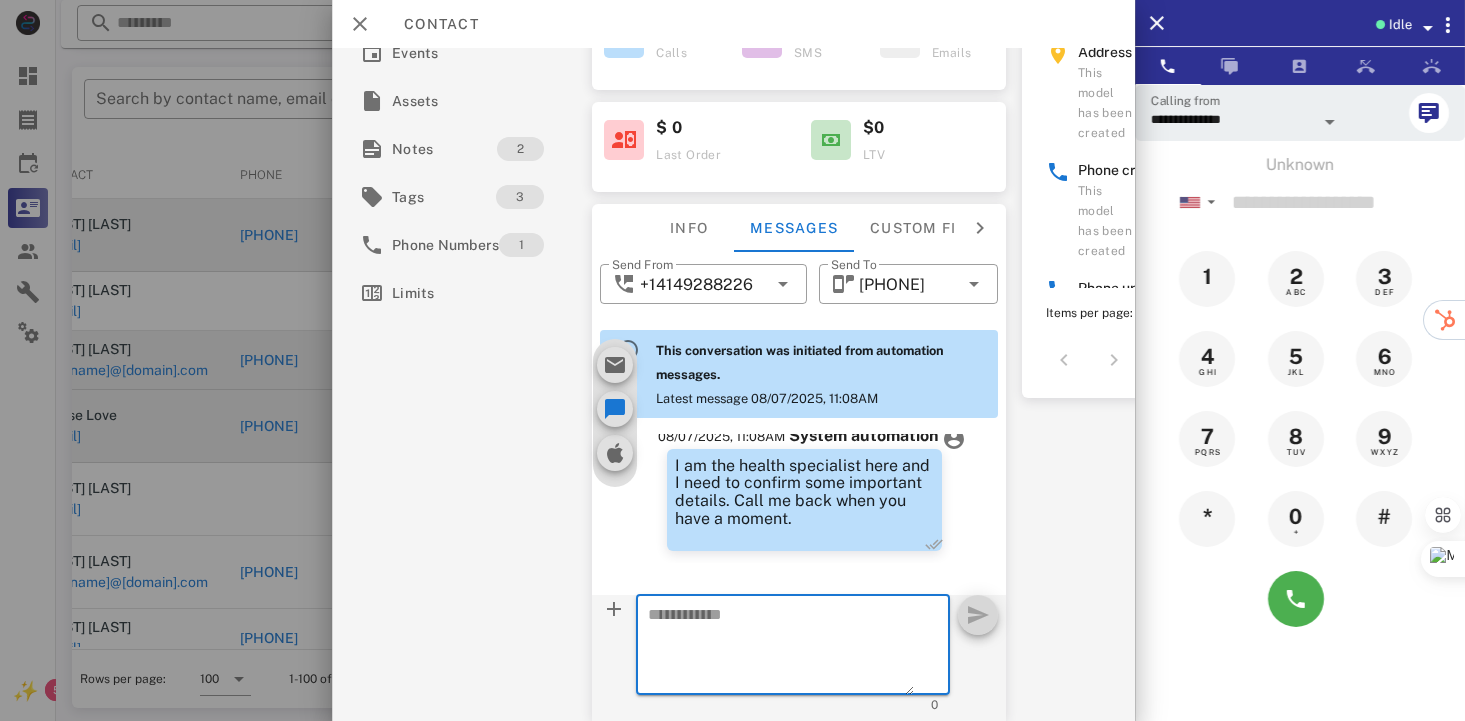 click at bounding box center (781, 648) 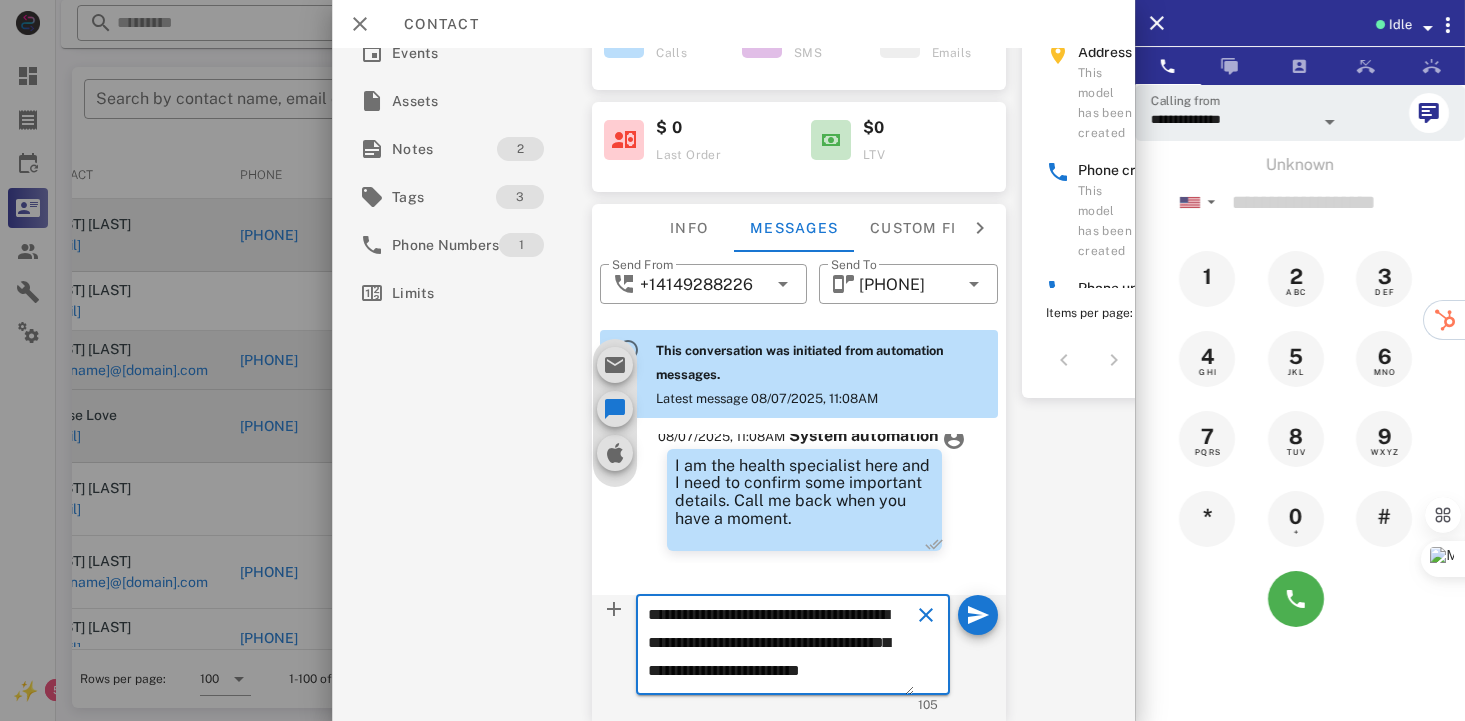 scroll, scrollTop: 12, scrollLeft: 0, axis: vertical 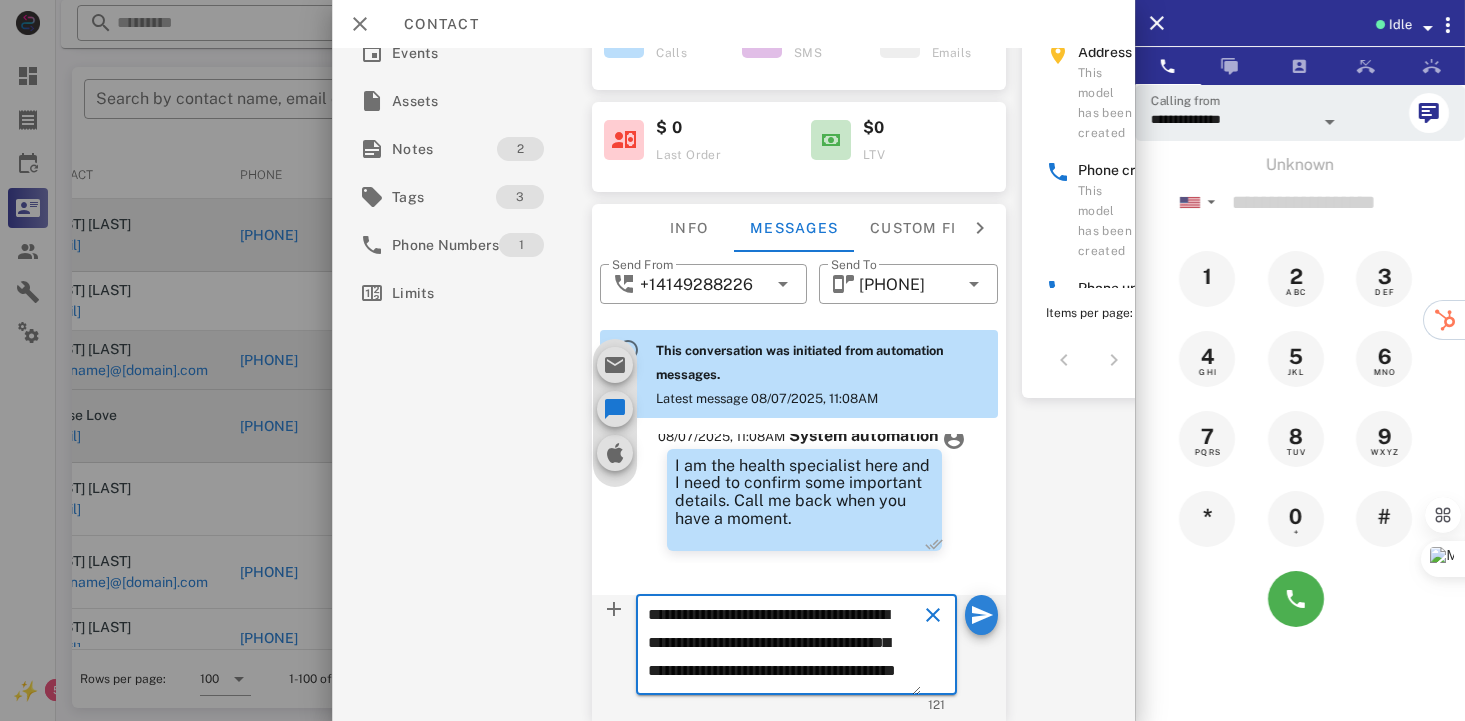 type on "**********" 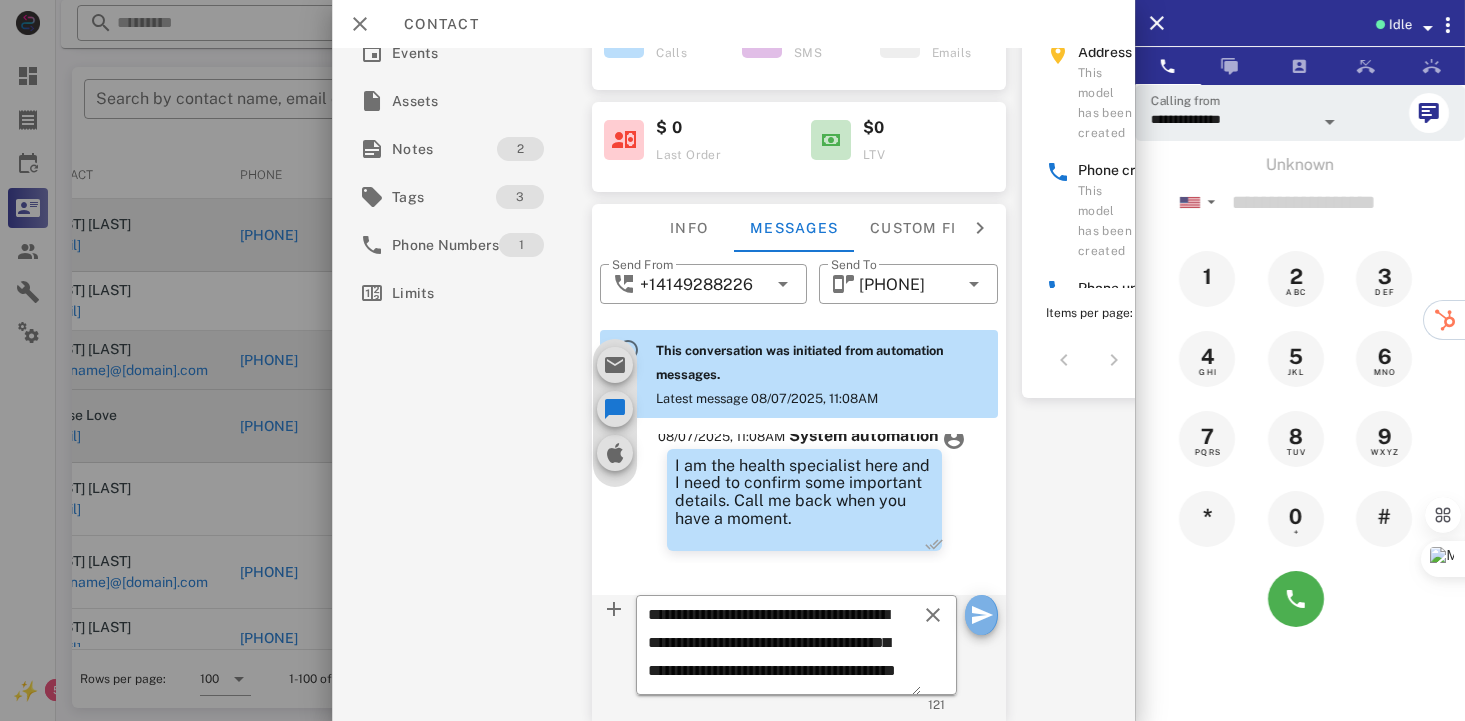 click at bounding box center (982, 615) 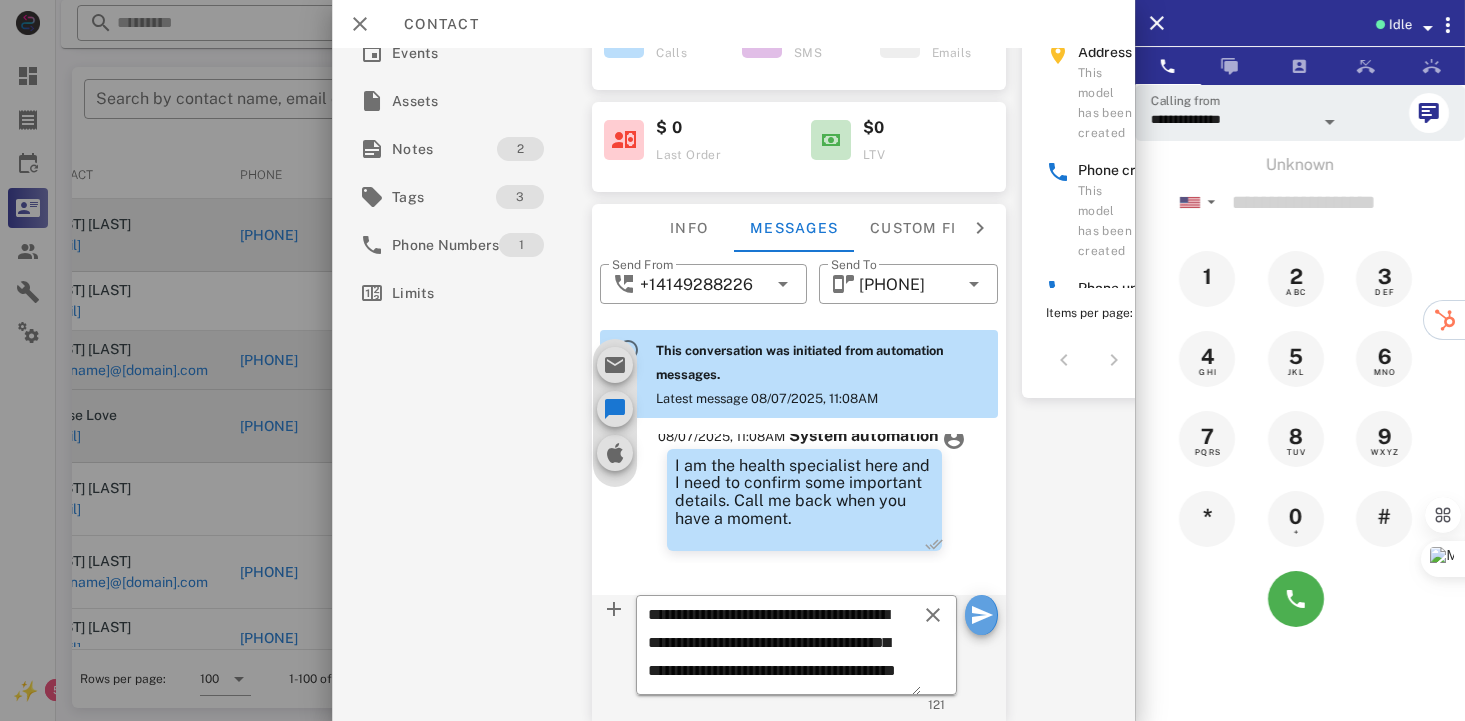 type 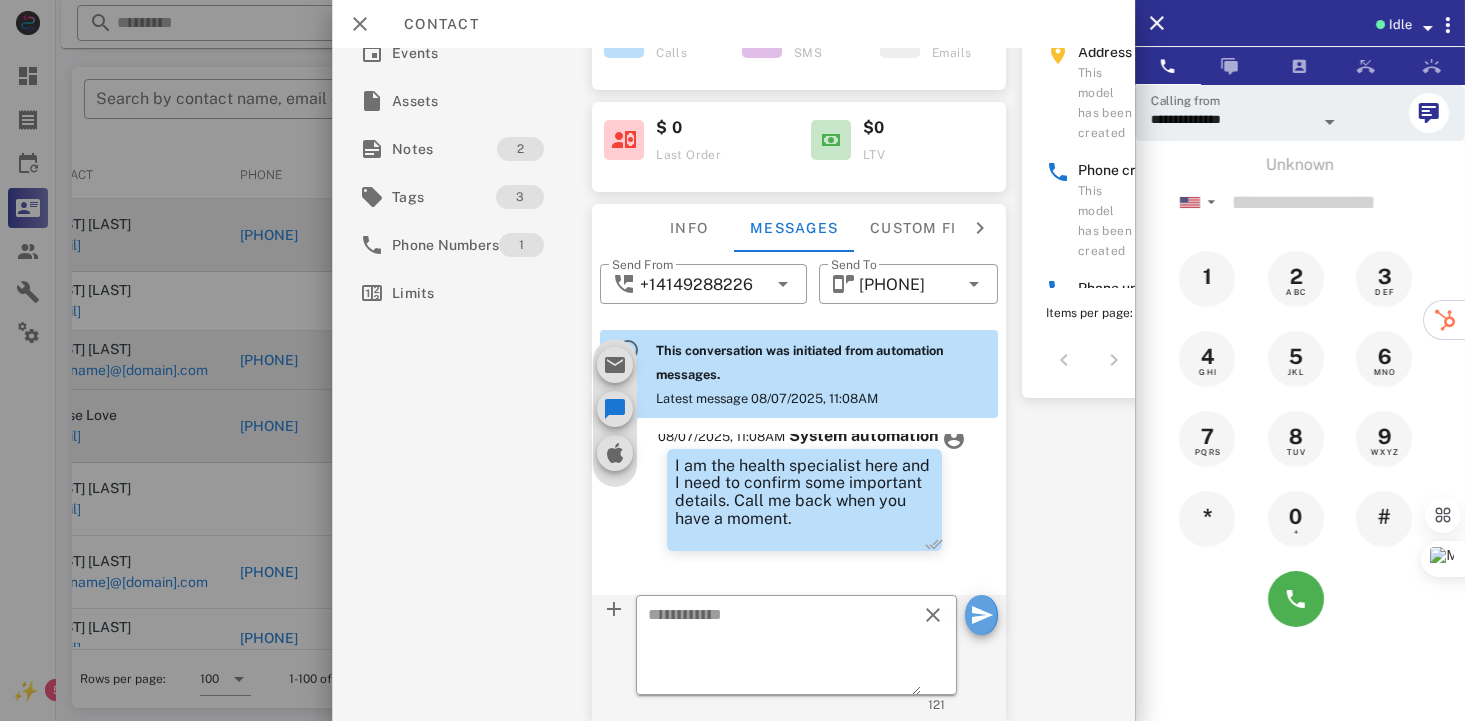 scroll, scrollTop: 0, scrollLeft: 0, axis: both 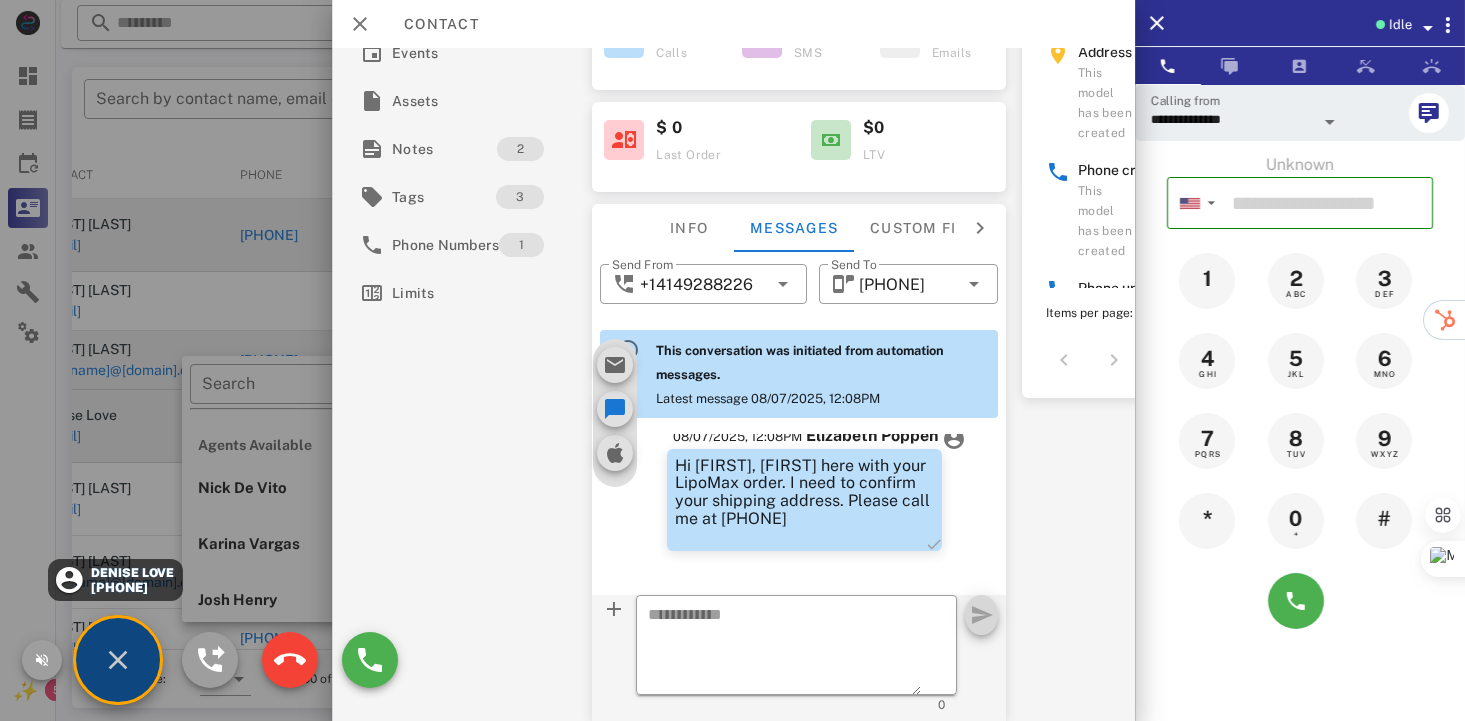 click on "Denise Love" at bounding box center [131, 573] 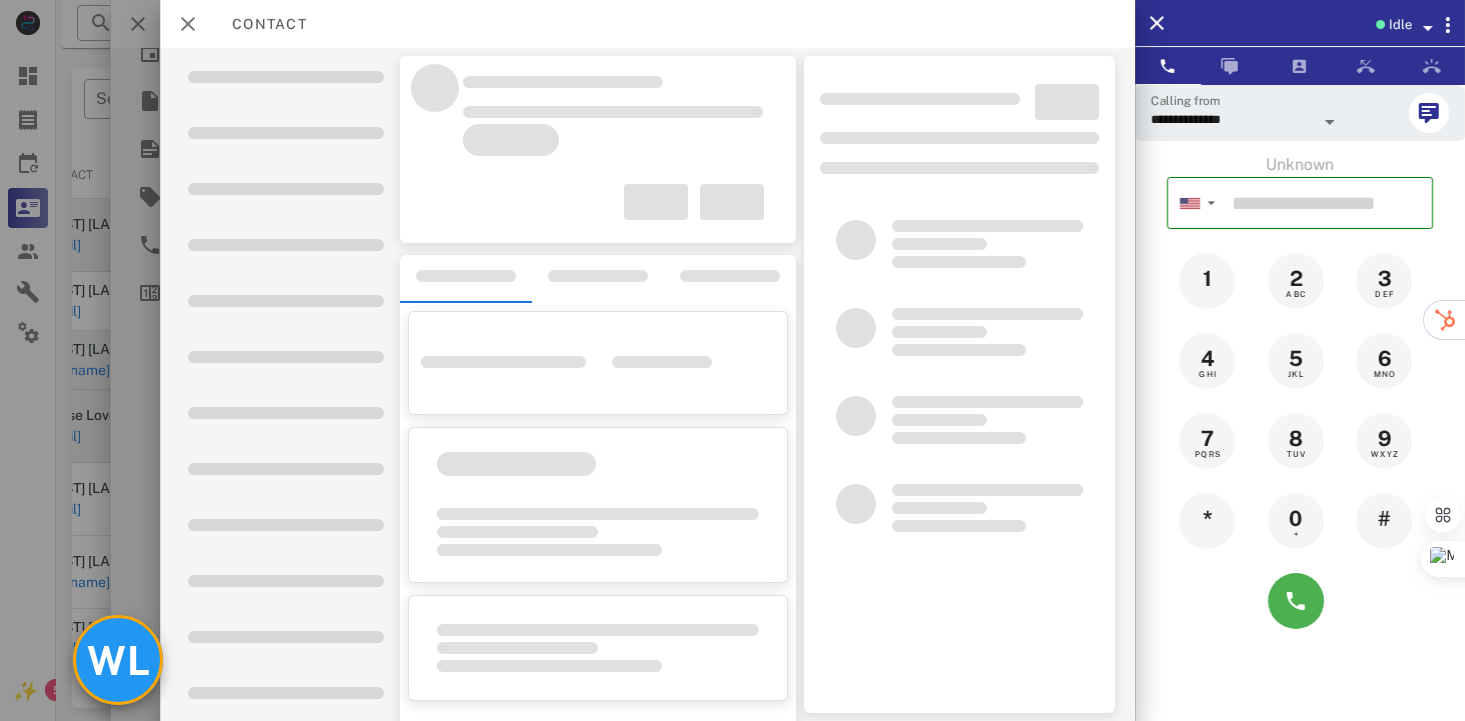 scroll, scrollTop: 315, scrollLeft: 0, axis: vertical 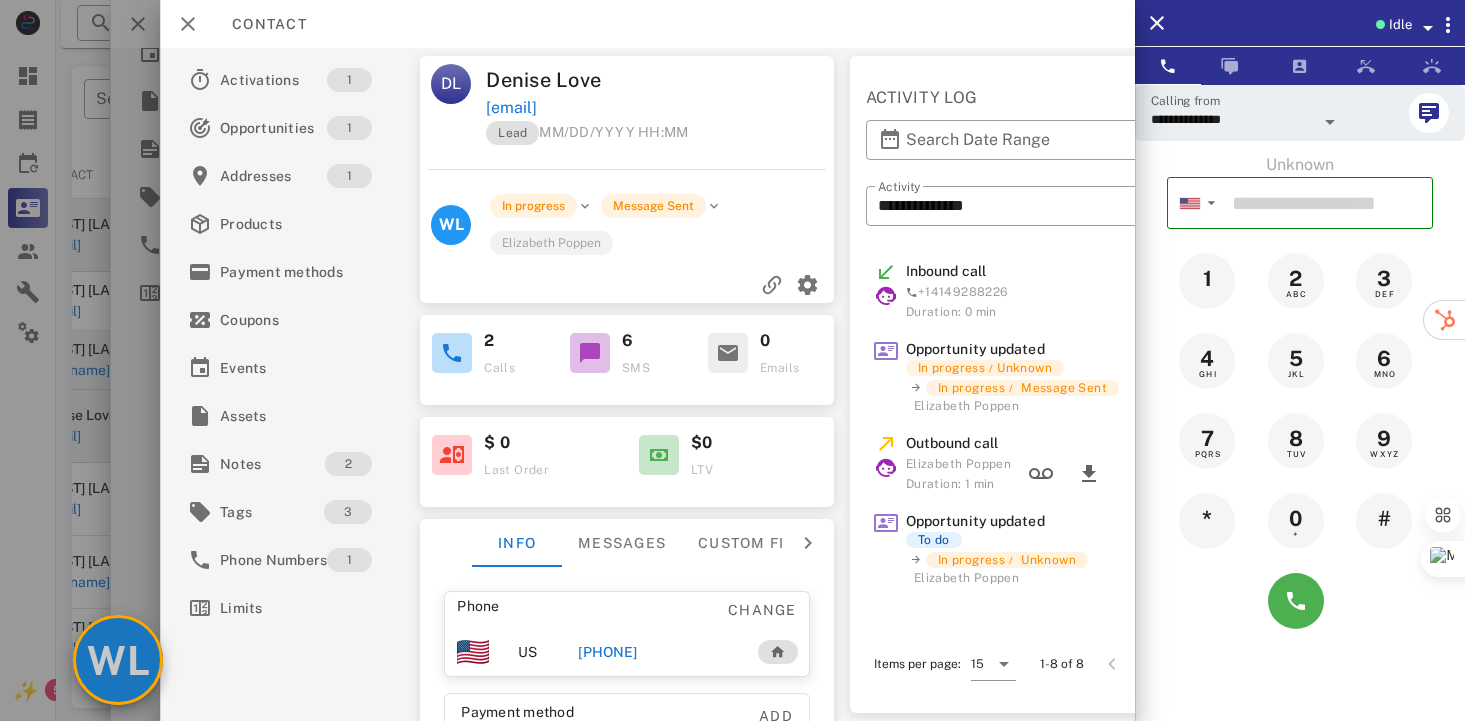 click on "WL" at bounding box center [118, 660] 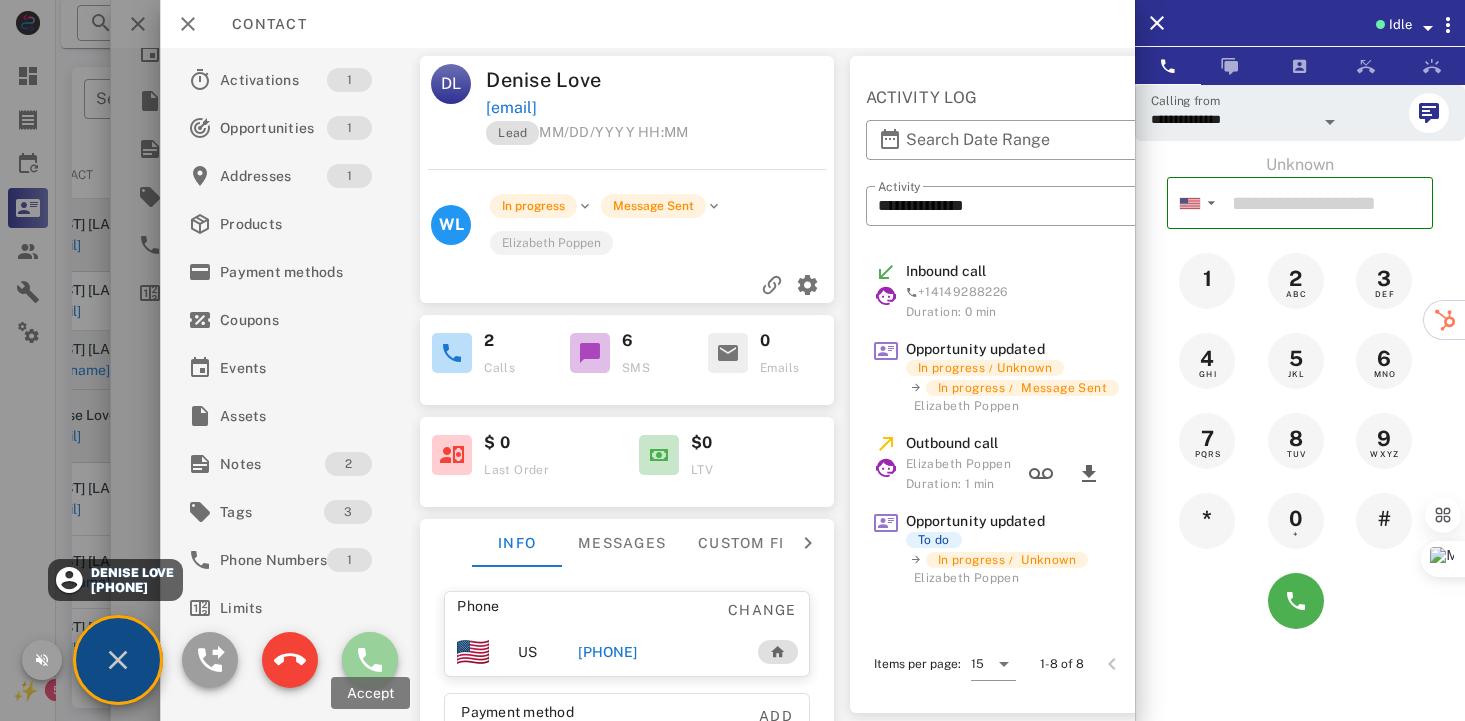 click at bounding box center [370, 660] 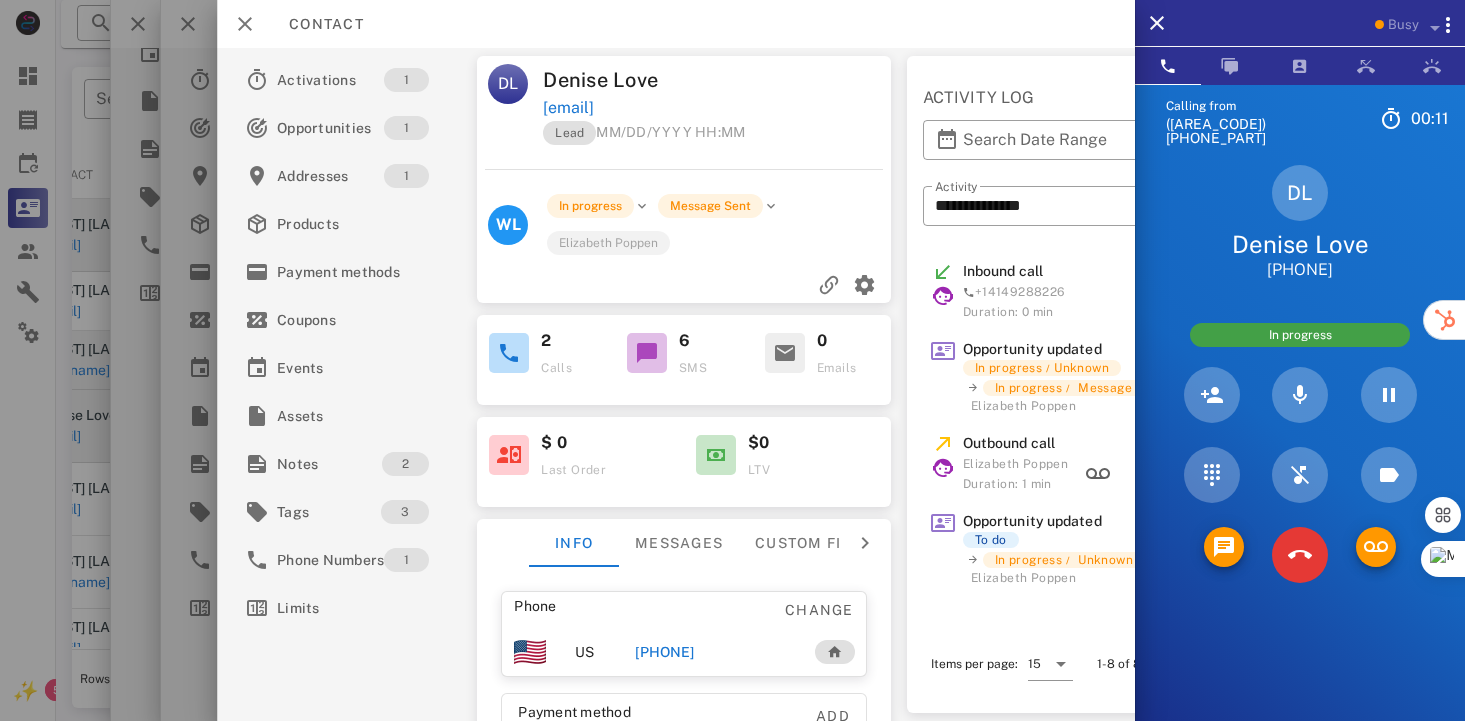 scroll, scrollTop: 378, scrollLeft: 0, axis: vertical 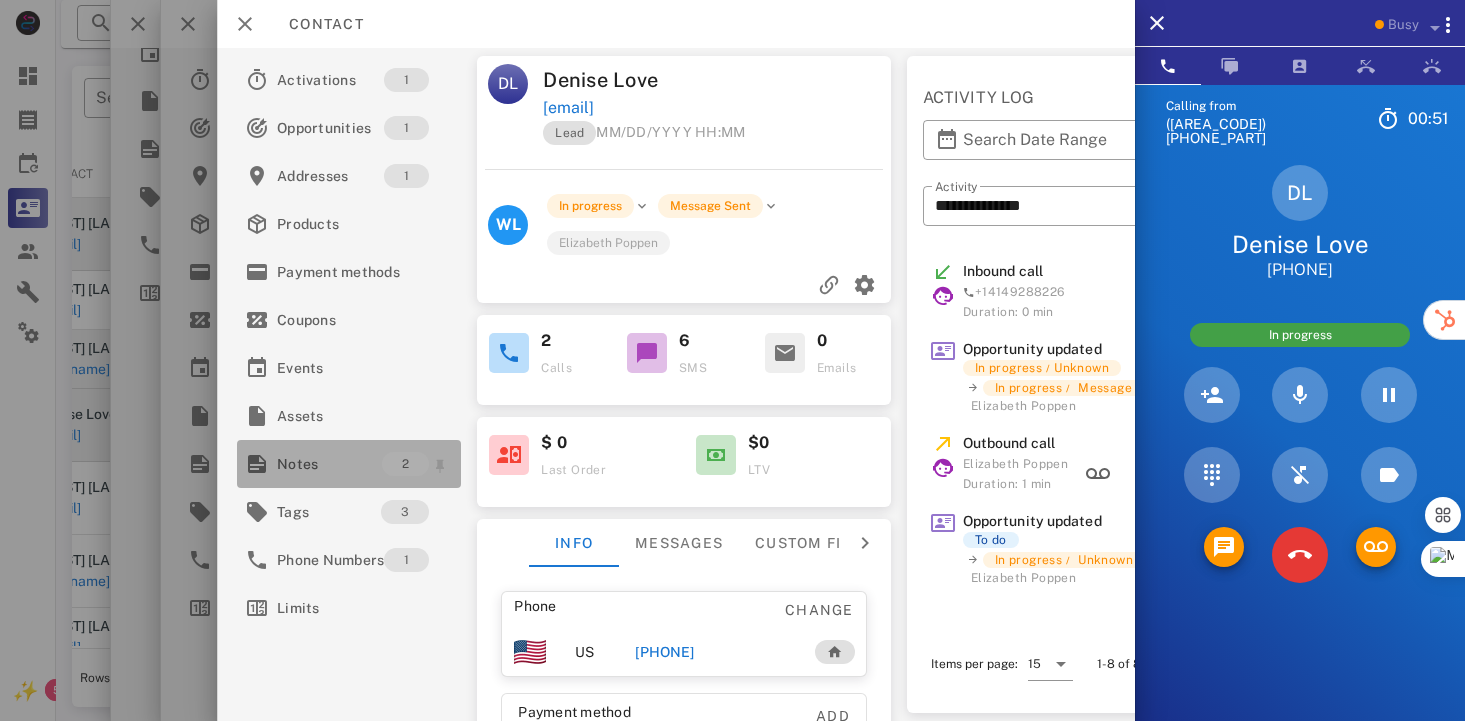 click on "Notes" at bounding box center [329, 464] 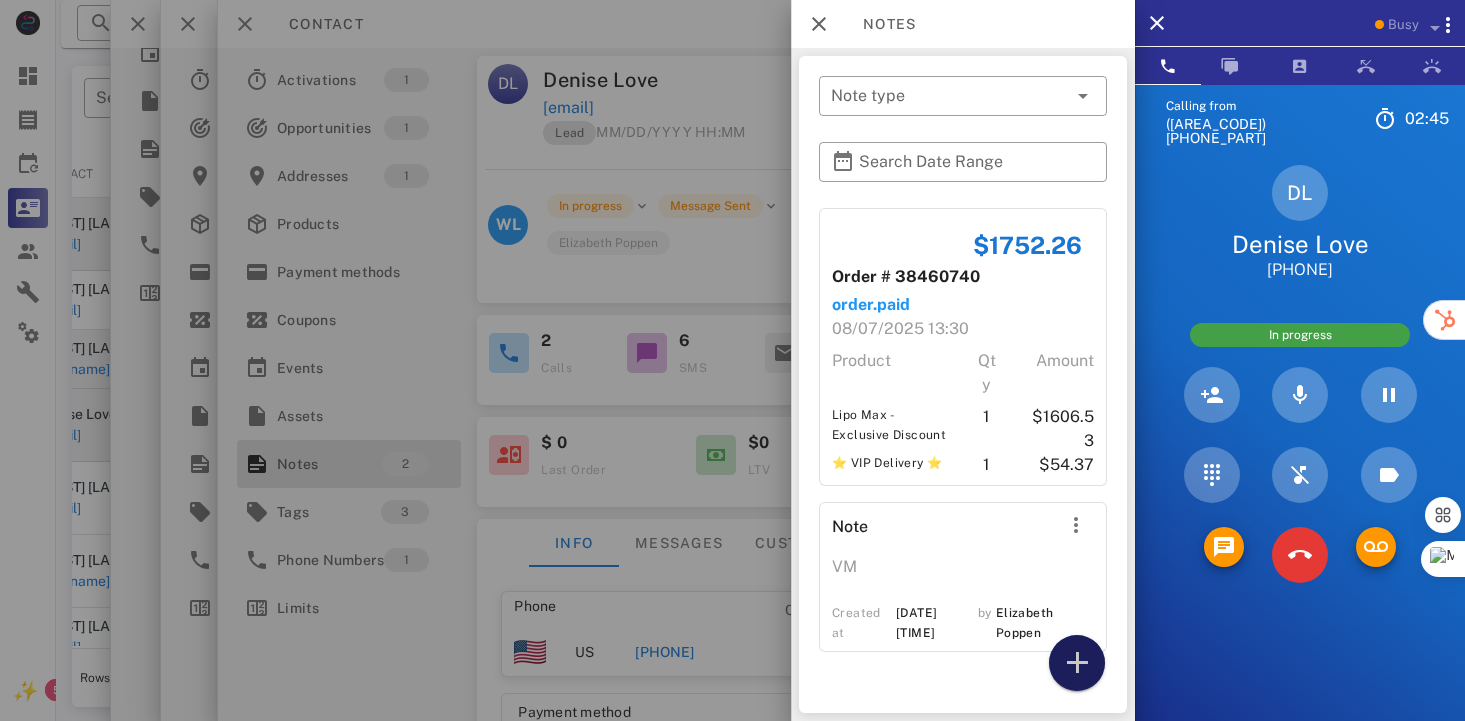 click at bounding box center (1077, 663) 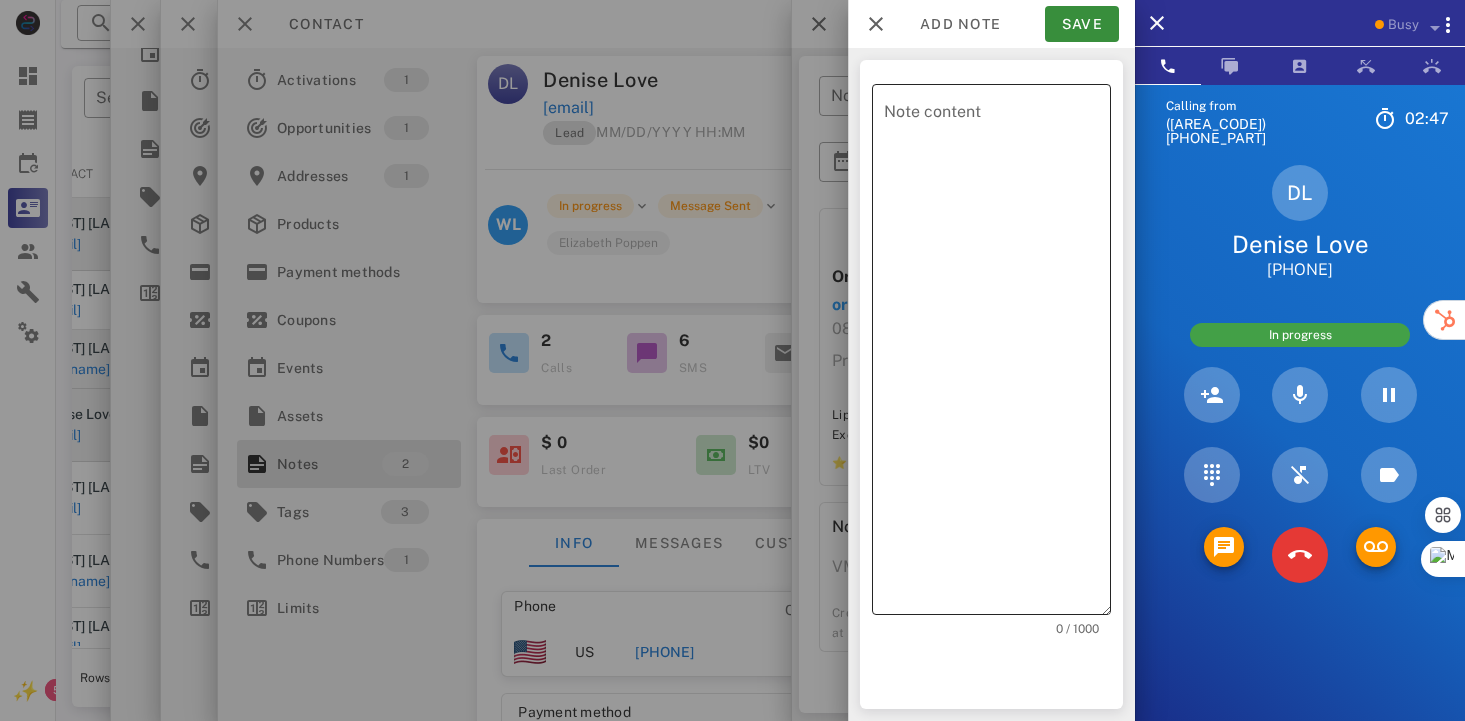 click on "Note content" at bounding box center [997, 354] 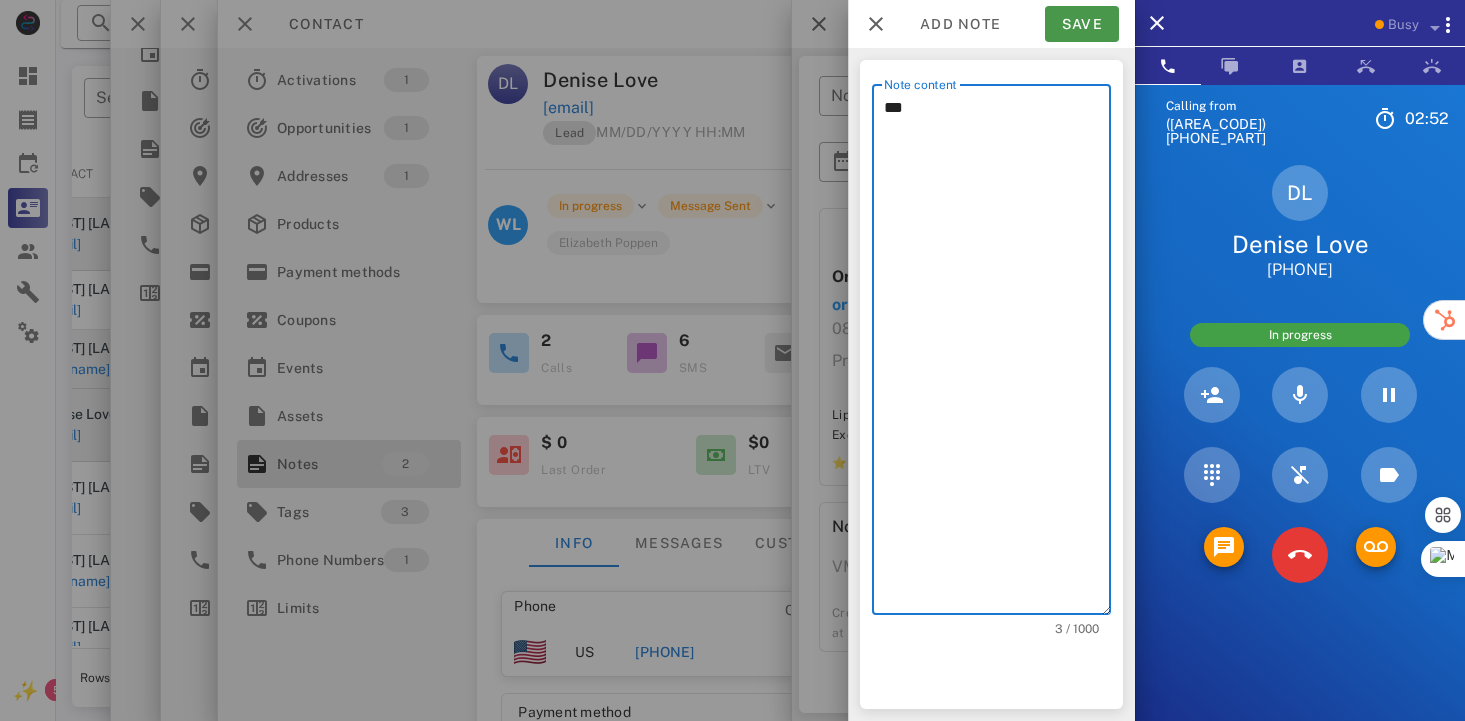 type on "***" 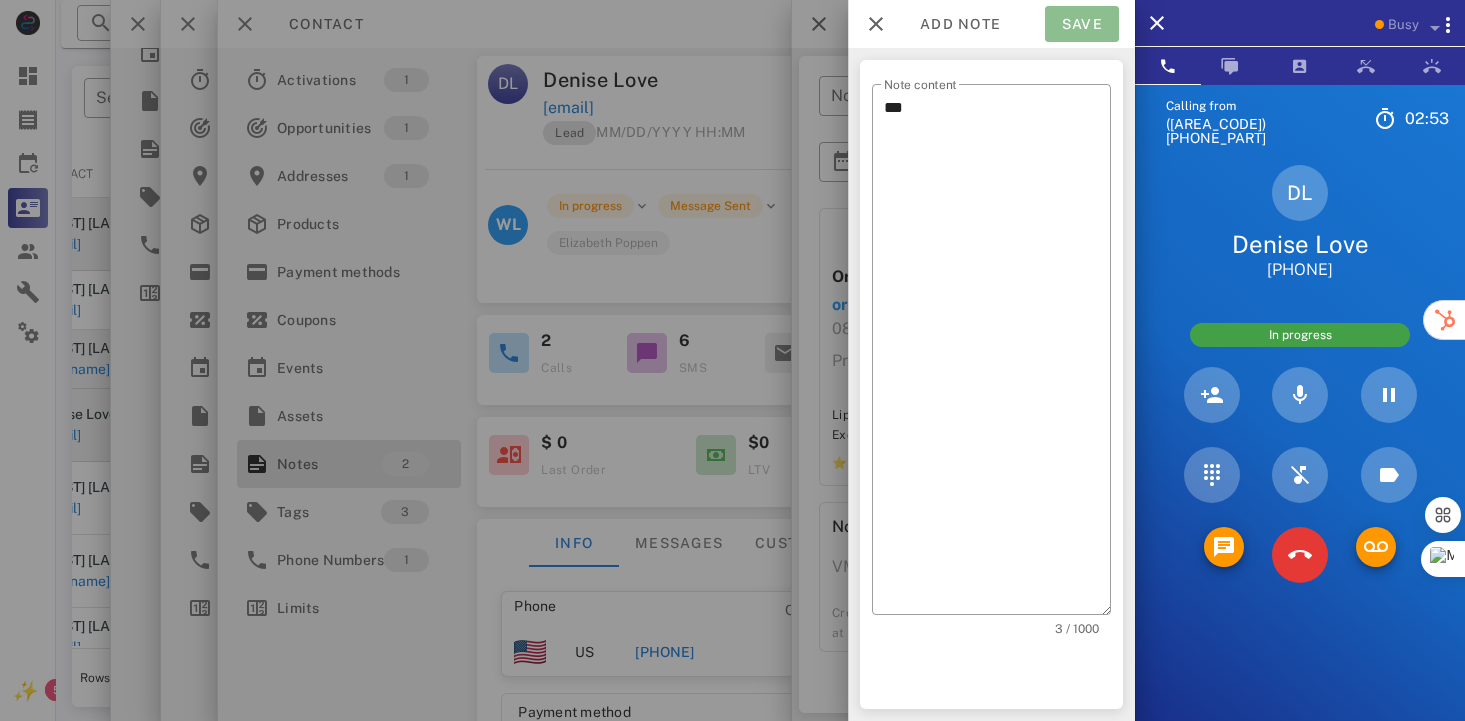 click on "Save" at bounding box center [1082, 24] 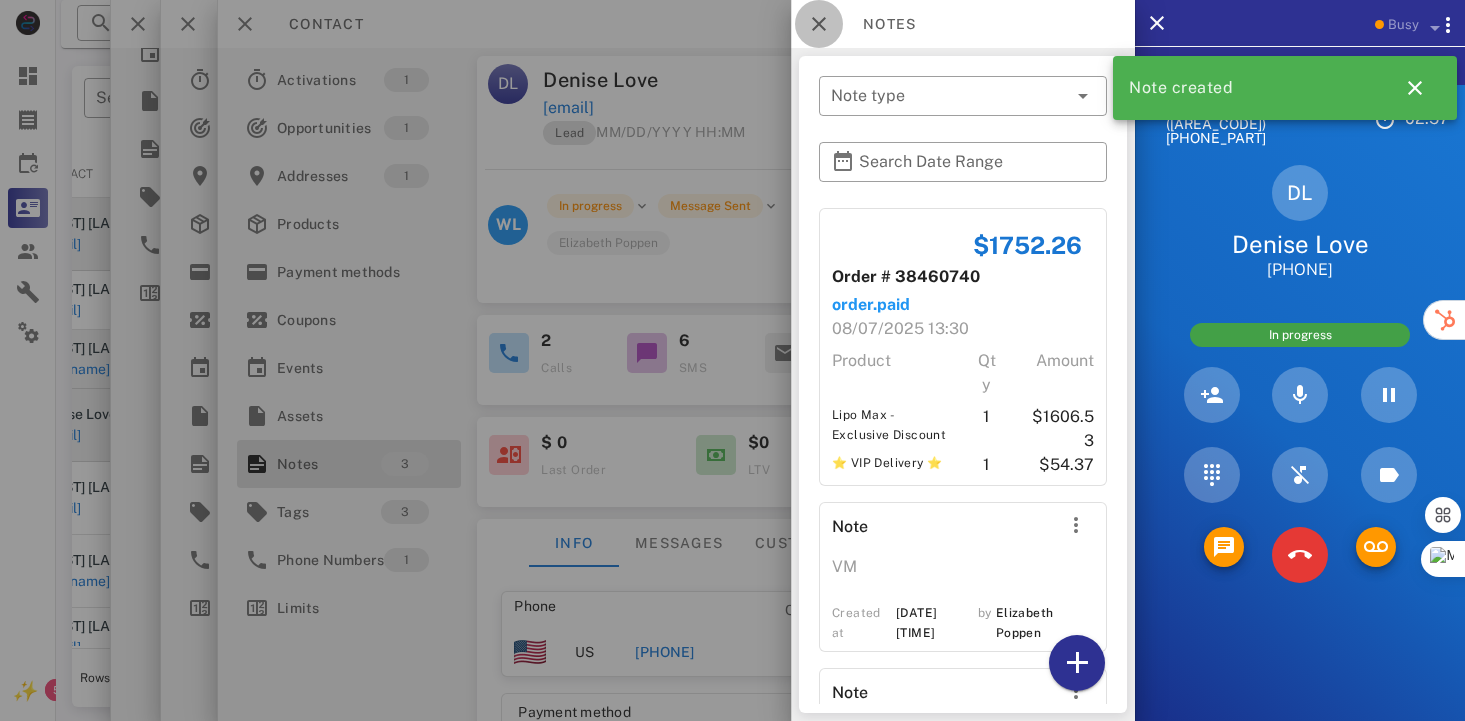 click at bounding box center (819, 24) 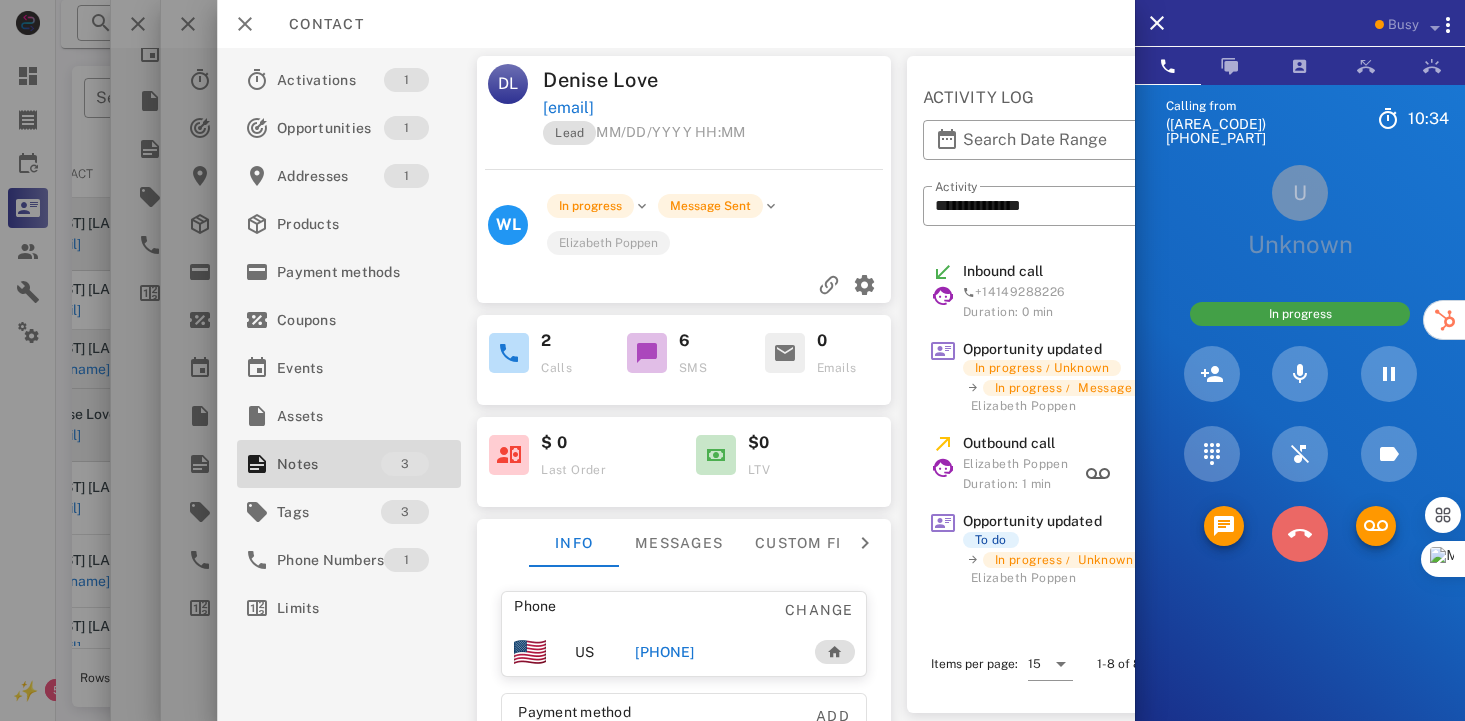 click at bounding box center [1300, 534] 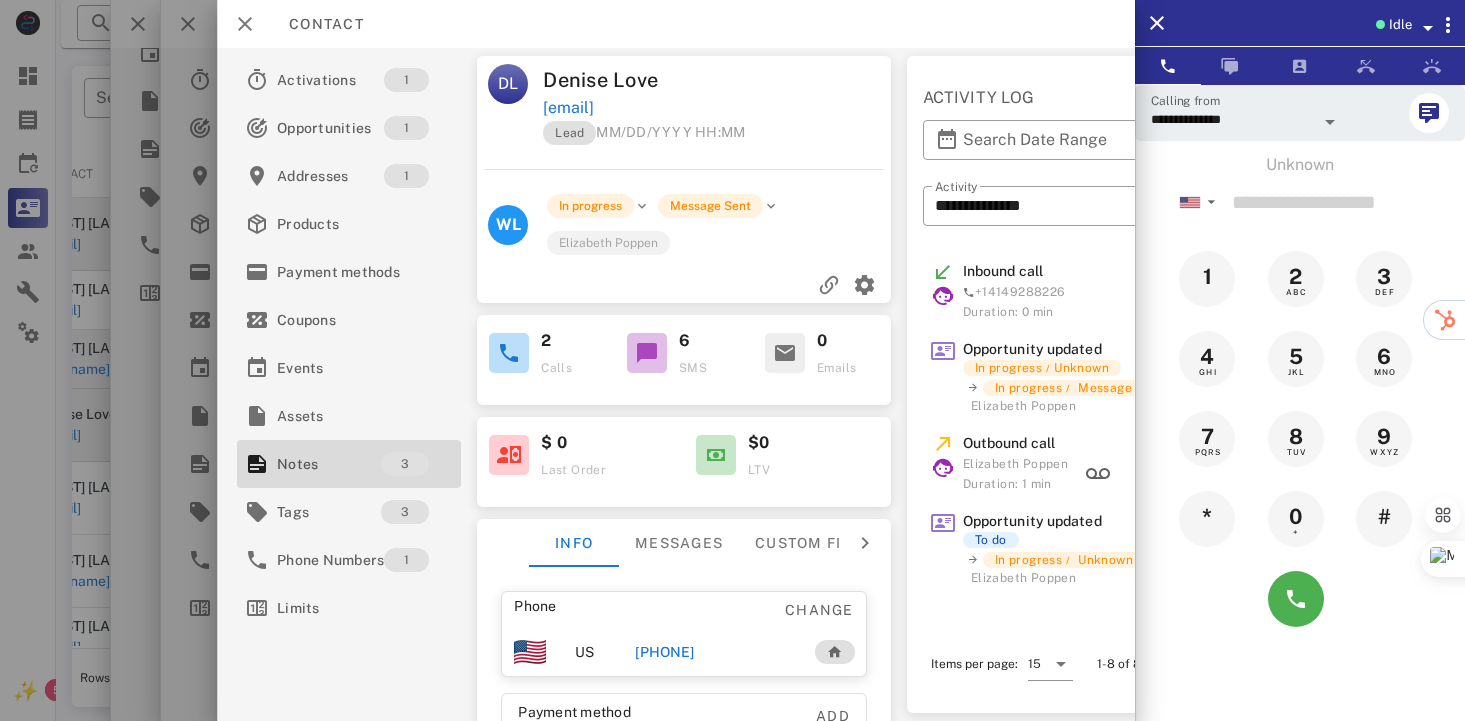 click on "[PHONE]" at bounding box center [665, 652] 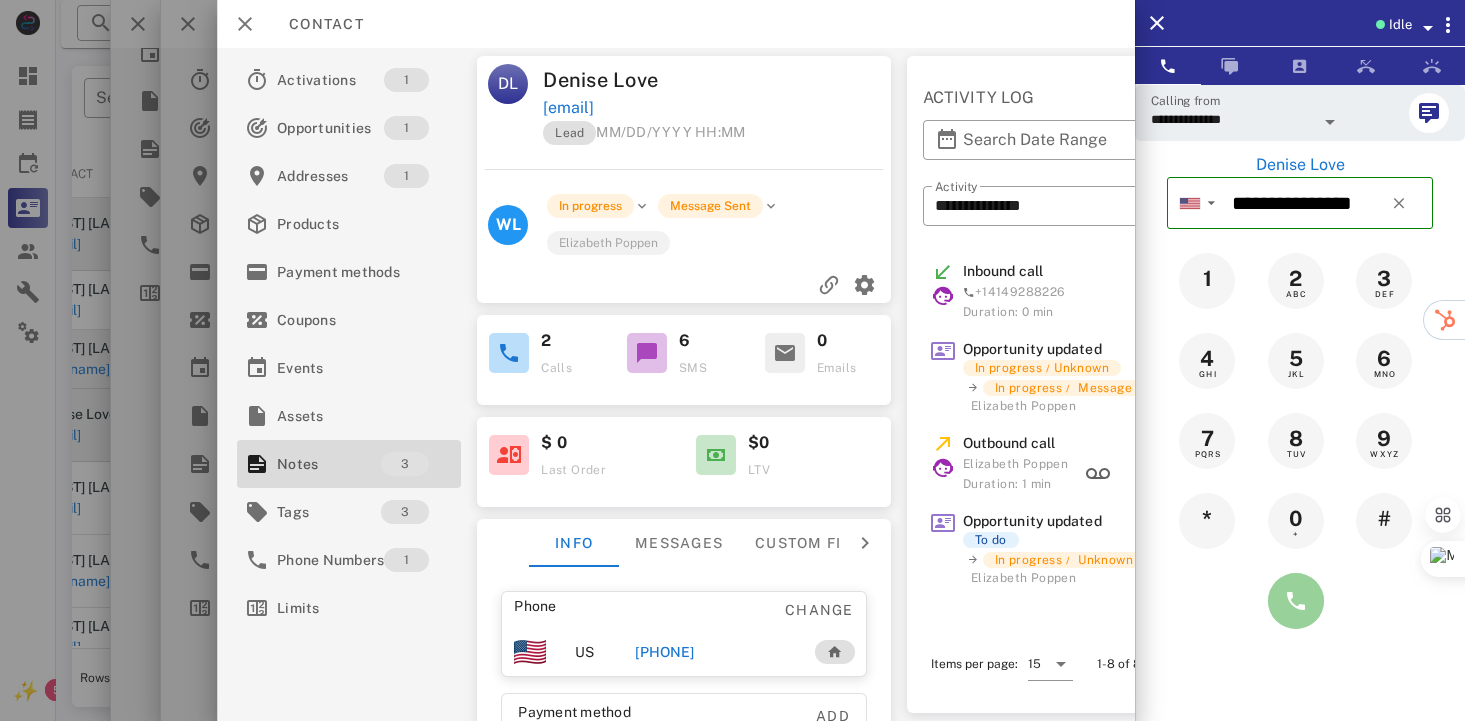 click at bounding box center [1296, 601] 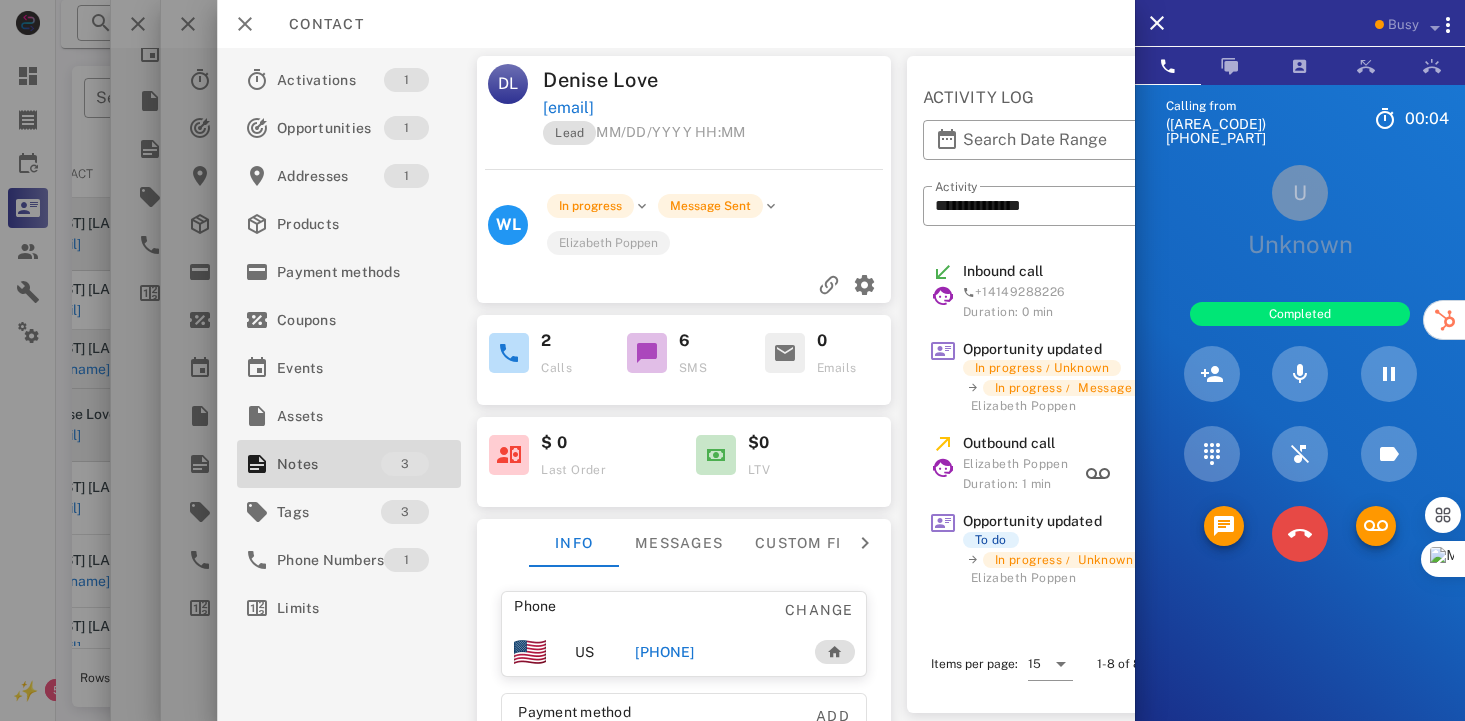 click at bounding box center (1300, 534) 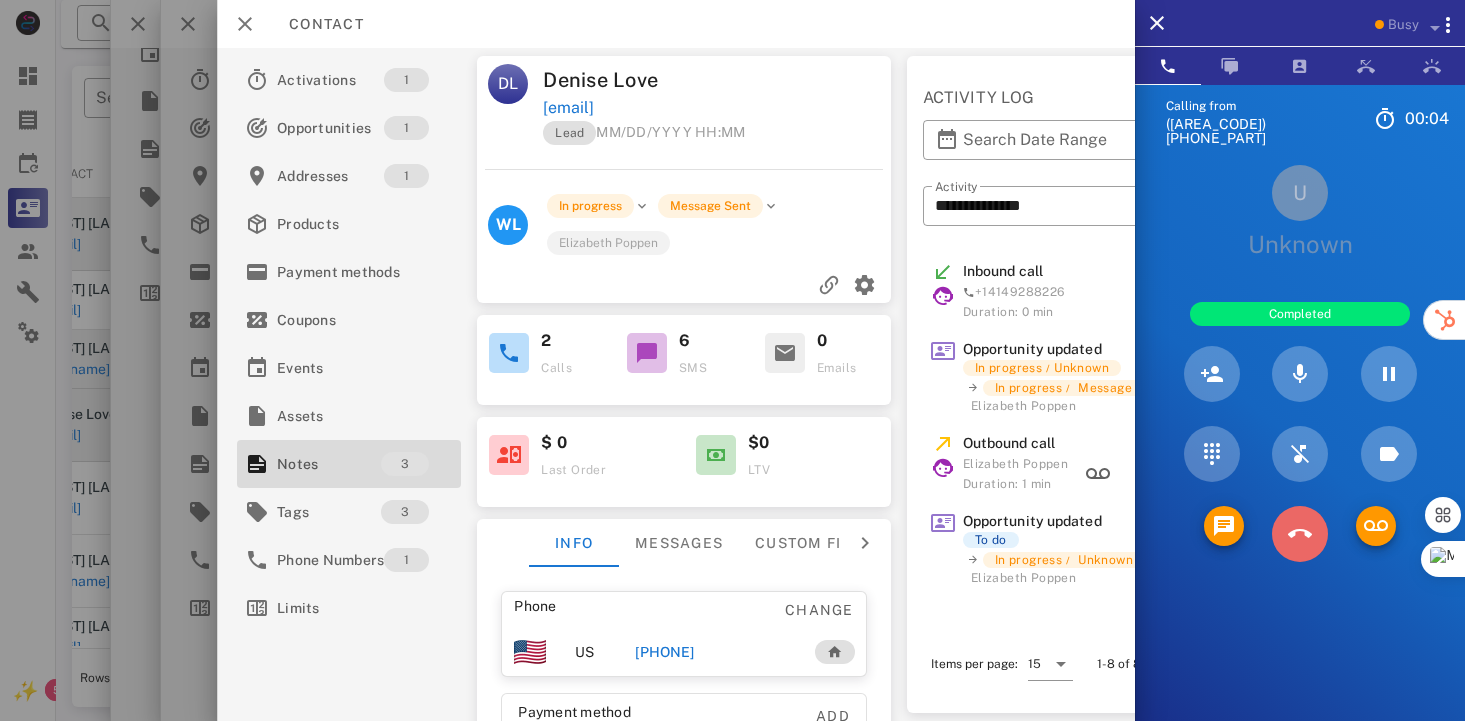 click at bounding box center (1300, 534) 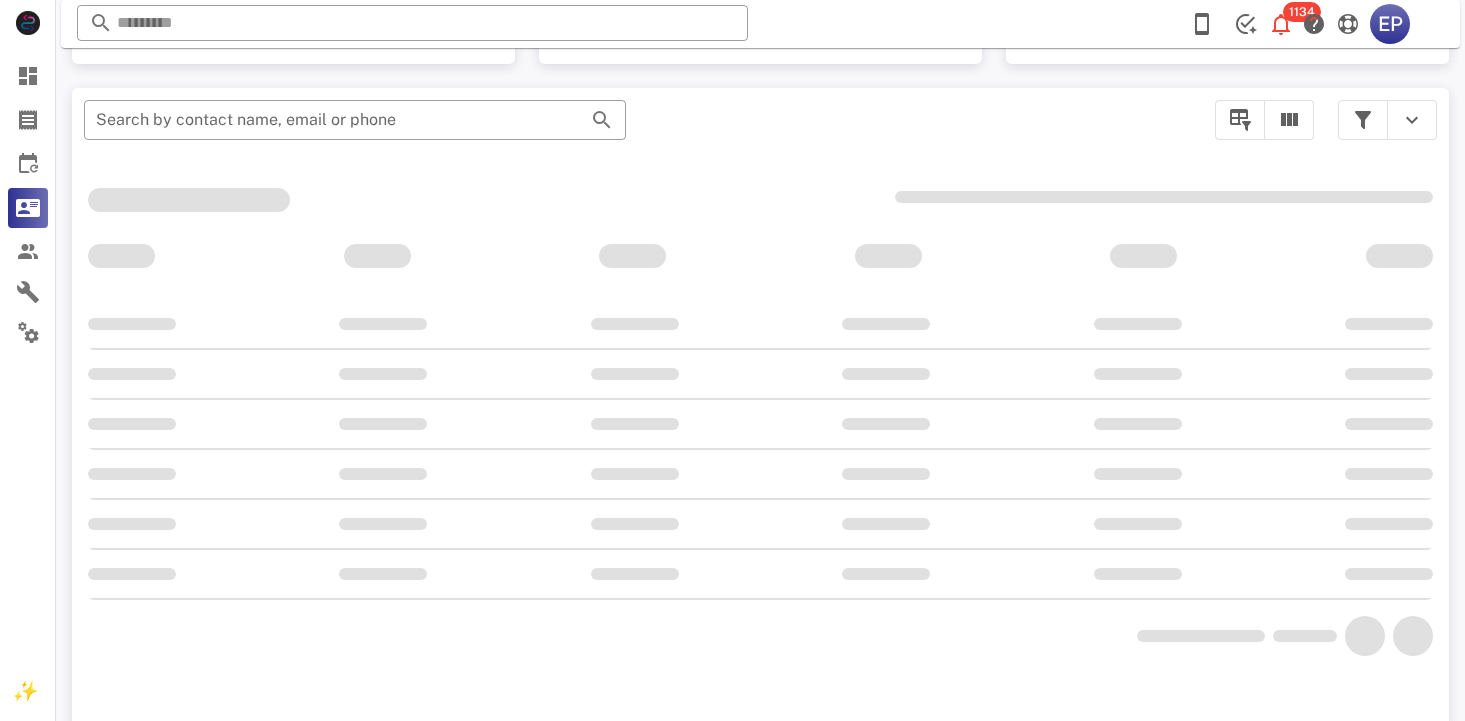 scroll, scrollTop: 377, scrollLeft: 0, axis: vertical 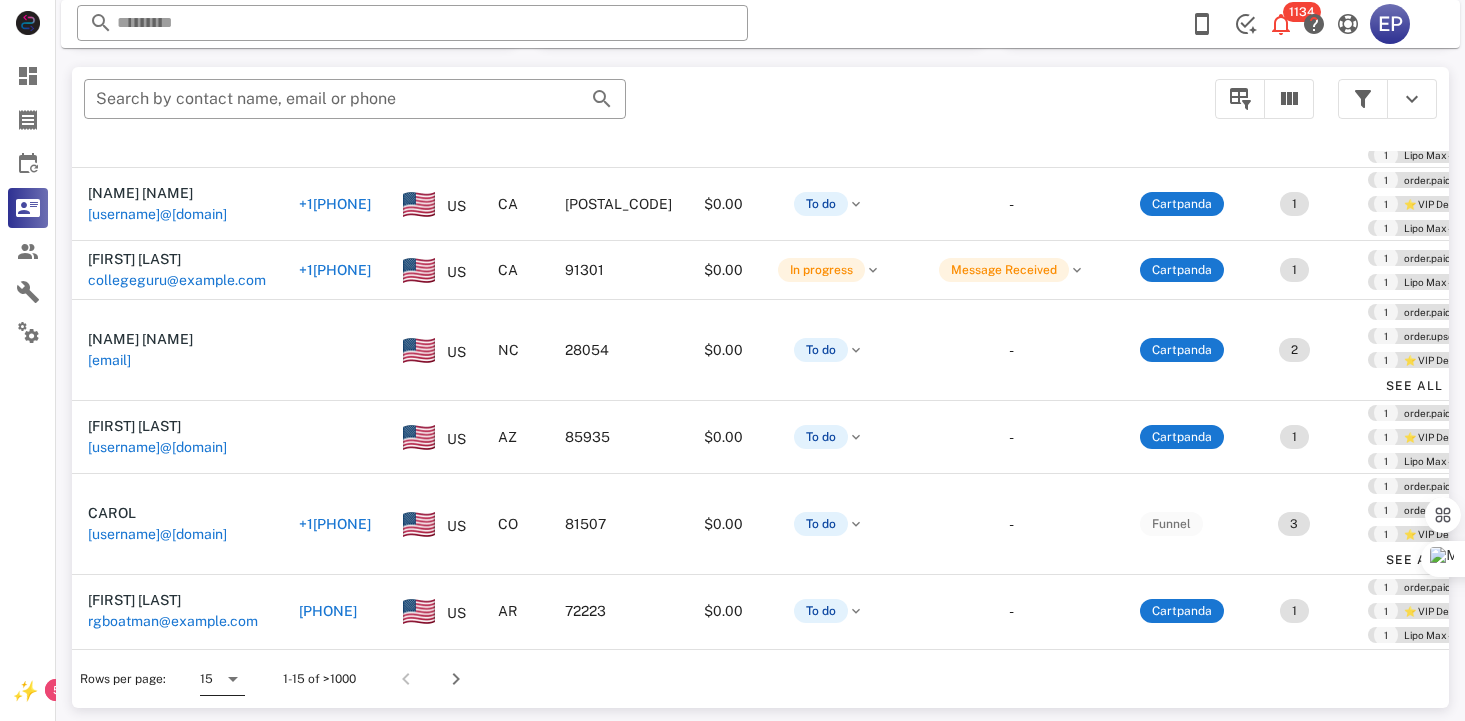 click at bounding box center (233, 679) 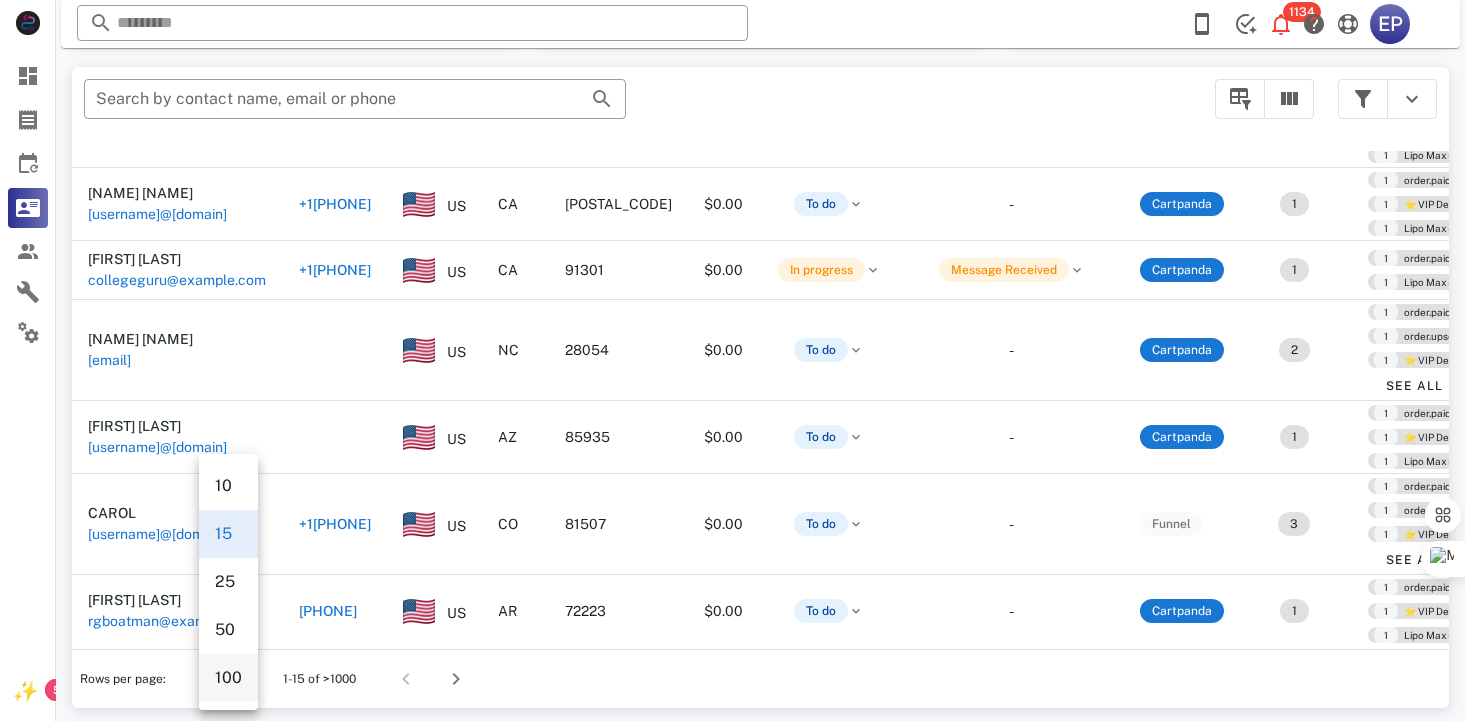 click on "100" at bounding box center (228, 677) 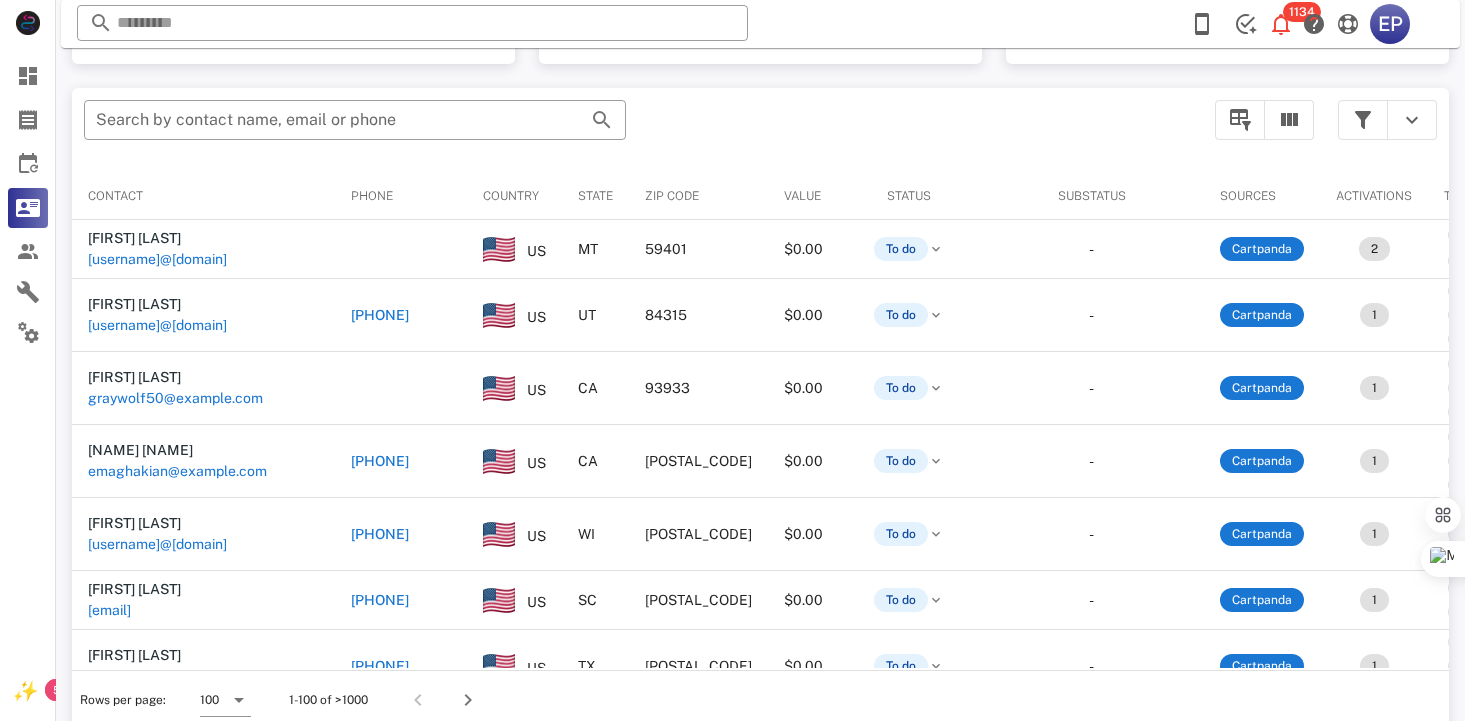 scroll, scrollTop: 377, scrollLeft: 0, axis: vertical 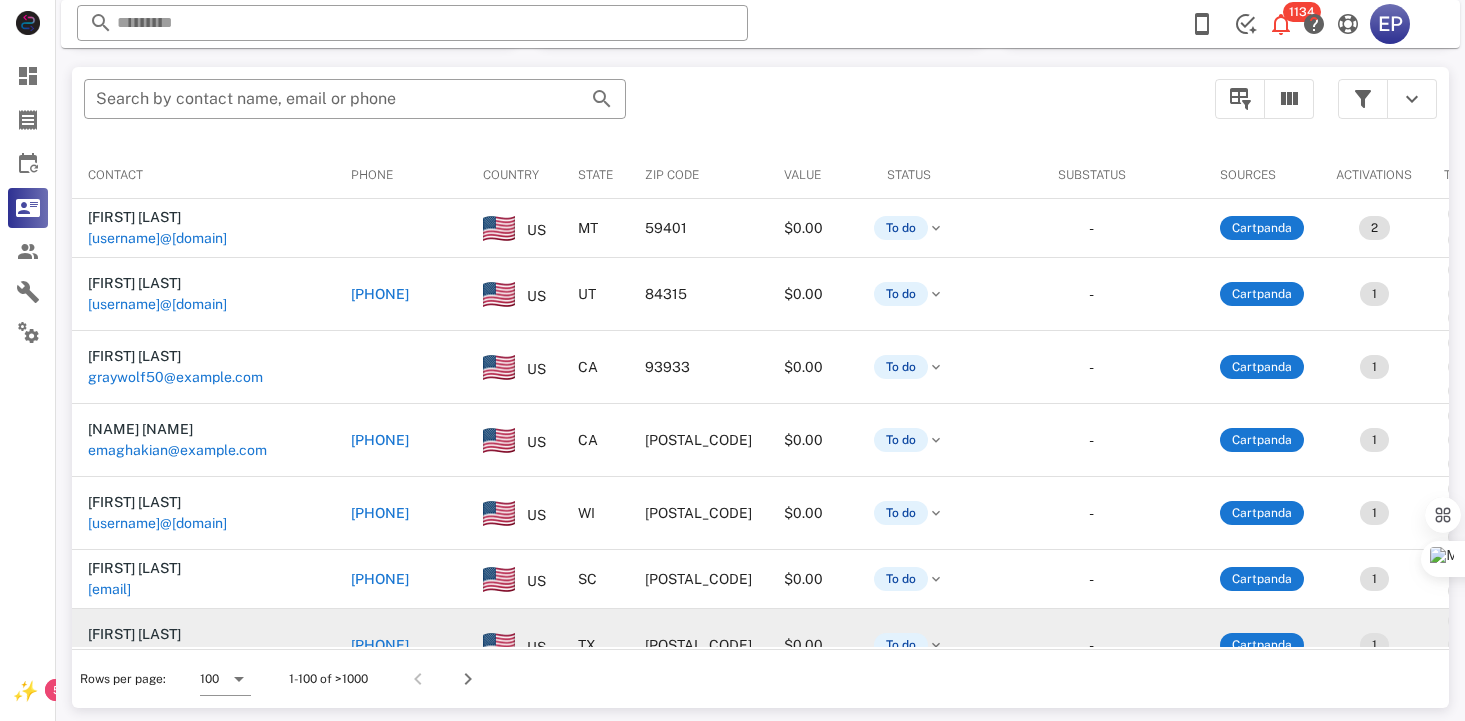 click on "TX" at bounding box center (595, 645) 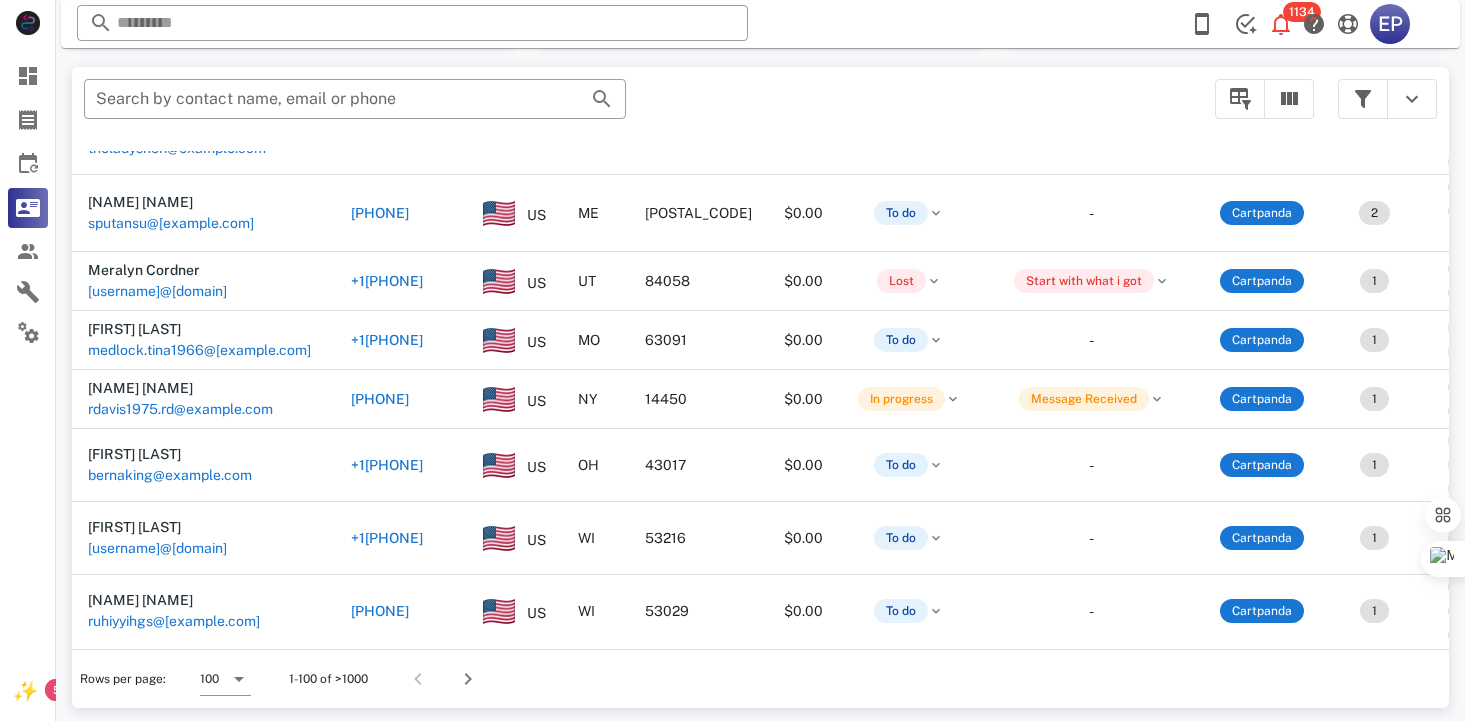 scroll, scrollTop: 6423, scrollLeft: 0, axis: vertical 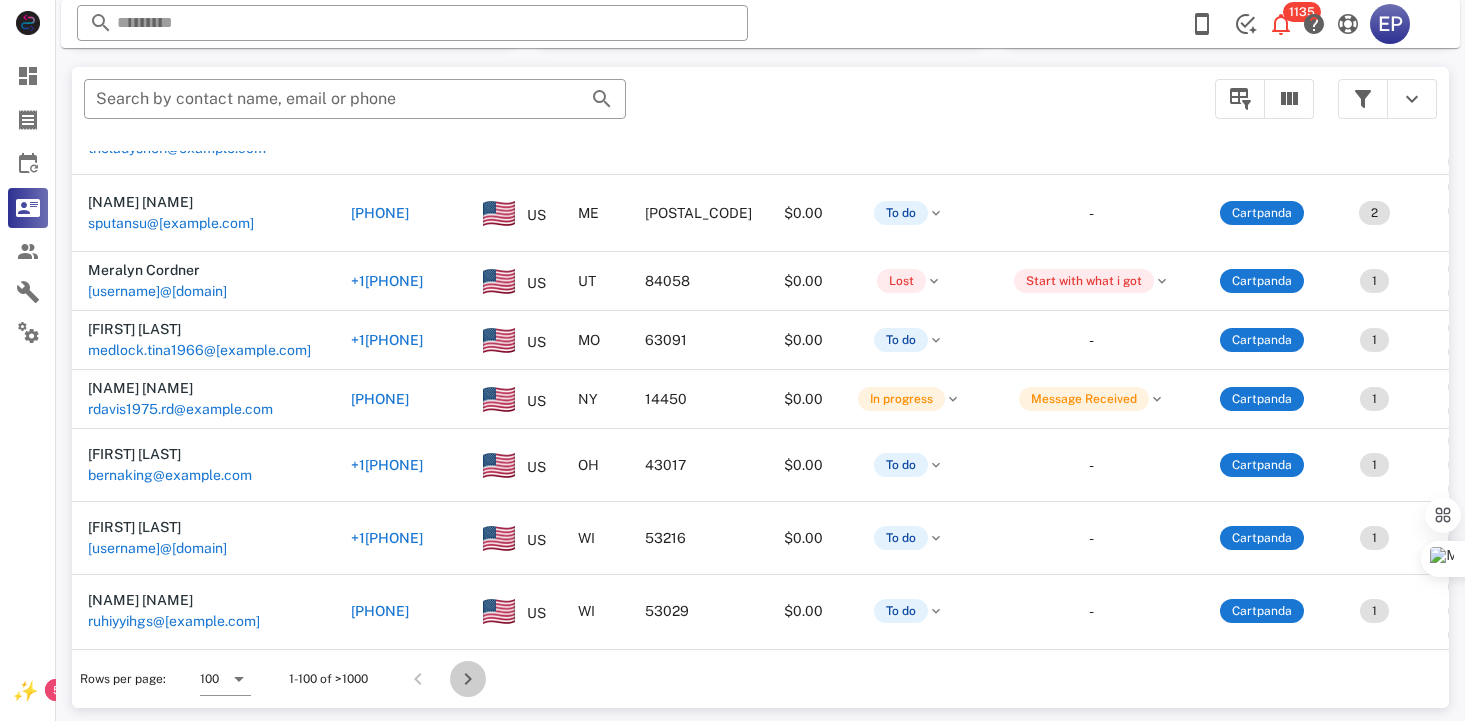 click at bounding box center [468, 679] 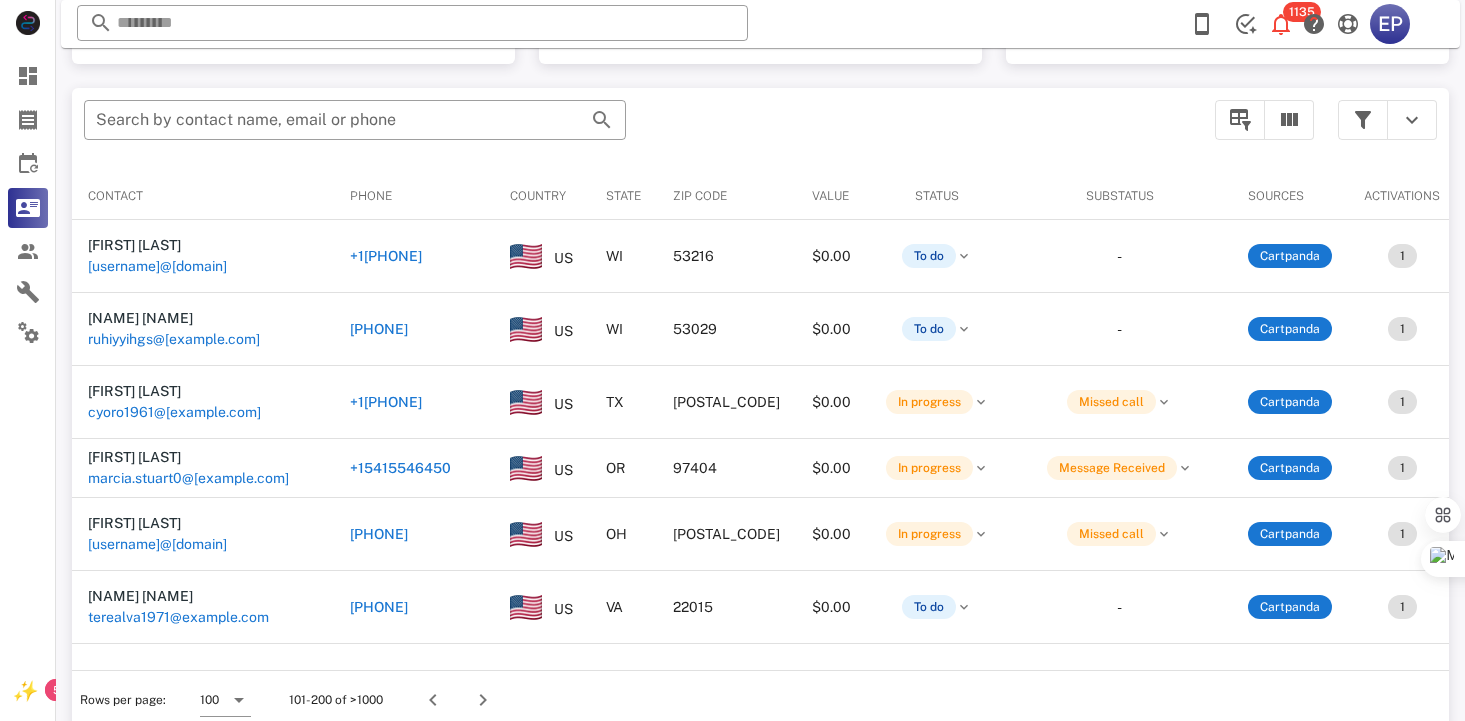 scroll, scrollTop: 377, scrollLeft: 0, axis: vertical 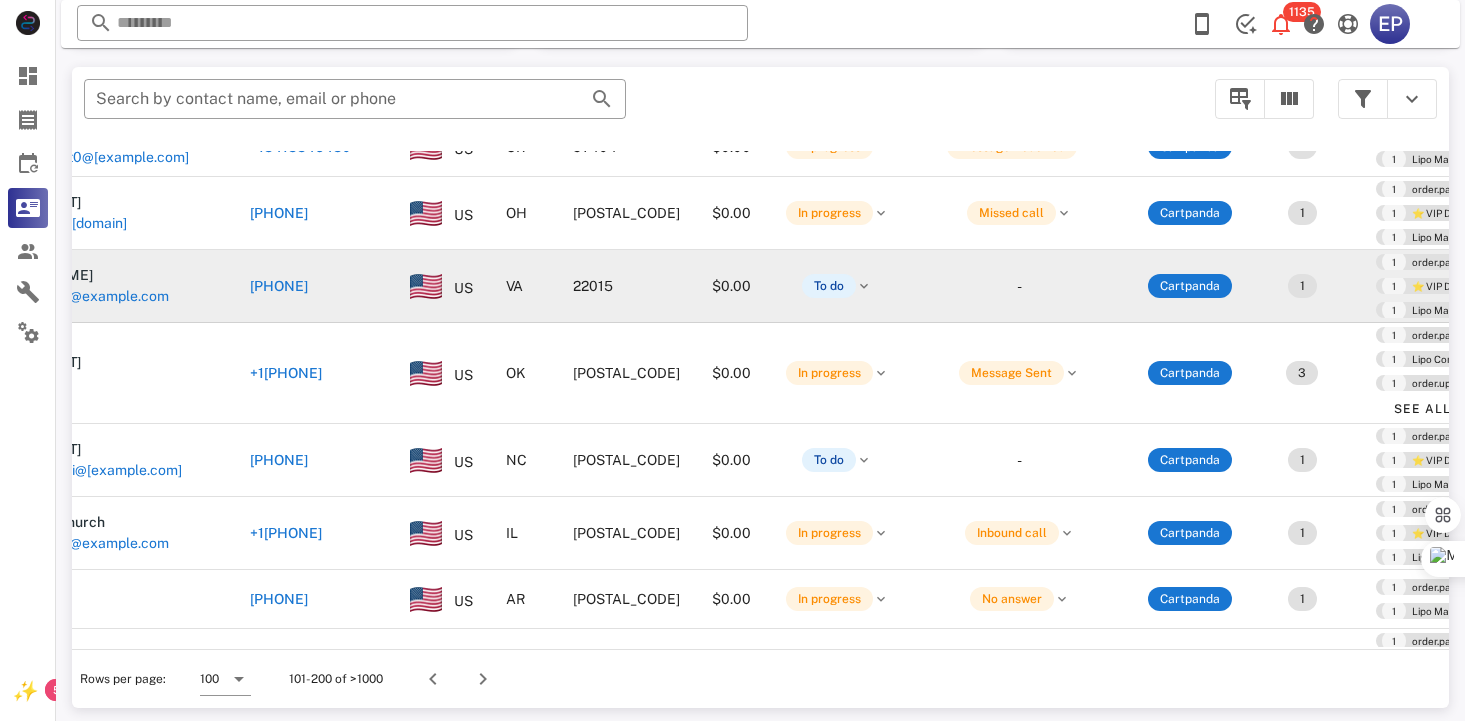 click on "[PHONE]" at bounding box center (279, 286) 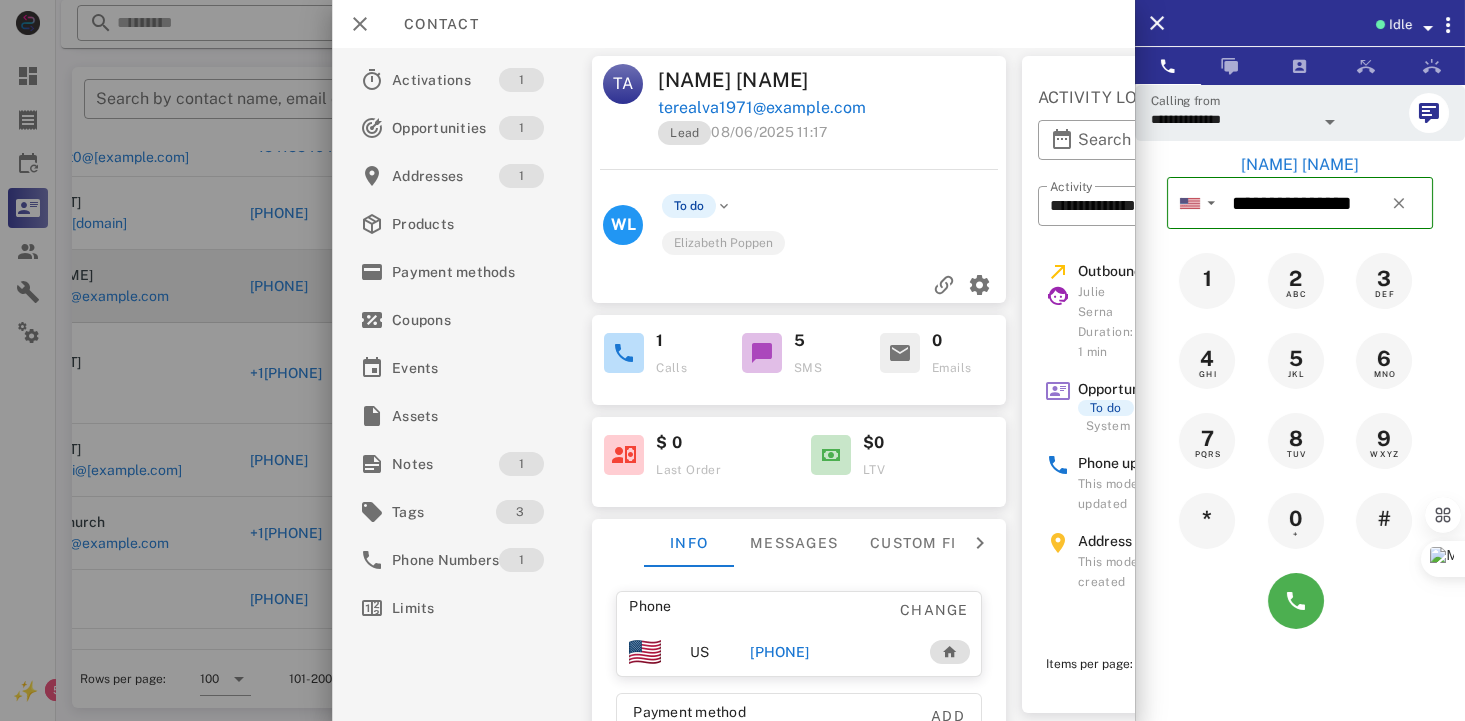 scroll, scrollTop: 0, scrollLeft: 273, axis: horizontal 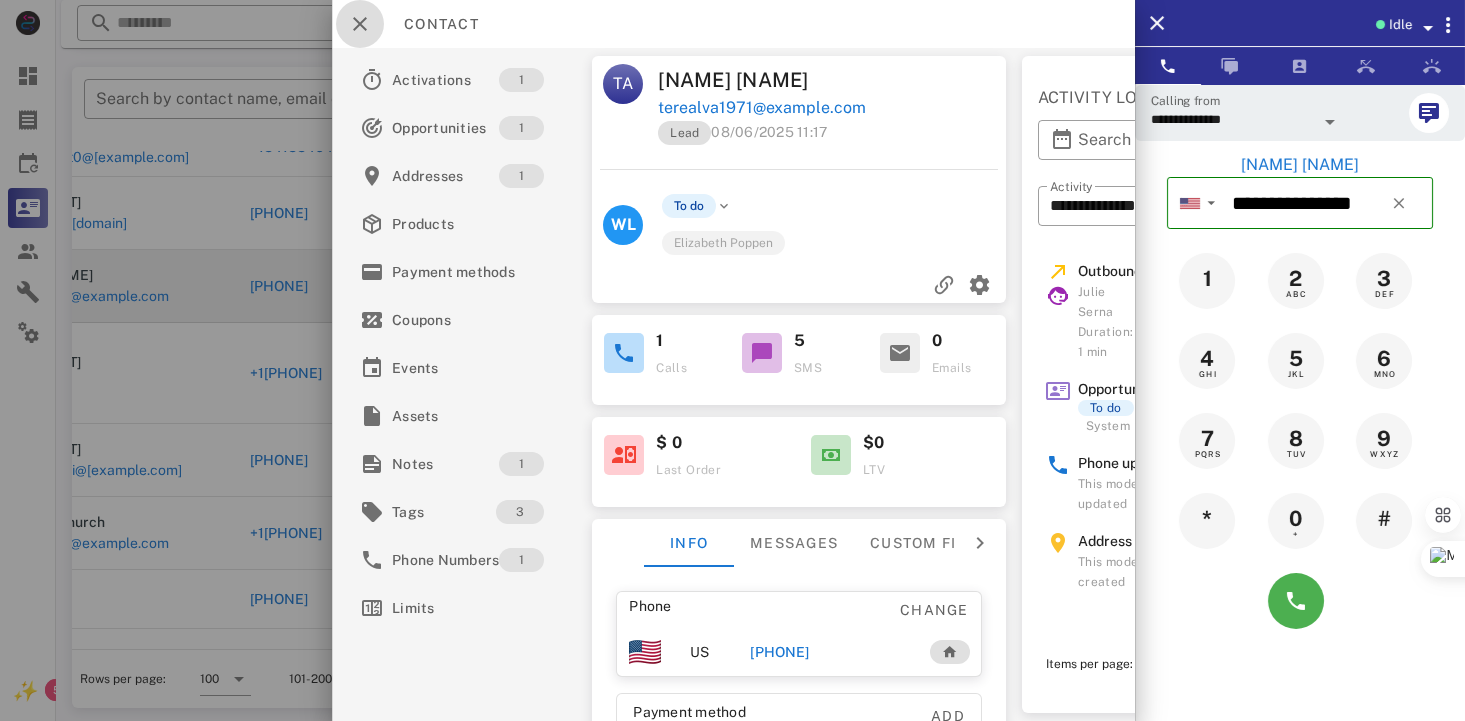 click at bounding box center [360, 24] 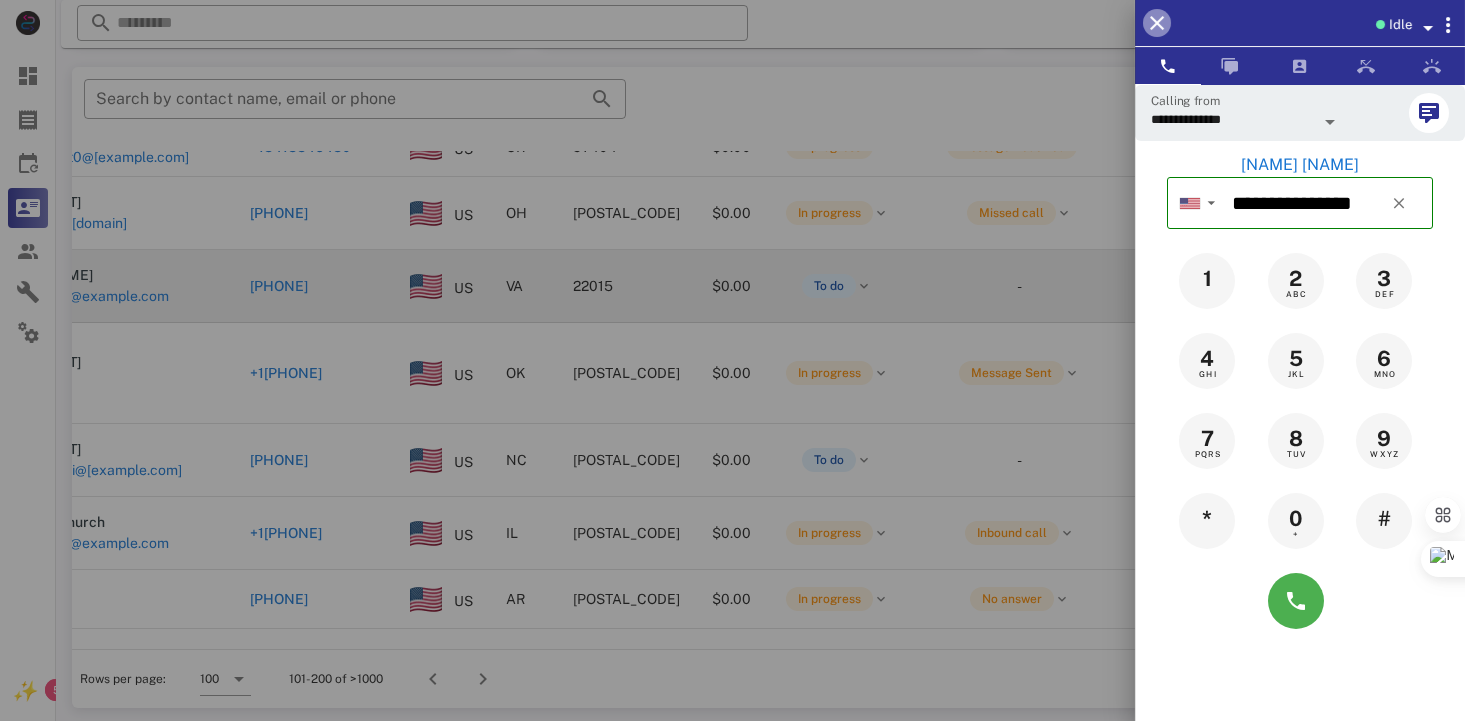 click at bounding box center [1157, 23] 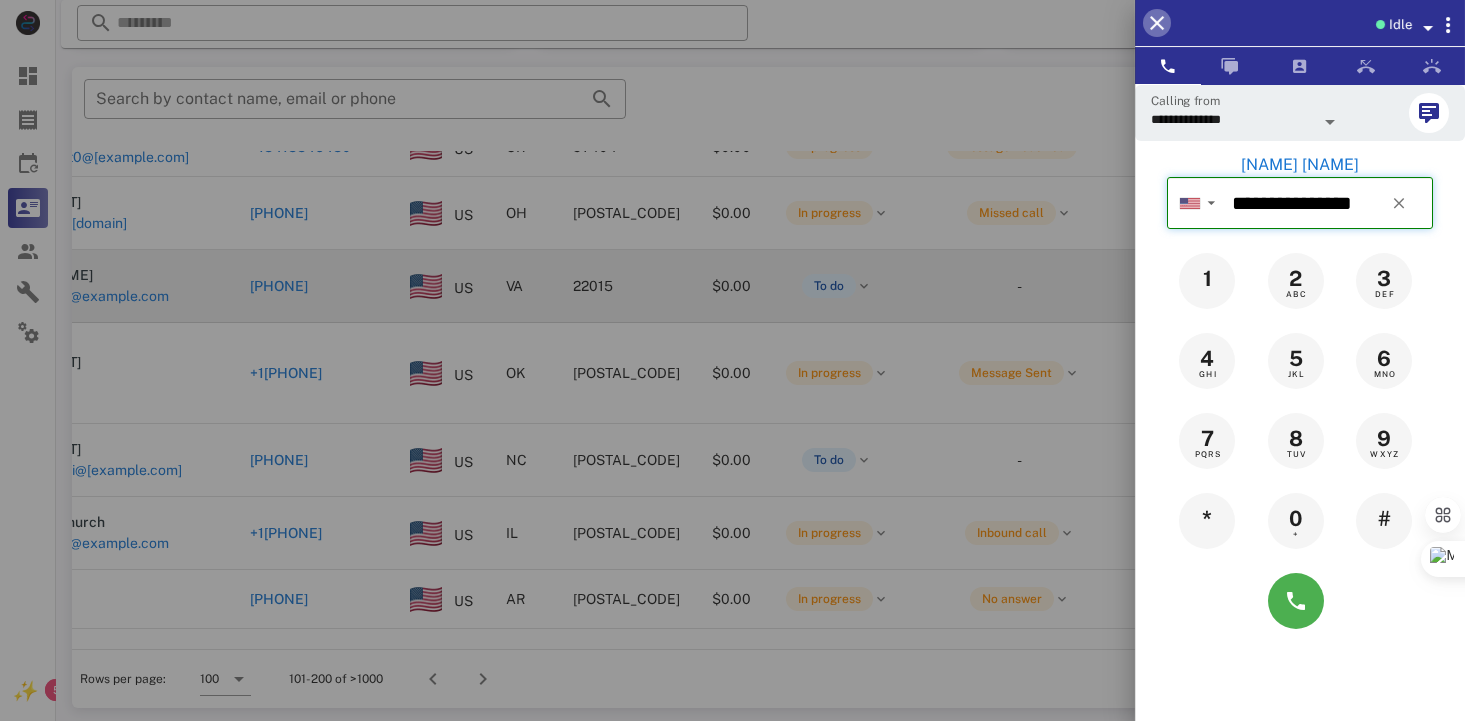 type 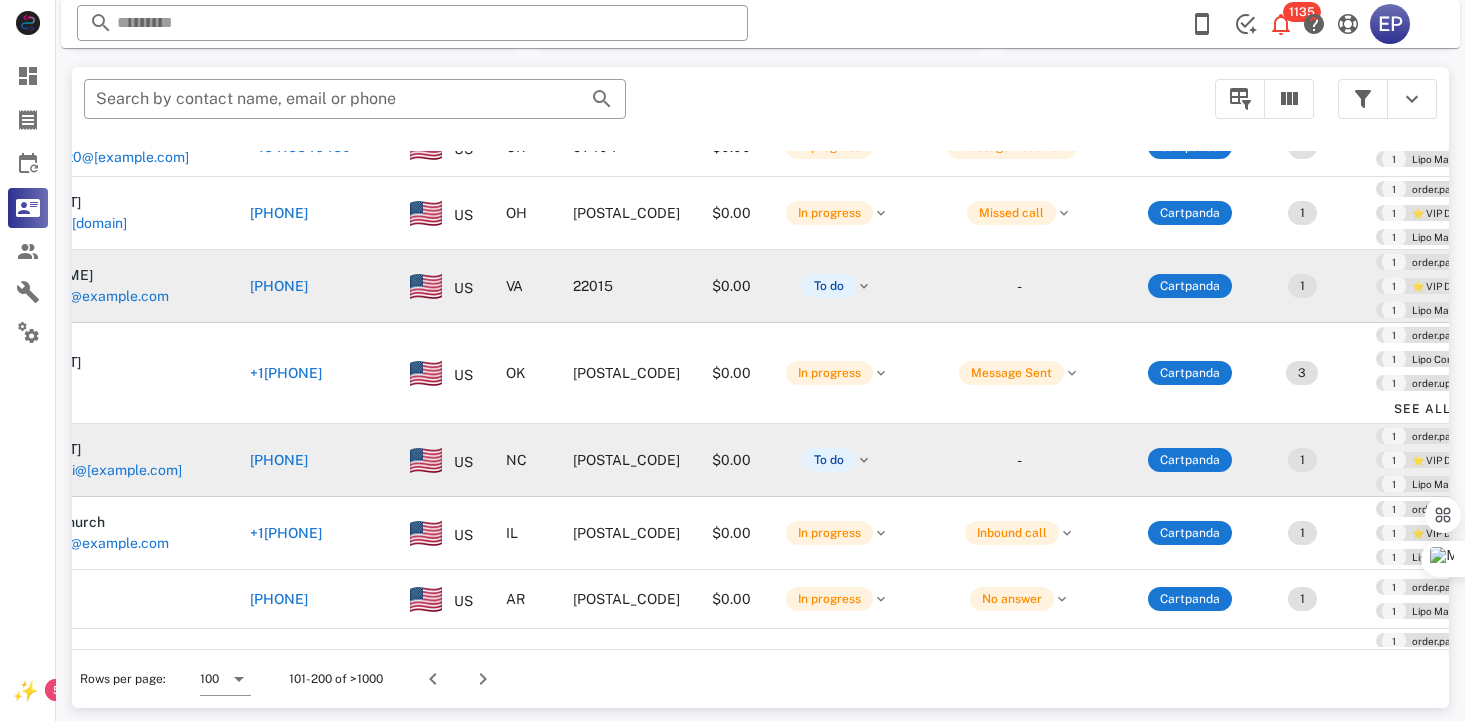 click on "[PHONE]" at bounding box center [279, 460] 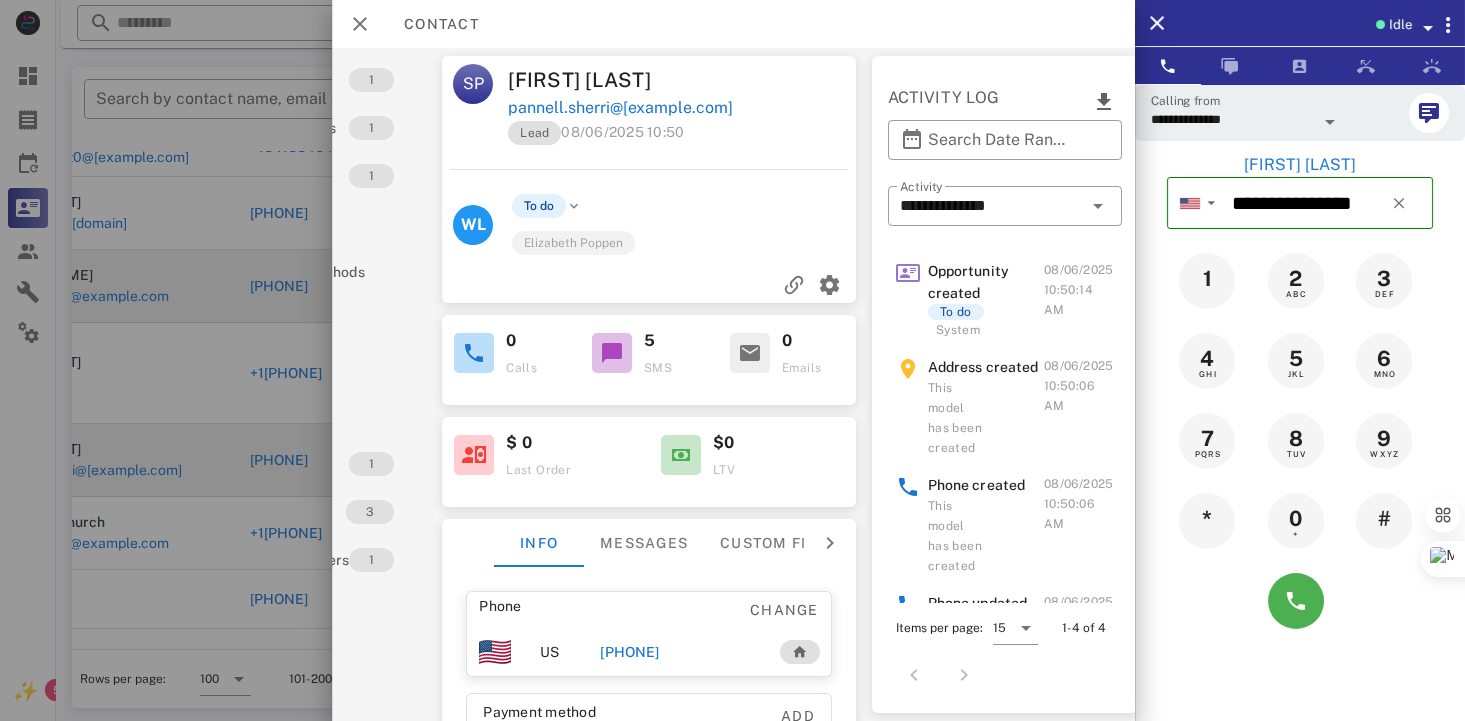scroll, scrollTop: 0, scrollLeft: 180, axis: horizontal 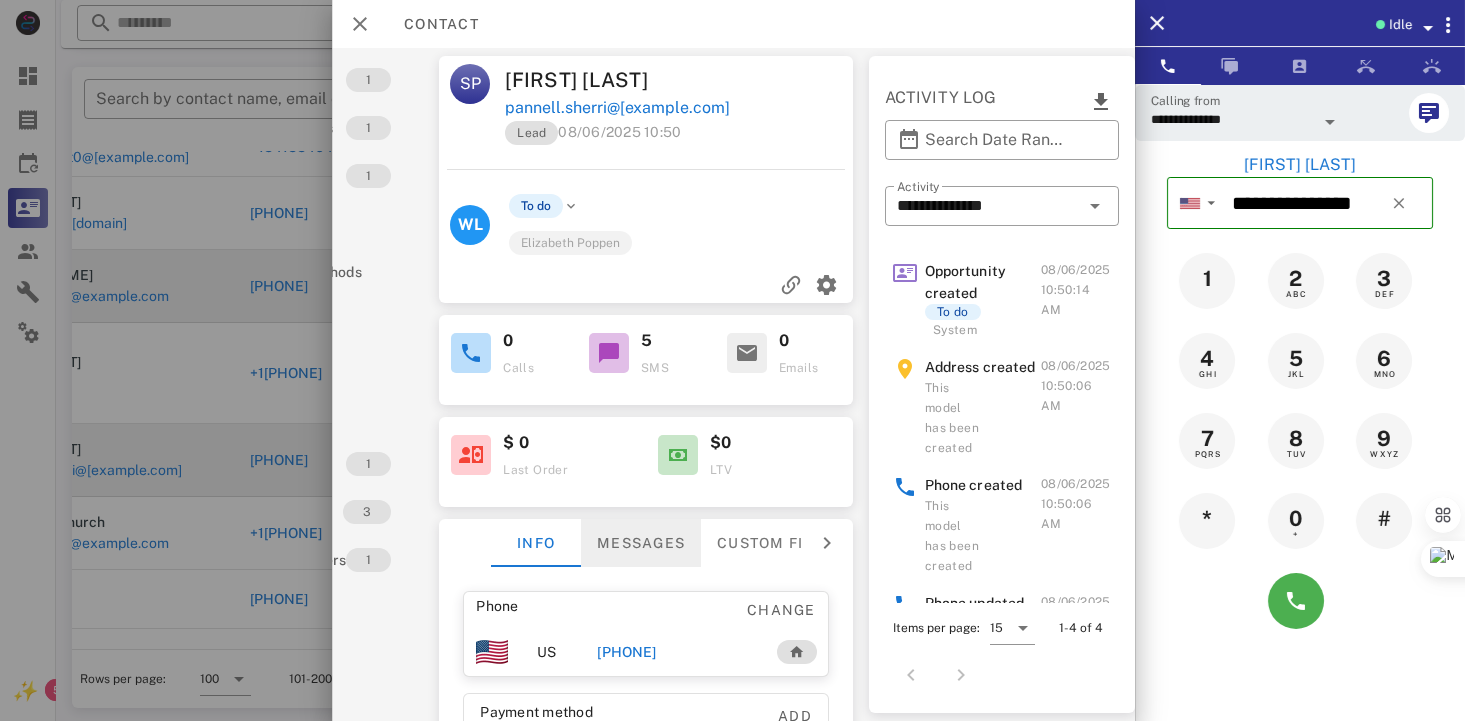 click on "Messages" at bounding box center (641, 543) 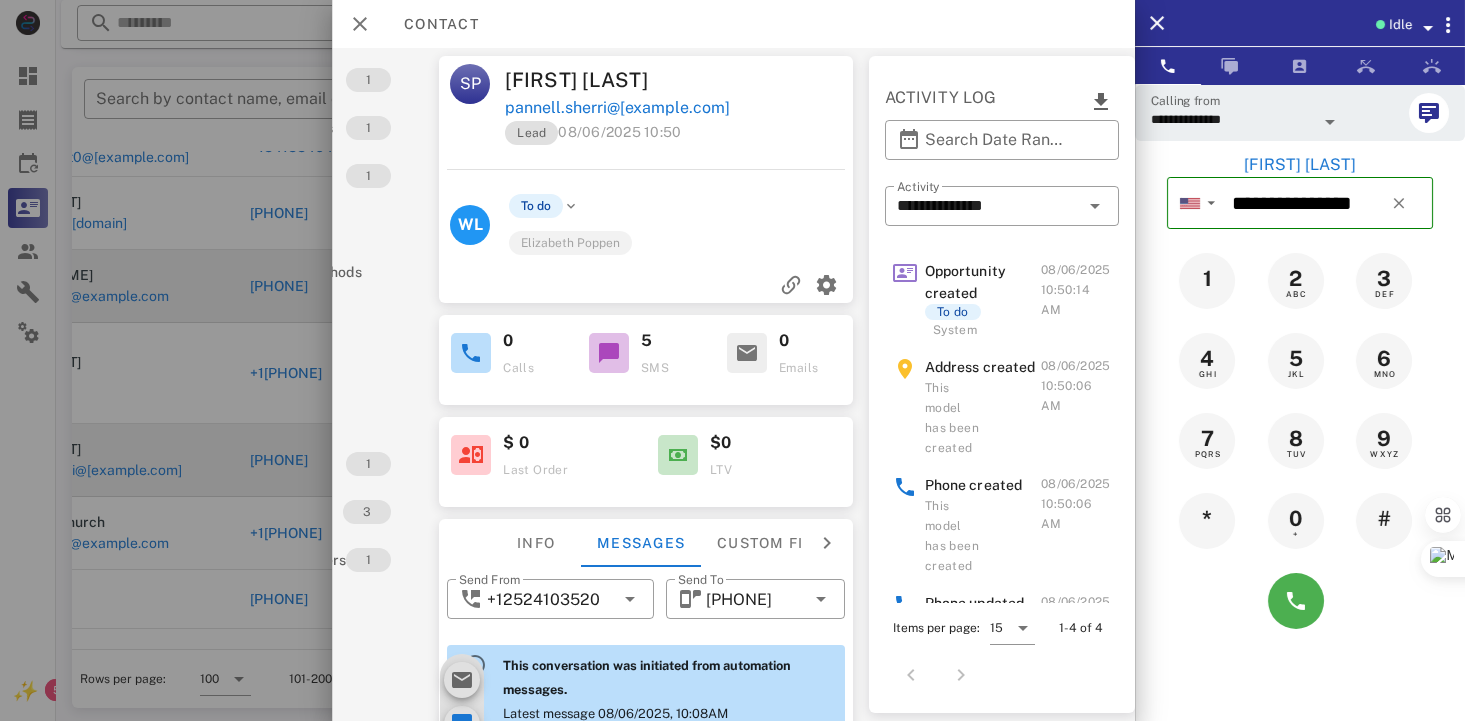 scroll, scrollTop: 671, scrollLeft: 0, axis: vertical 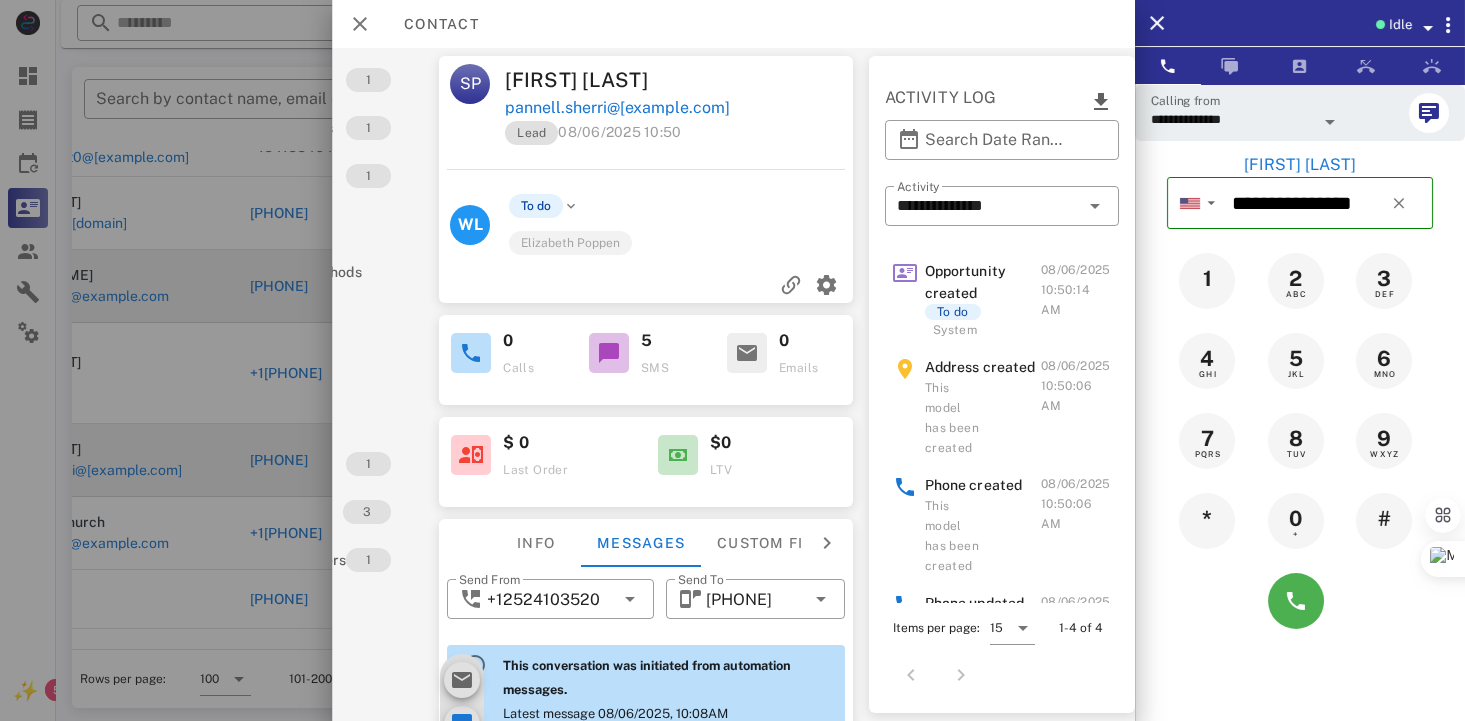click on "**********" at bounding box center [1002, 384] 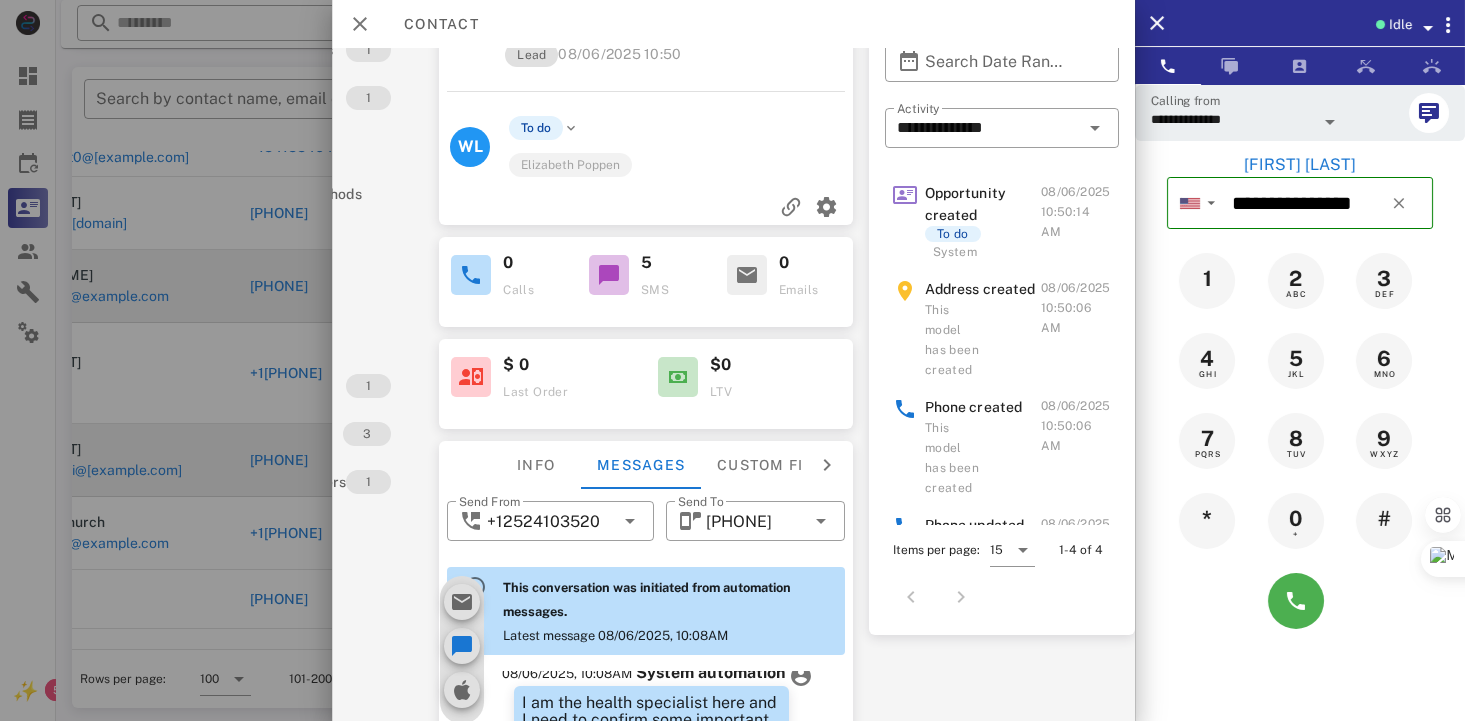 scroll, scrollTop: 0, scrollLeft: 180, axis: horizontal 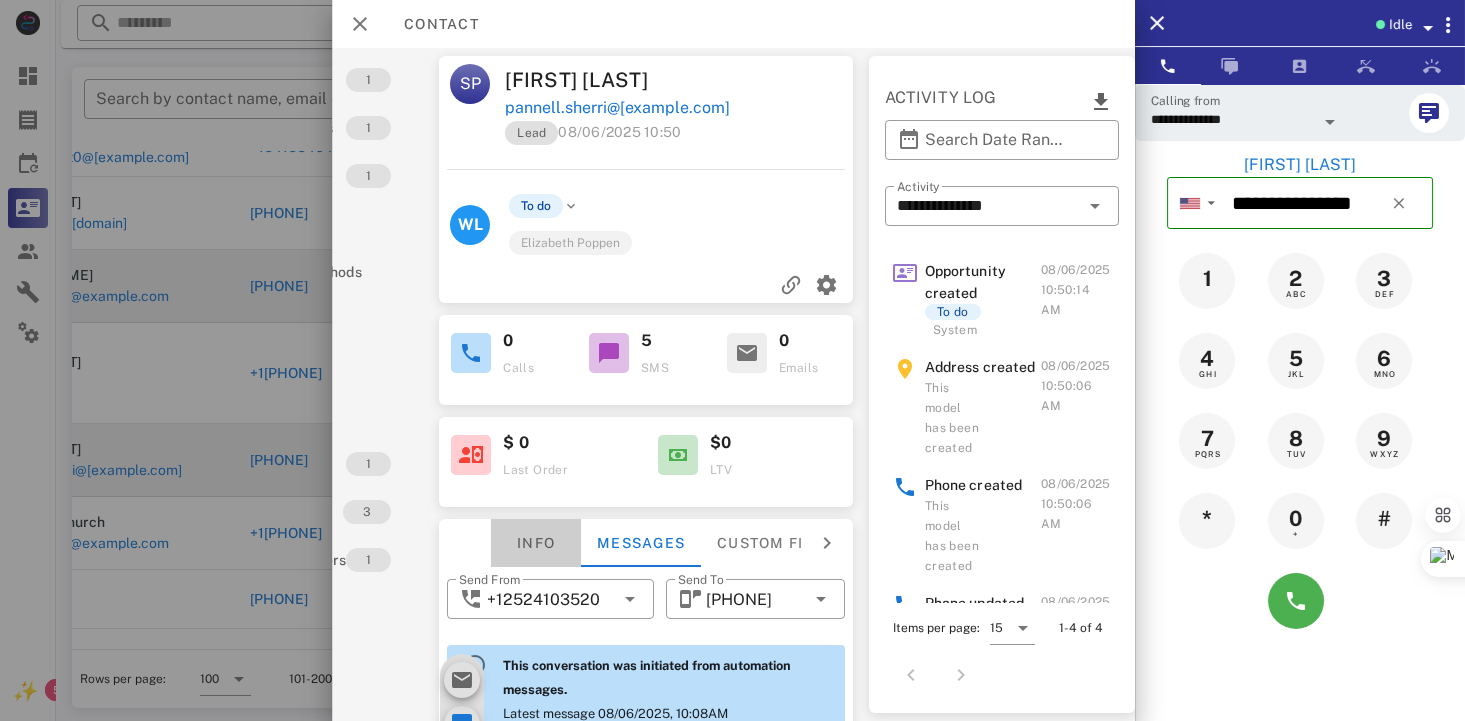 click on "Info" at bounding box center (536, 543) 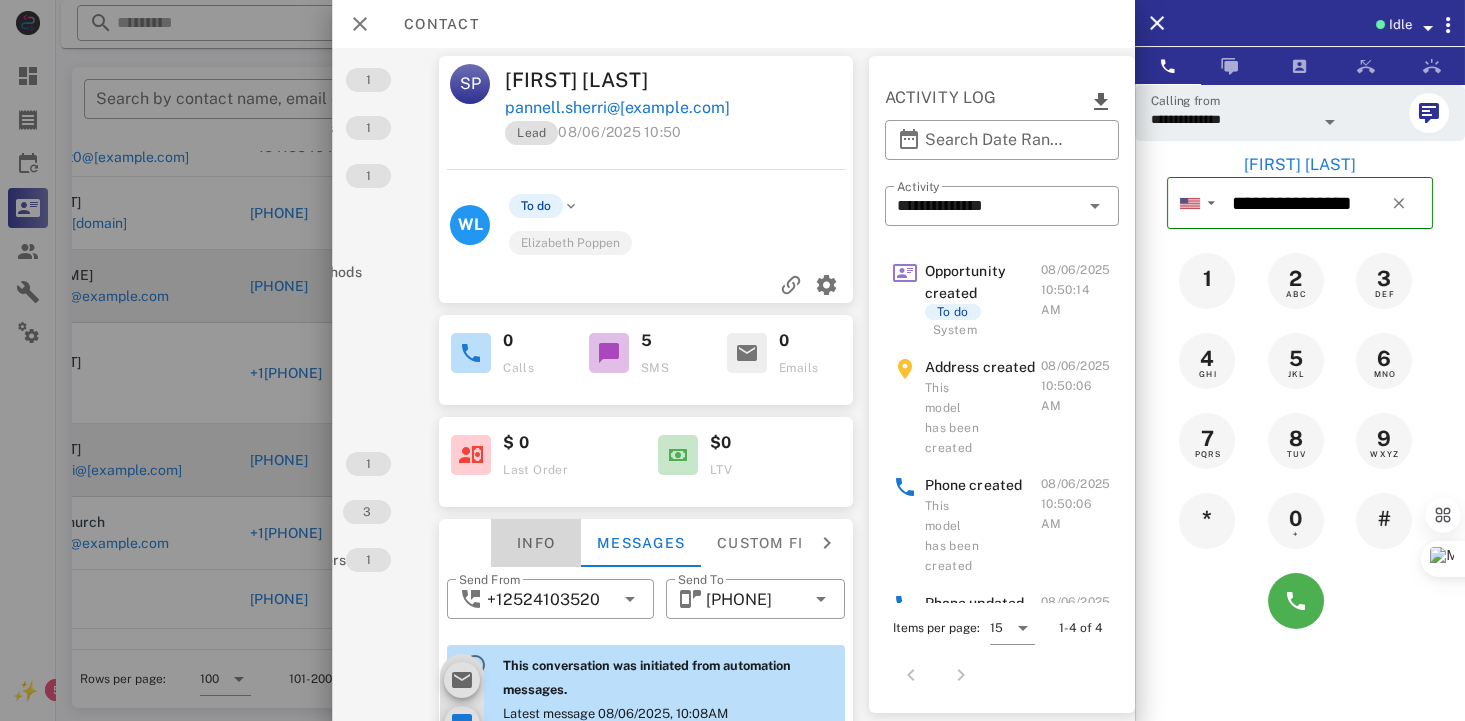 scroll, scrollTop: 688, scrollLeft: 0, axis: vertical 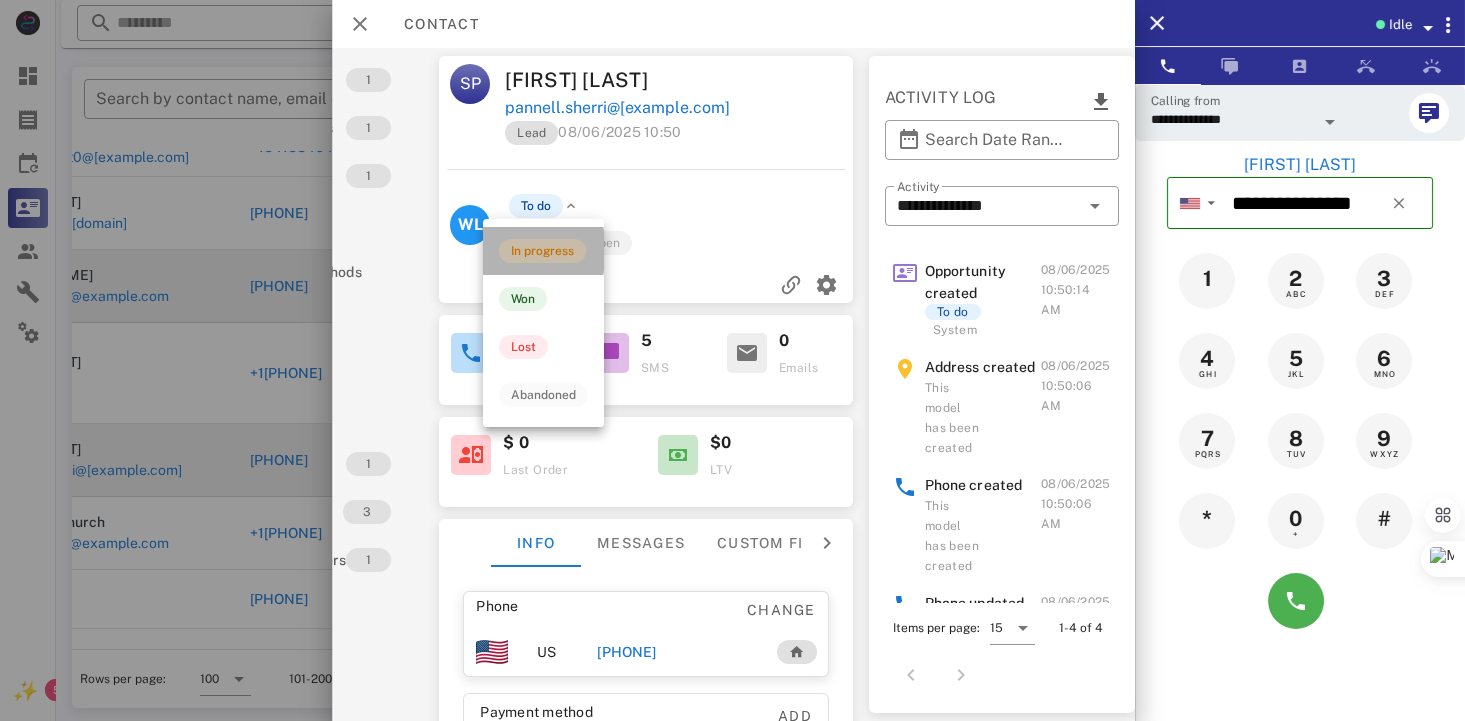 click on "In progress" at bounding box center (542, 251) 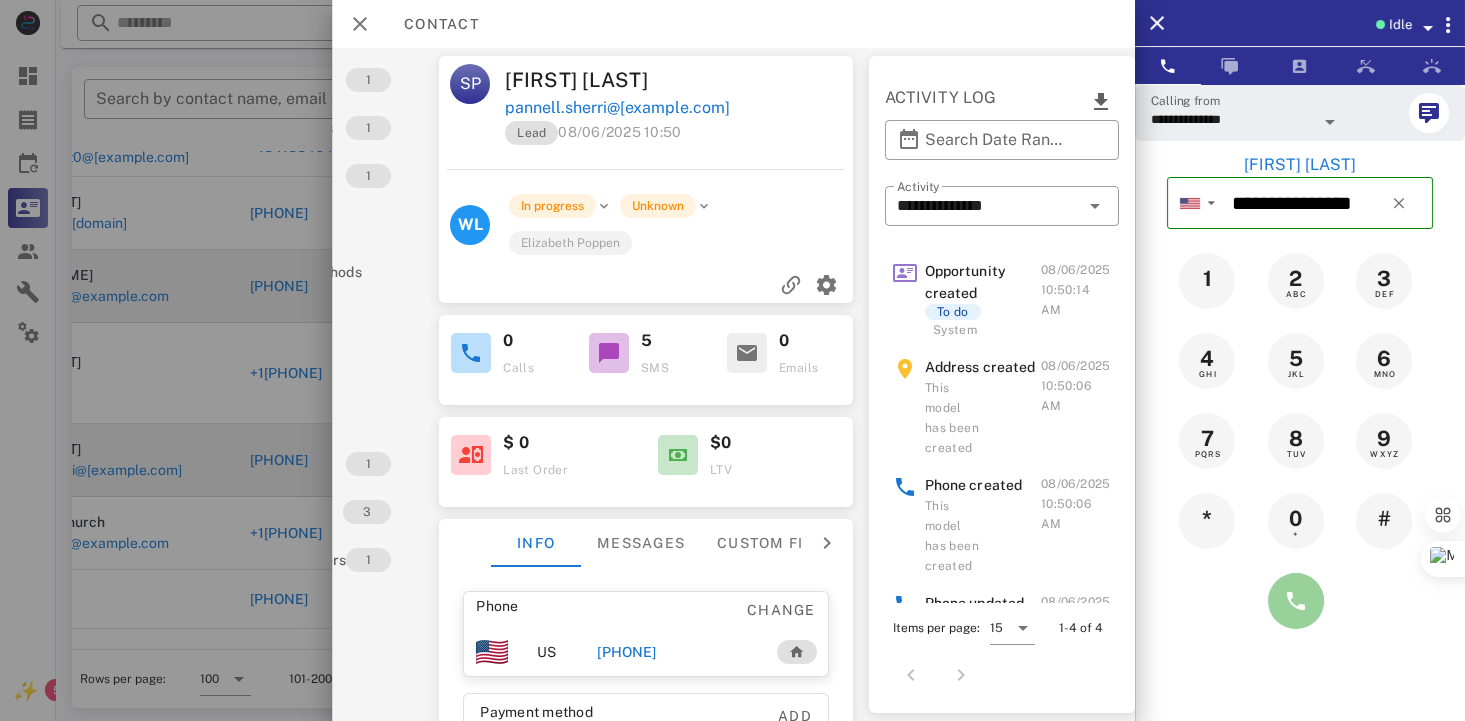 click at bounding box center (1296, 601) 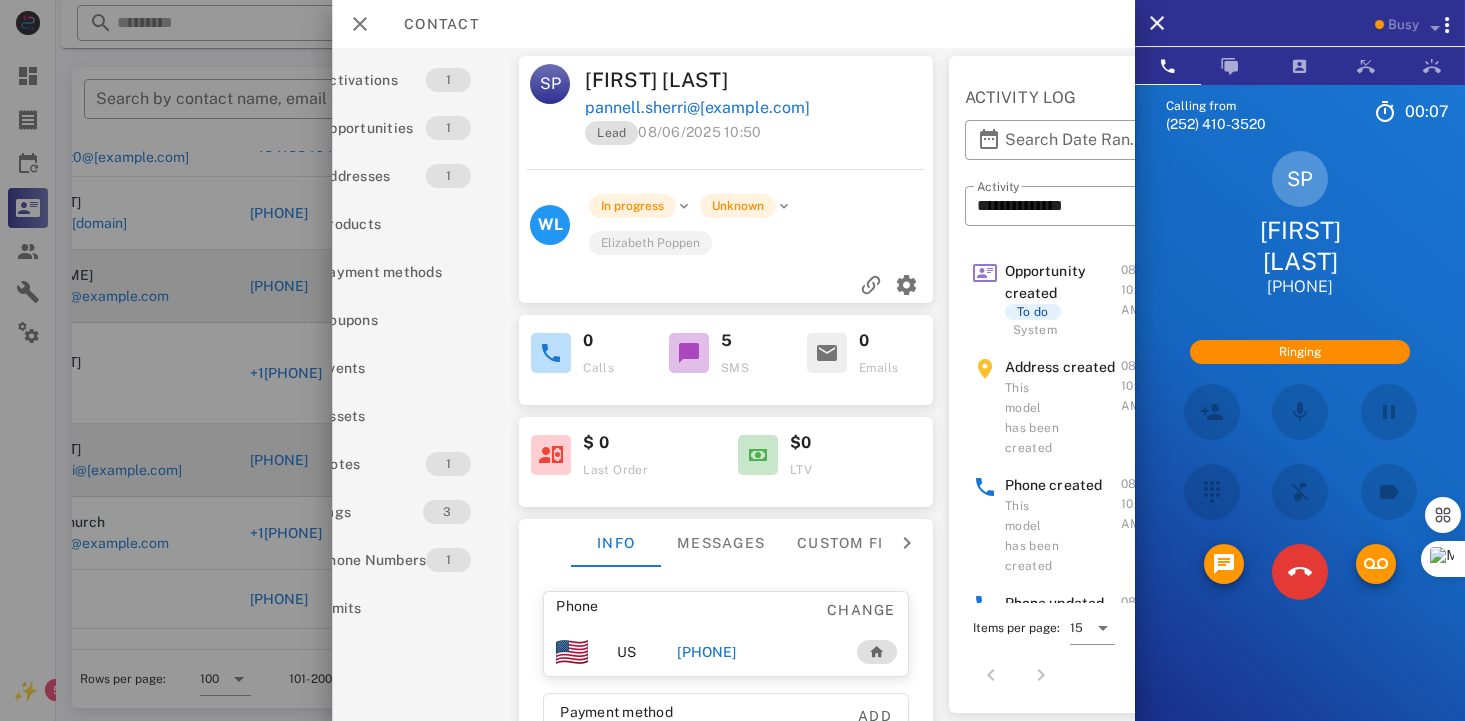 scroll, scrollTop: 0, scrollLeft: 0, axis: both 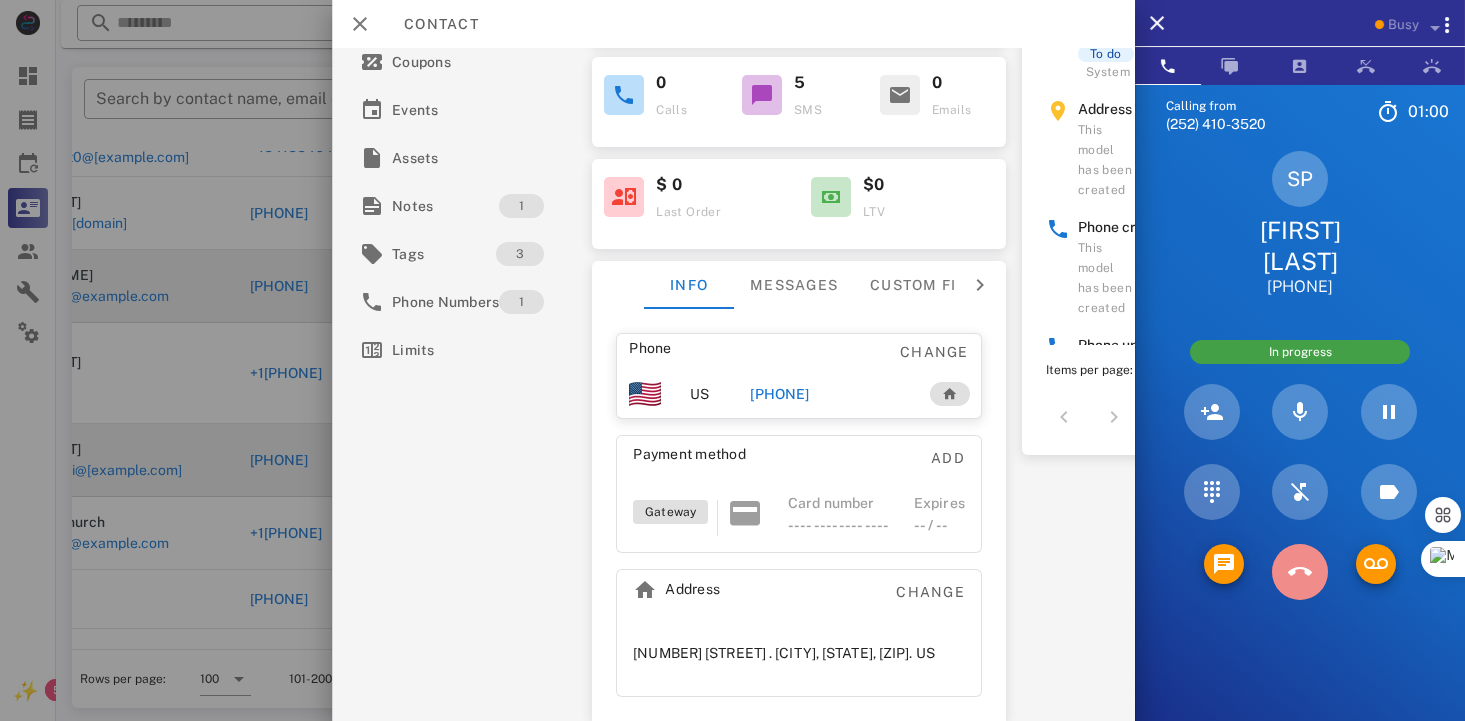 click at bounding box center [1300, 572] 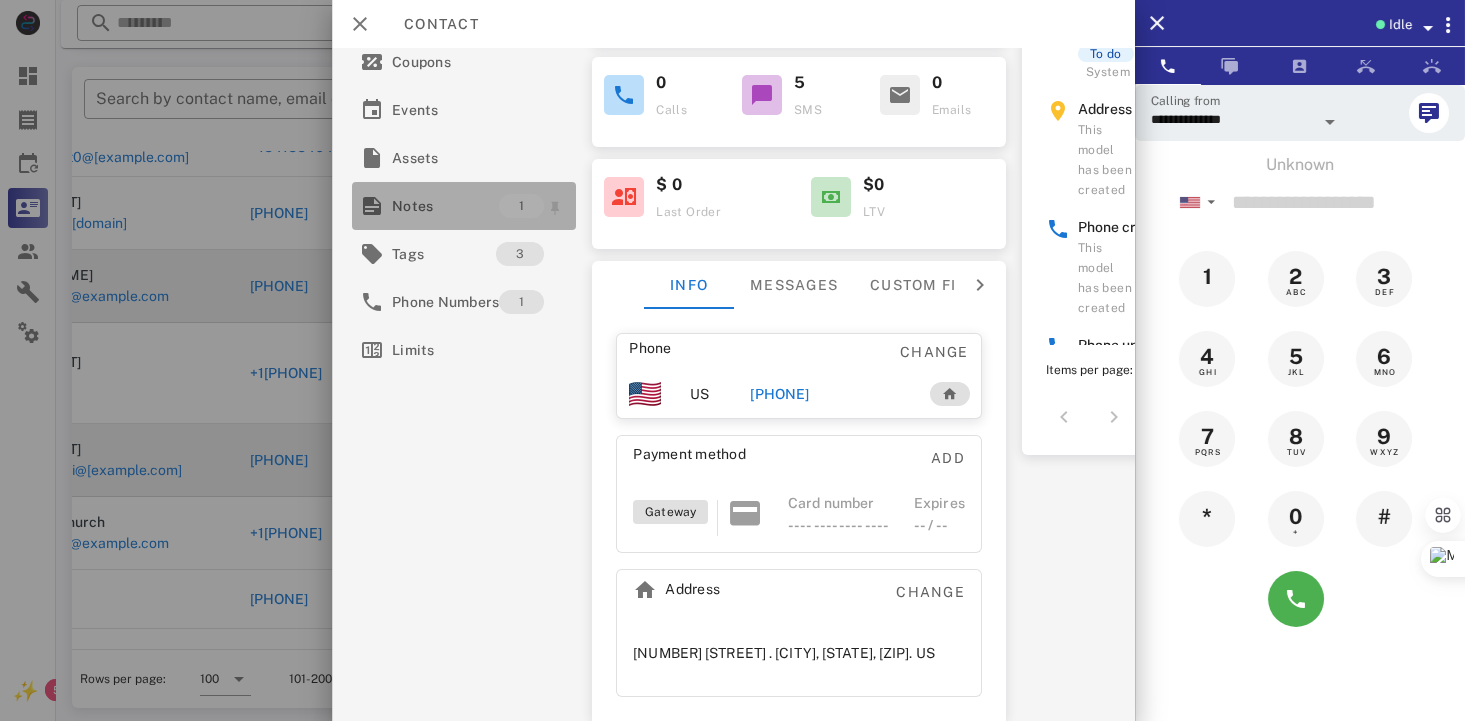 click on "Notes" at bounding box center (445, 206) 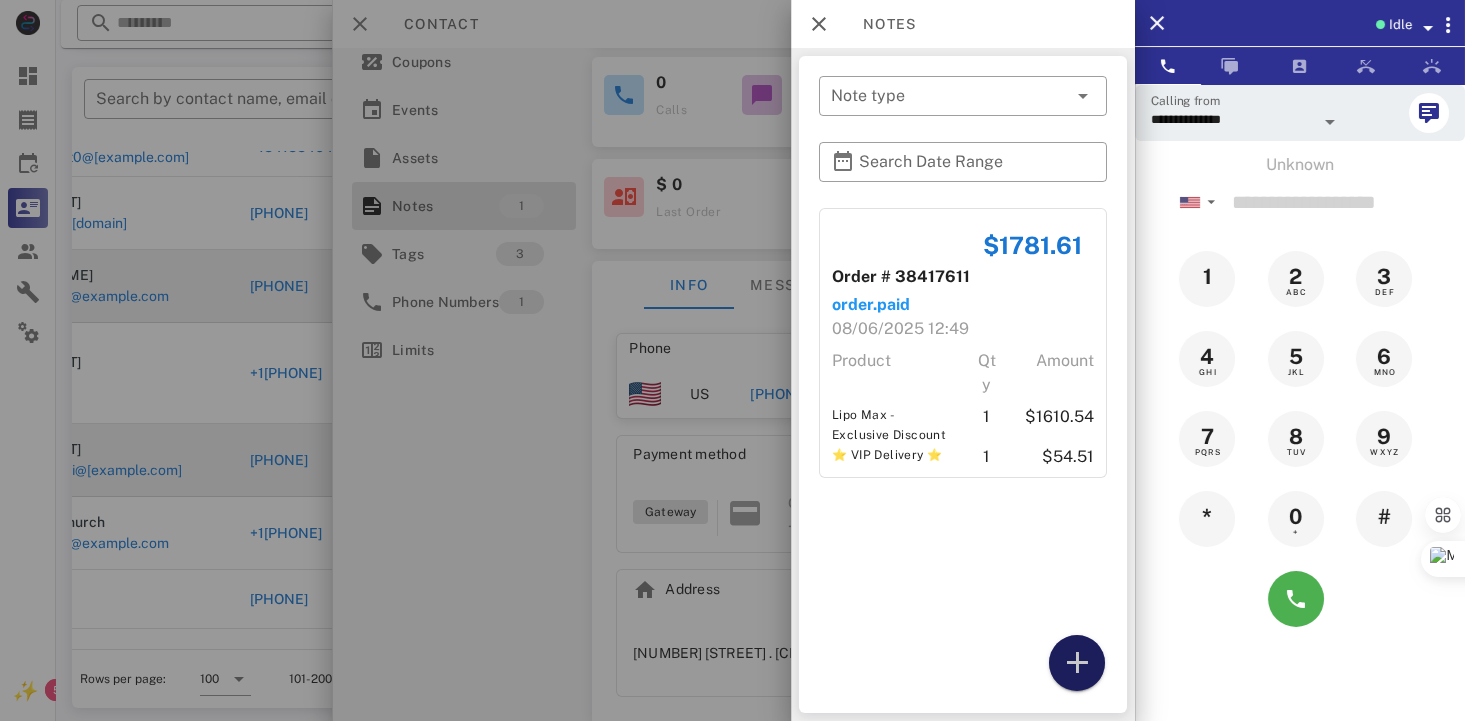 click at bounding box center [1077, 663] 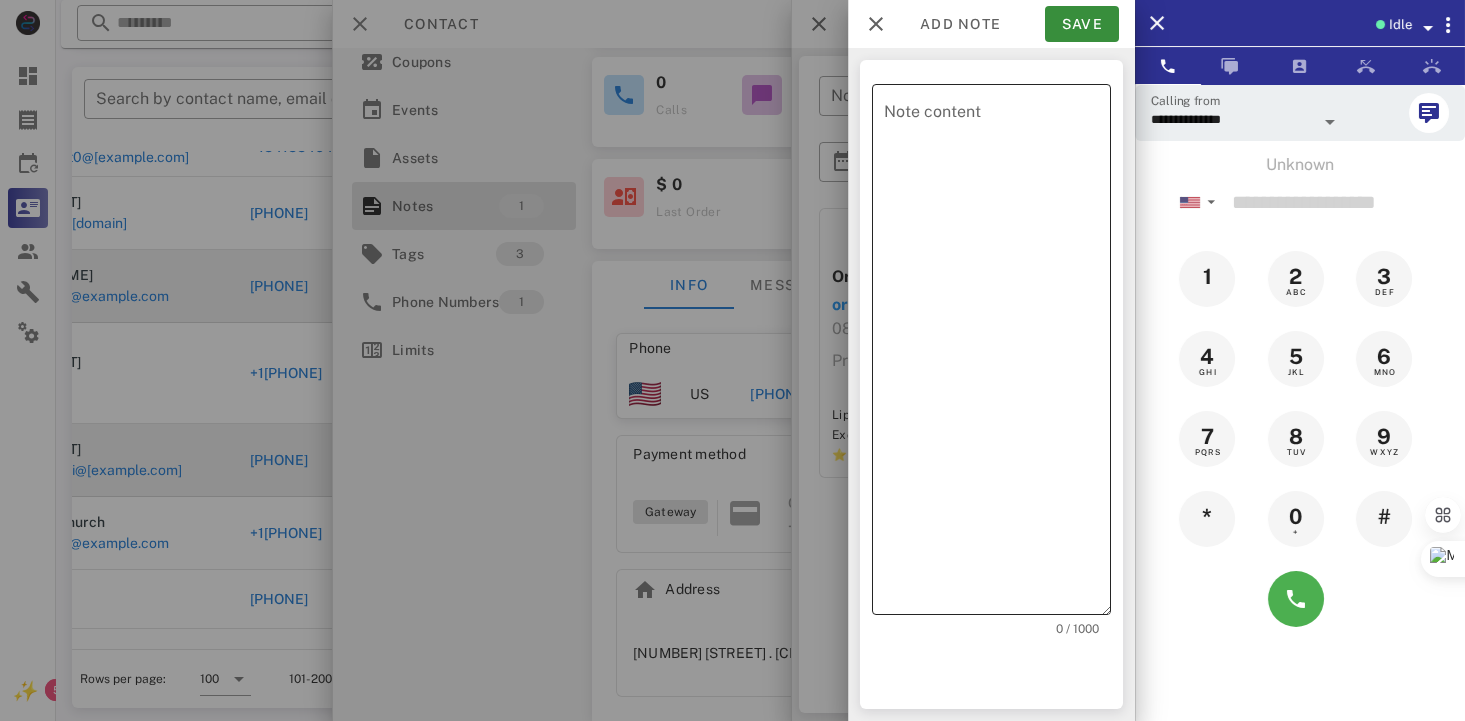 click on "Note content" at bounding box center (997, 354) 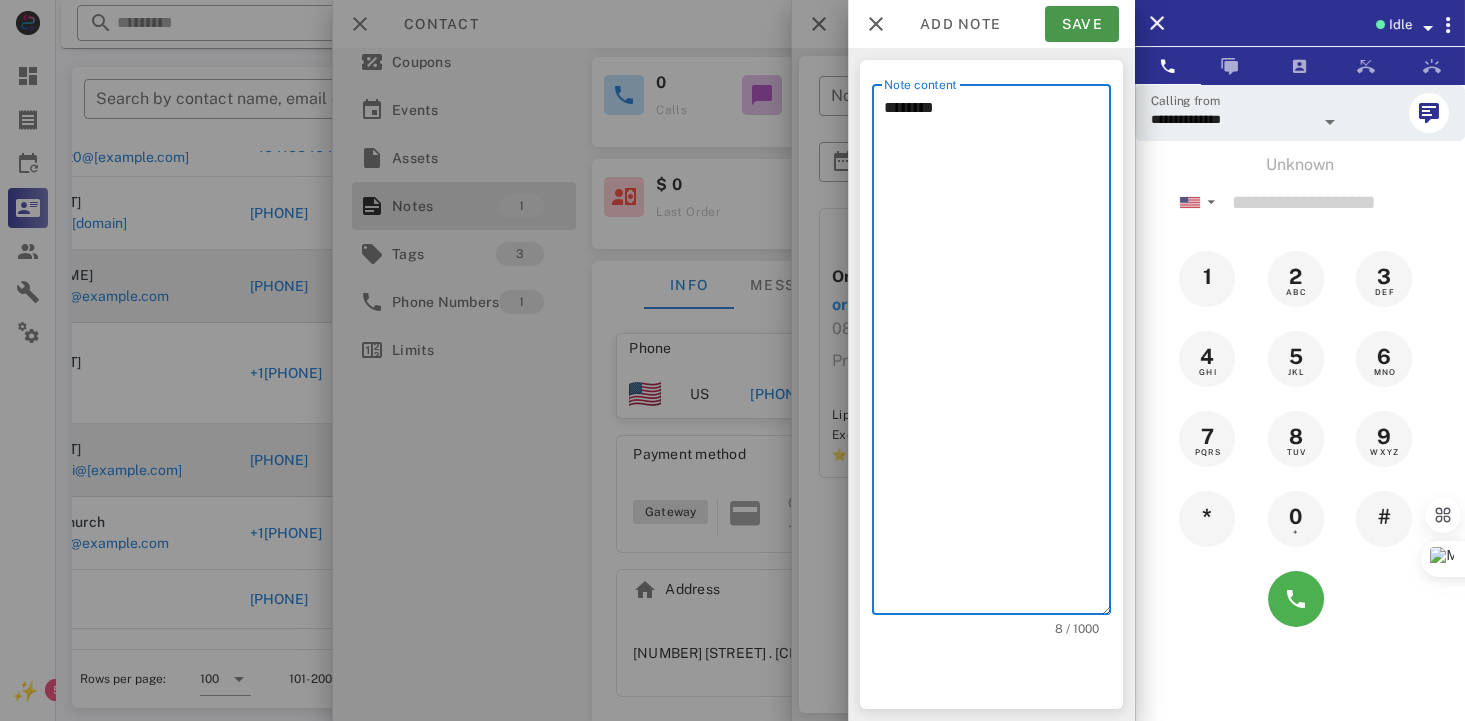 type on "********" 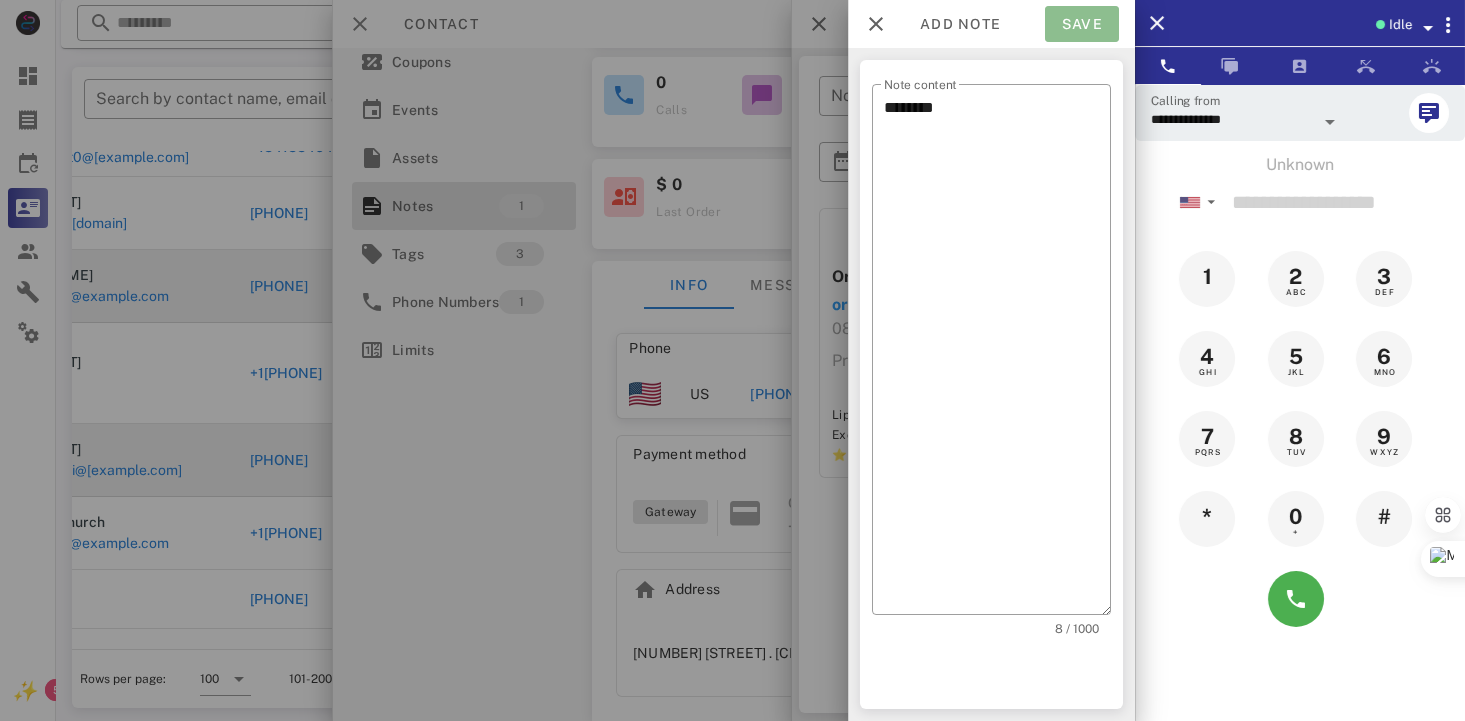 click on "Save" at bounding box center (1082, 24) 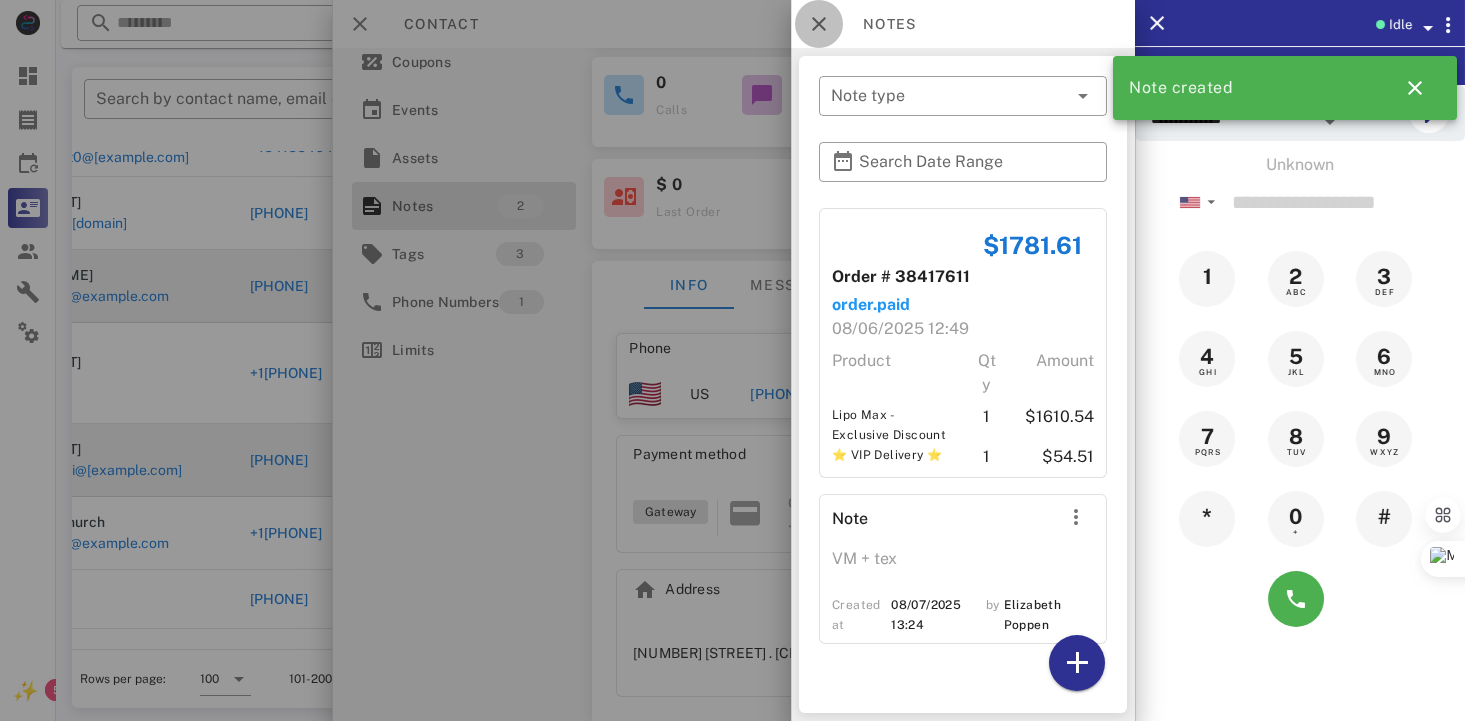 click at bounding box center (819, 24) 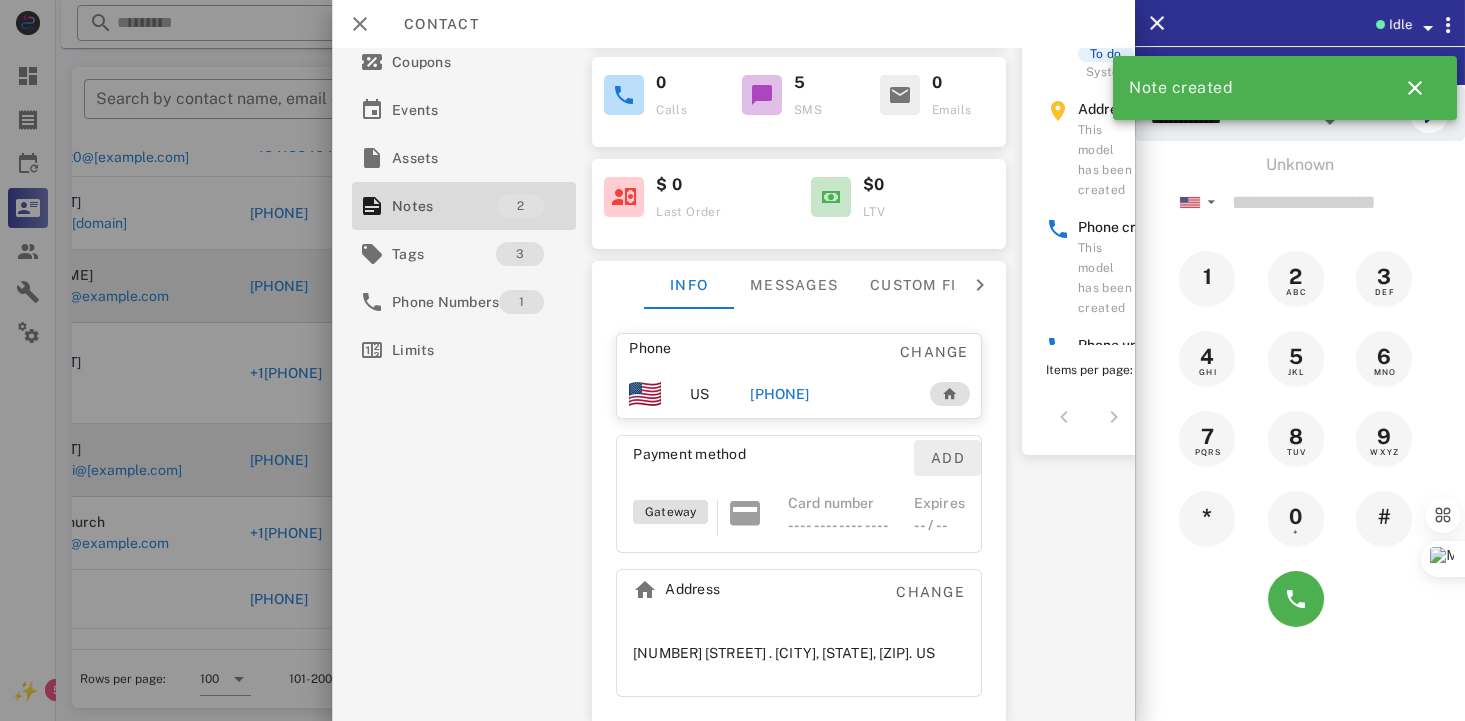 click on "Add" at bounding box center (947, 458) 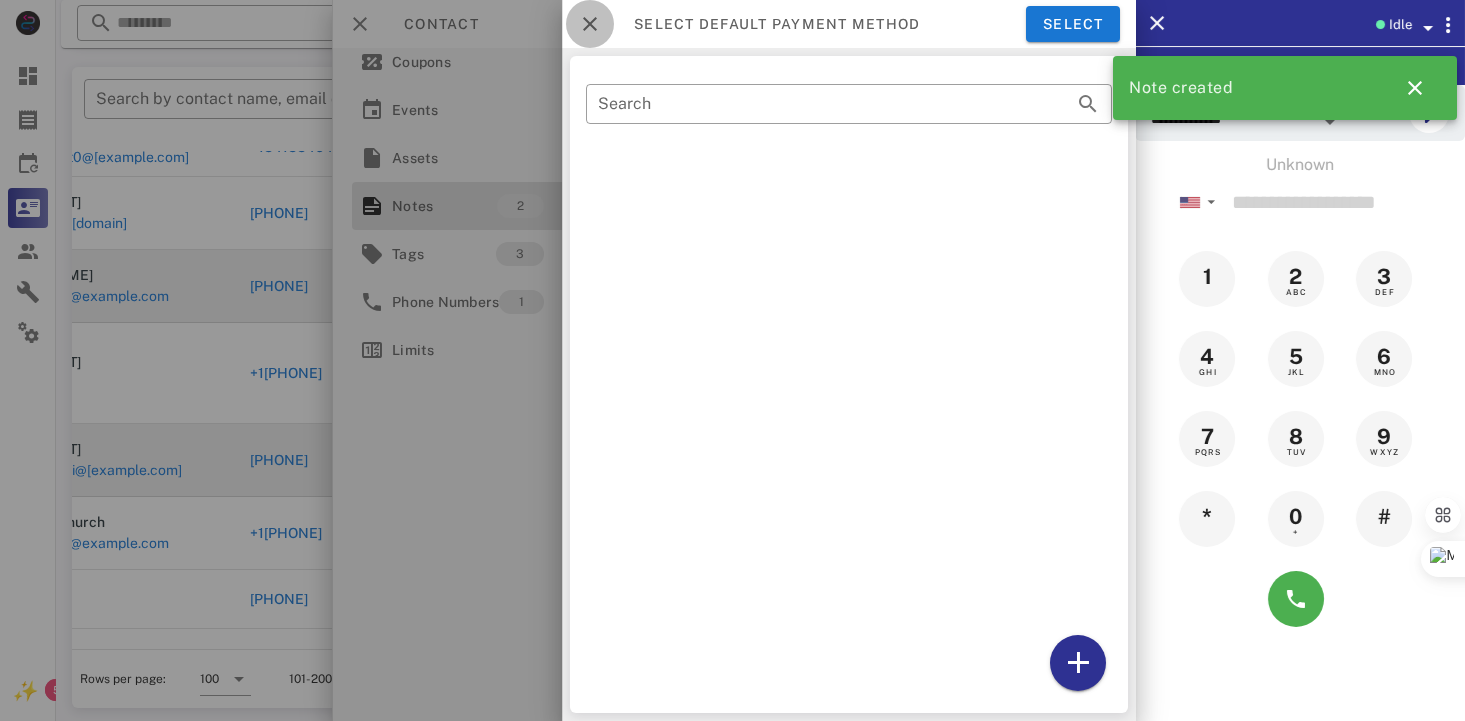 click at bounding box center [590, 24] 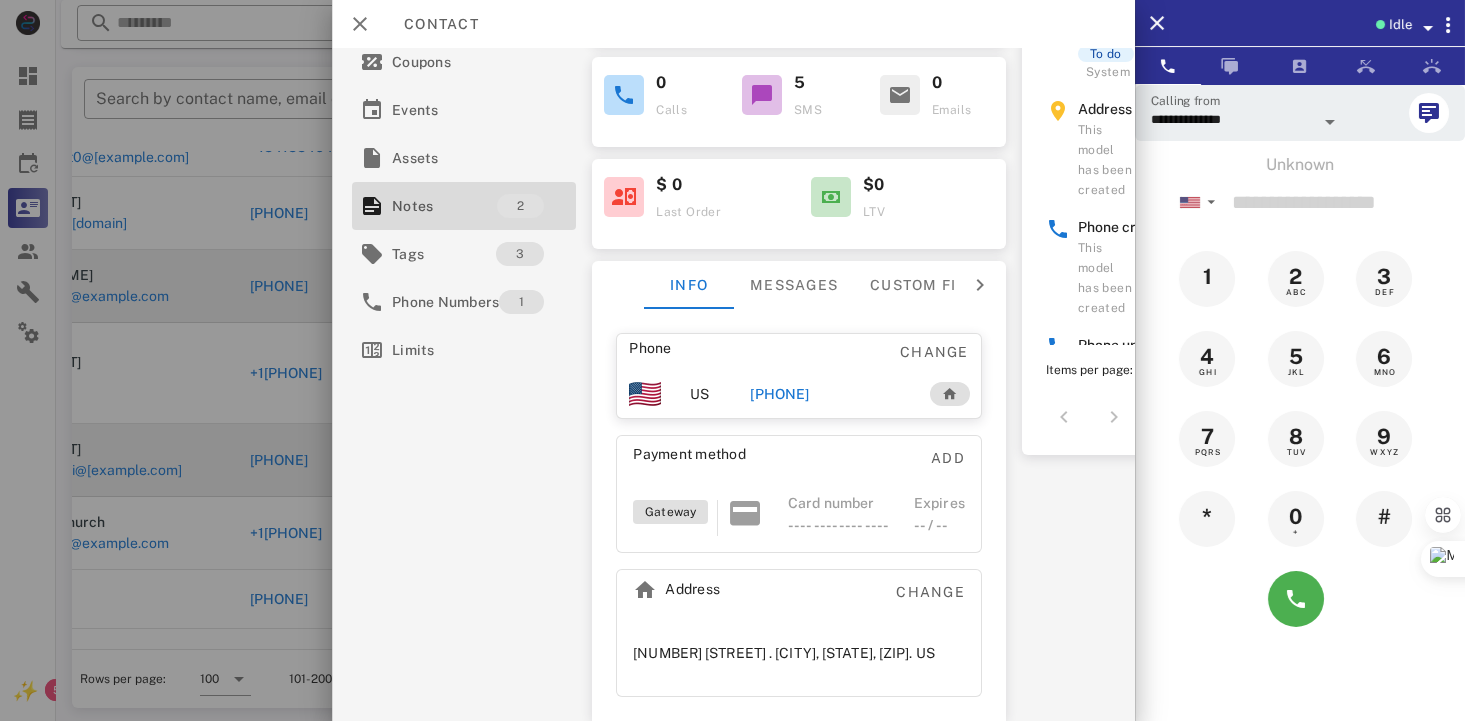 scroll, scrollTop: 0, scrollLeft: 0, axis: both 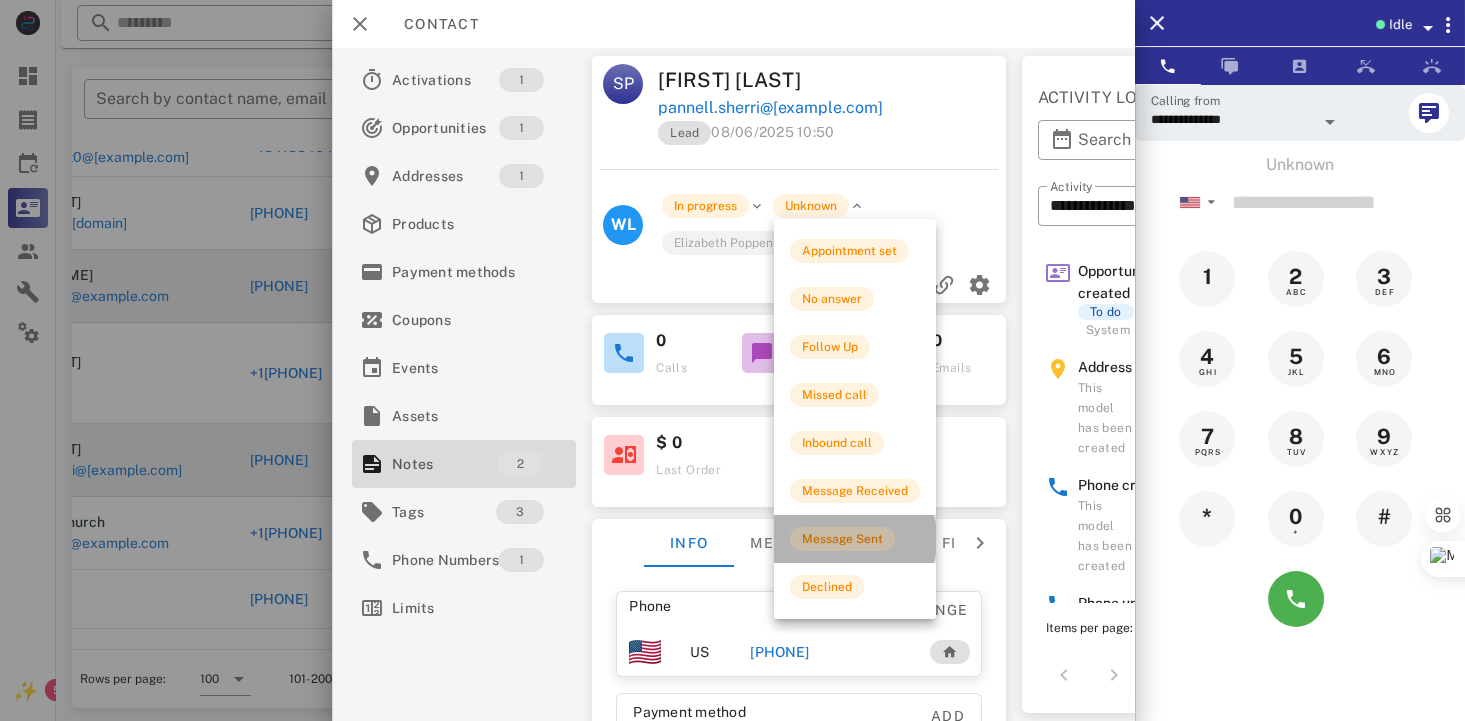click on "Message Sent" at bounding box center (842, 539) 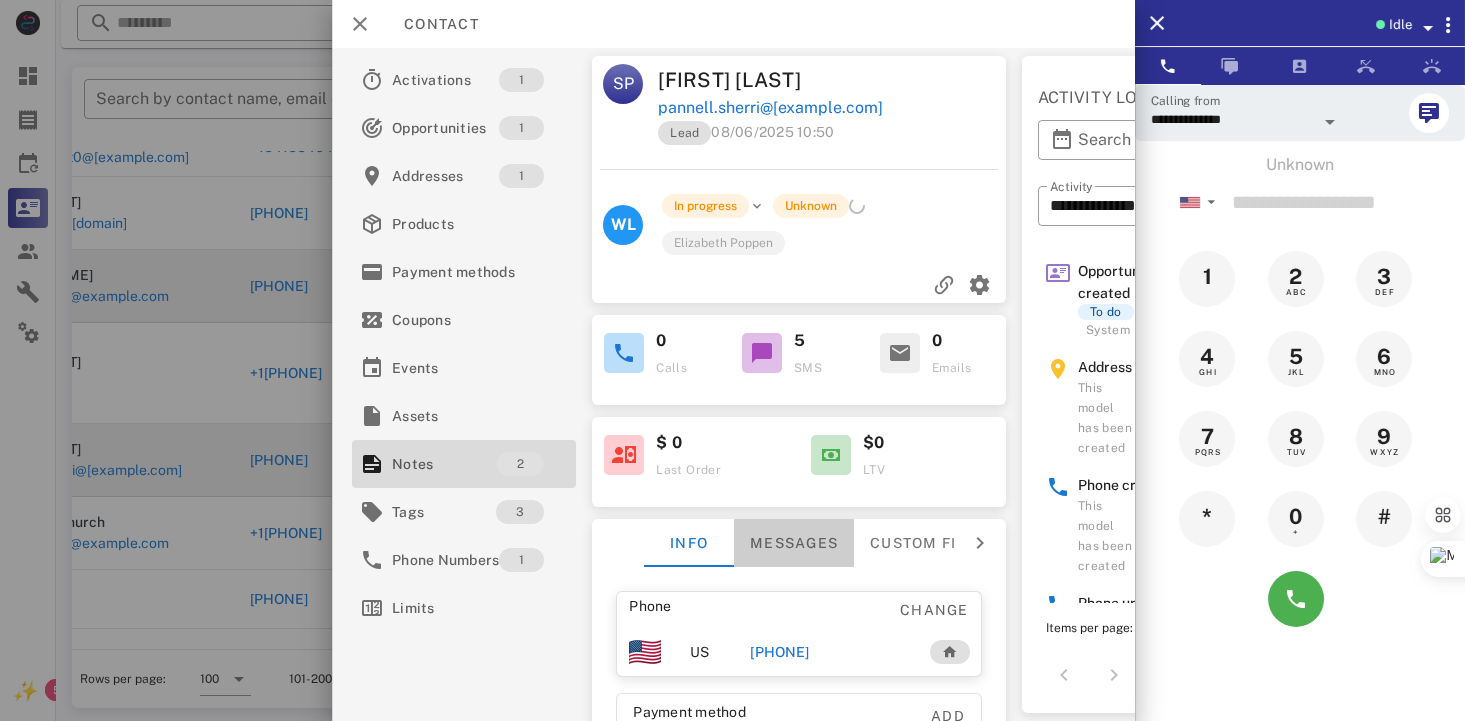 click on "Messages" at bounding box center [794, 543] 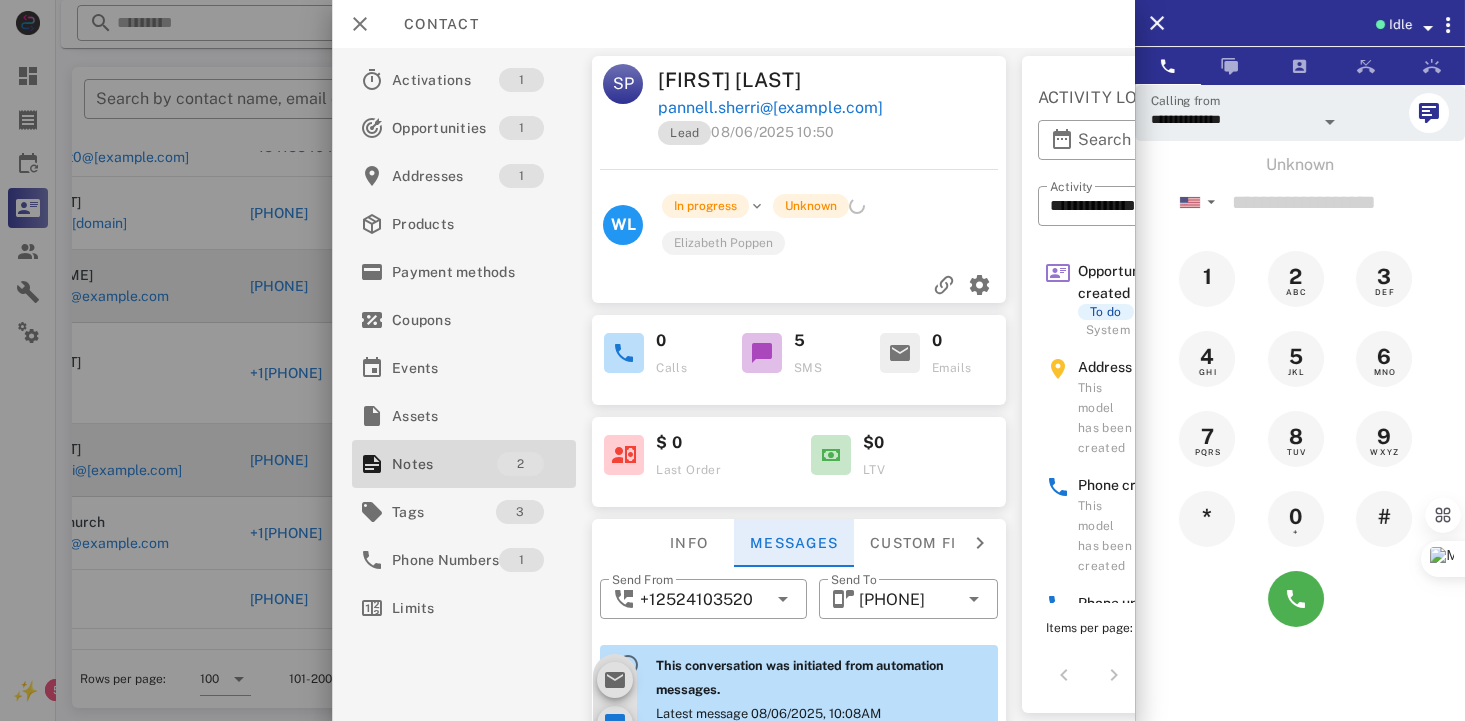 scroll, scrollTop: 671, scrollLeft: 0, axis: vertical 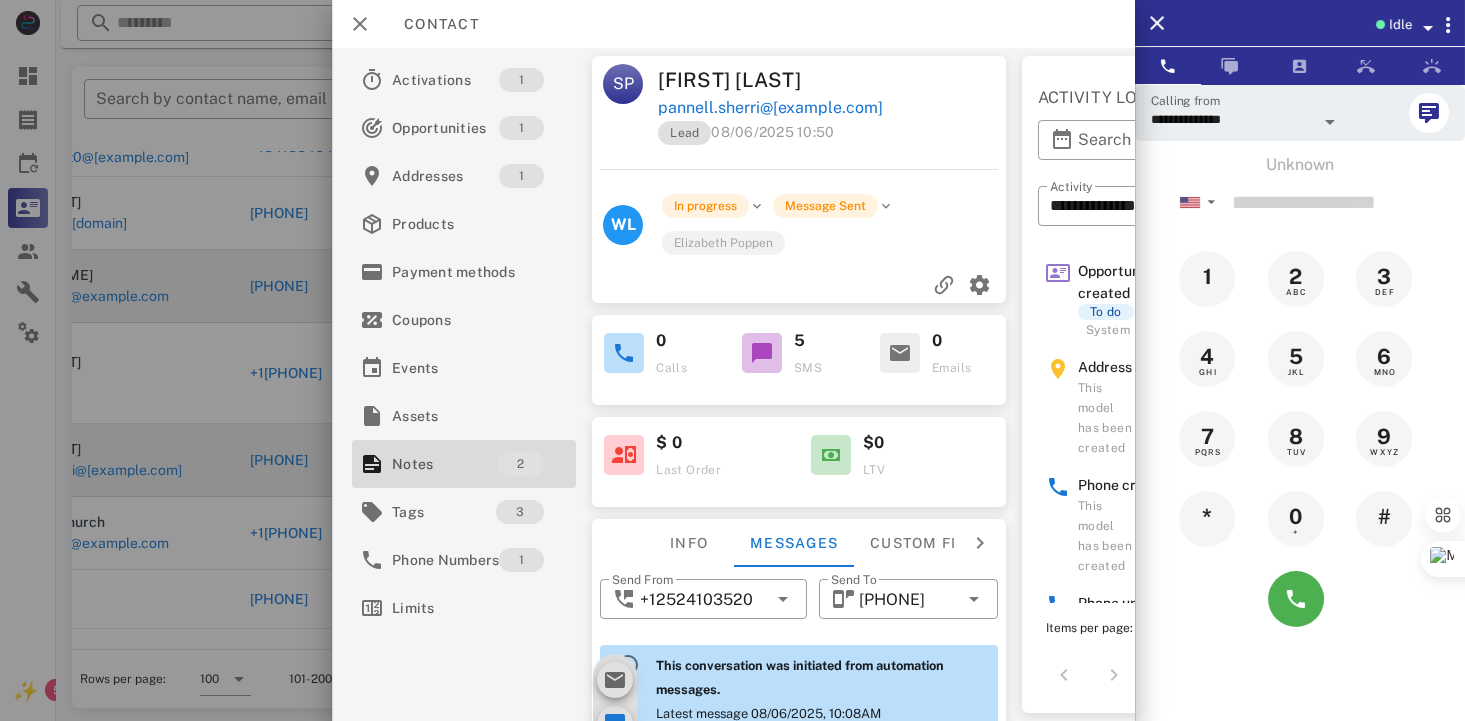 click on "Activations  1  Opportunities  1  Addresses  1  Products Payment methods Coupons Events Assets Notes  2  Tags  3  Phone Numbers  1  Limits SP Sherri Pannell  pannell.sherri@gmail.com   Lead   08/06/2025 10:50  WL  In progress   Message Sent   Elizabeth Poppen  0 Calls 5 SMS 0 Emails $ 0 Last Order $0 LTV  Info   Messages   Custom fields   Phone   Change   US   +17049960710   Payment method   Add  Gateway  Card number  ---- ---- ---- ----  Expires  -- / --  Address   Change   8201 Buckingham Lane .
Harrisburg, NC, 28075.
US   ​ Send From +12524103520 ​ Send To +17049960710  This conversation was initiated from automation messages.  Latest message 08/06/2025, 10:08AM 08/06/2025, 10:08AM System automation 08/06/2025, 10:08AM System automation  OK. I can send it your email on file or would you prefer that we go over it on the phone? I do have a question pertaining your health.  08/06/2025, 10:08AM System automation  You can reach me at 833-851-5180  08/06/2025, 10:08AM System automation System automation" at bounding box center [733, 384] 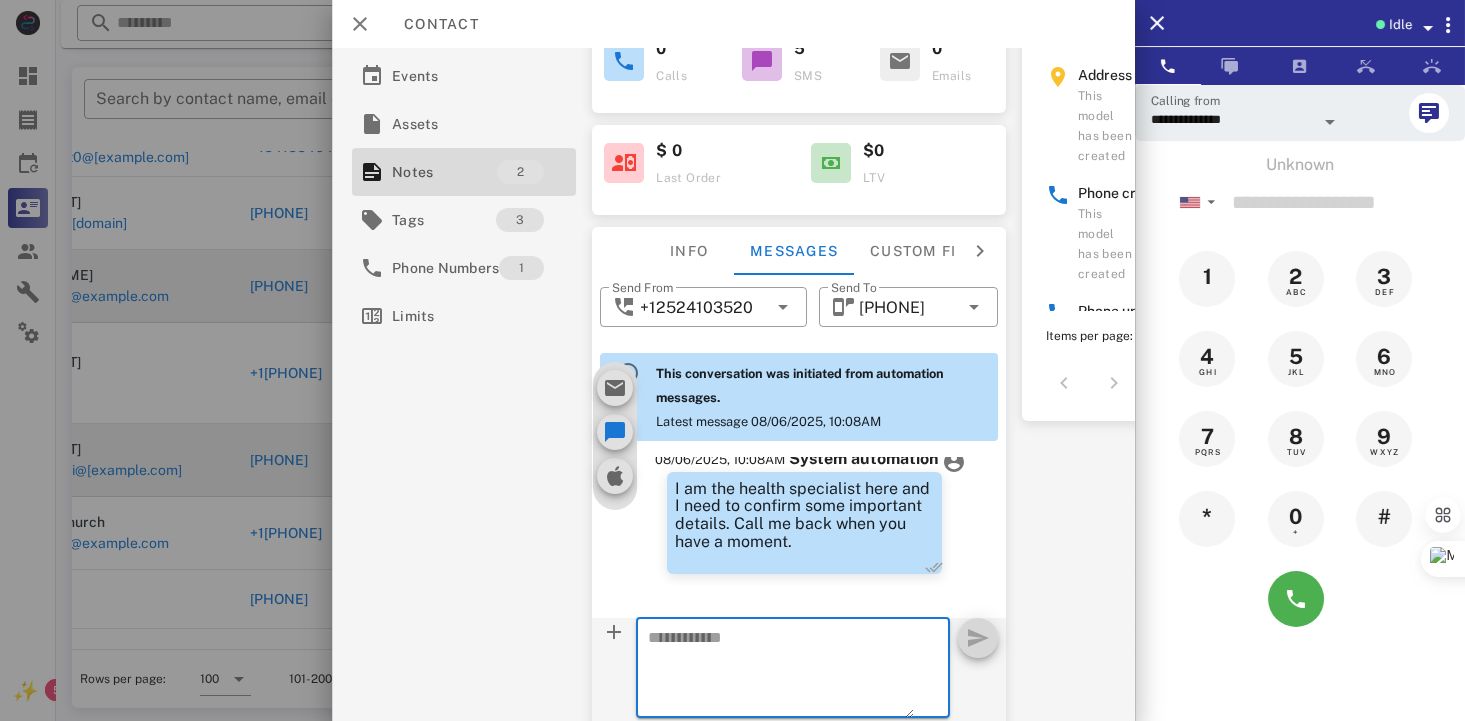 scroll, scrollTop: 327, scrollLeft: 0, axis: vertical 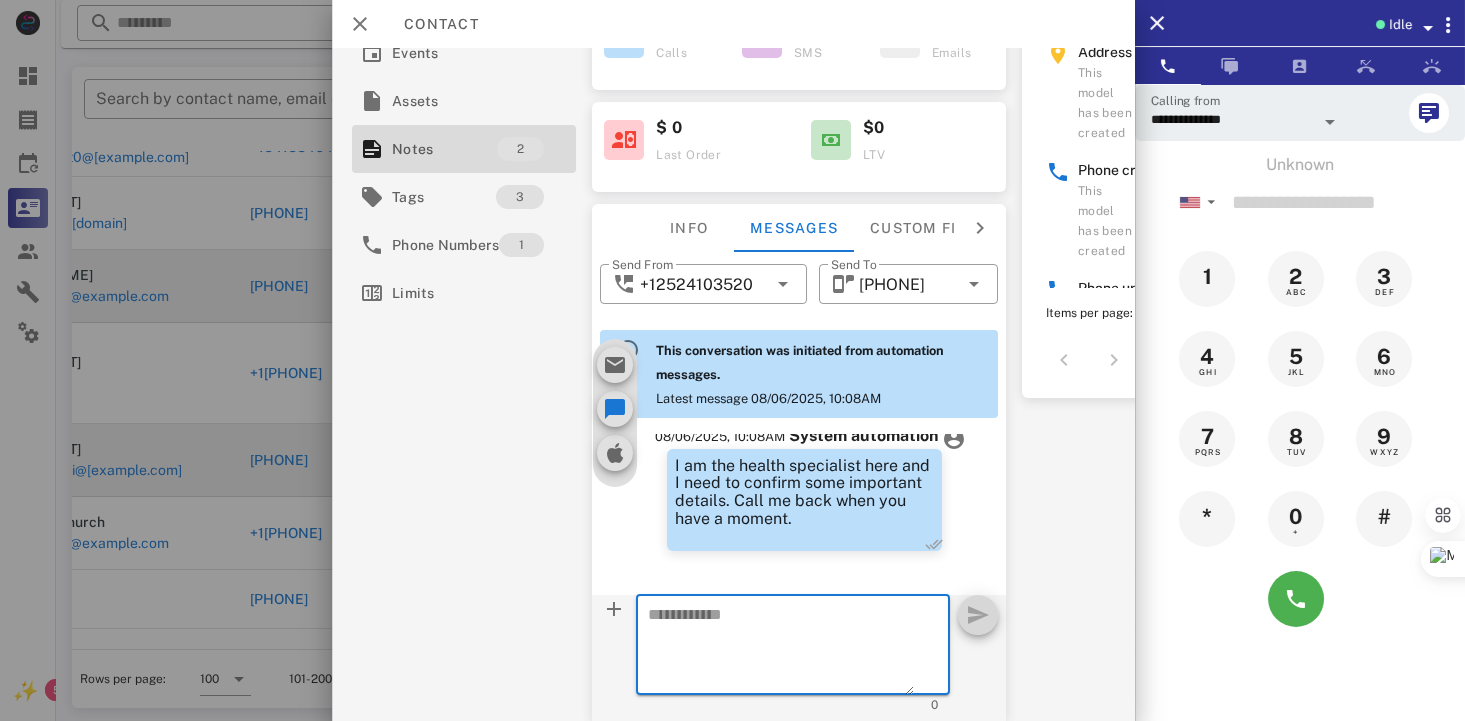 click at bounding box center [781, 648] 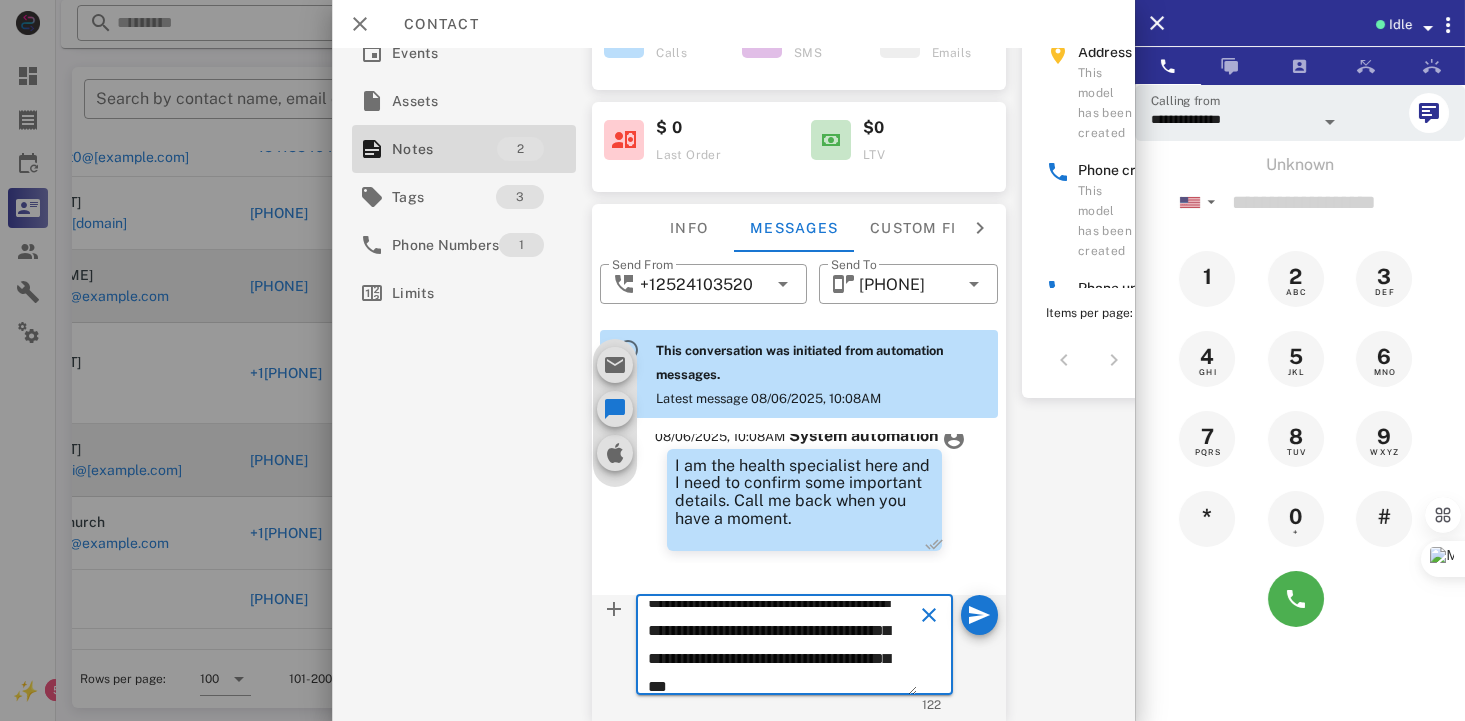 scroll, scrollTop: 41, scrollLeft: 0, axis: vertical 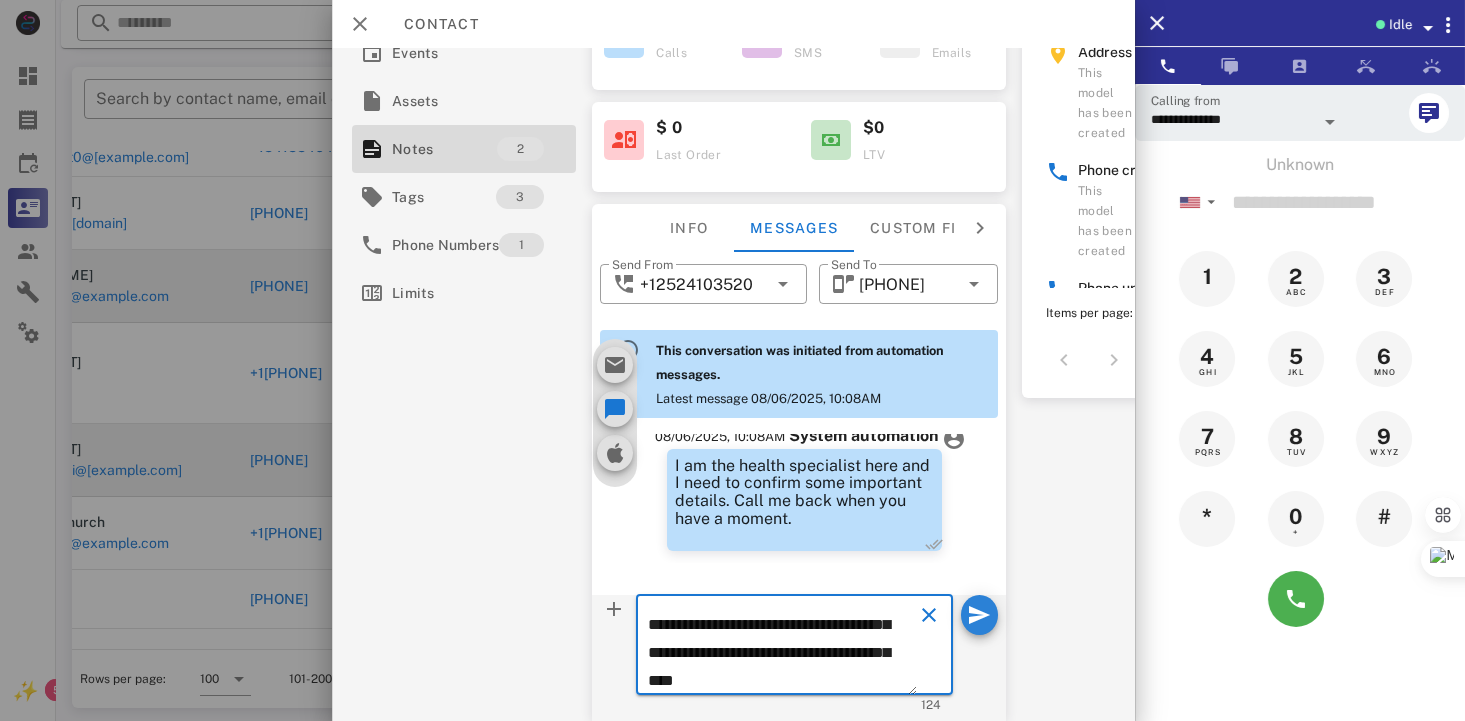 type on "**********" 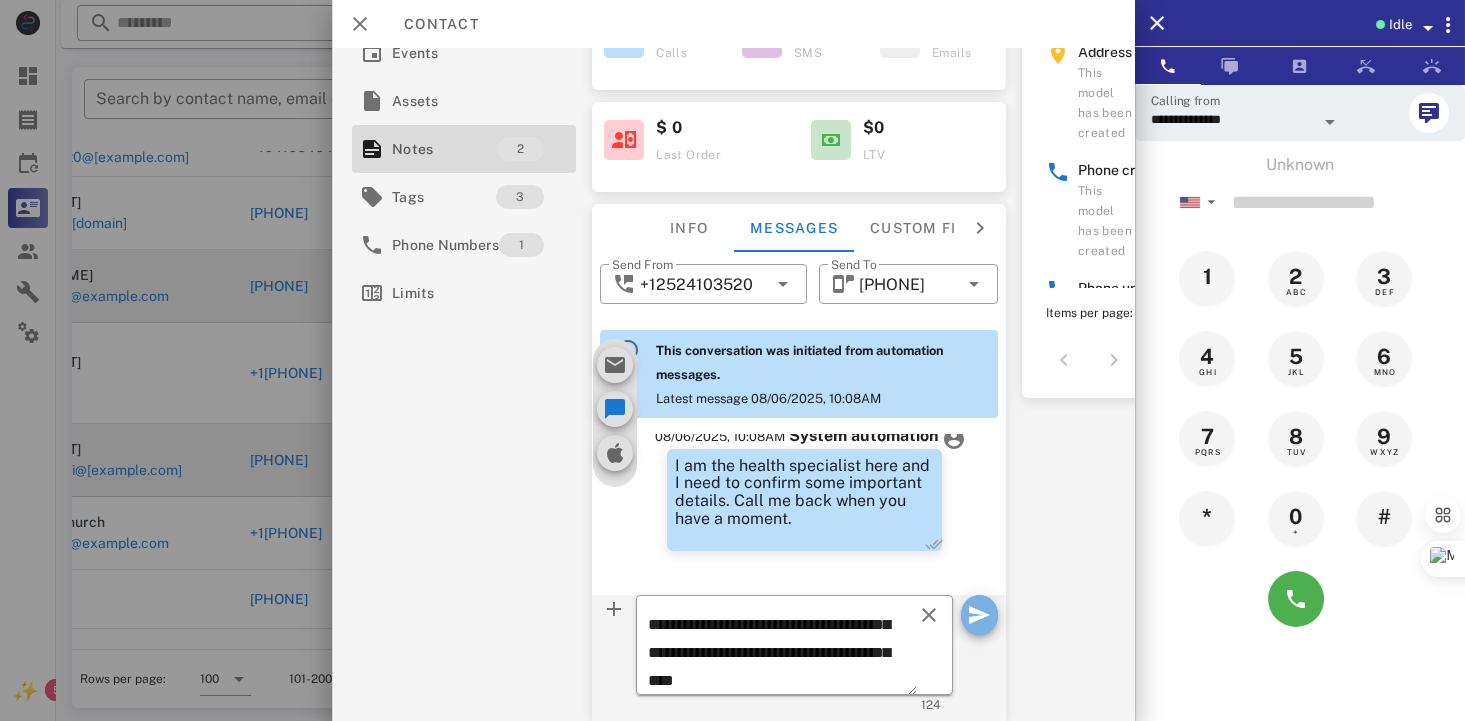 click at bounding box center (979, 615) 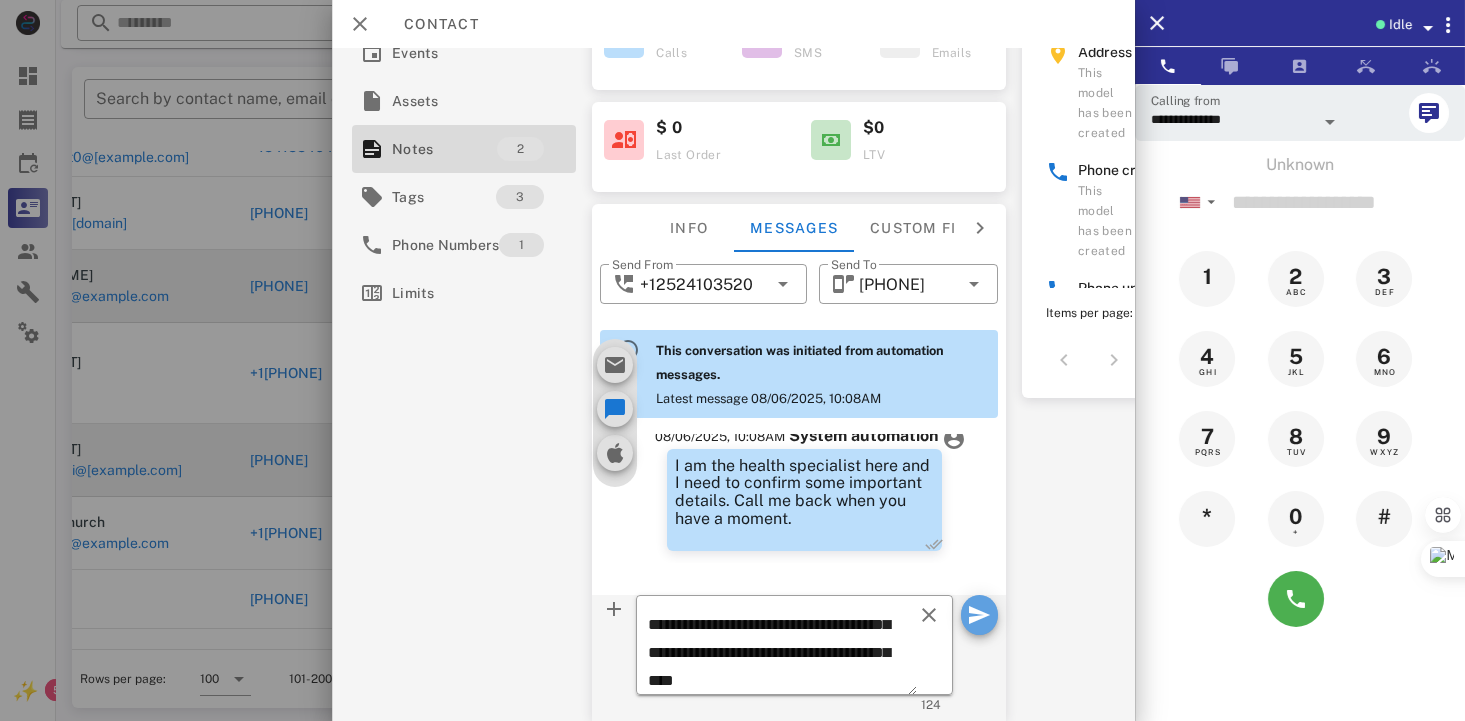 type 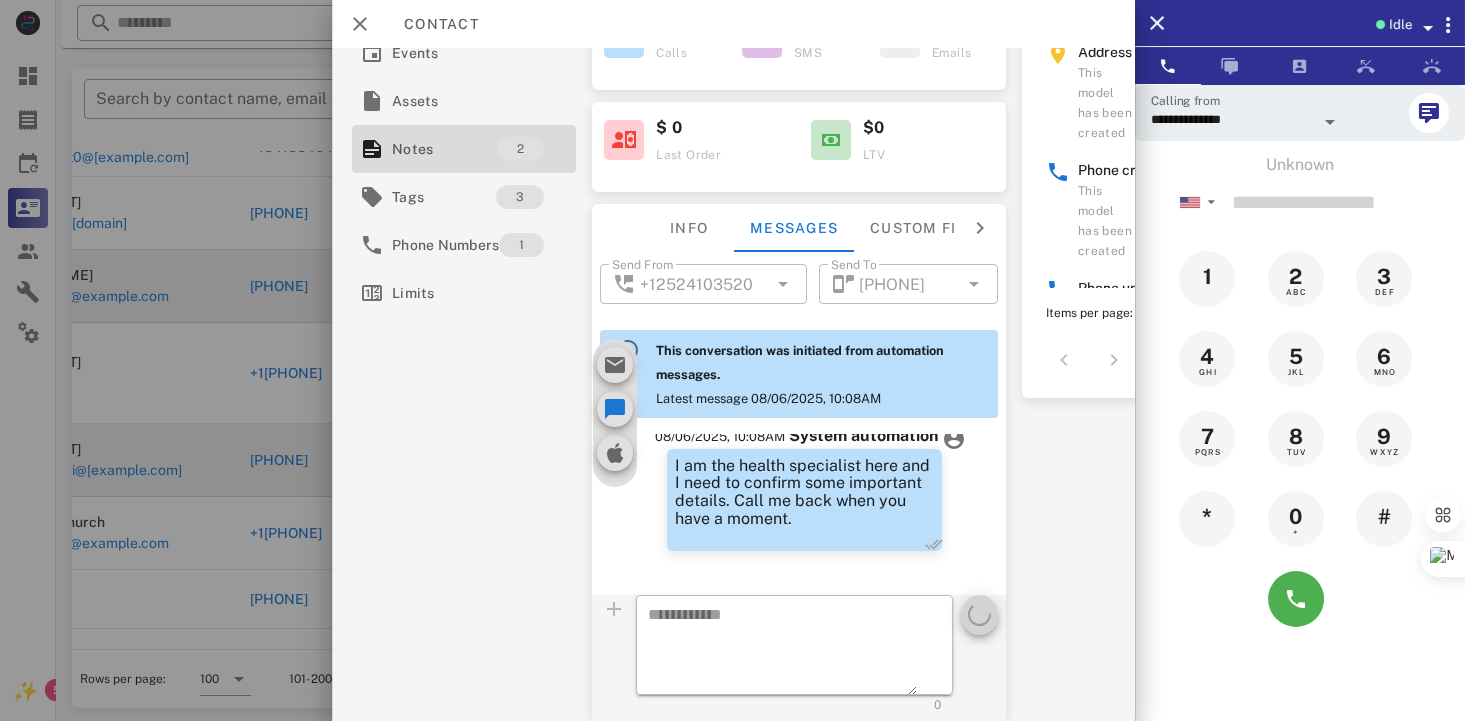 scroll, scrollTop: 0, scrollLeft: 0, axis: both 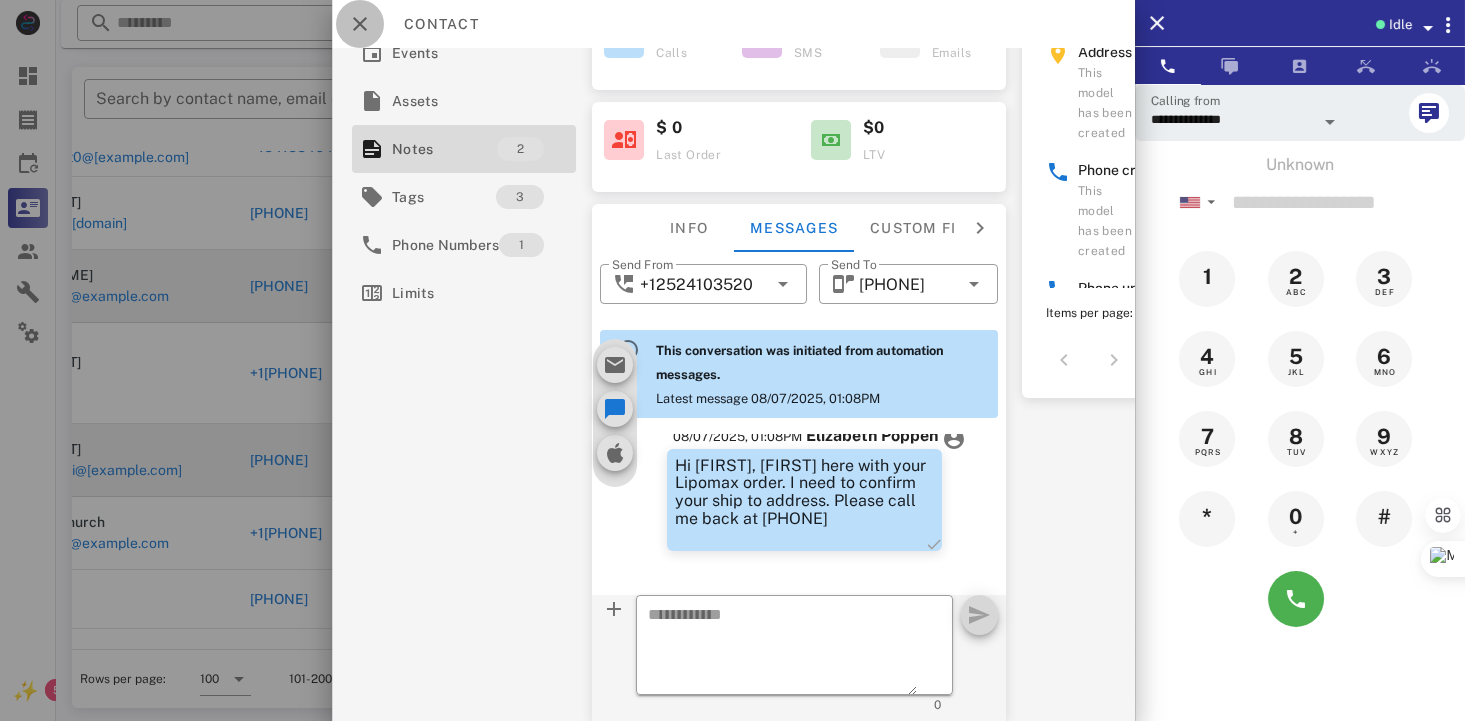 click at bounding box center [360, 24] 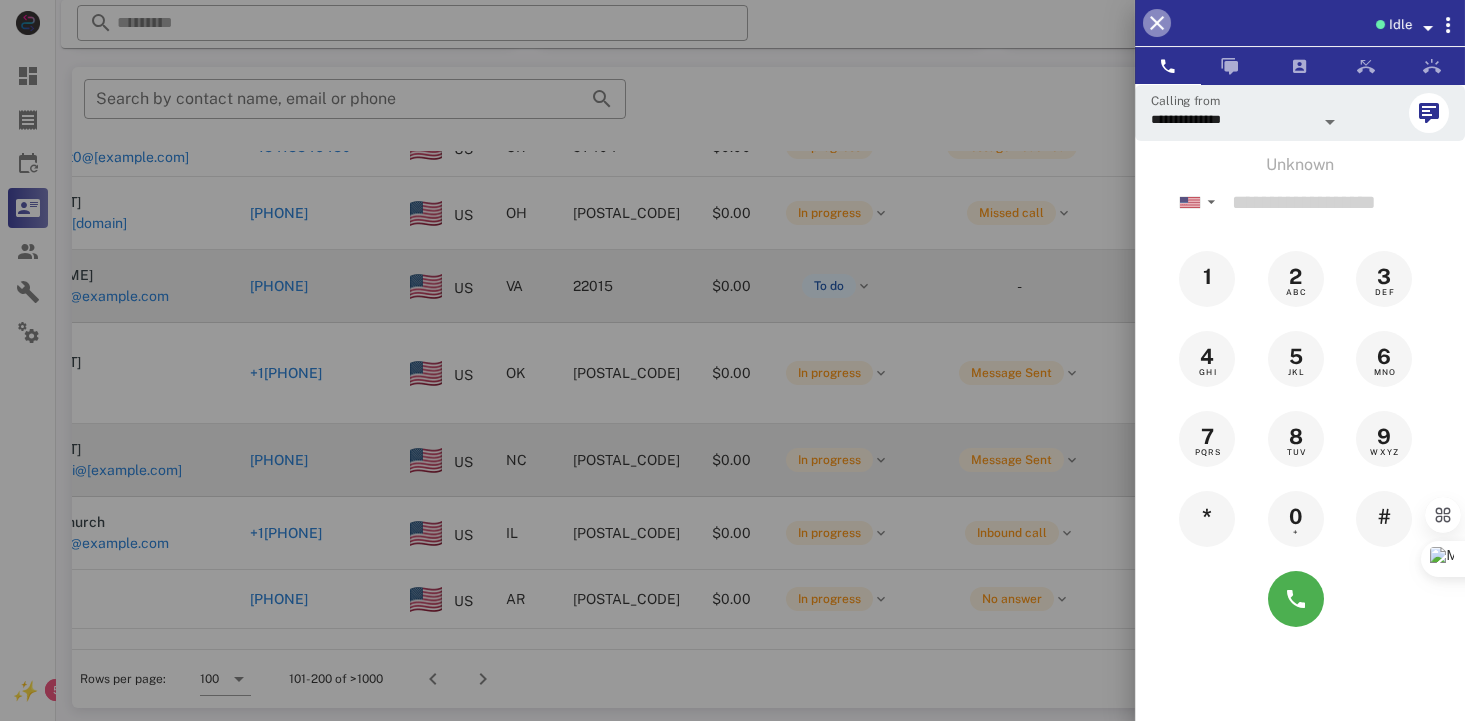 click at bounding box center (1157, 23) 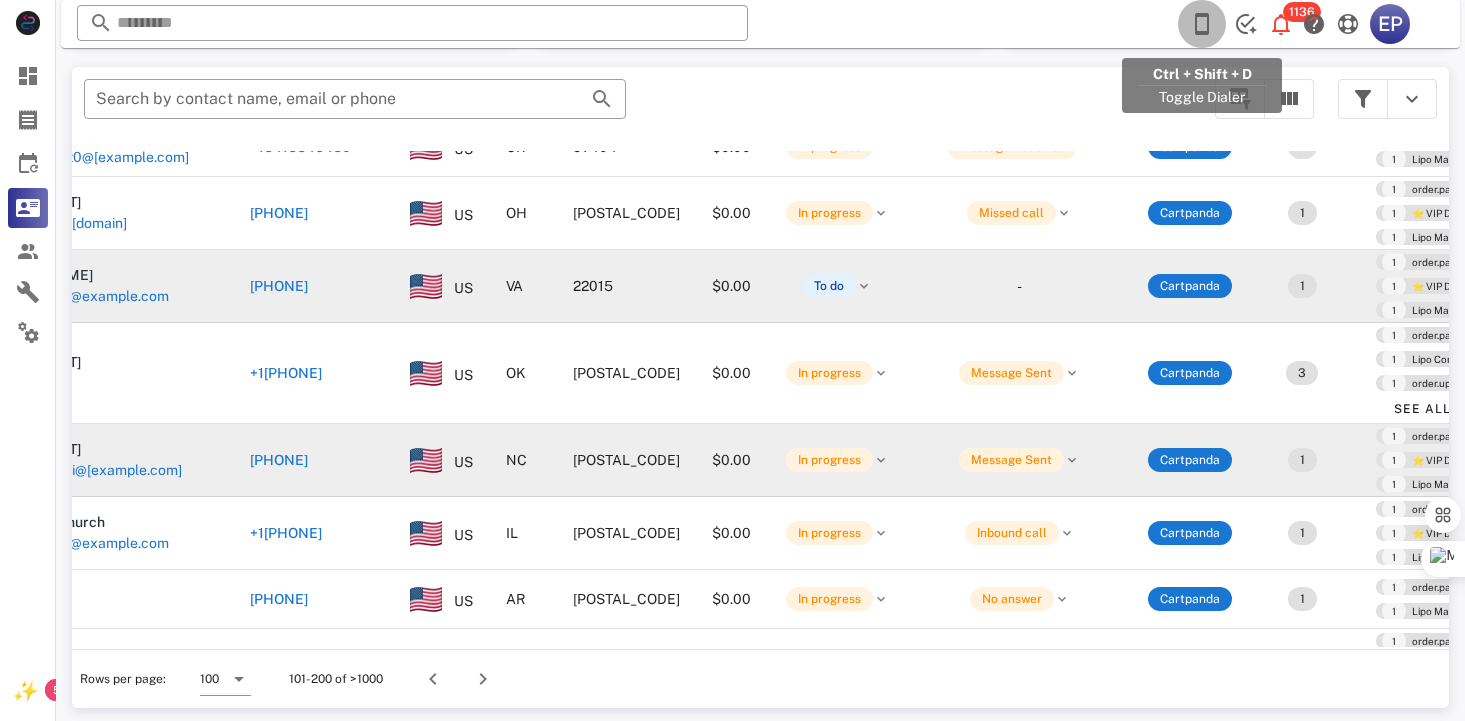 click at bounding box center [1202, 24] 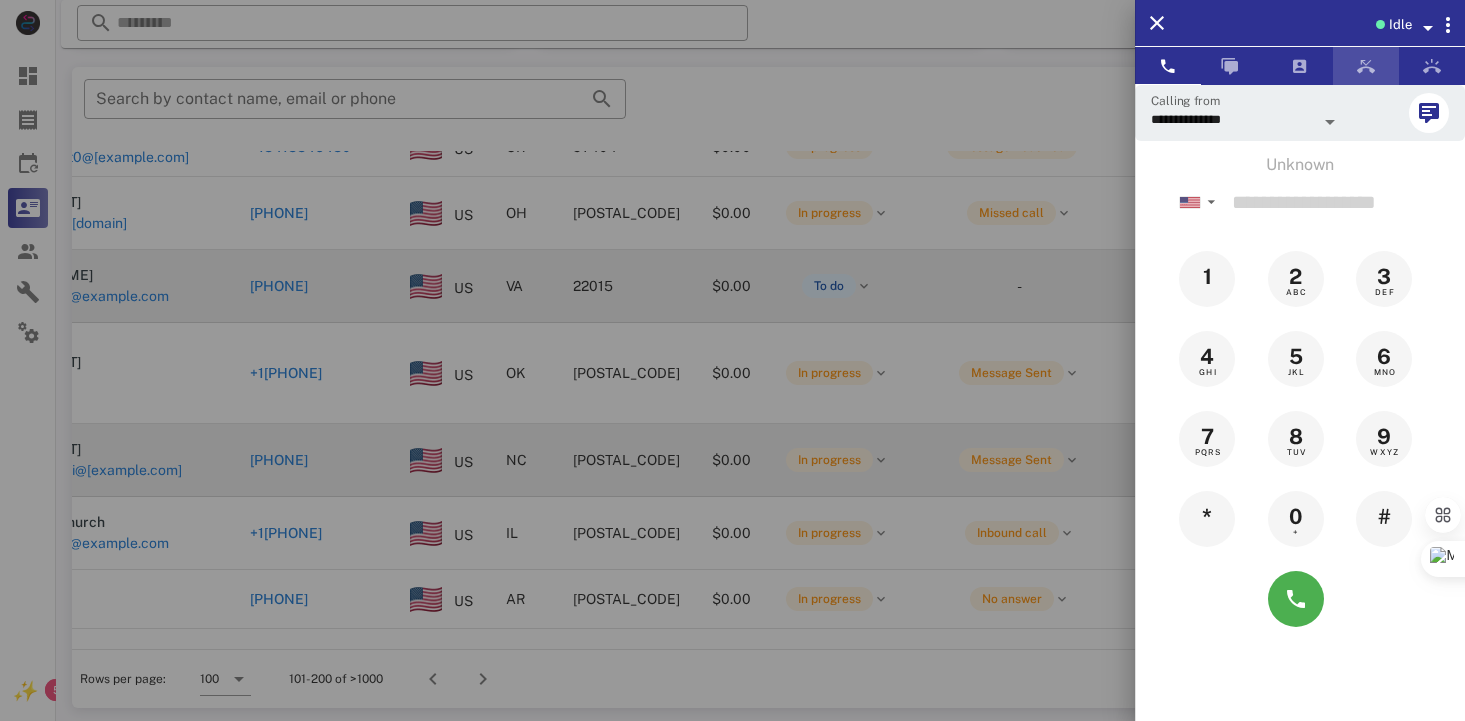 click at bounding box center [1366, 66] 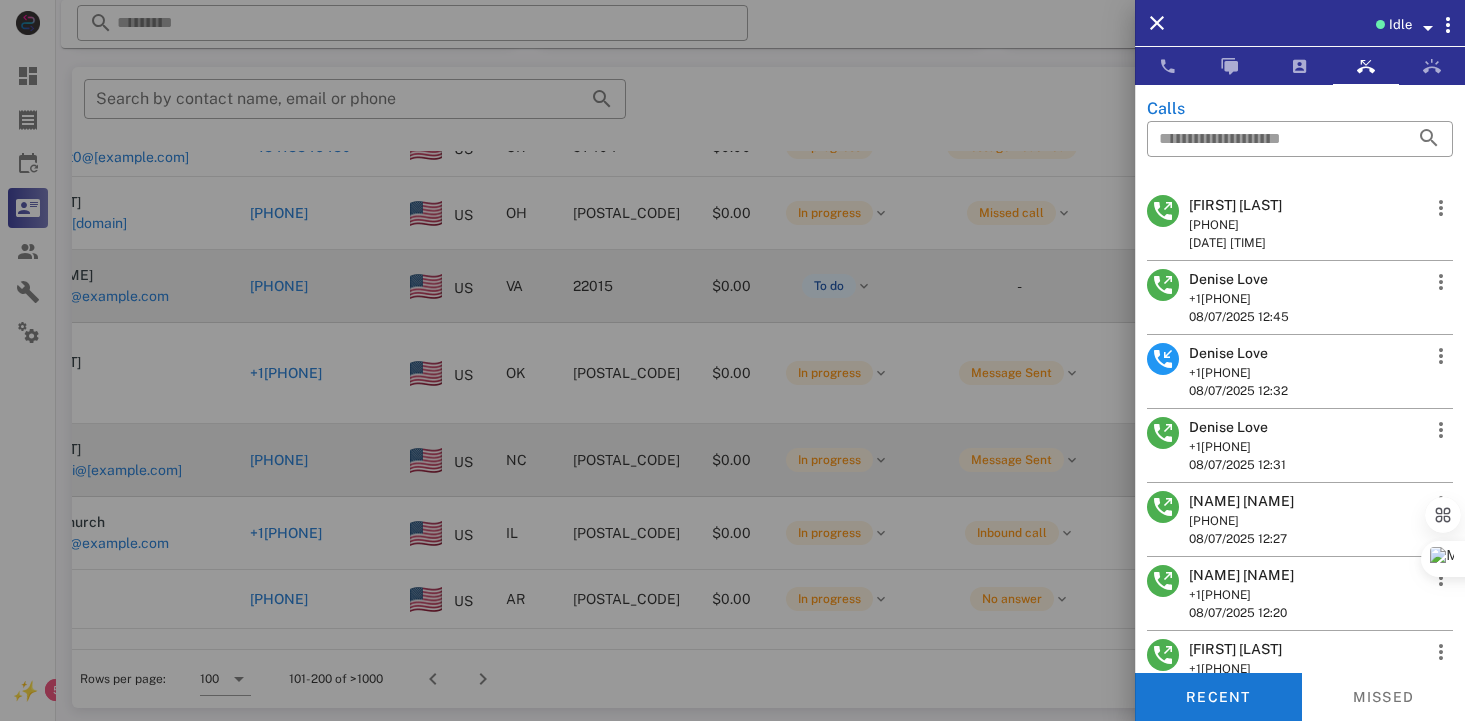 click on "Denise Love" at bounding box center (1239, 279) 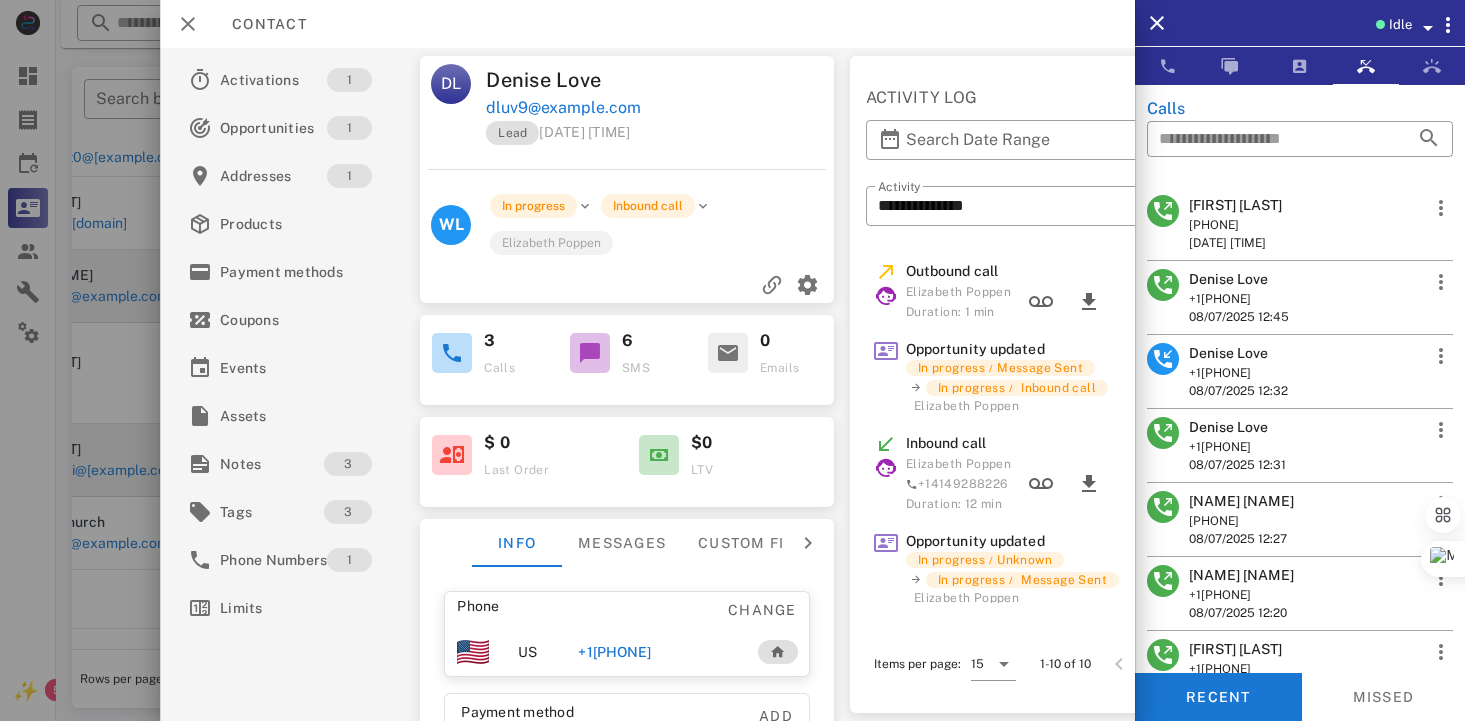 scroll, scrollTop: 295, scrollLeft: 0, axis: vertical 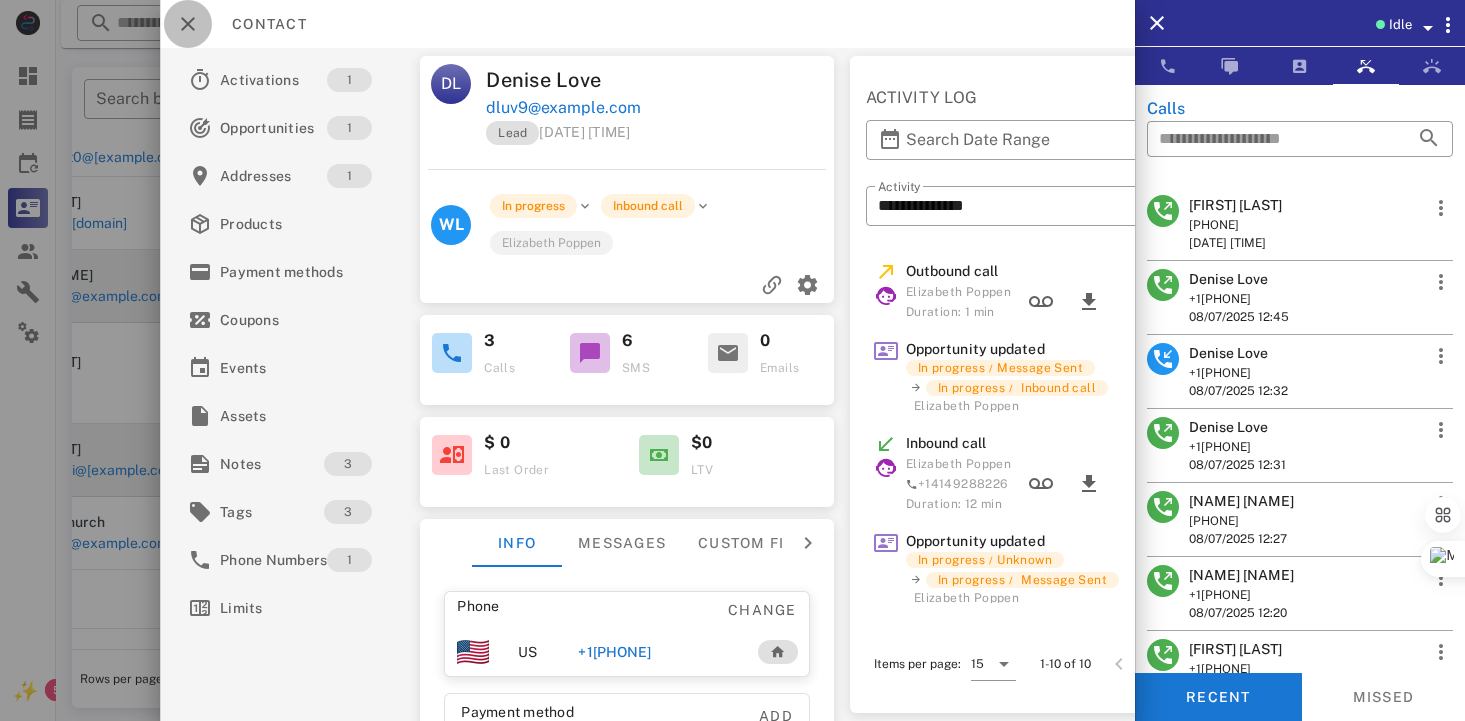 click at bounding box center [188, 24] 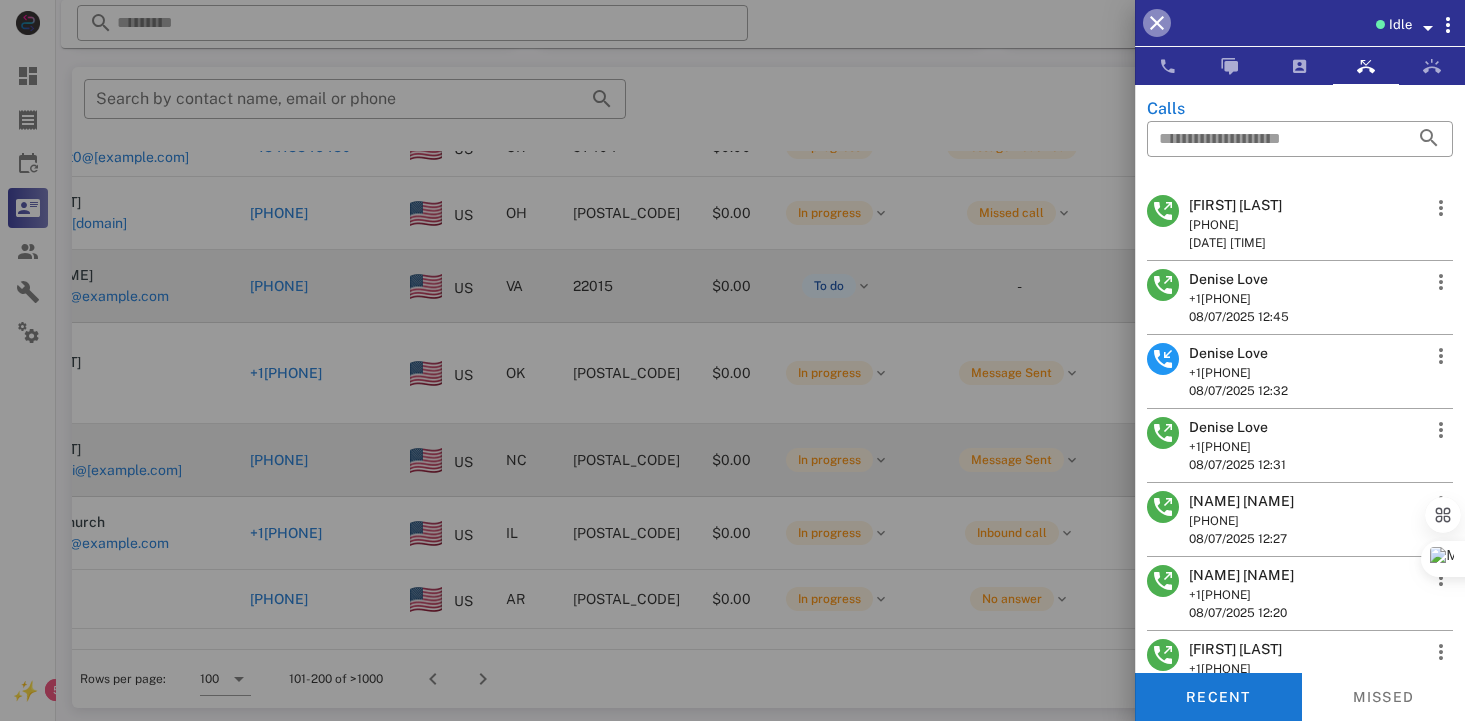 click at bounding box center (1157, 23) 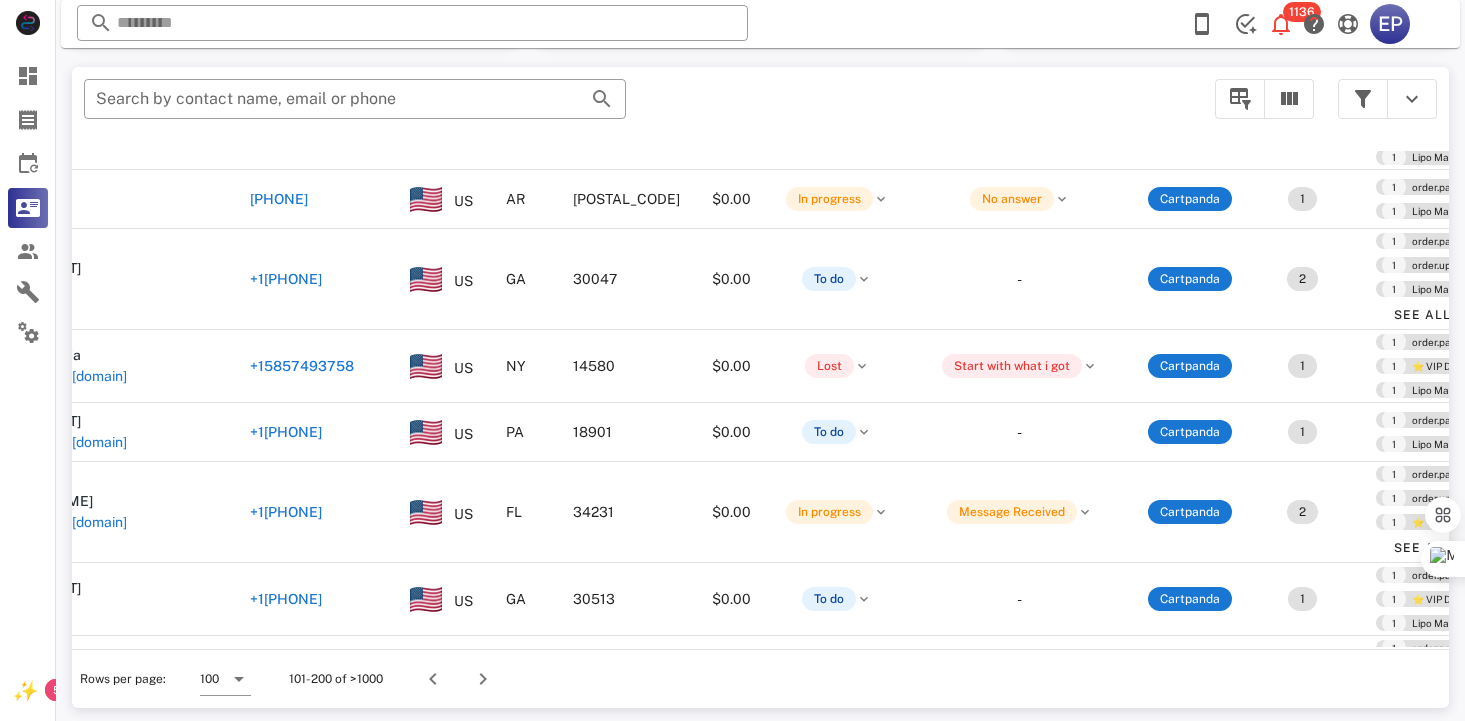 scroll, scrollTop: 750, scrollLeft: 100, axis: both 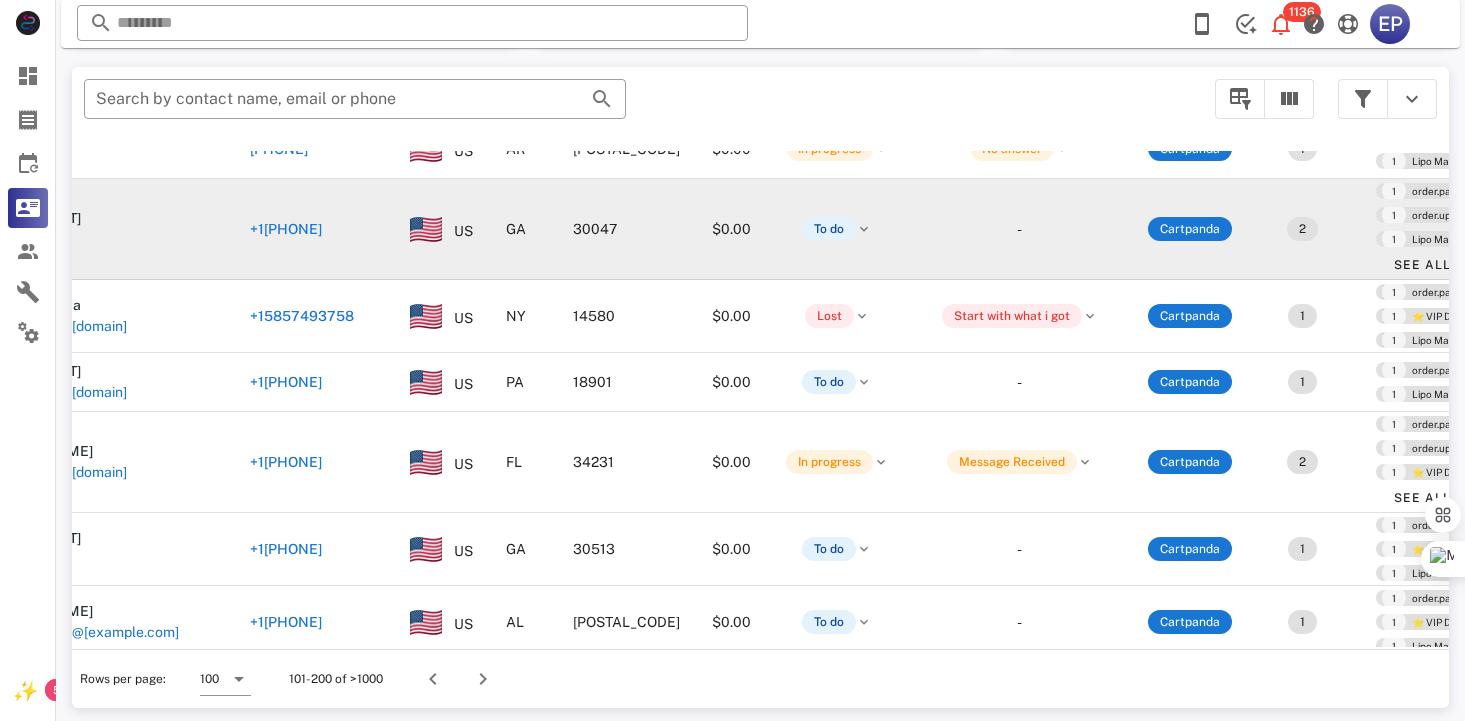 click on "[PHONE]" at bounding box center (286, 229) 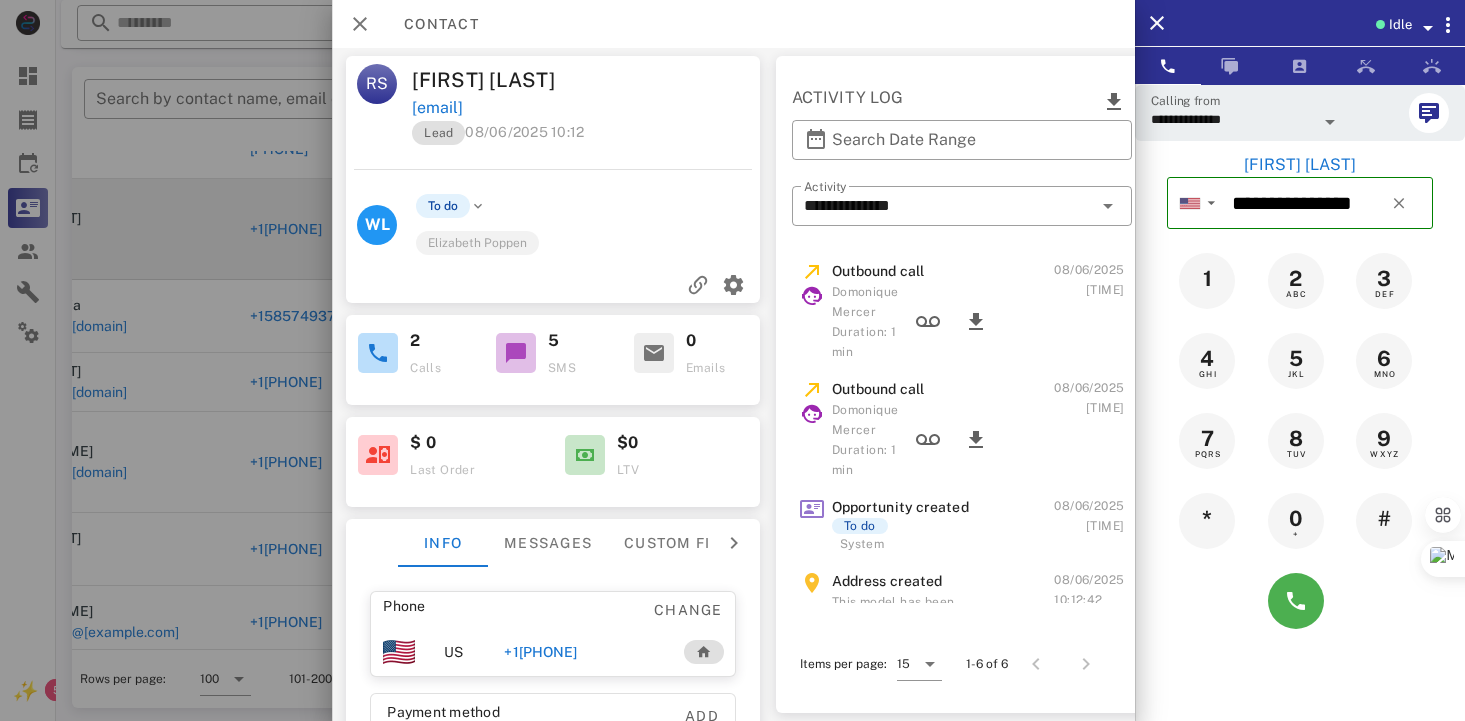 scroll, scrollTop: 0, scrollLeft: 250, axis: horizontal 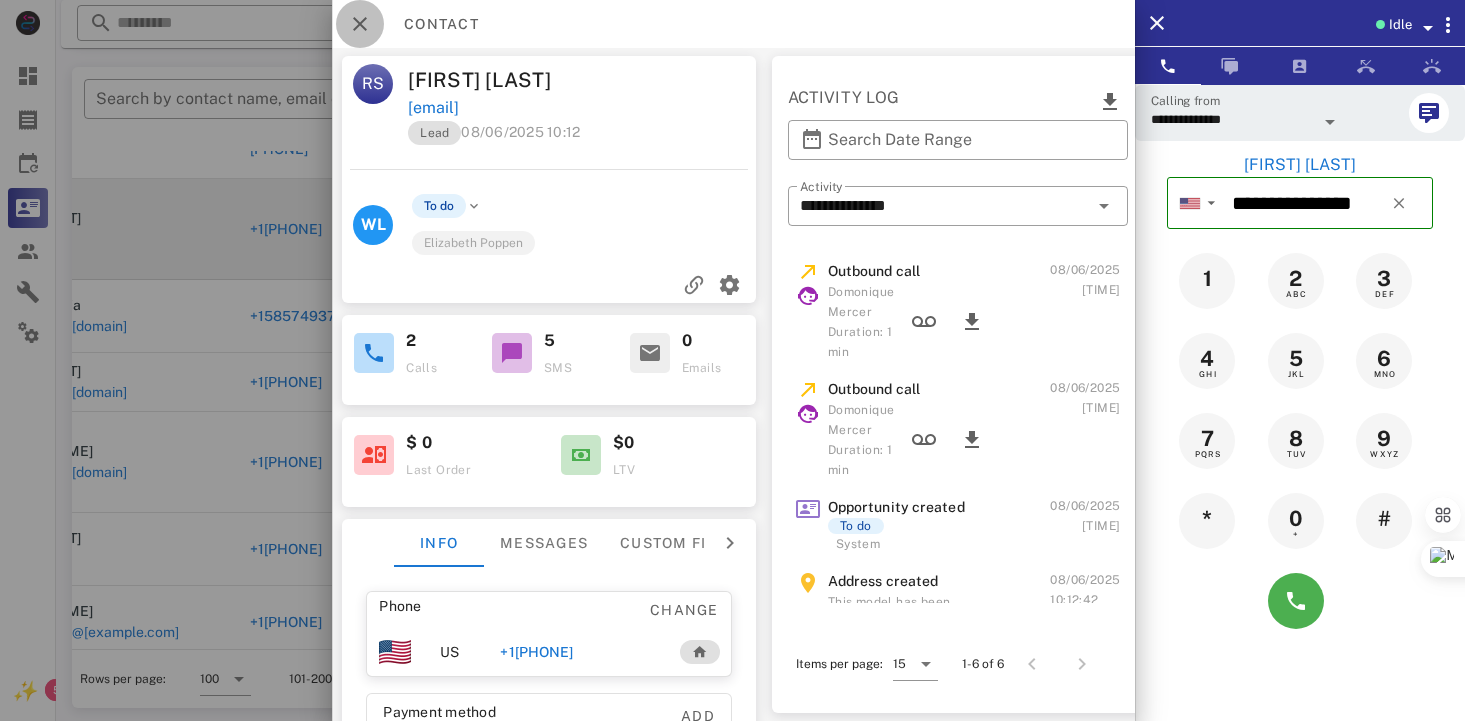 click at bounding box center (360, 24) 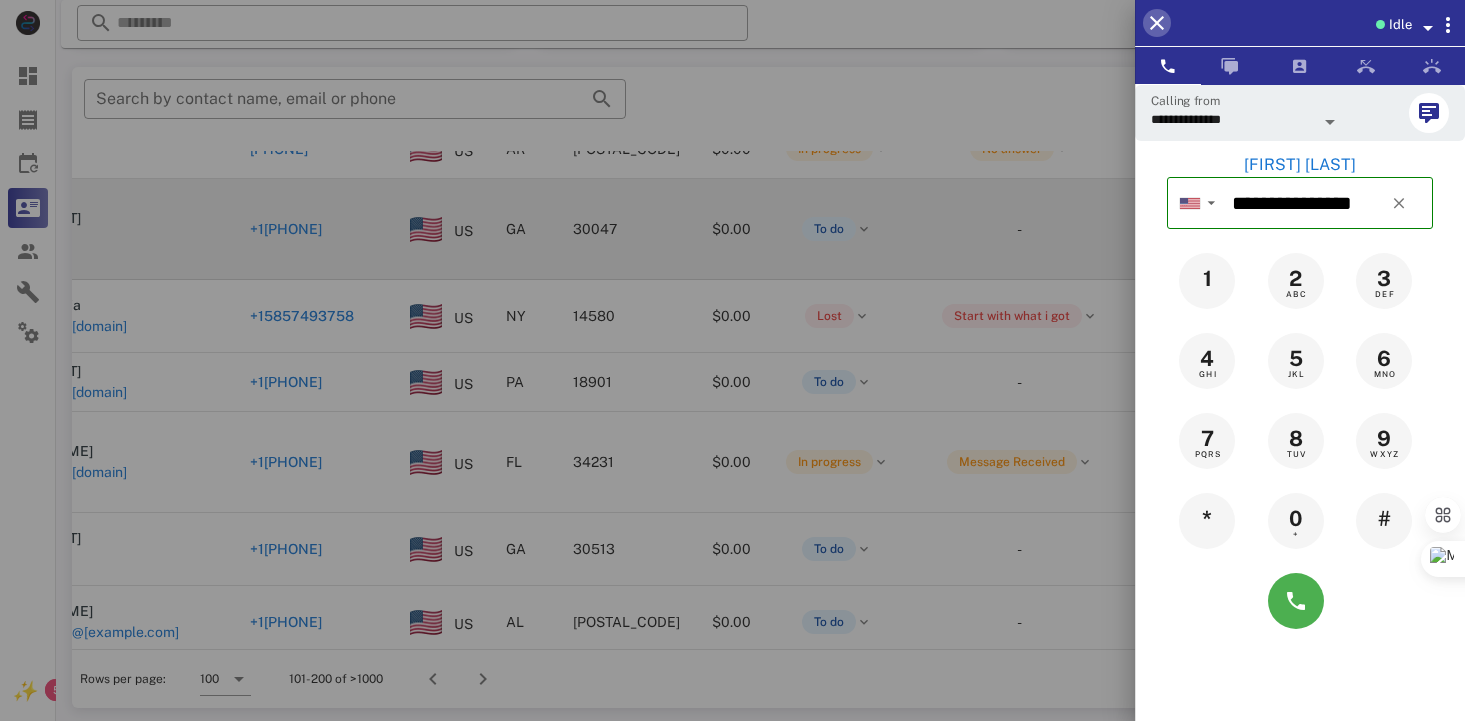 click at bounding box center (1157, 23) 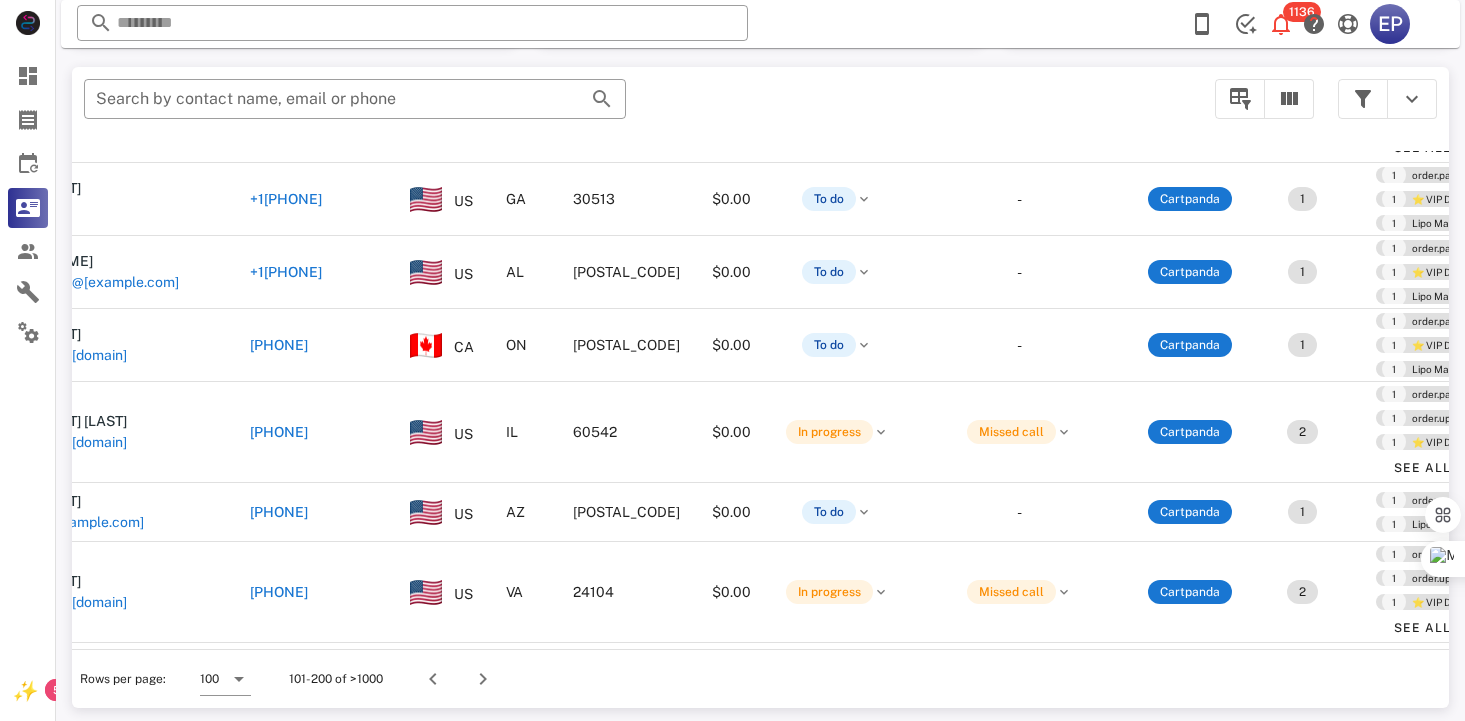 scroll, scrollTop: 1150, scrollLeft: 100, axis: both 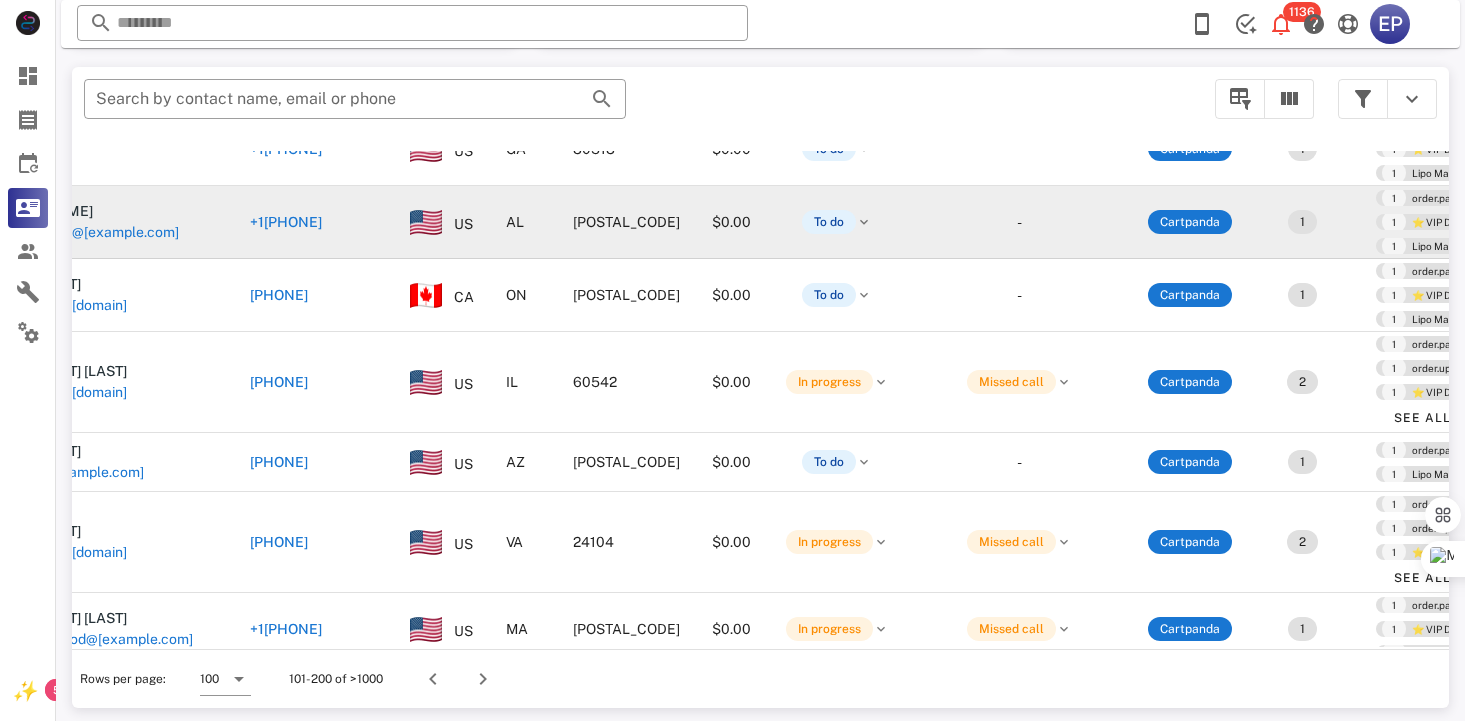 click on "[PHONE]" at bounding box center (286, 222) 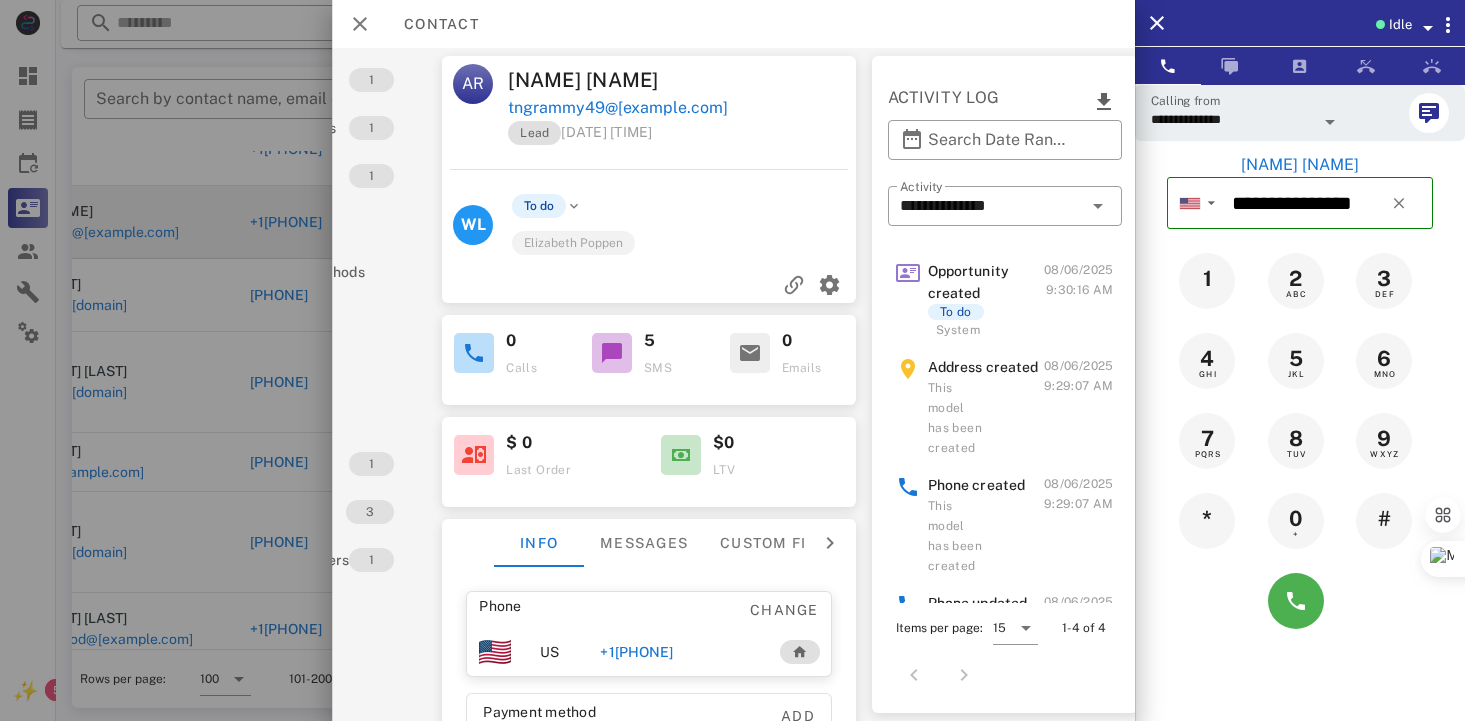 scroll, scrollTop: 0, scrollLeft: 180, axis: horizontal 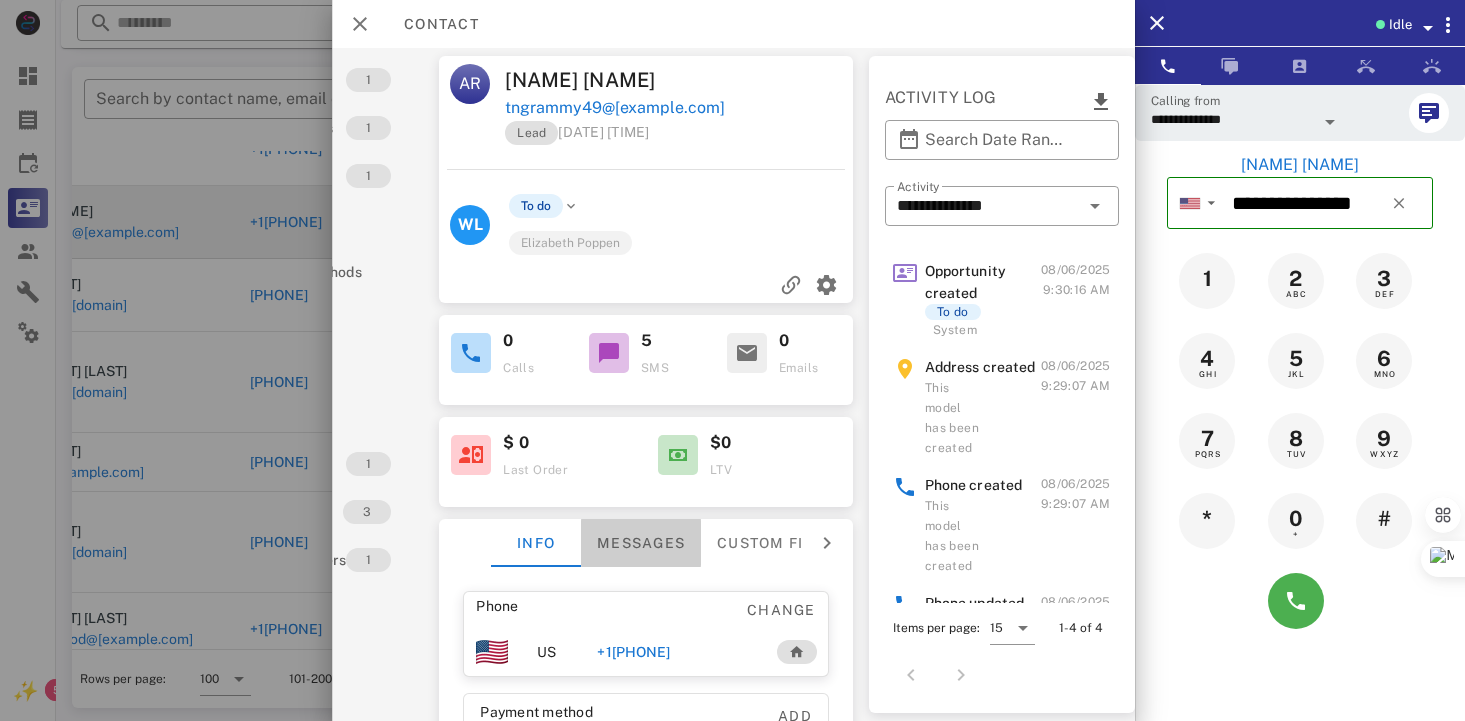 click on "Messages" at bounding box center (641, 543) 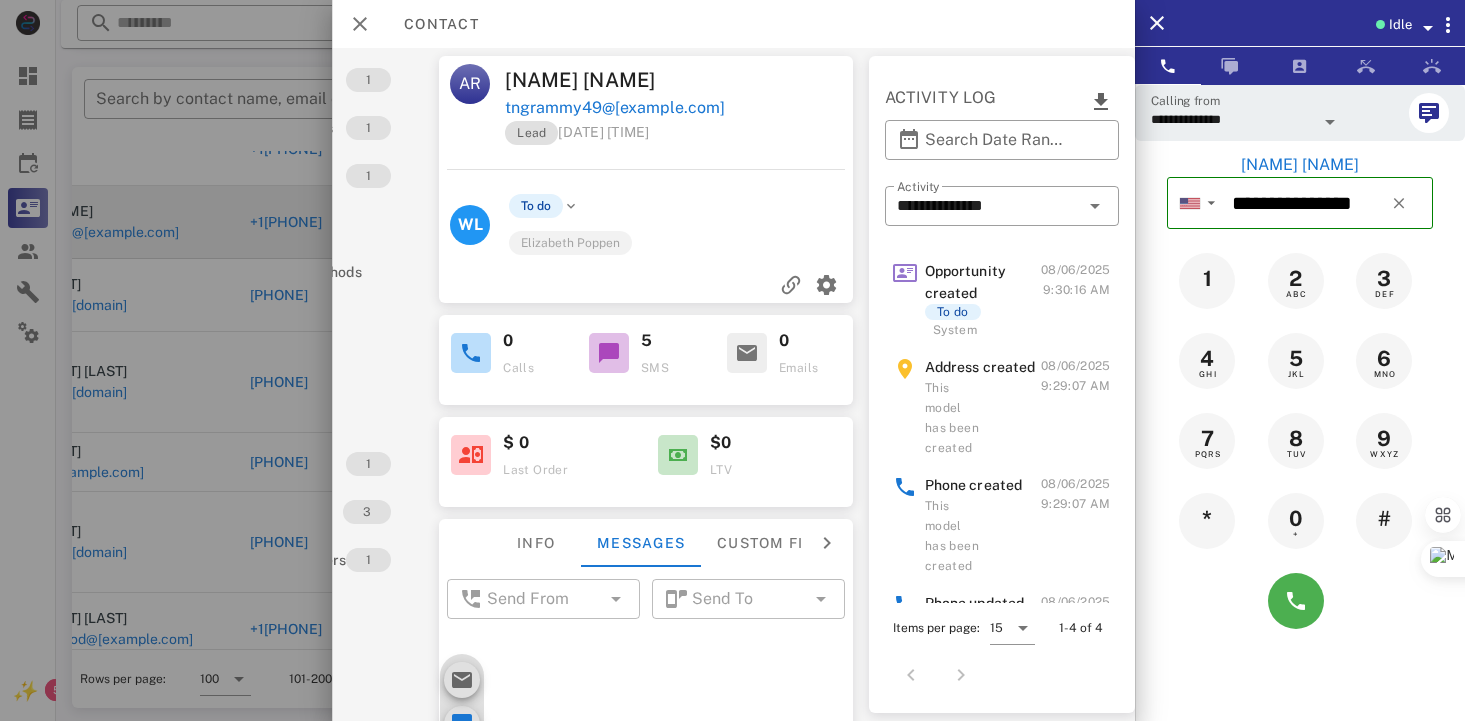scroll, scrollTop: 671, scrollLeft: 0, axis: vertical 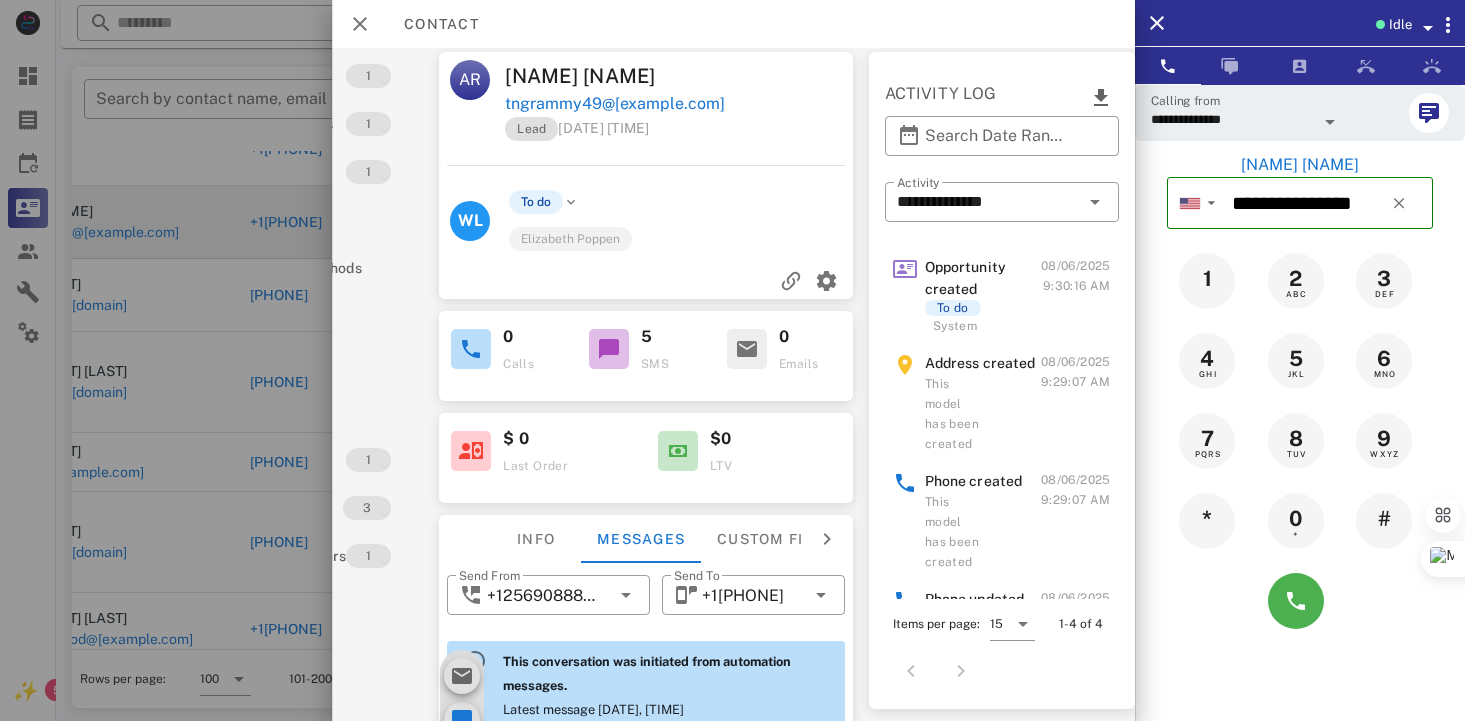 click on "**********" at bounding box center (1002, 333) 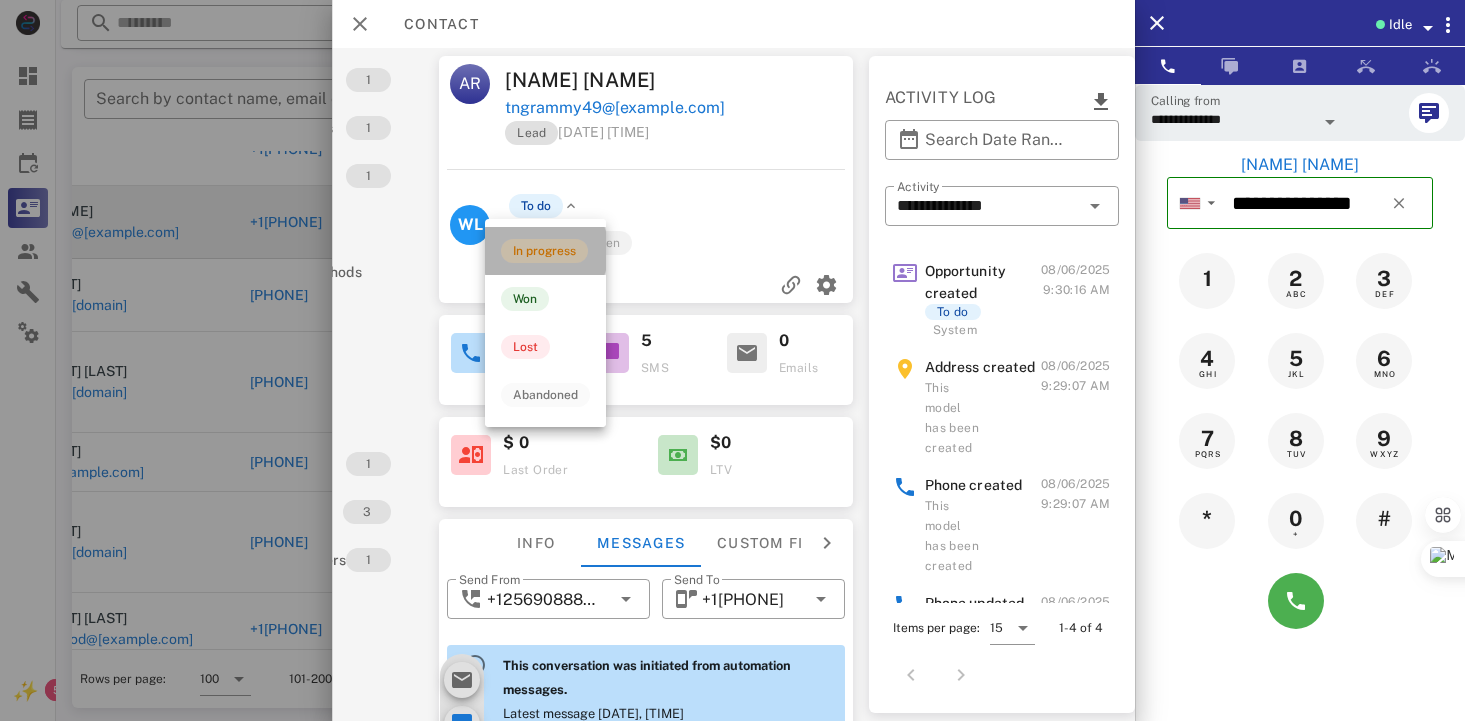 click on "In progress" at bounding box center (544, 251) 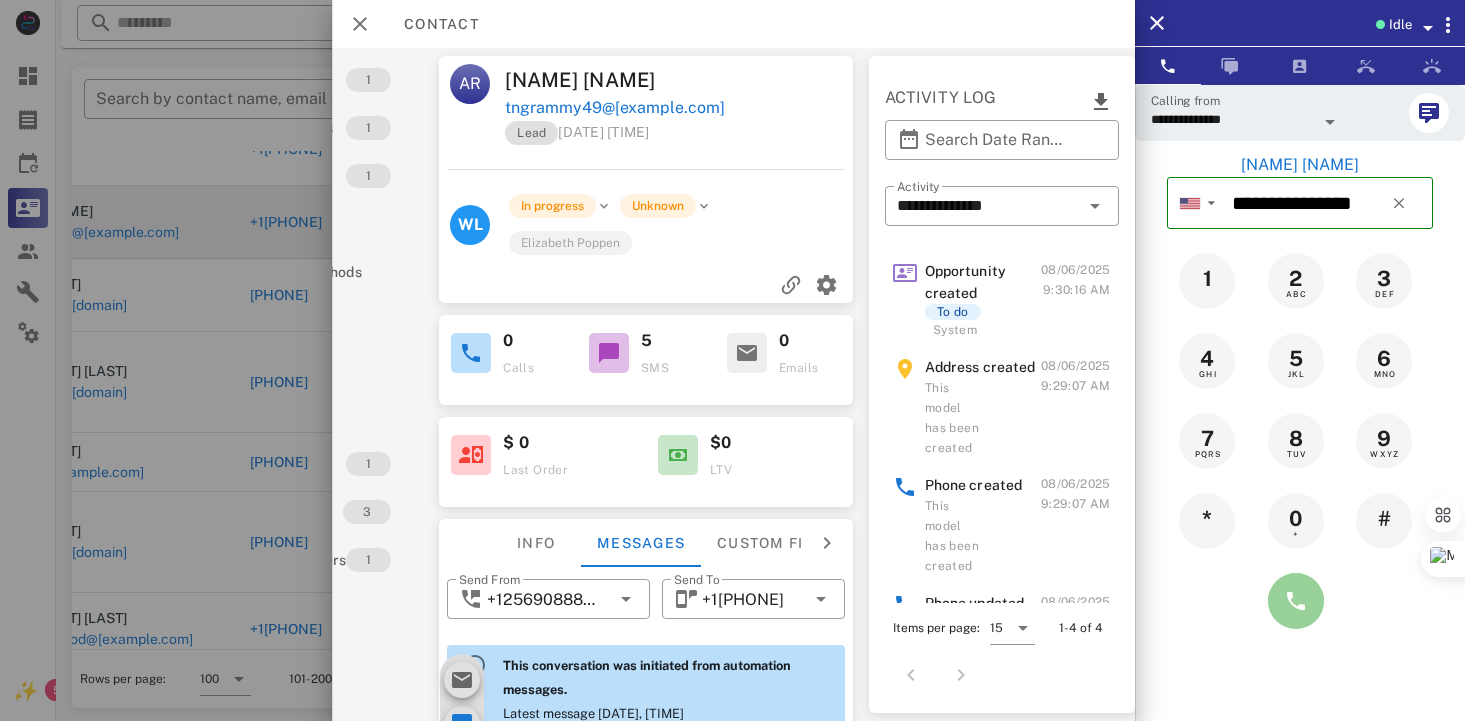 click at bounding box center [1296, 601] 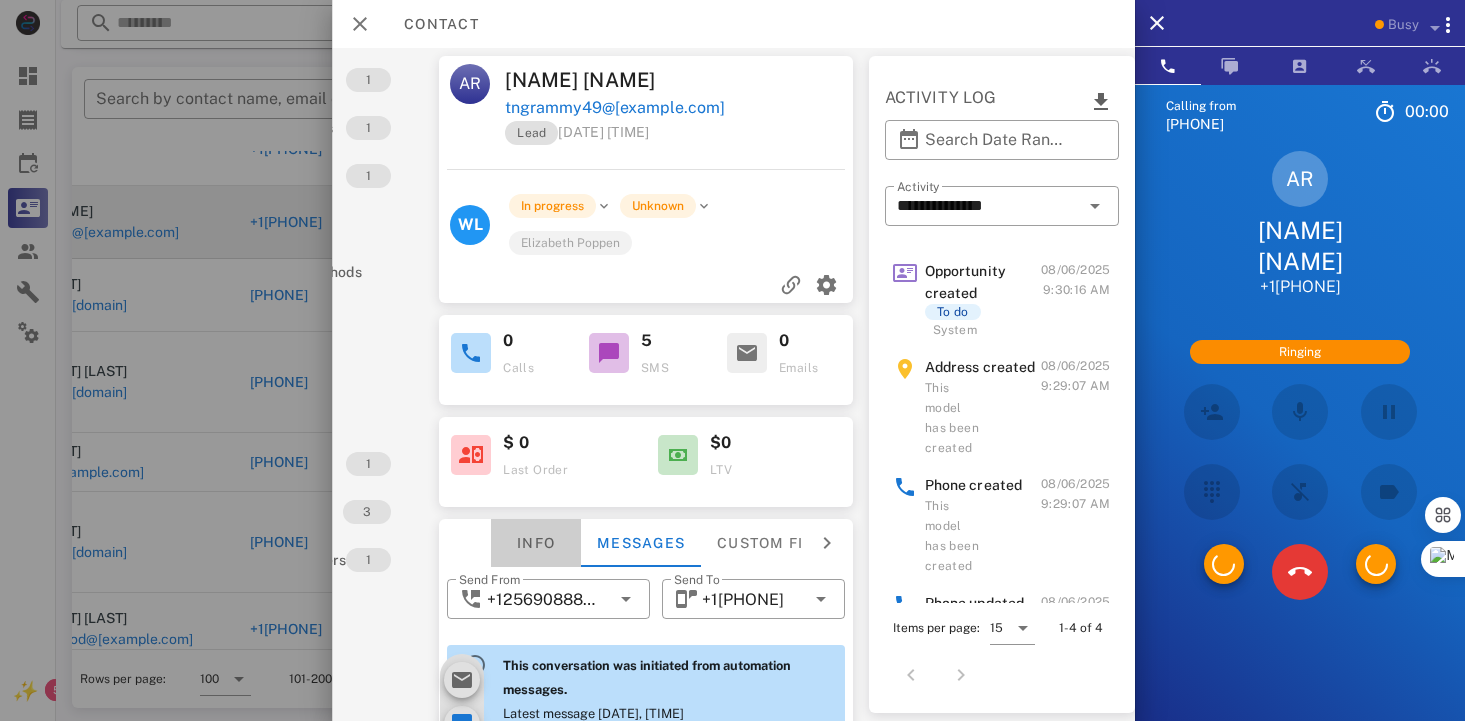 click on "Info" at bounding box center [536, 543] 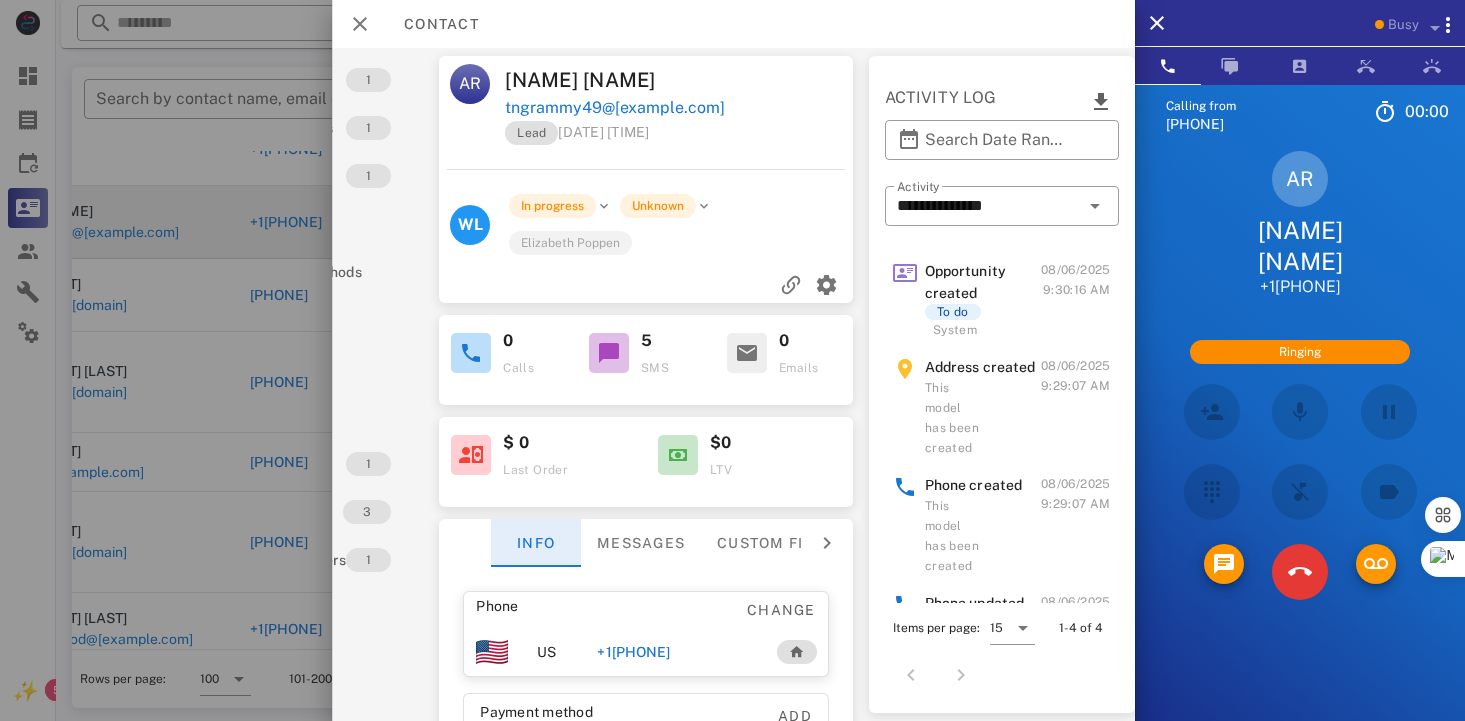 scroll, scrollTop: 688, scrollLeft: 0, axis: vertical 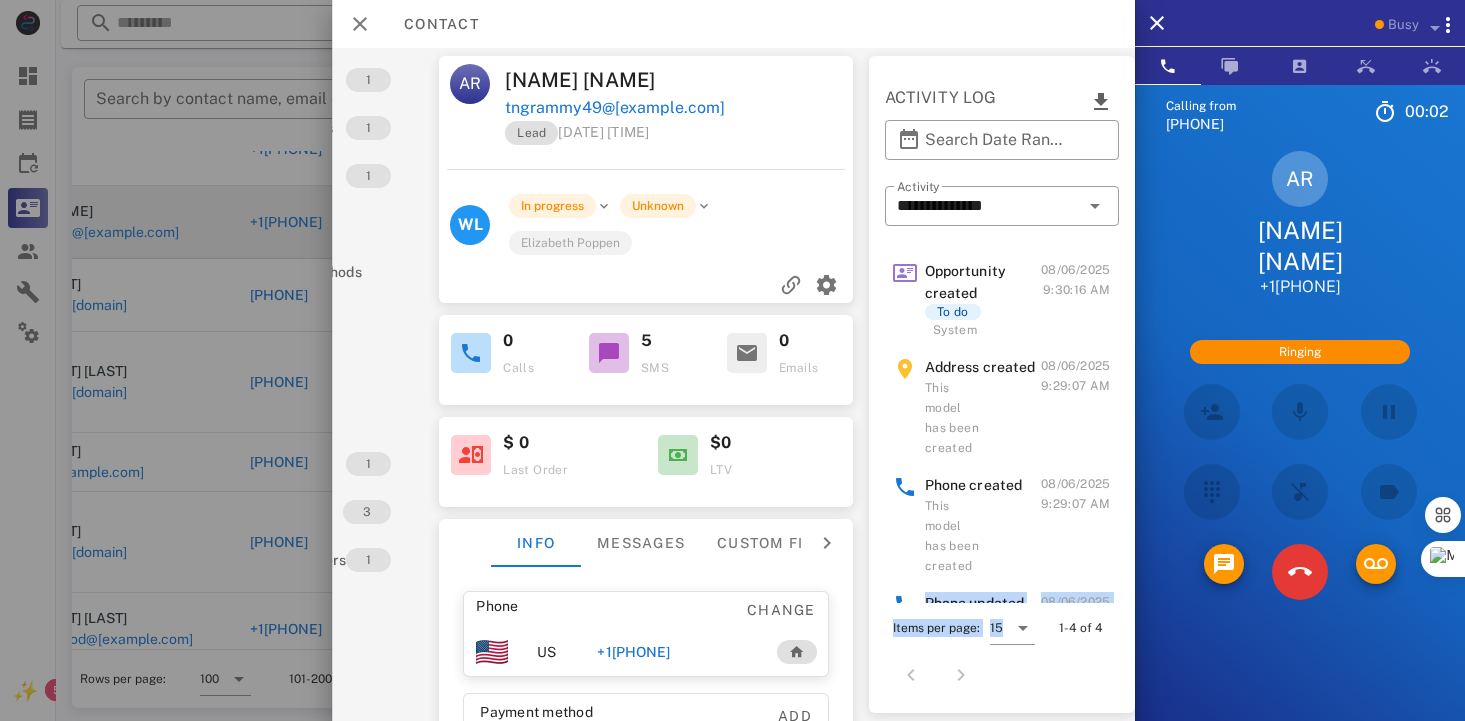 drag, startPoint x: 852, startPoint y: 646, endPoint x: 1033, endPoint y: 680, distance: 184.16568 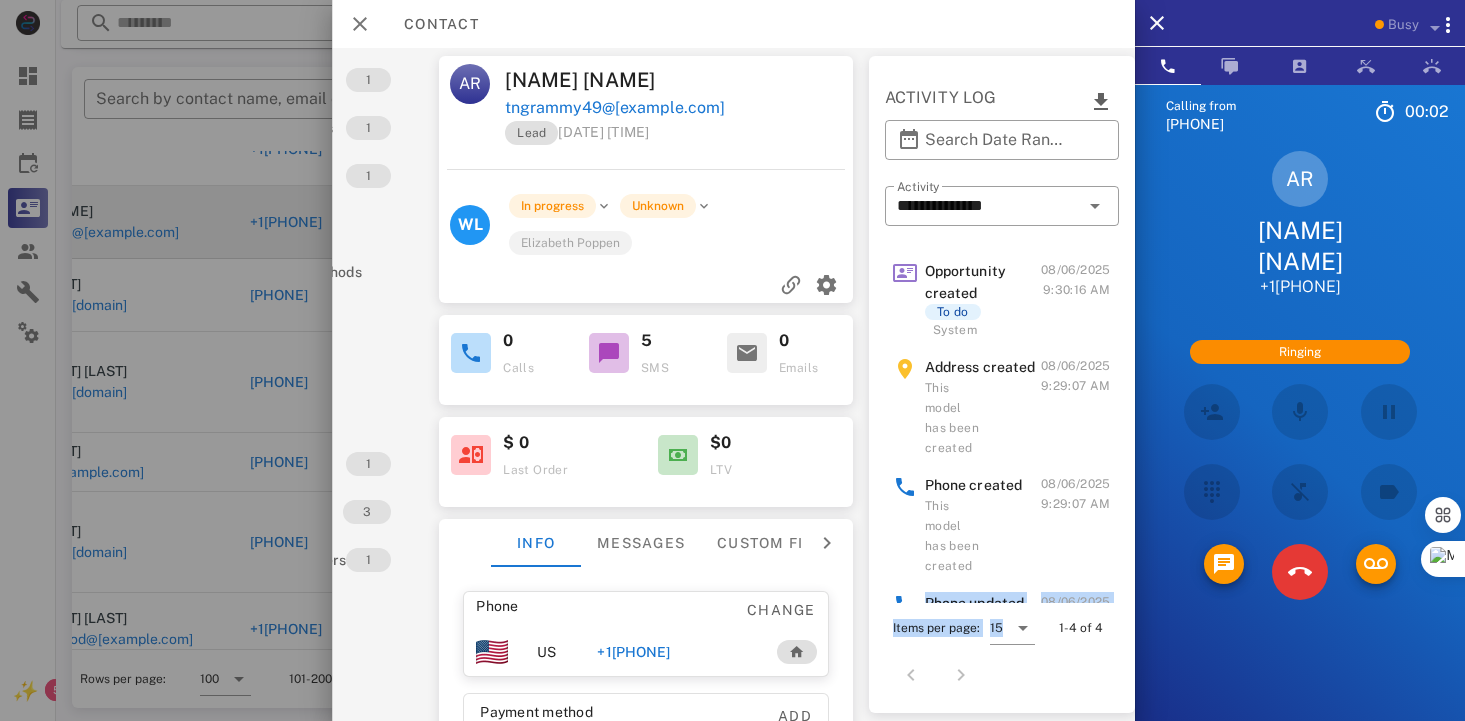 click on "**********" at bounding box center (1002, 384) 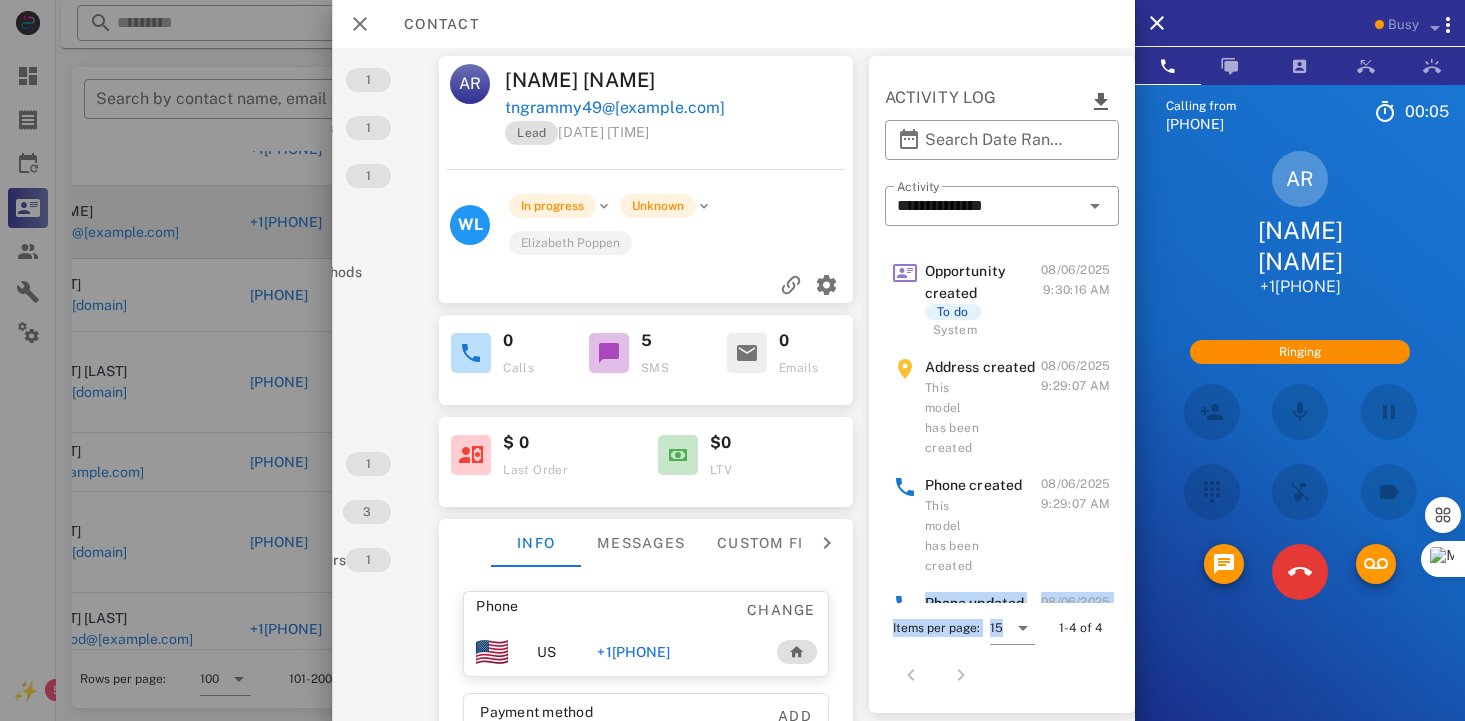 scroll, scrollTop: 272, scrollLeft: 180, axis: both 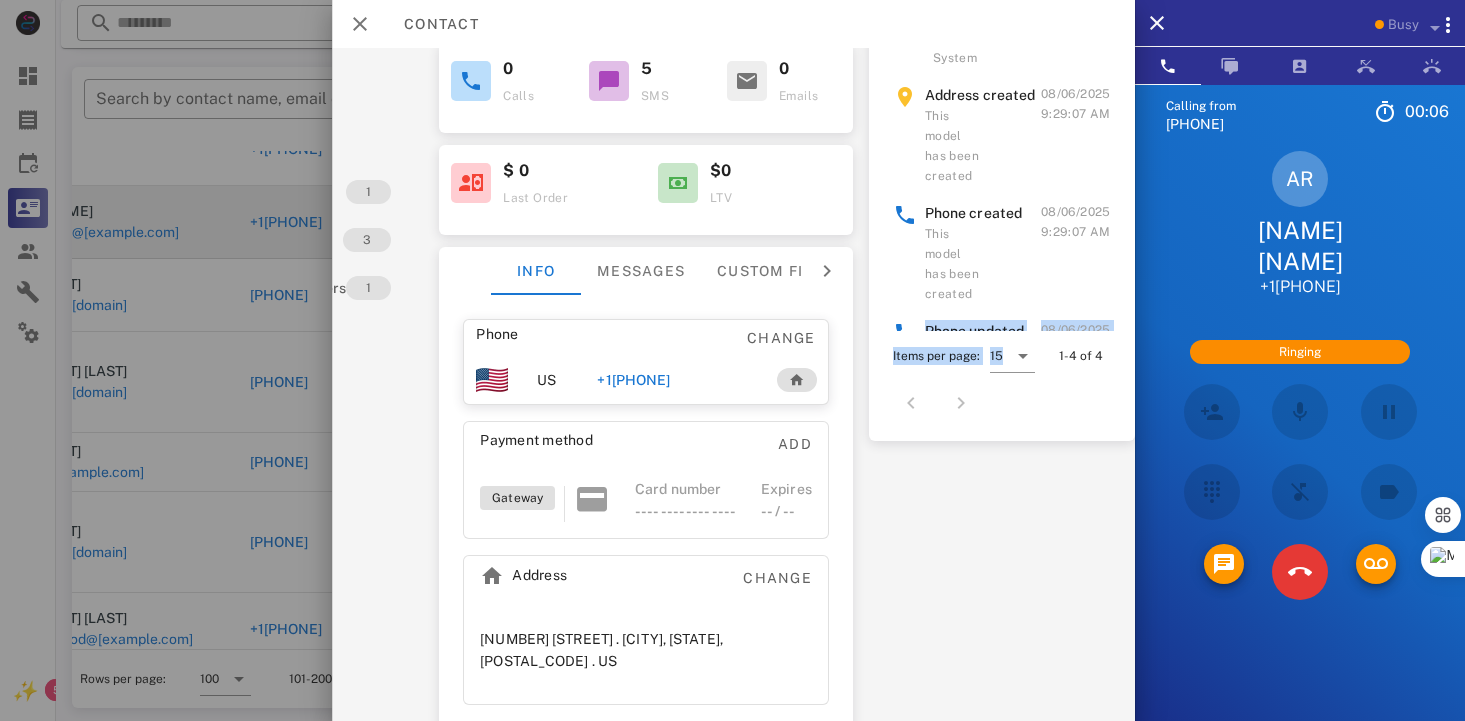 click on "Activations  1  Opportunities  1  Addresses  1  Products Payment methods Coupons Events Assets Notes  1  Tags  3  Phone Numbers  1  Limits AR Alice Rice  tngrammy49@gmail.com   Lead   08/06/2025 09:29  WL  In progress   Unknown   Elizabeth Poppen  0 Calls 5 SMS 0 Emails $ 0 Last Order $0 LTV  Info   Messages   Custom fields   Phone   Change   US   +18654064185   Payment method   Add  Gateway  Card number  ---- ---- ---- ----  Expires  -- / --  Address   Change   402 Garland Ave .
Ozark, AL, 36360.
US   ​ Send From +12569088842 ​ Send To +18654064185  This conversation was initiated from automation messages.  Latest message 08/06/2025, 09:08AM 08/06/2025, 09:08AM System automation  Hi  Alice, This is the ⭐ VIP Delivery ⭐ for your weightloss with Dr. Prescott. We need to verify some important details about your order. If you can please return the call at your earliest convenience. Otherwise we will try back at another time. The phone number is 833-851-5180. Thank you have a great day.  ​ 0 ​ ​" at bounding box center (733, 384) 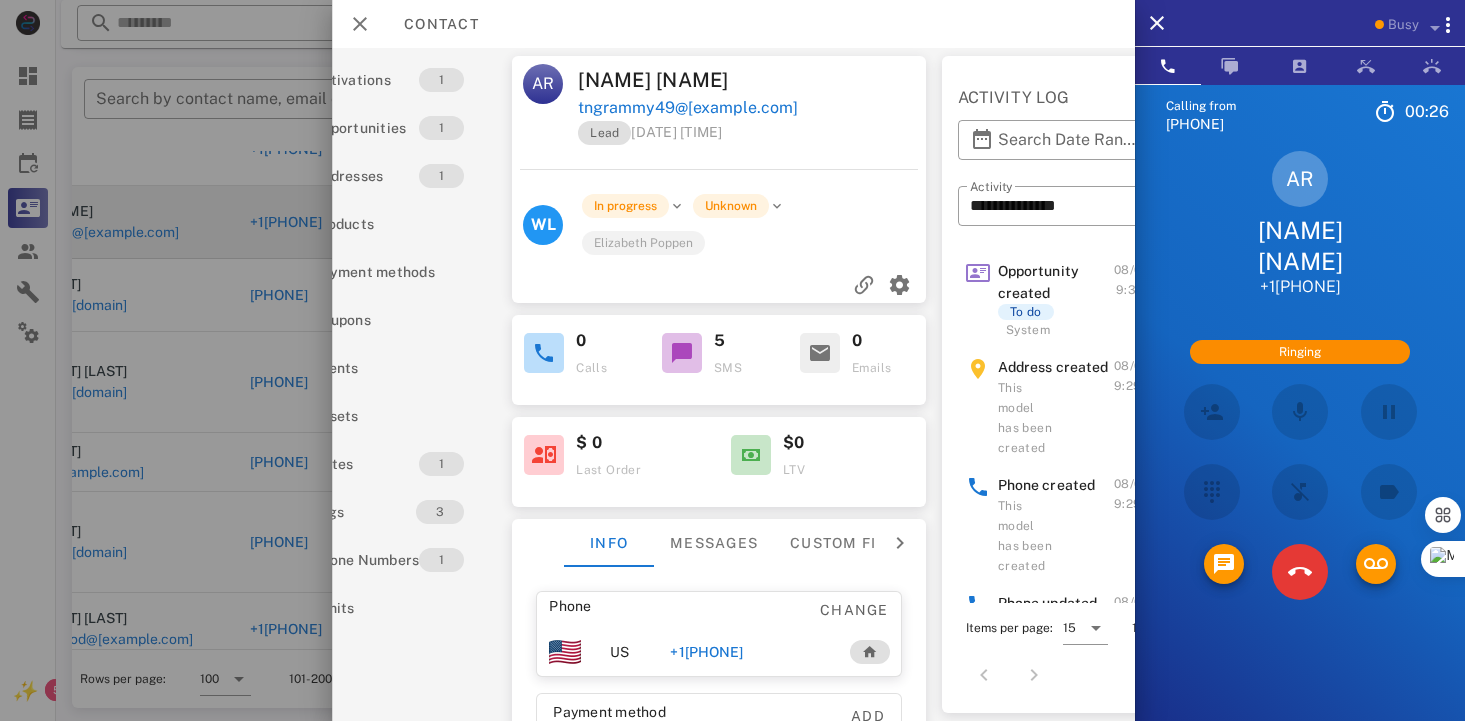 scroll, scrollTop: 0, scrollLeft: 30, axis: horizontal 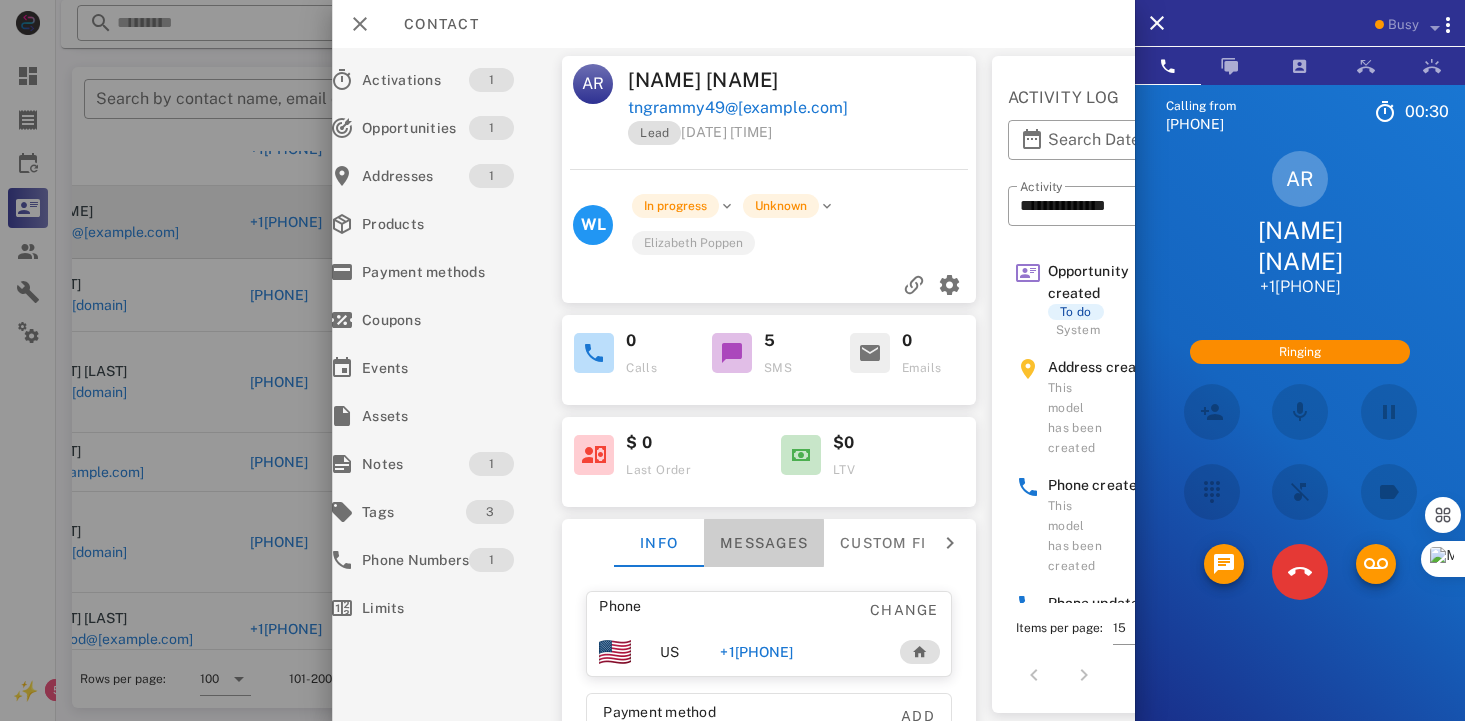 click on "Messages" at bounding box center [764, 543] 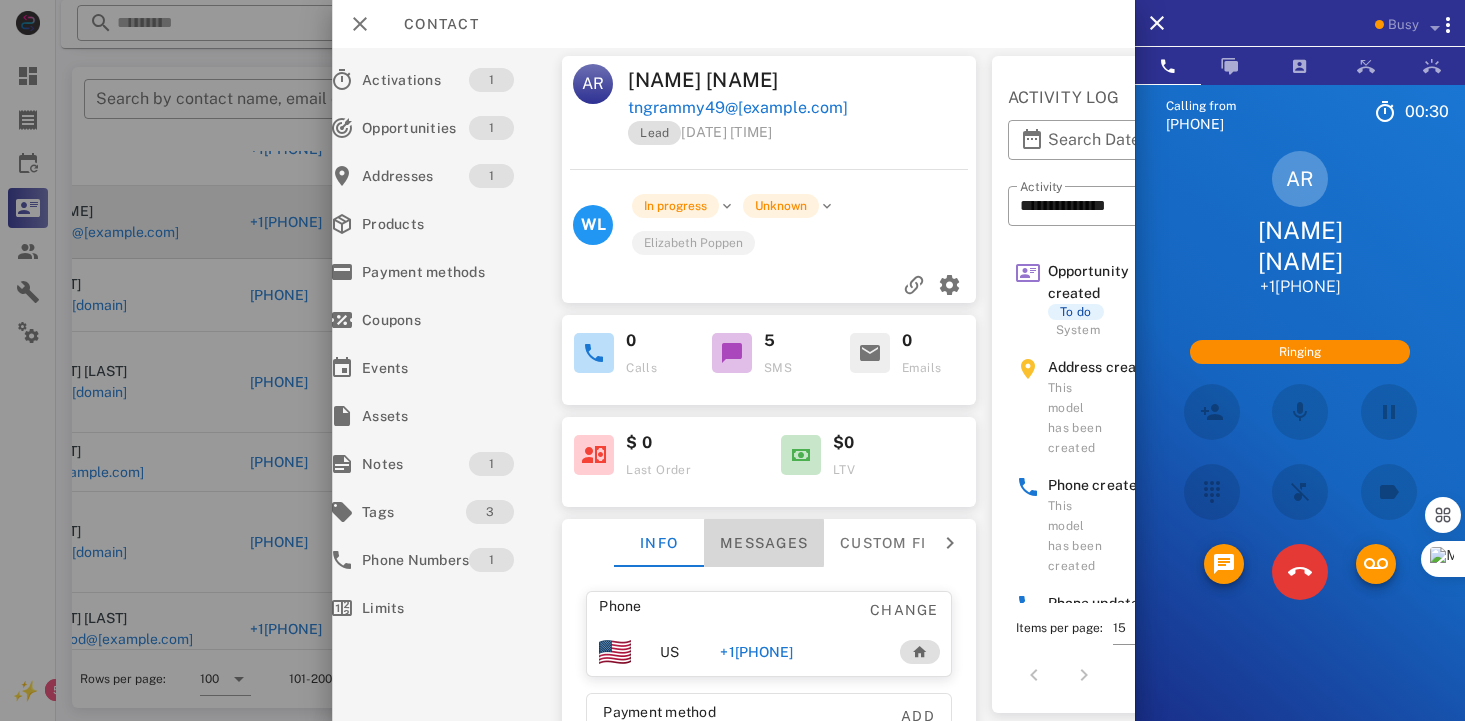 scroll, scrollTop: 671, scrollLeft: 0, axis: vertical 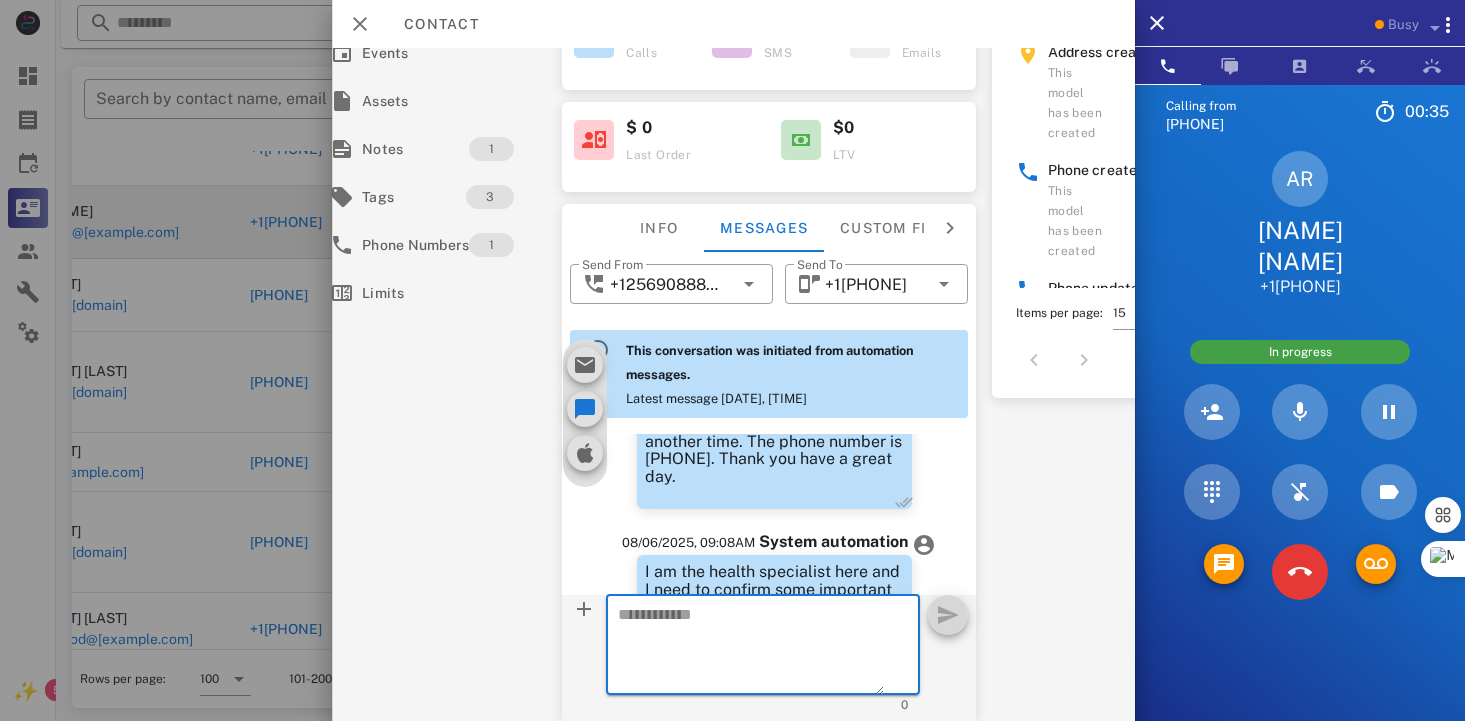 click at bounding box center (751, 648) 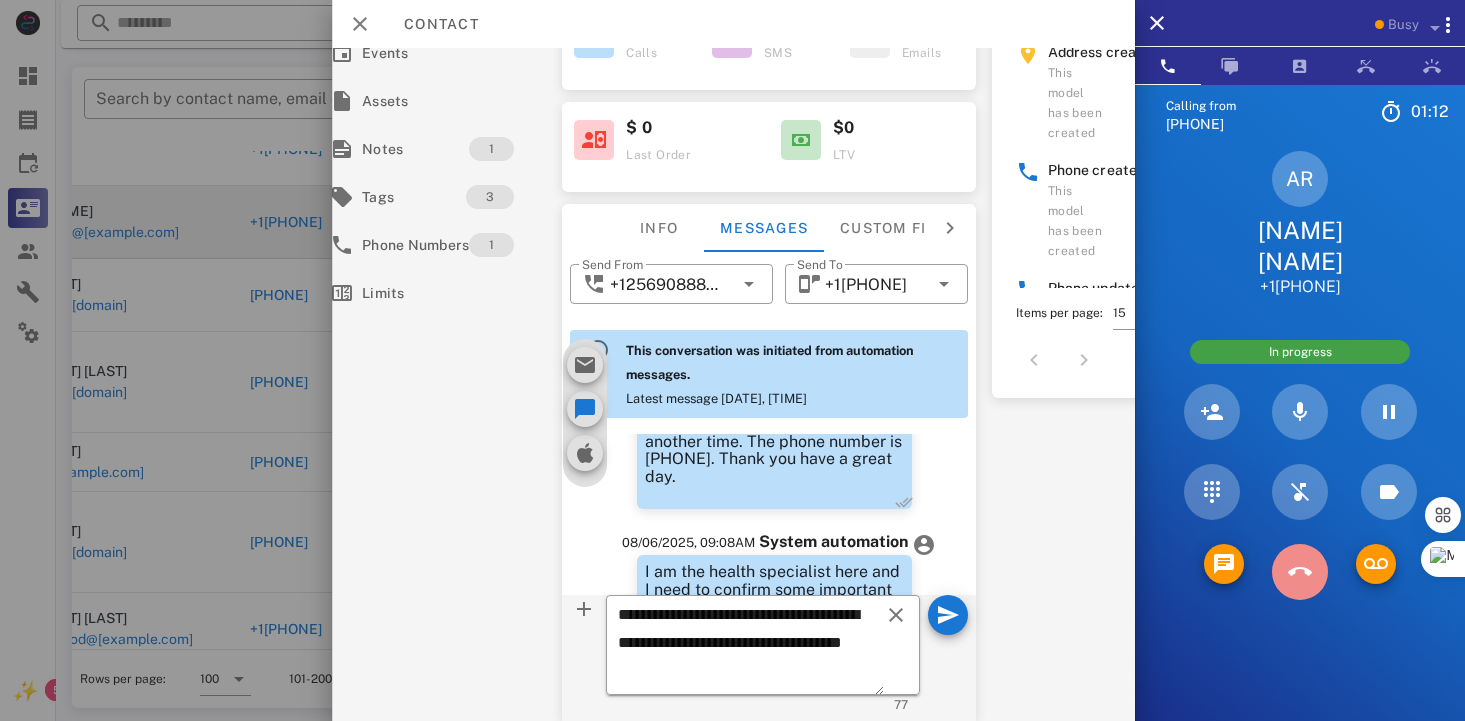 click at bounding box center (1300, 572) 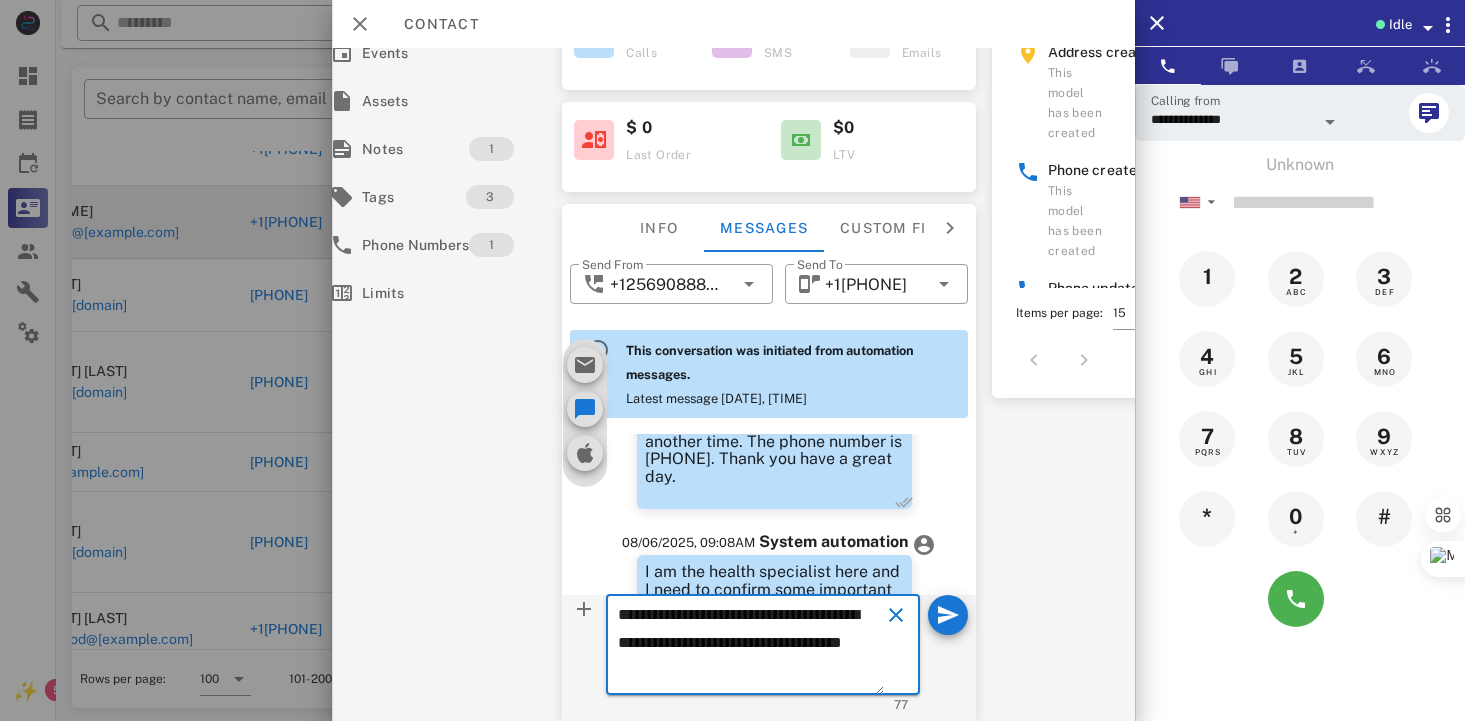 click on "**********" at bounding box center [751, 648] 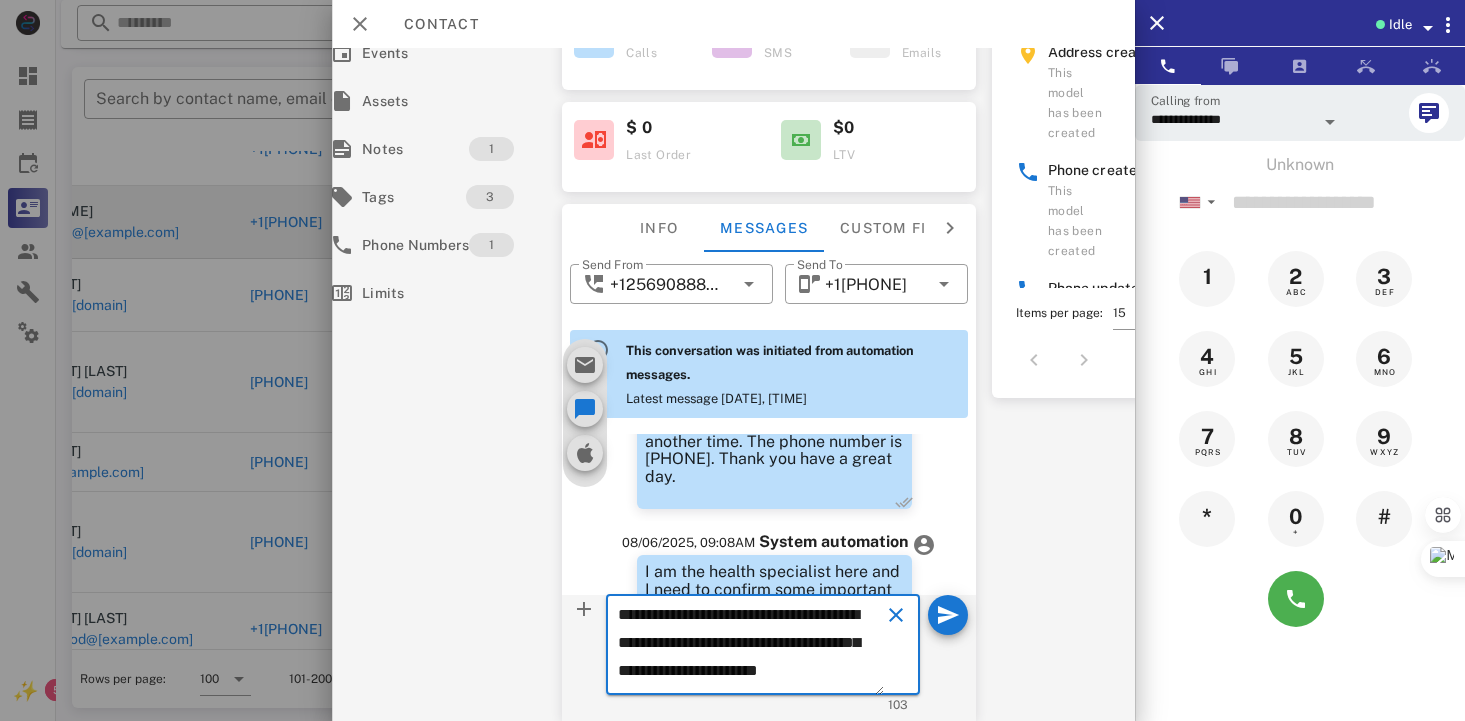 scroll, scrollTop: 12, scrollLeft: 0, axis: vertical 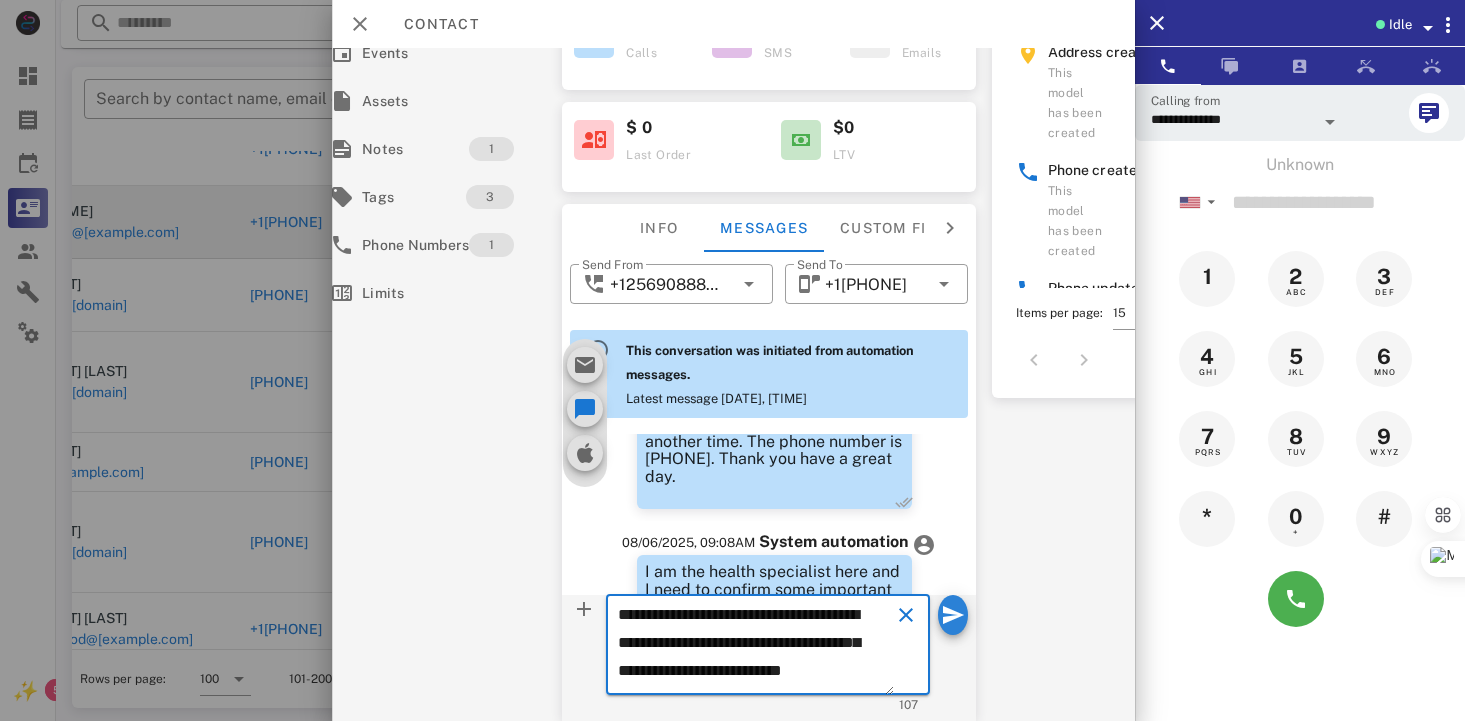 type on "**********" 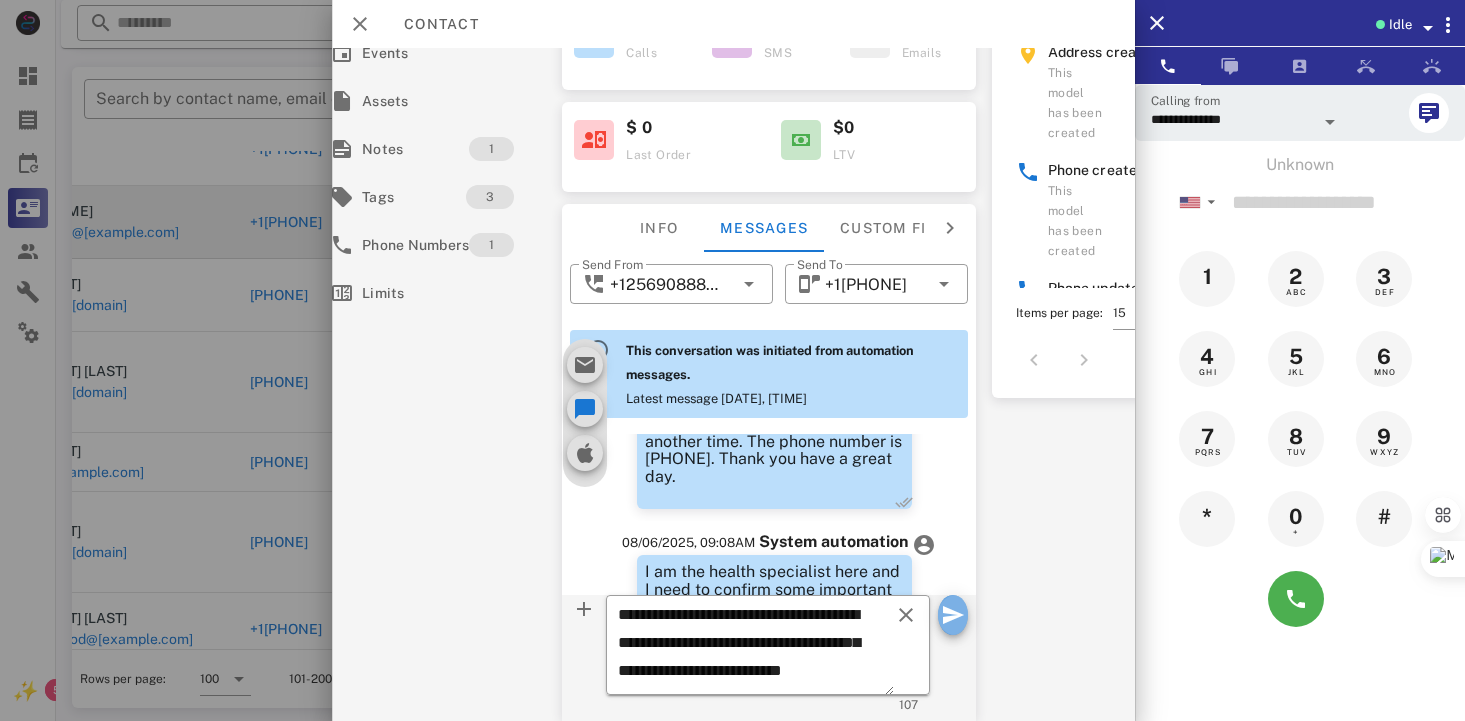 click at bounding box center [953, 615] 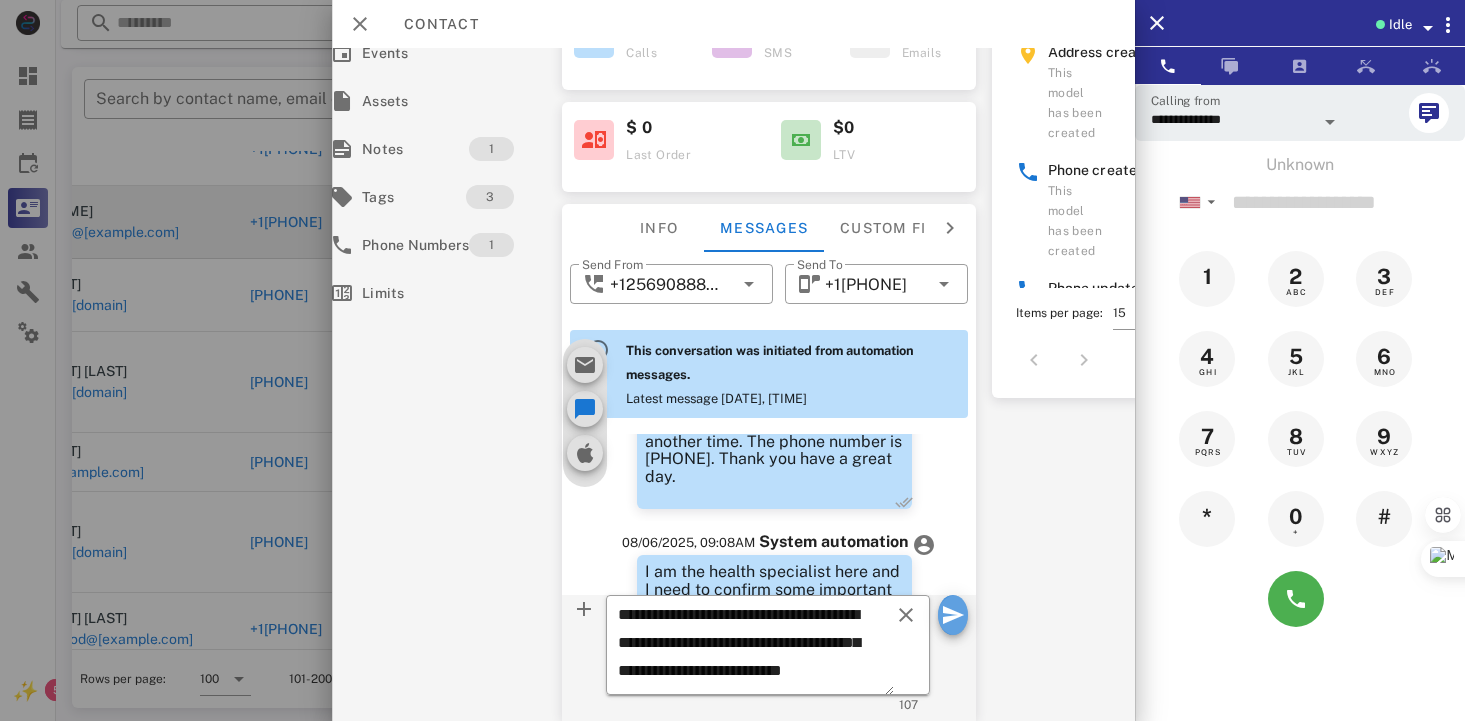 type 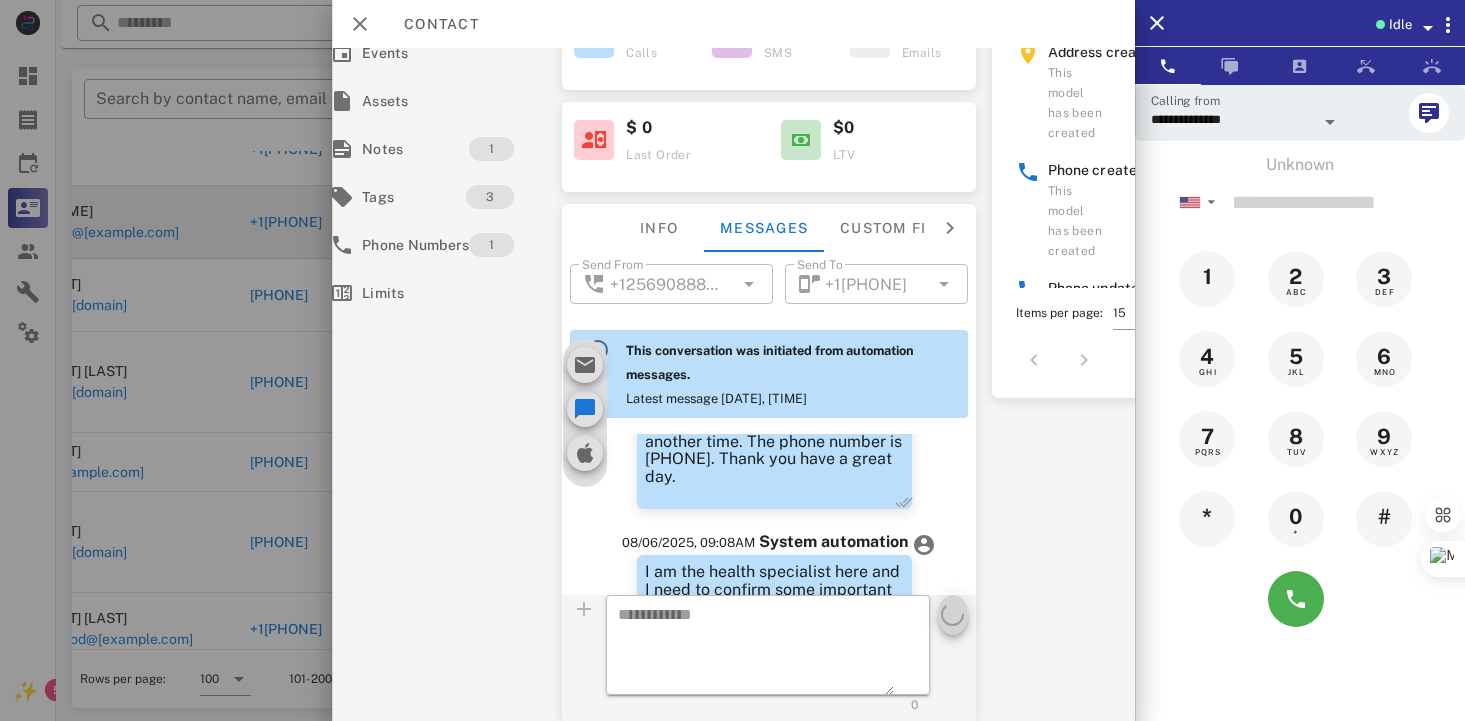 scroll, scrollTop: 0, scrollLeft: 0, axis: both 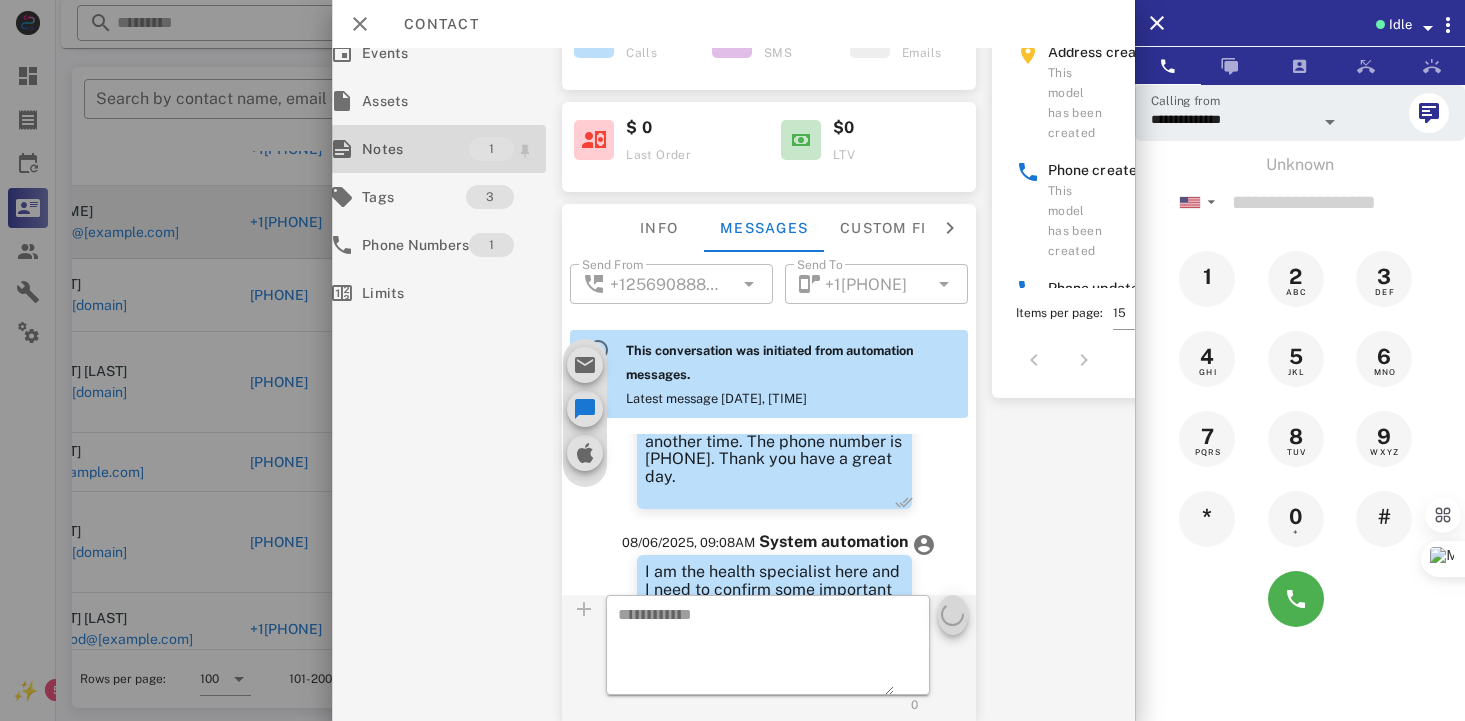 click on "Notes" at bounding box center (415, 149) 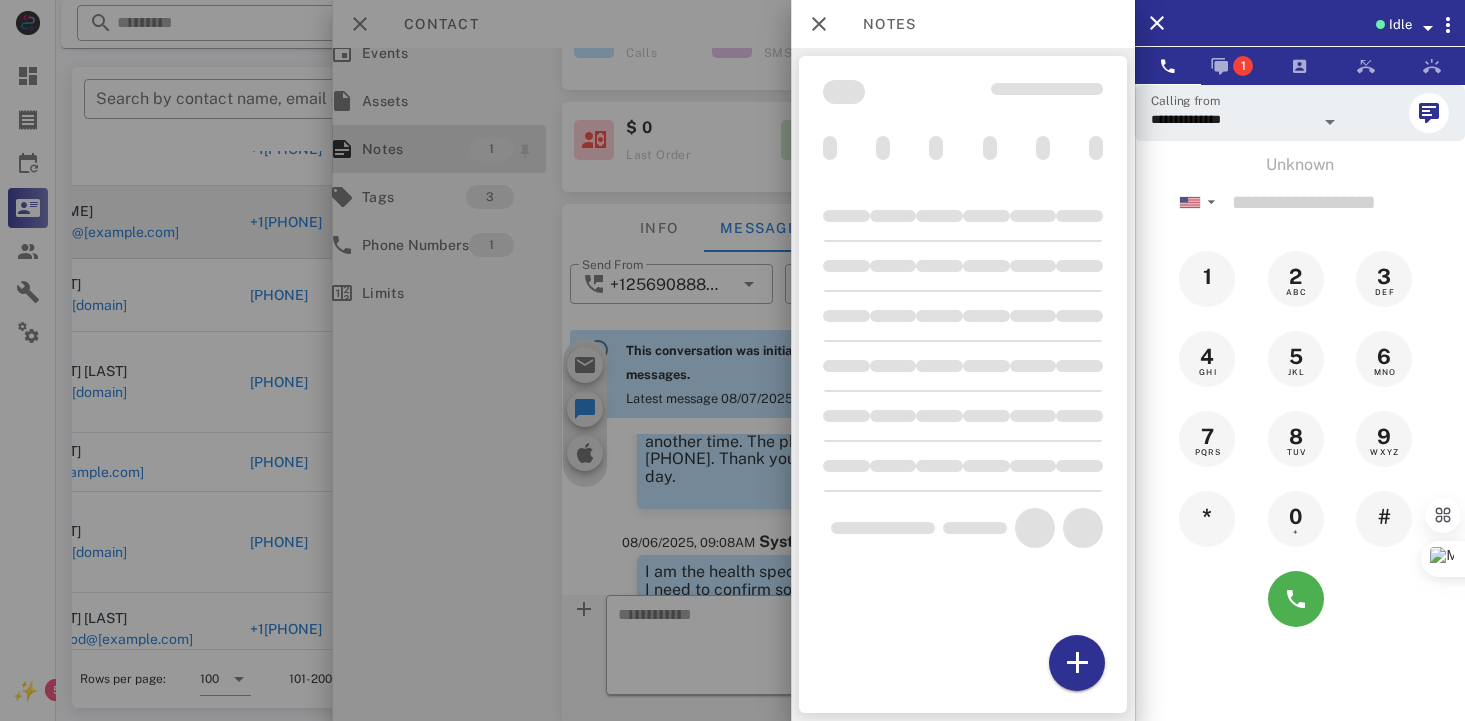 scroll, scrollTop: 818, scrollLeft: 0, axis: vertical 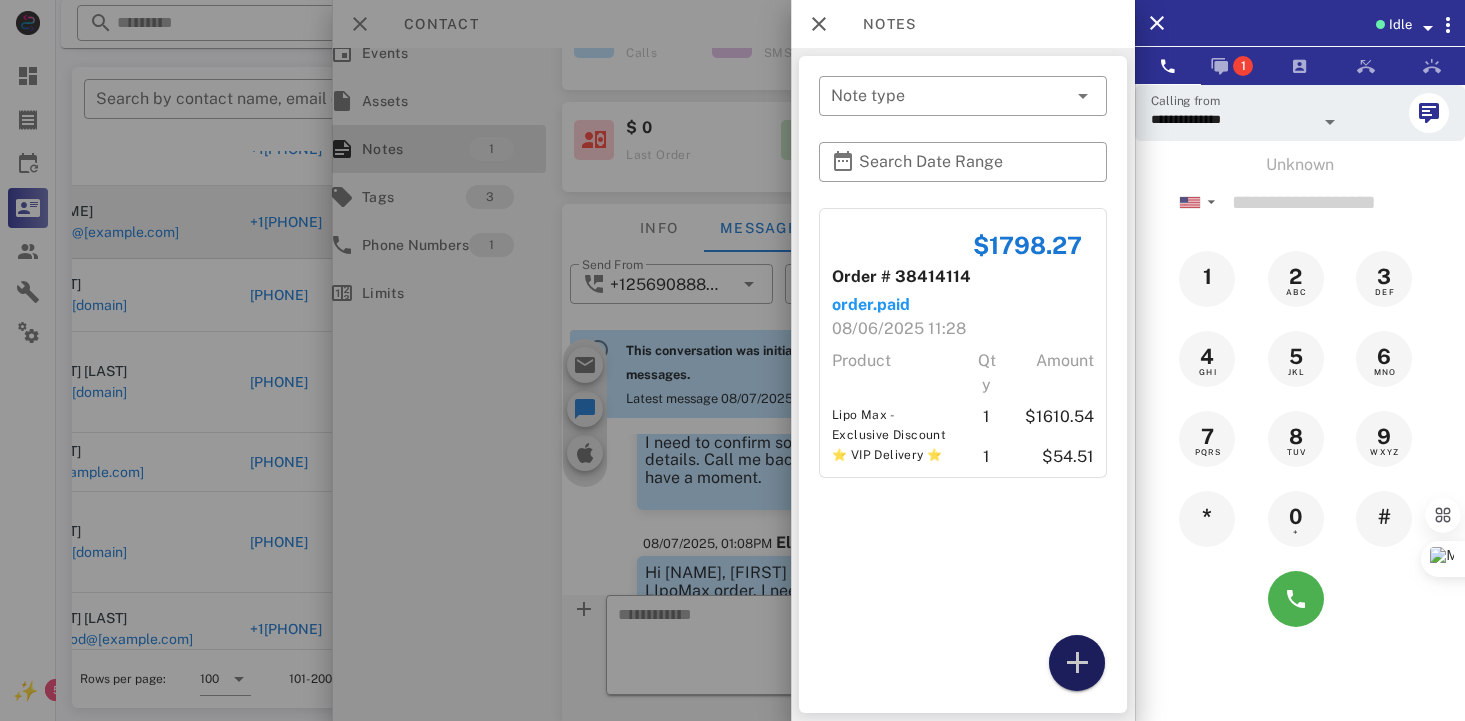 click at bounding box center [1077, 663] 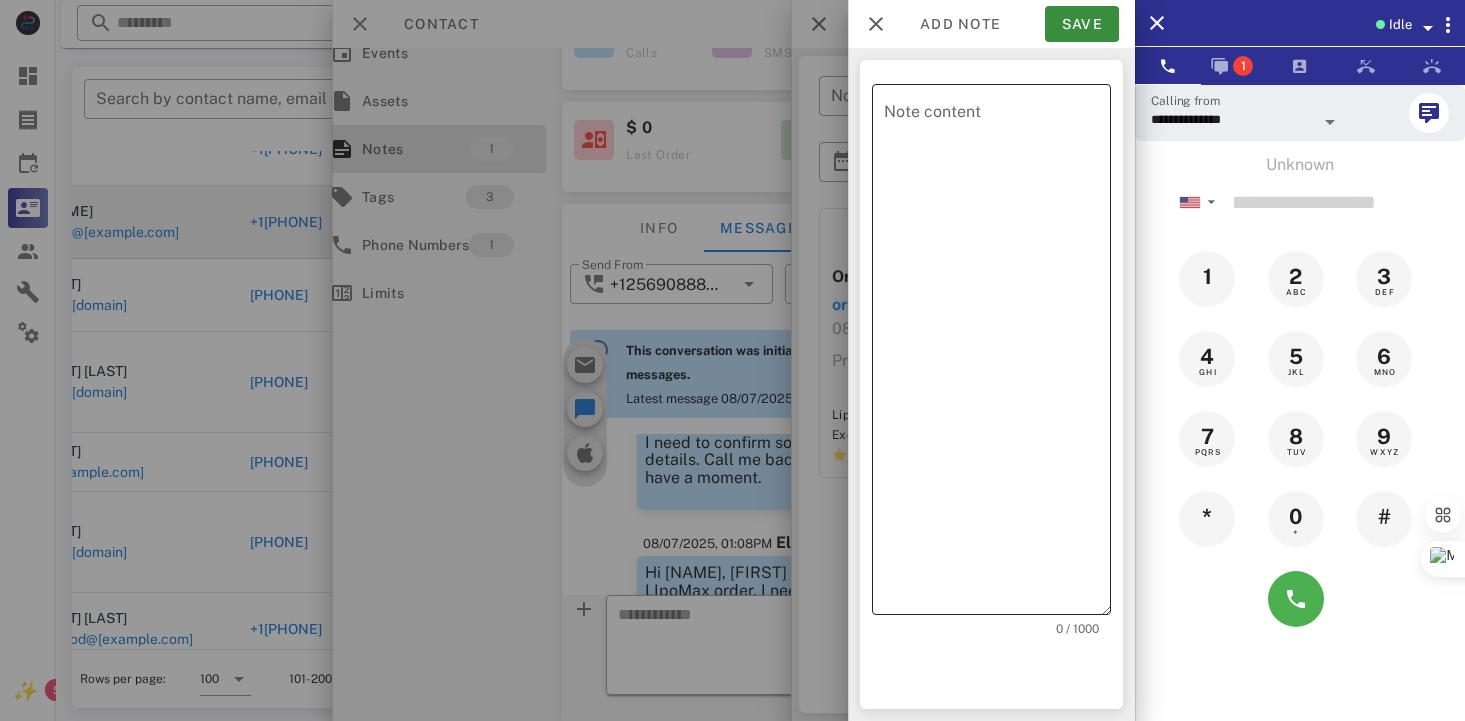 click on "Note content" at bounding box center (997, 354) 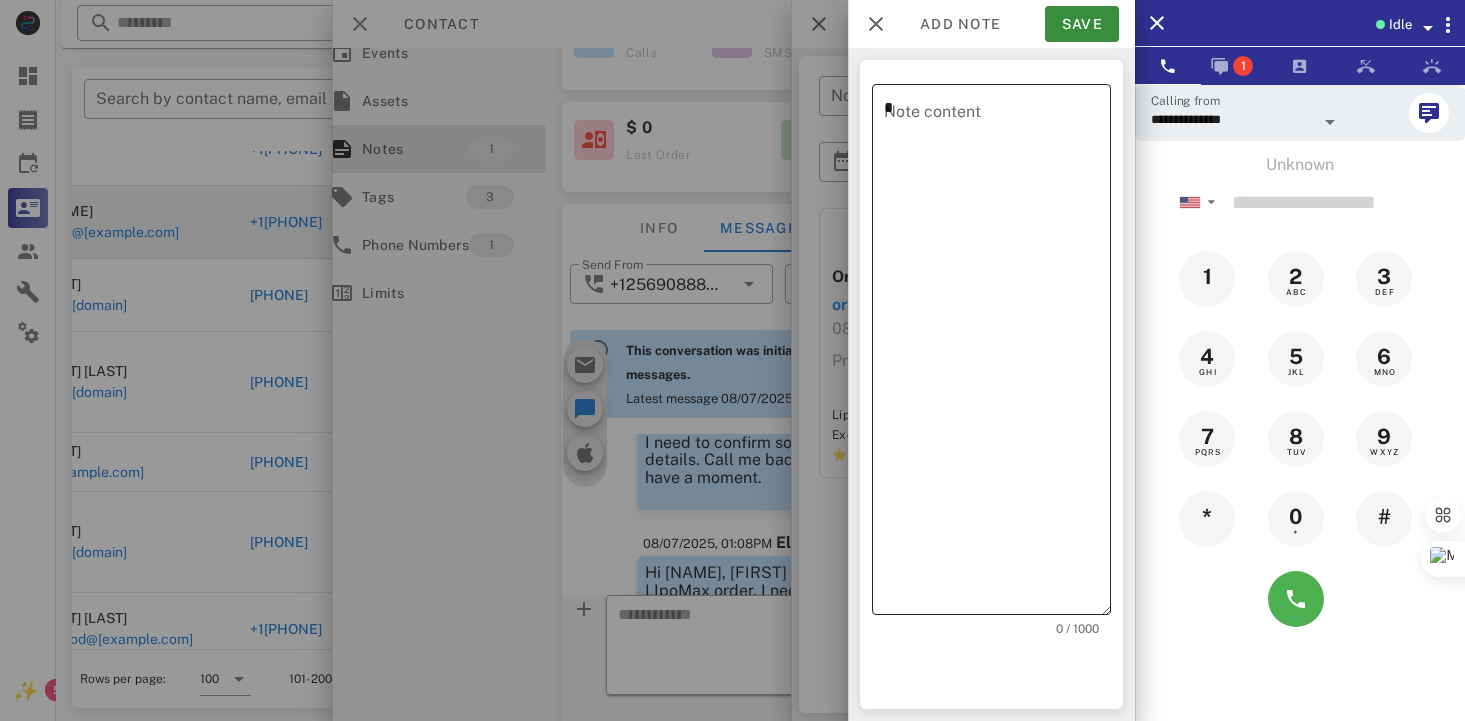 click on "*" at bounding box center [997, 354] 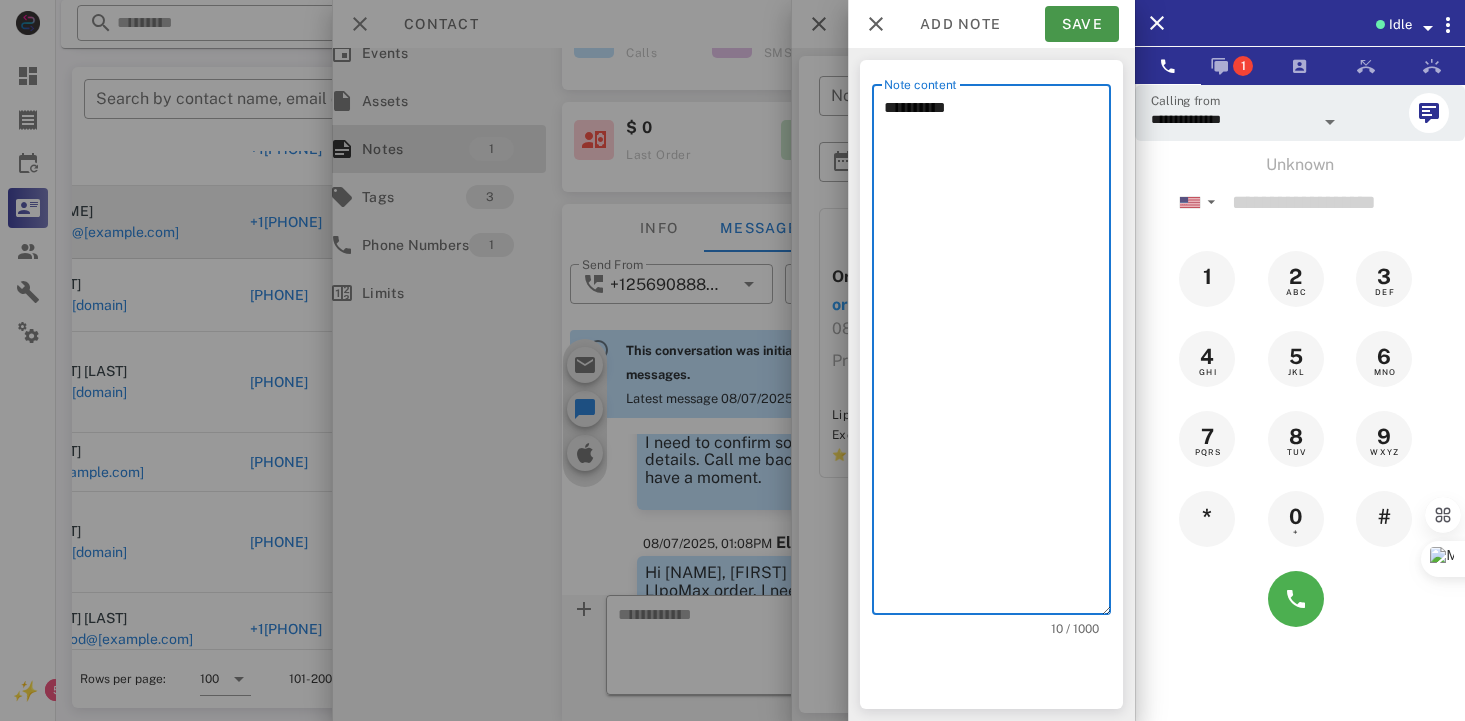 type on "*********" 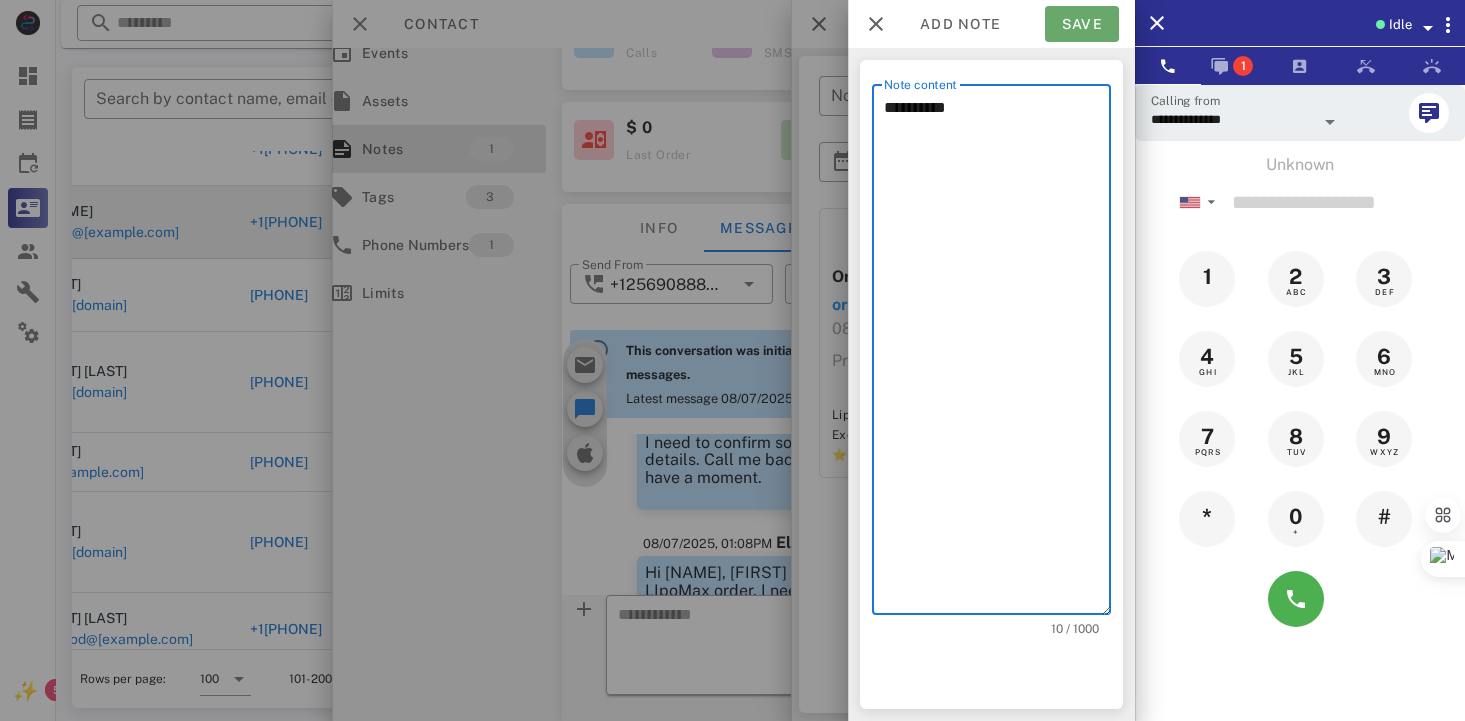 click on "Save" at bounding box center [1082, 24] 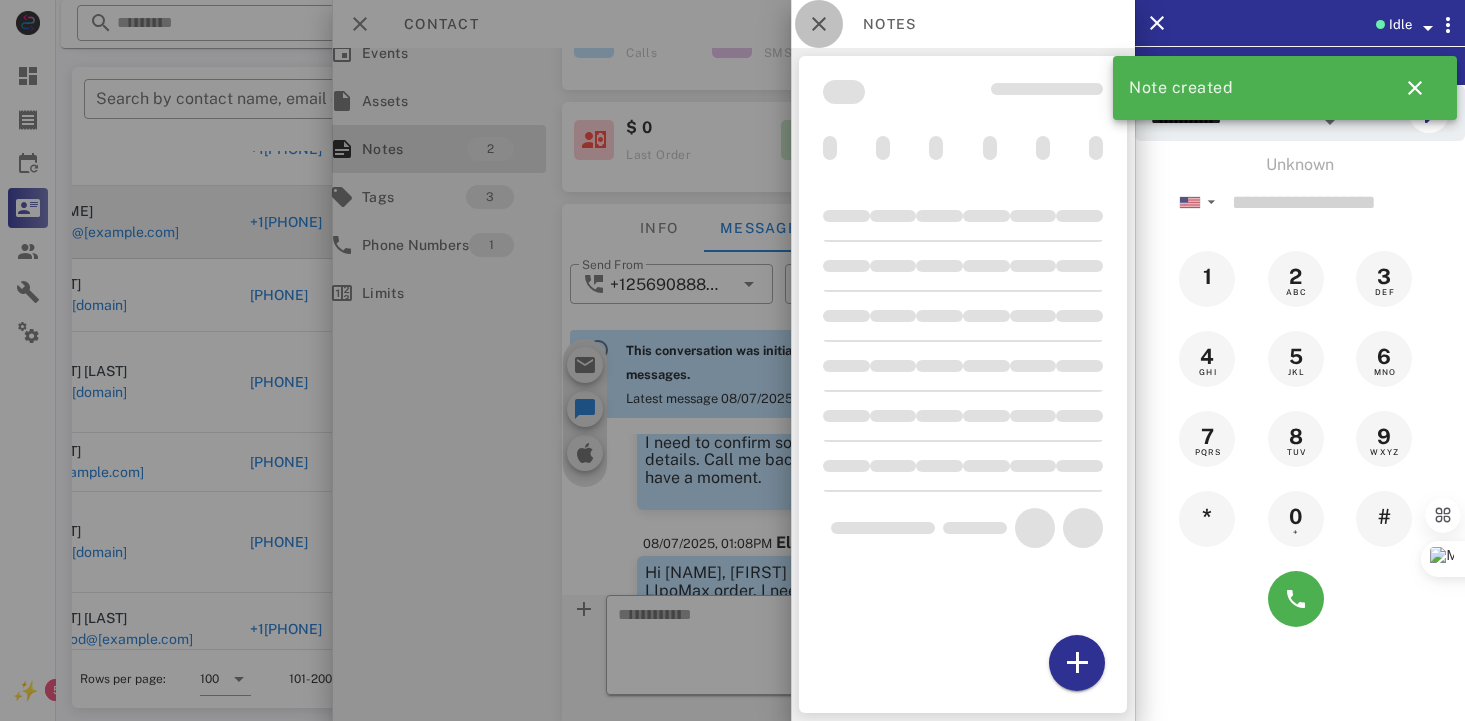 click at bounding box center [819, 24] 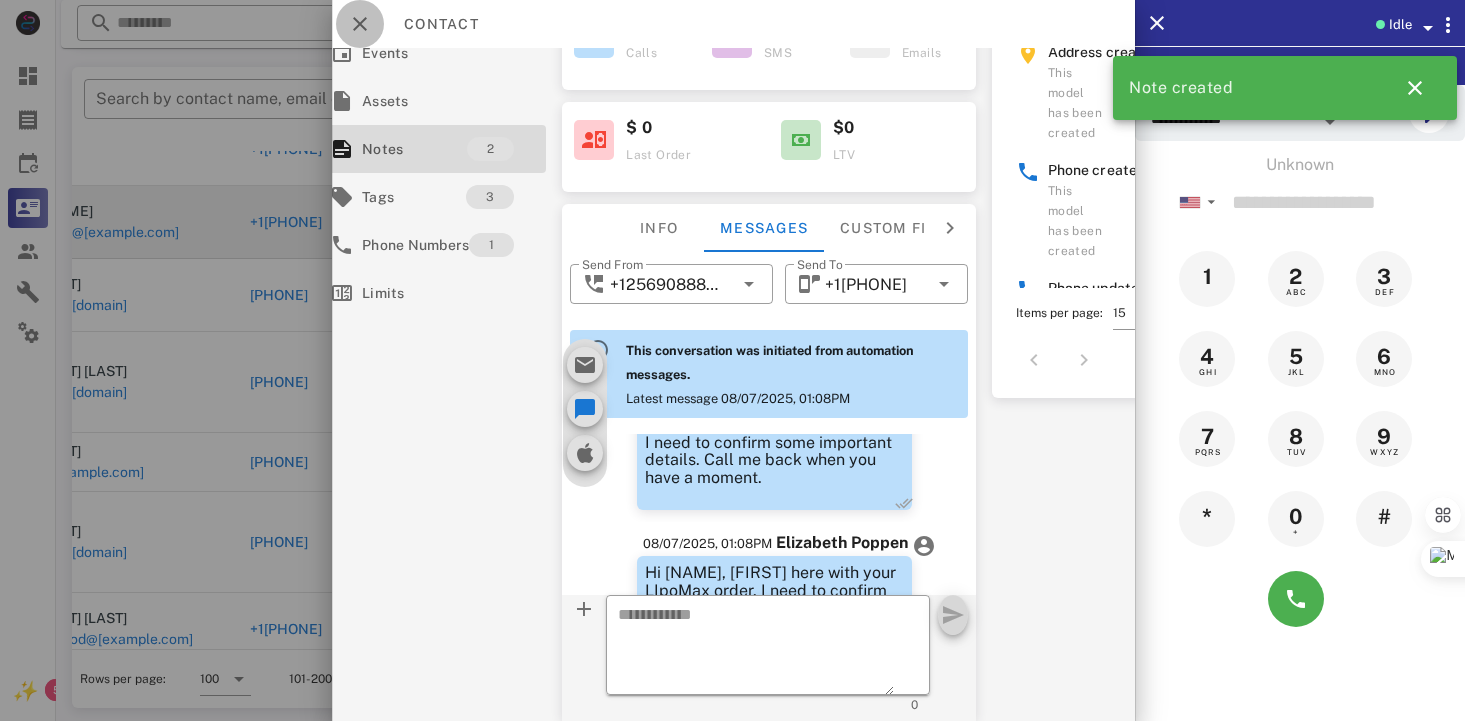 click at bounding box center (360, 24) 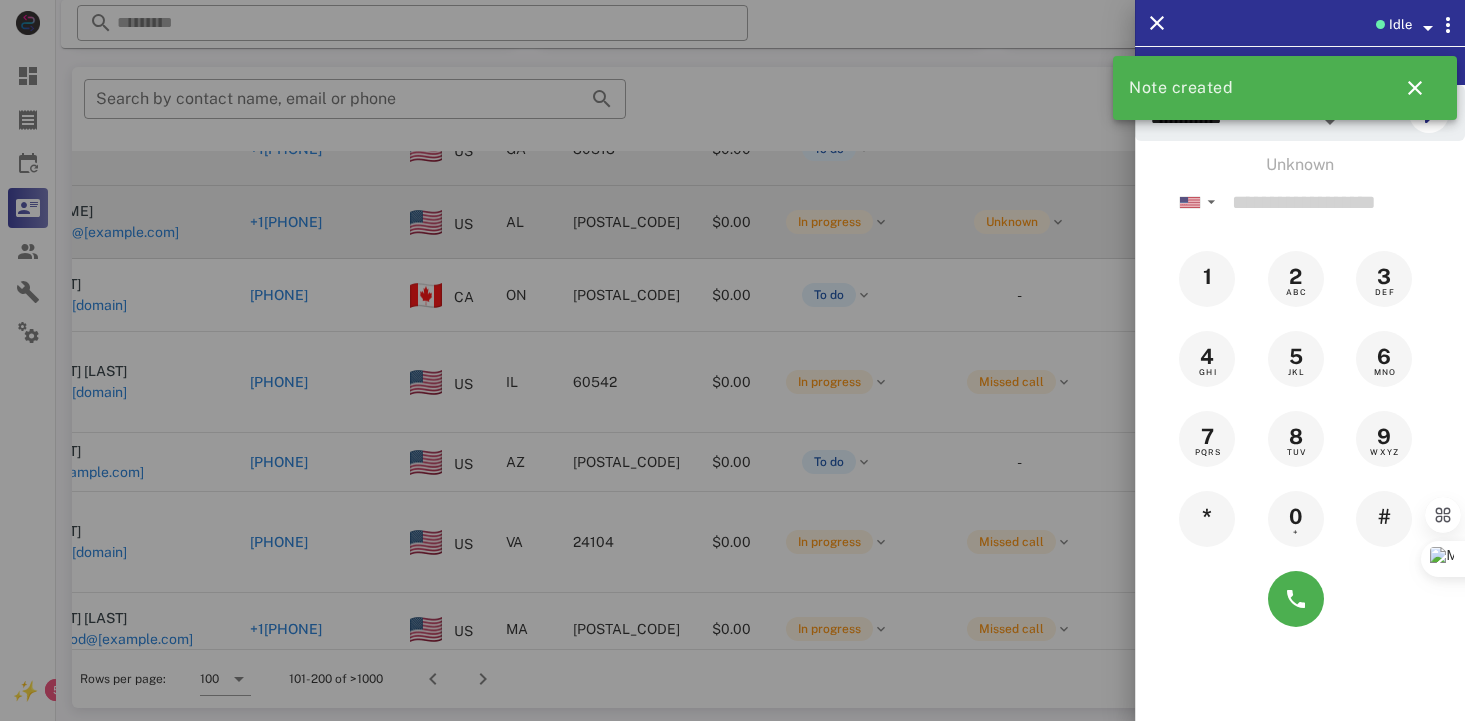 drag, startPoint x: 627, startPoint y: 406, endPoint x: 933, endPoint y: 158, distance: 393.87814 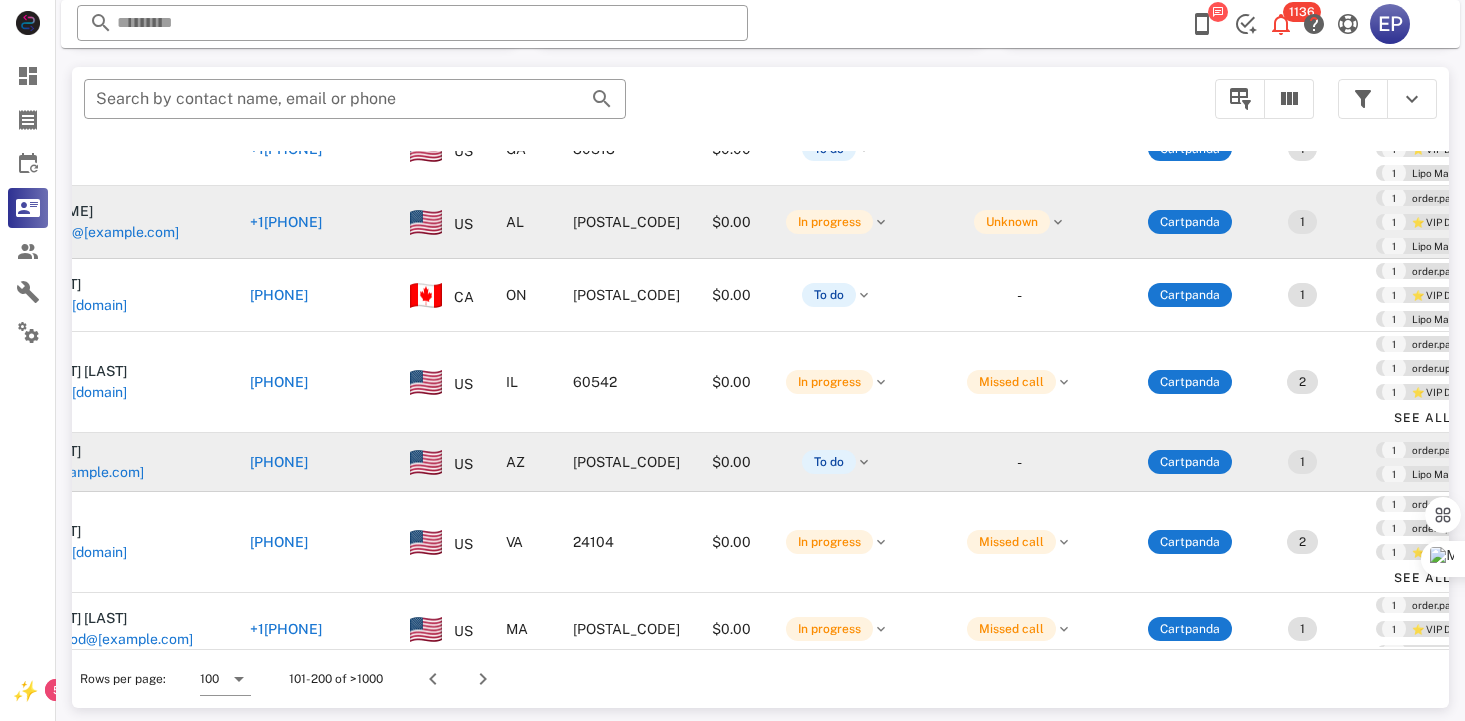 click on "[PHONE]" at bounding box center [279, 462] 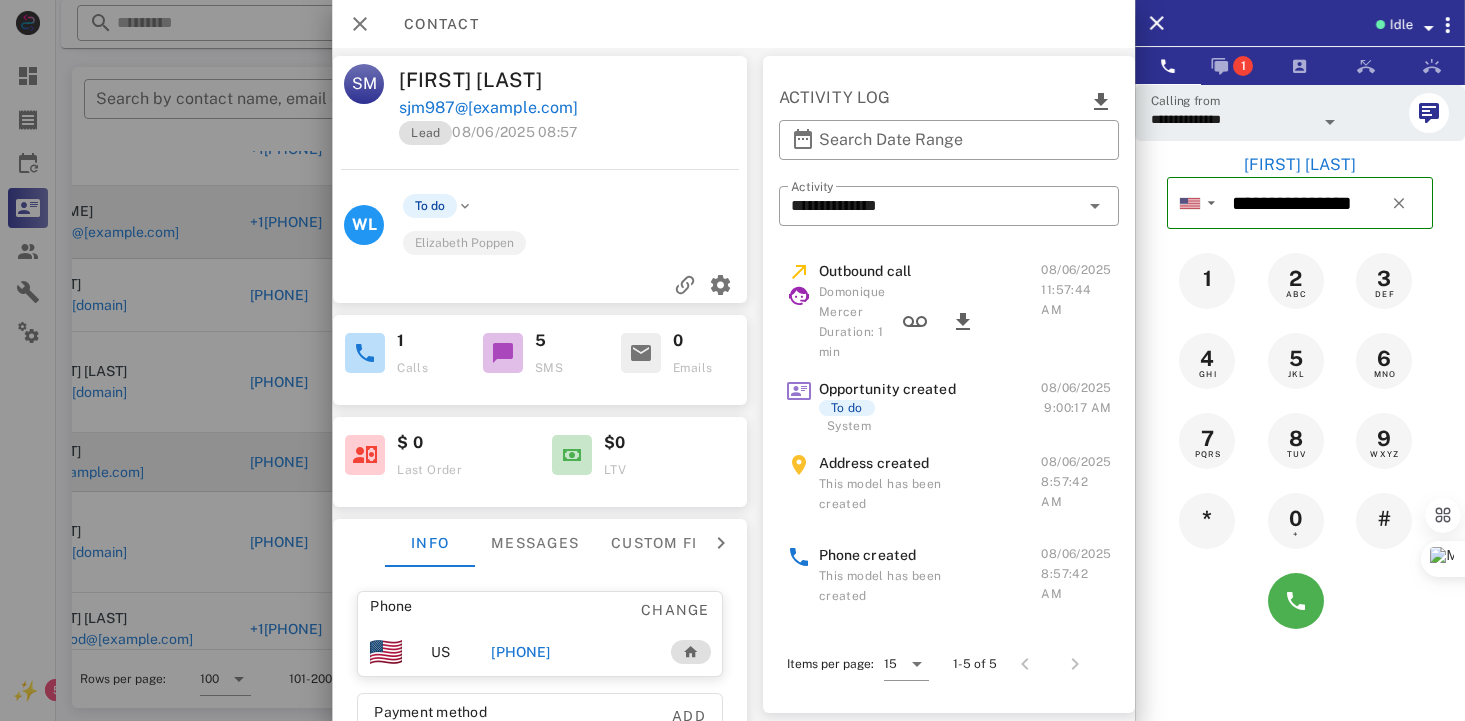 scroll, scrollTop: 0, scrollLeft: 287, axis: horizontal 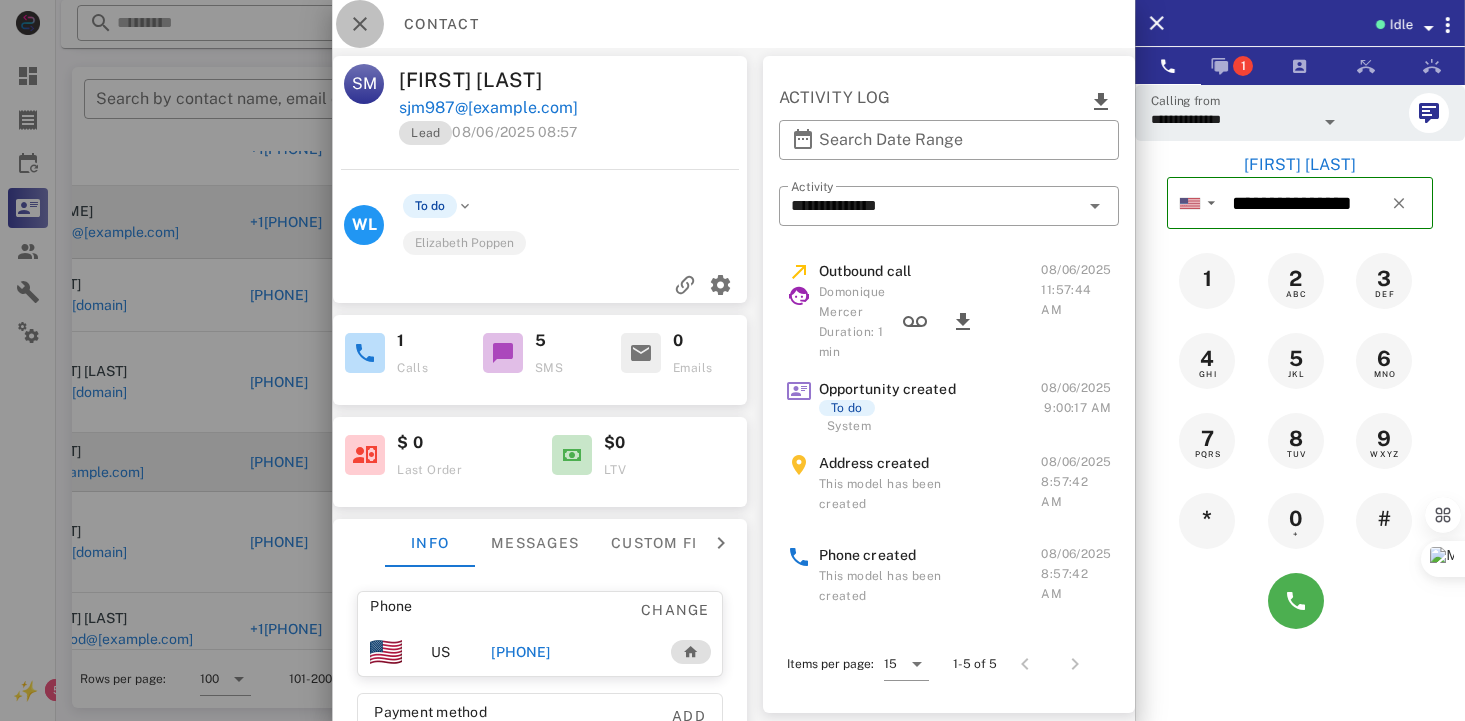 click at bounding box center (360, 24) 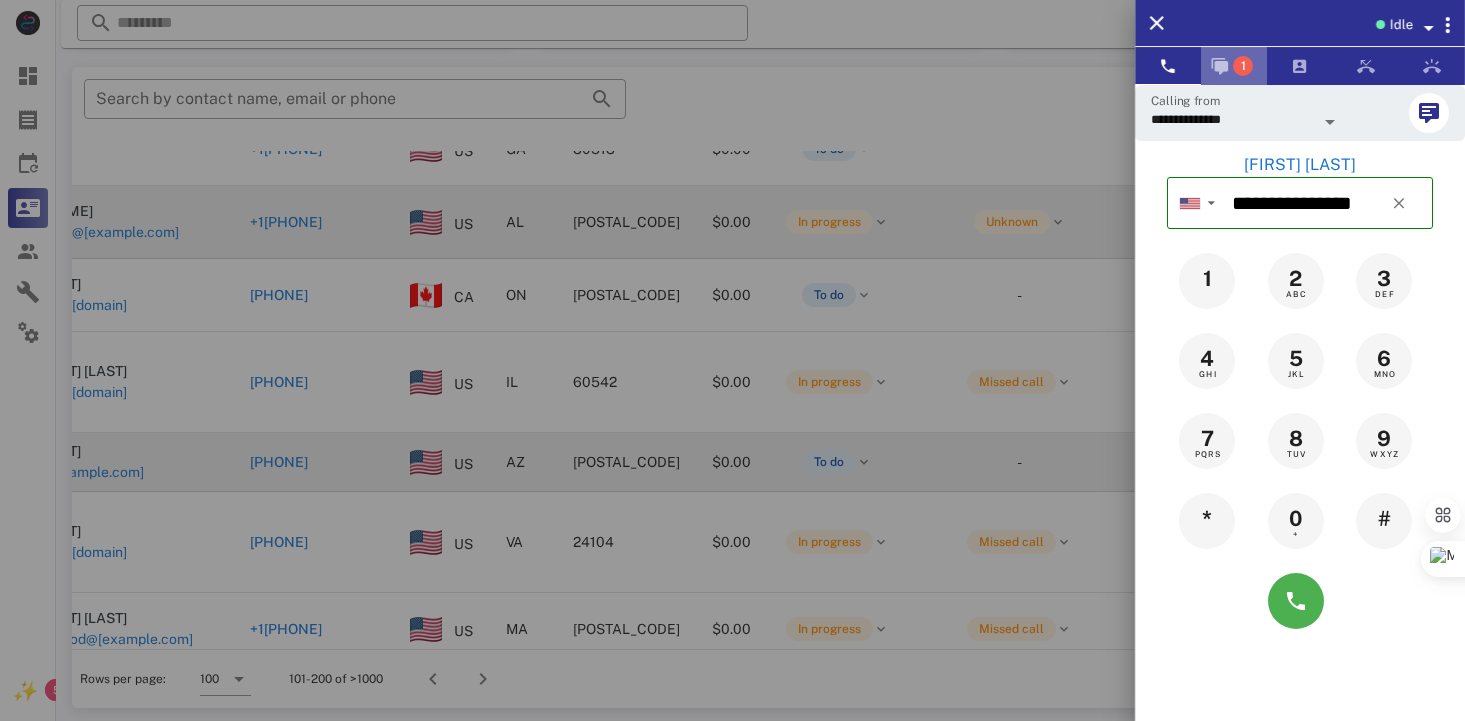 click on "1" at bounding box center [1243, 66] 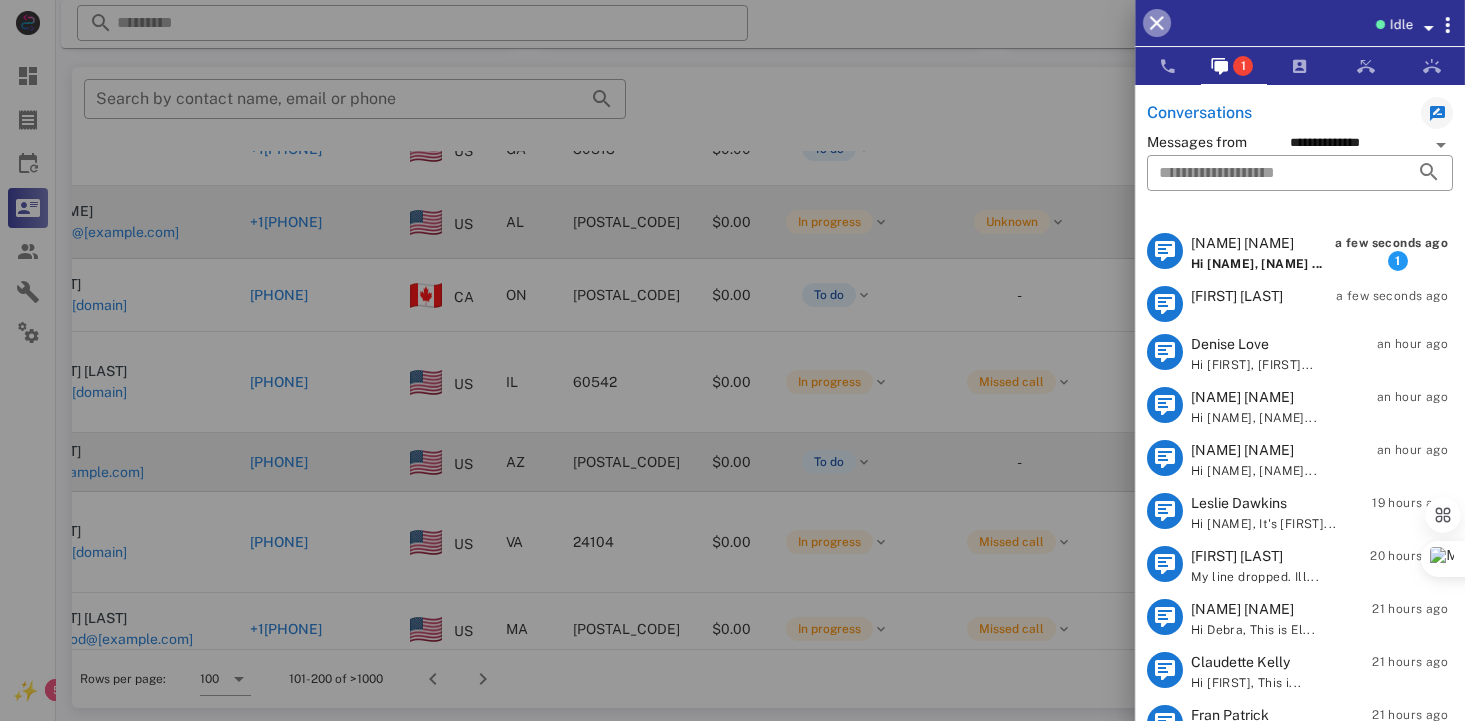 click at bounding box center (1157, 23) 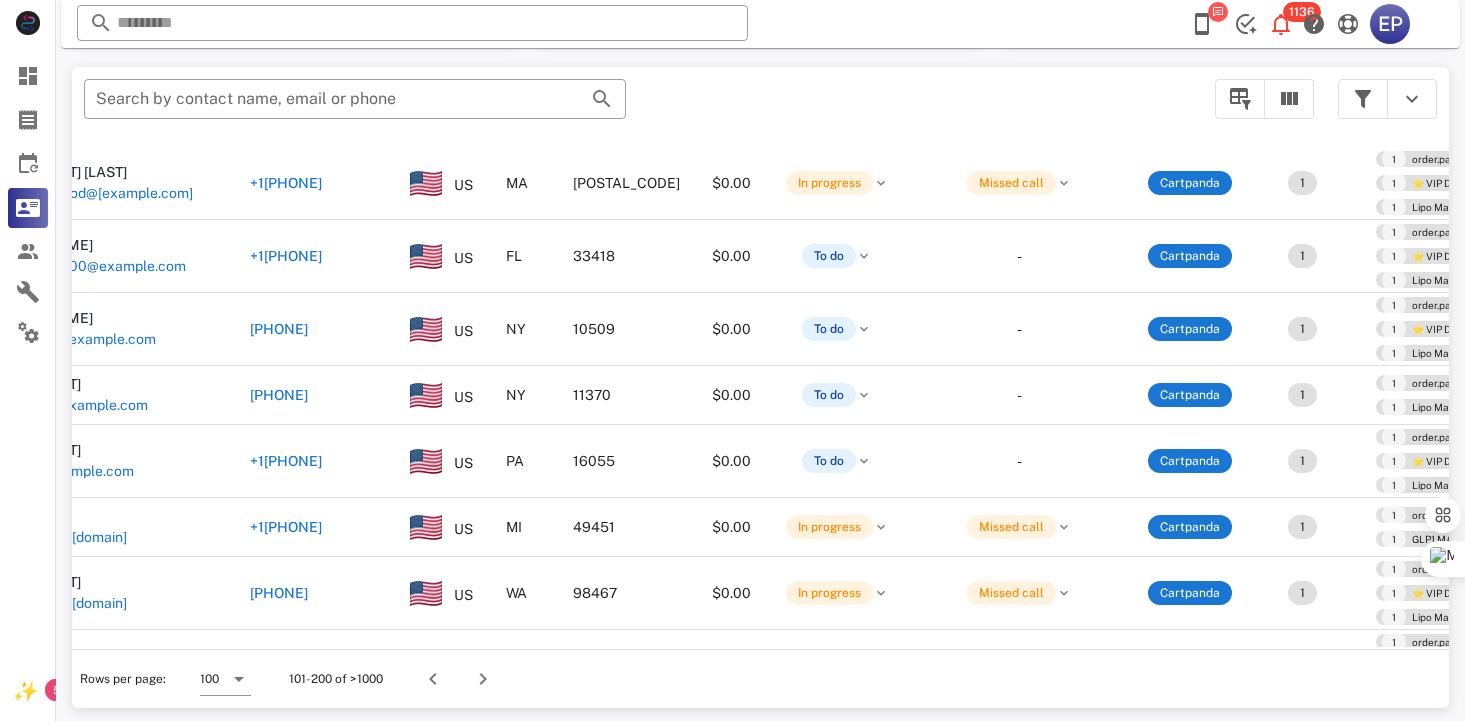 scroll, scrollTop: 1600, scrollLeft: 100, axis: both 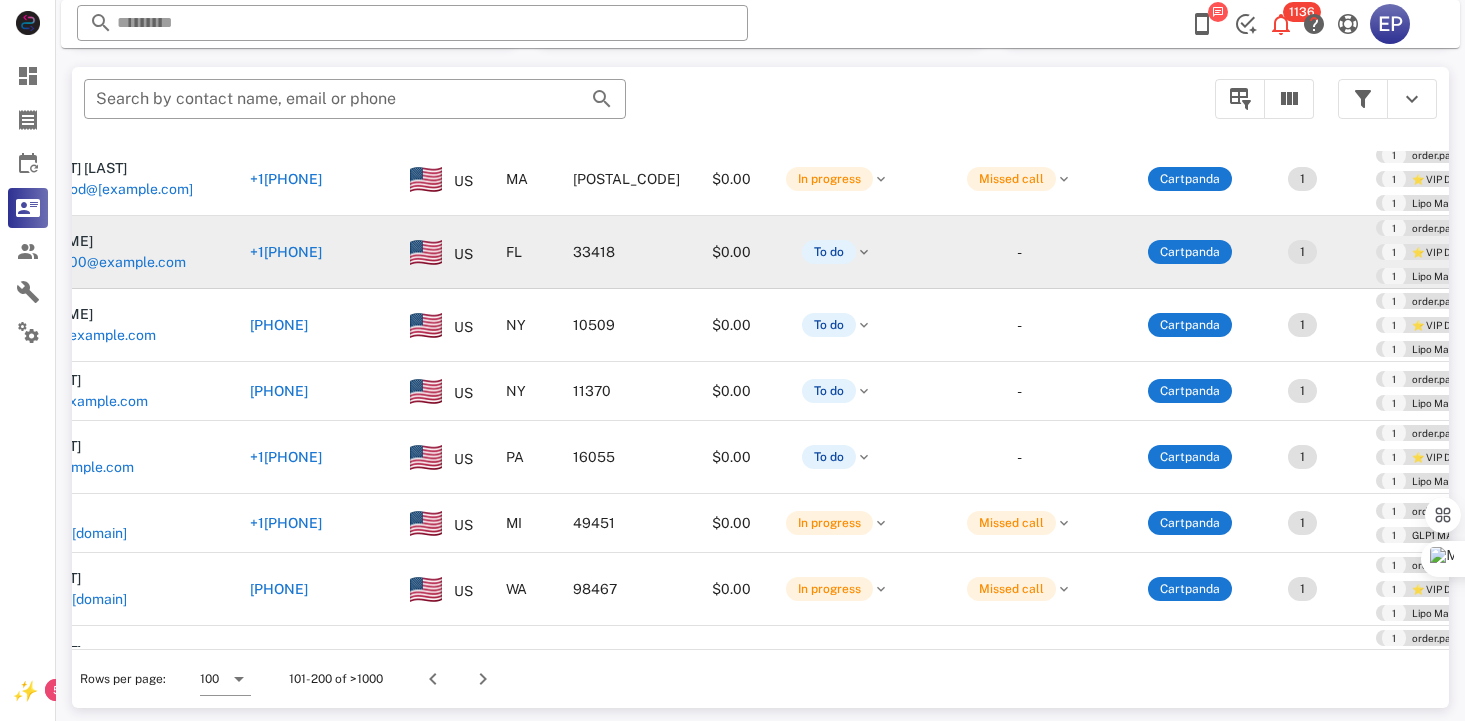 click on "[PHONE]" at bounding box center [286, 252] 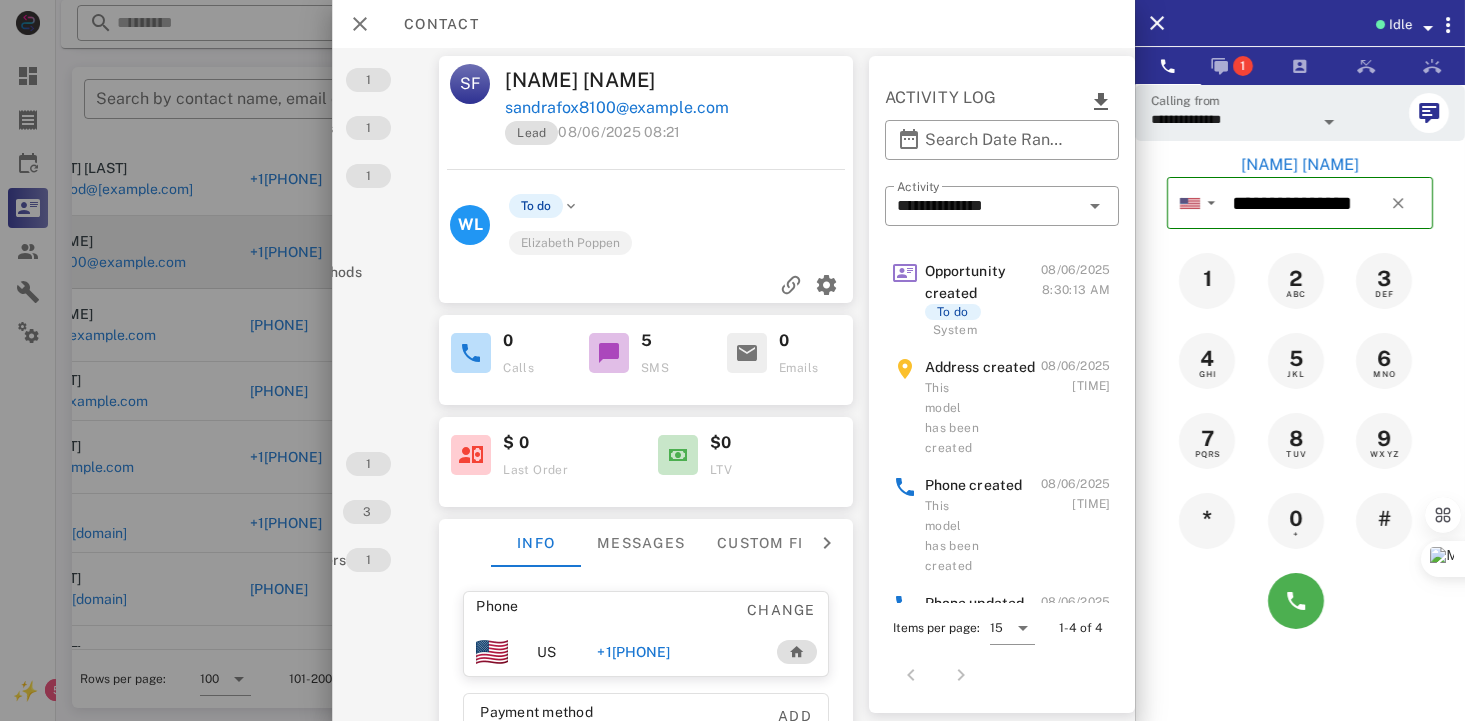 scroll, scrollTop: 0, scrollLeft: 0, axis: both 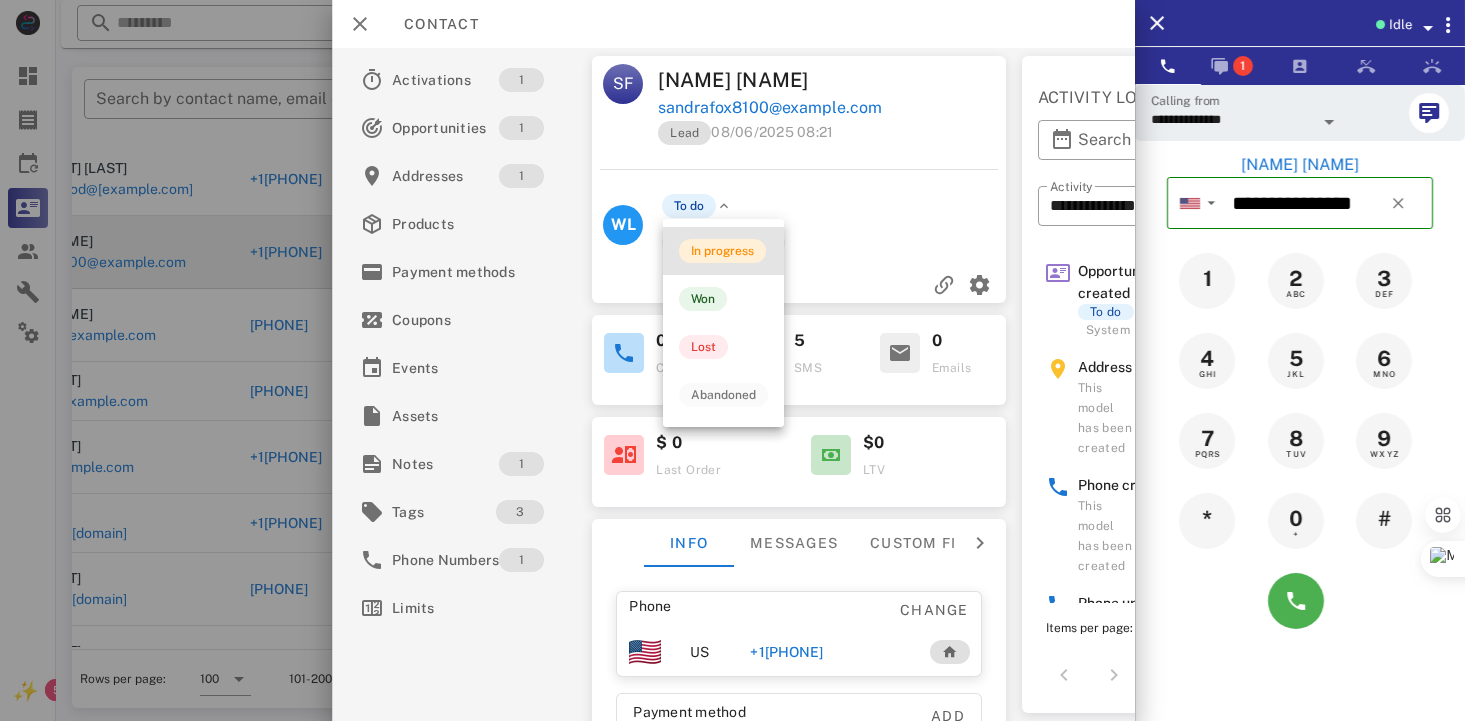 click on "In progress" at bounding box center (722, 251) 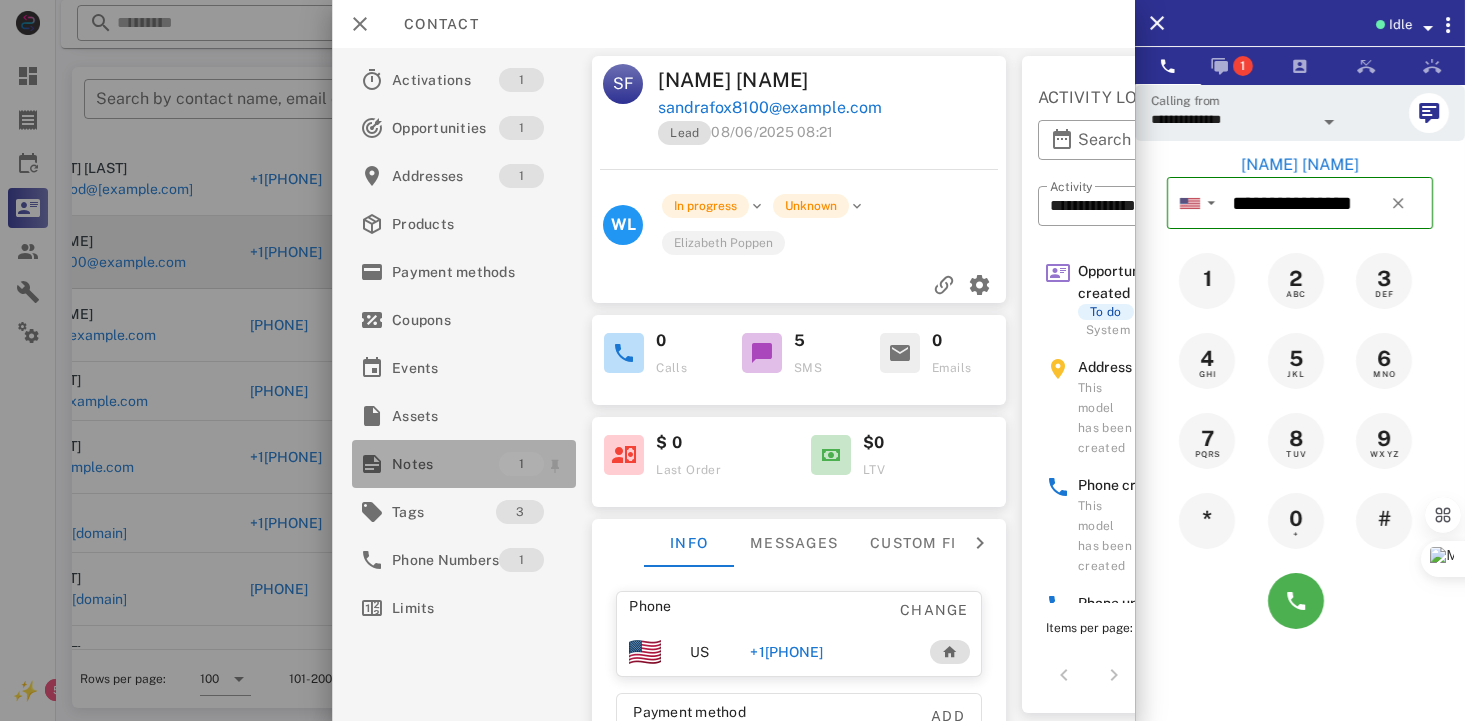click on "Notes" at bounding box center (445, 464) 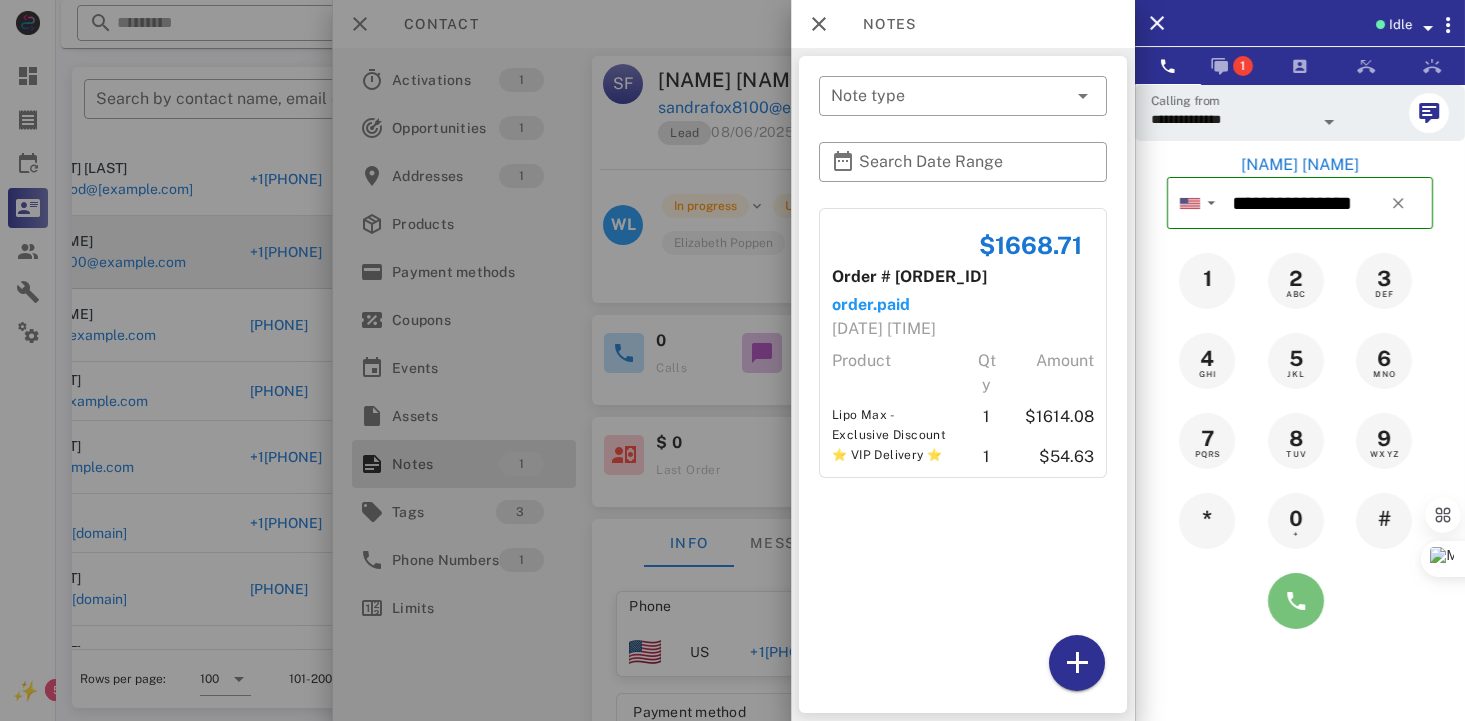 click at bounding box center [1296, 601] 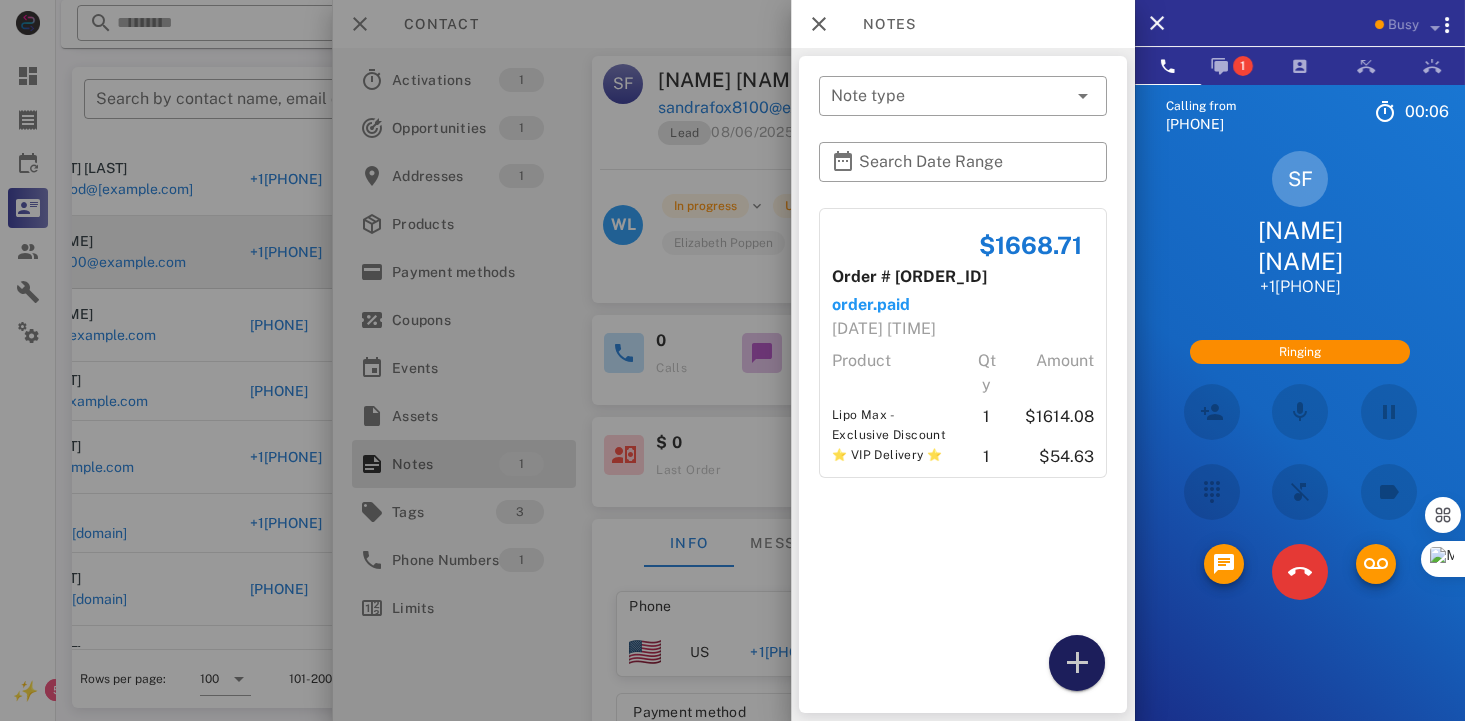 click at bounding box center (1077, 663) 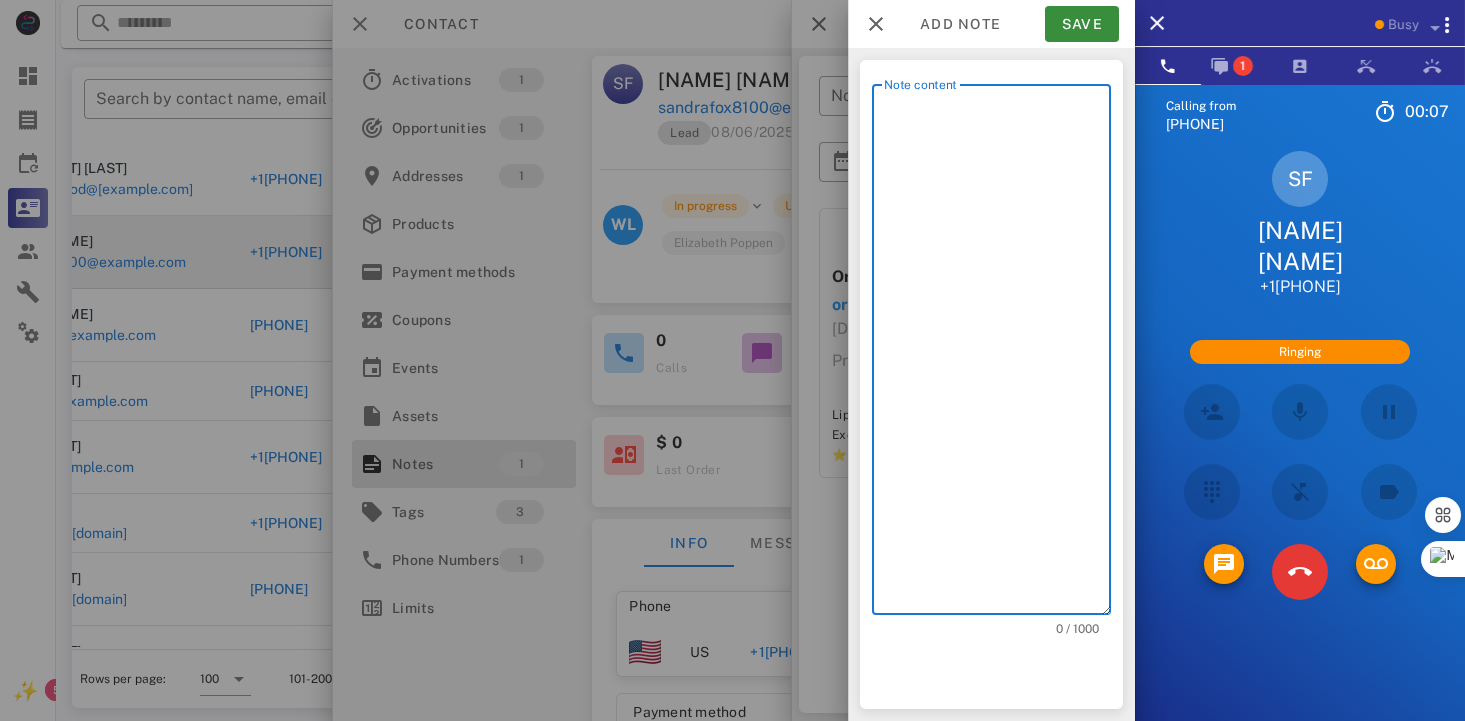 click on "Note content" at bounding box center (997, 354) 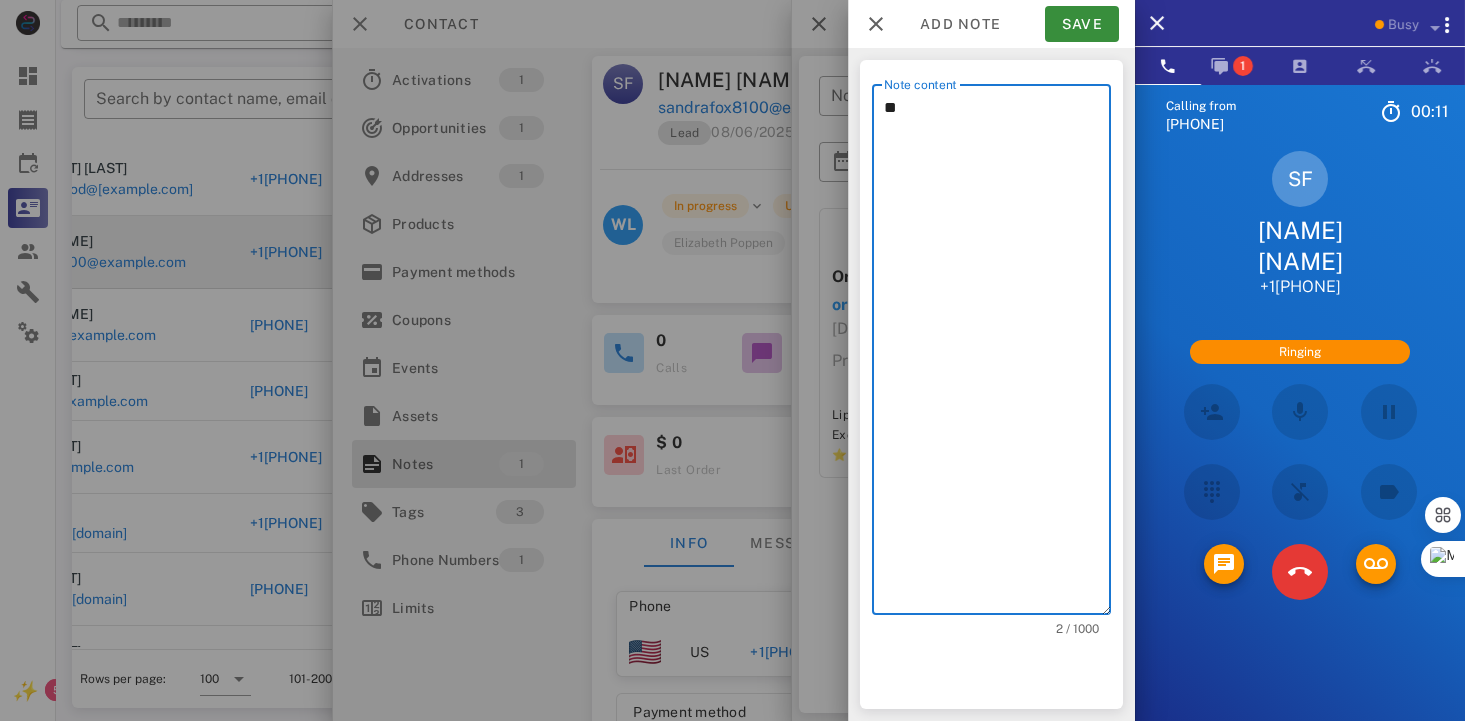type on "*" 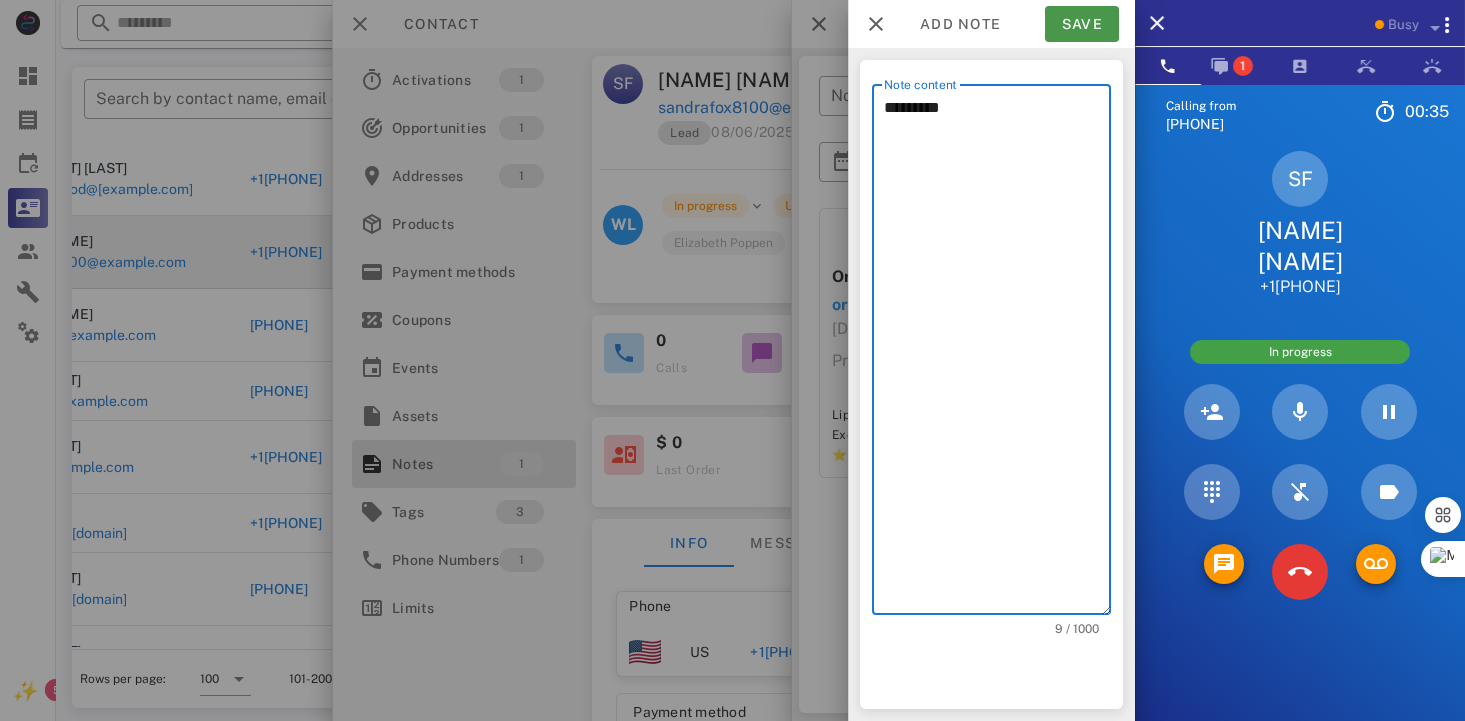type on "*********" 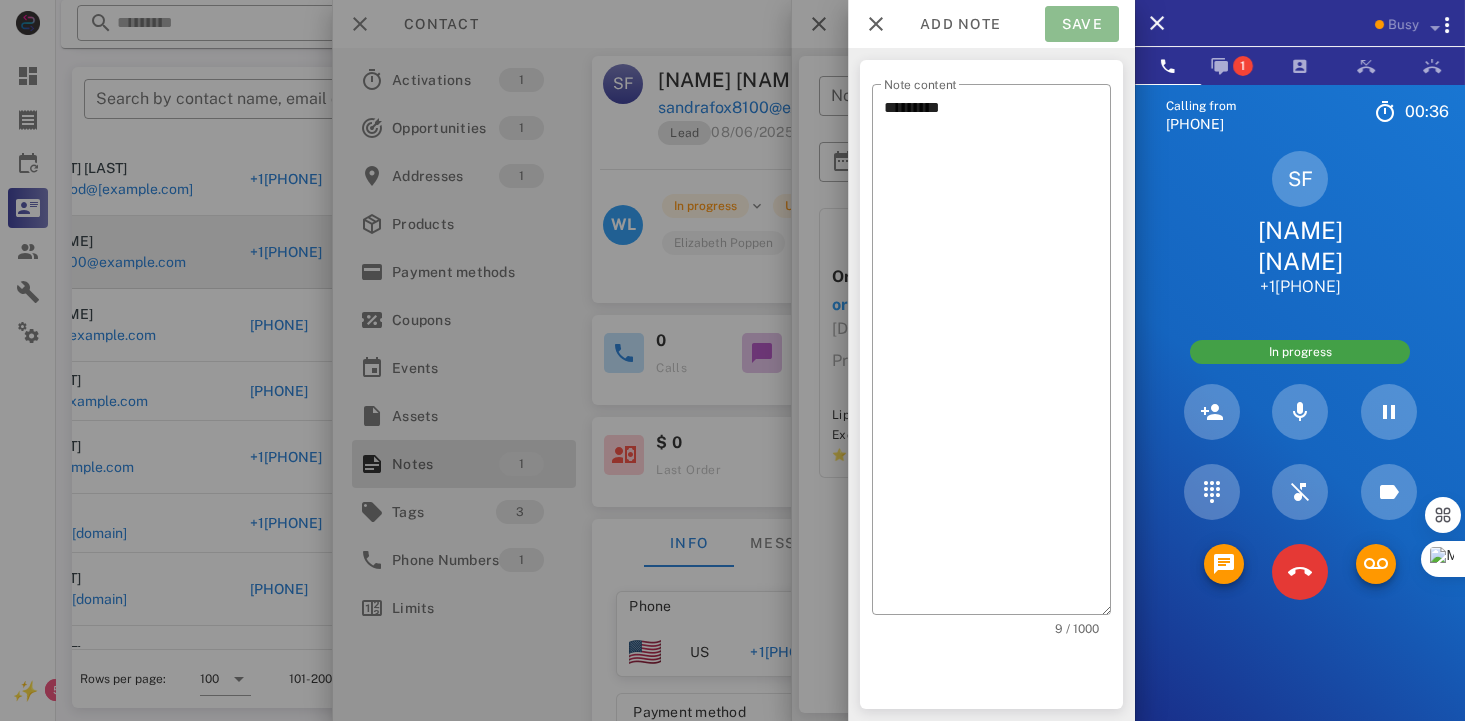 click on "Save" at bounding box center [1082, 24] 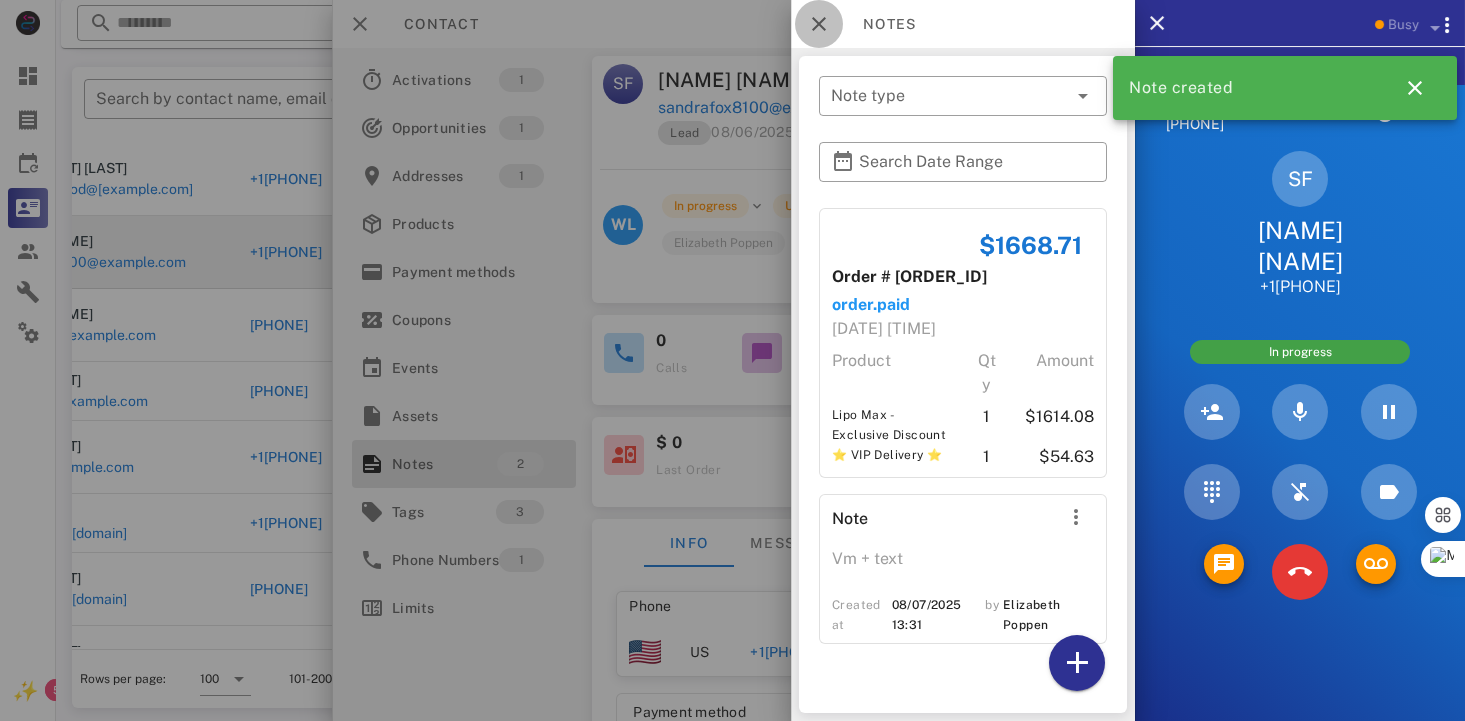 click at bounding box center (819, 24) 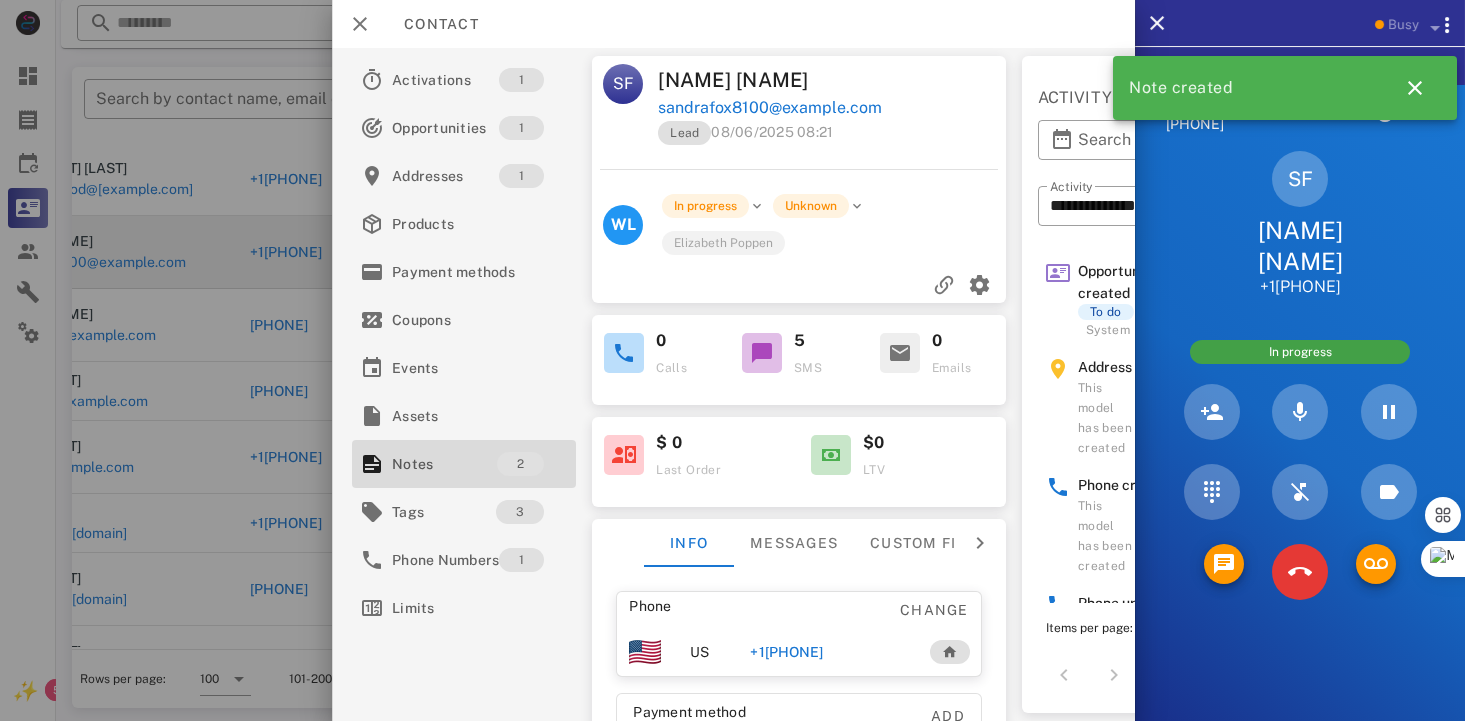 click on "Contact" at bounding box center (733, 24) 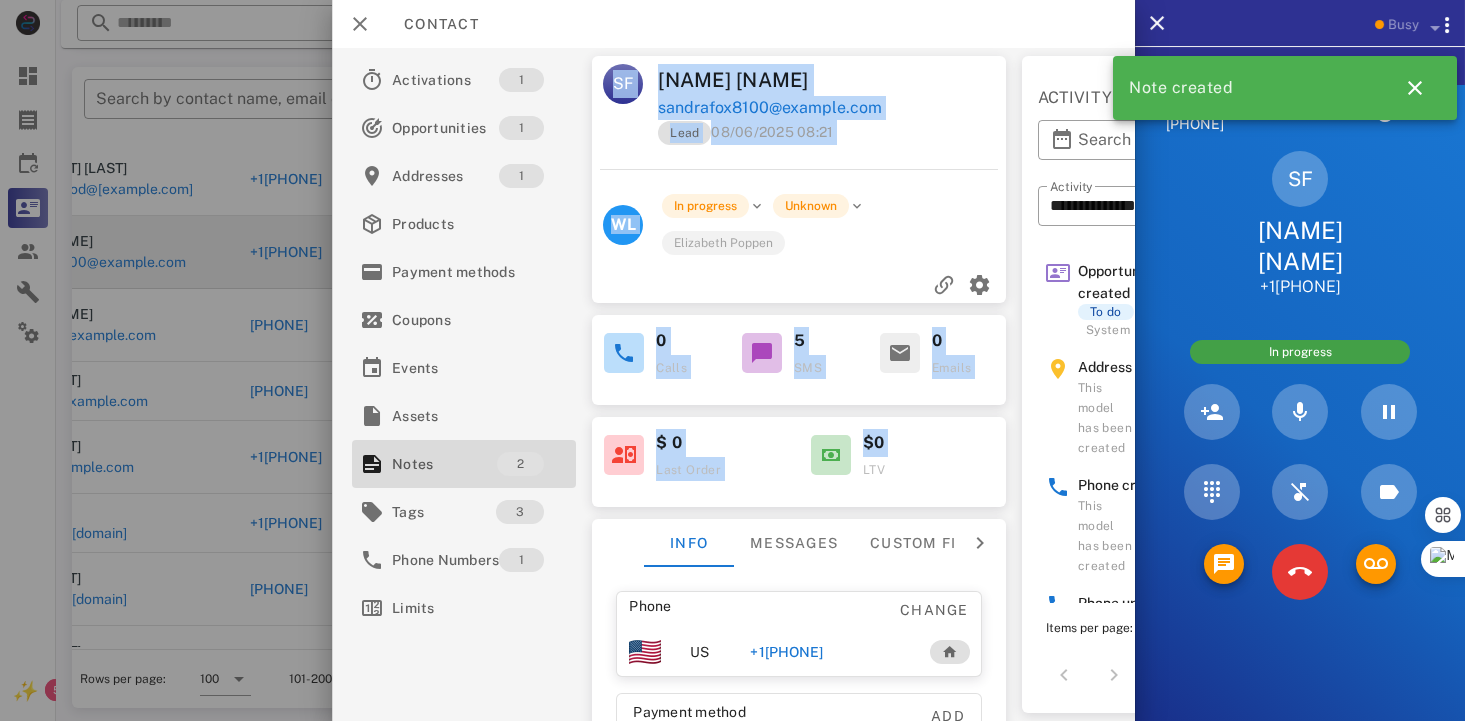 drag, startPoint x: 816, startPoint y: 25, endPoint x: 980, endPoint y: 517, distance: 518.6135 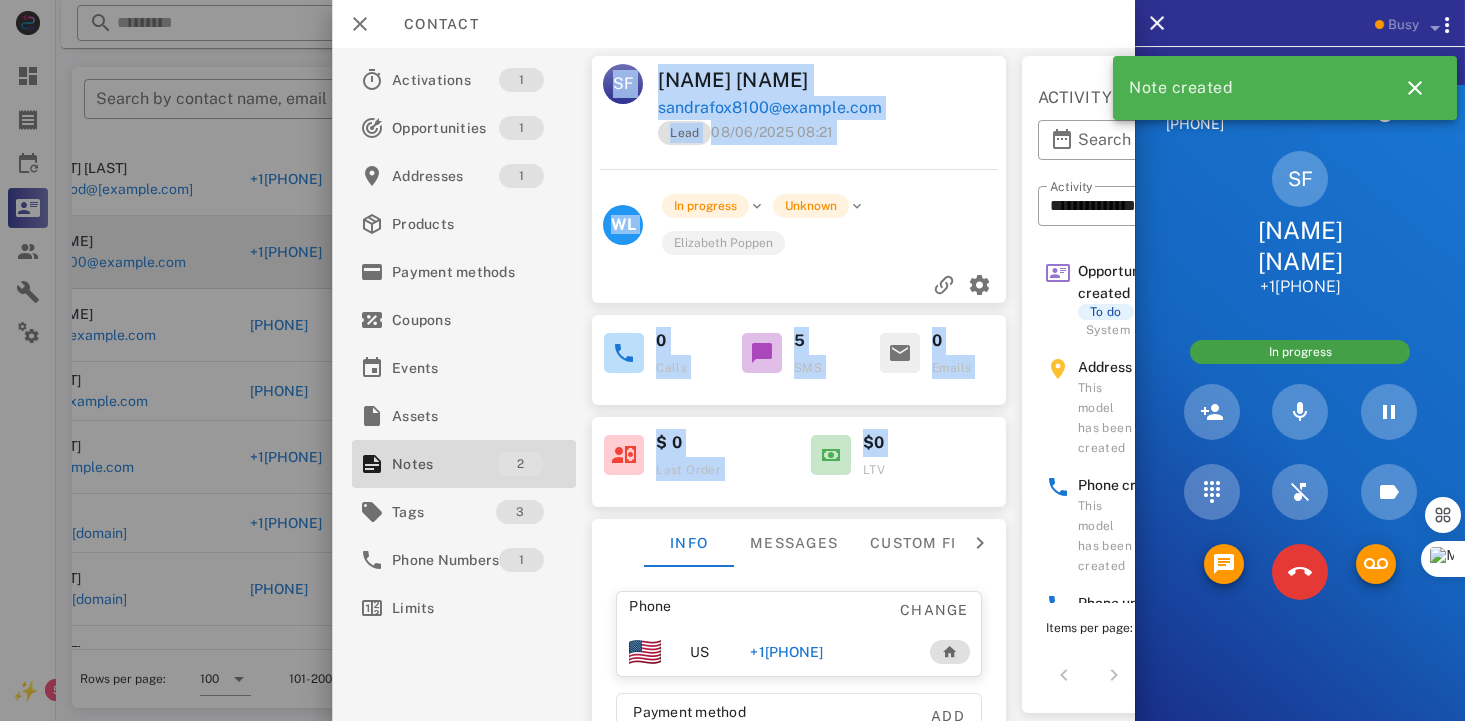 click on "**********" at bounding box center (733, 360) 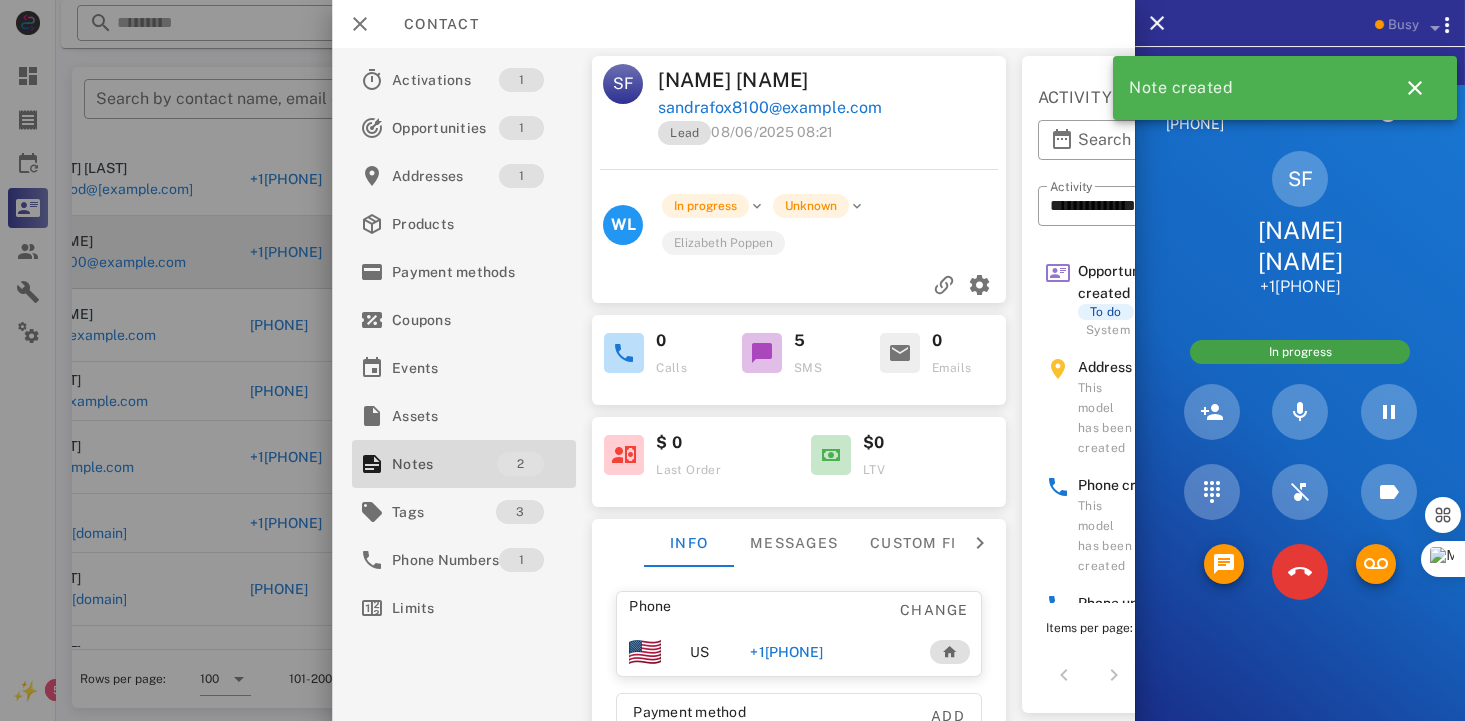 click on "SF Sandra fox  sandrafox8100@gmail.com   Lead   08/06/2025 08:21  WL  In progress   Unknown   Elizabeth Poppen  0 Calls 5 SMS 0 Emails $ 0 Last Order $0 LTV  Info   Messages   Custom fields   Phone   Change   US   +15612549486   Payment method   Add  Gateway  Card number  ---- ---- ---- ----  Expires  -- / --  Address   Change   394 Isle Court .
Palm Beach Gardens, FL, 33418.
US" at bounding box center (799, 384) 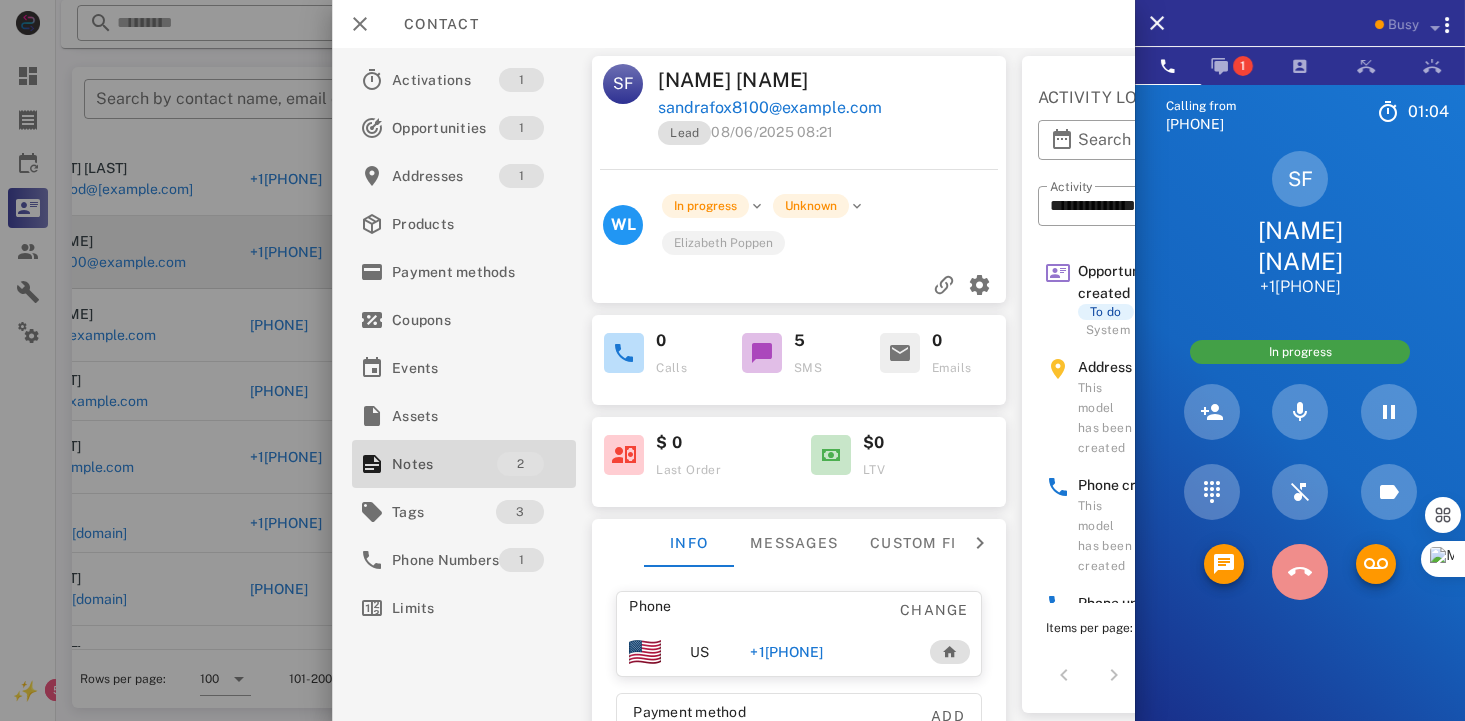 click at bounding box center (1300, 572) 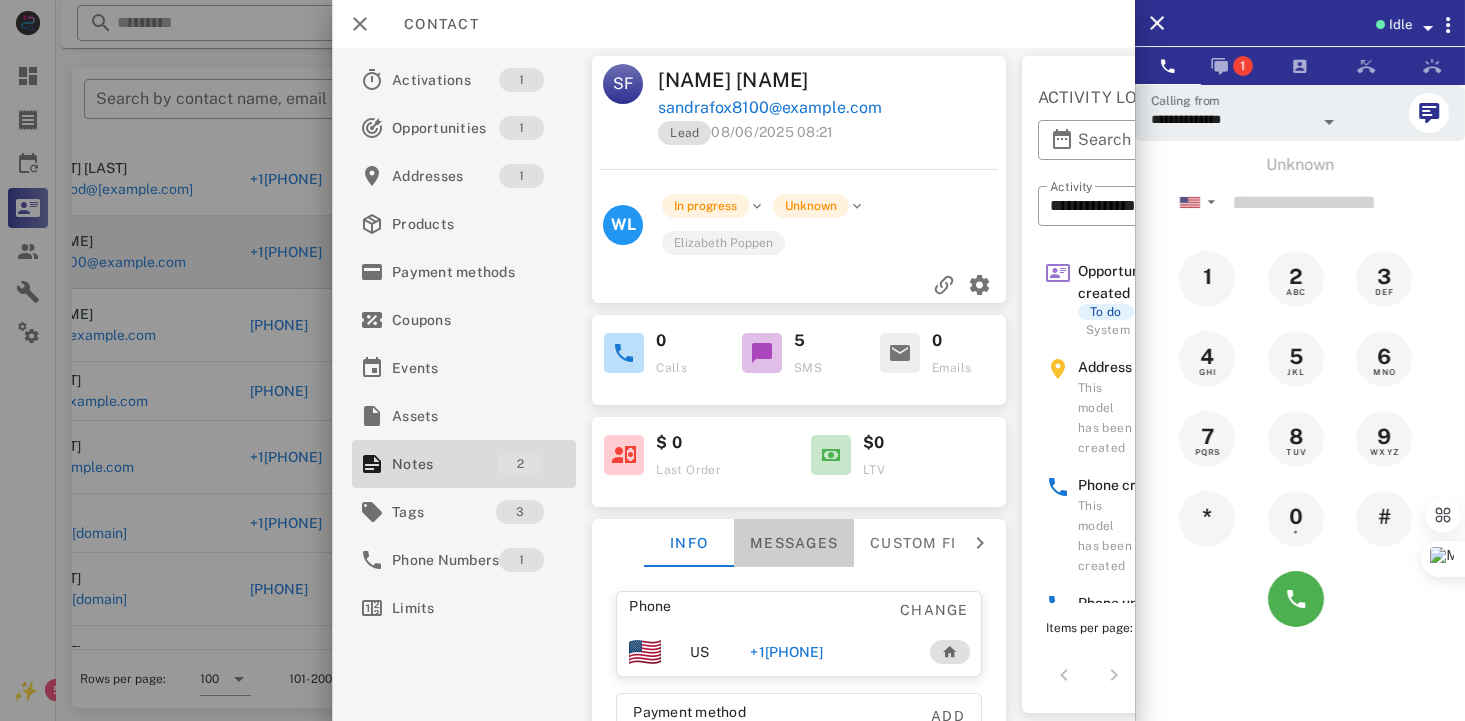 click on "Messages" at bounding box center [794, 543] 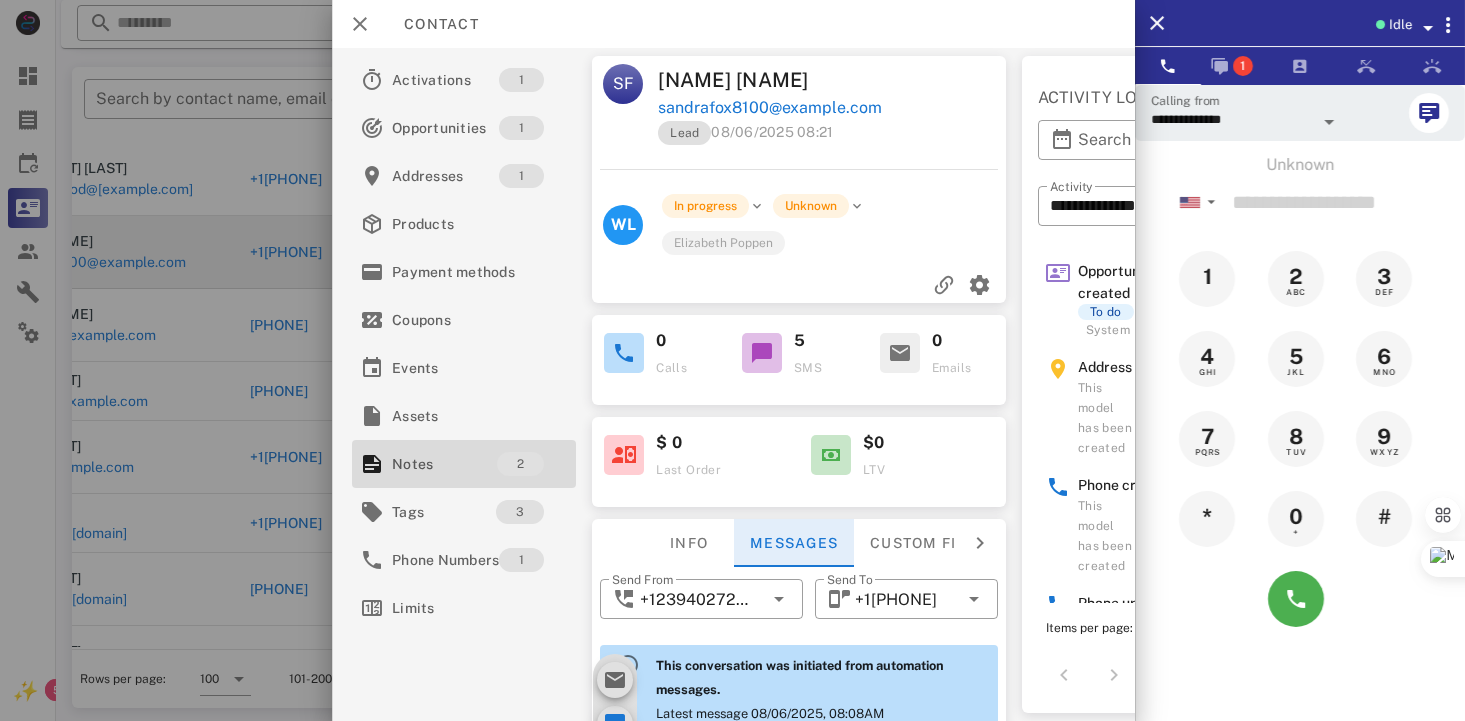 scroll, scrollTop: 671, scrollLeft: 0, axis: vertical 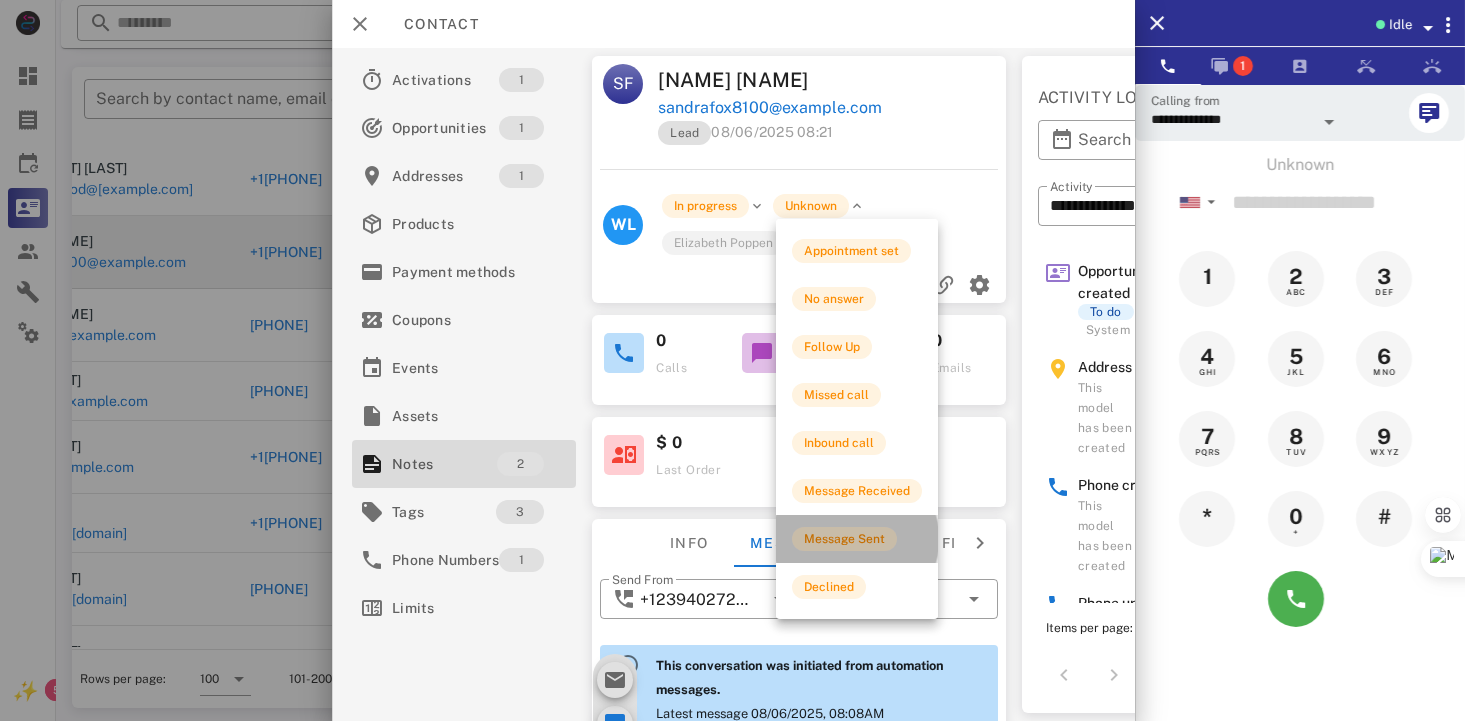 click on "Message Sent" at bounding box center [844, 539] 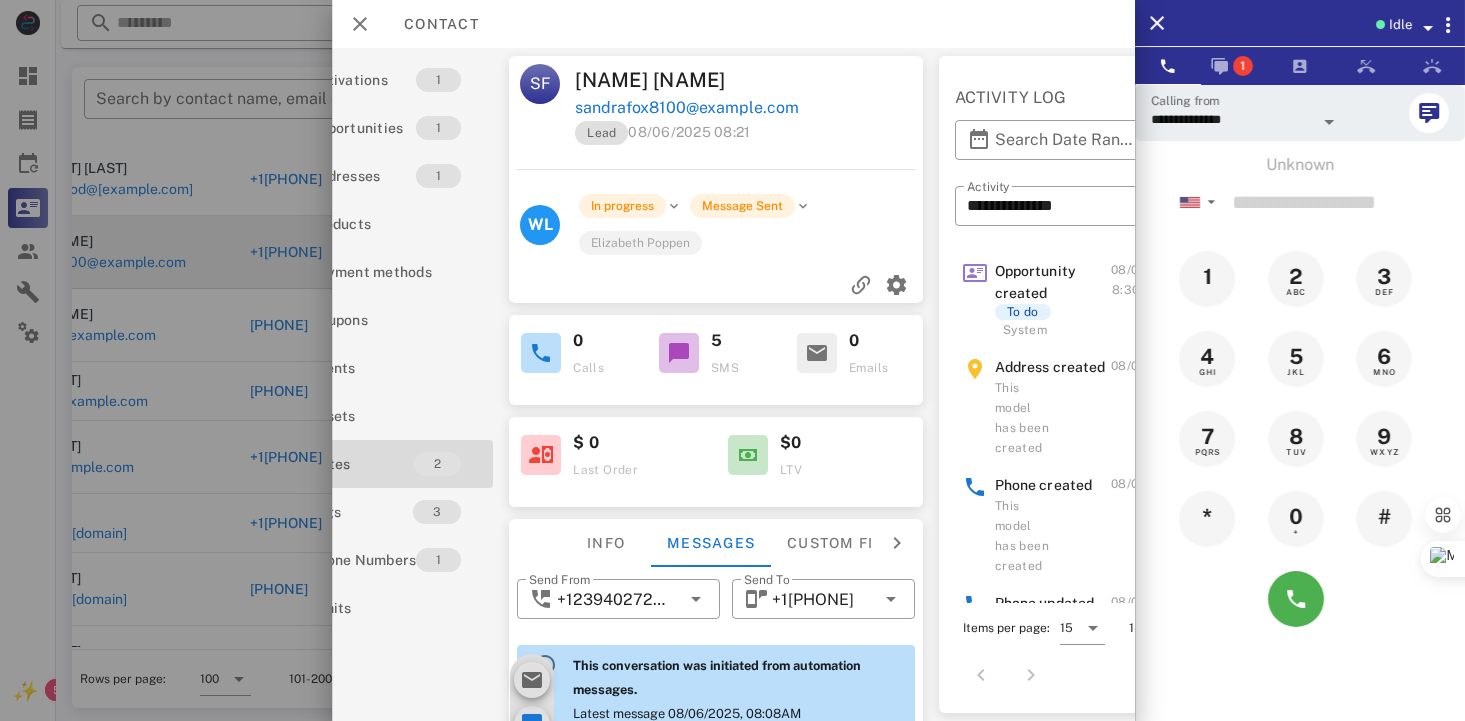 scroll, scrollTop: 0, scrollLeft: 0, axis: both 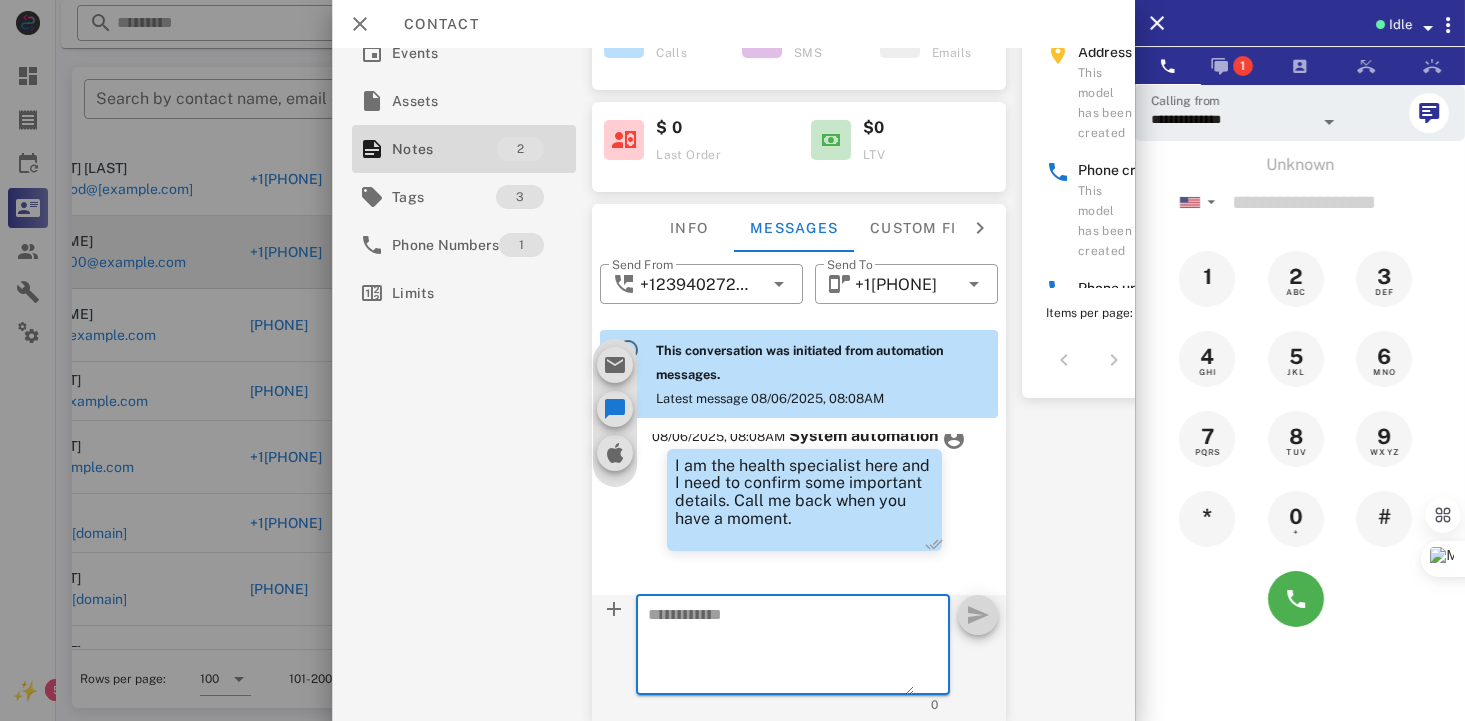 click at bounding box center (781, 648) 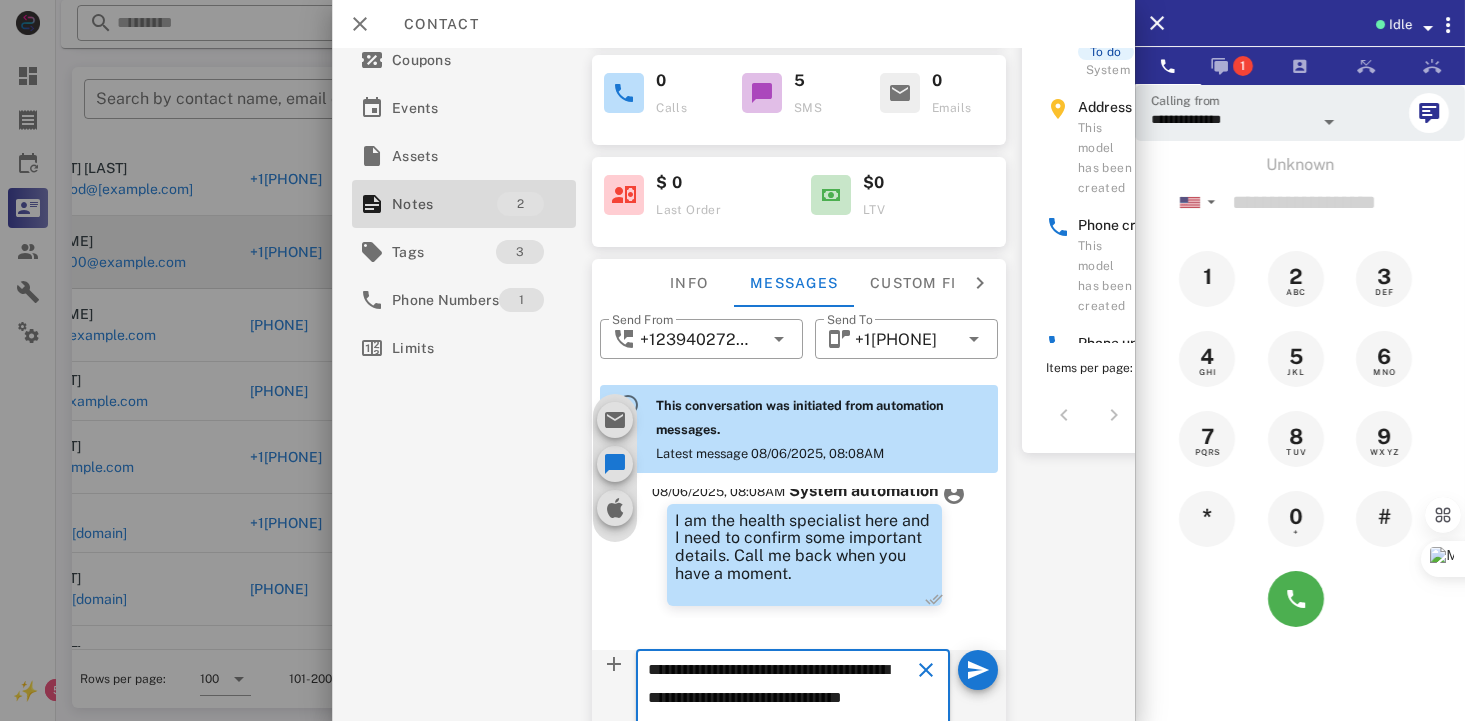 scroll, scrollTop: 287, scrollLeft: 0, axis: vertical 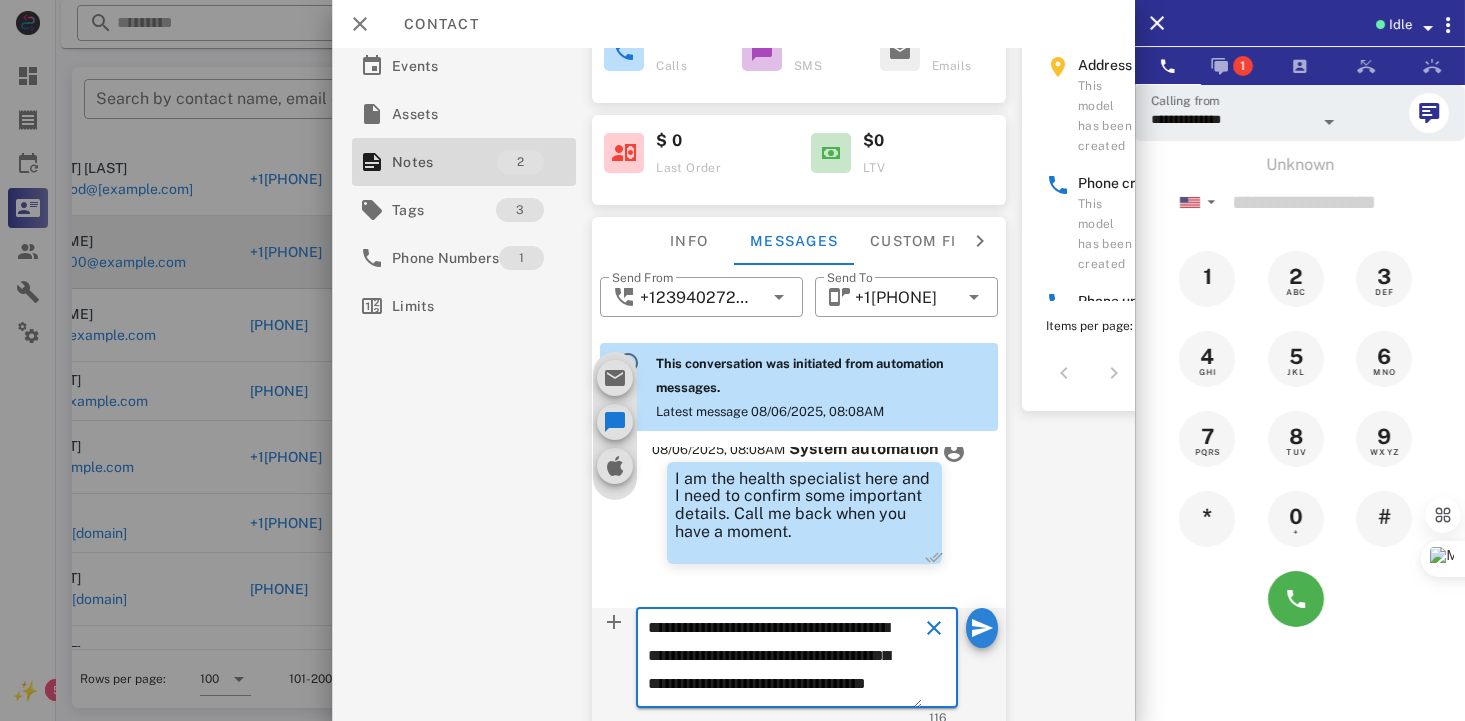 type on "**********" 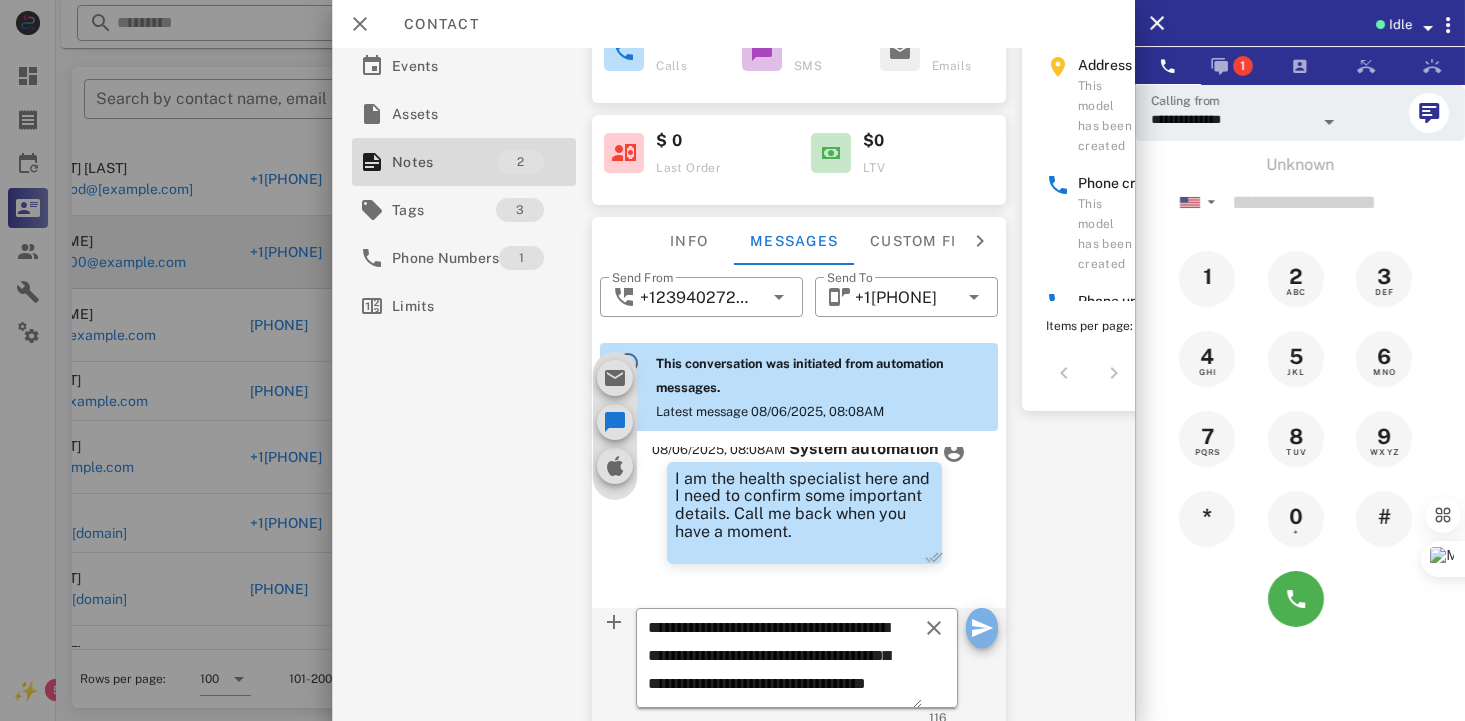click at bounding box center (982, 628) 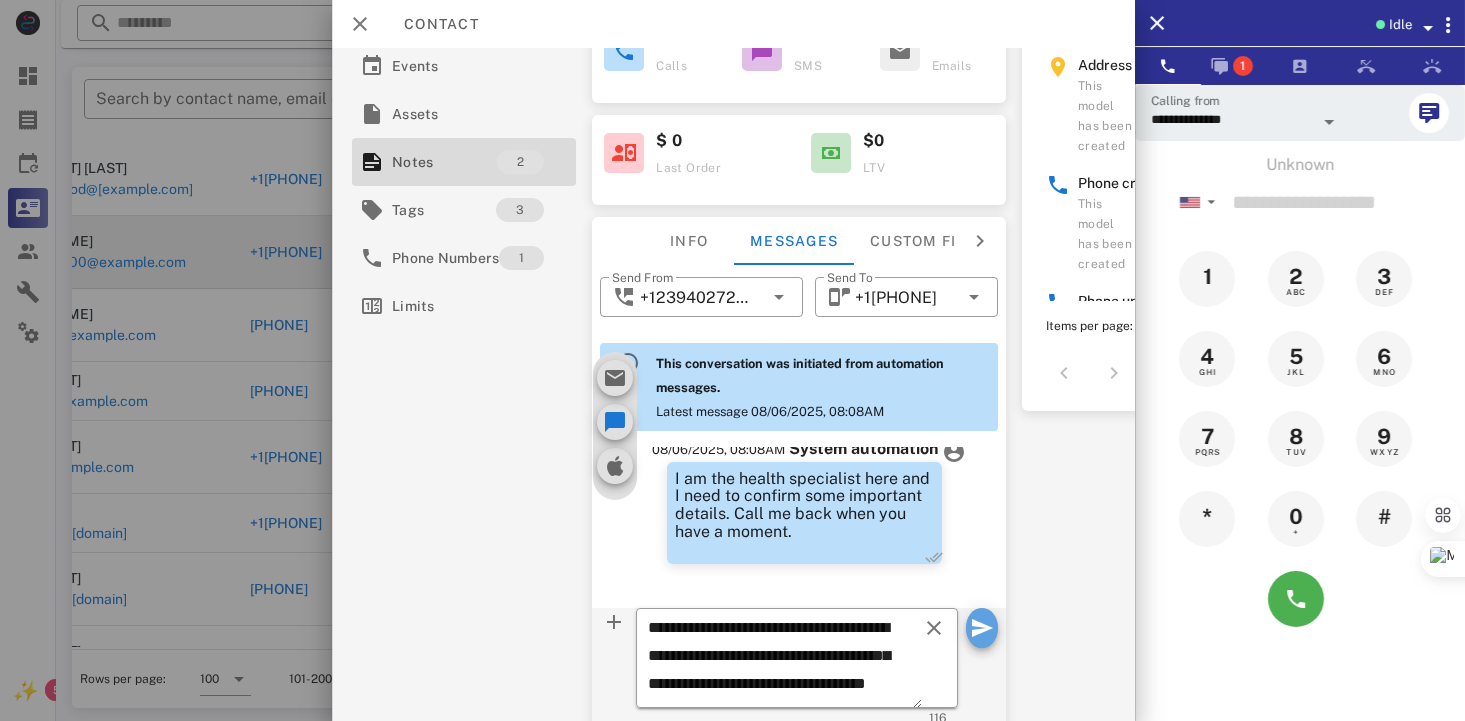 type 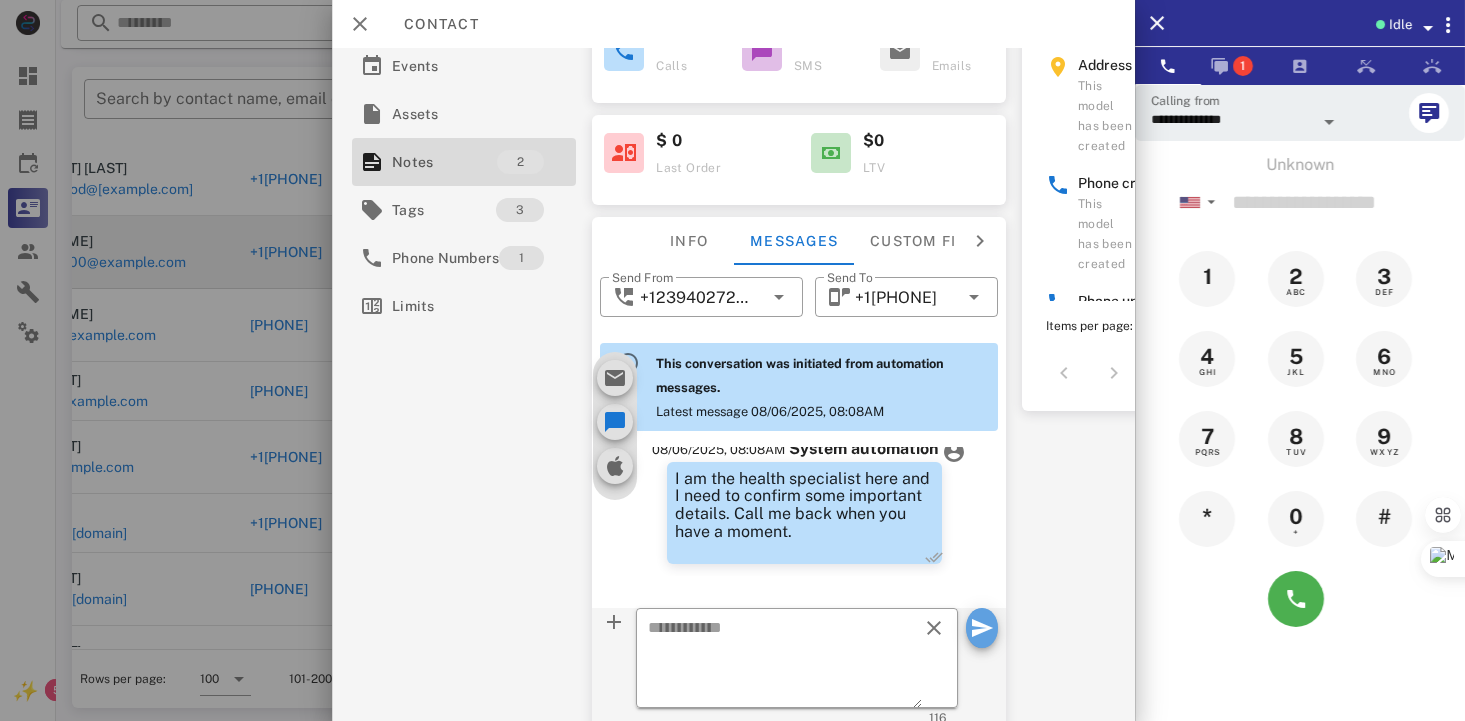 scroll, scrollTop: 0, scrollLeft: 0, axis: both 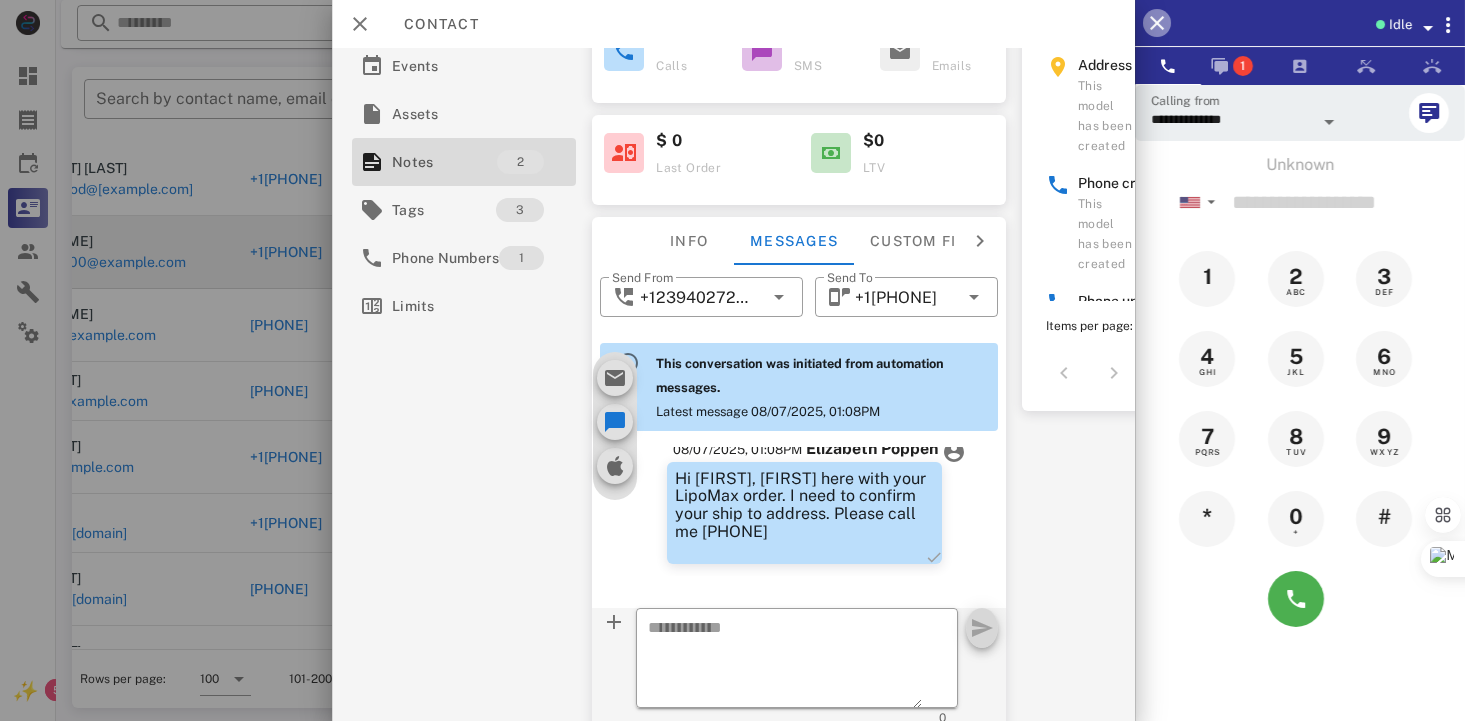click at bounding box center [1157, 23] 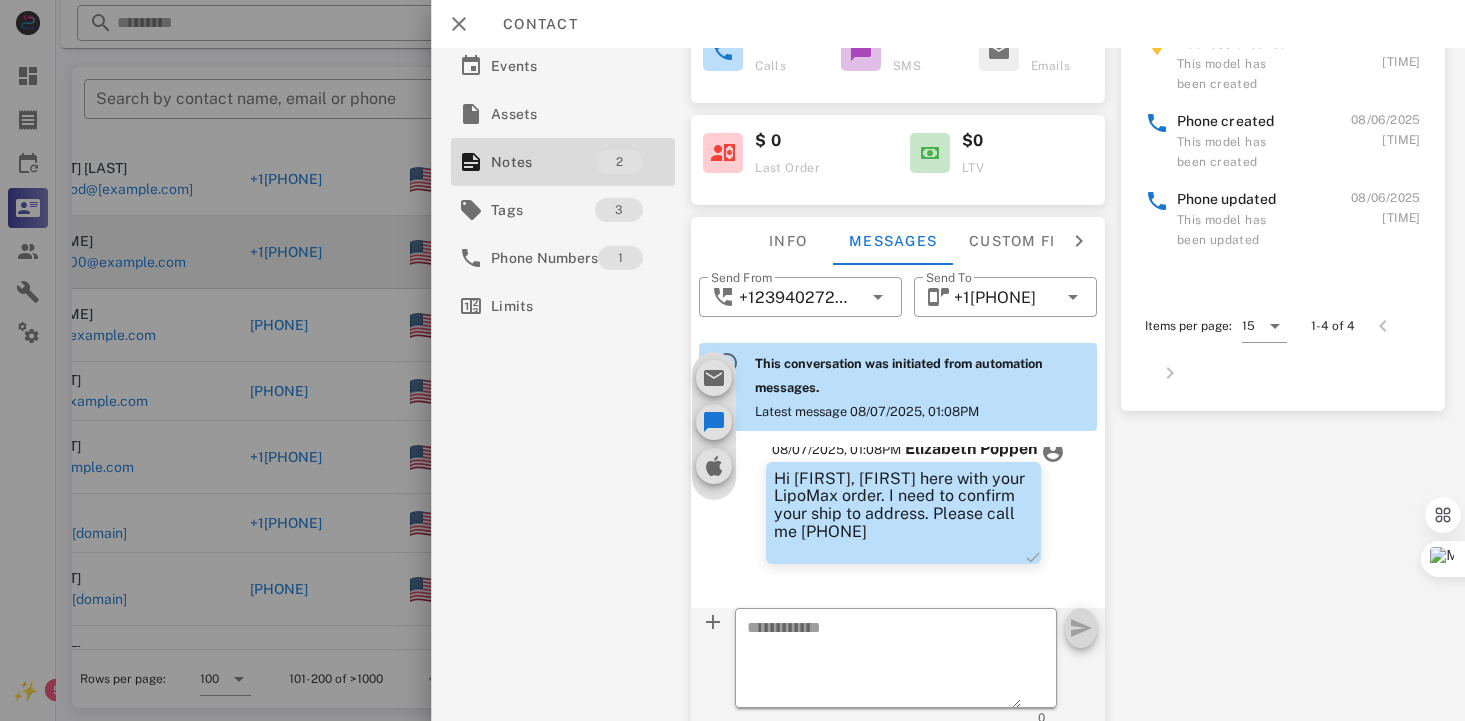 scroll, scrollTop: 0, scrollLeft: 0, axis: both 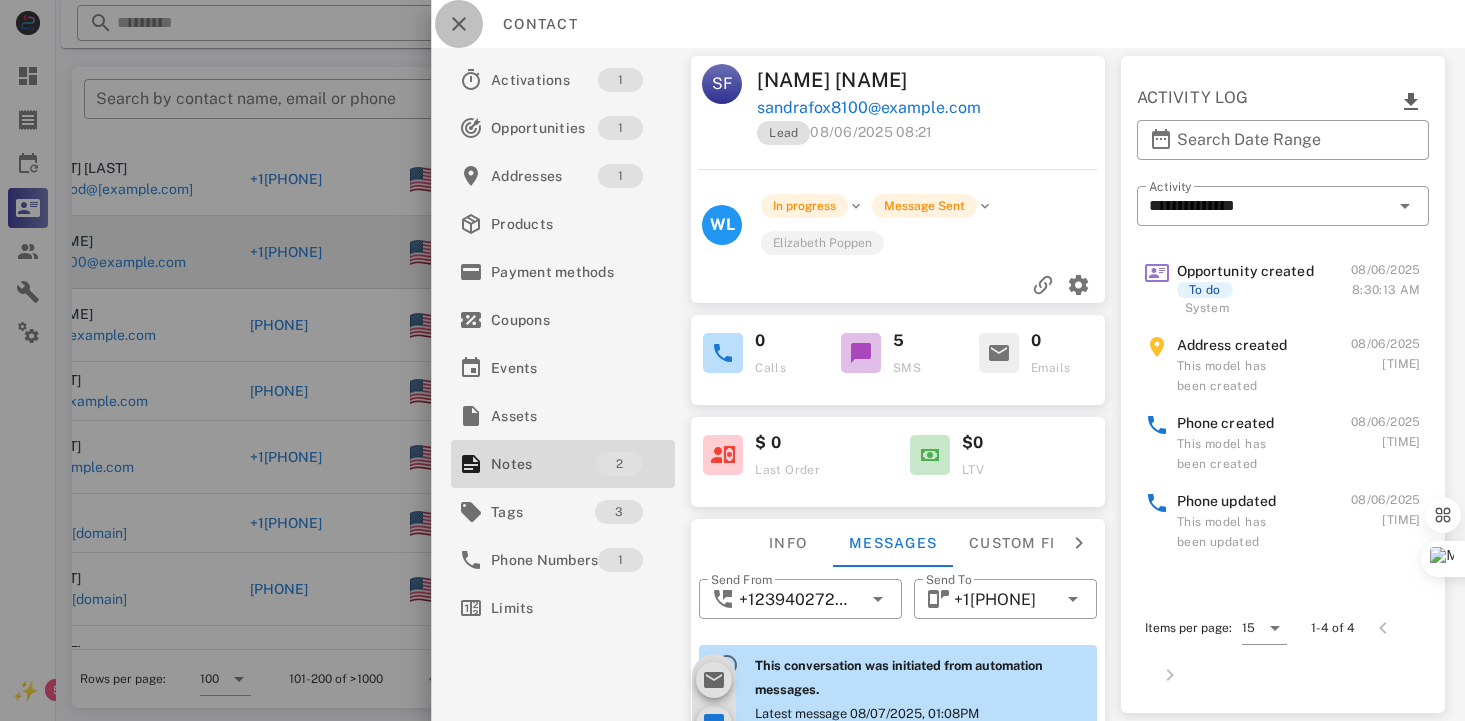 click at bounding box center (459, 24) 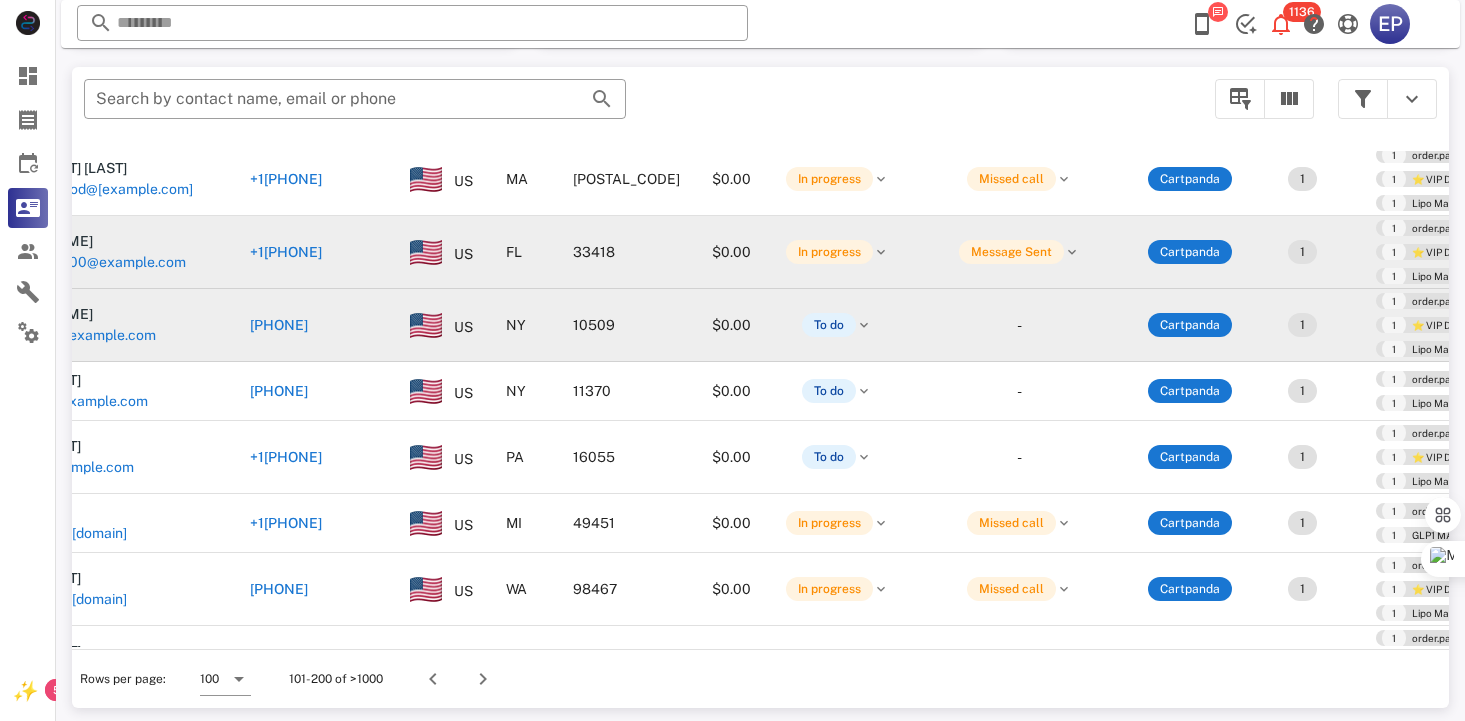 click on "[PHONE]" at bounding box center [279, 325] 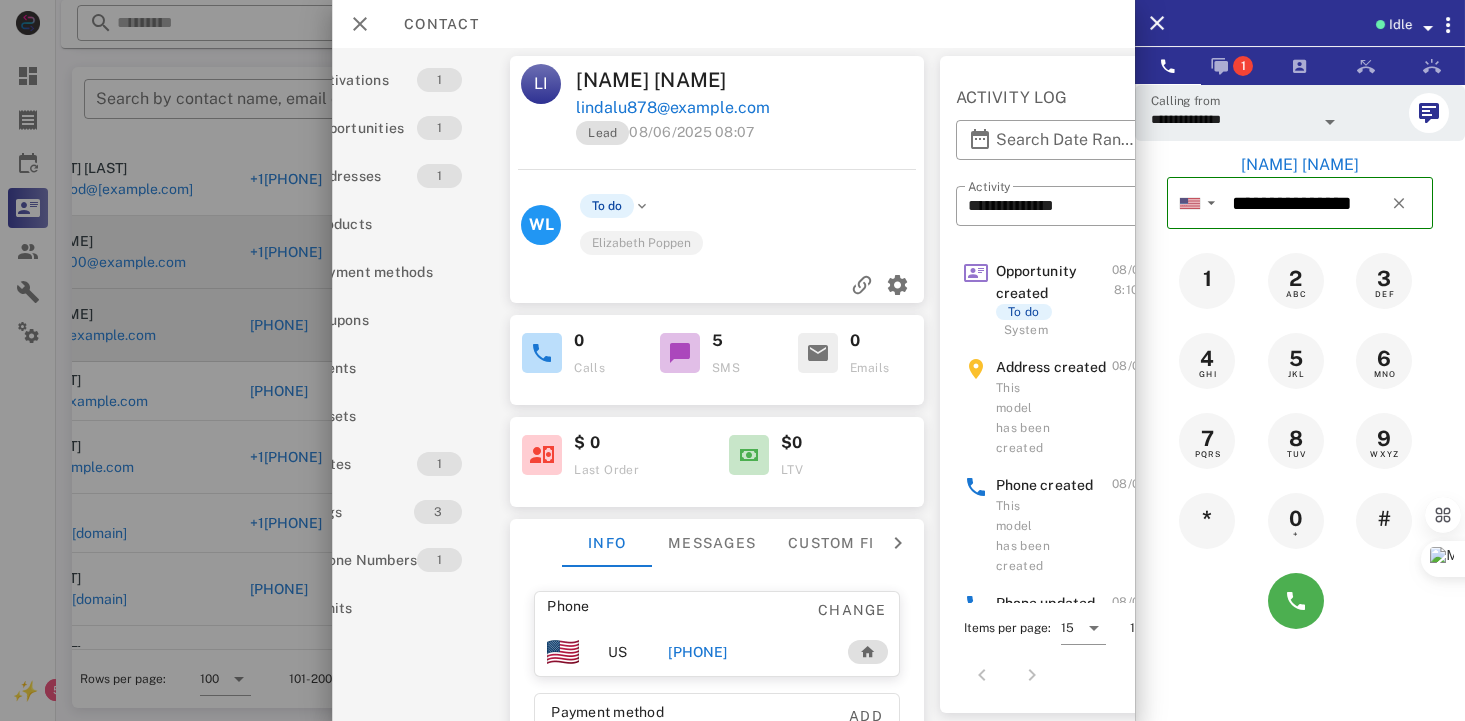 scroll, scrollTop: 0, scrollLeft: 100, axis: horizontal 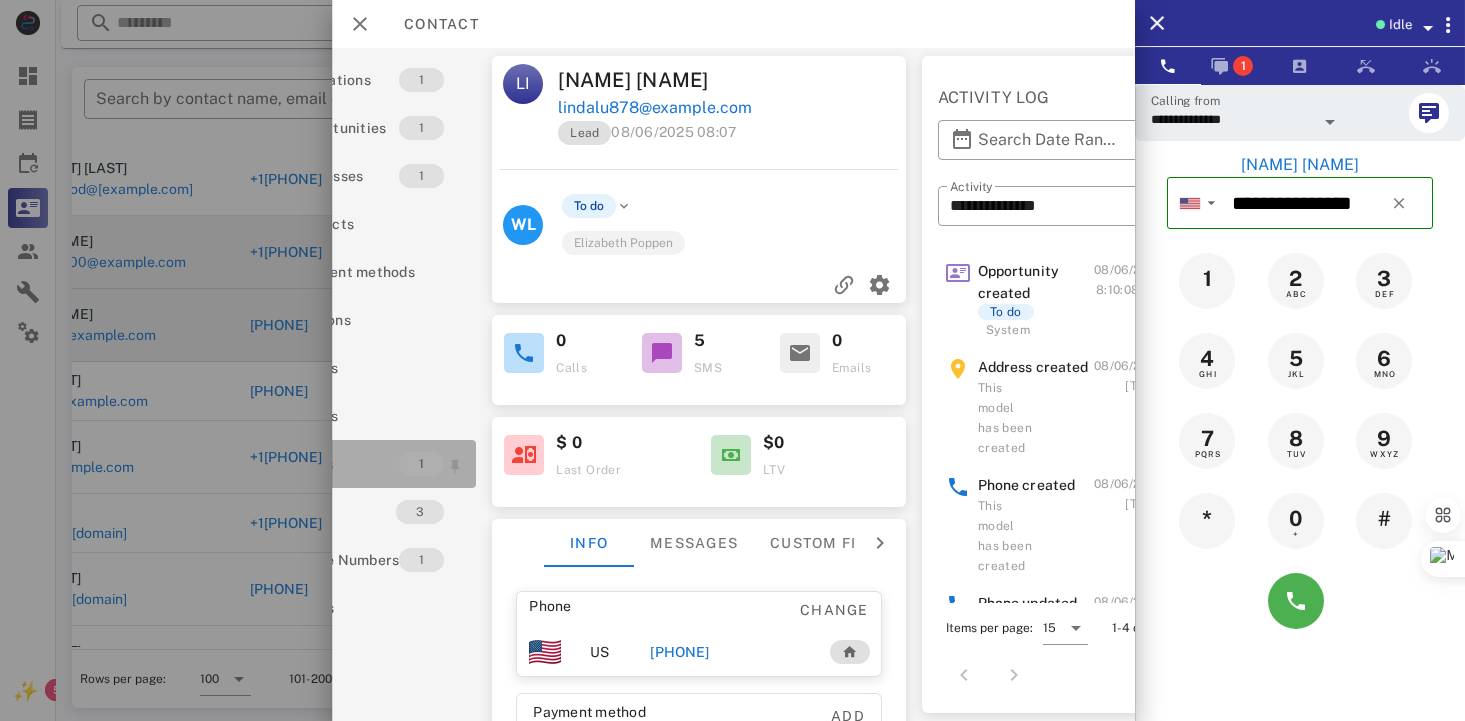 click on "Notes" at bounding box center (345, 464) 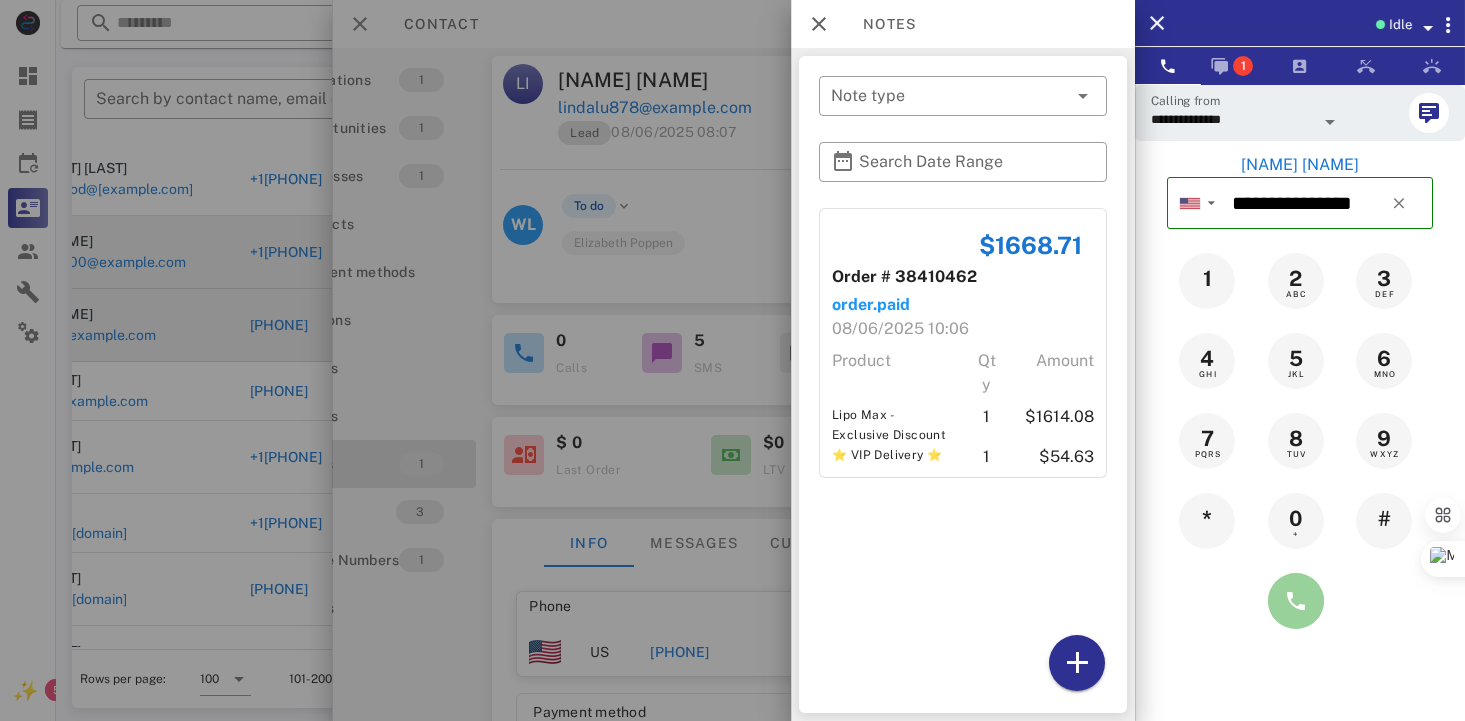 click at bounding box center [1296, 601] 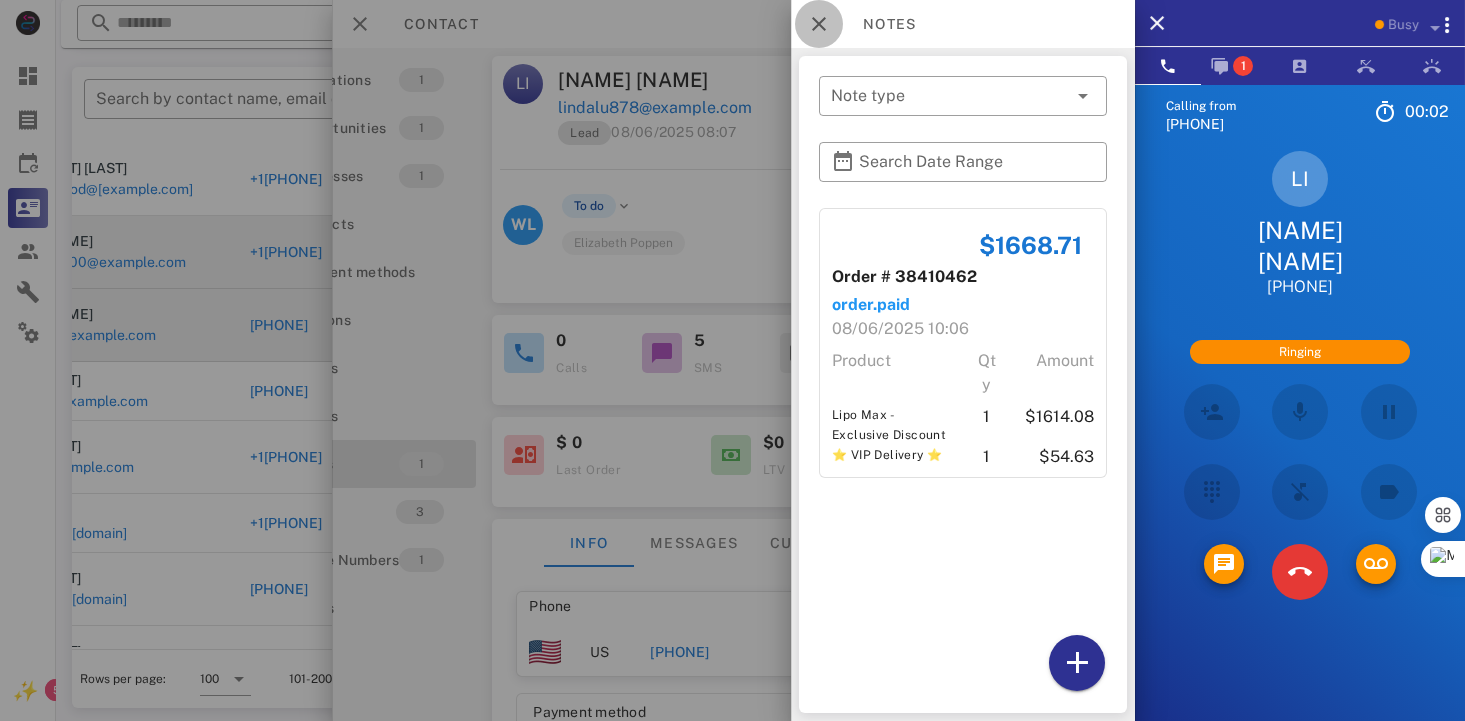click at bounding box center [819, 24] 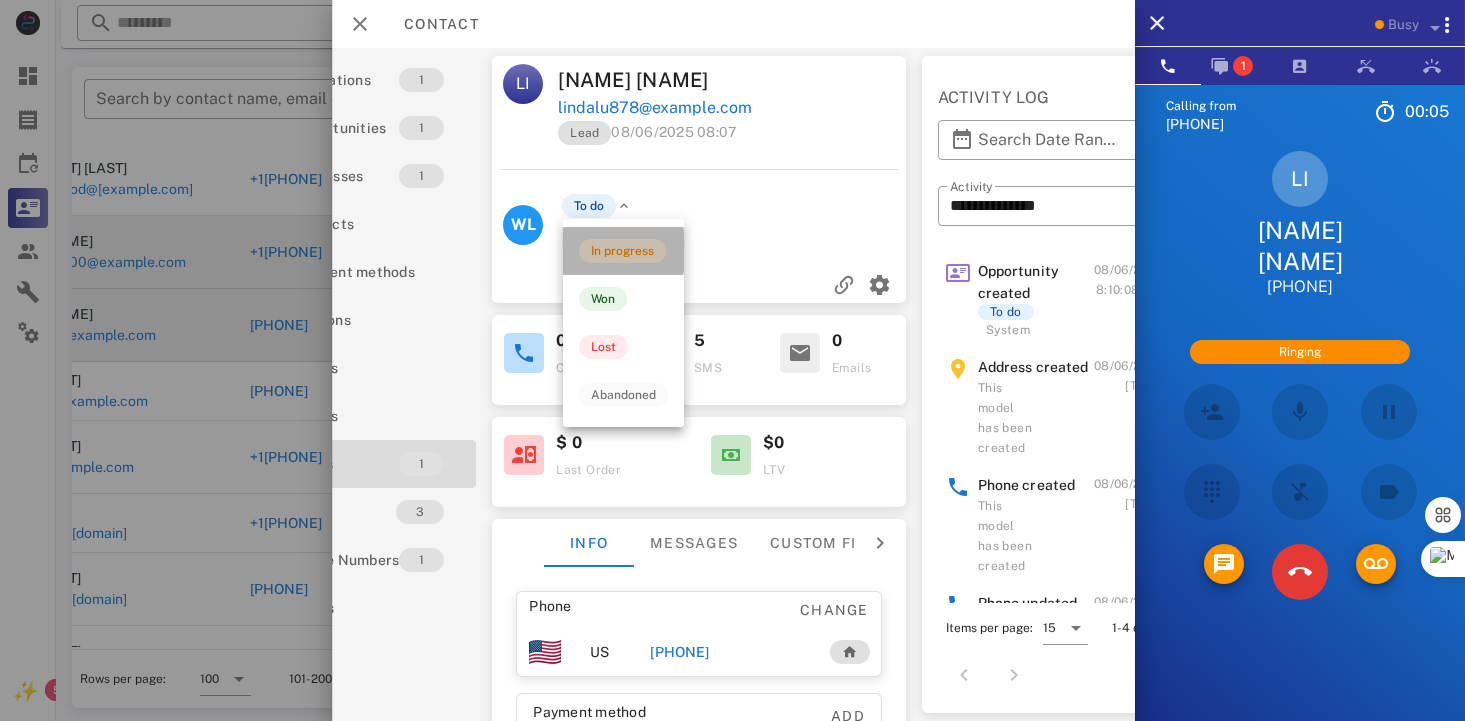 click on "In progress" at bounding box center [623, 251] 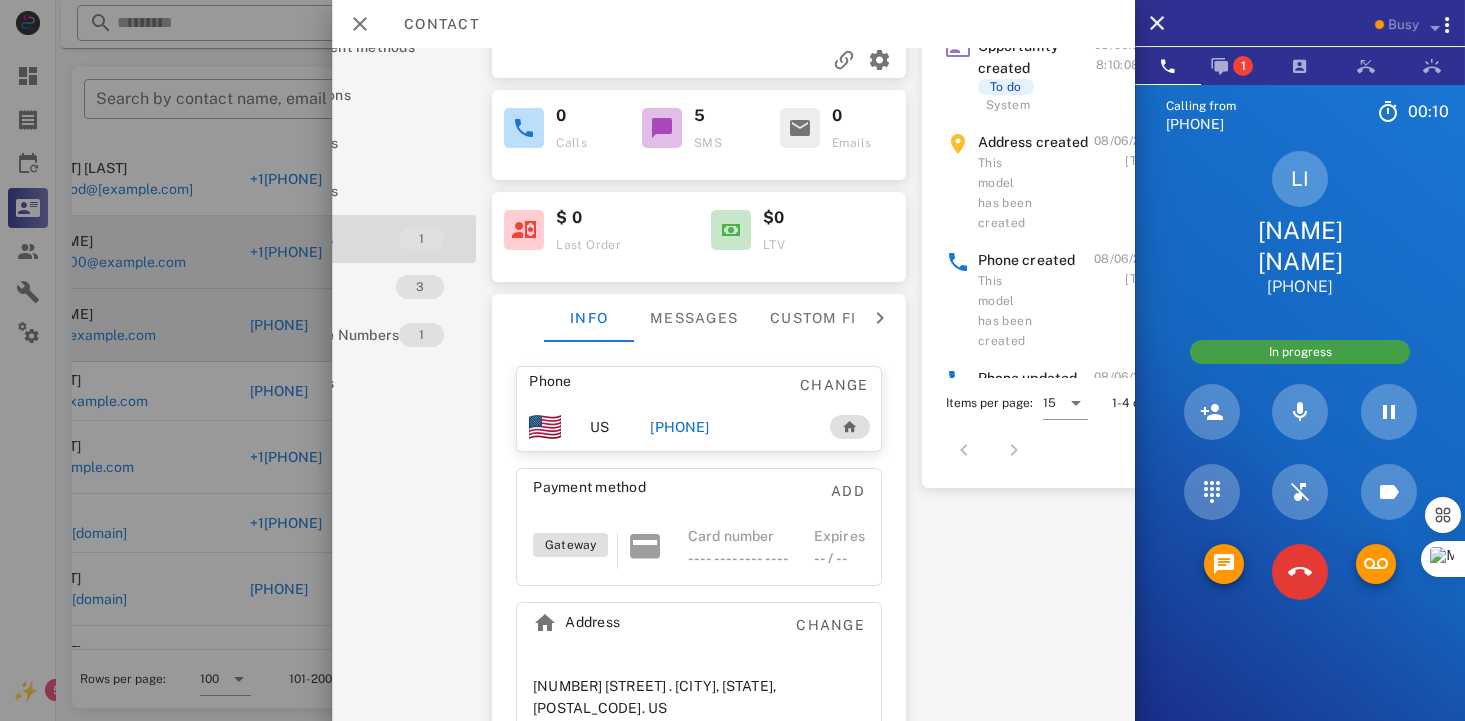 scroll, scrollTop: 250, scrollLeft: 100, axis: both 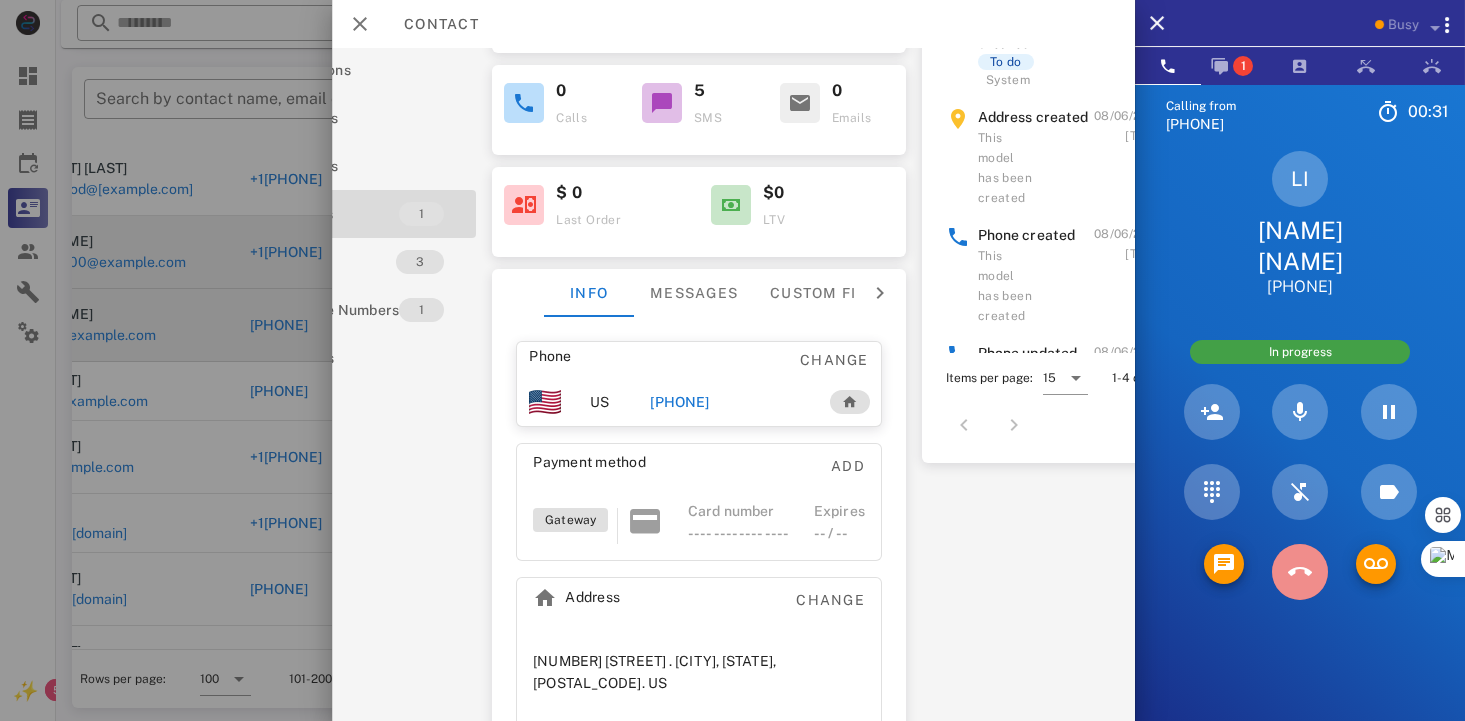 click at bounding box center [1300, 572] 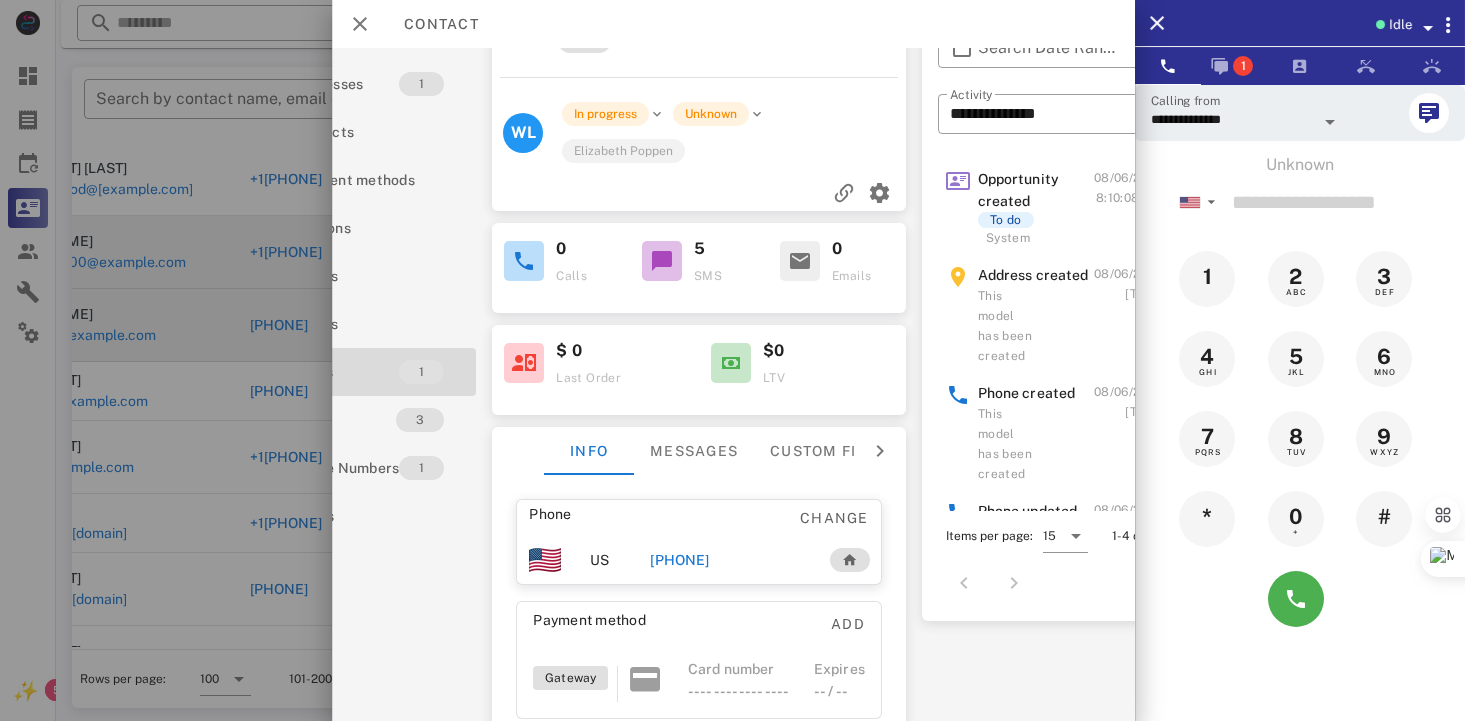 scroll, scrollTop: 0, scrollLeft: 100, axis: horizontal 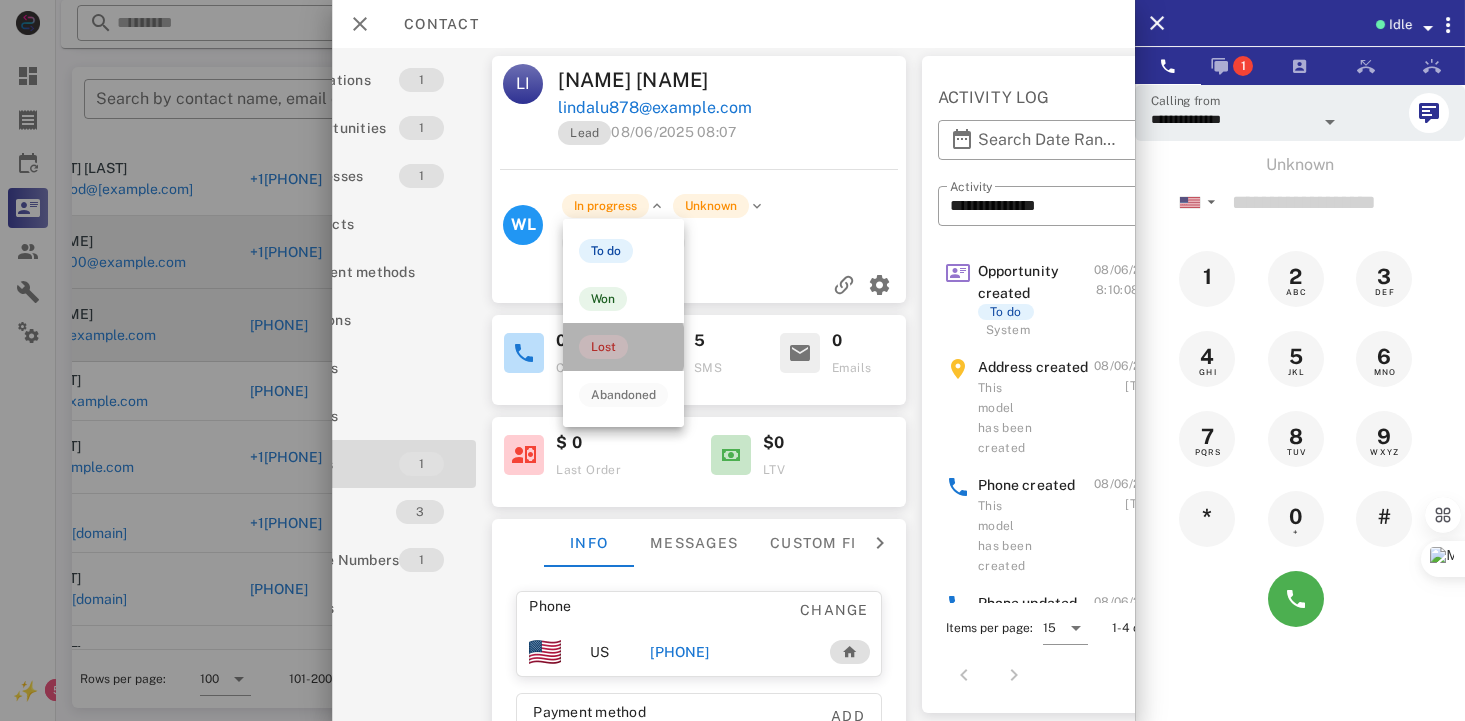 click on "Lost" at bounding box center (623, 347) 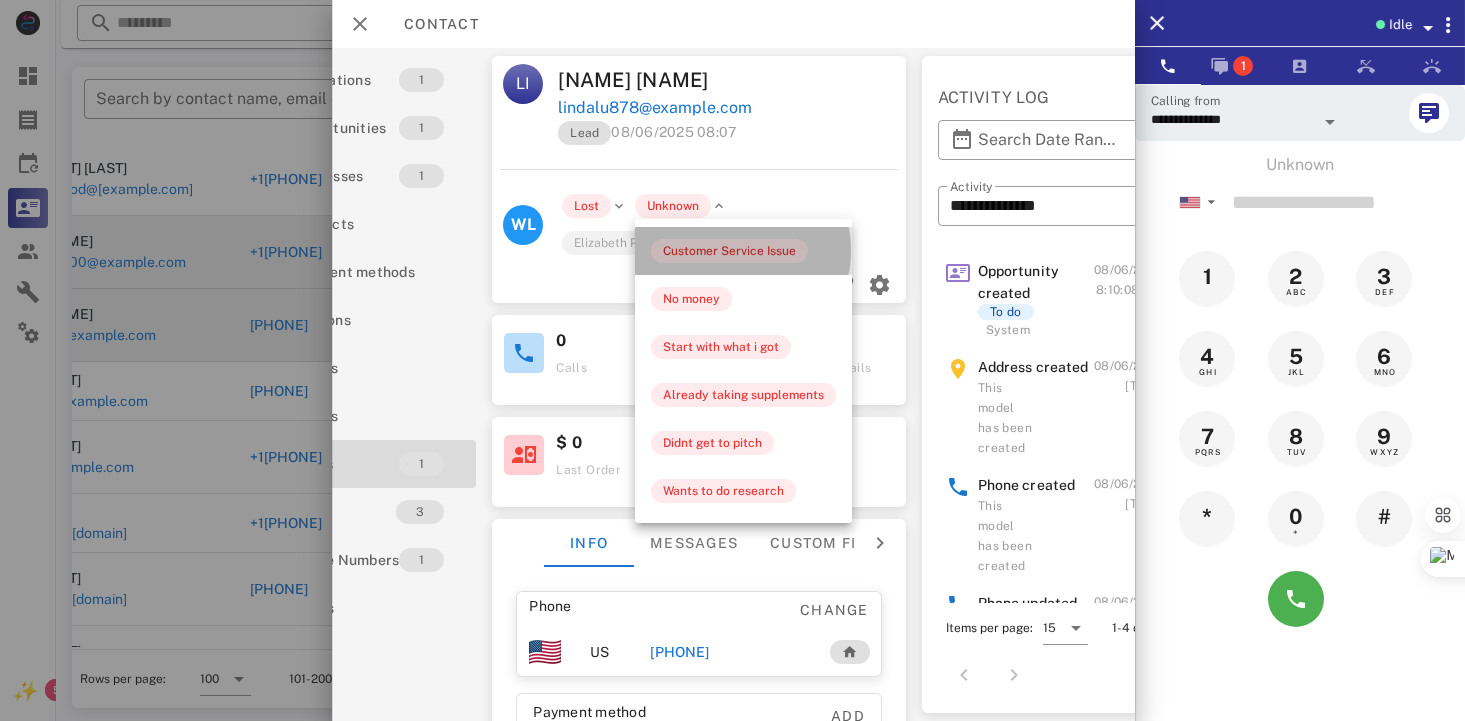 click on "Customer Service Issue" at bounding box center [743, 251] 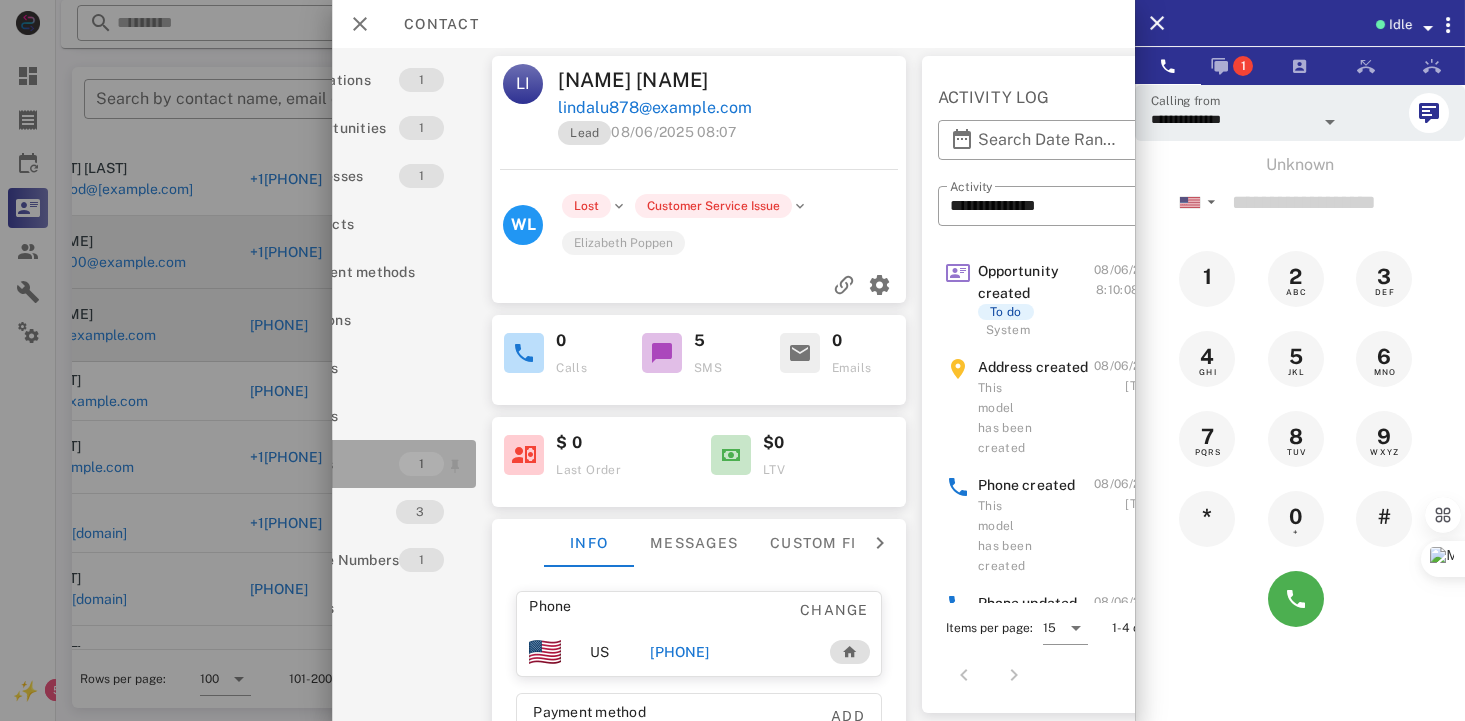 click on "Notes" at bounding box center [345, 464] 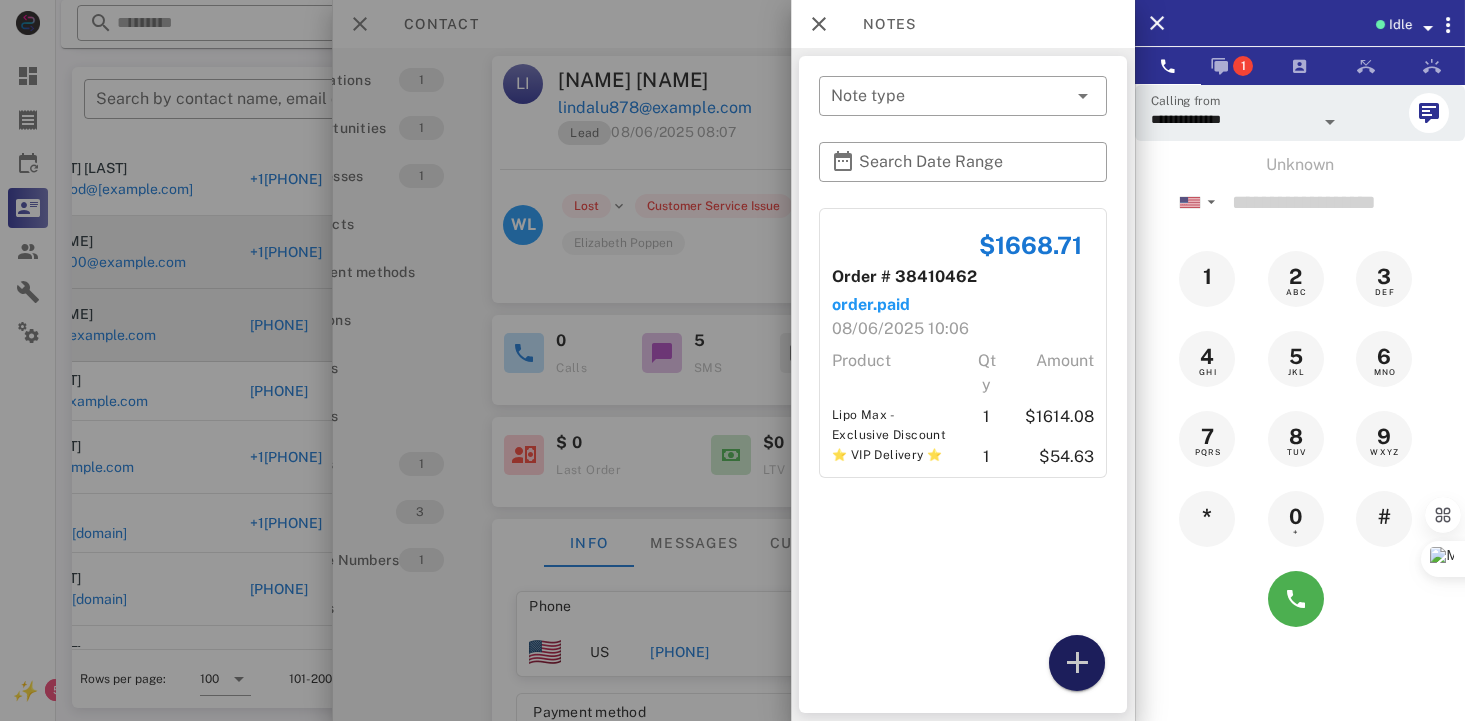 click at bounding box center (1077, 663) 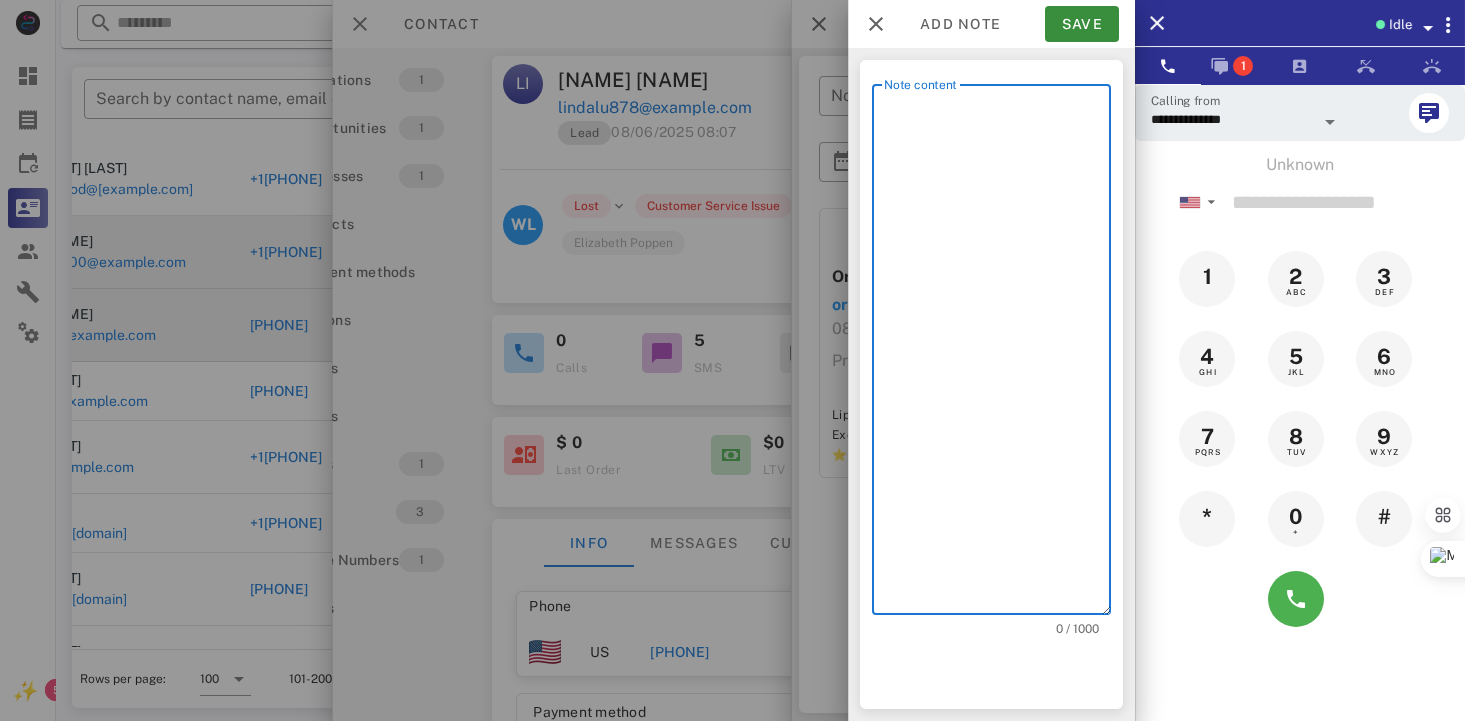click on "Note content" at bounding box center (997, 354) 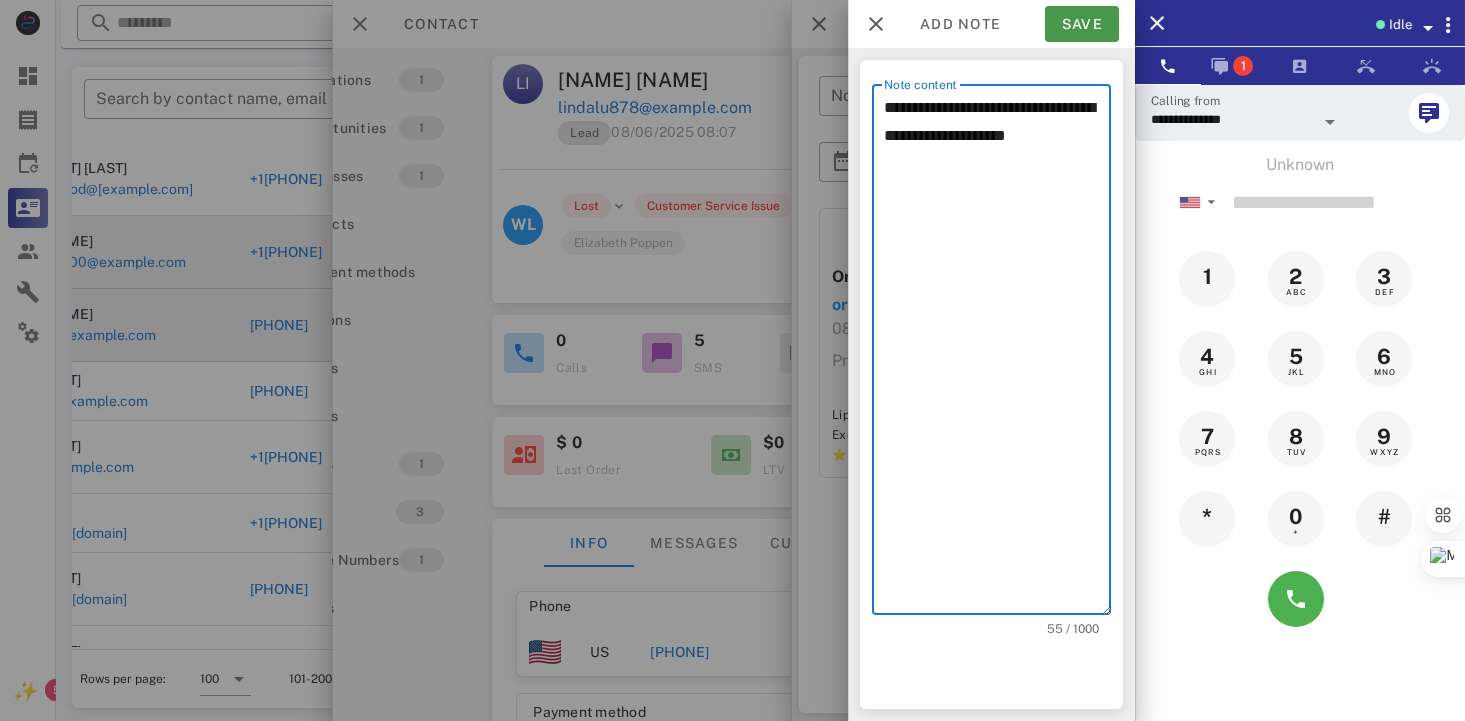 type on "**********" 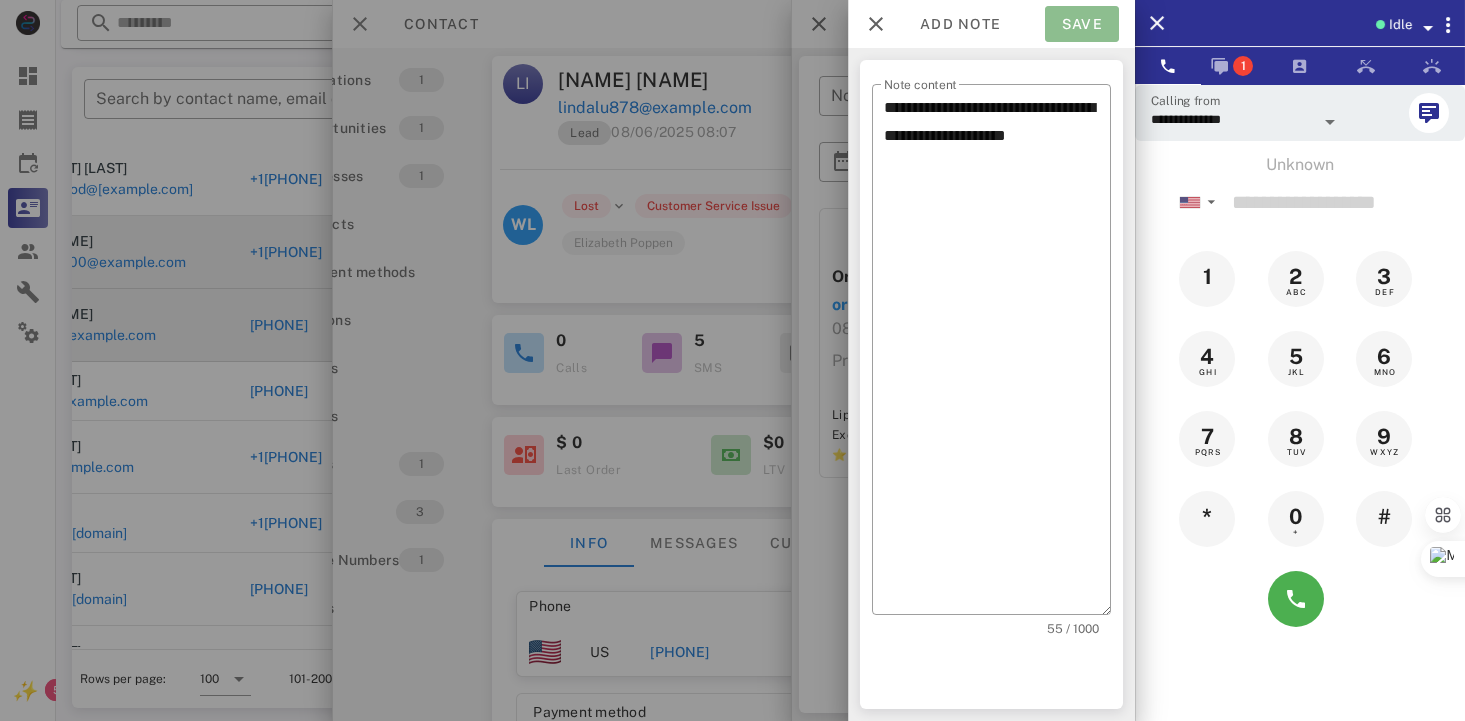 click on "Save" at bounding box center (1082, 24) 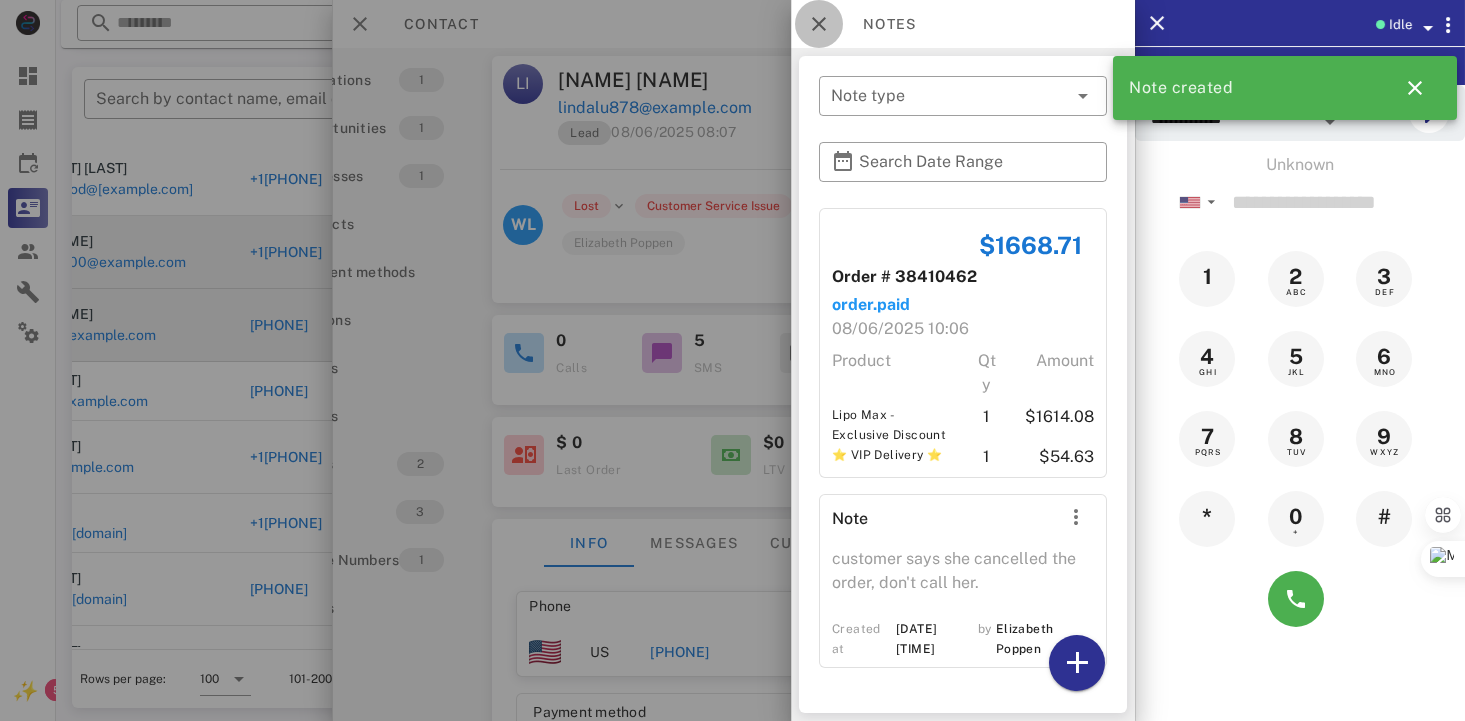 click at bounding box center [819, 24] 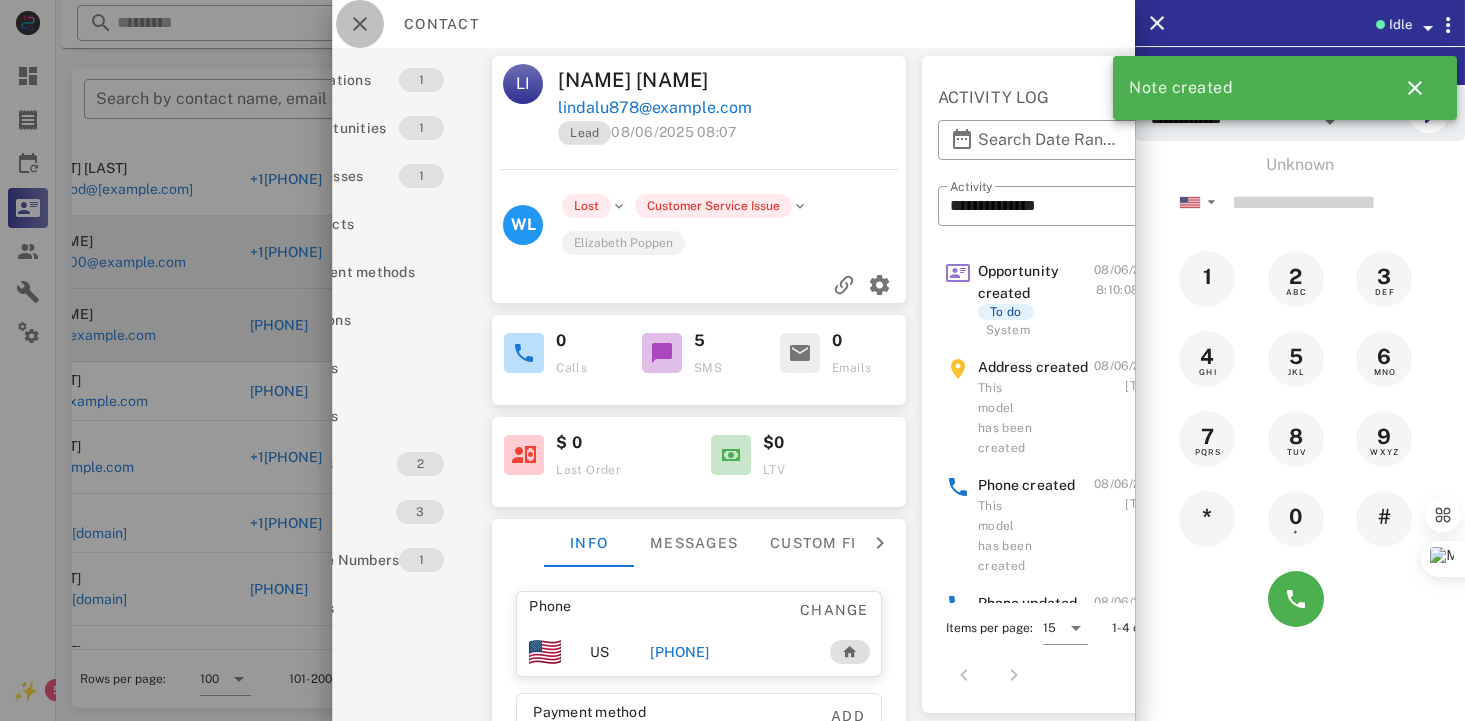 click at bounding box center [360, 24] 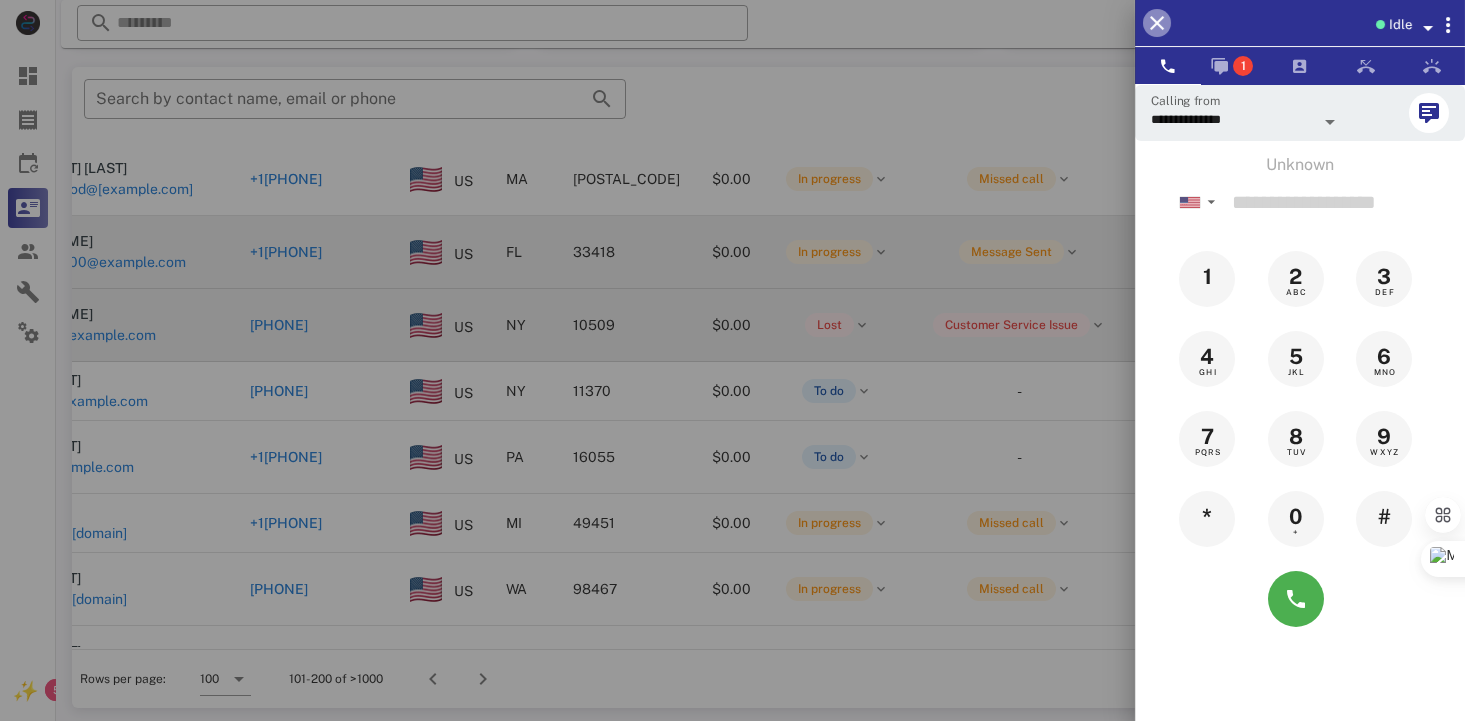 click at bounding box center (1157, 23) 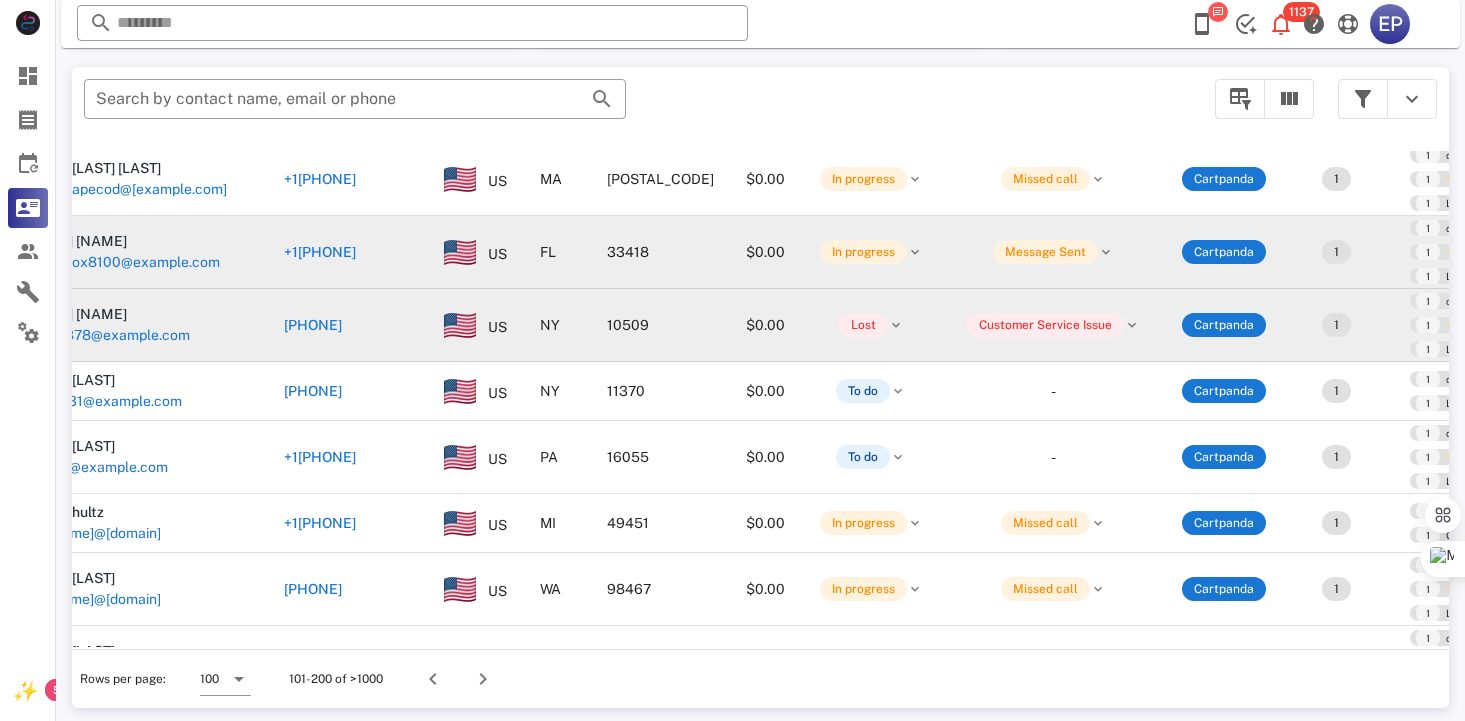 scroll, scrollTop: 1600, scrollLeft: 50, axis: both 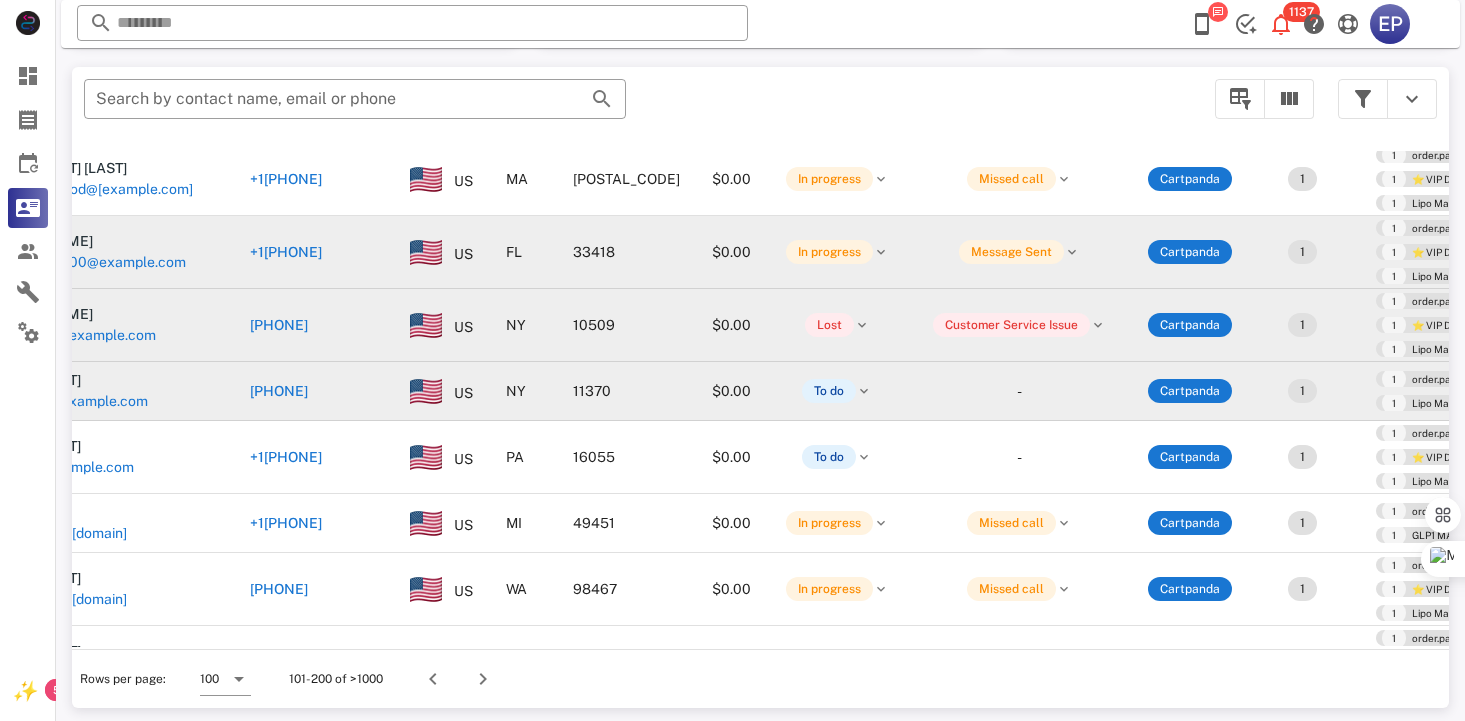 click on "[PHONE]" at bounding box center (279, 391) 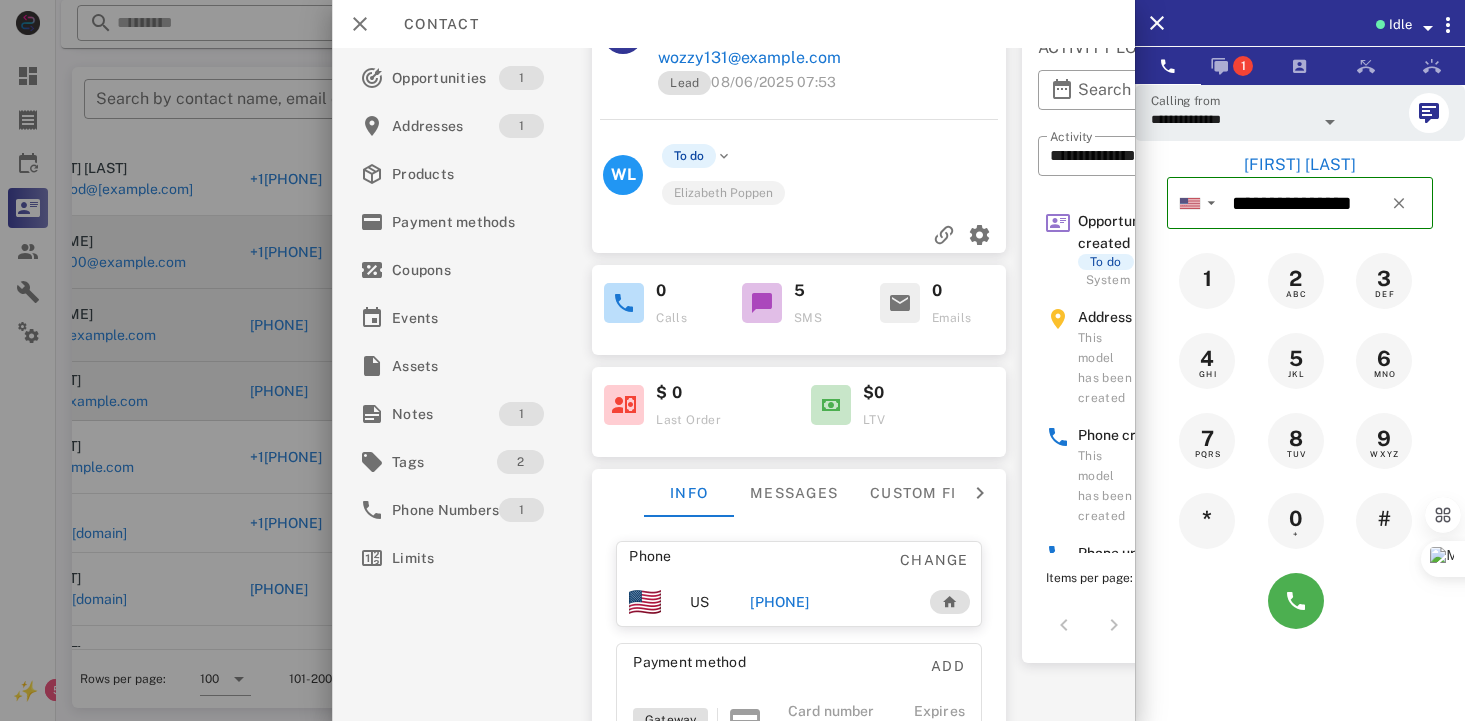 scroll, scrollTop: 100, scrollLeft: 0, axis: vertical 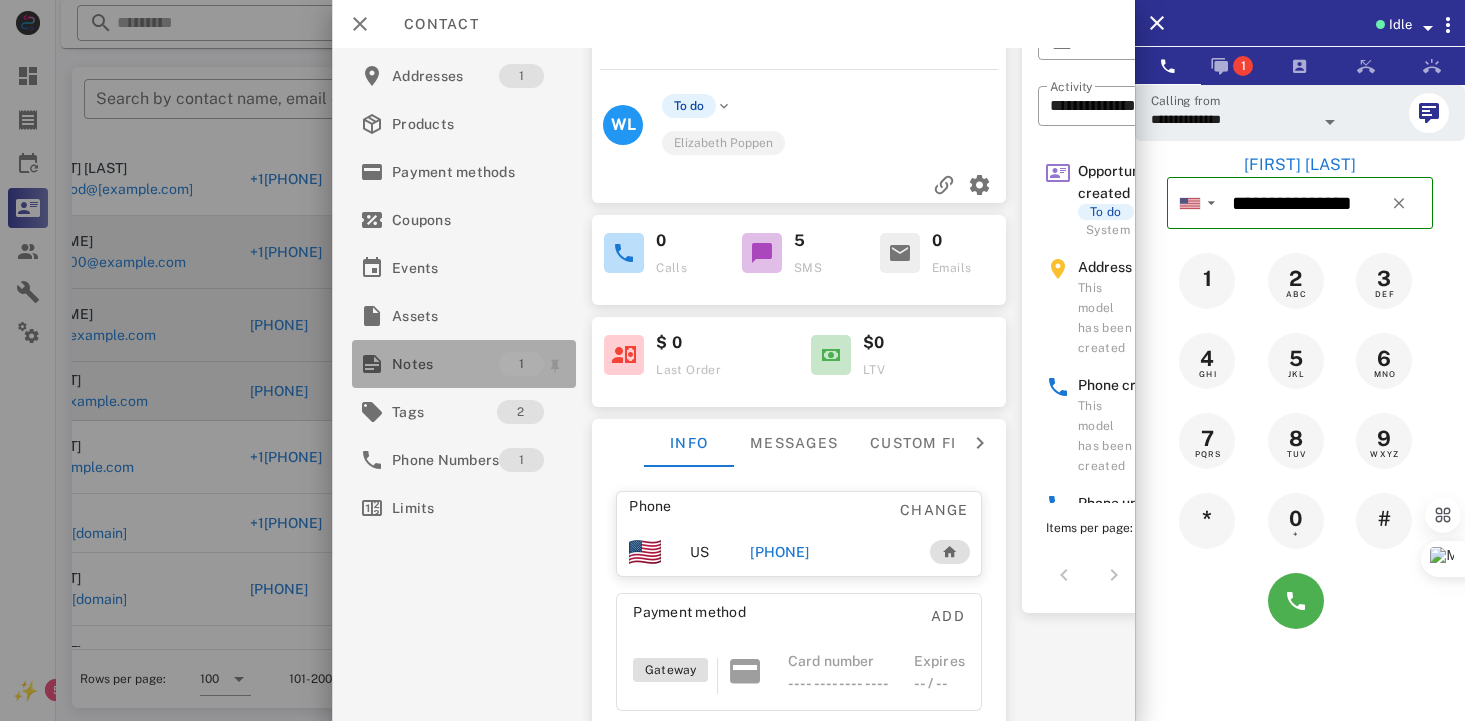 click on "Notes" at bounding box center [445, 364] 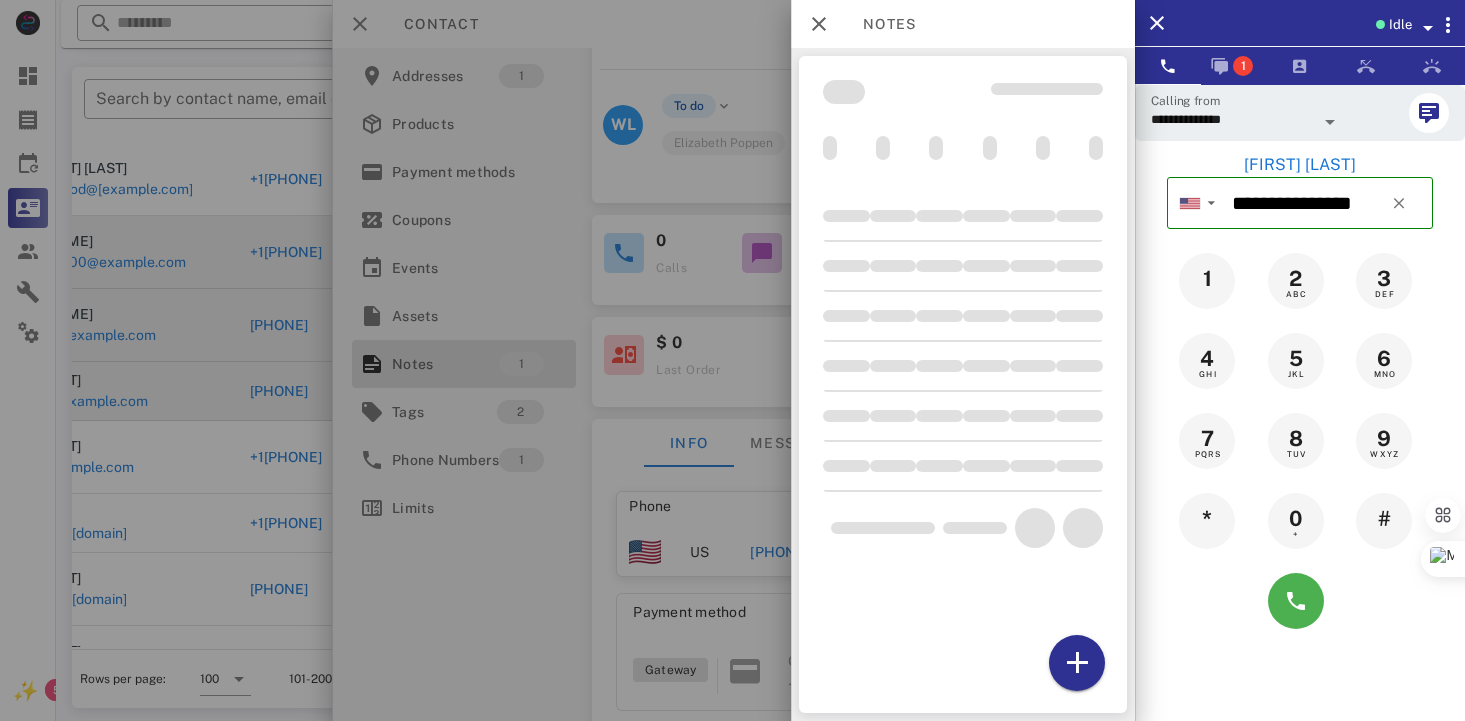 click at bounding box center [963, 334] 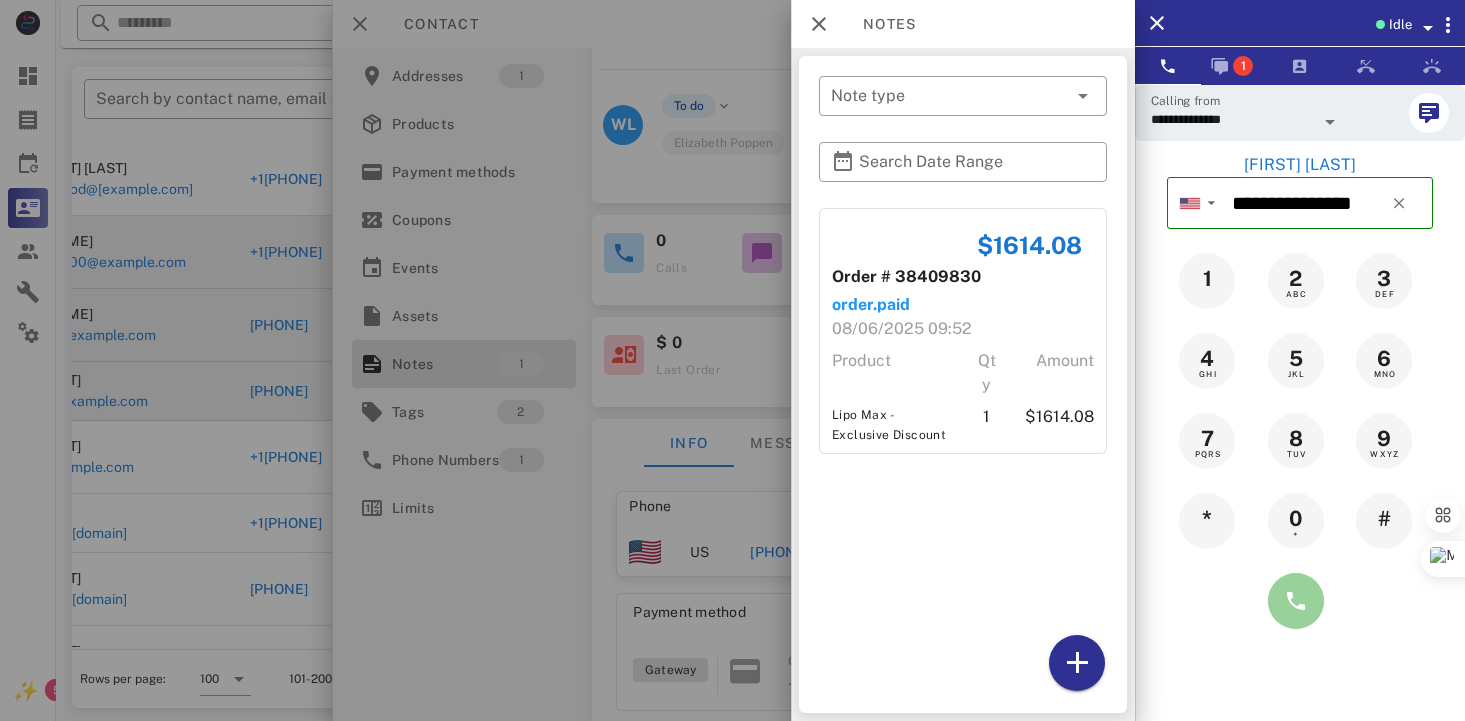 click at bounding box center (1296, 601) 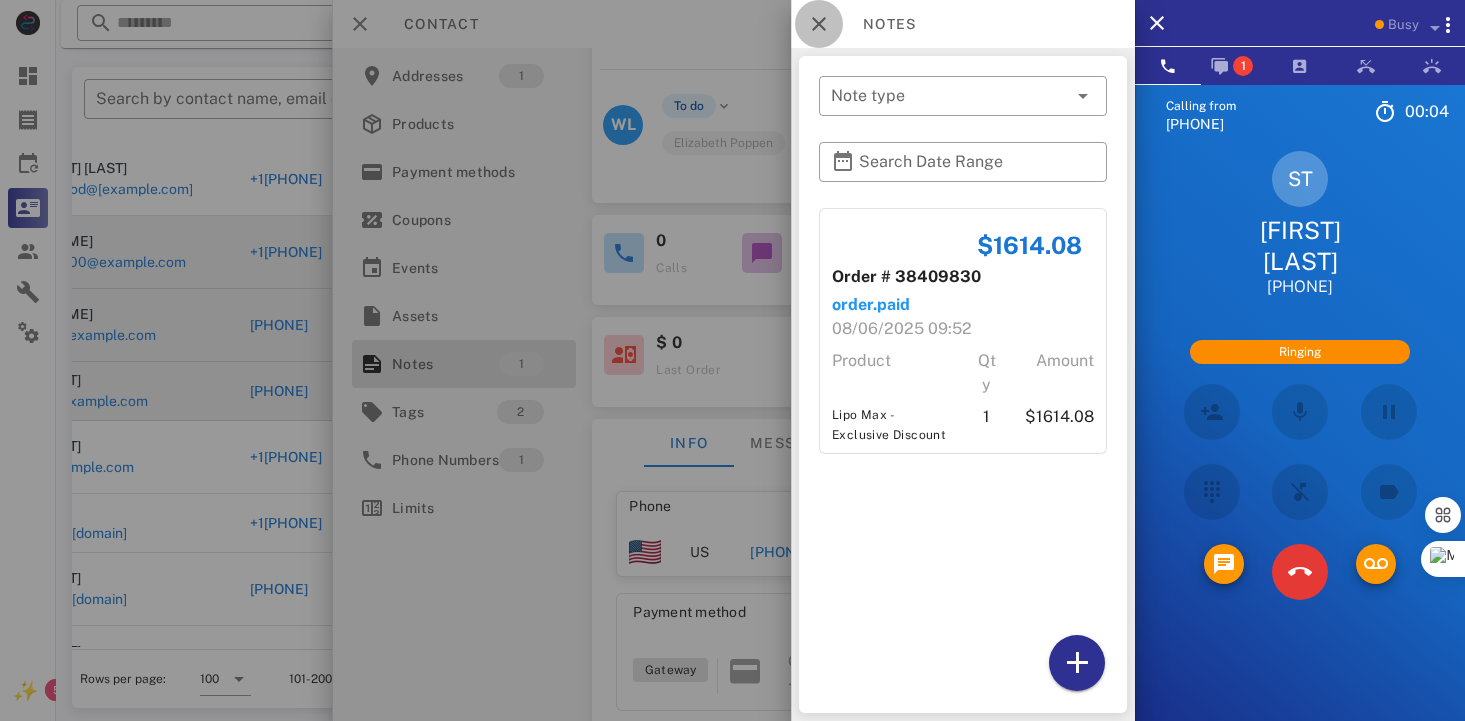 click at bounding box center [819, 24] 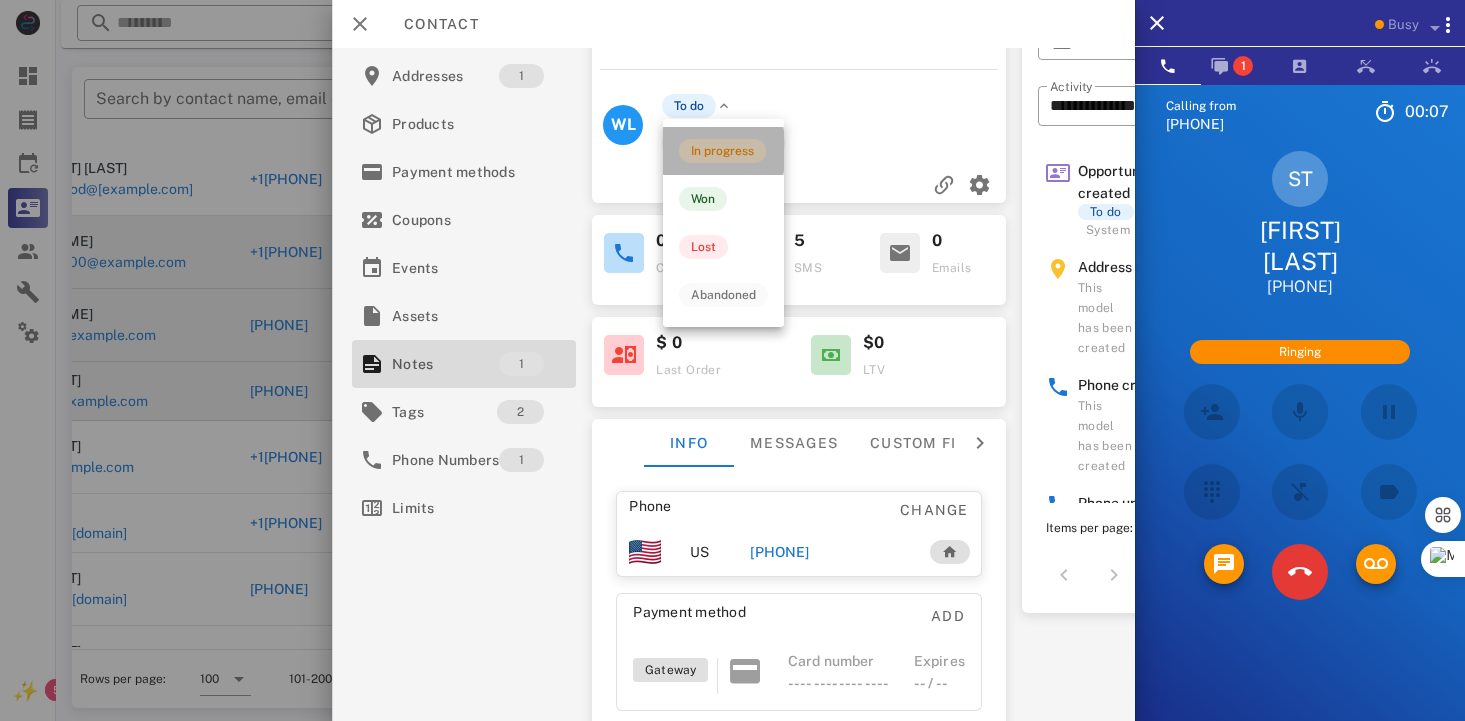 click on "In progress" at bounding box center [722, 151] 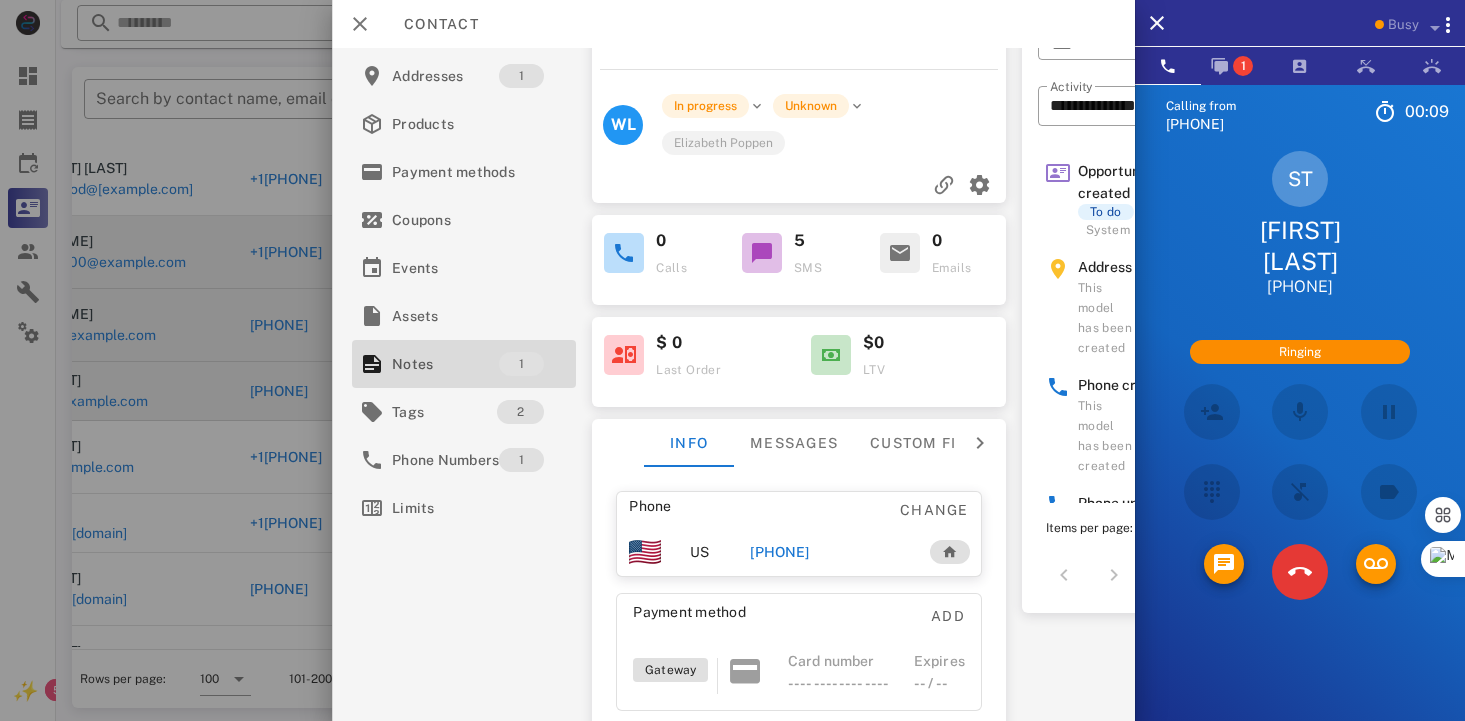 scroll, scrollTop: 0, scrollLeft: 0, axis: both 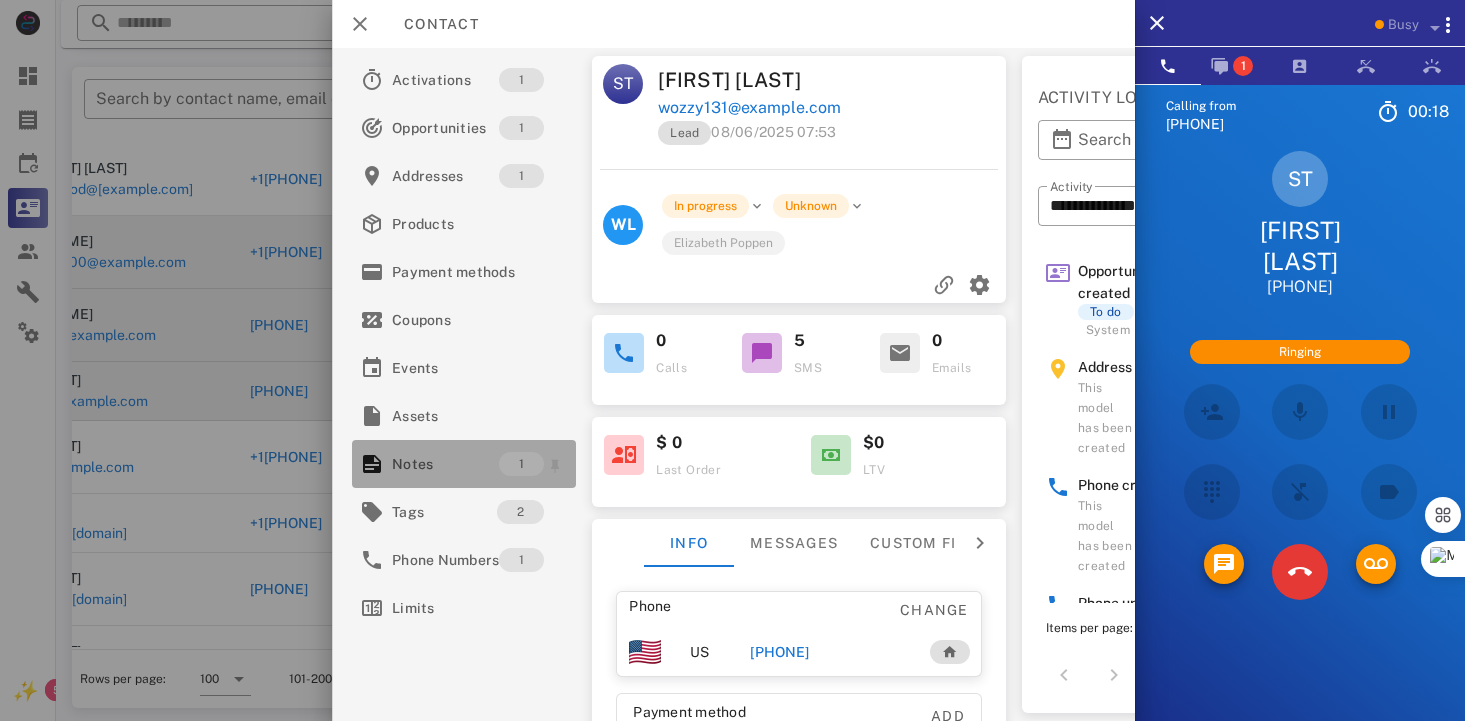 click on "Notes" at bounding box center (445, 464) 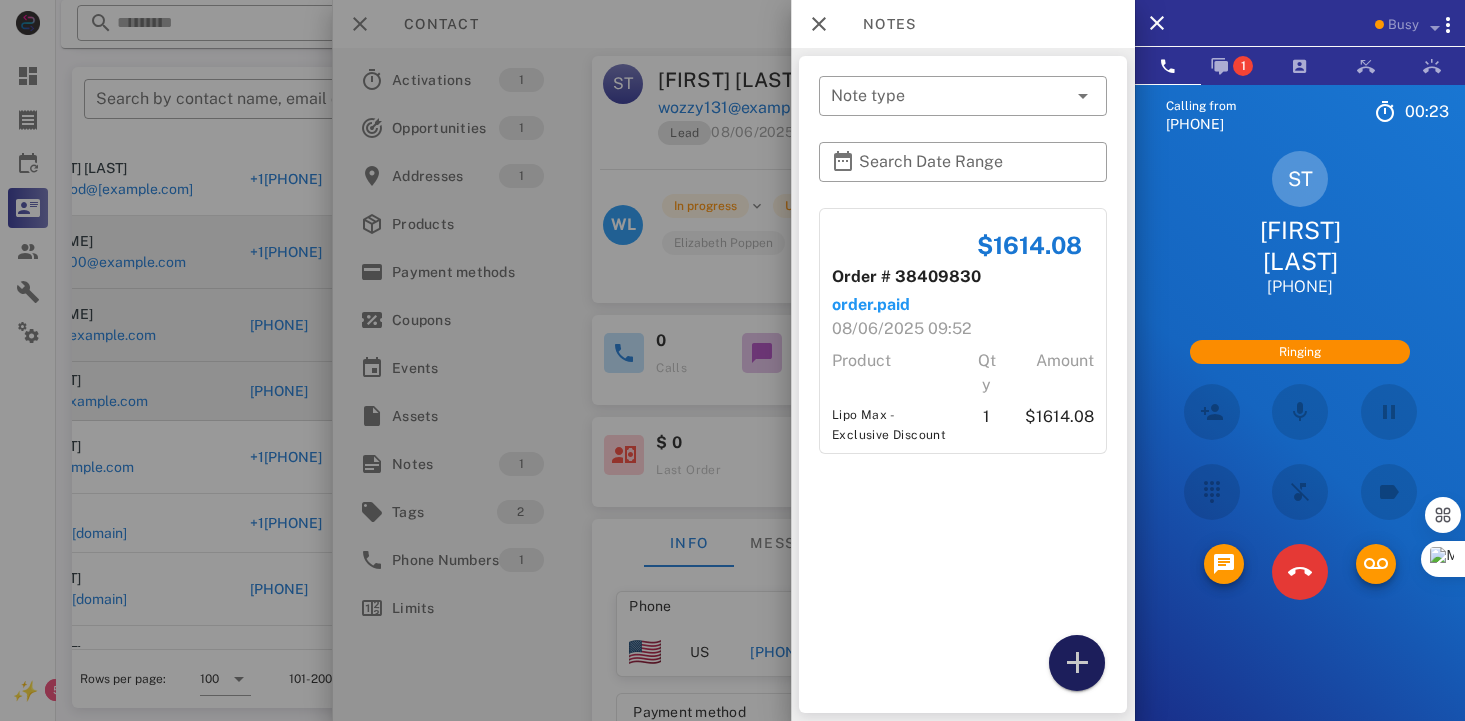 click at bounding box center (1077, 663) 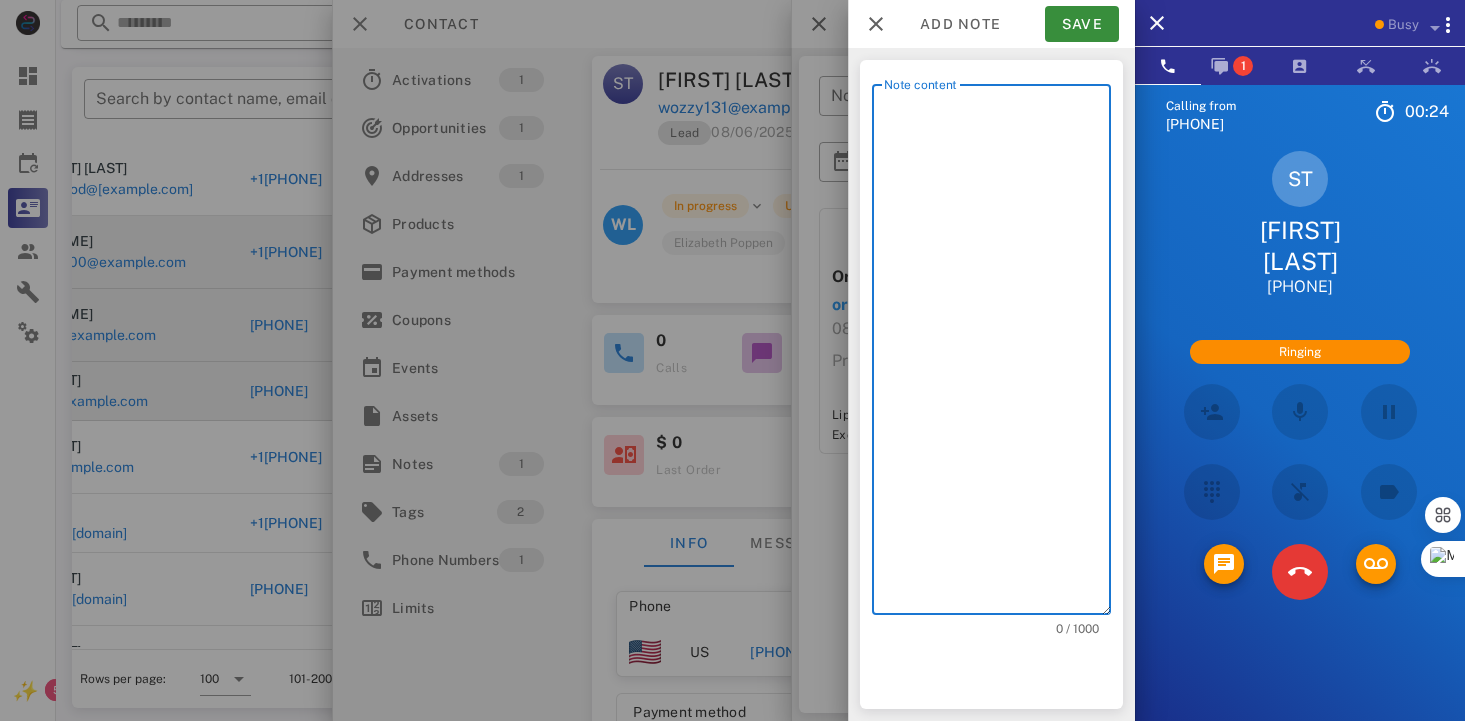 click on "Note content" at bounding box center [997, 354] 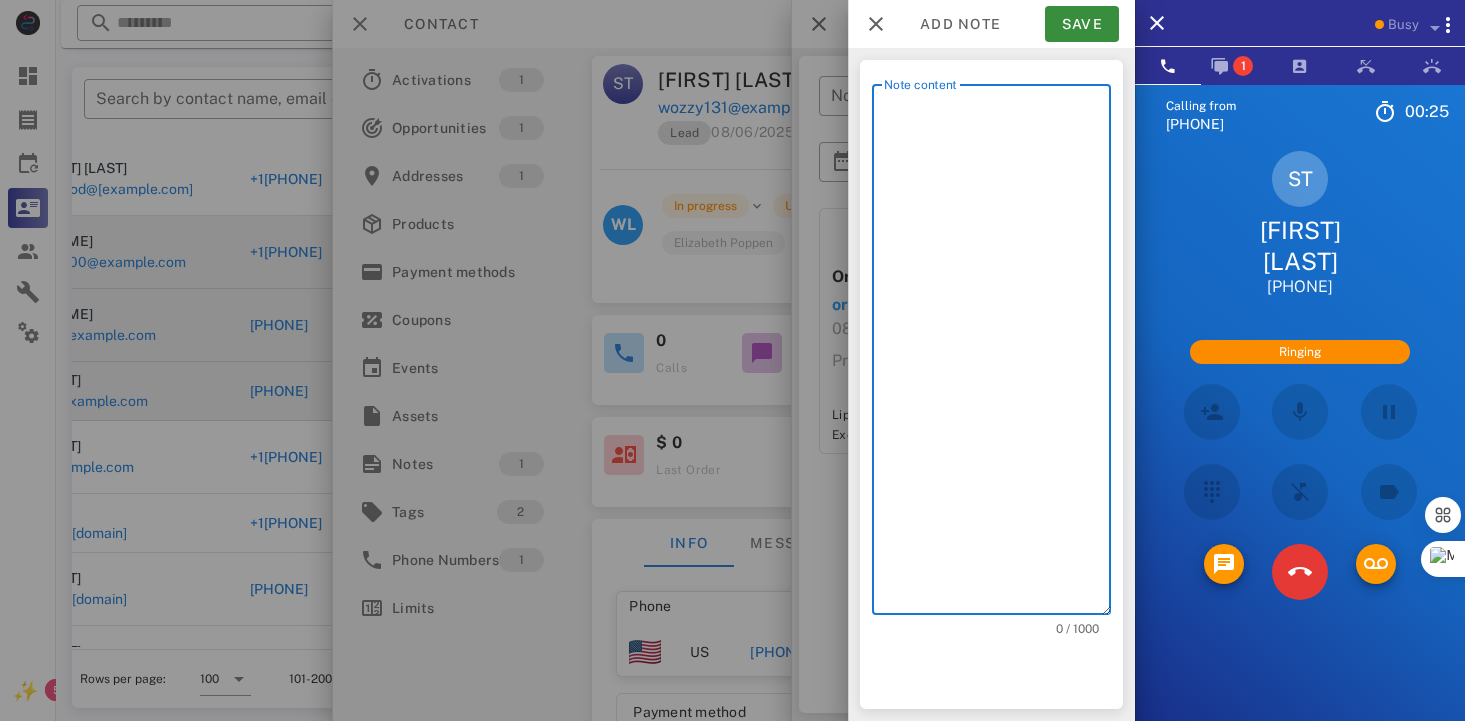 click on "Note content" at bounding box center (997, 354) 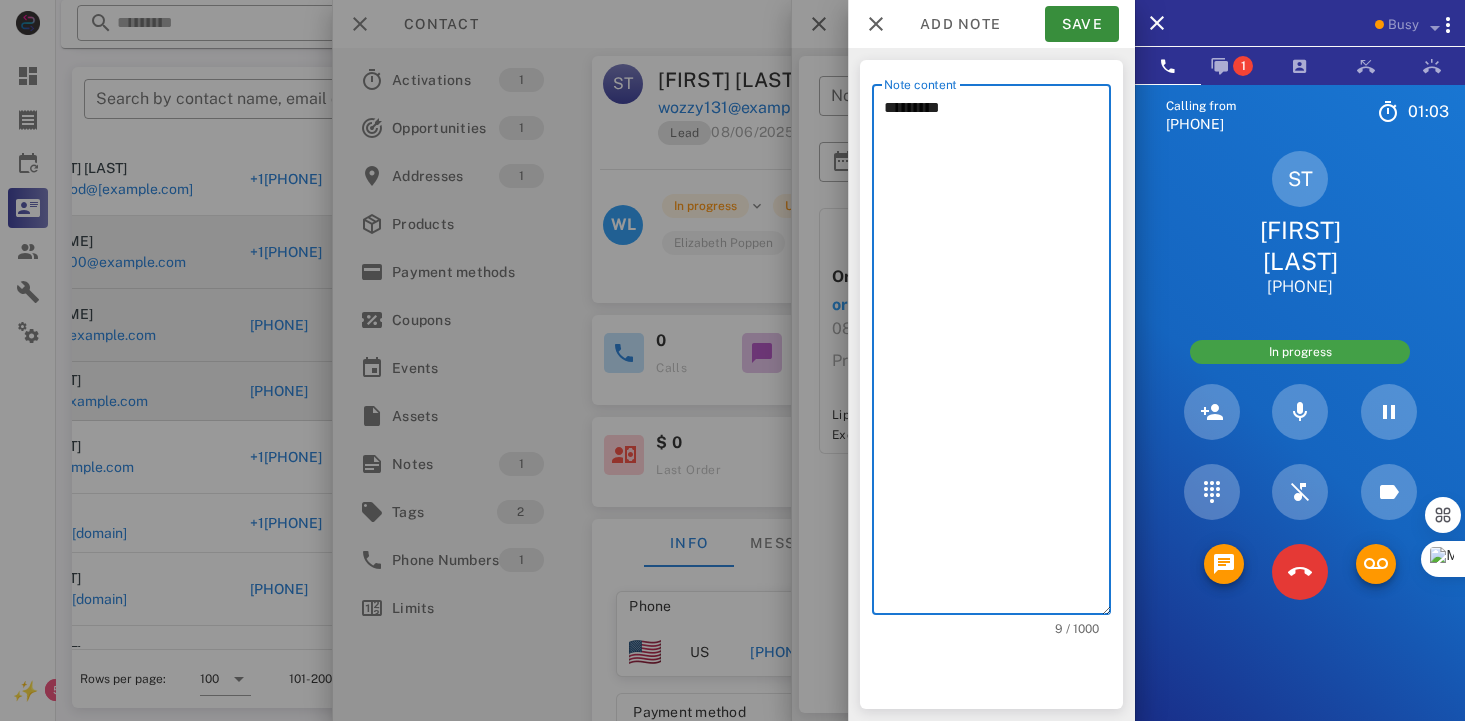 type on "*********" 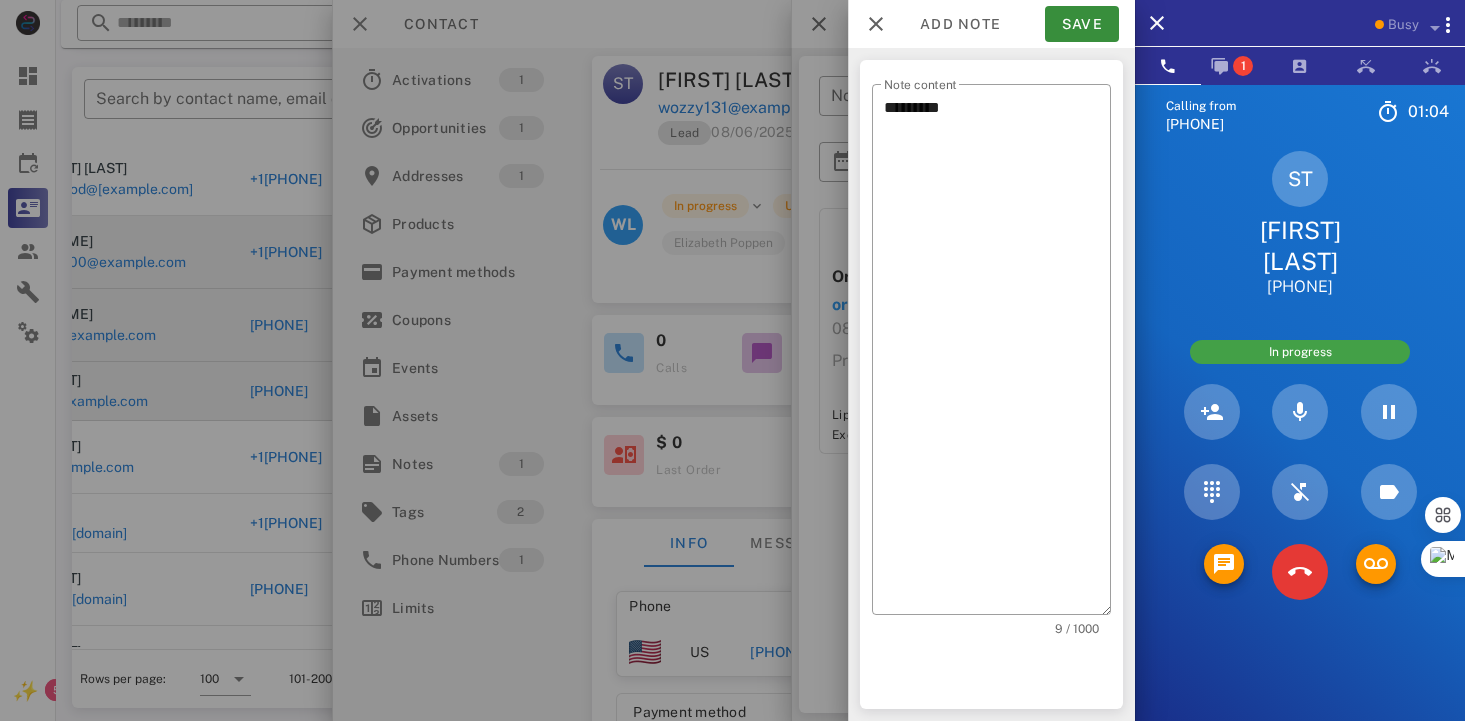 drag, startPoint x: 1326, startPoint y: 566, endPoint x: 1281, endPoint y: 483, distance: 94.41398 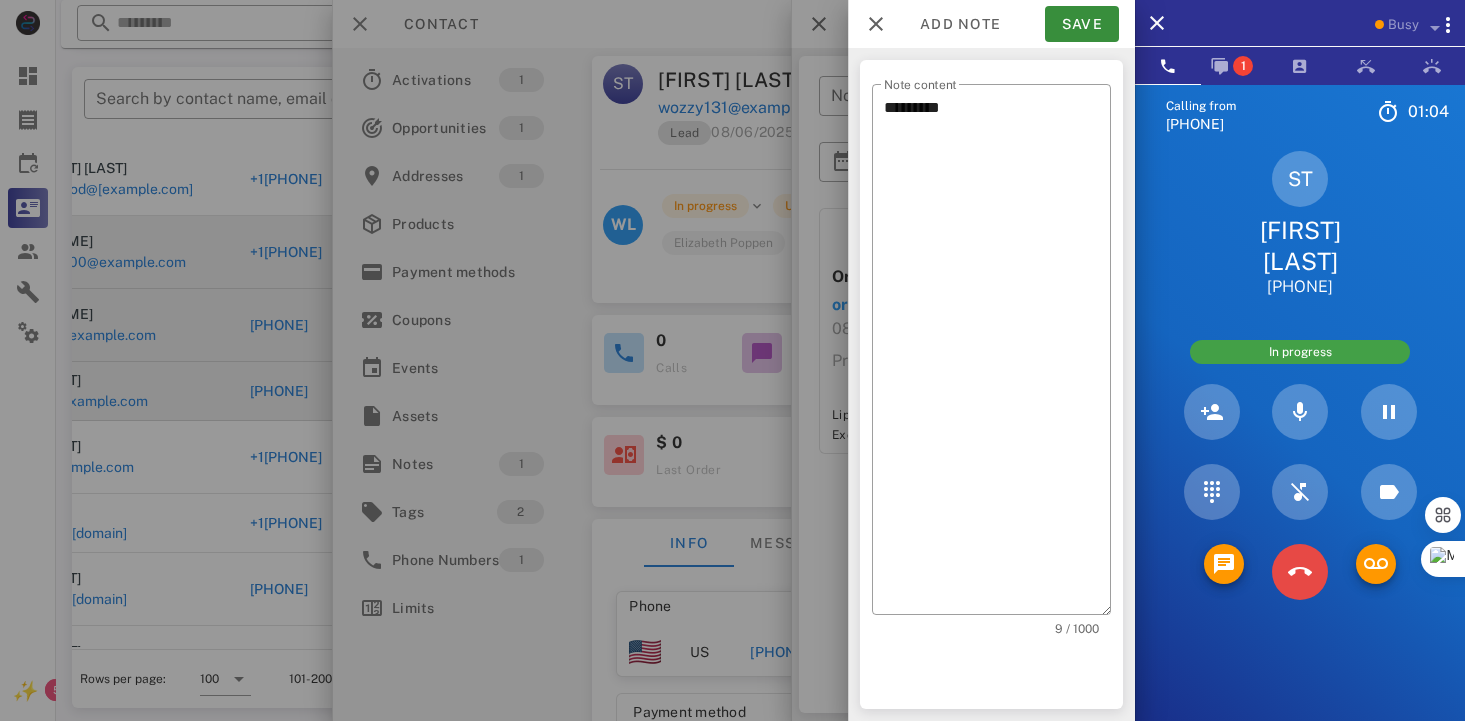 drag, startPoint x: 1281, startPoint y: 483, endPoint x: 1295, endPoint y: 552, distance: 70.40597 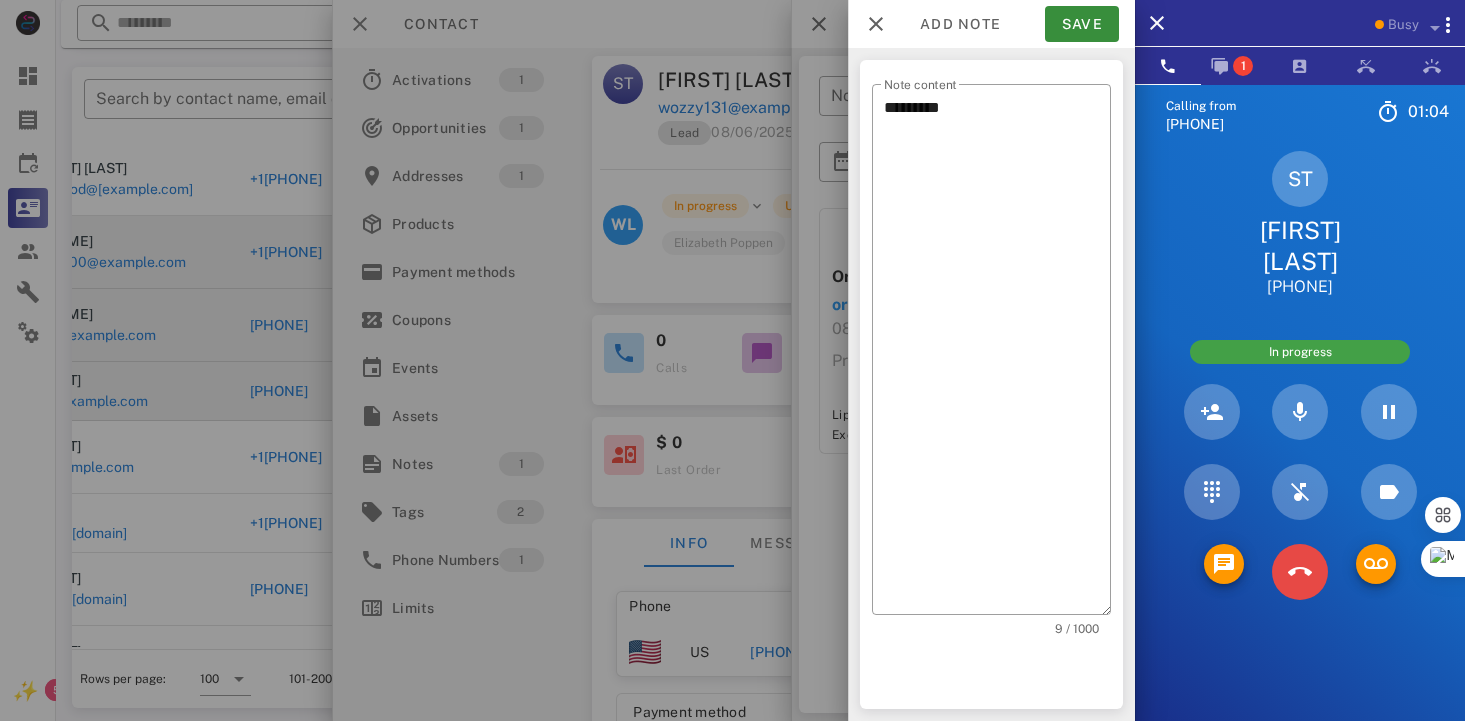 click at bounding box center (1300, 492) 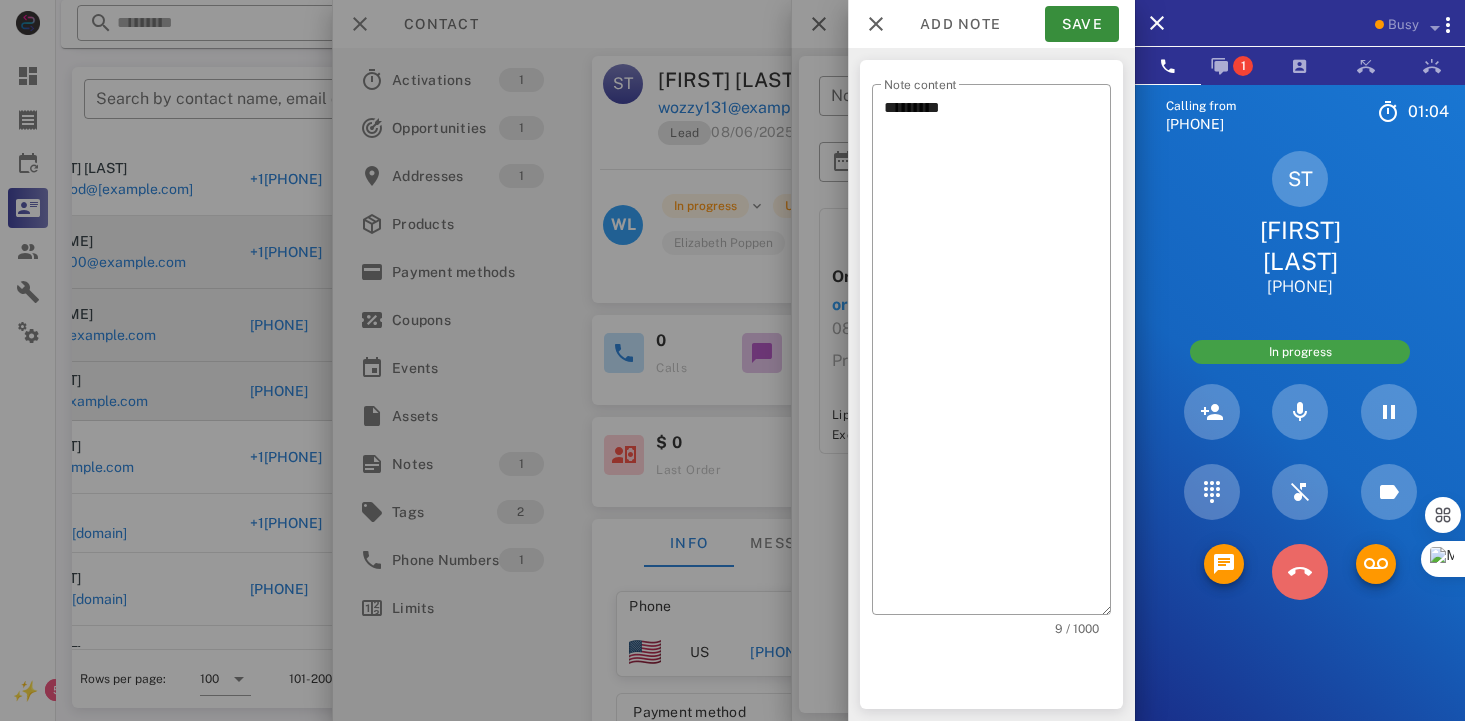 click at bounding box center (1300, 572) 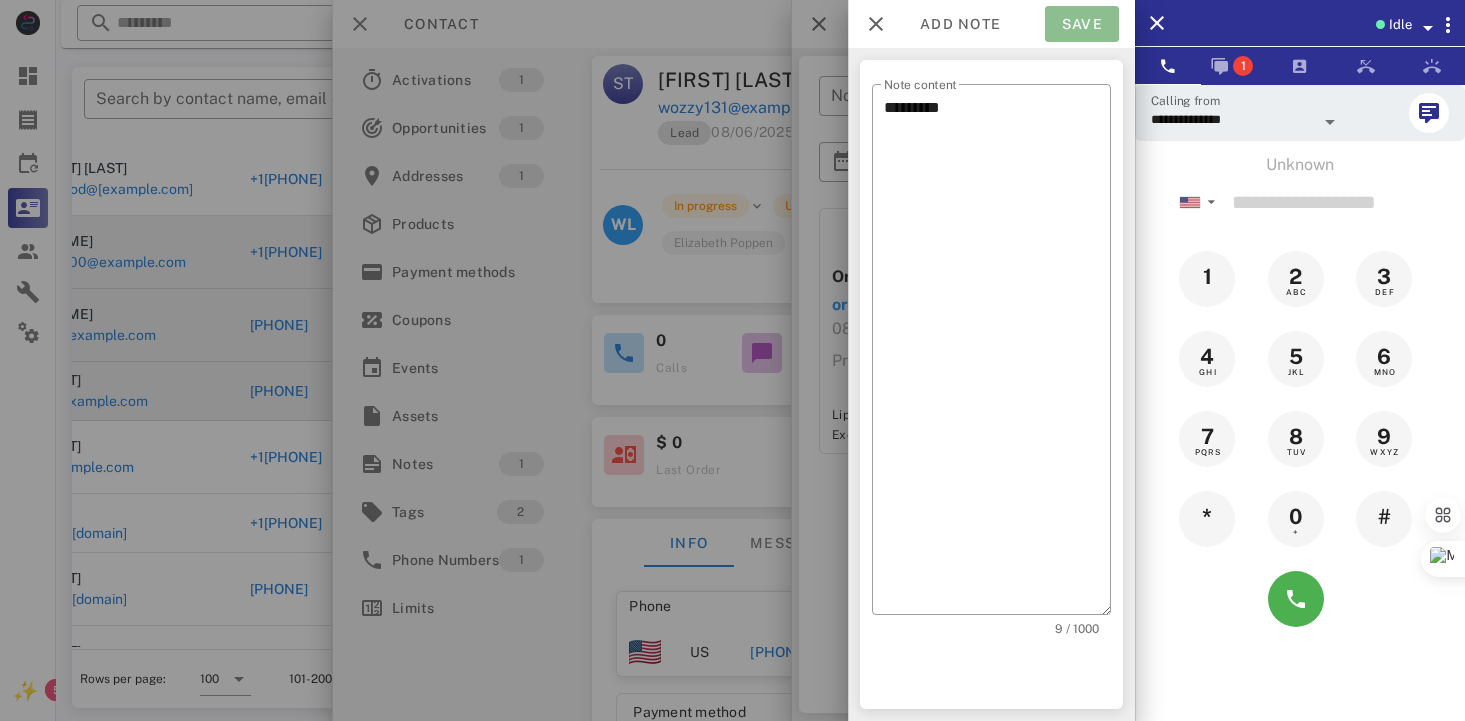 click on "Save" at bounding box center (1082, 24) 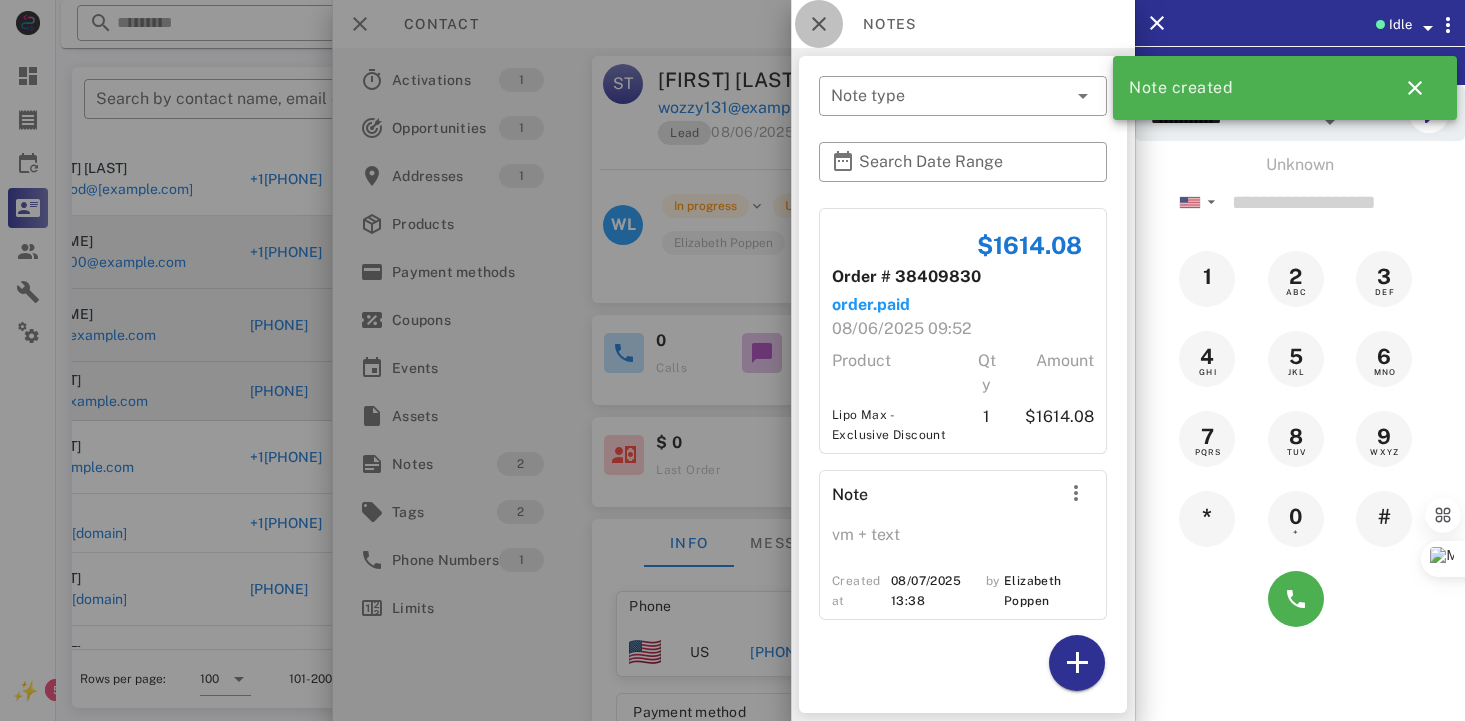 click at bounding box center (819, 24) 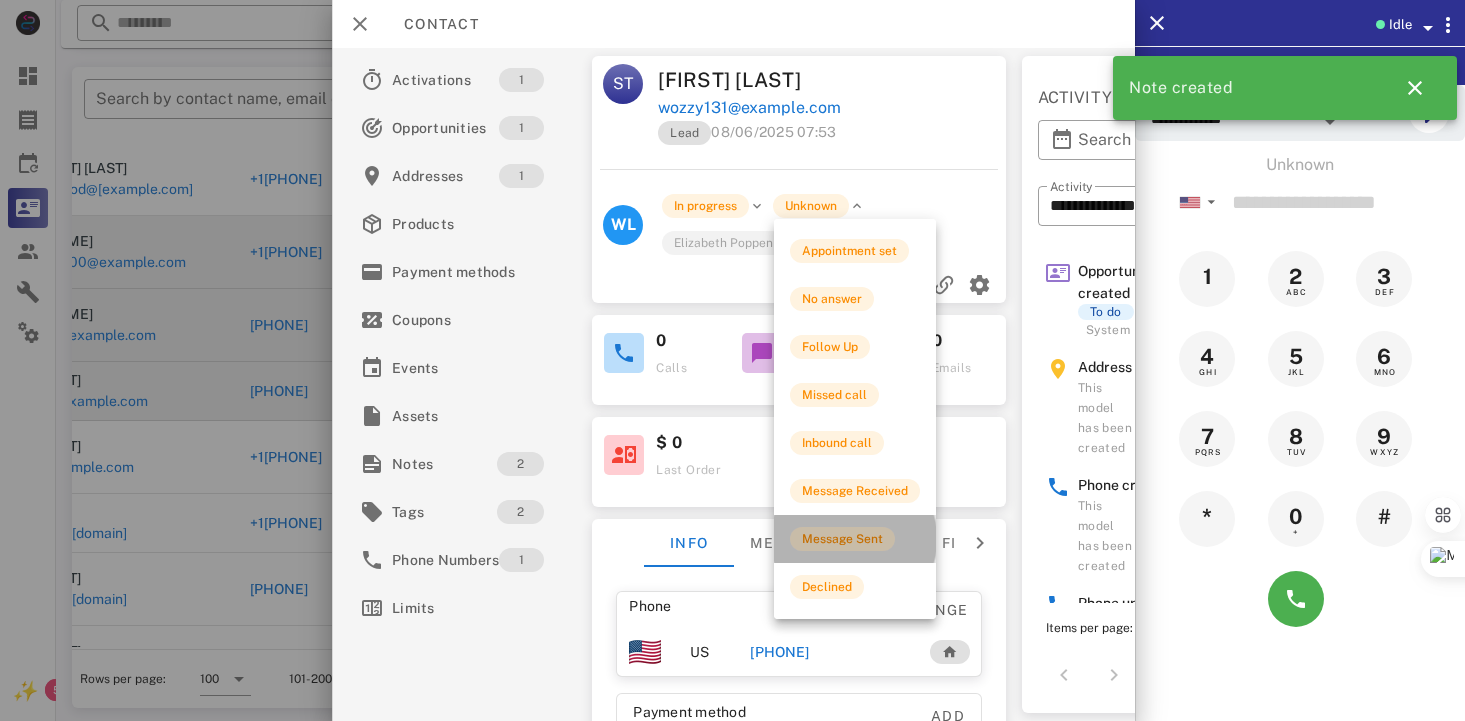 click on "Message Sent" at bounding box center (842, 539) 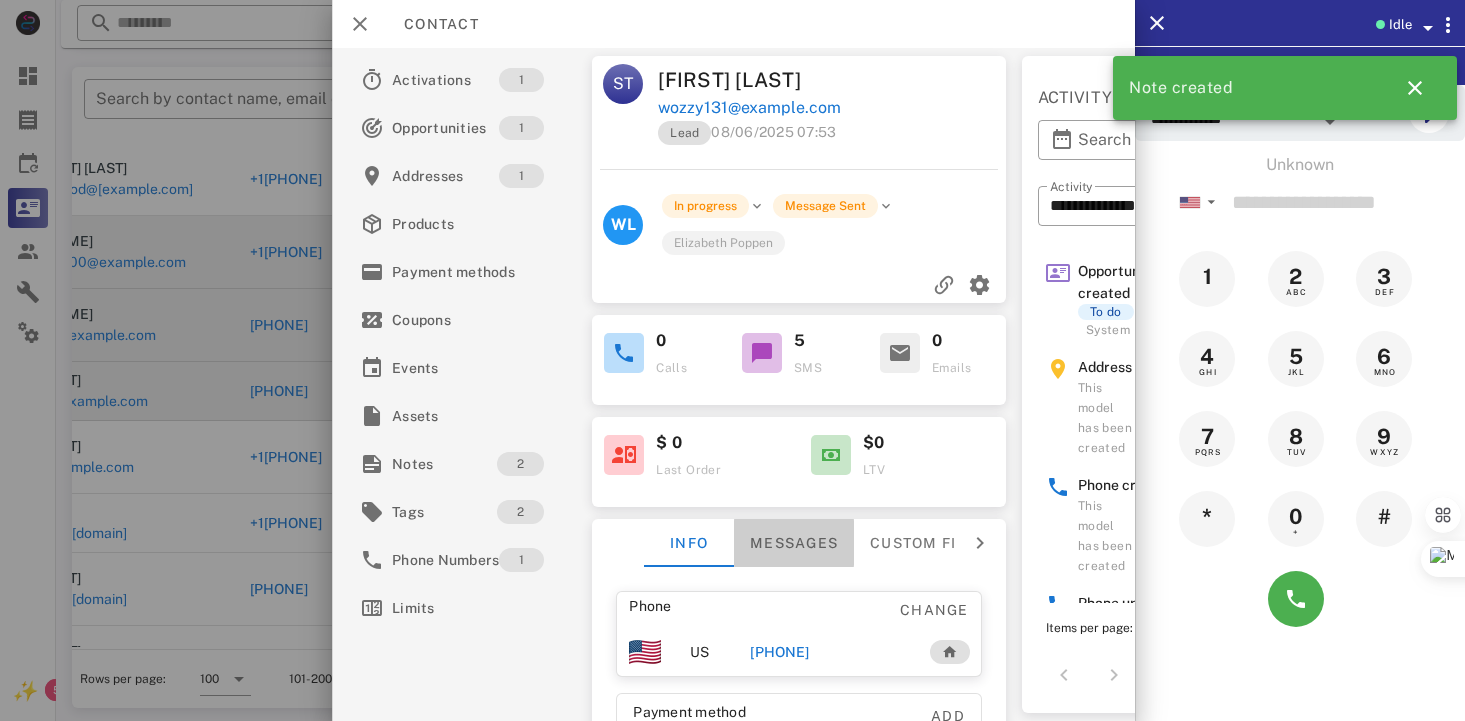 click on "Messages" at bounding box center (794, 543) 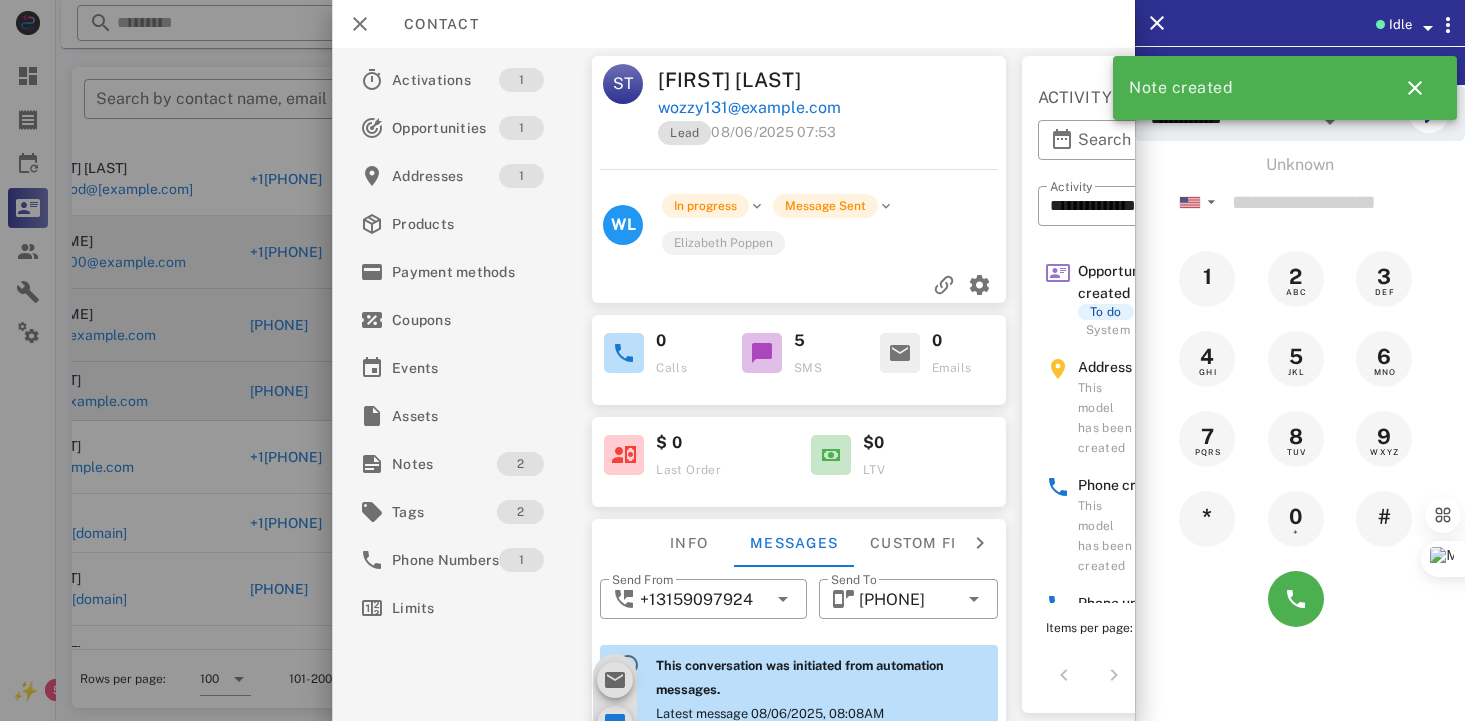 scroll, scrollTop: 688, scrollLeft: 0, axis: vertical 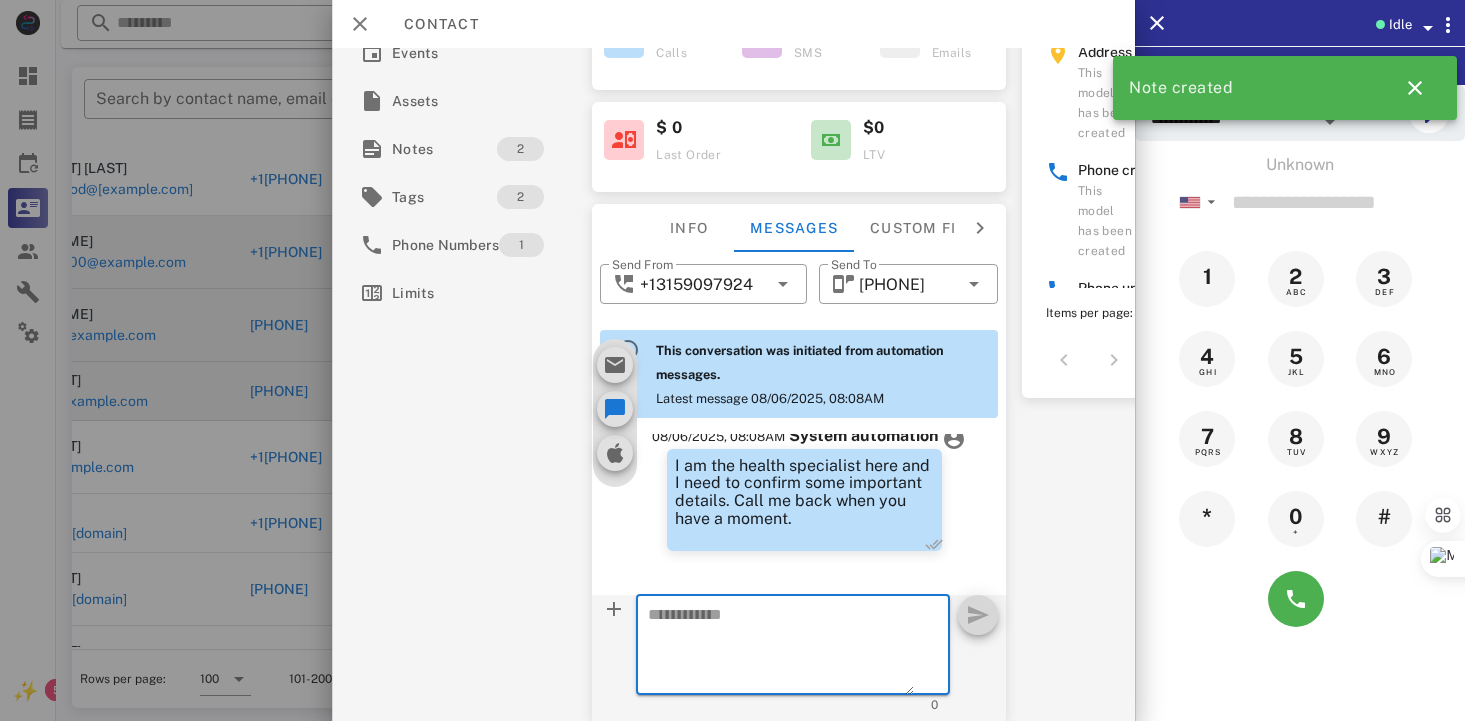 click at bounding box center [781, 648] 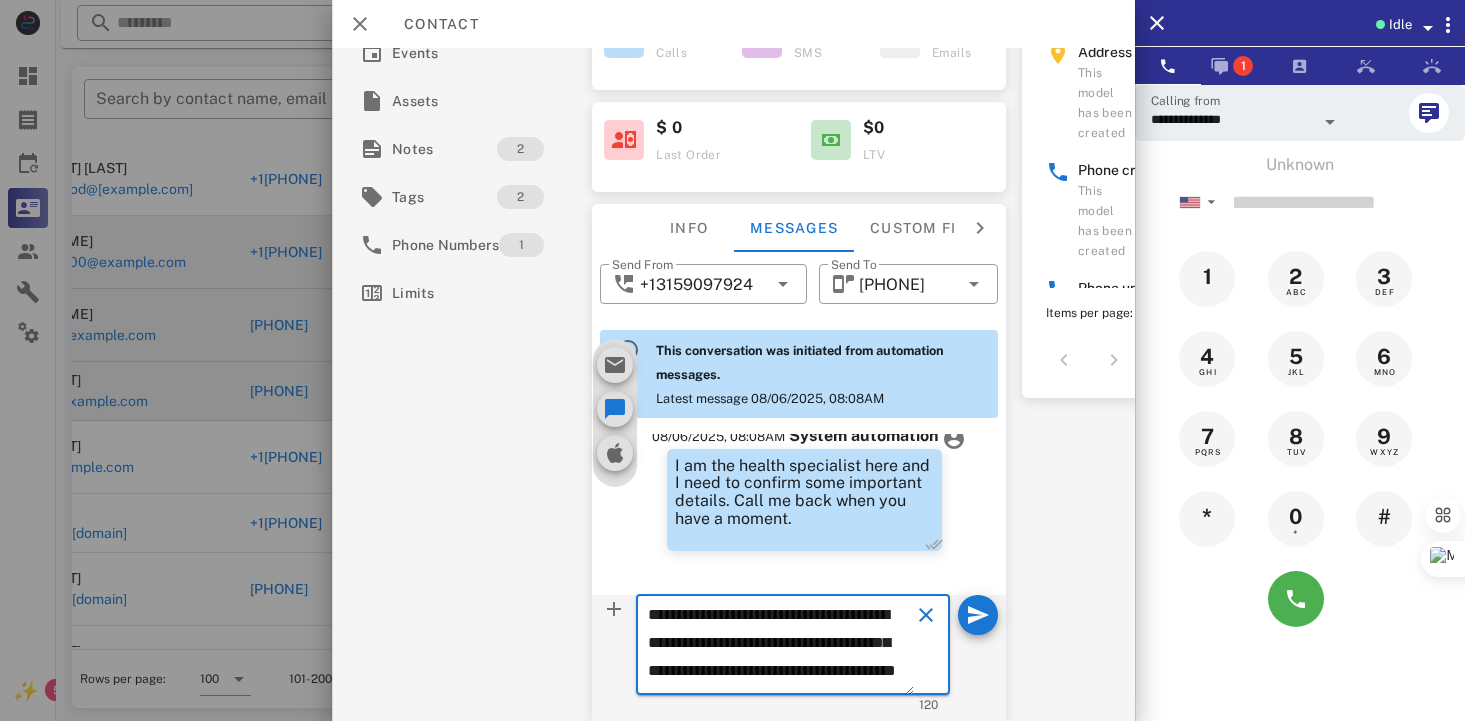 scroll, scrollTop: 41, scrollLeft: 0, axis: vertical 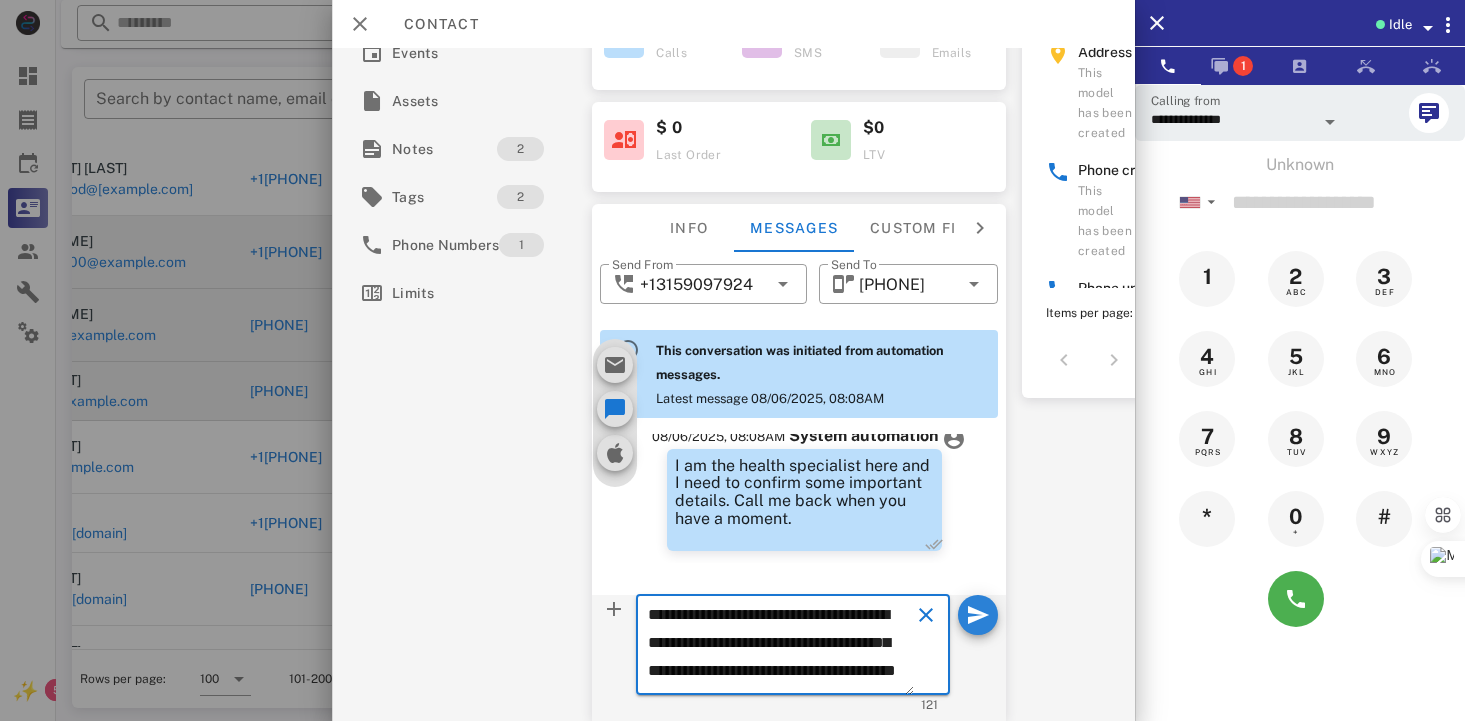 type on "**********" 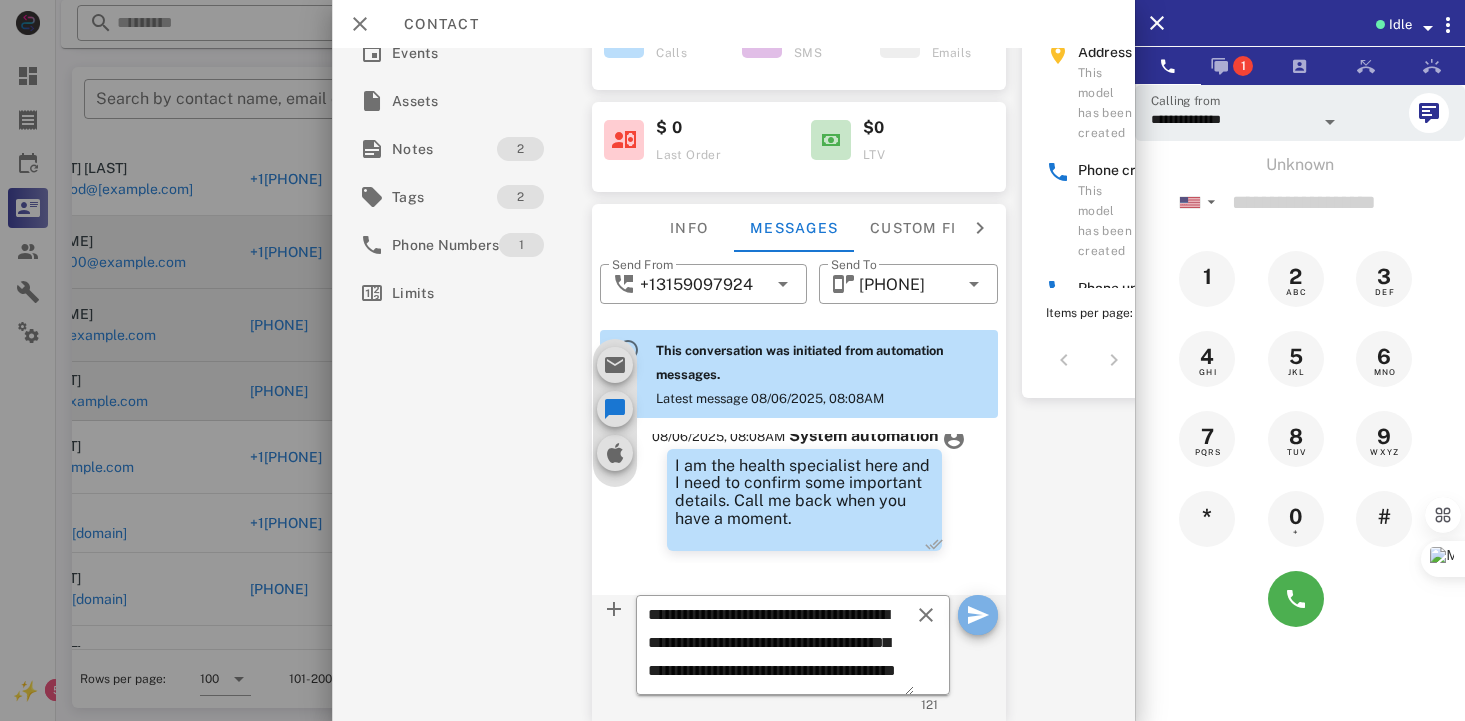 click at bounding box center [978, 615] 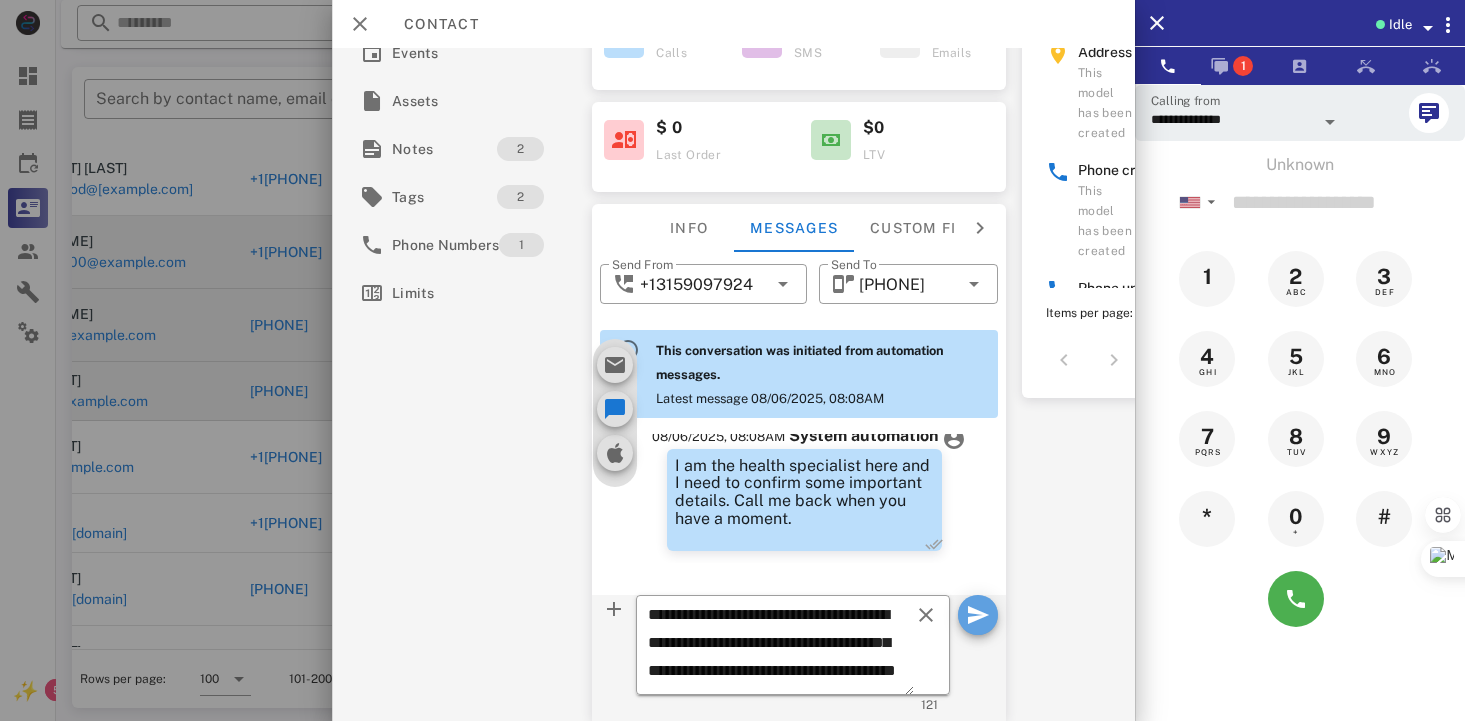 type 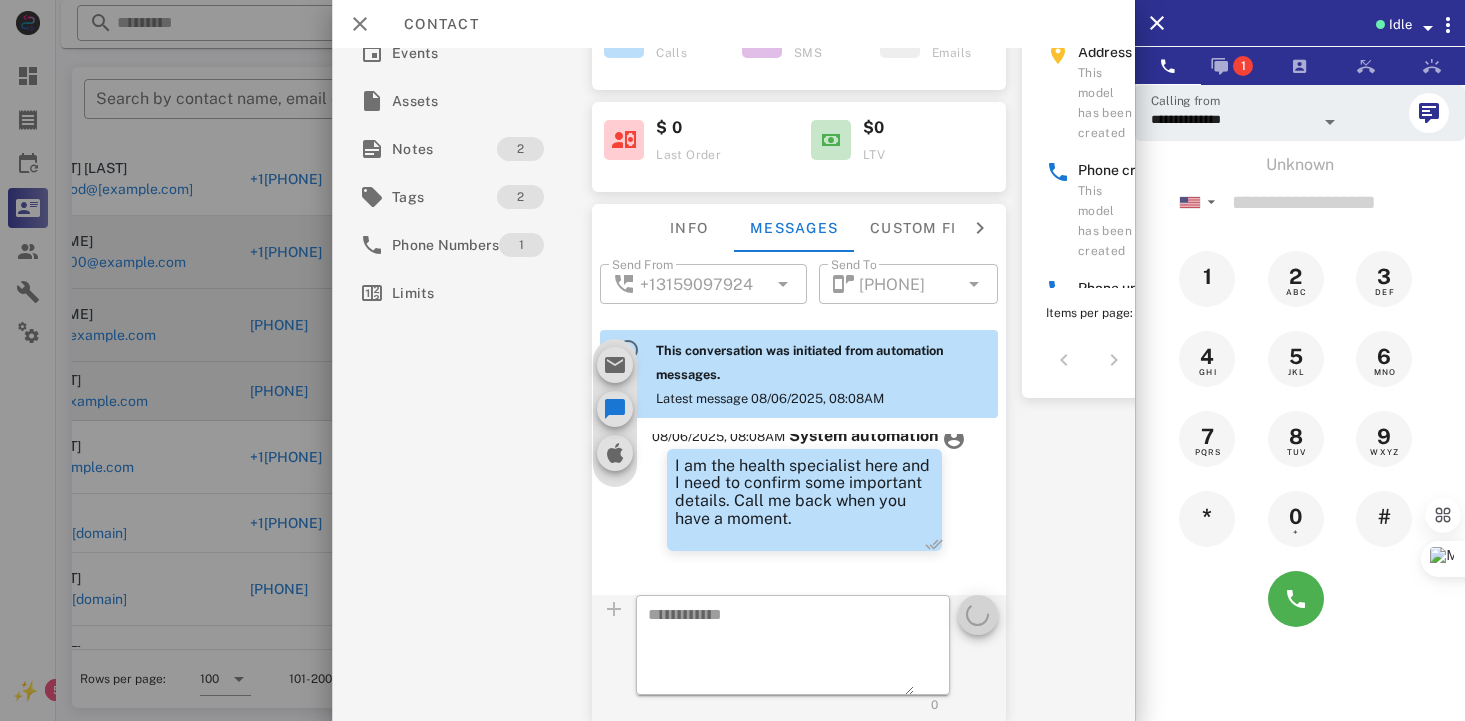 scroll, scrollTop: 0, scrollLeft: 0, axis: both 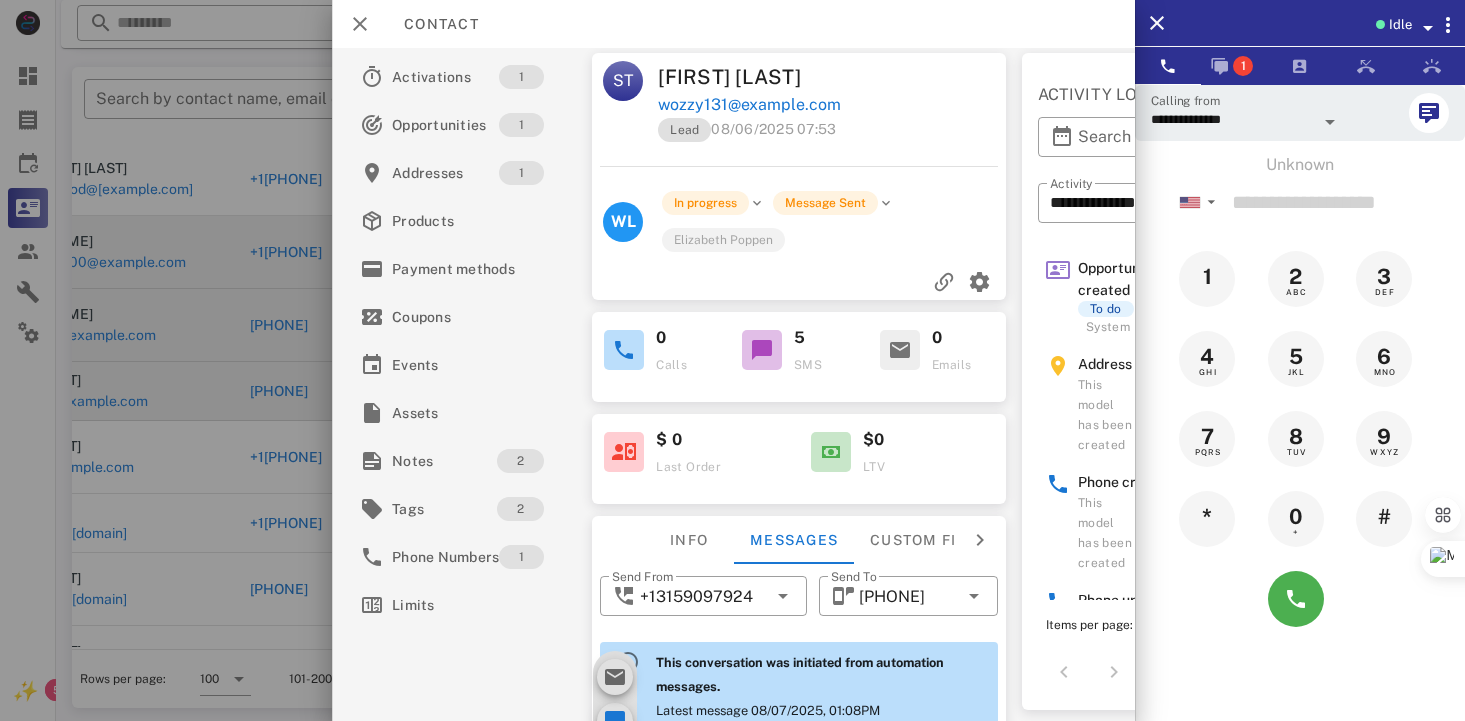 click on "**********" at bounding box center [1155, 334] 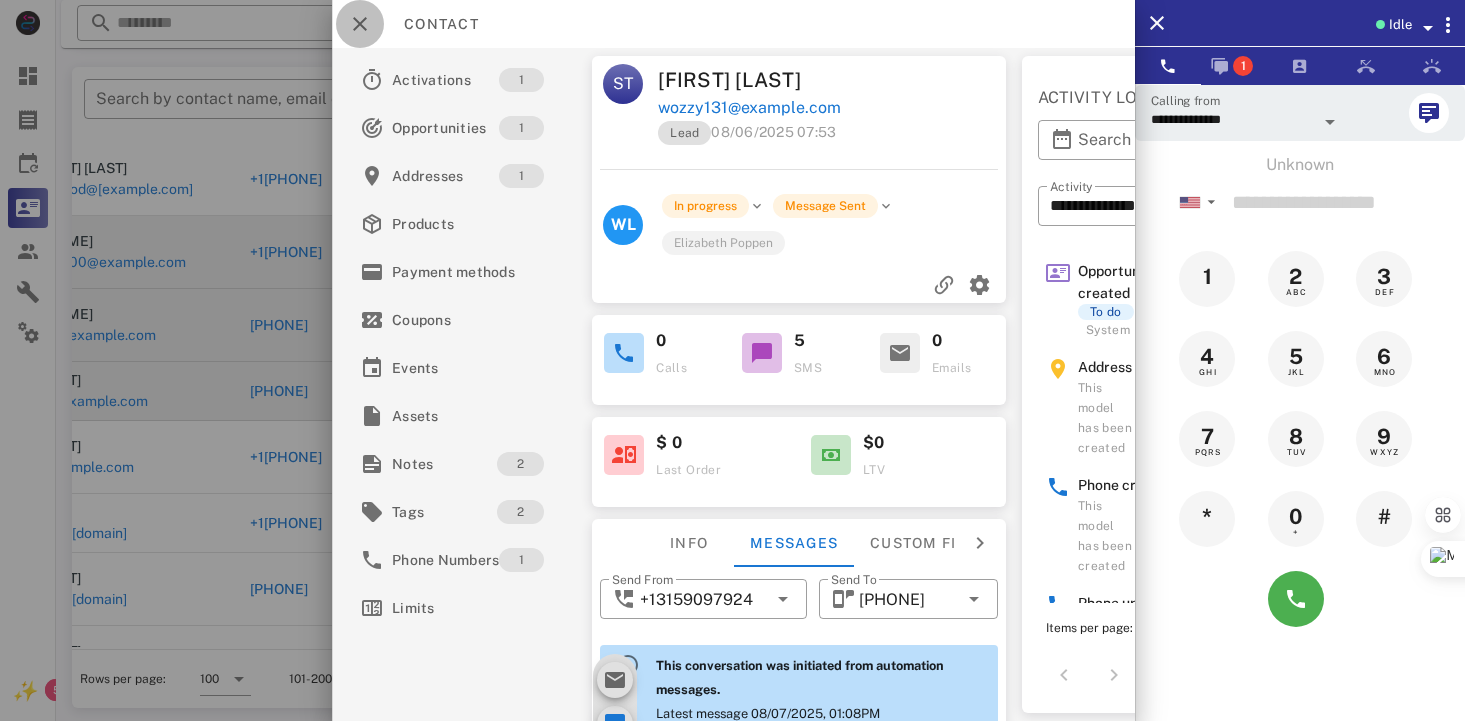 click at bounding box center (360, 24) 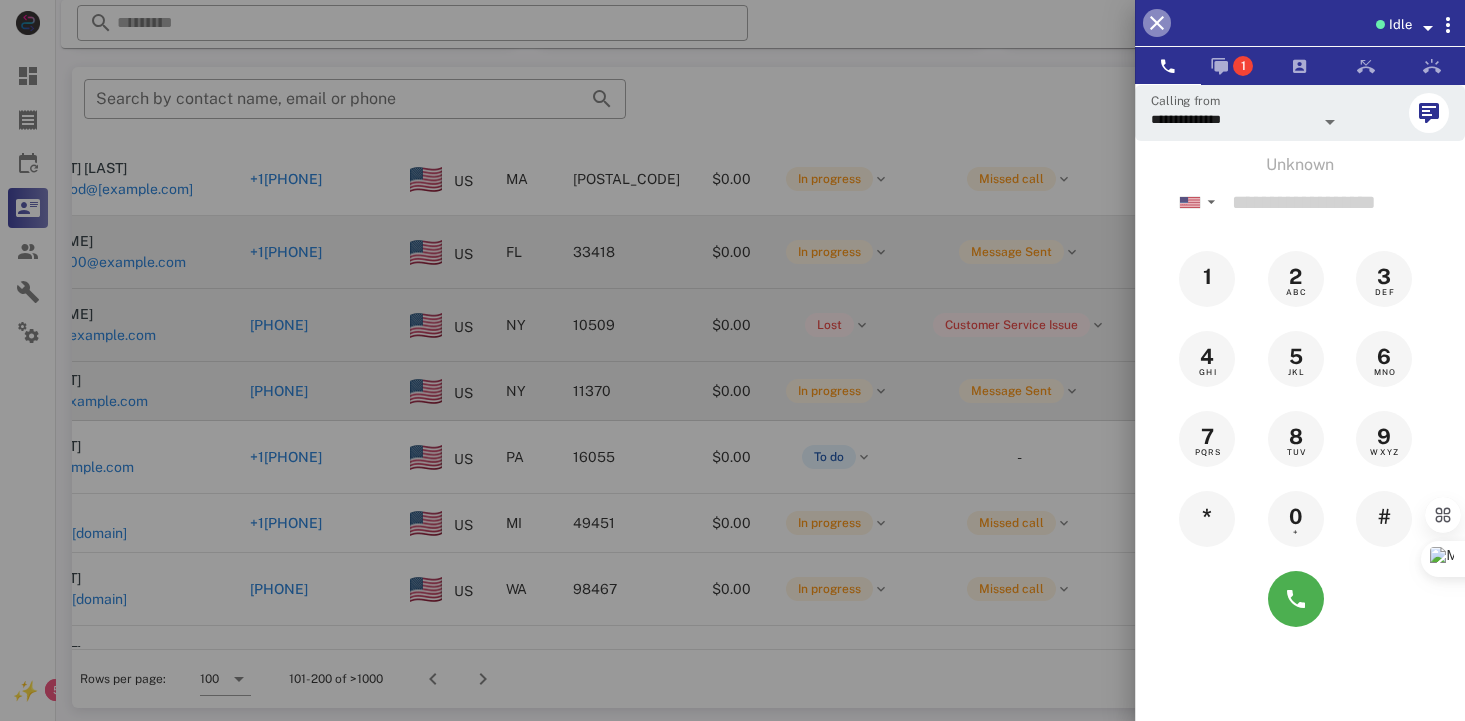 click at bounding box center (1157, 23) 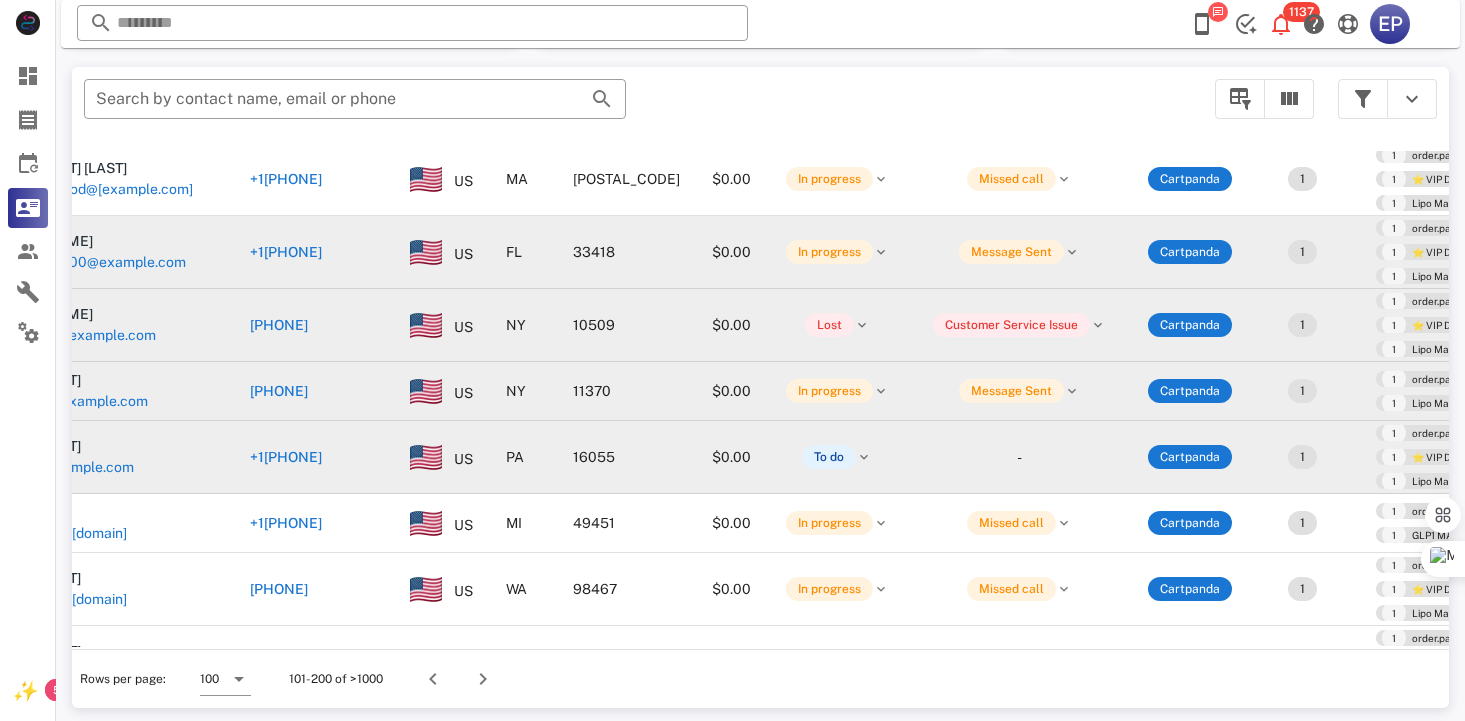 click on "[PHONE]" at bounding box center (286, 457) 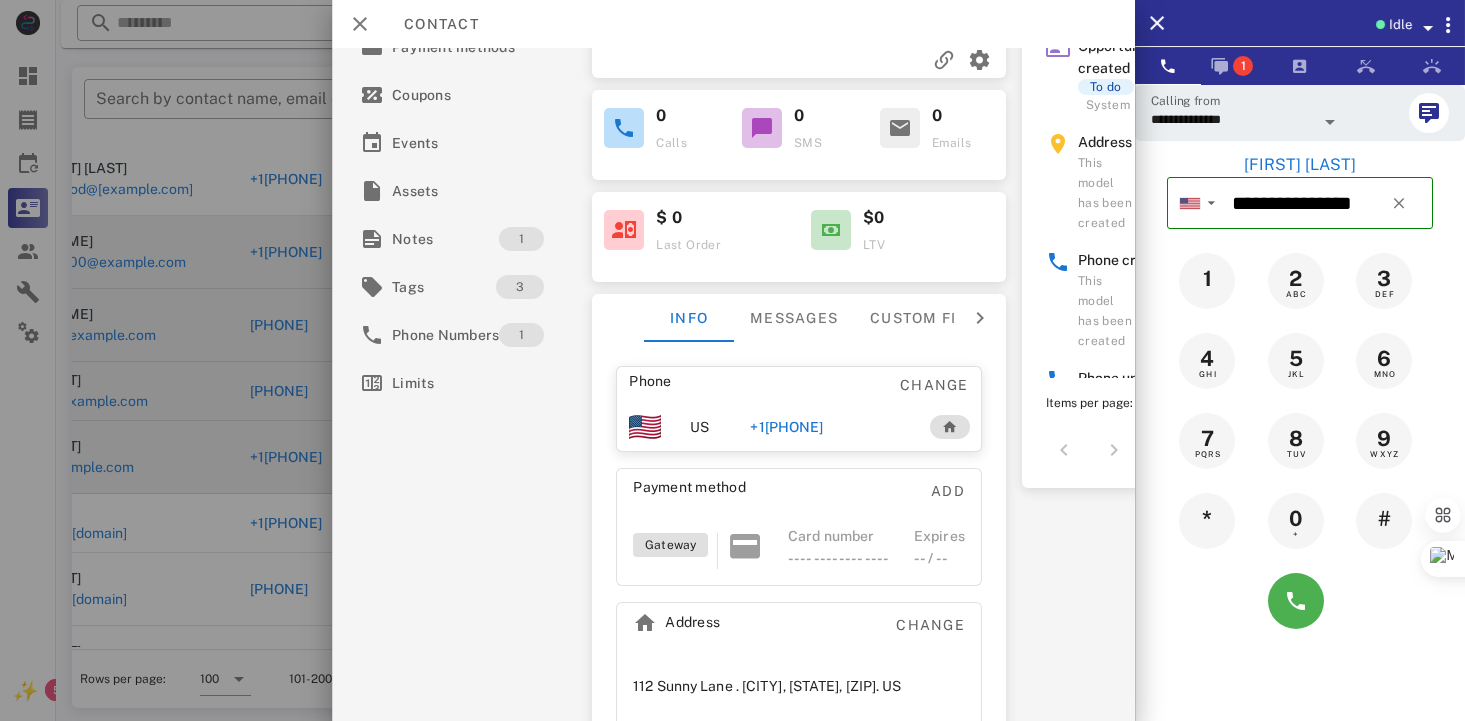 scroll, scrollTop: 250, scrollLeft: 0, axis: vertical 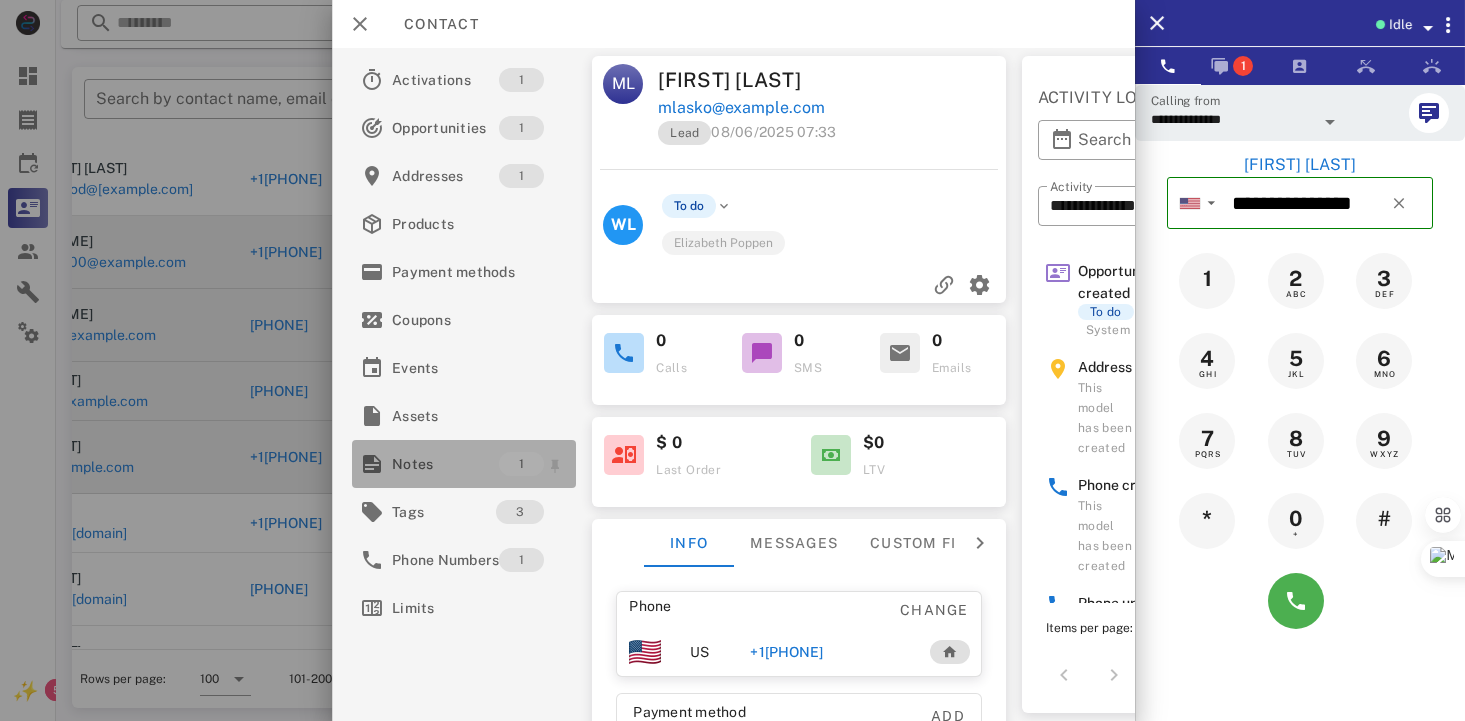 click on "Notes" at bounding box center (445, 464) 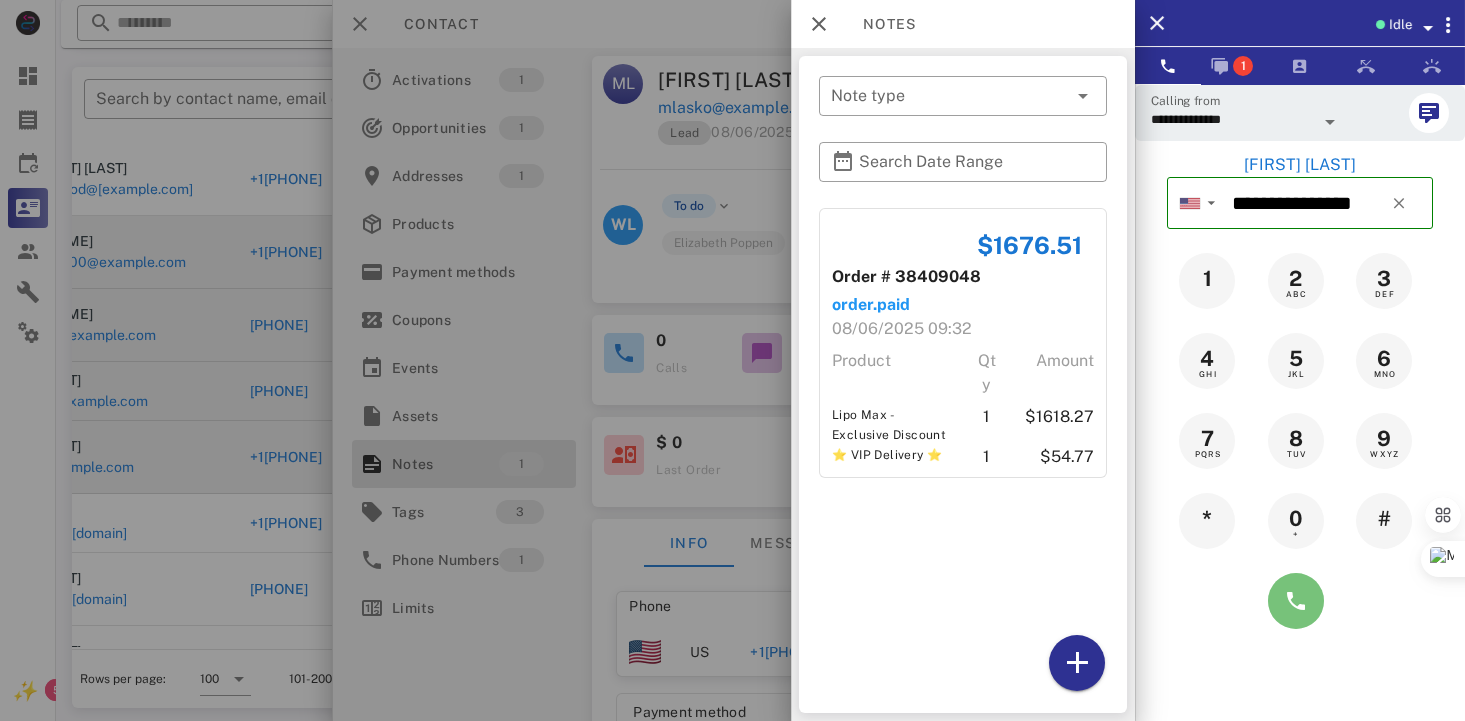 click at bounding box center [1296, 601] 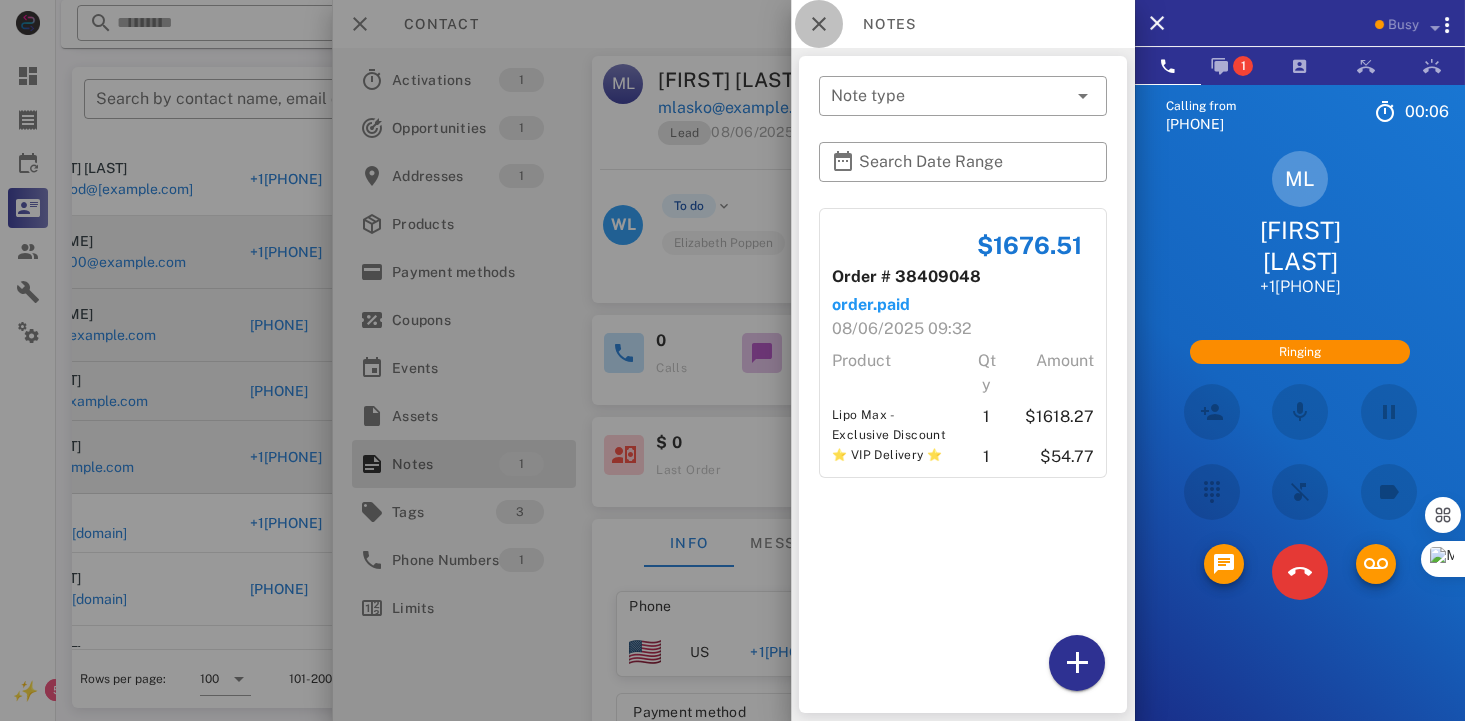 click at bounding box center [819, 24] 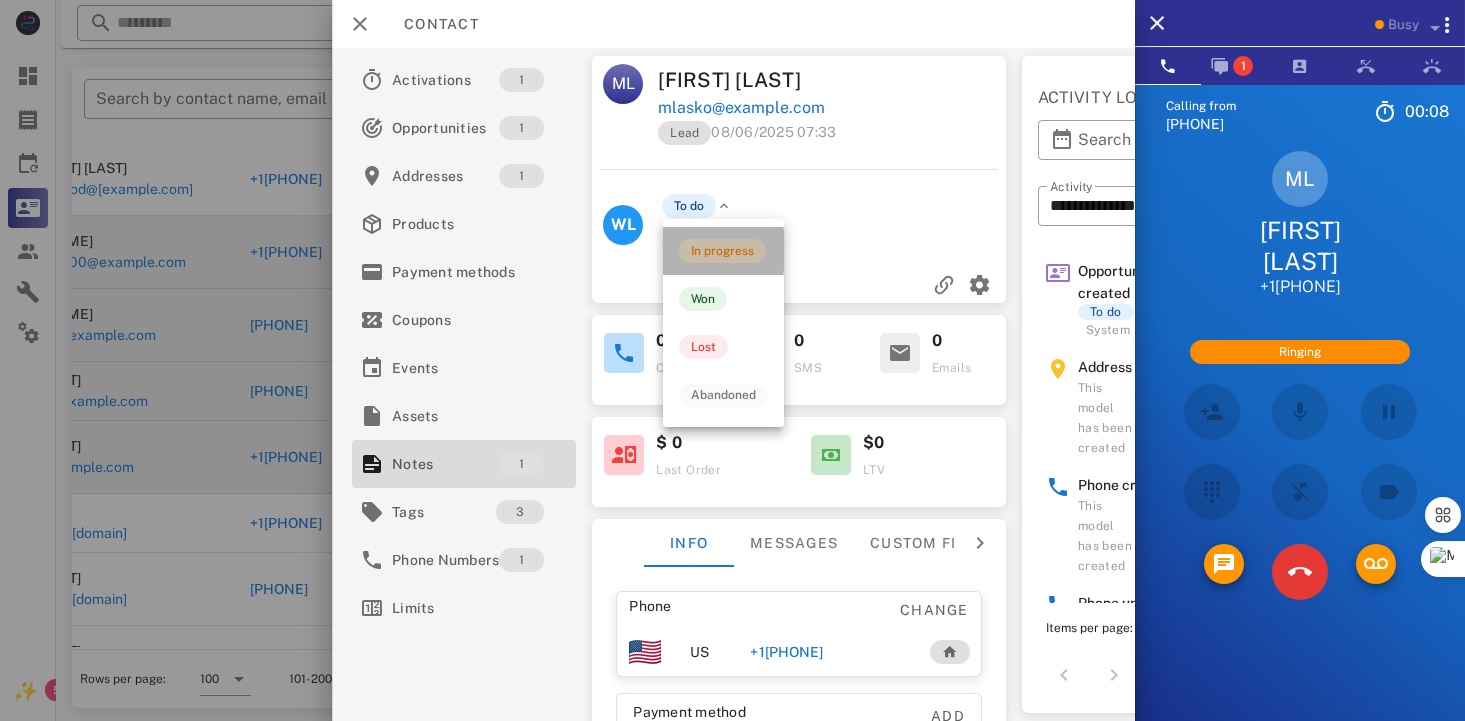 click on "In progress" at bounding box center (722, 251) 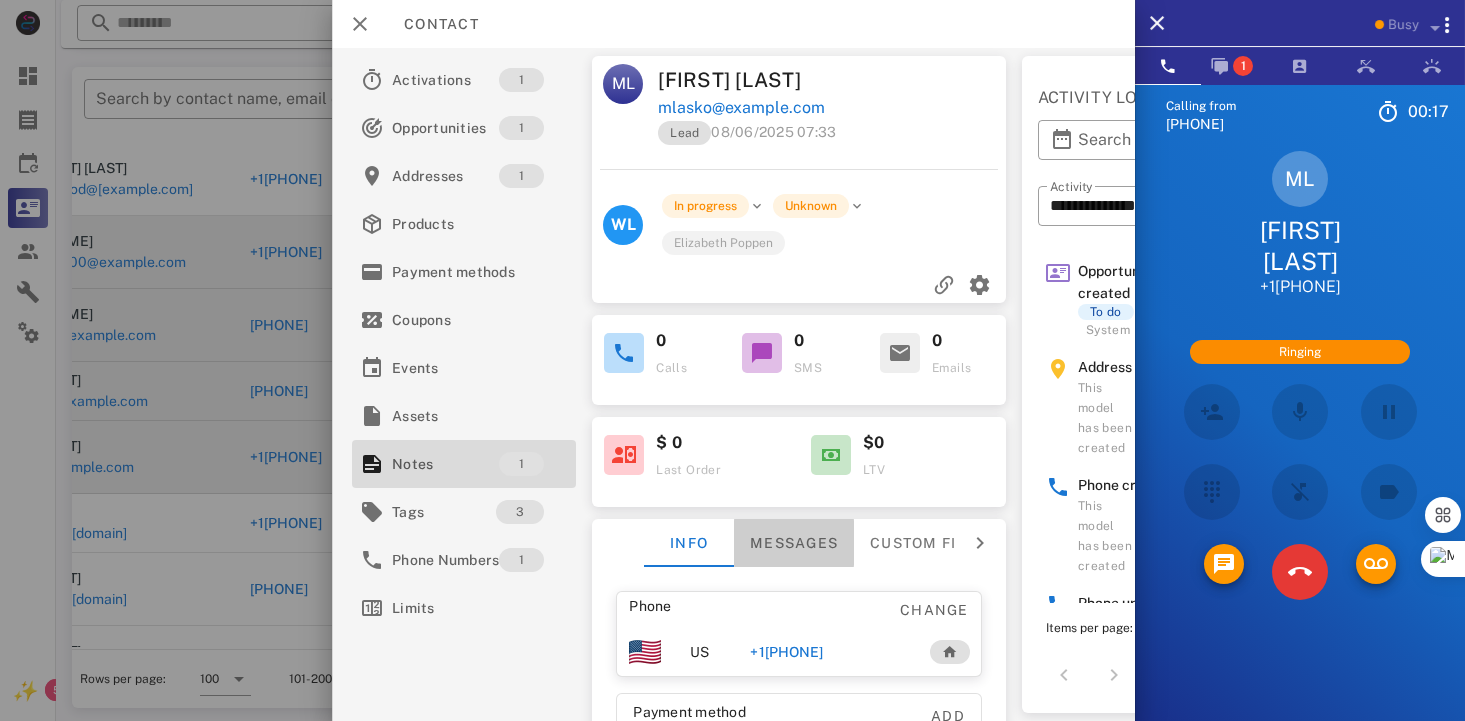 click on "Messages" at bounding box center [794, 543] 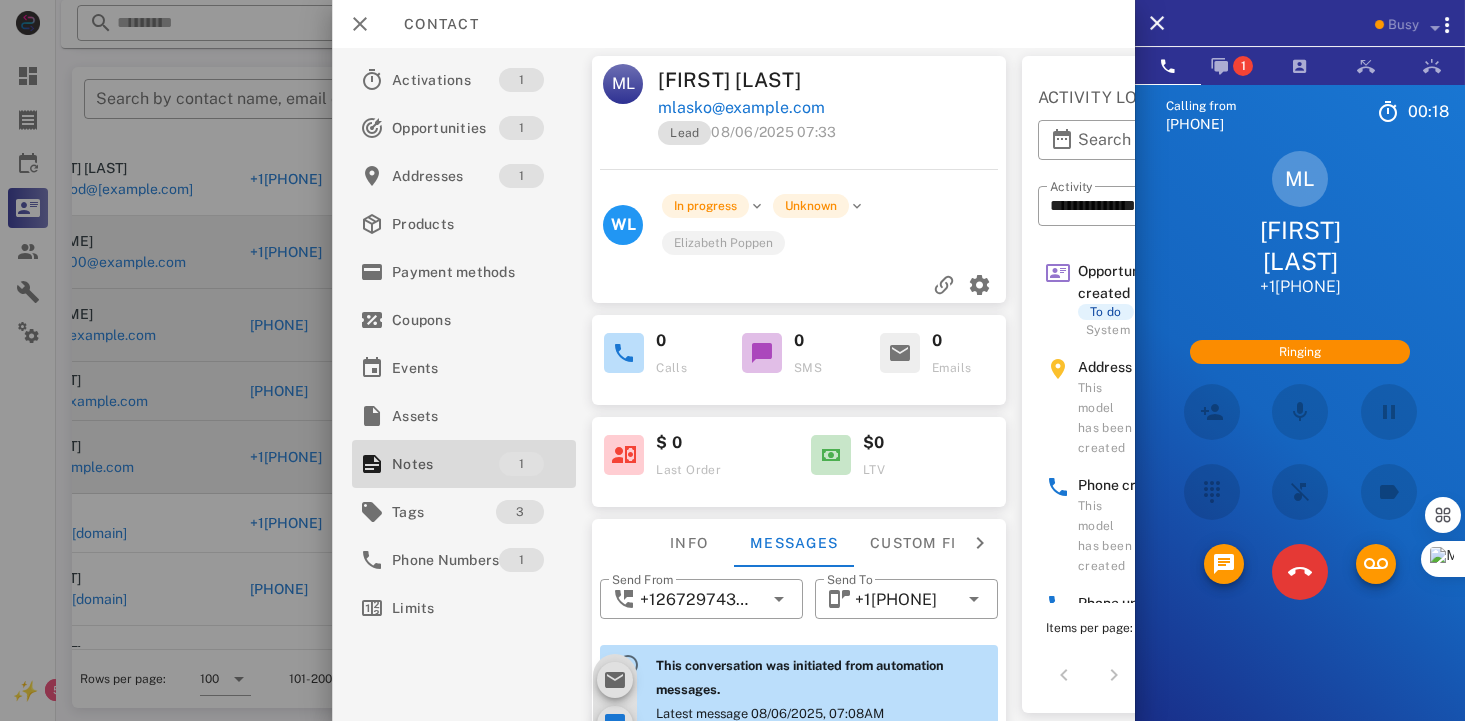 scroll, scrollTop: 671, scrollLeft: 0, axis: vertical 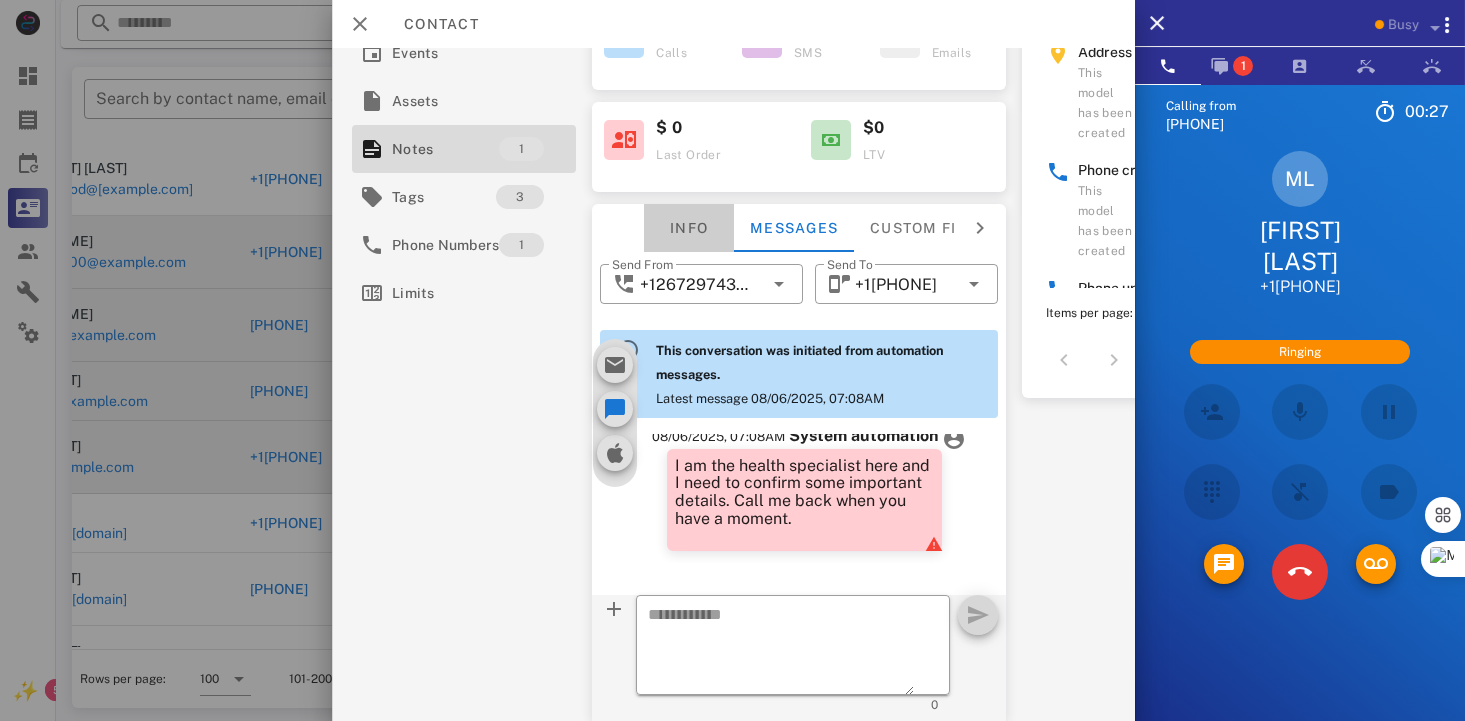click on "Info" at bounding box center (689, 228) 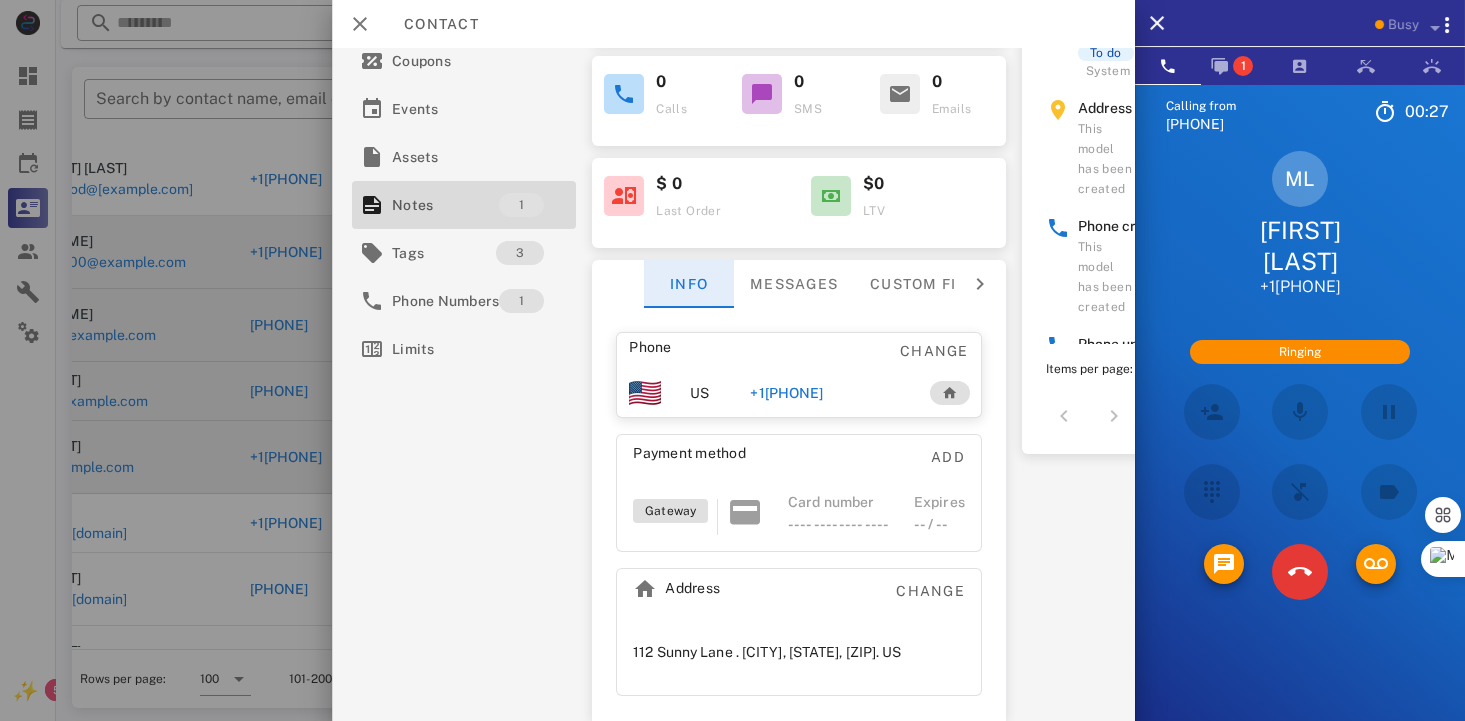 scroll, scrollTop: 272, scrollLeft: 0, axis: vertical 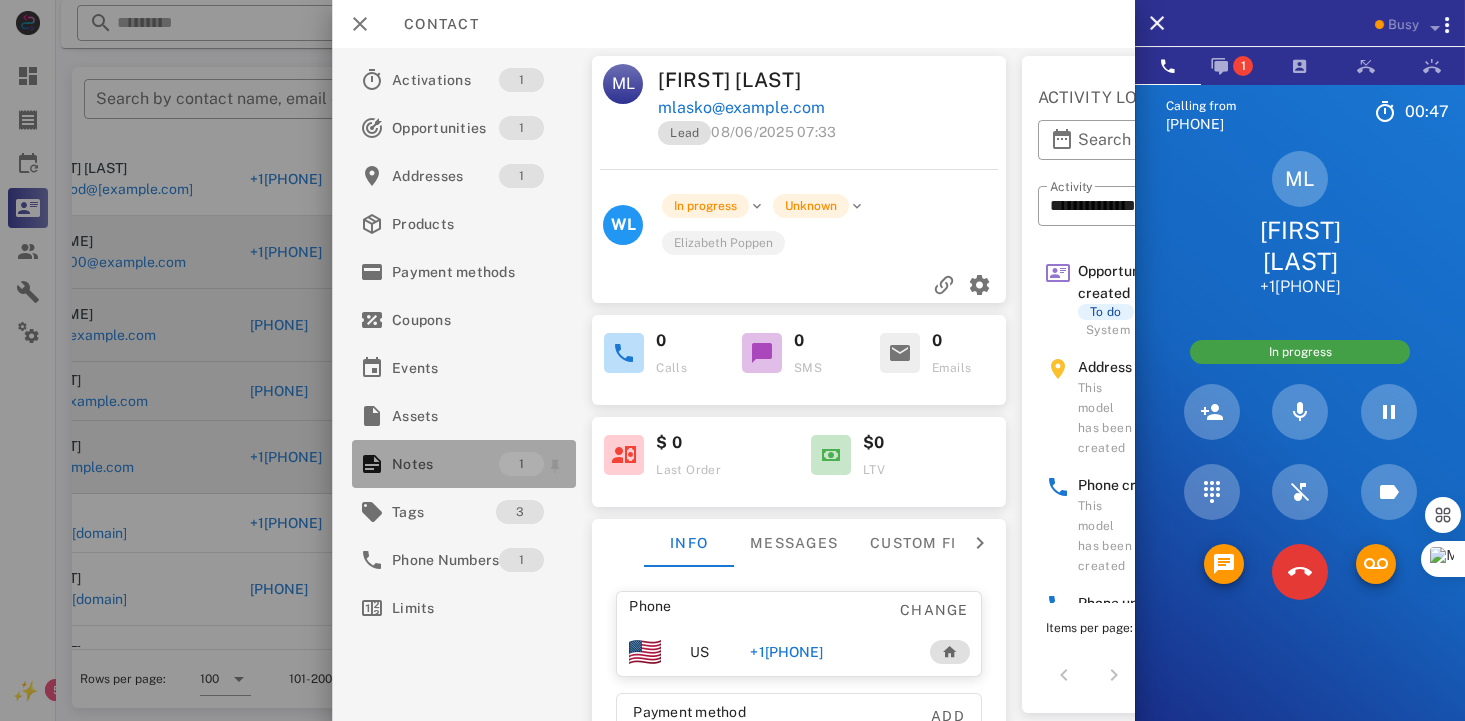 click on "Notes" at bounding box center (445, 464) 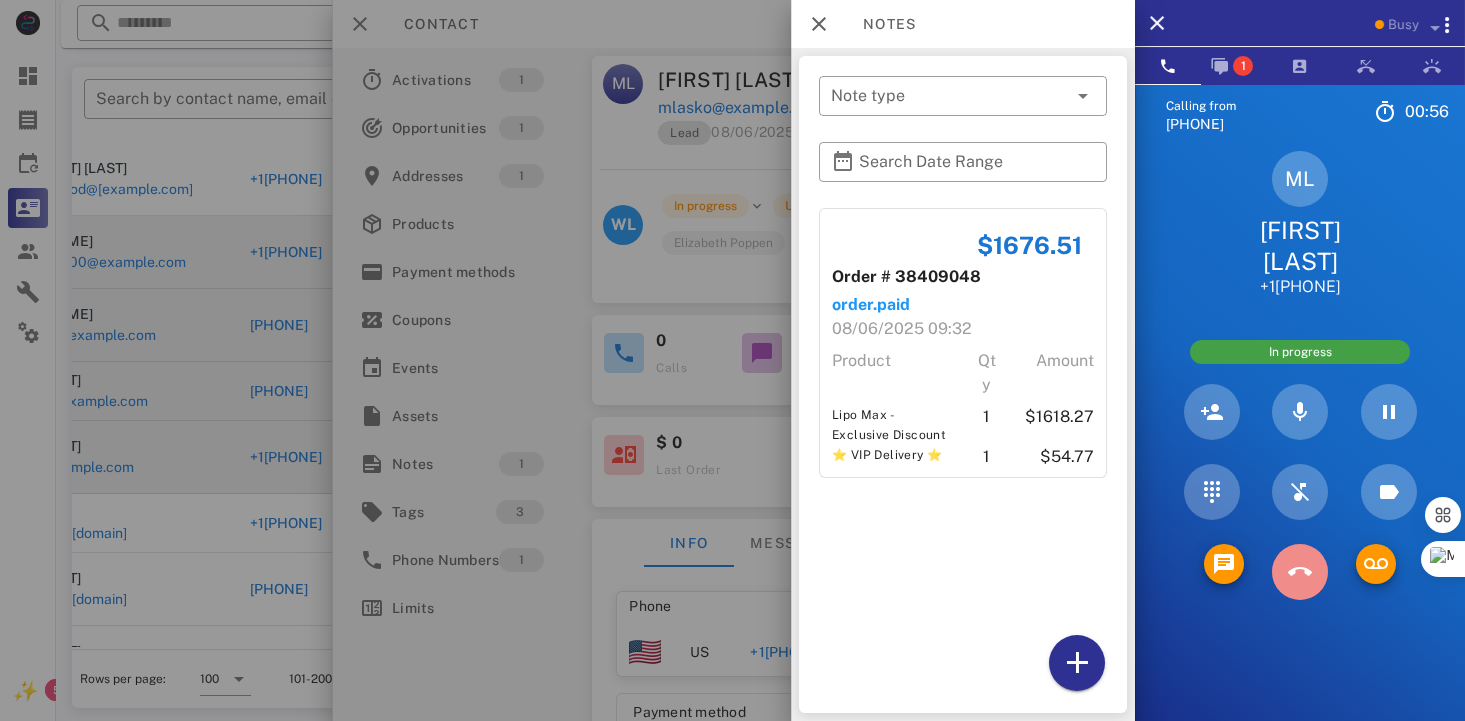 click at bounding box center (1300, 572) 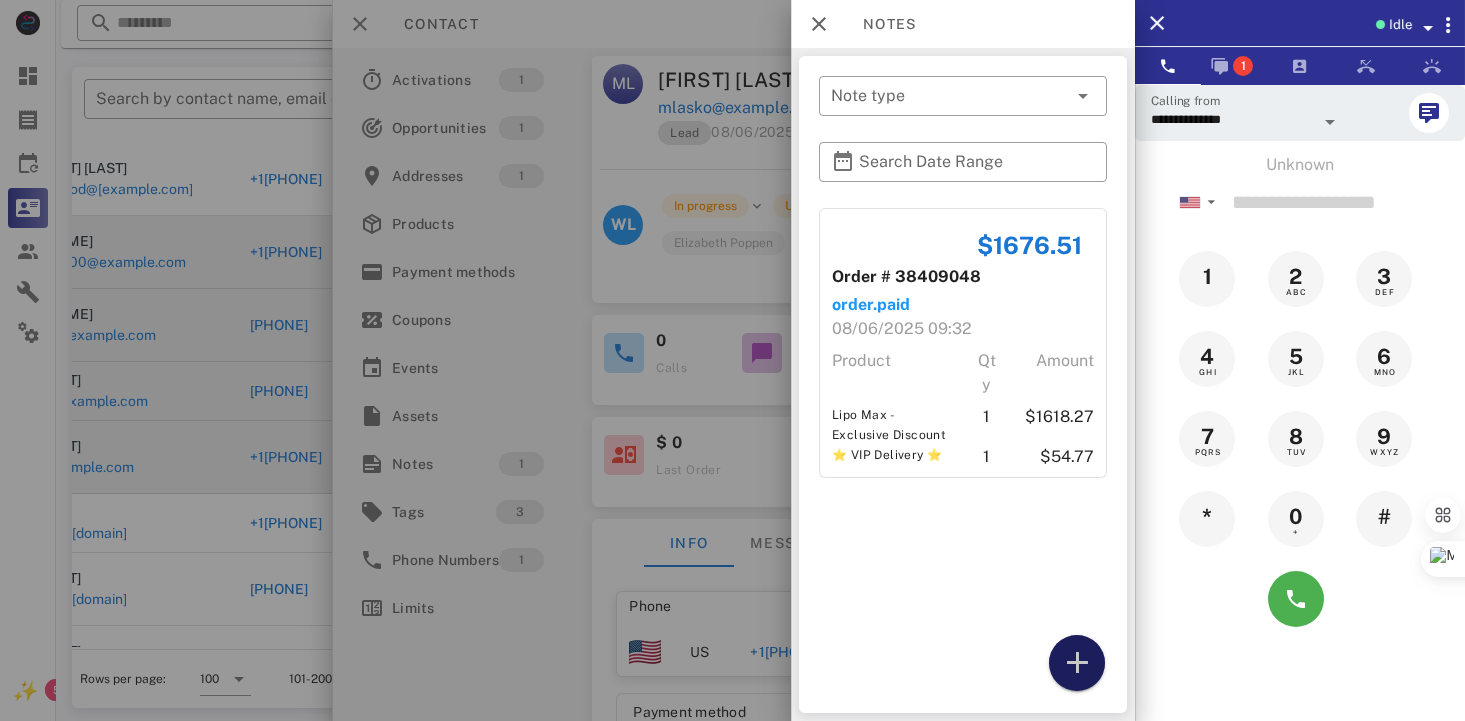 click at bounding box center (1077, 663) 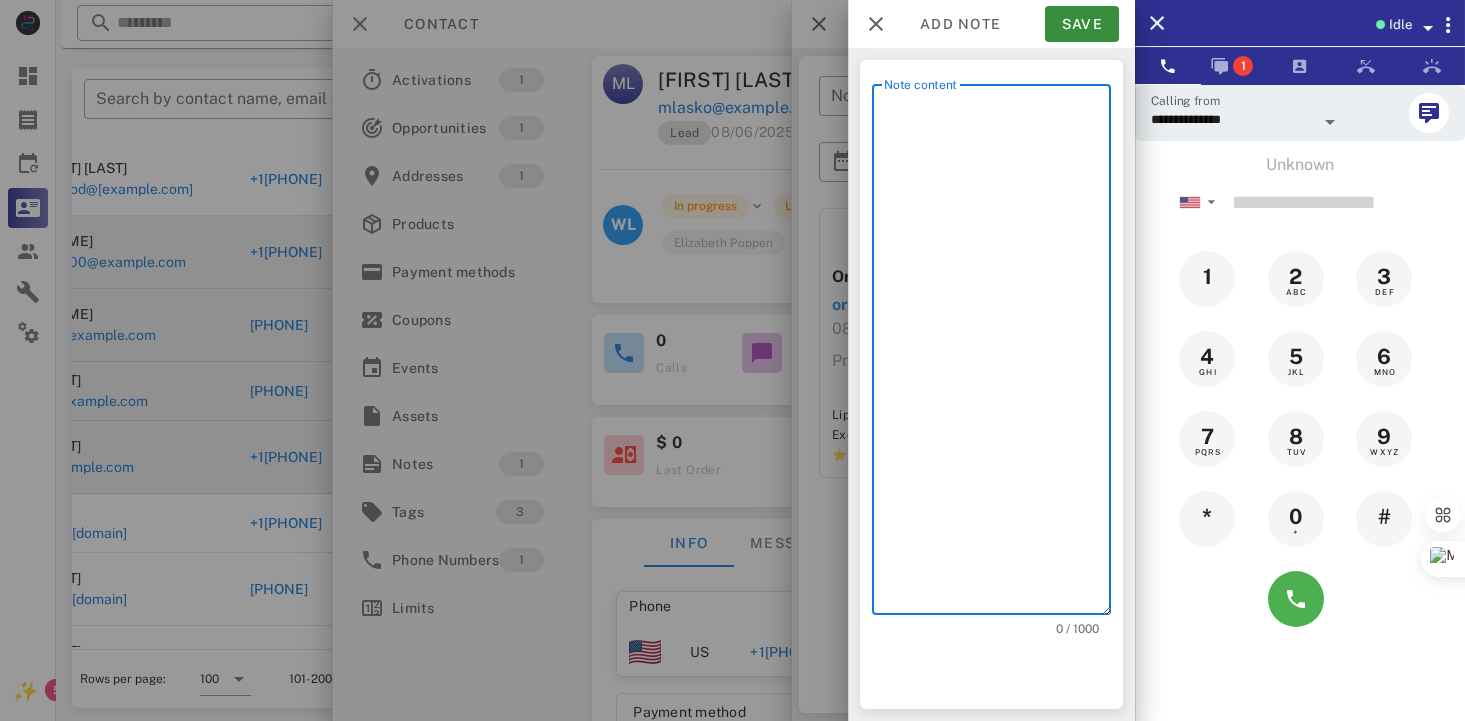 click on "Note content" at bounding box center [997, 354] 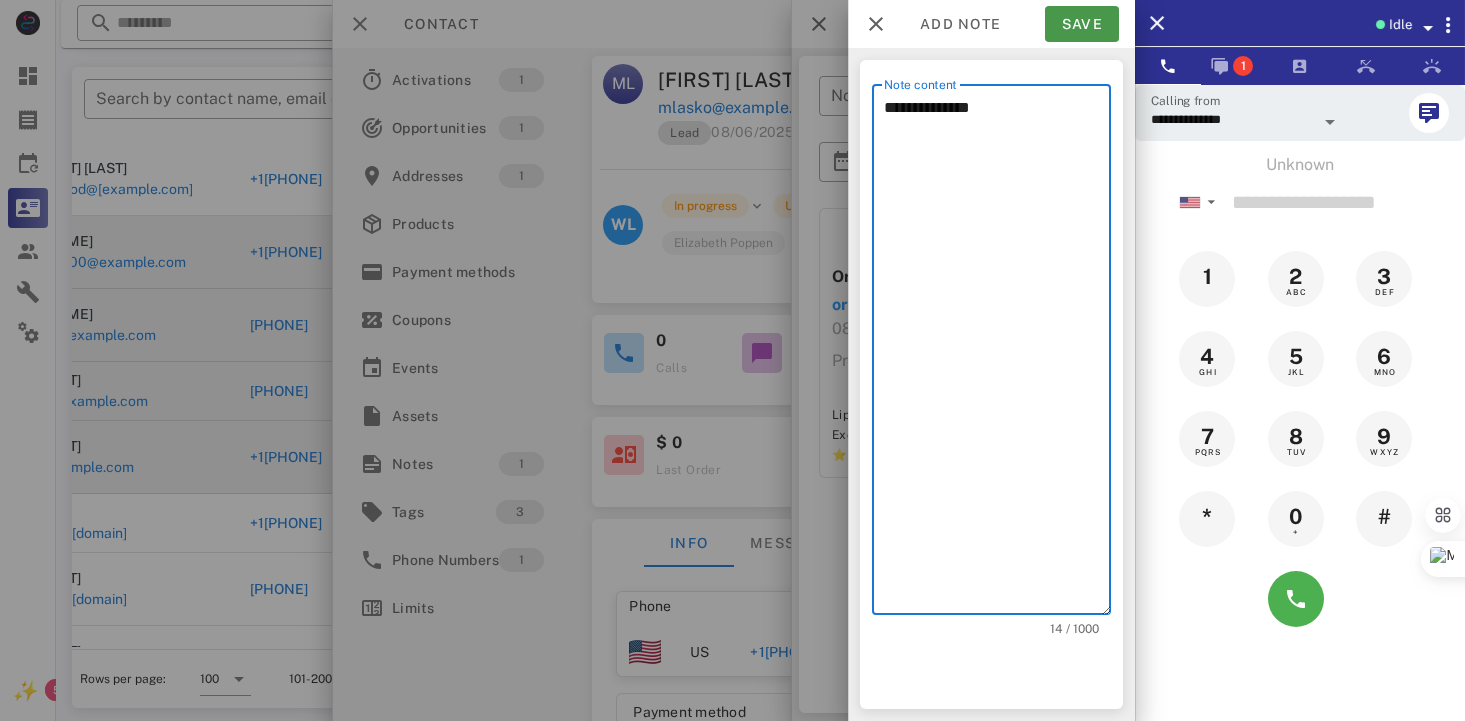 type on "**********" 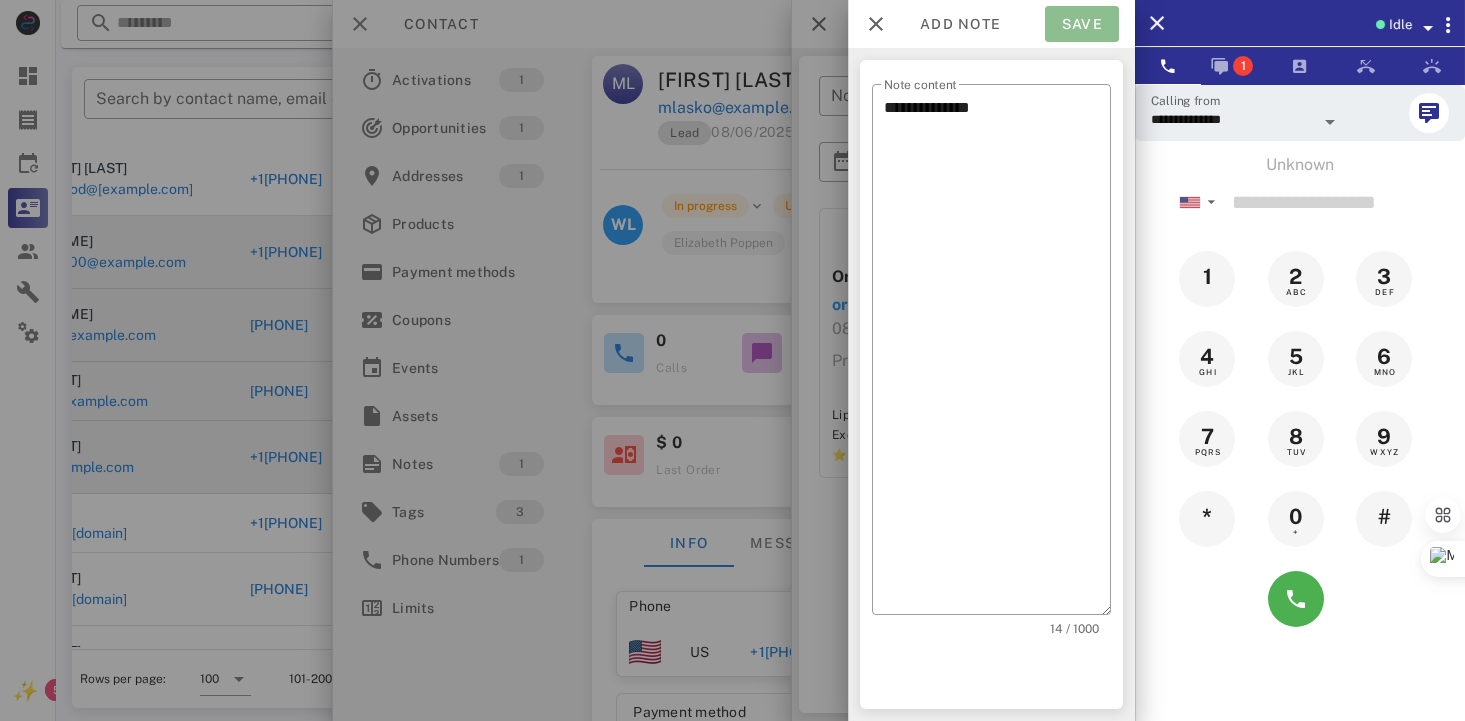 click on "Save" at bounding box center [1082, 24] 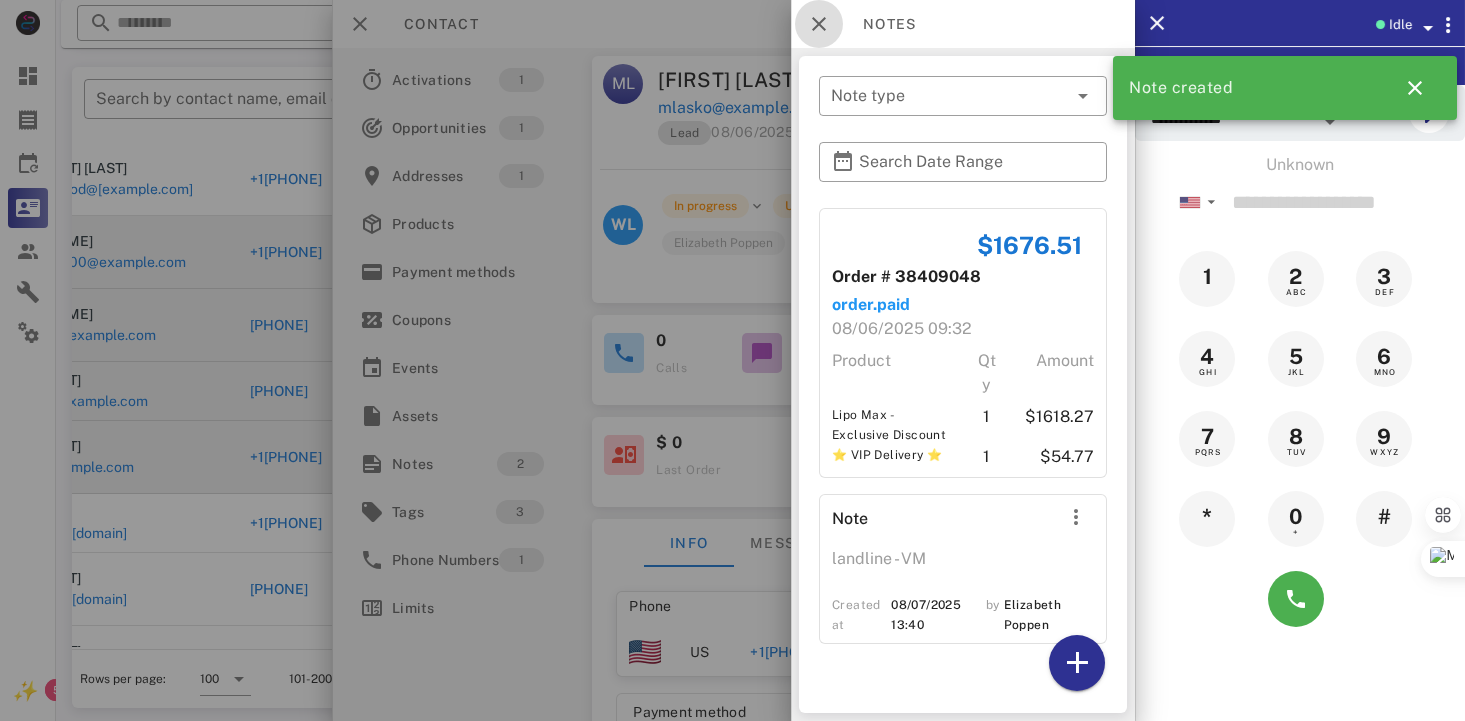 click at bounding box center [819, 24] 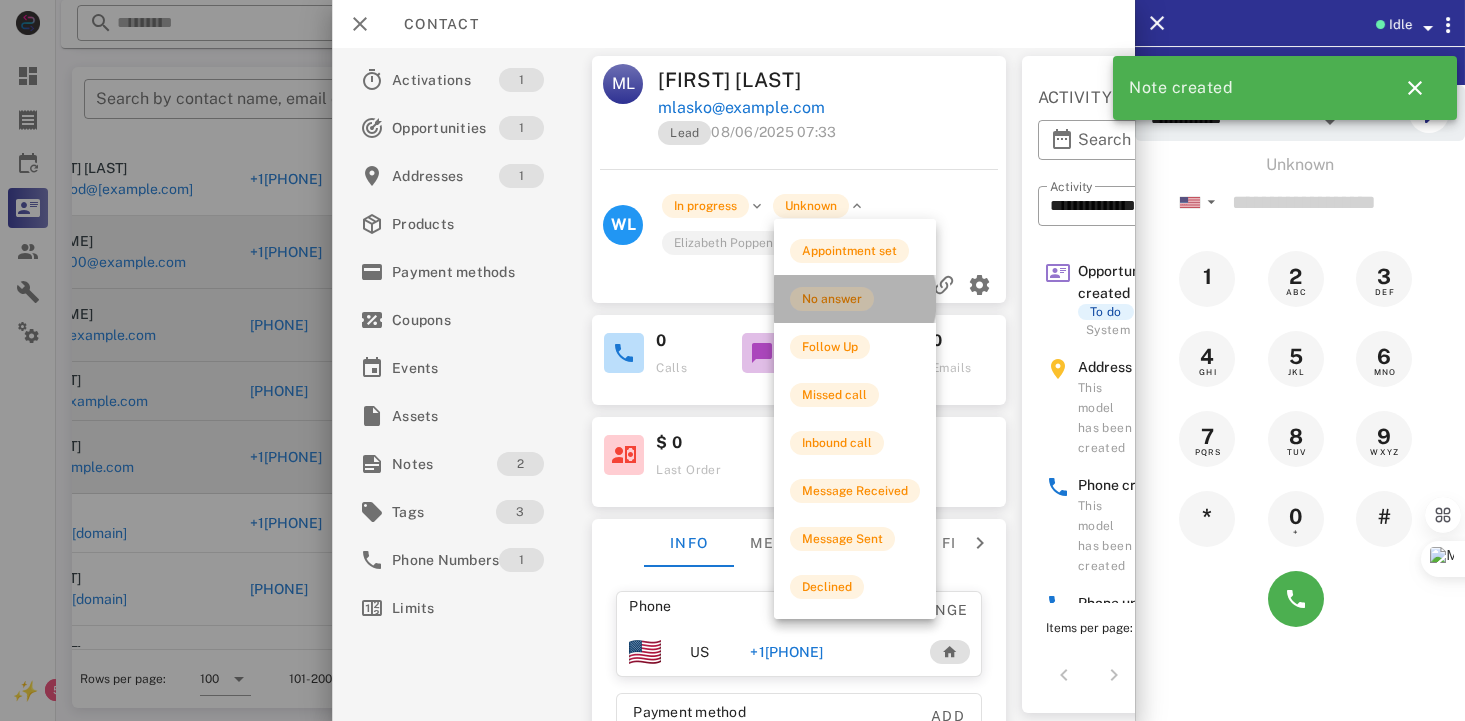 click on "No answer" at bounding box center (832, 299) 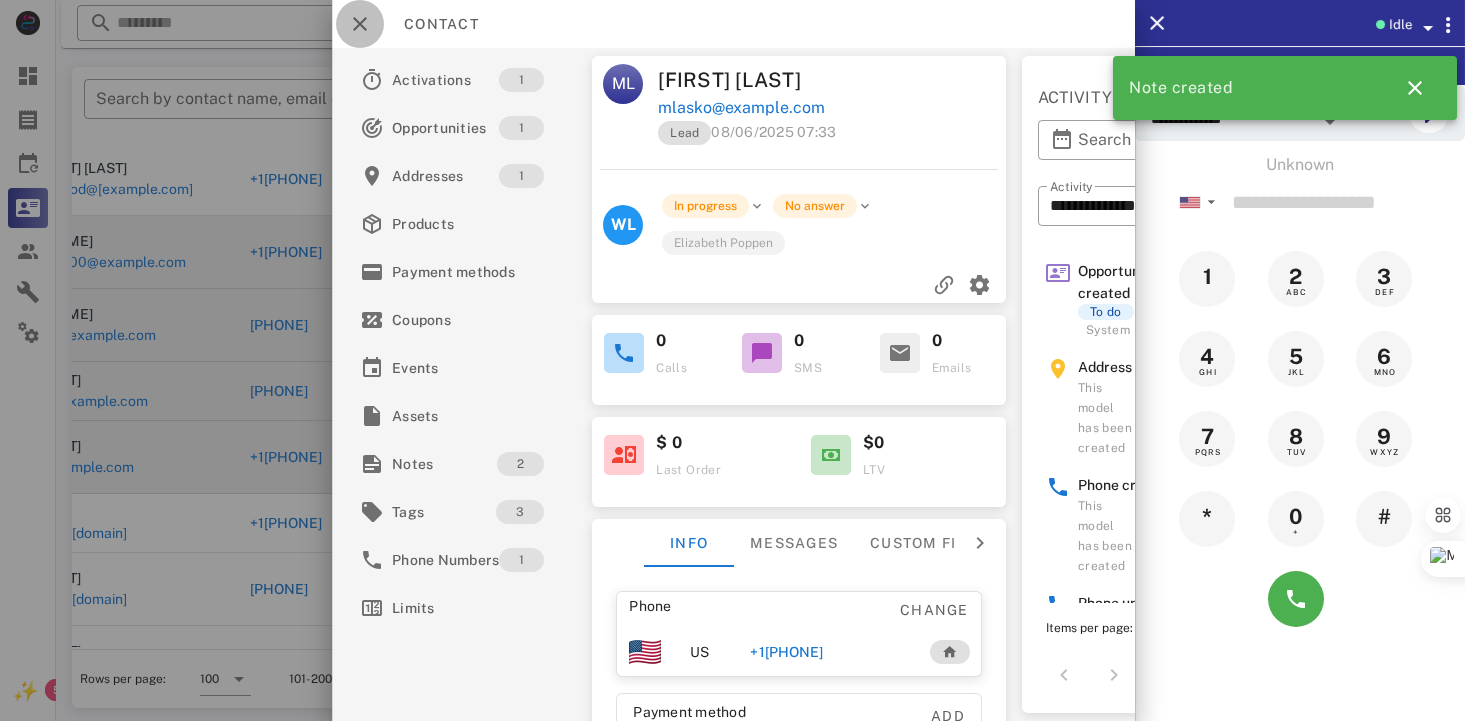 click at bounding box center [360, 24] 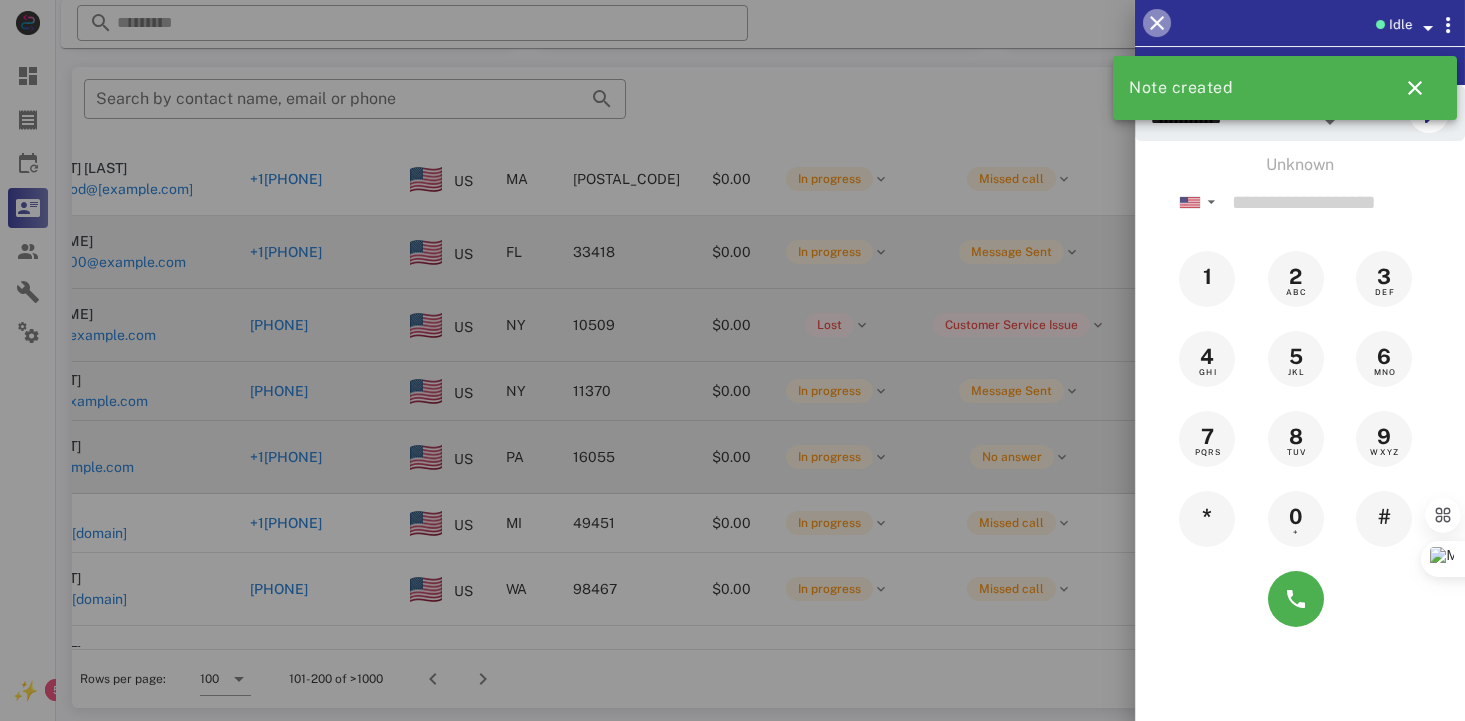 click at bounding box center (1157, 23) 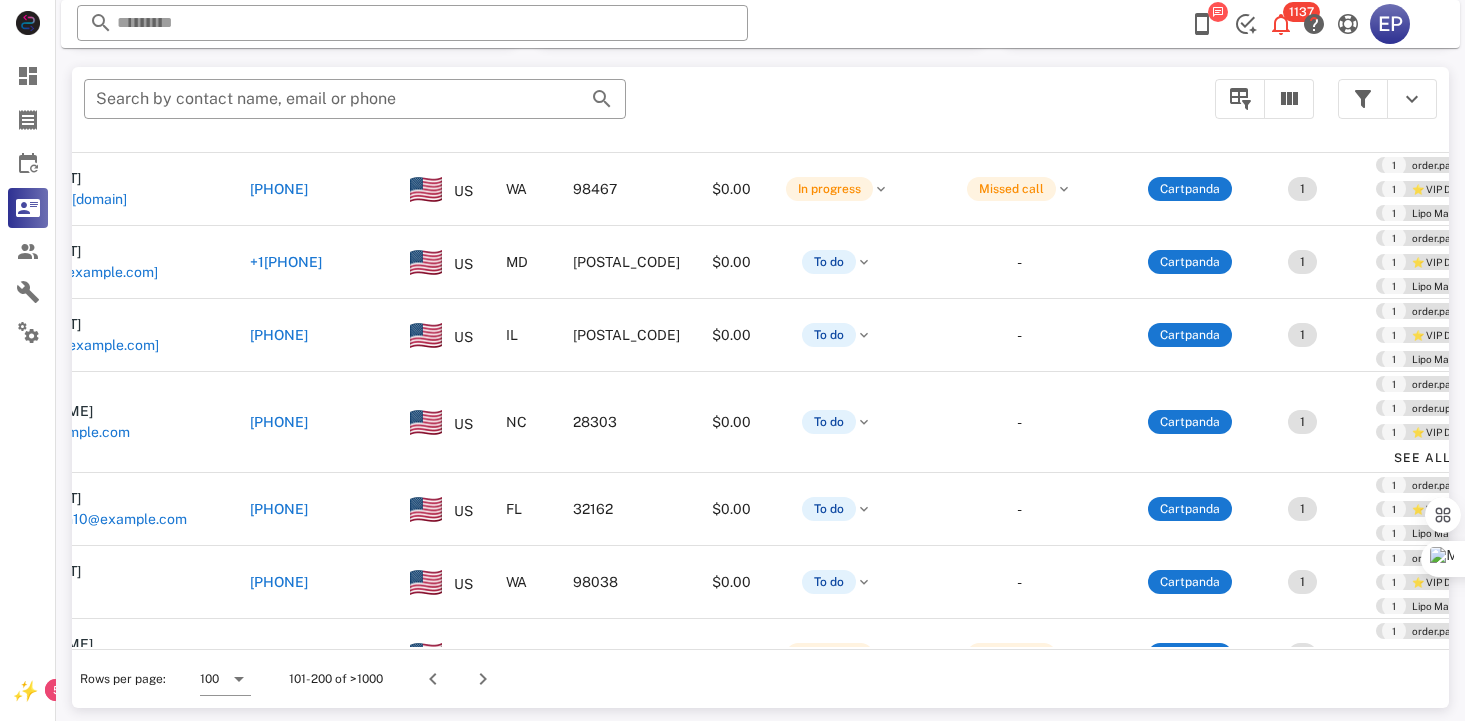 scroll, scrollTop: 2050, scrollLeft: 100, axis: both 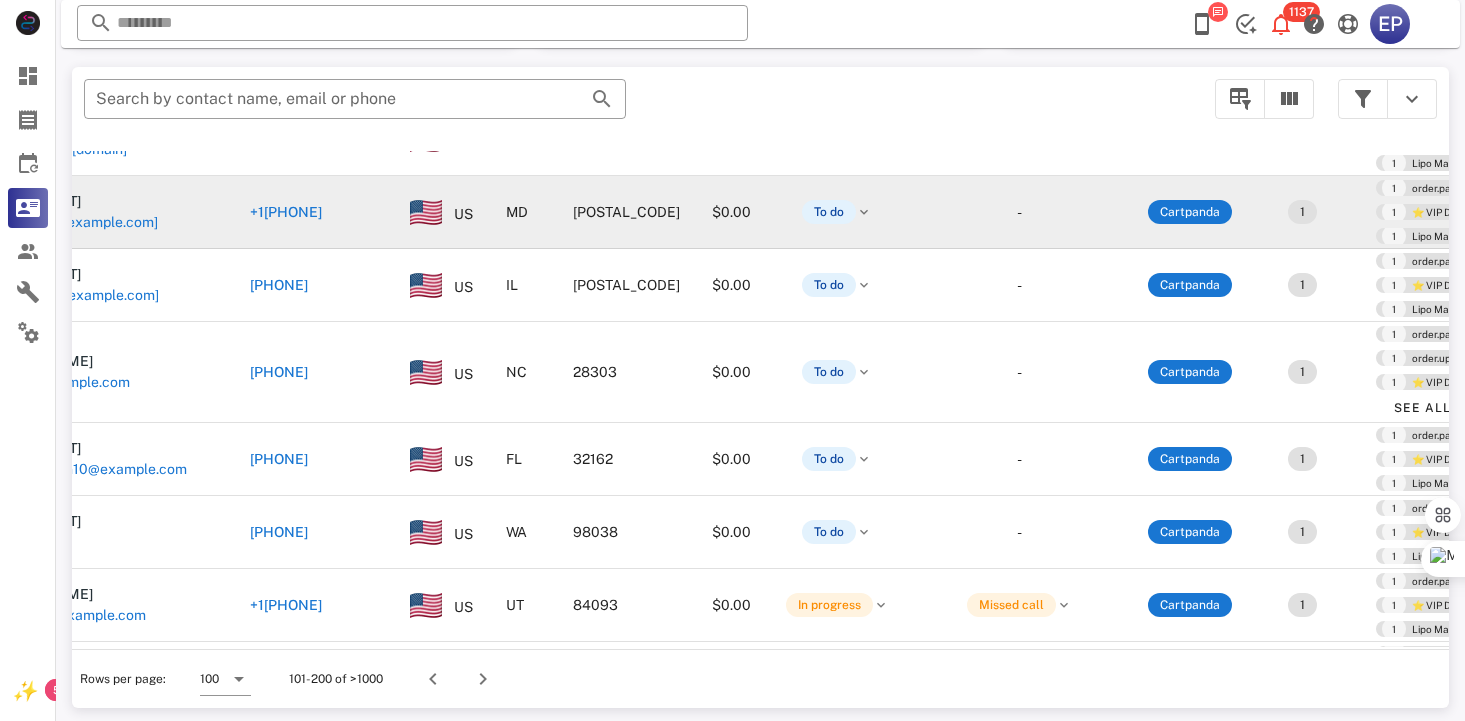 click on "[PHONE]" at bounding box center (286, 212) 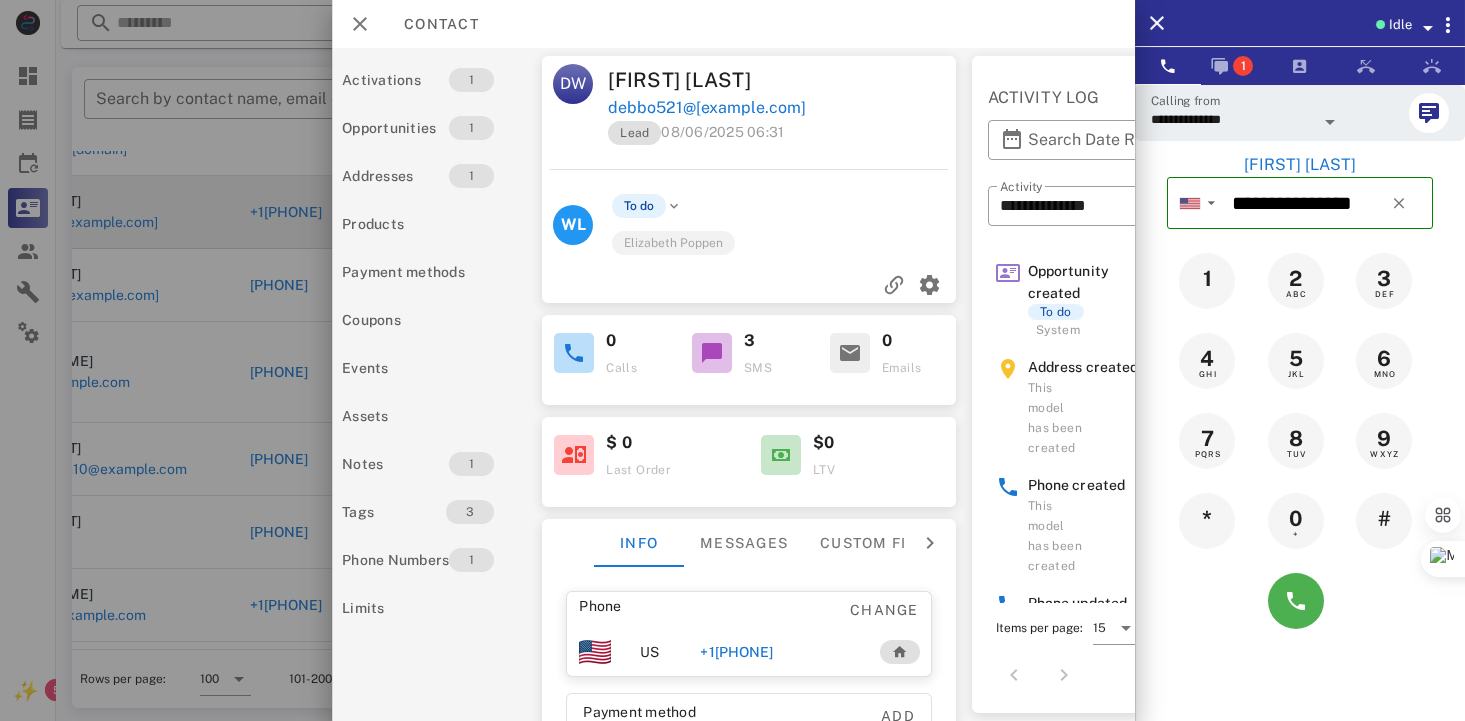 scroll, scrollTop: 0, scrollLeft: 100, axis: horizontal 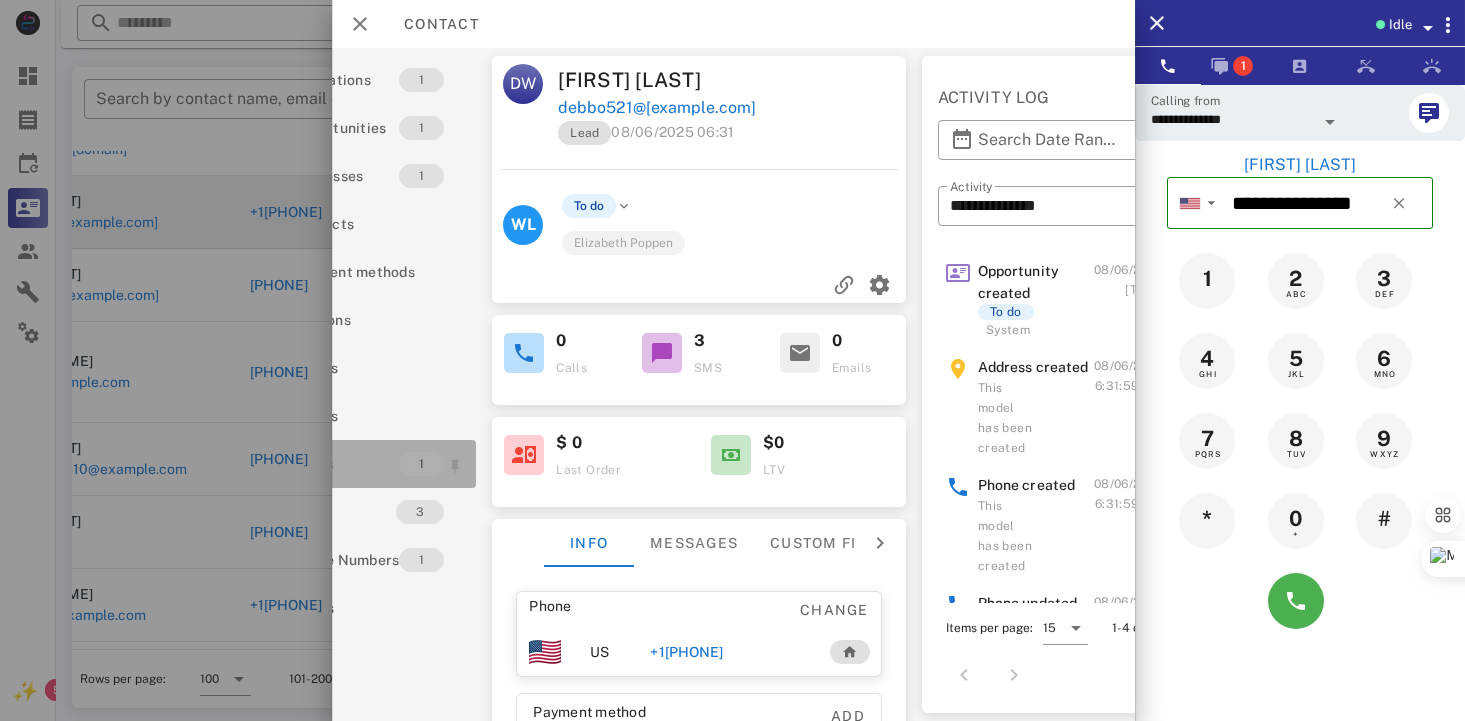 click on "Notes" at bounding box center [345, 464] 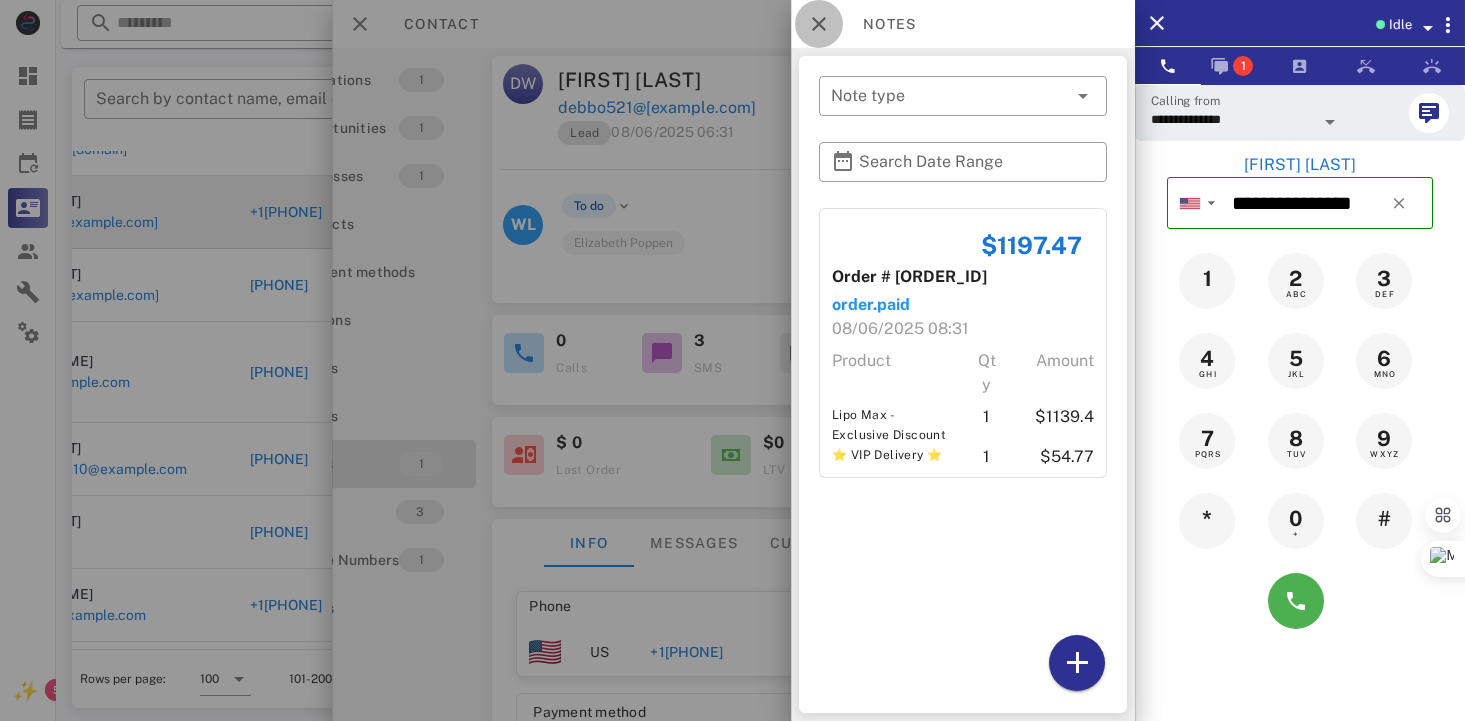 click at bounding box center [819, 24] 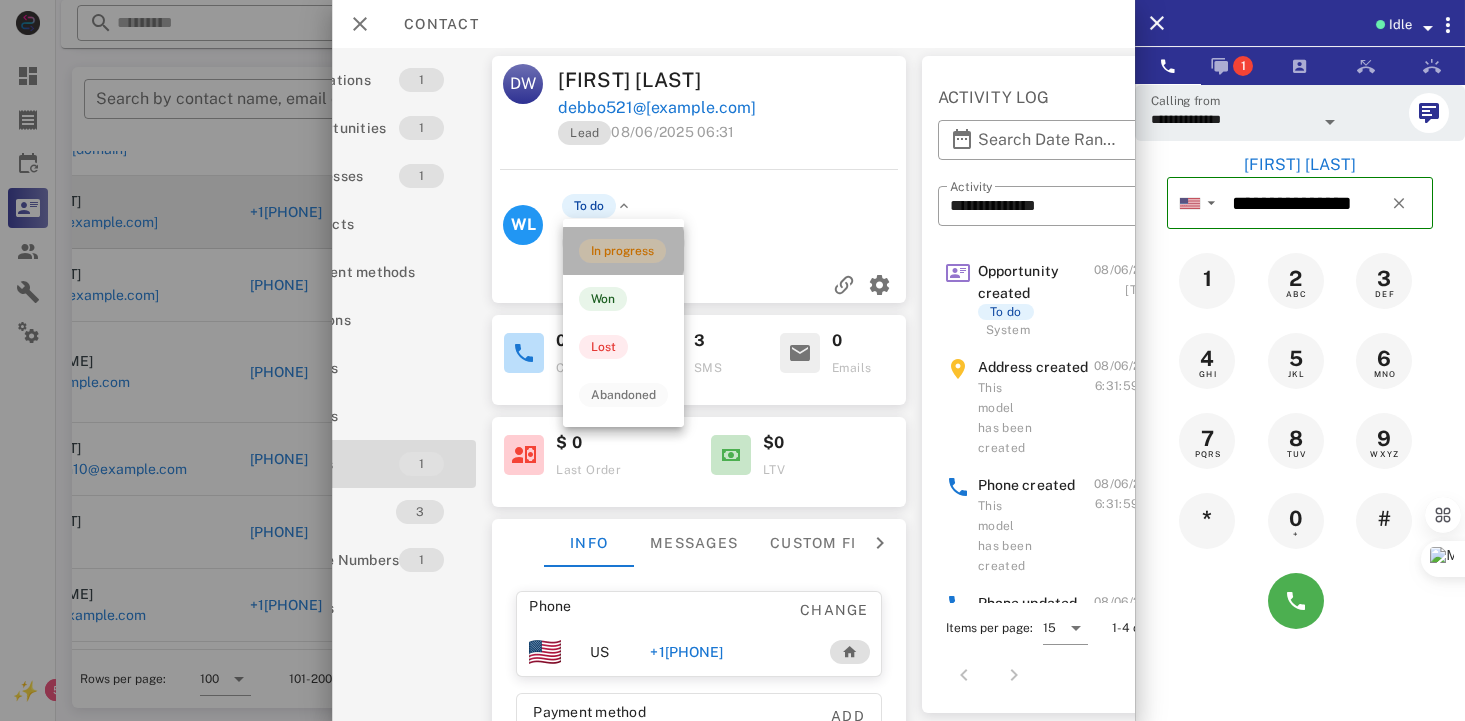 click on "In progress" at bounding box center [622, 251] 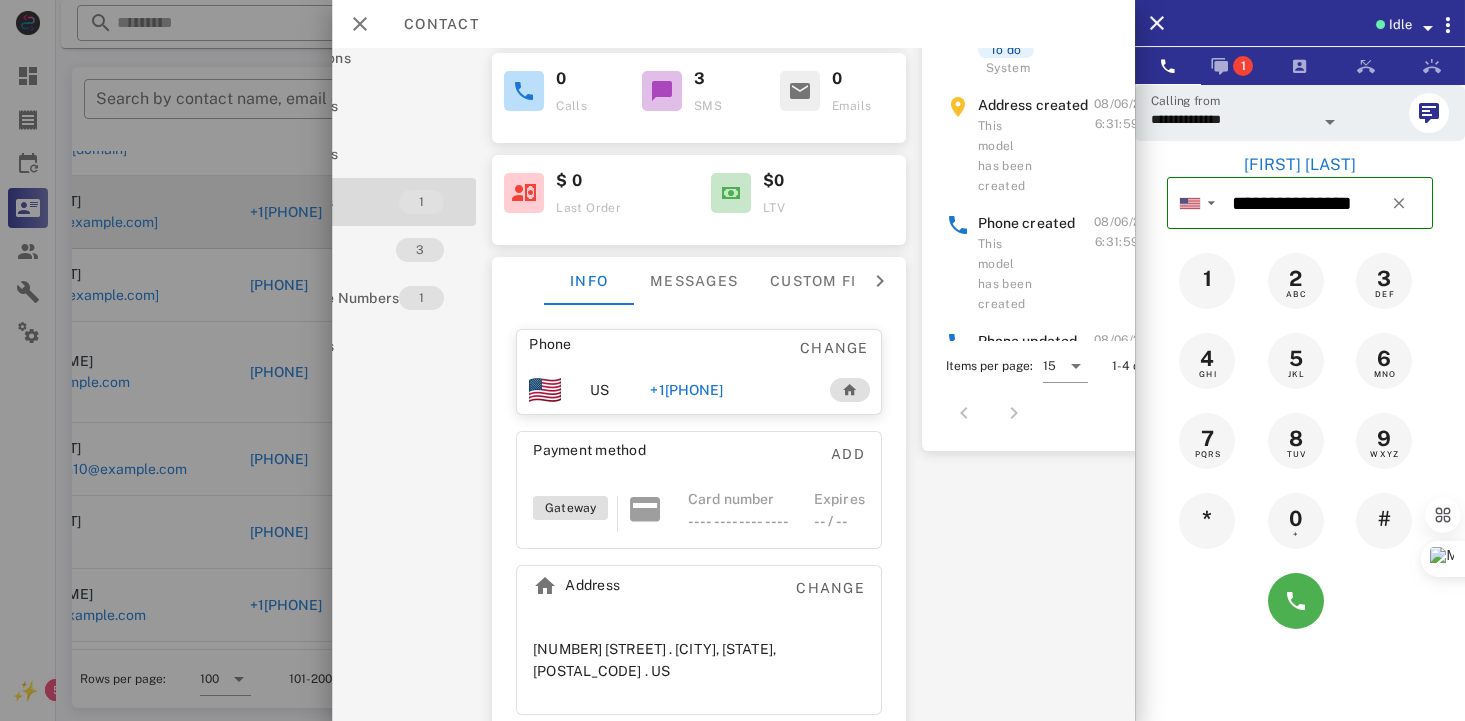 scroll, scrollTop: 266, scrollLeft: 100, axis: both 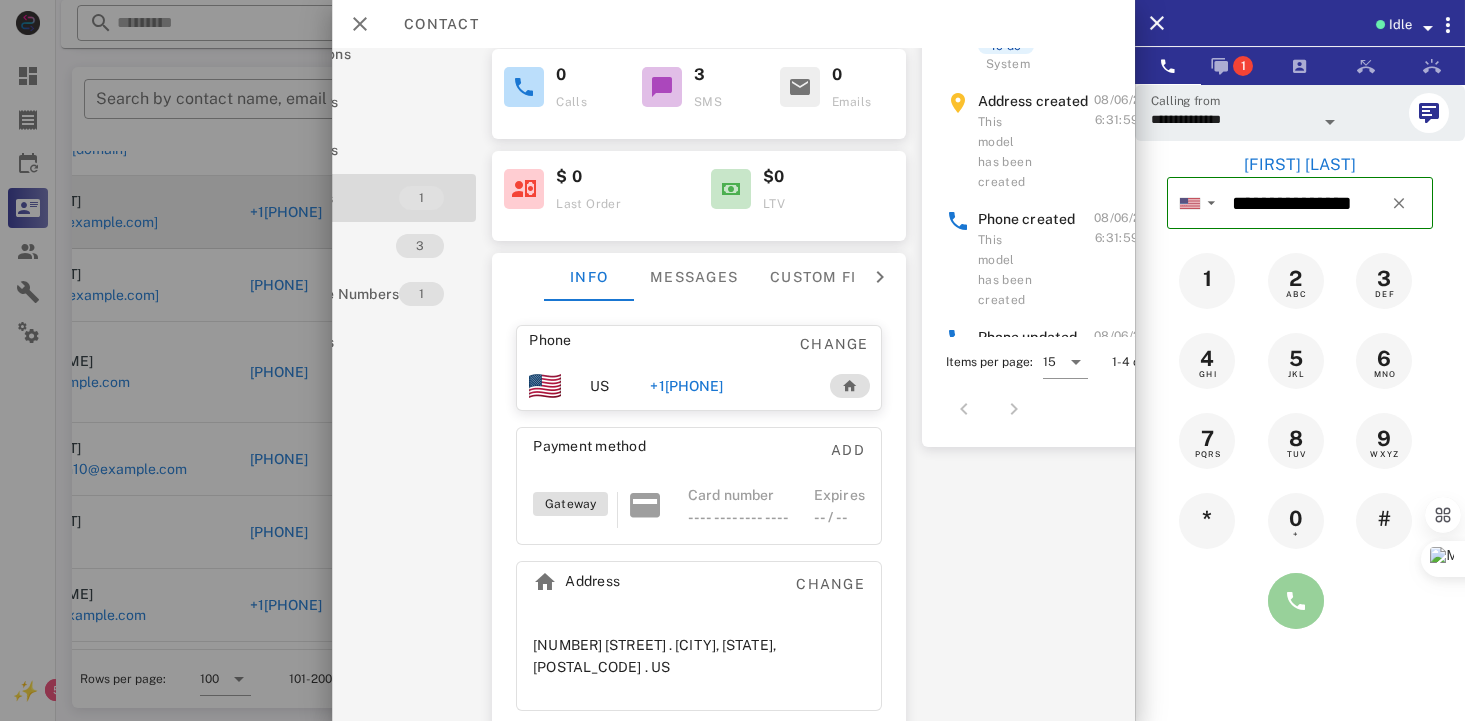click at bounding box center (1296, 601) 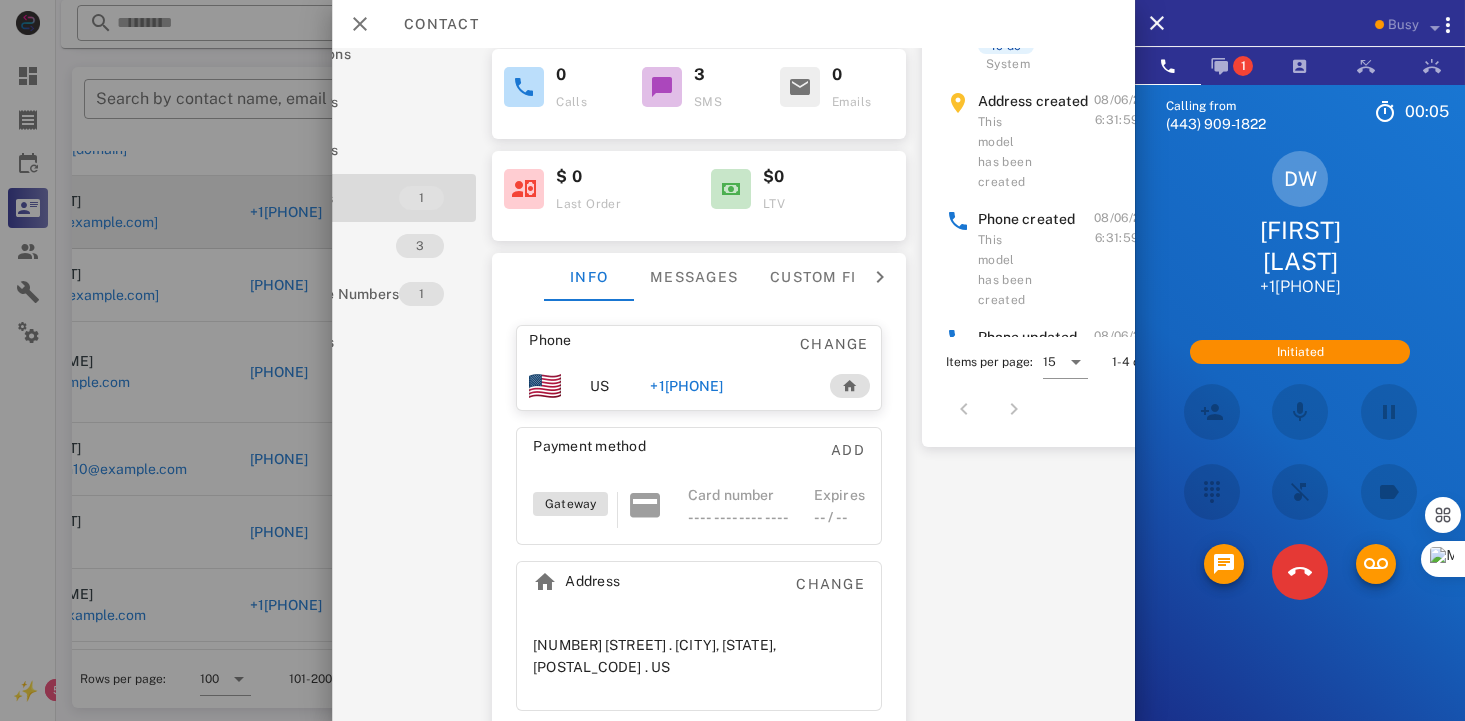 scroll, scrollTop: 0, scrollLeft: 100, axis: horizontal 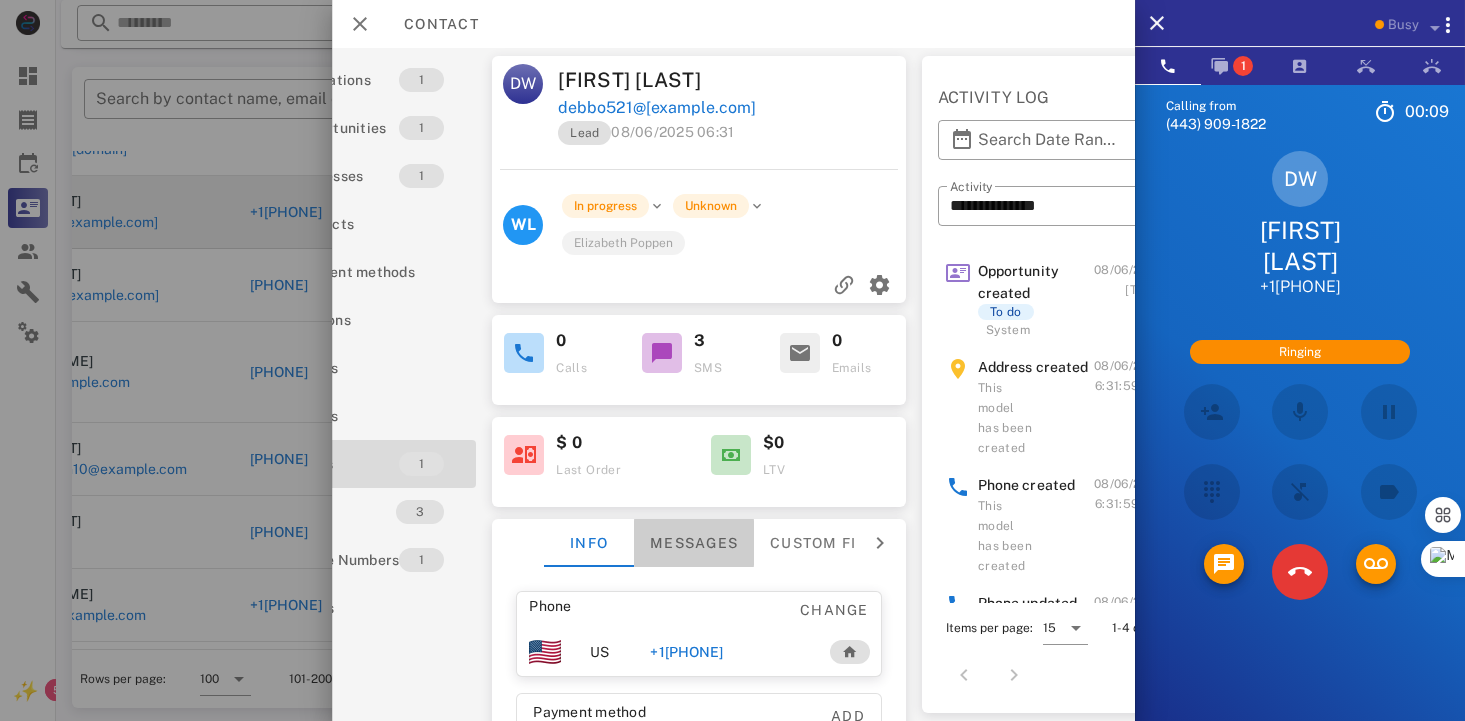click on "Messages" at bounding box center [694, 543] 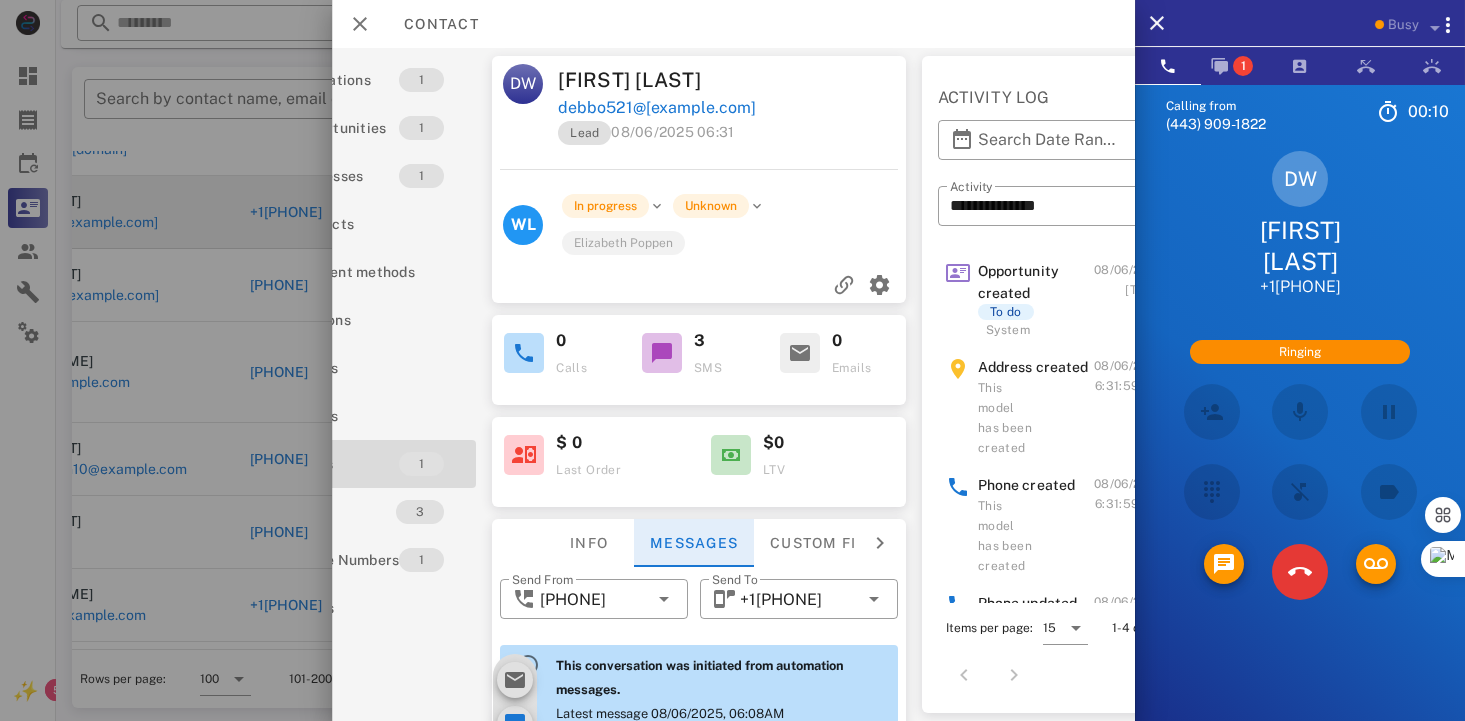 scroll, scrollTop: 688, scrollLeft: 0, axis: vertical 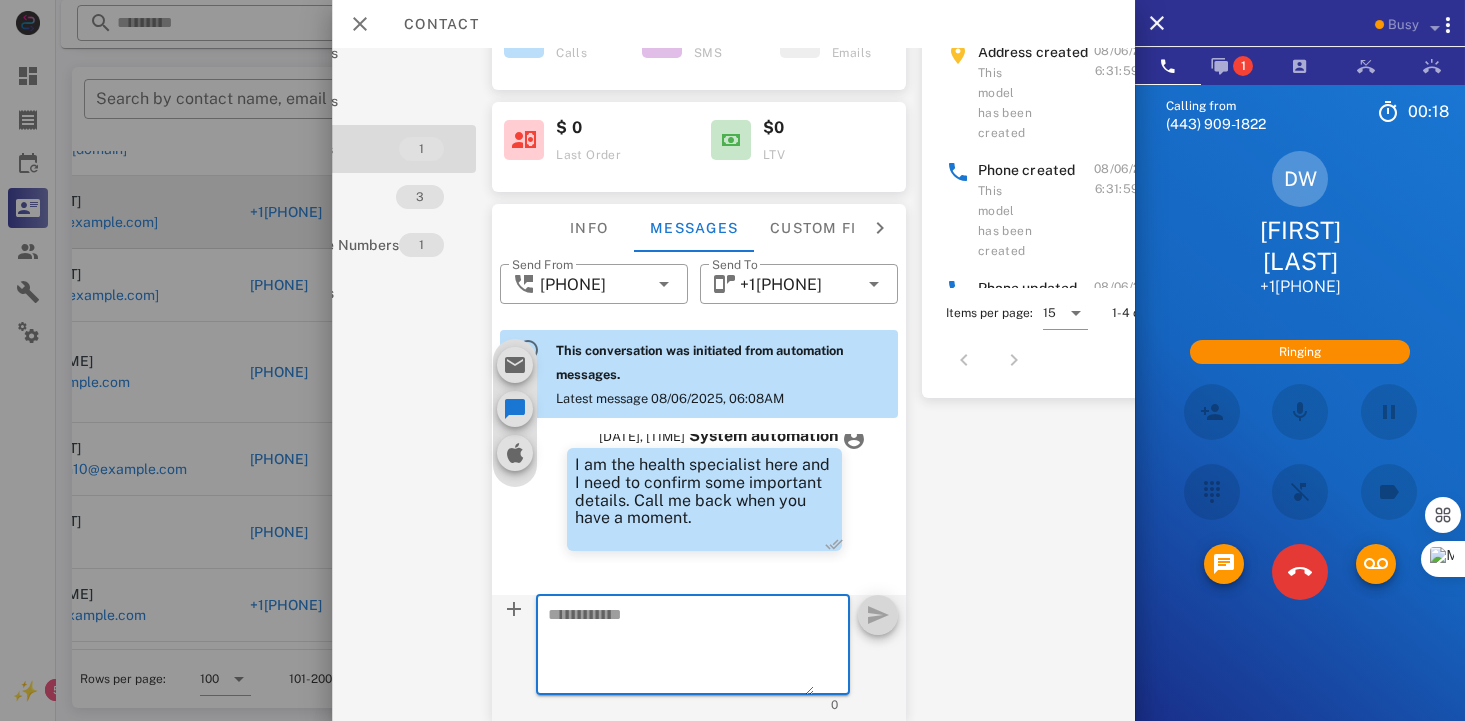 click at bounding box center (681, 648) 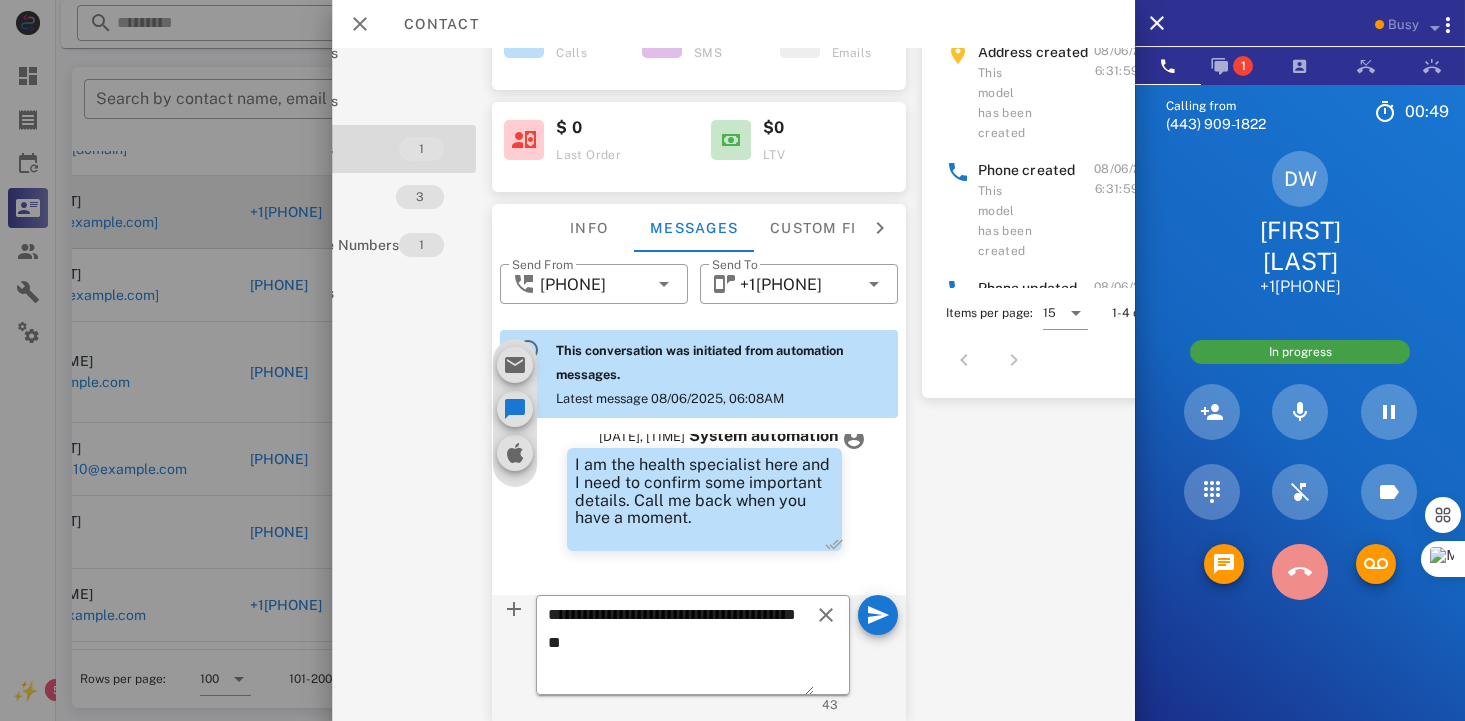 click at bounding box center [1300, 572] 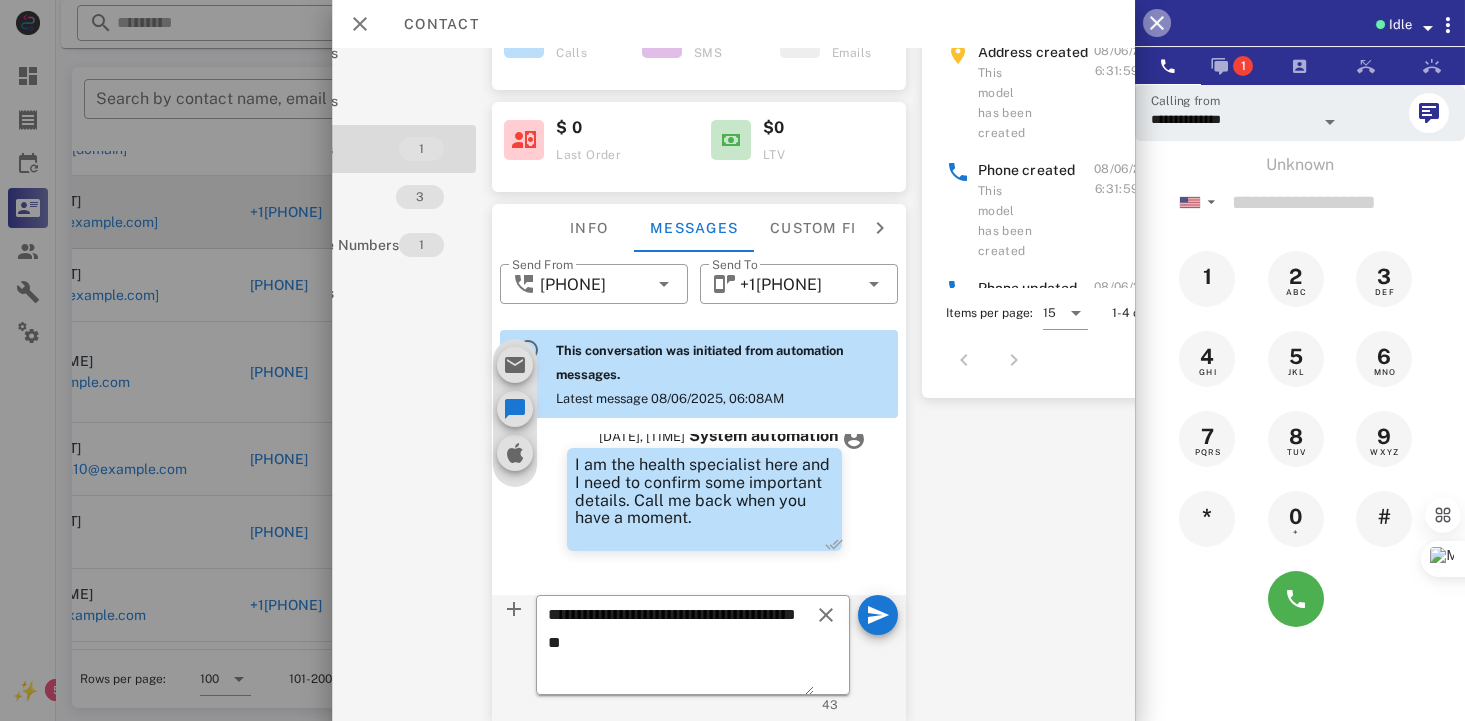 click at bounding box center [1157, 23] 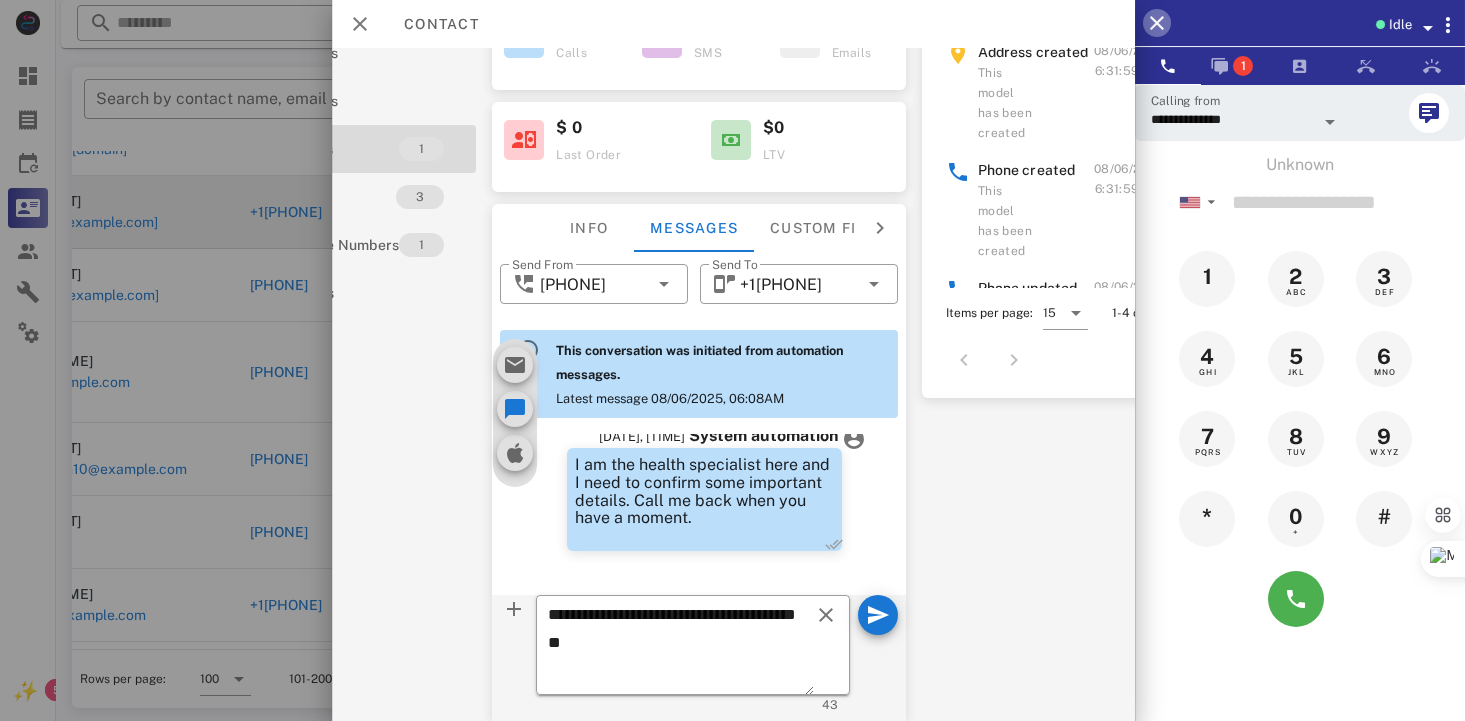 scroll, scrollTop: 315, scrollLeft: 0, axis: vertical 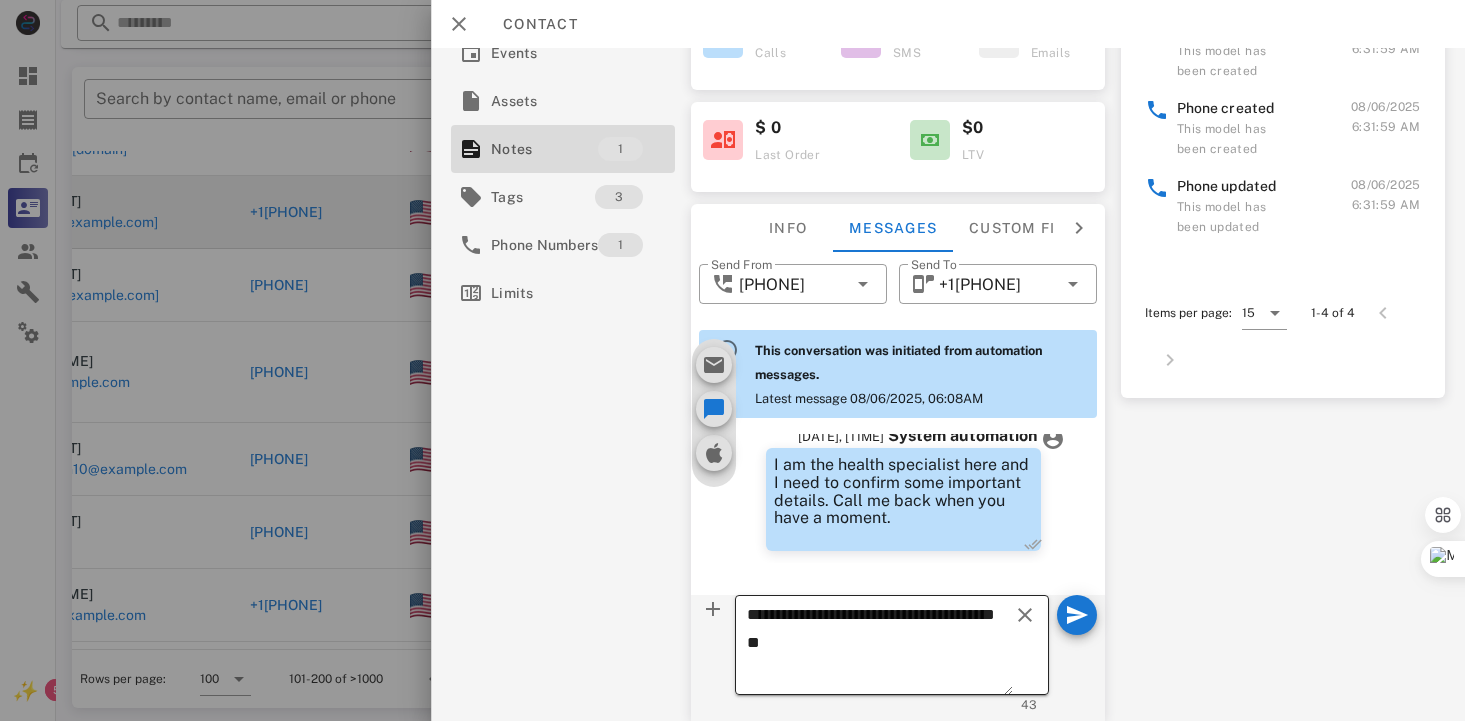 click on "**********" at bounding box center (880, 648) 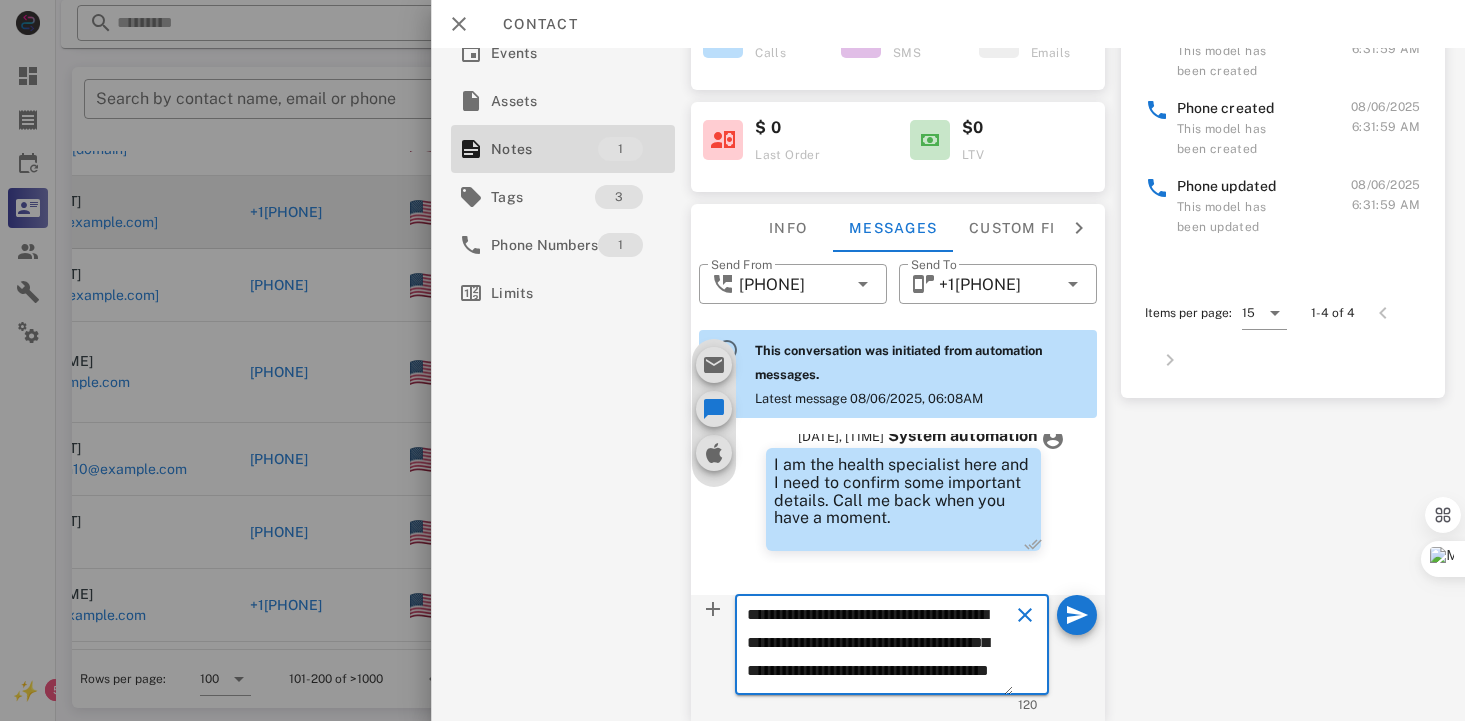 scroll, scrollTop: 41, scrollLeft: 0, axis: vertical 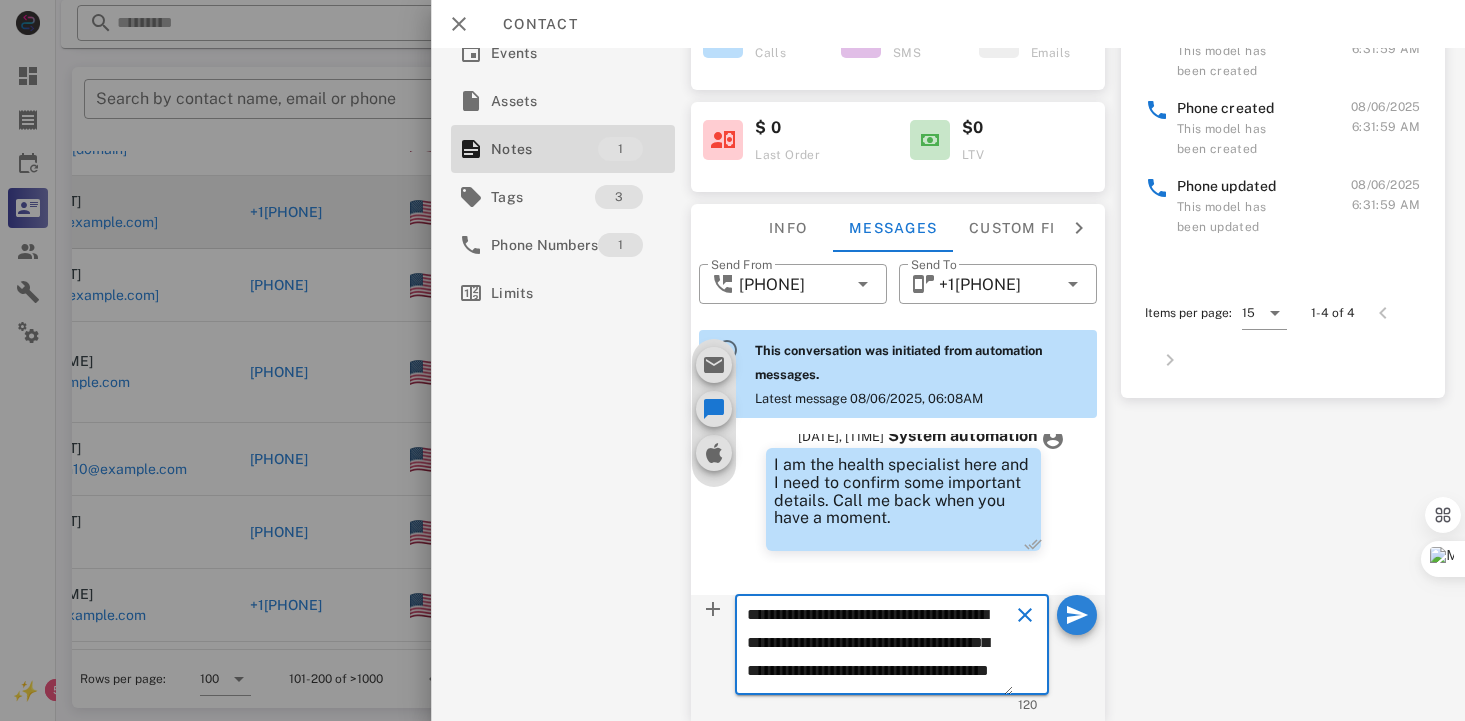 type on "**********" 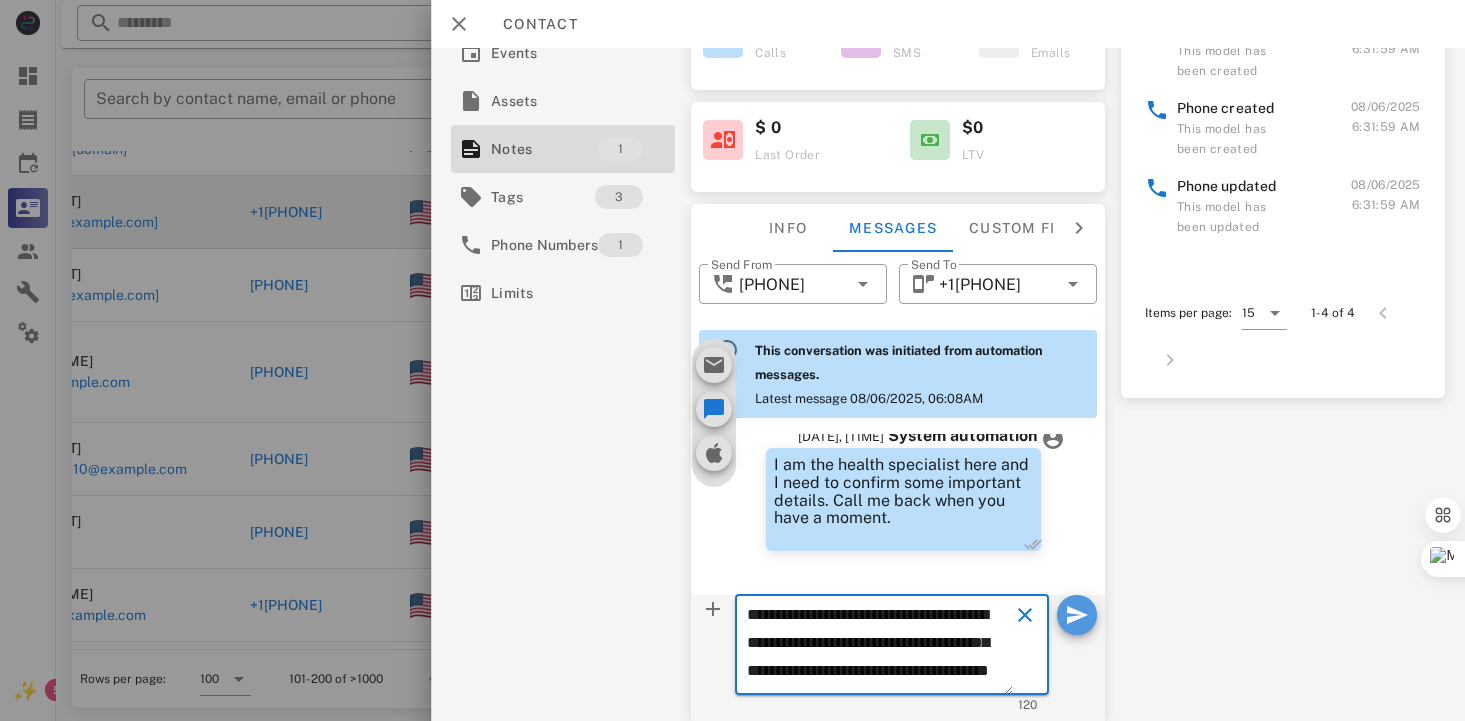 click at bounding box center [1077, 615] 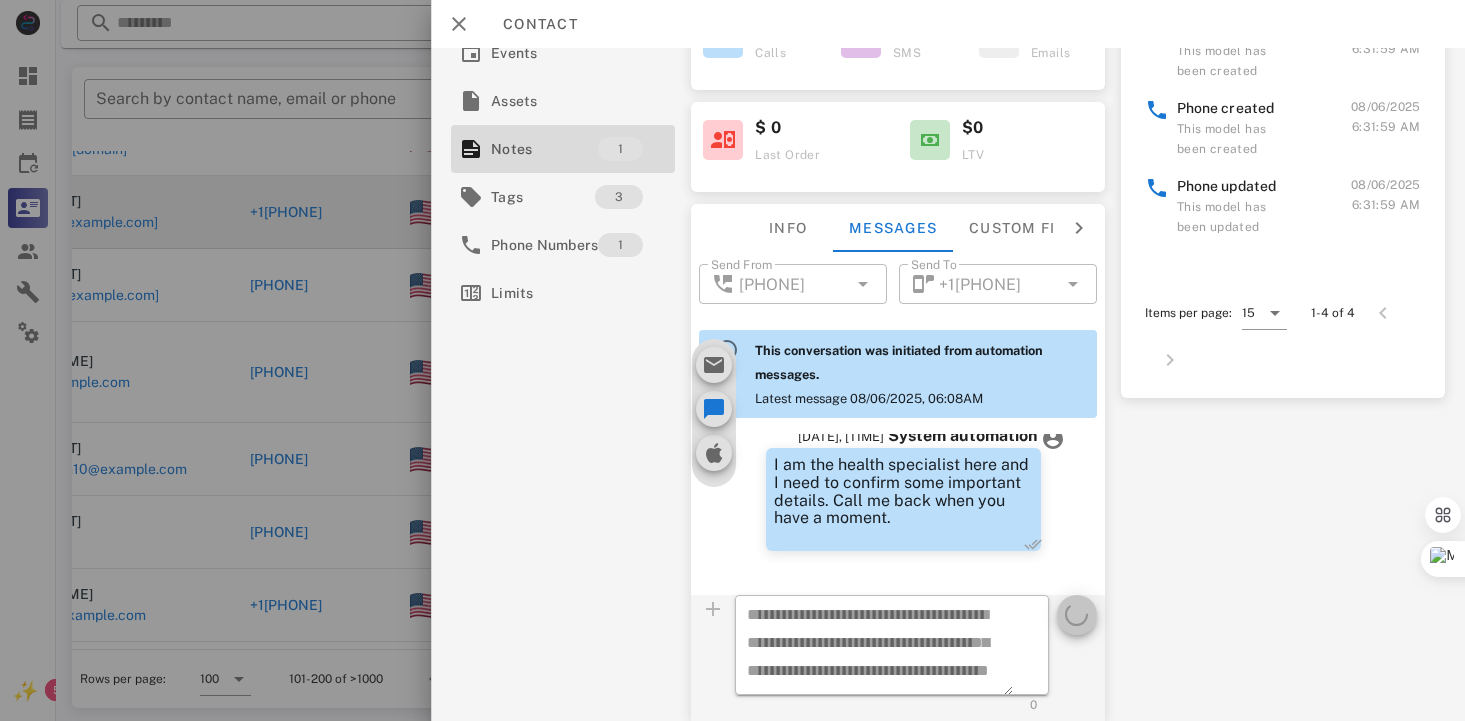 type 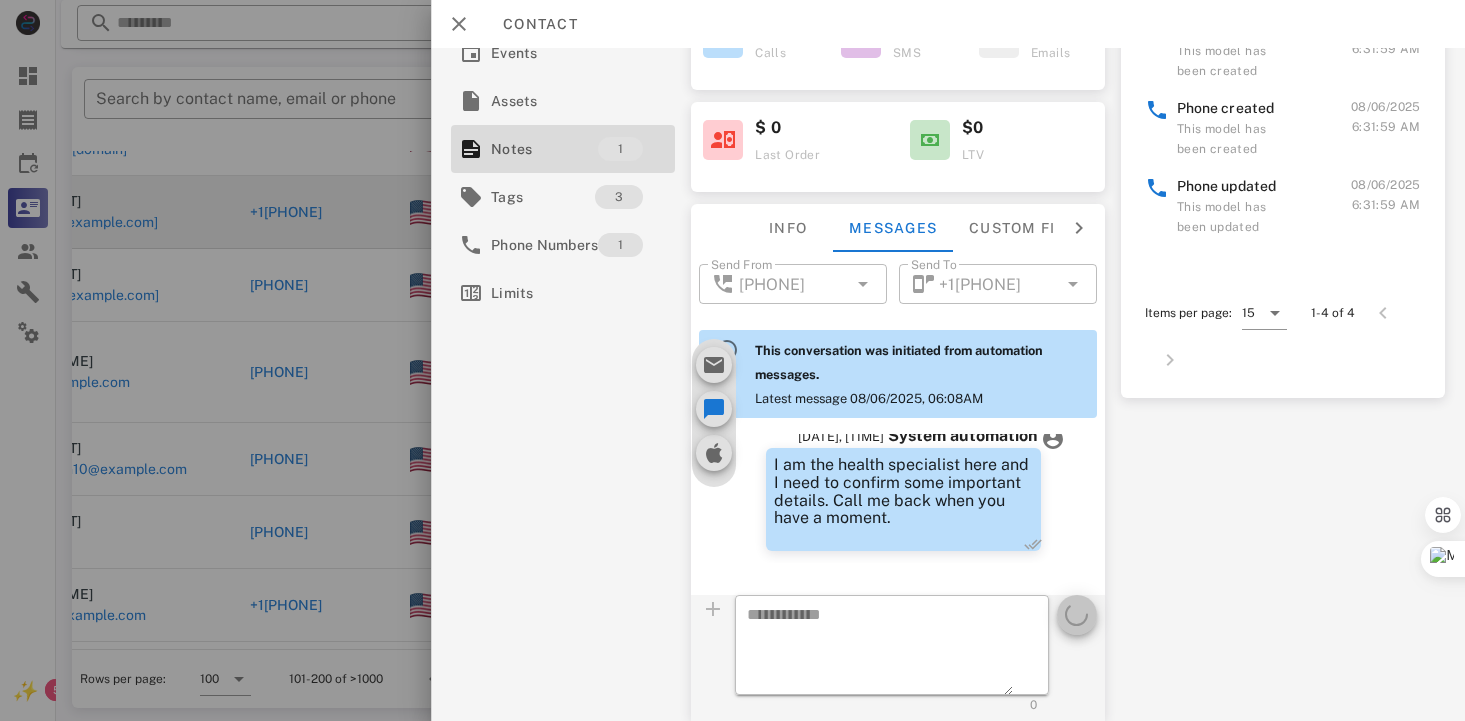 scroll, scrollTop: 0, scrollLeft: 0, axis: both 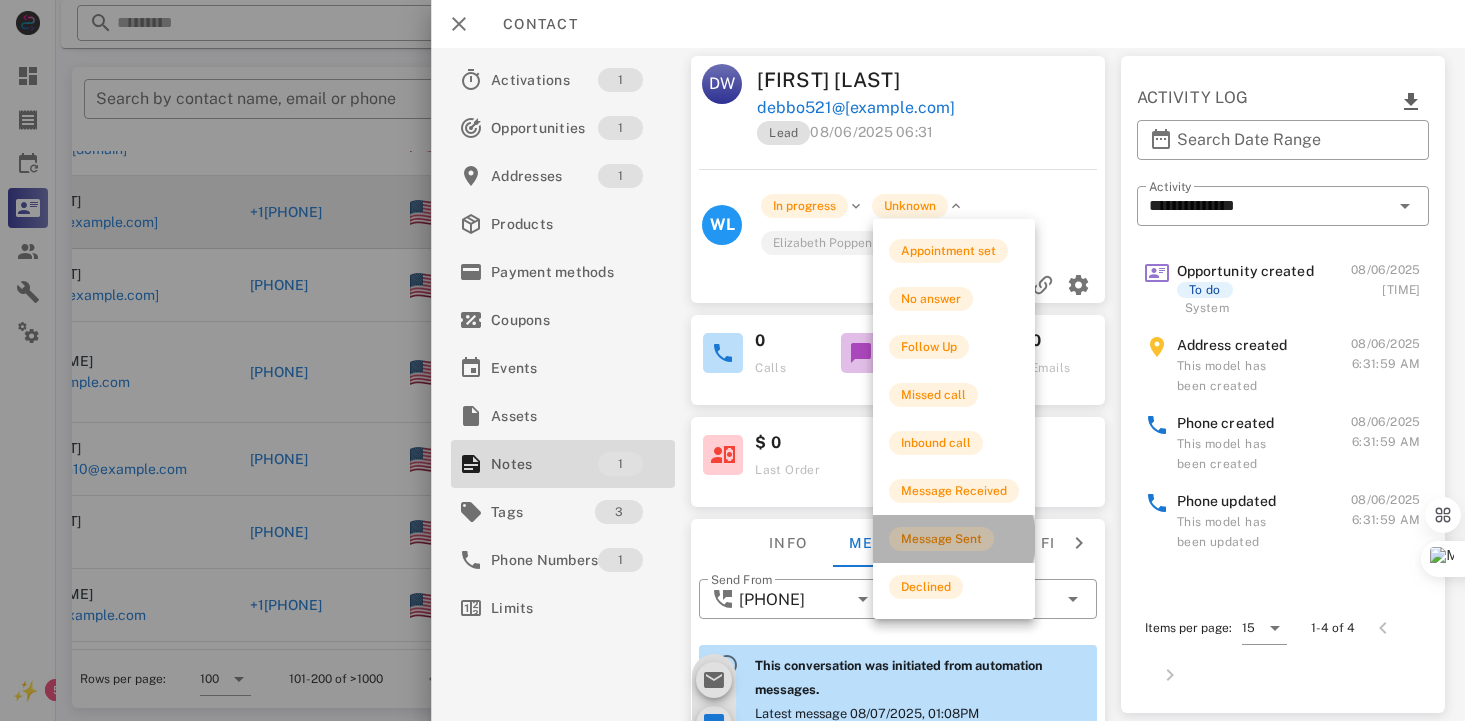 click on "Message Sent" at bounding box center (941, 539) 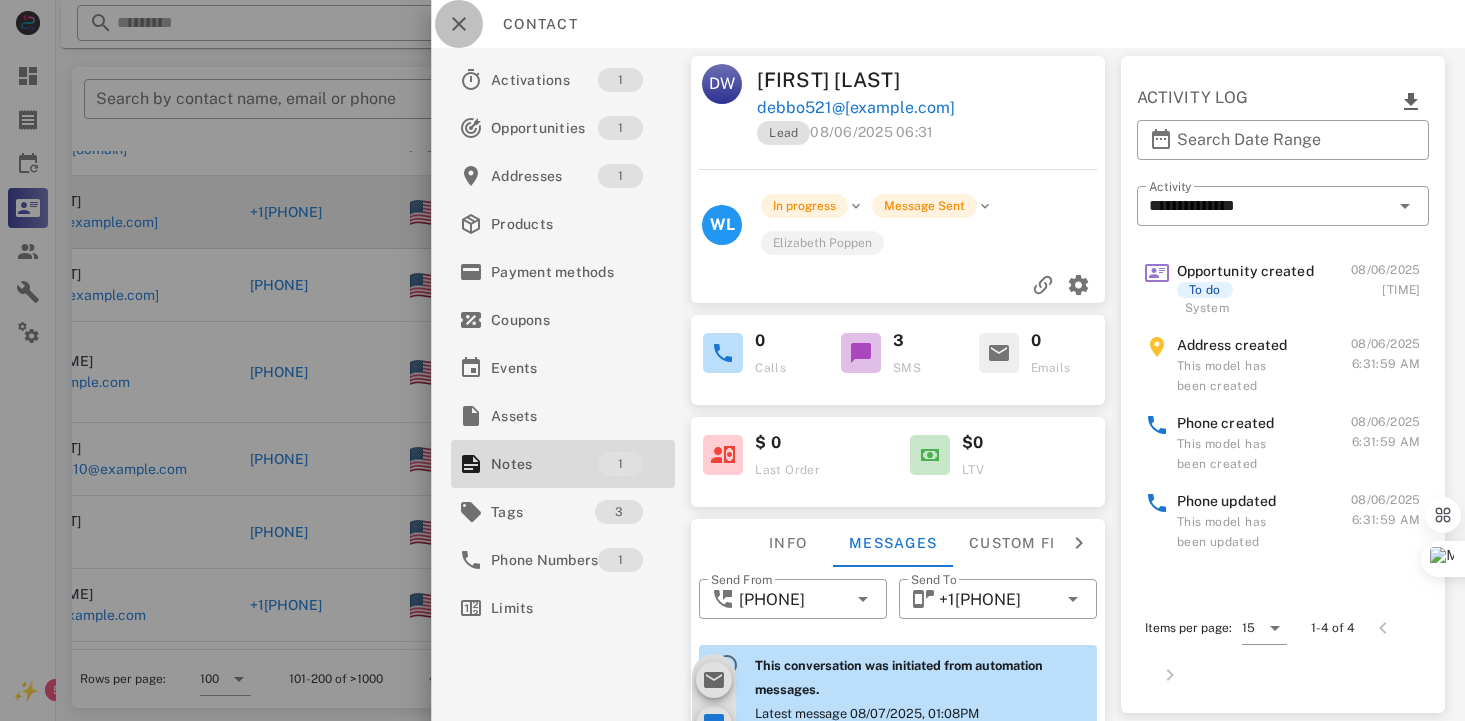click at bounding box center (459, 24) 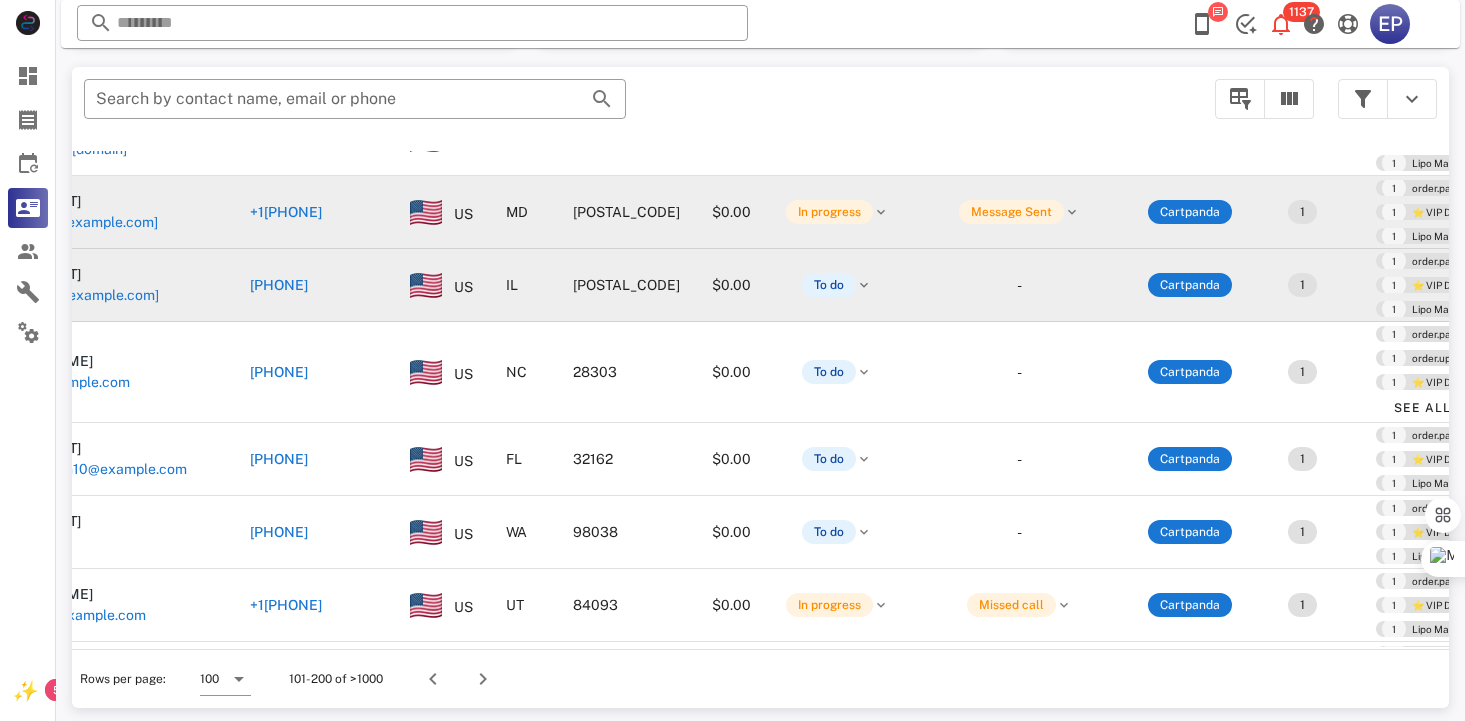 click on "[PHONE]" at bounding box center [279, 285] 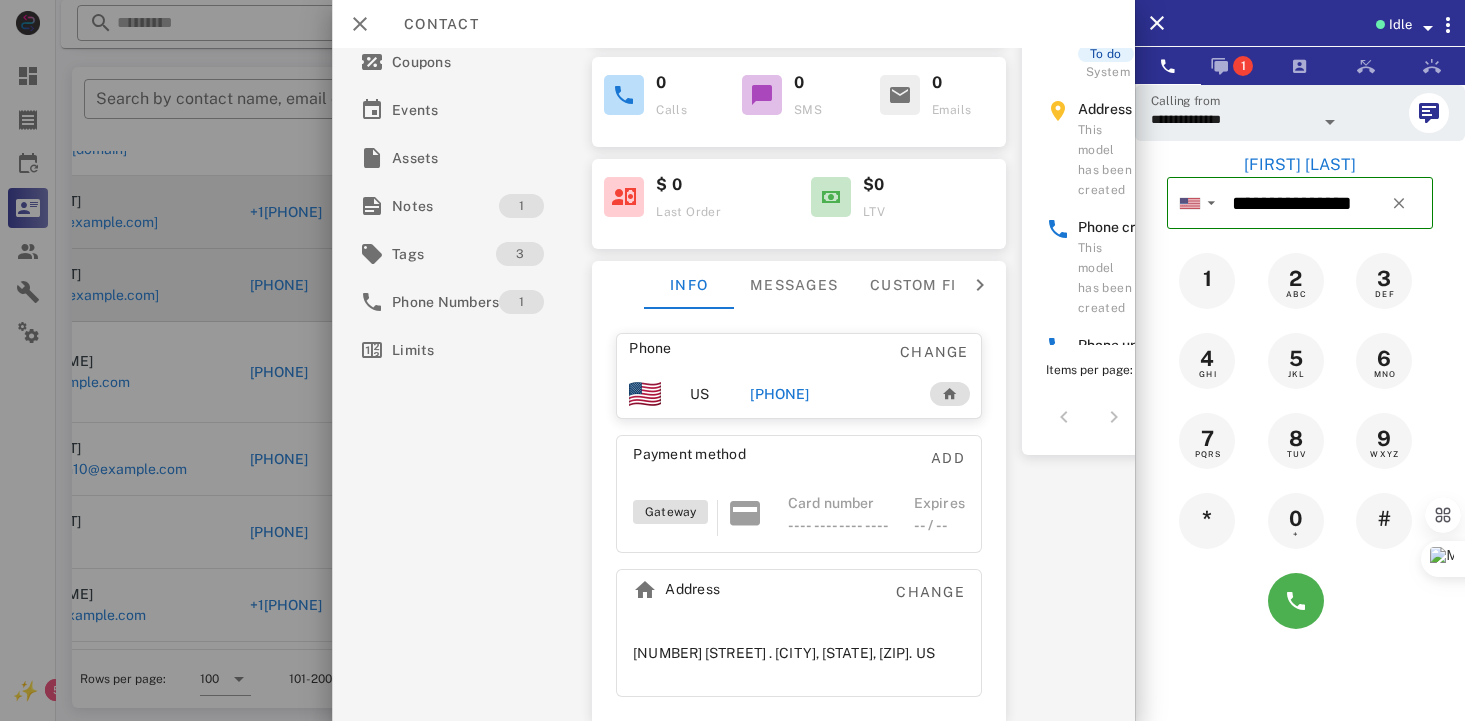 scroll, scrollTop: 272, scrollLeft: 0, axis: vertical 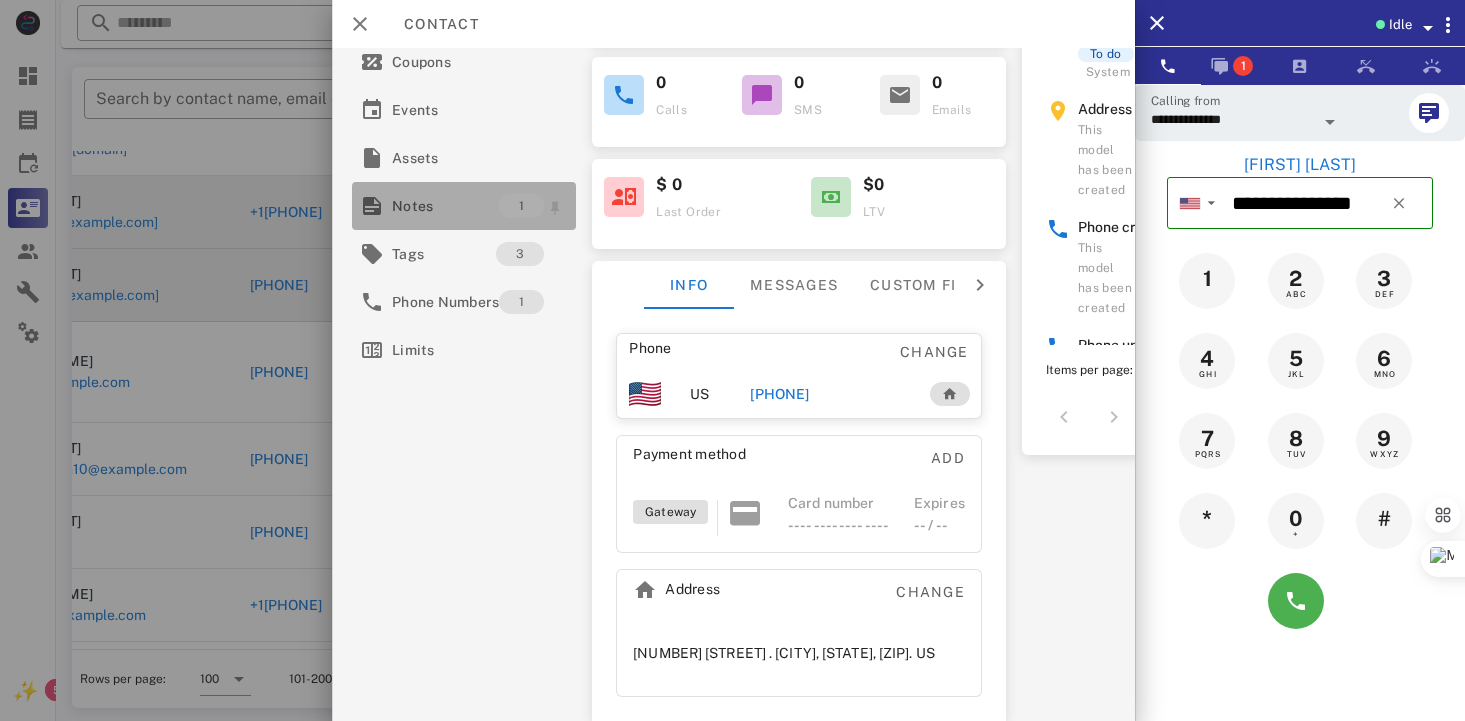 click on "Notes" at bounding box center [445, 206] 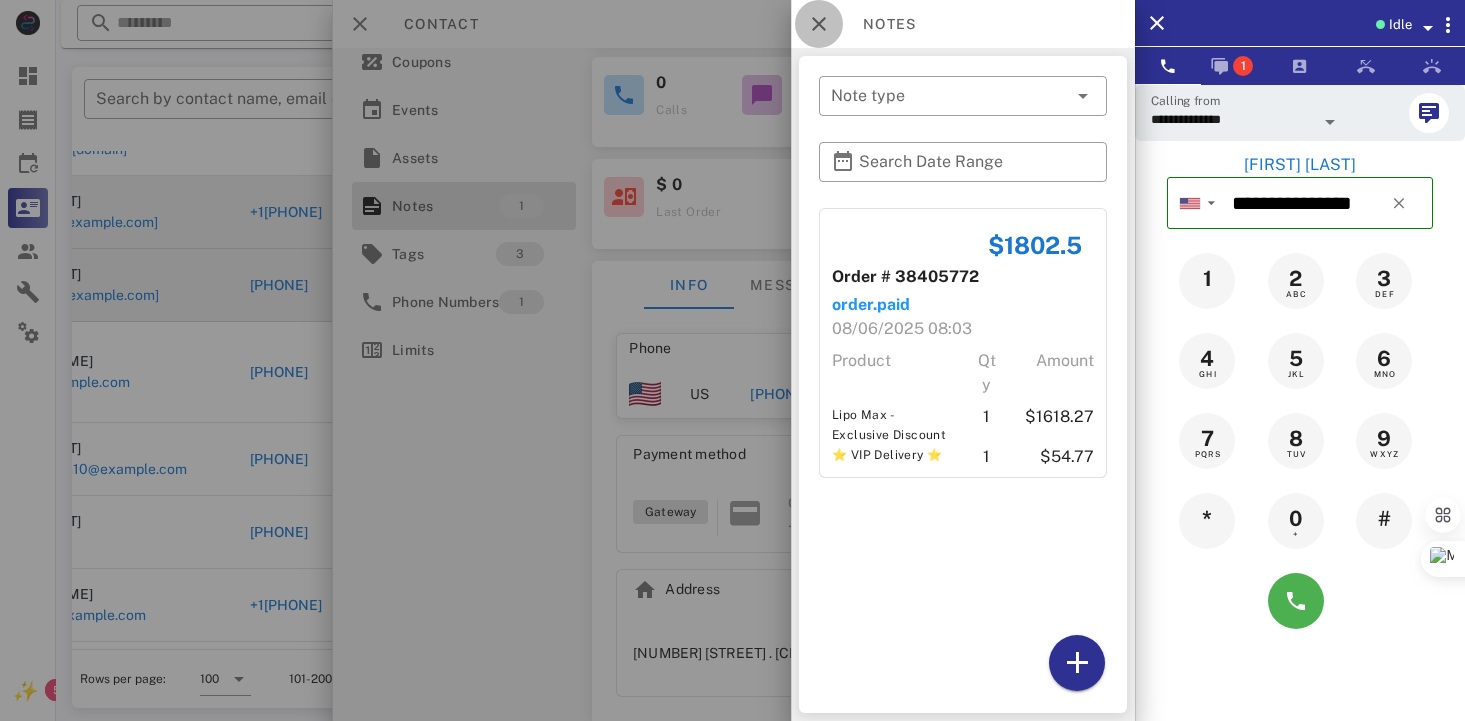 click at bounding box center (819, 24) 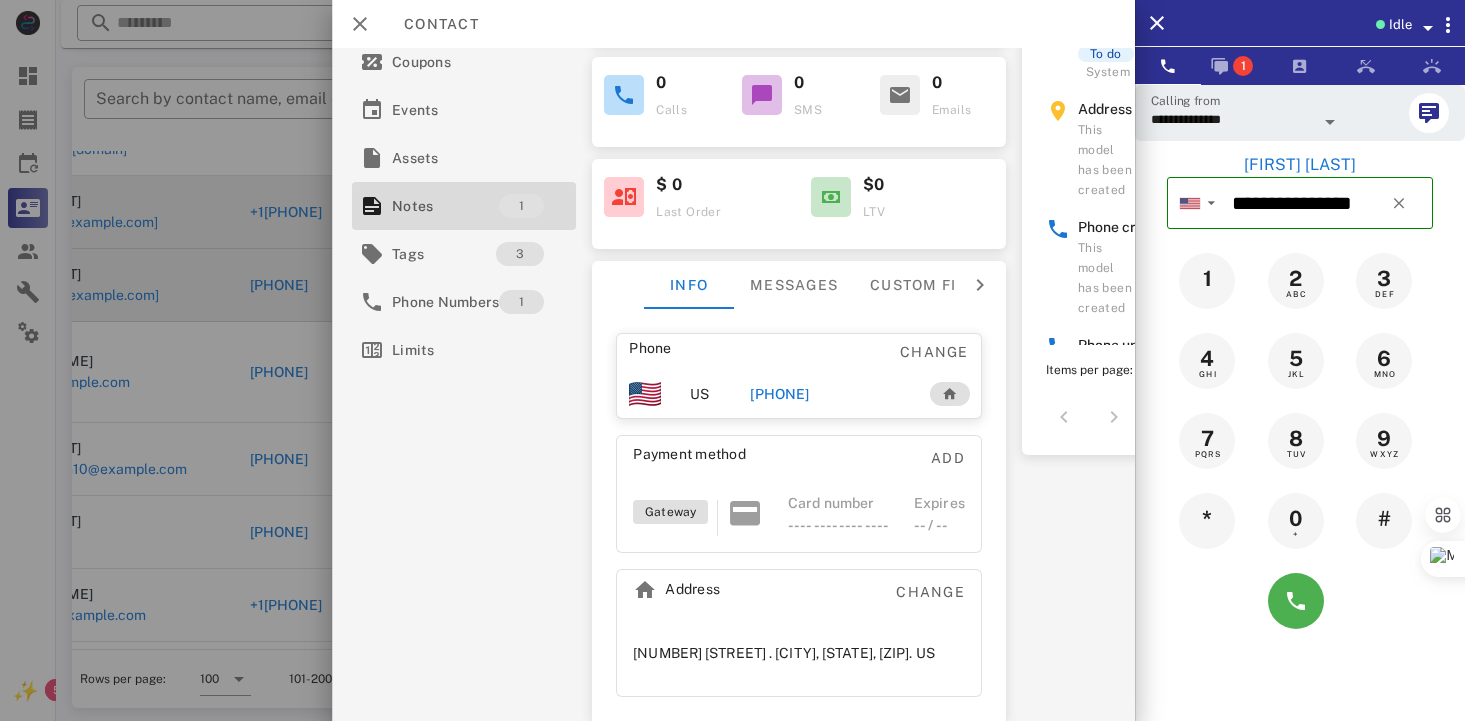 scroll, scrollTop: 0, scrollLeft: 0, axis: both 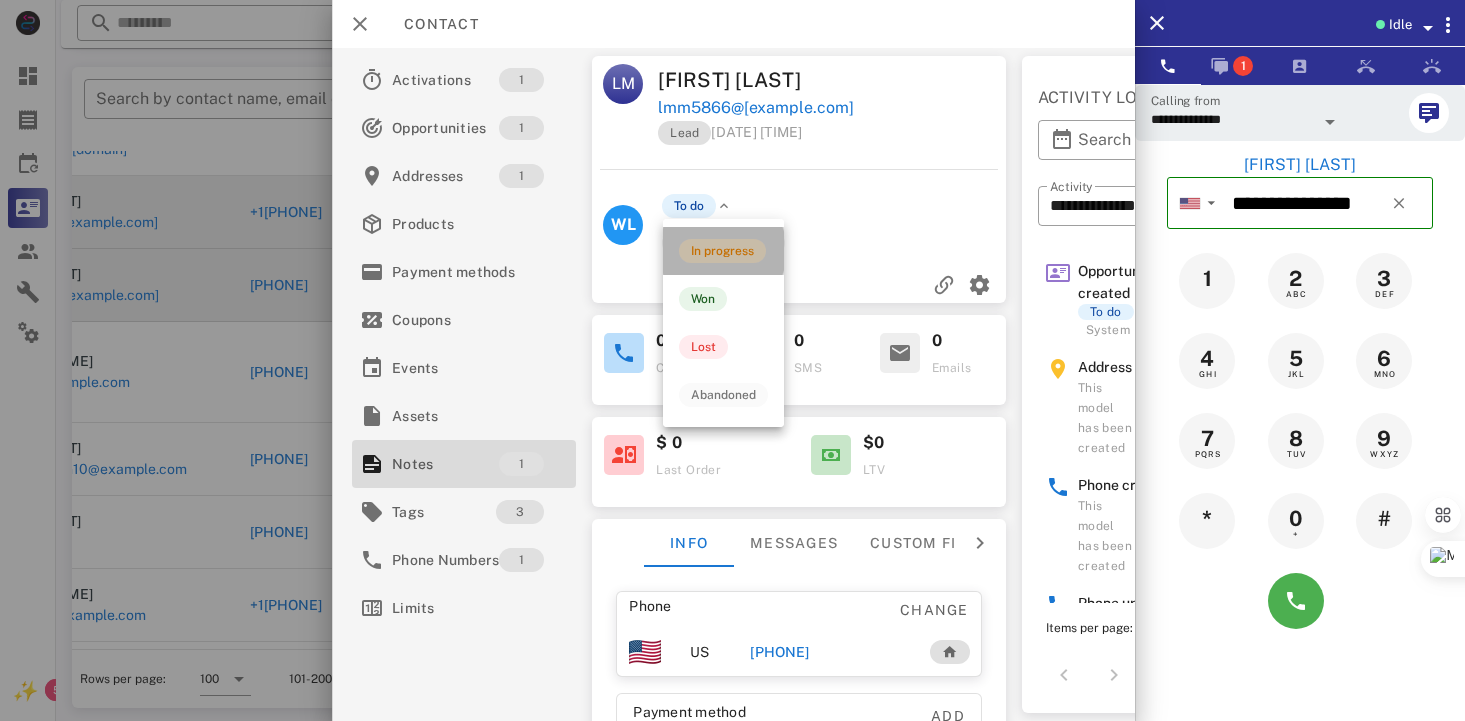 click on "In progress" at bounding box center (722, 251) 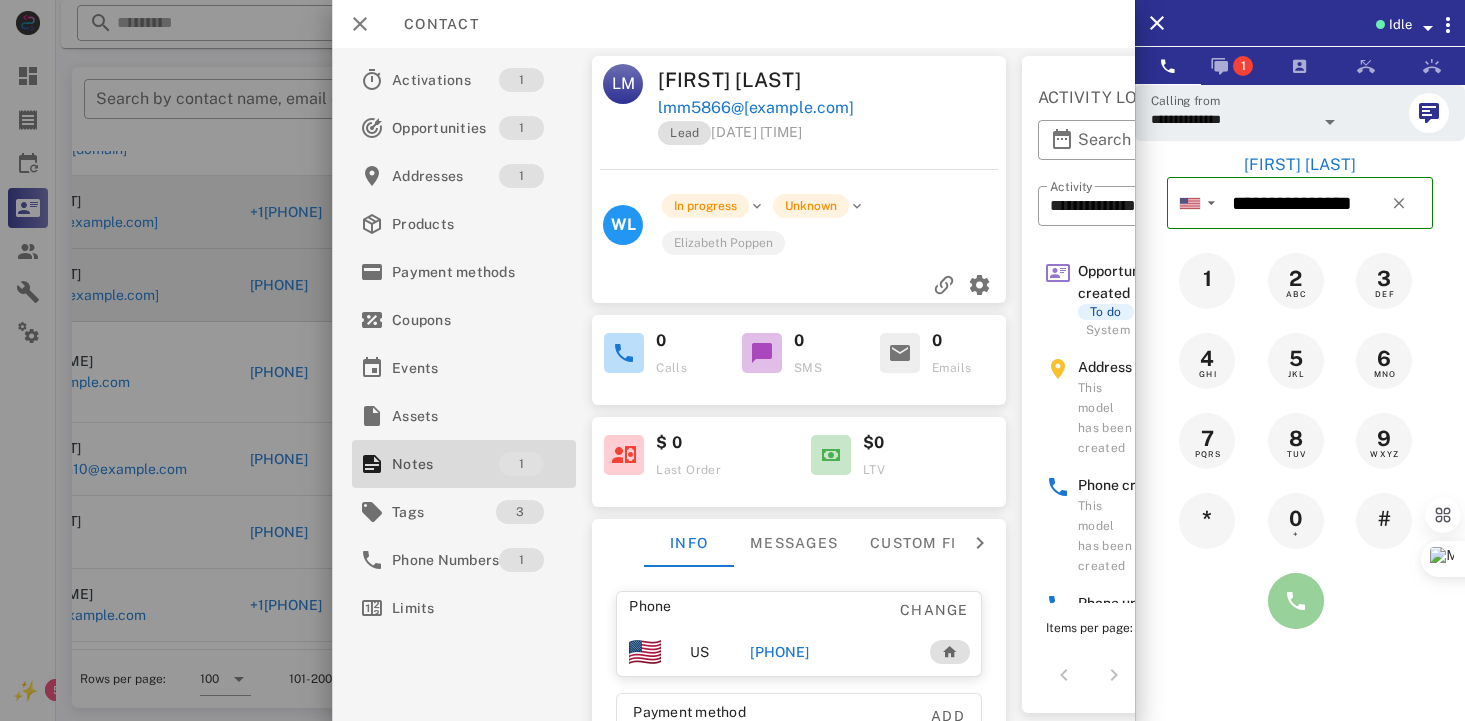 click at bounding box center [1296, 601] 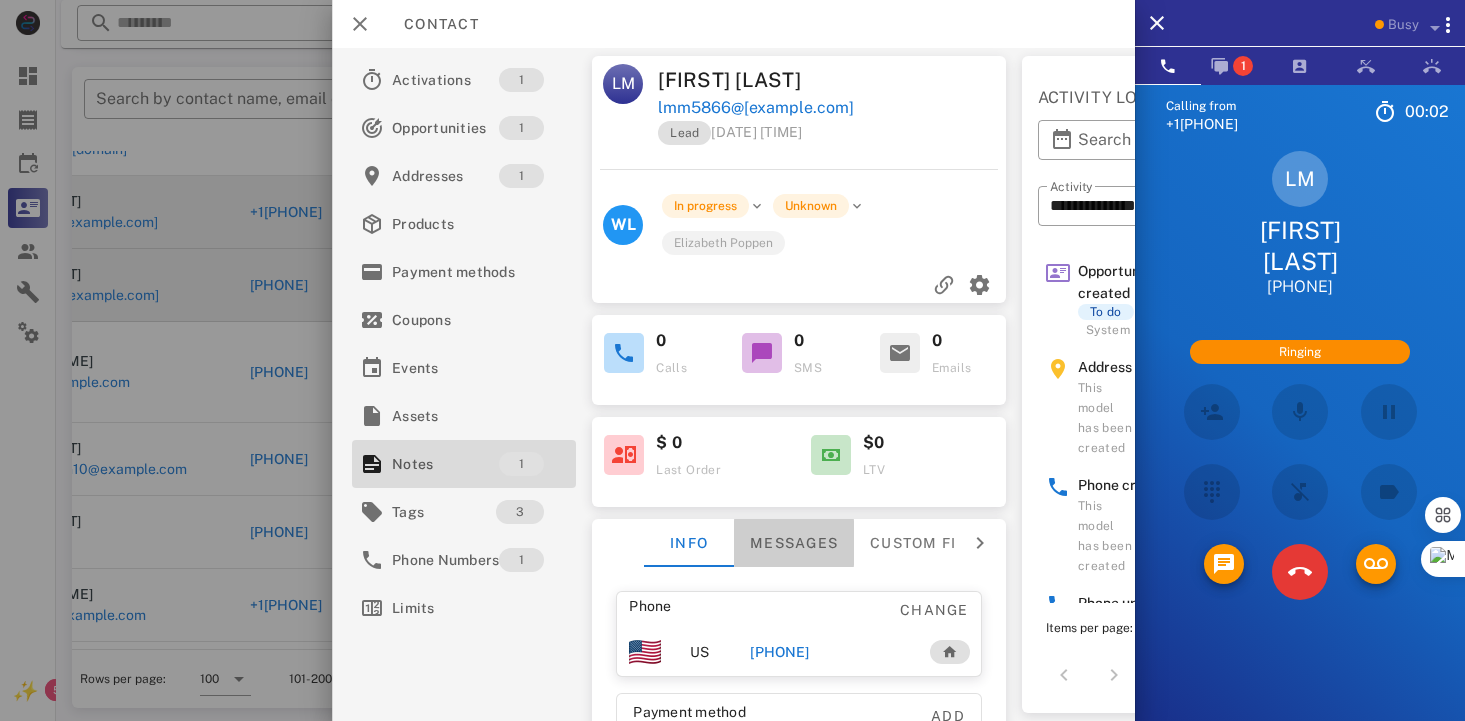 click on "Messages" at bounding box center [794, 543] 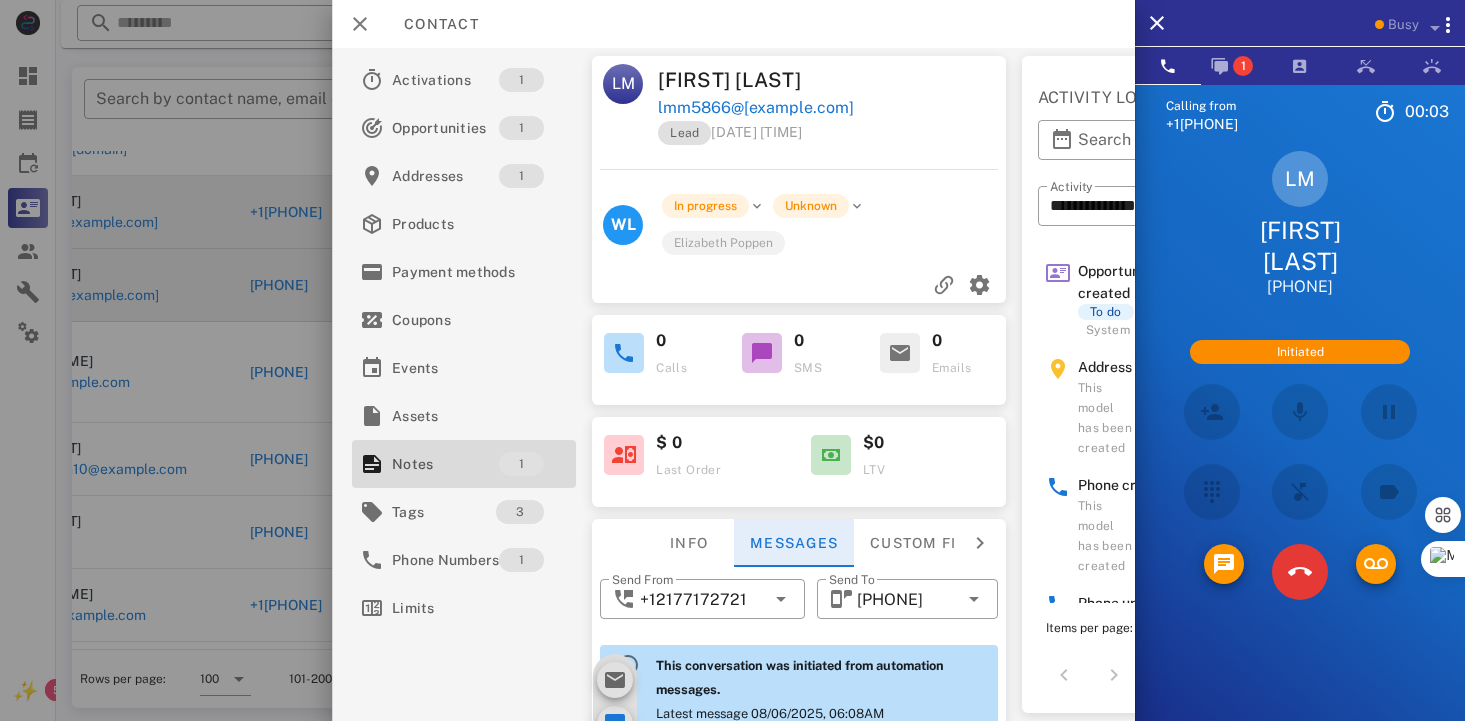 scroll, scrollTop: 688, scrollLeft: 0, axis: vertical 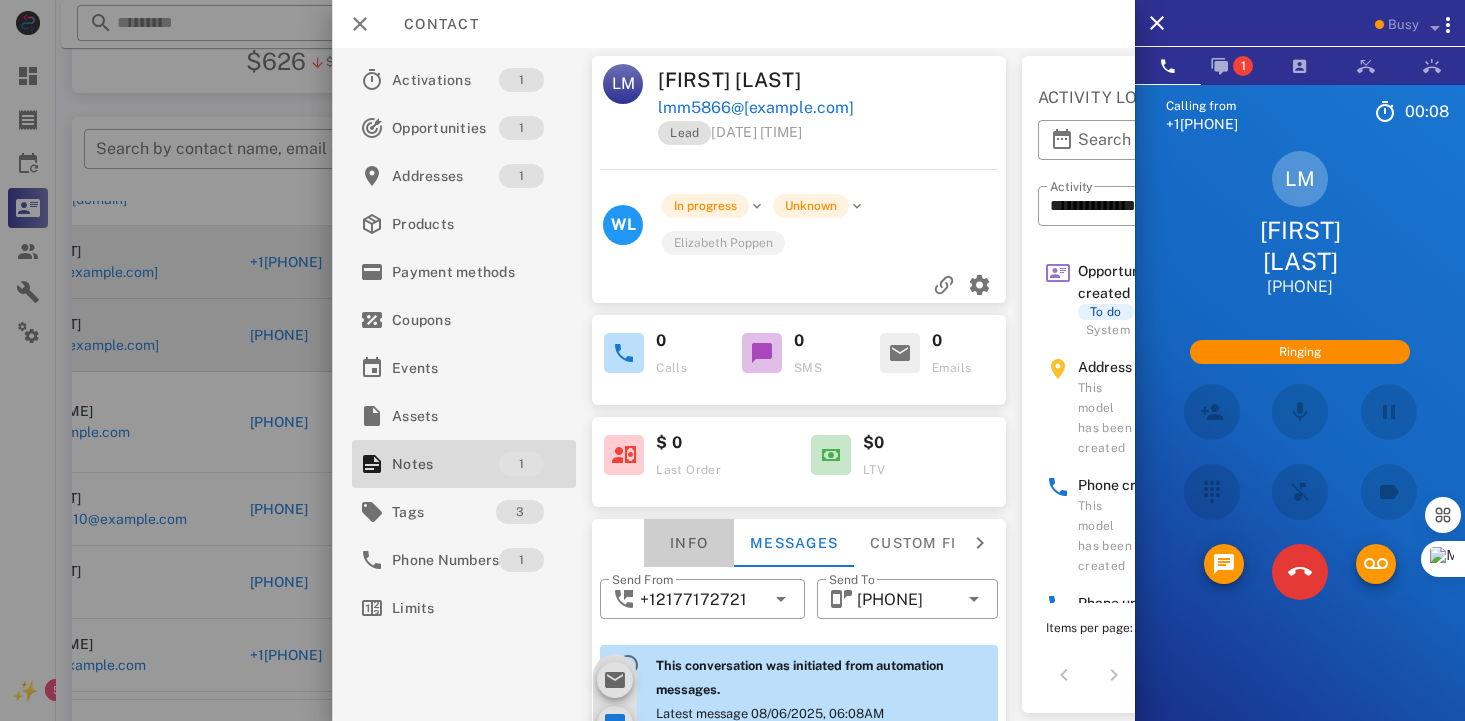 click on "Info" at bounding box center (689, 543) 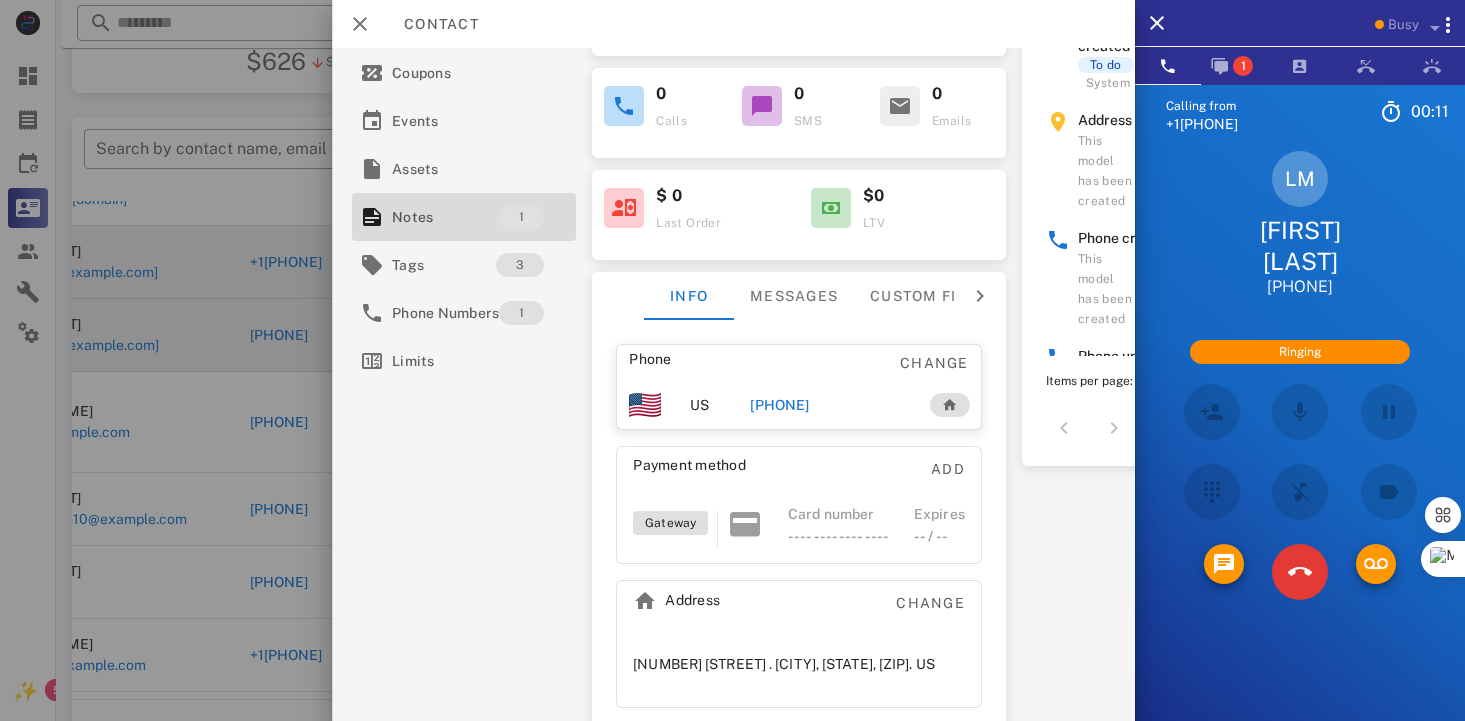 scroll, scrollTop: 250, scrollLeft: 0, axis: vertical 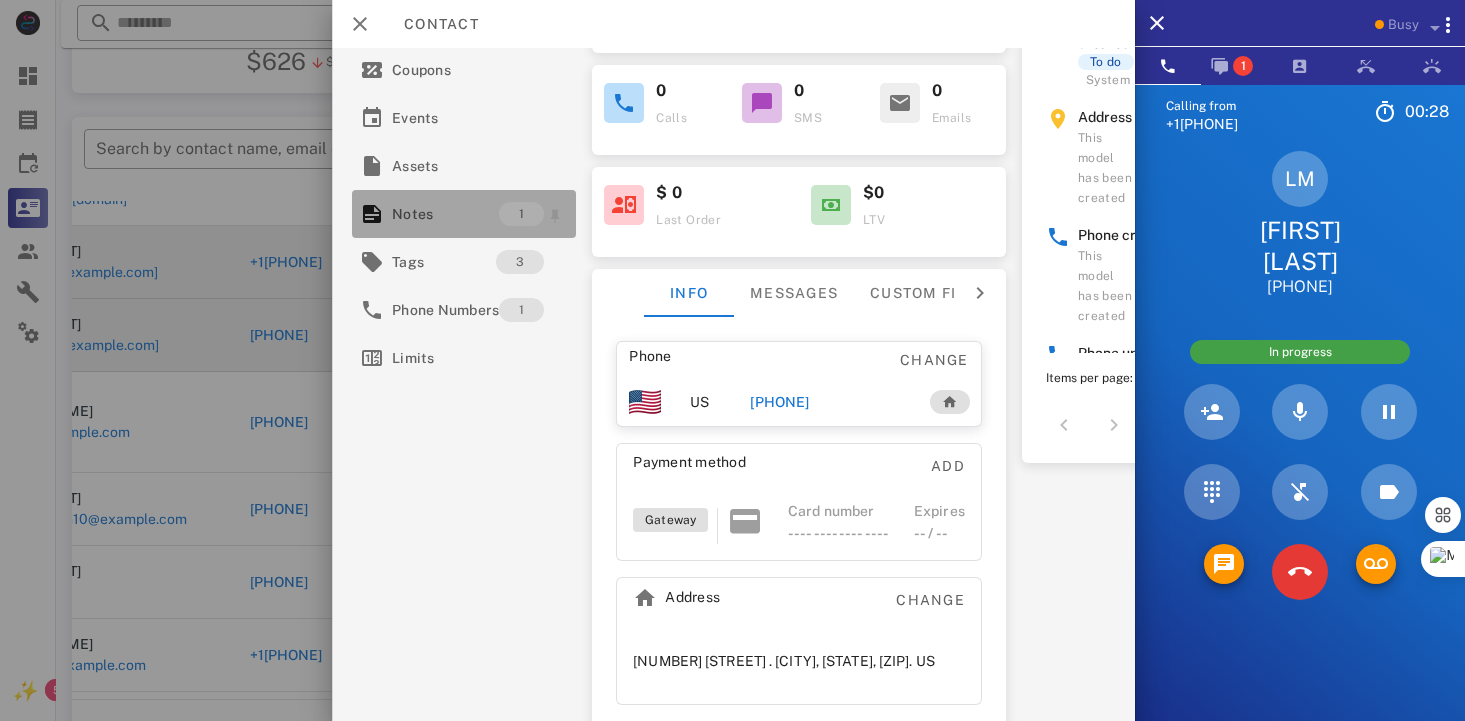 click on "Notes" at bounding box center [445, 214] 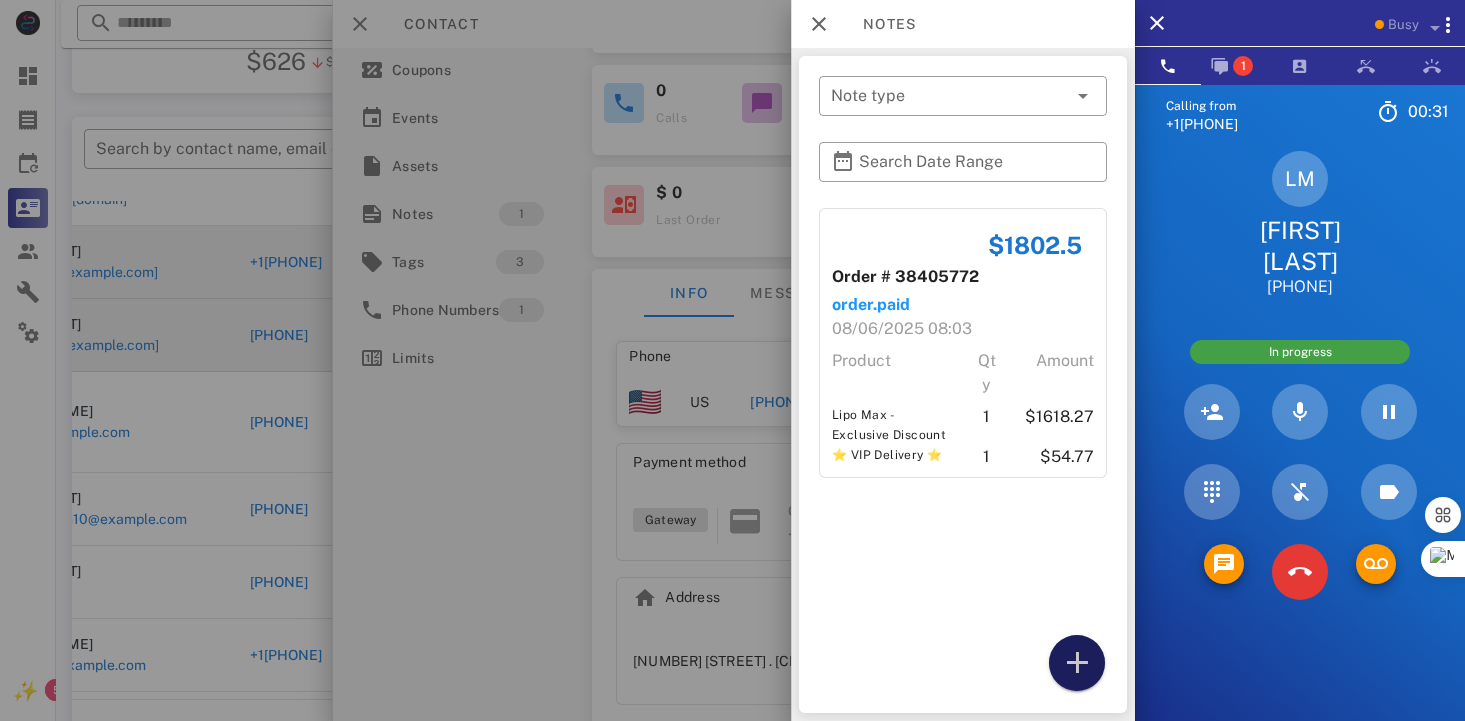 click at bounding box center (1077, 663) 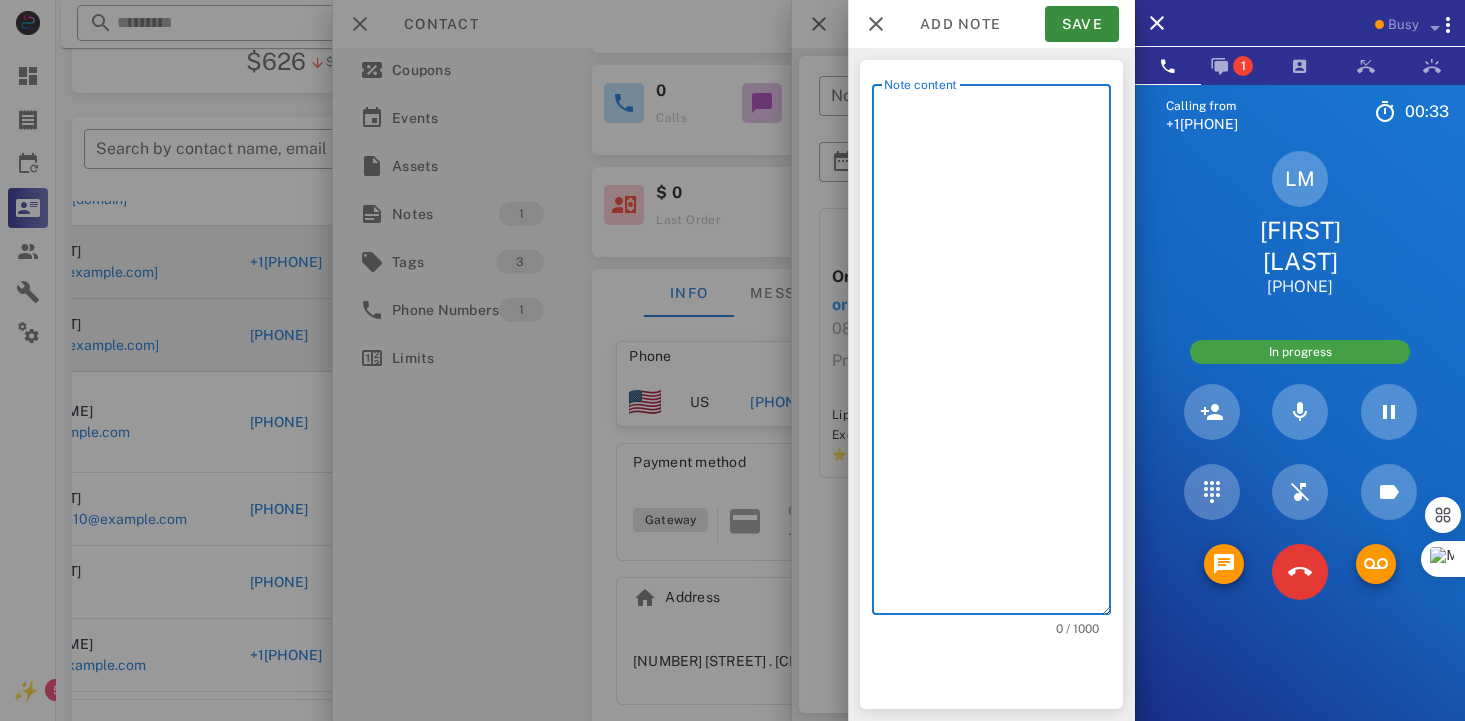 click on "Note content" at bounding box center (997, 354) 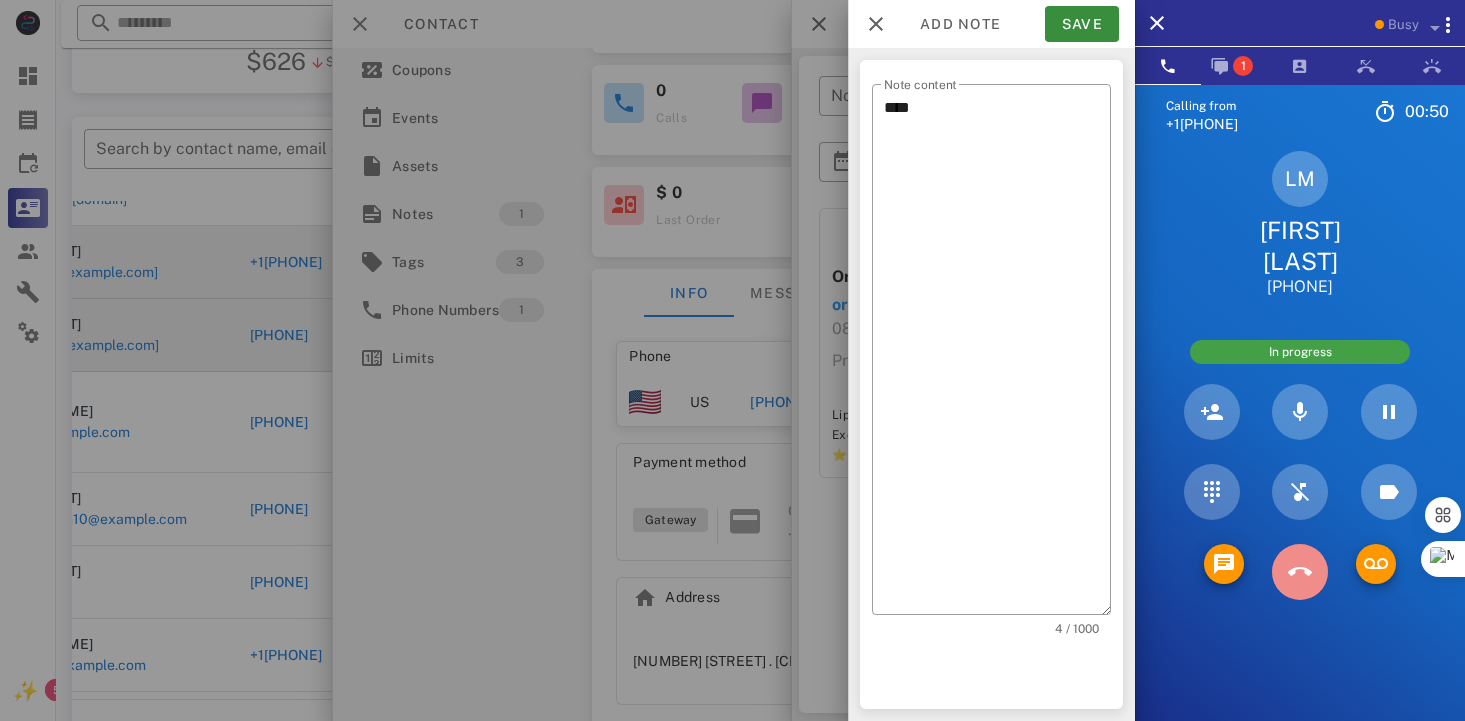 click at bounding box center [1300, 572] 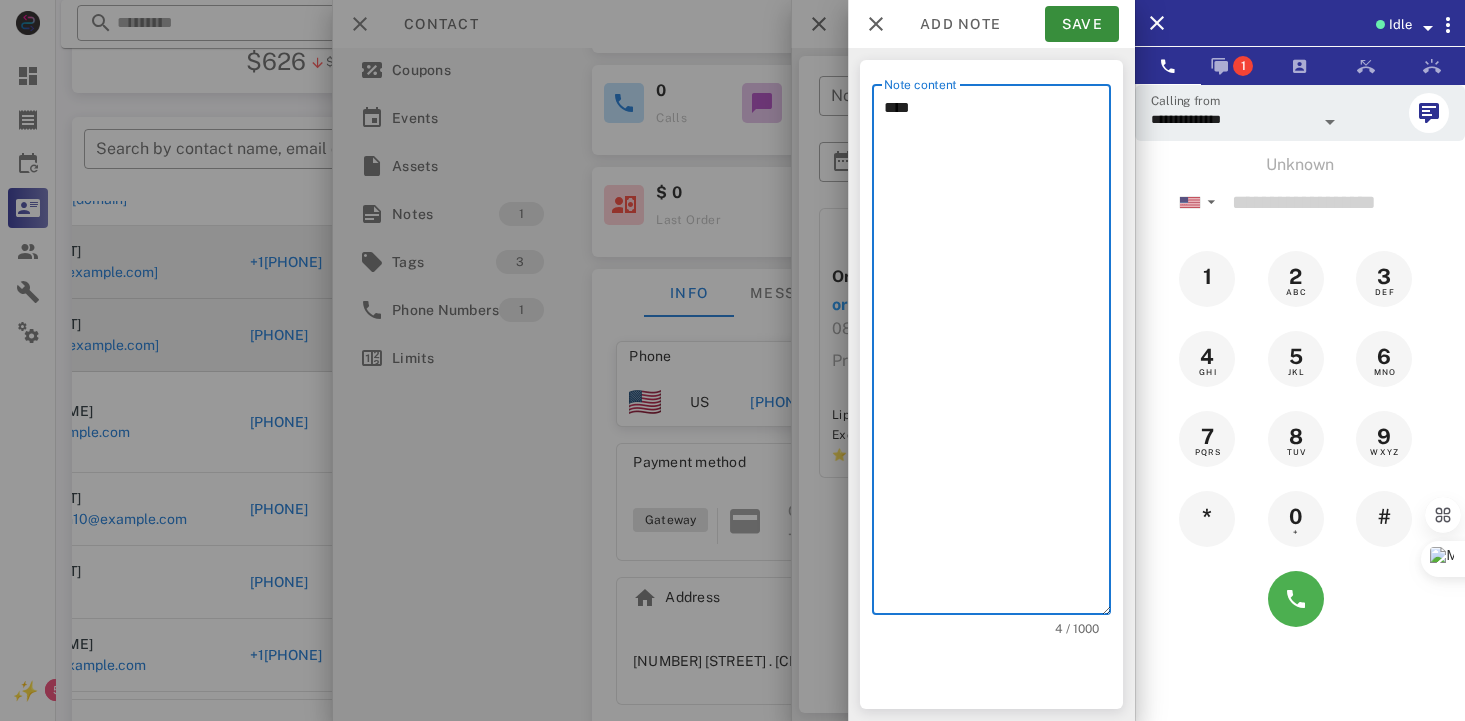 click on "****" at bounding box center [997, 354] 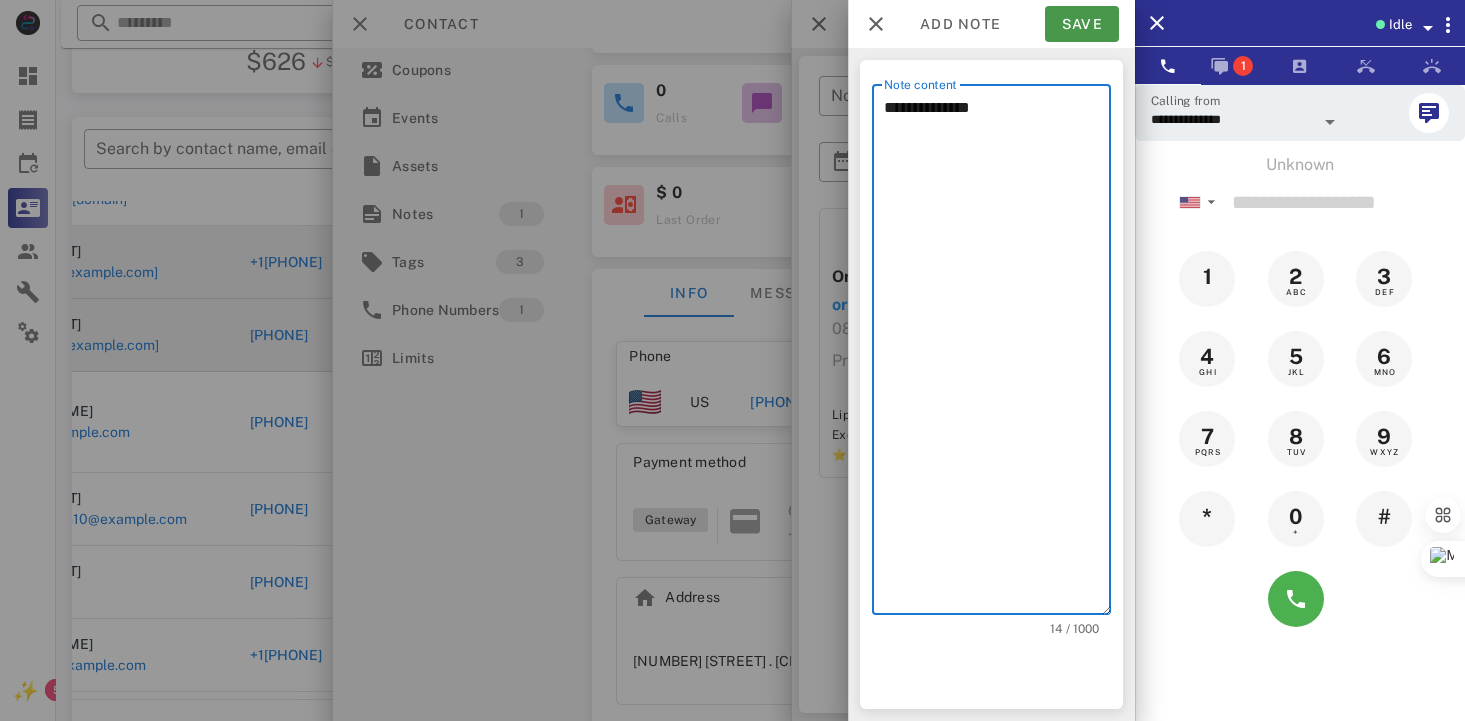 type on "**********" 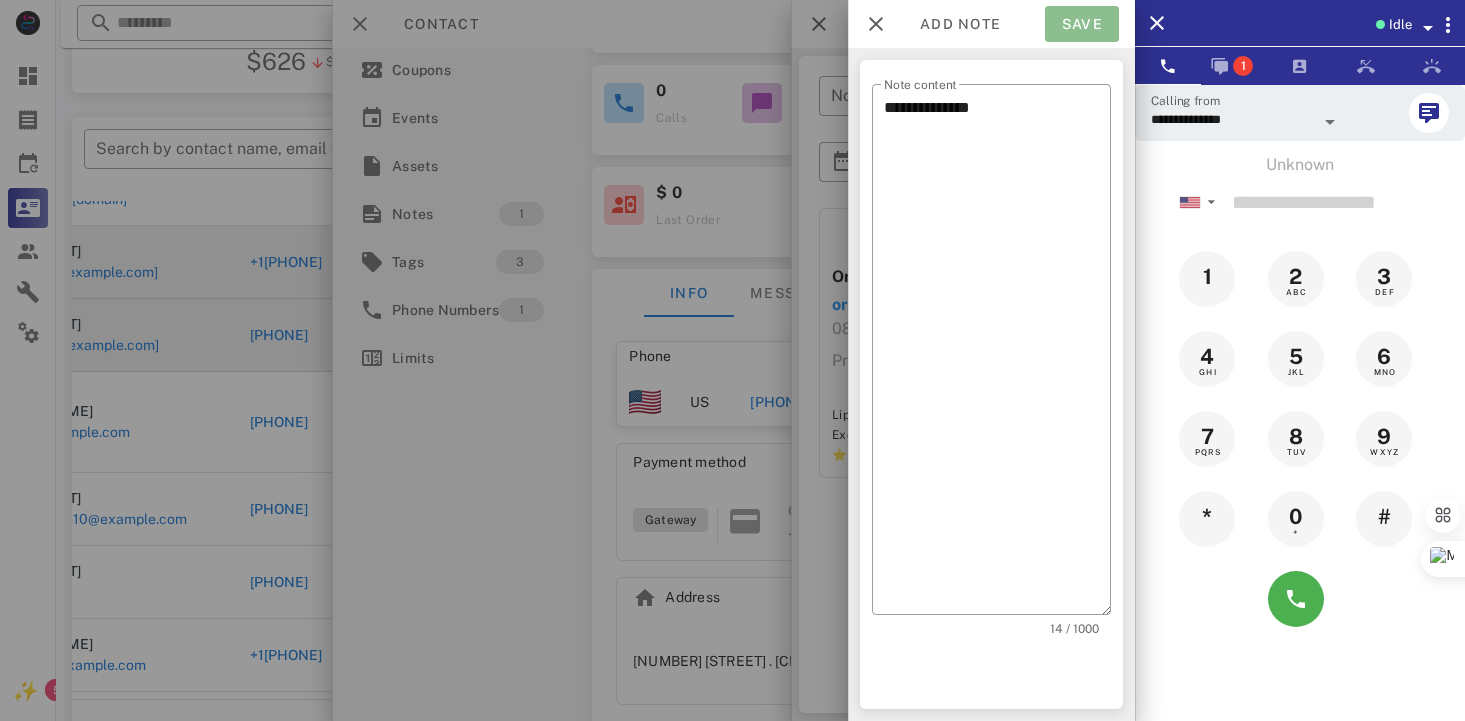 click on "Save" at bounding box center (1082, 24) 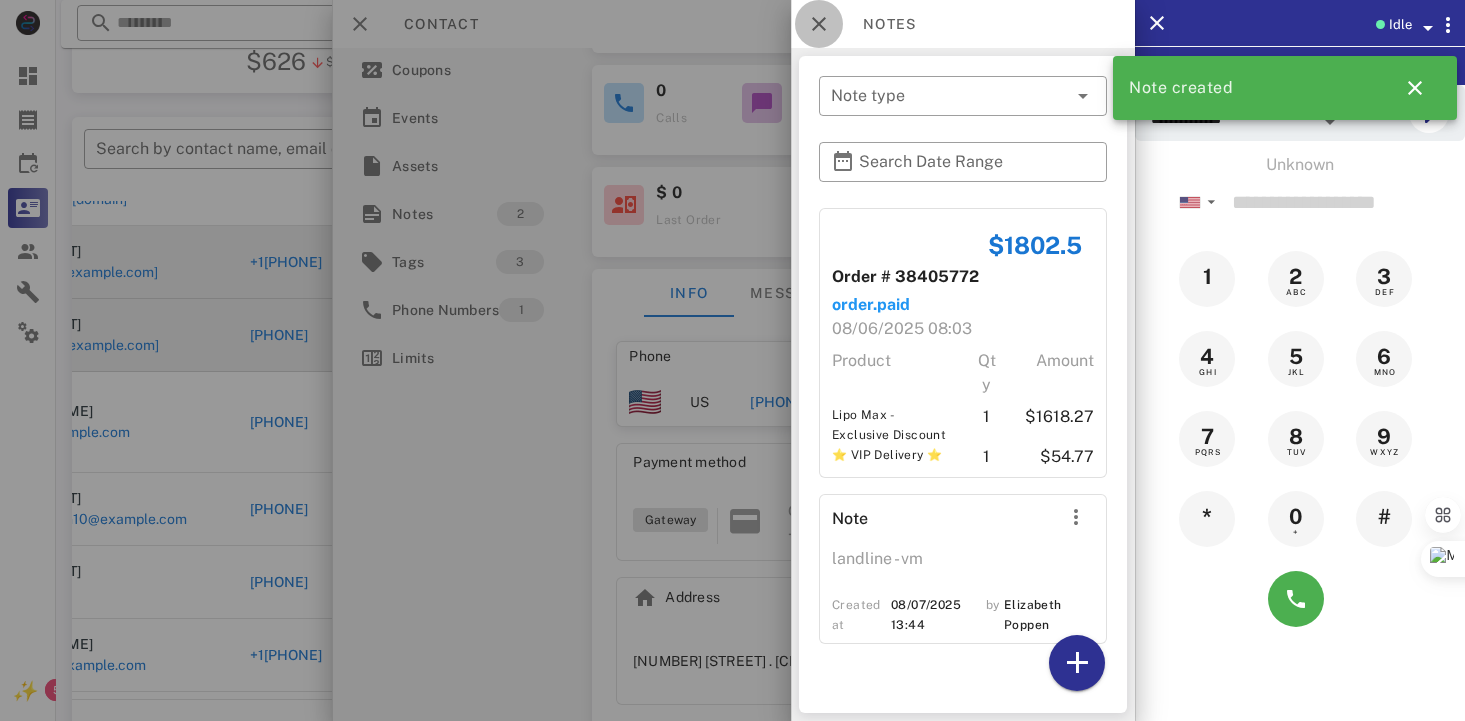 click at bounding box center (819, 24) 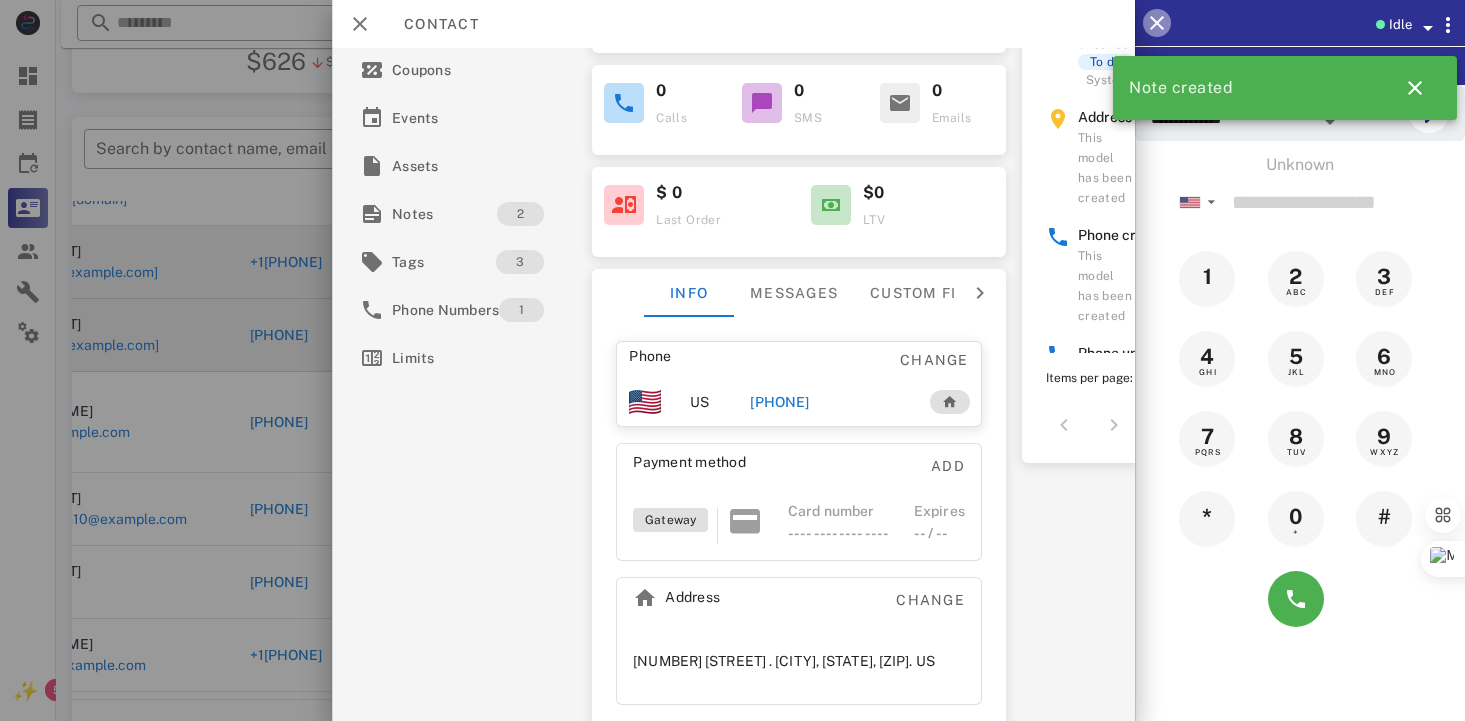 click at bounding box center (1157, 23) 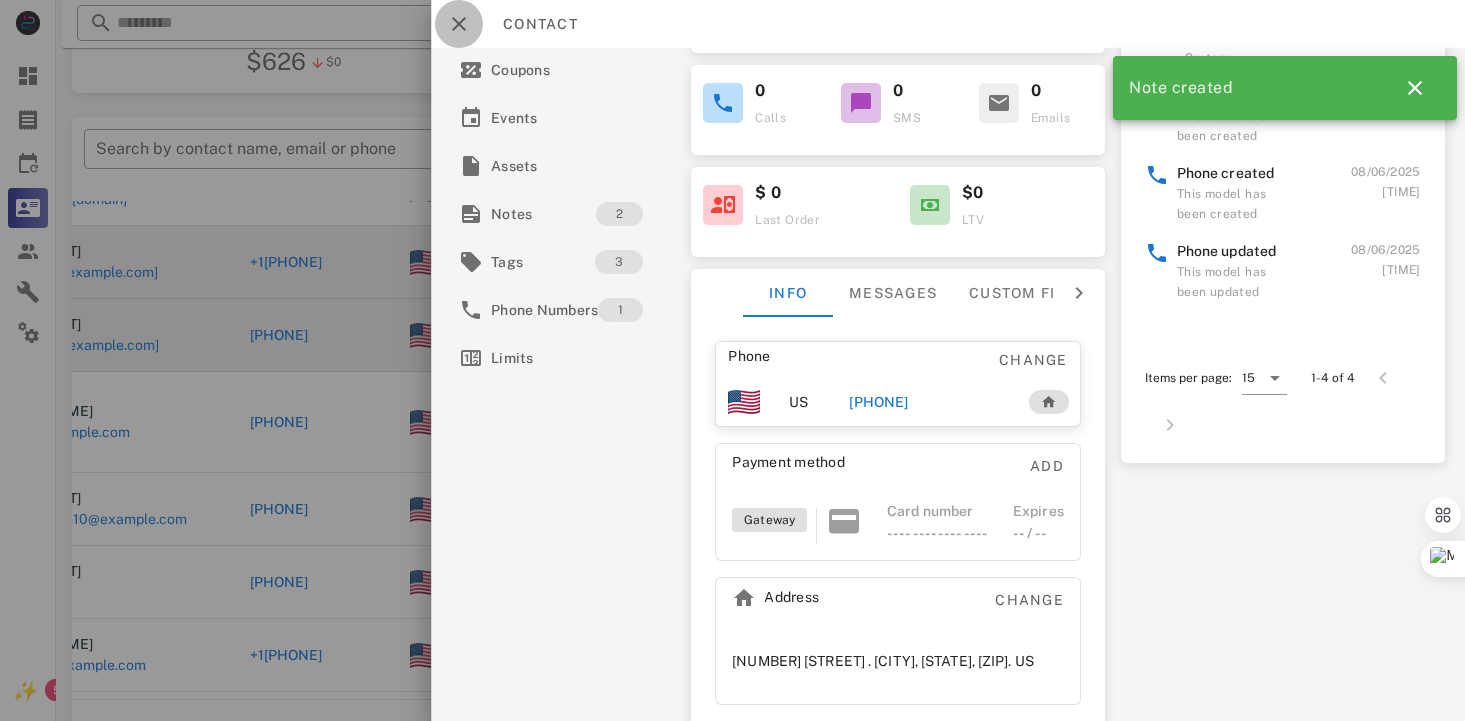 click at bounding box center (459, 24) 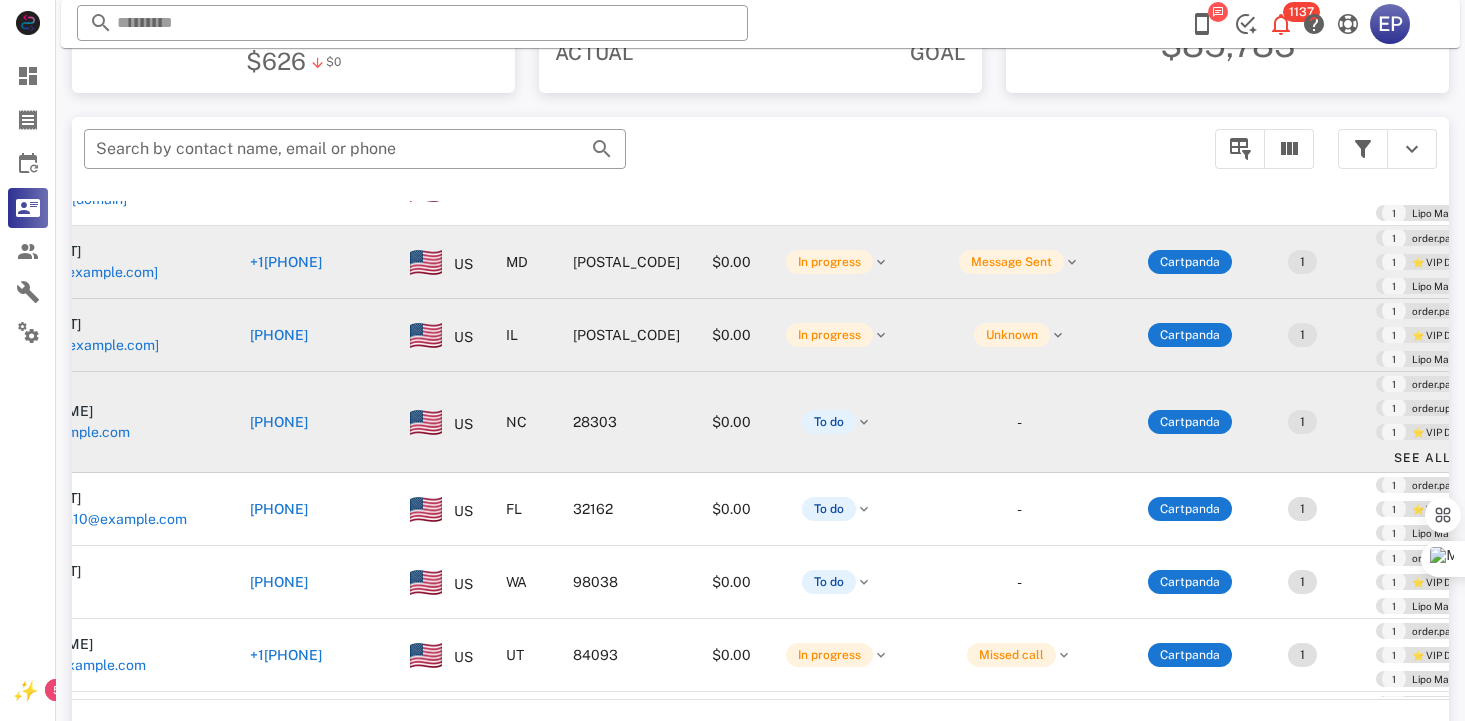 click on "[PHONE]" at bounding box center (279, 422) 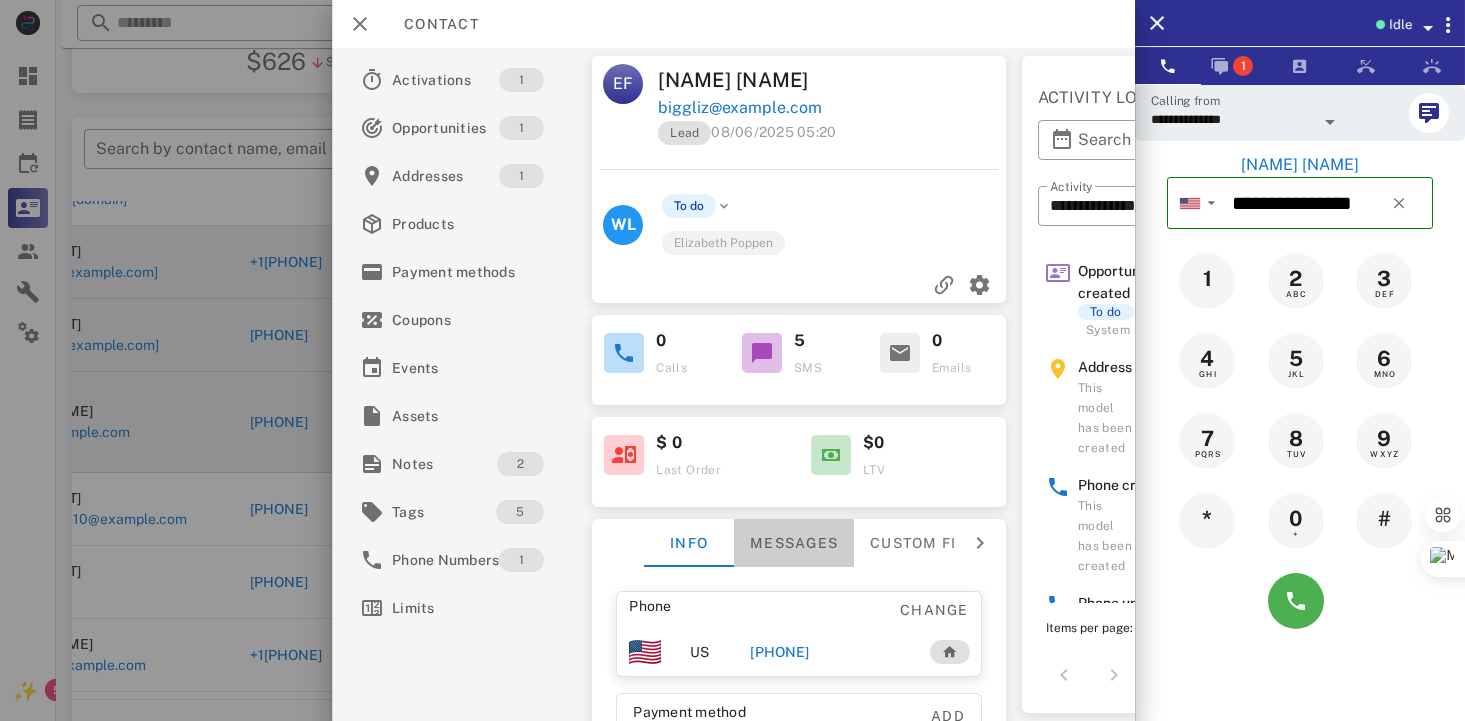 click on "Messages" at bounding box center [794, 543] 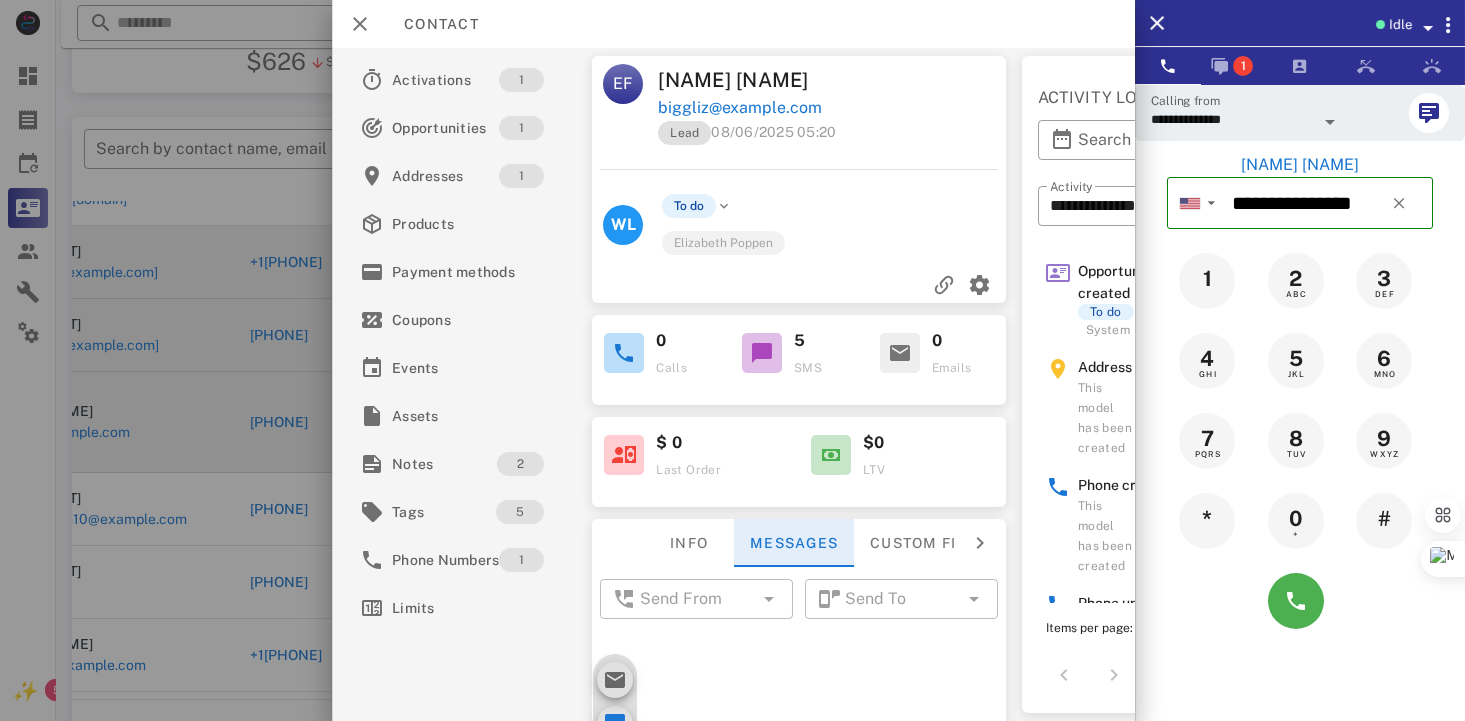 scroll, scrollTop: 671, scrollLeft: 0, axis: vertical 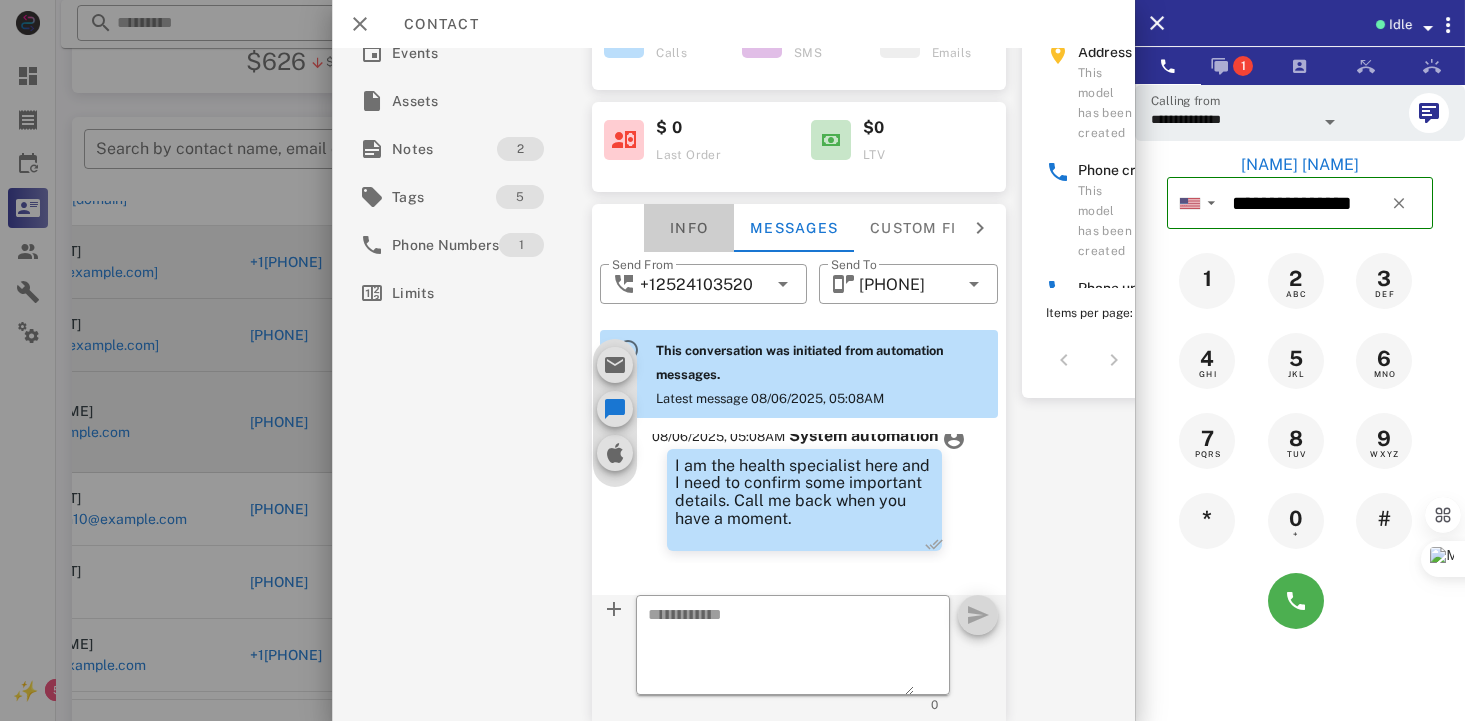 click on "Info" at bounding box center [689, 228] 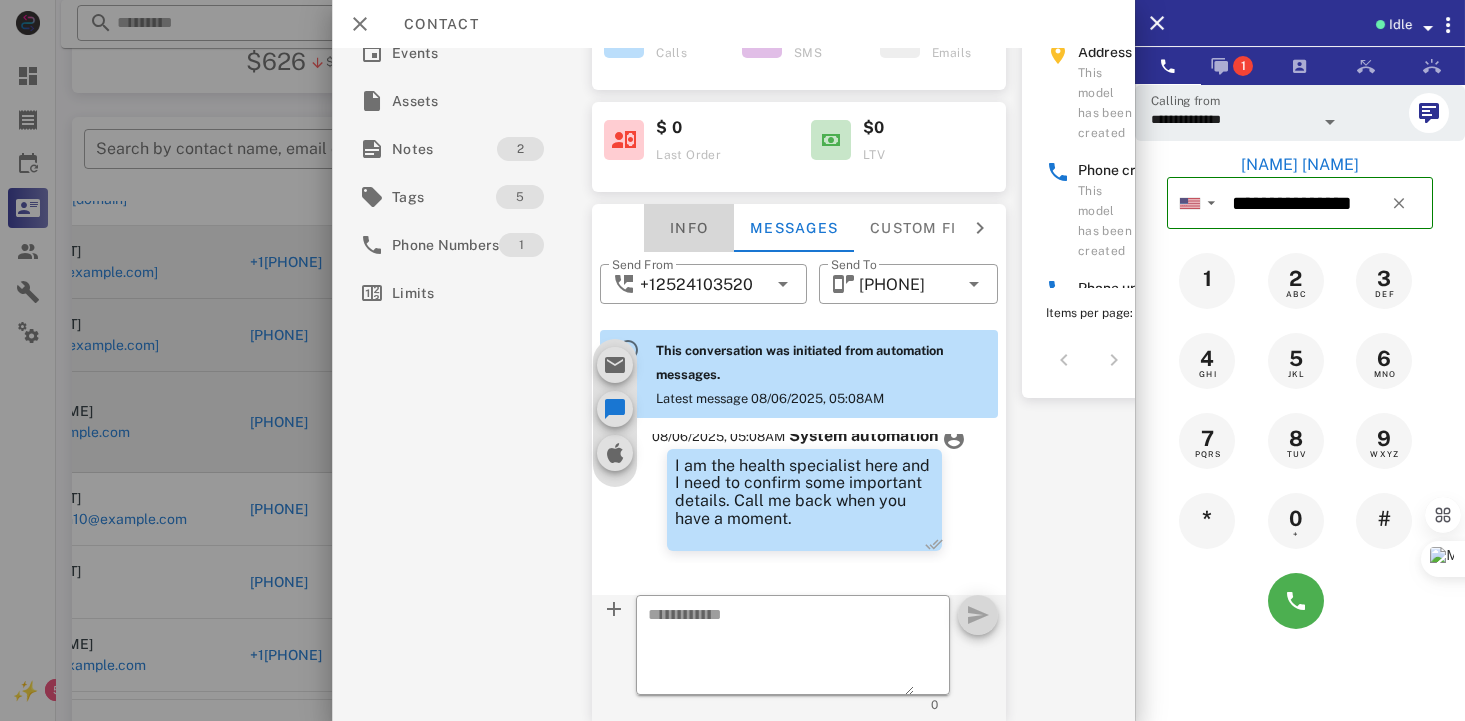 scroll, scrollTop: 272, scrollLeft: 0, axis: vertical 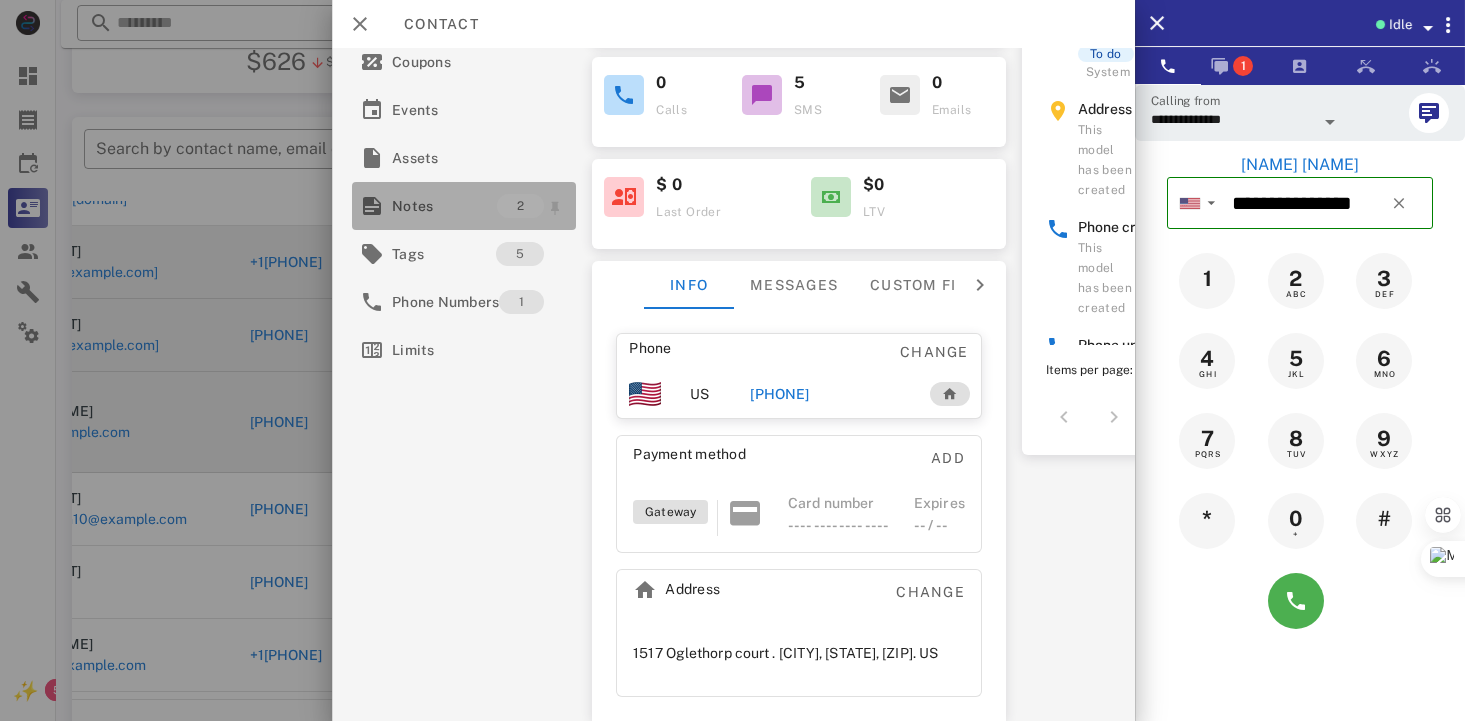 click on "Notes" at bounding box center (444, 206) 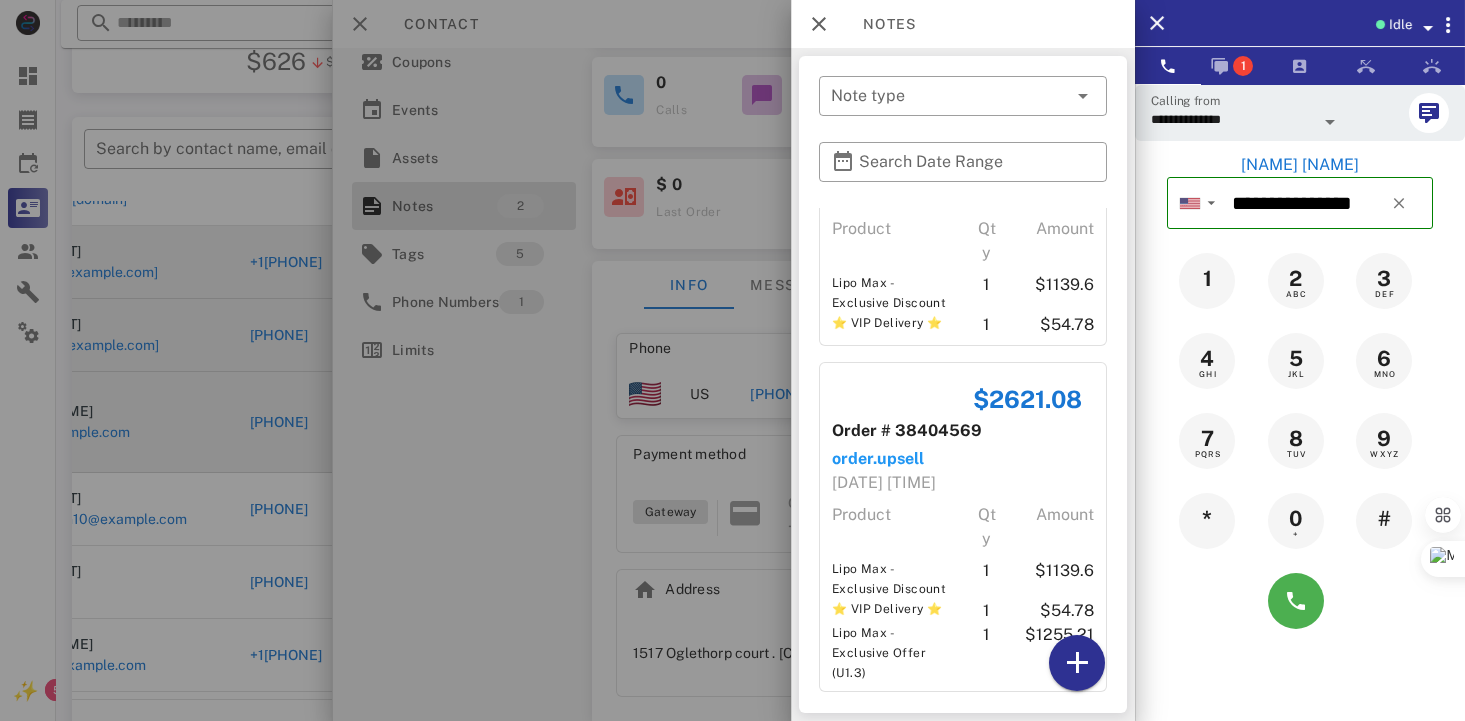 scroll, scrollTop: 148, scrollLeft: 0, axis: vertical 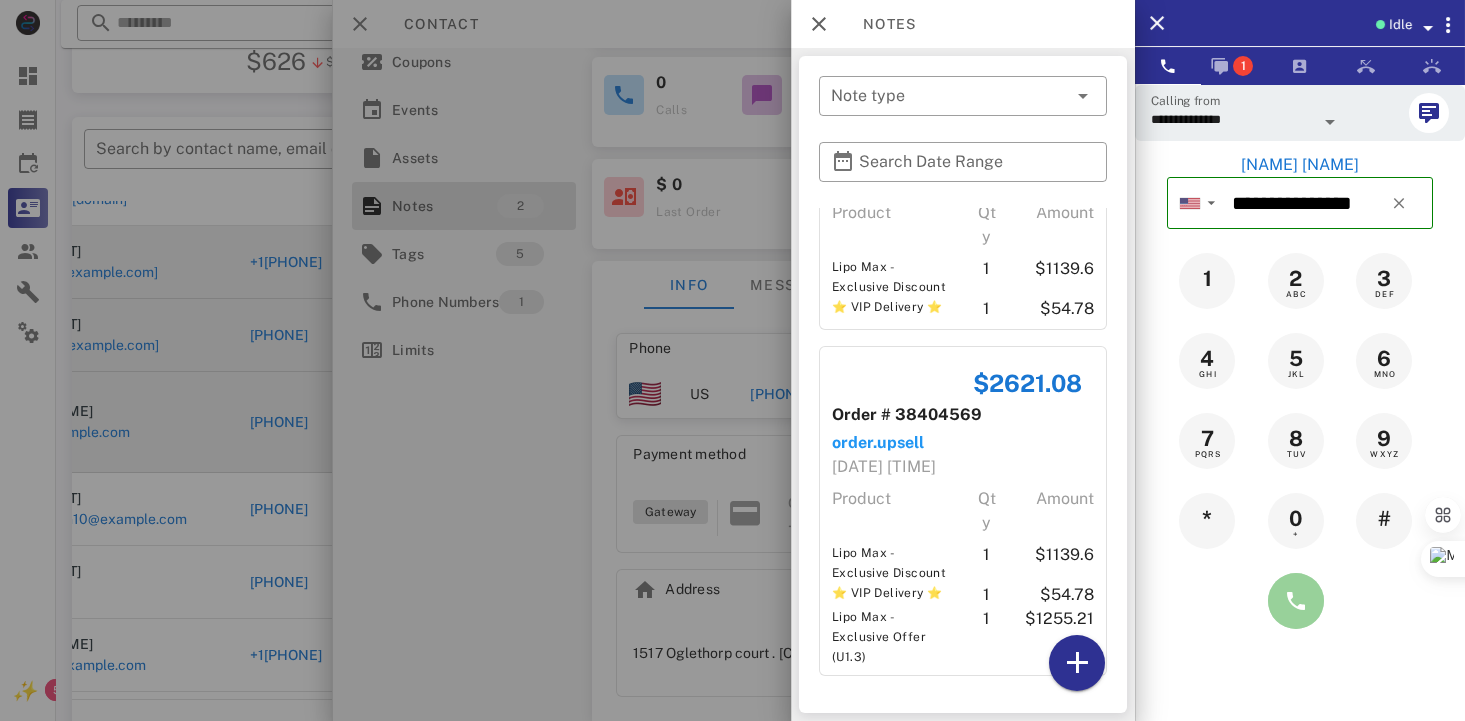 click at bounding box center (1296, 601) 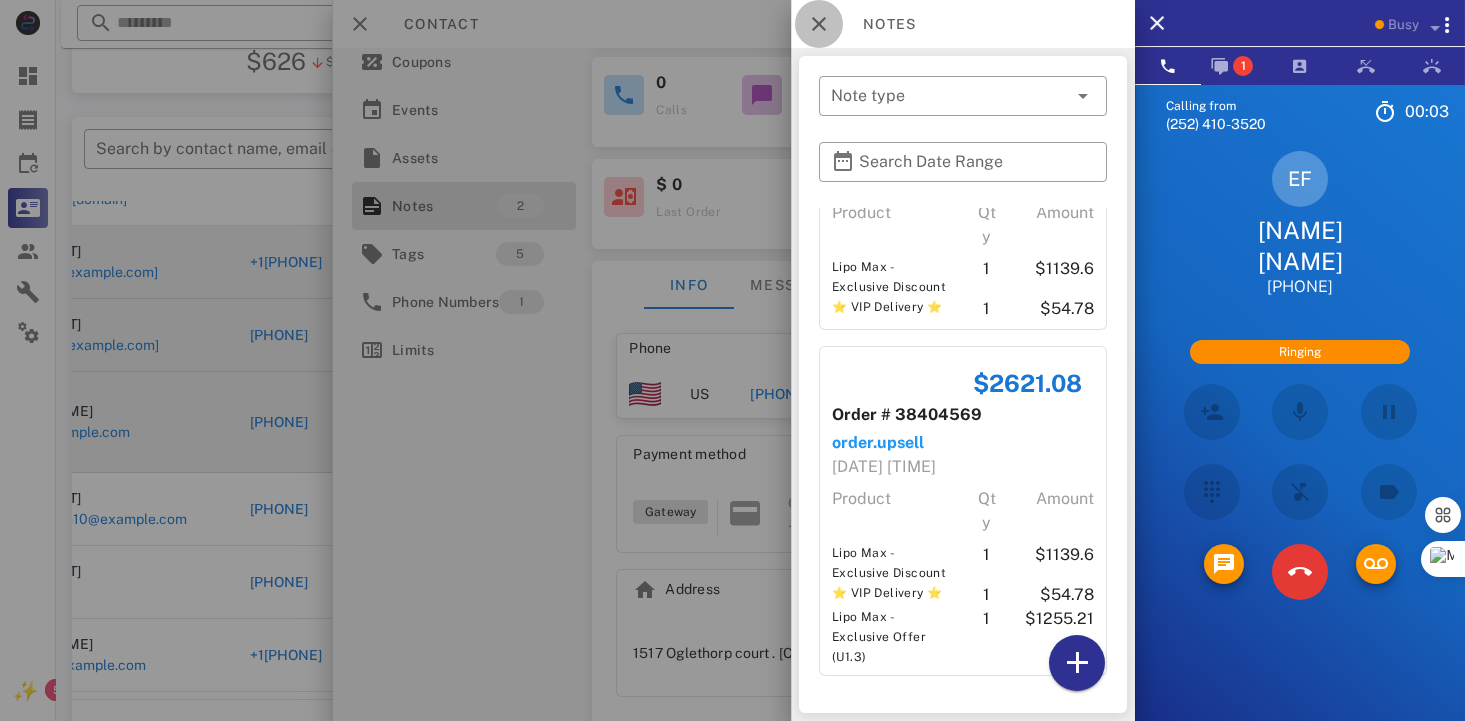 click at bounding box center [819, 24] 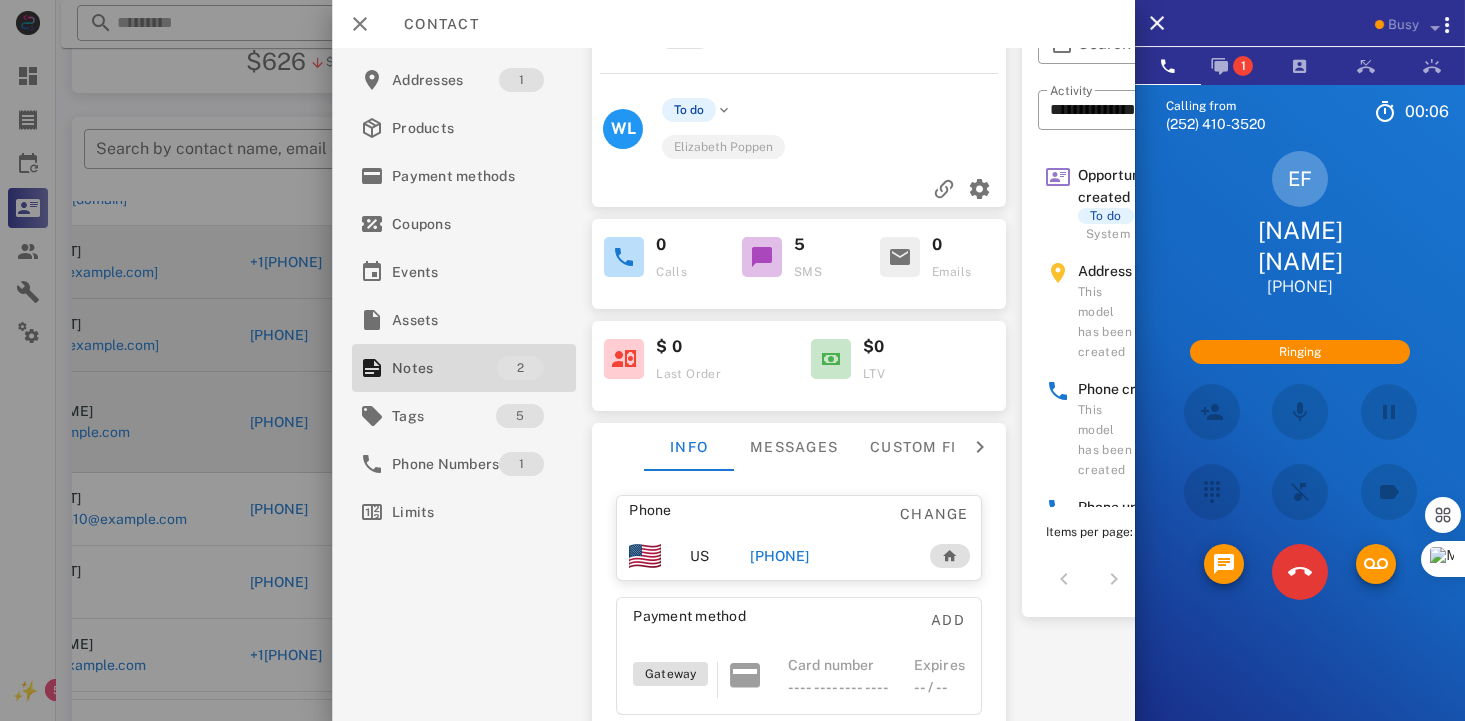 scroll, scrollTop: 0, scrollLeft: 0, axis: both 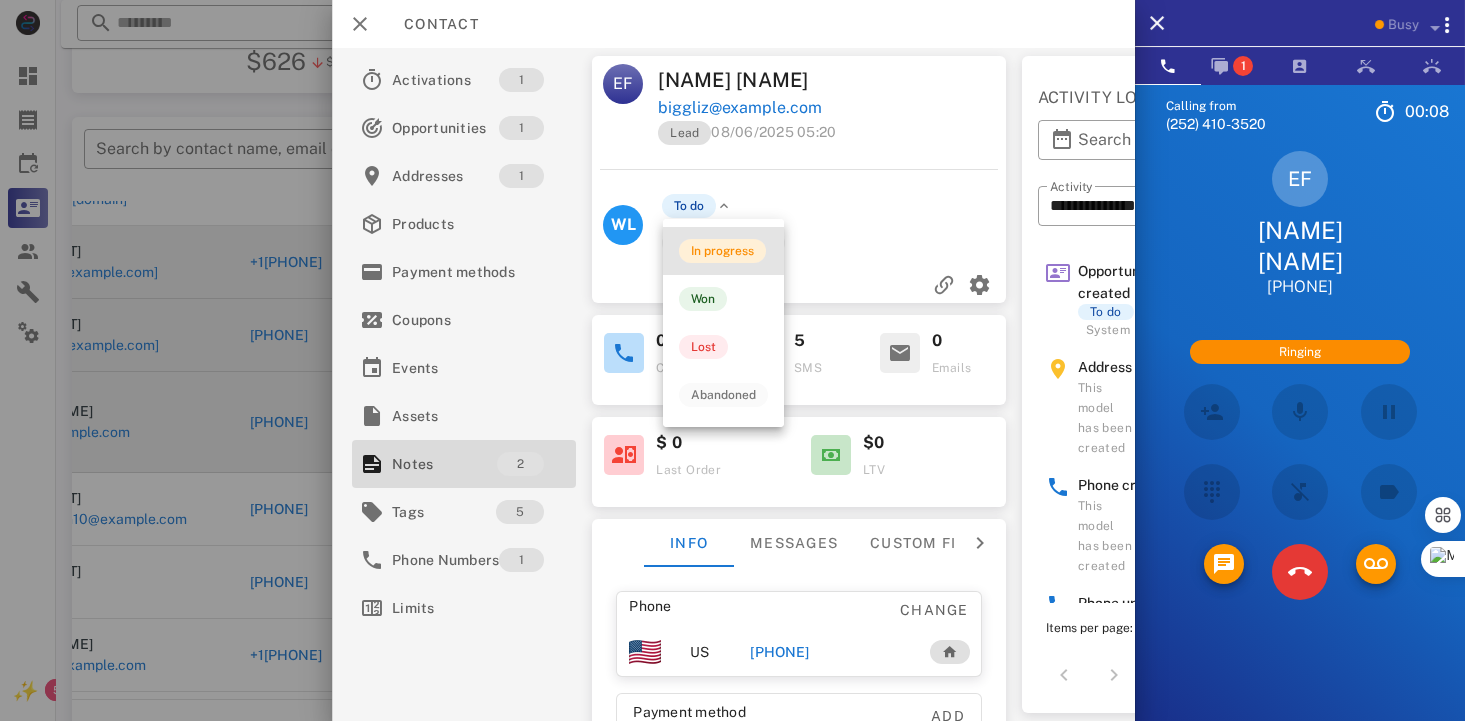 click on "In progress" at bounding box center (722, 251) 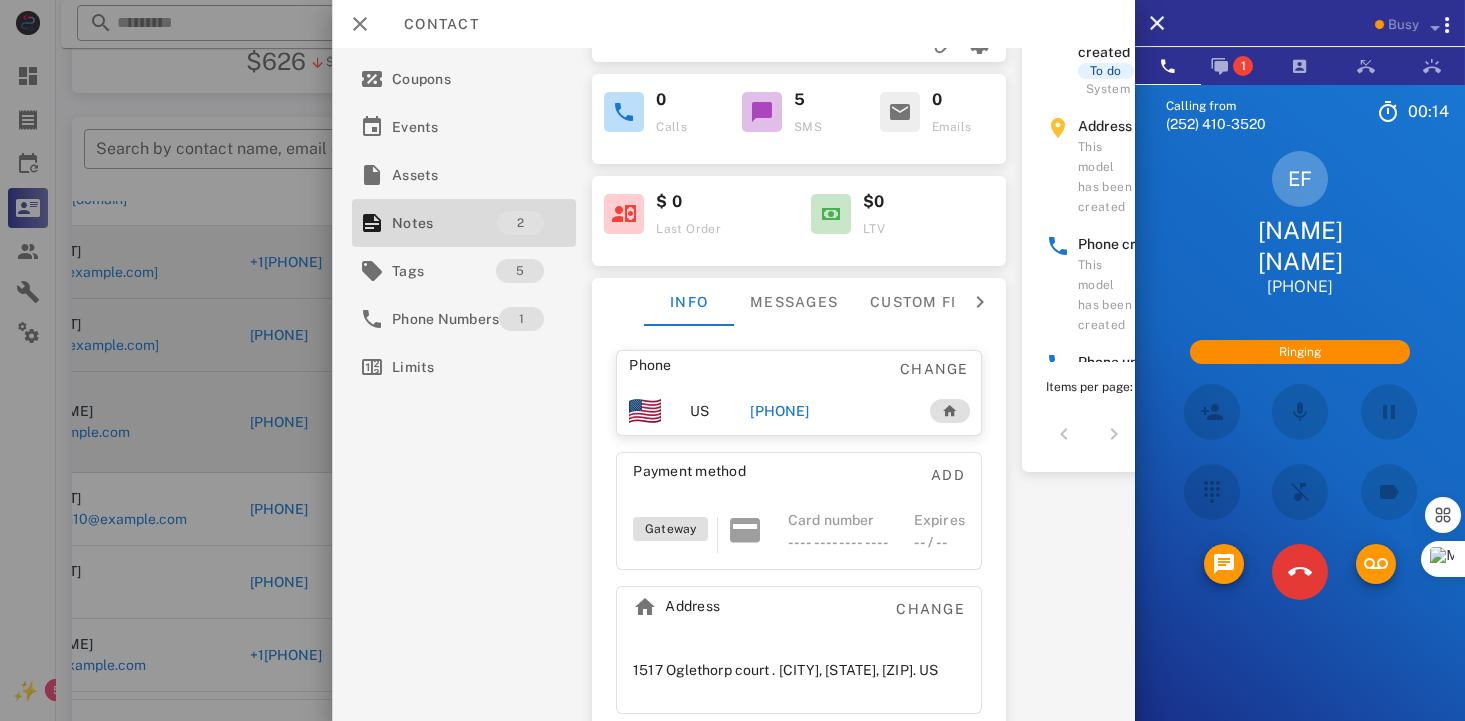 scroll, scrollTop: 266, scrollLeft: 0, axis: vertical 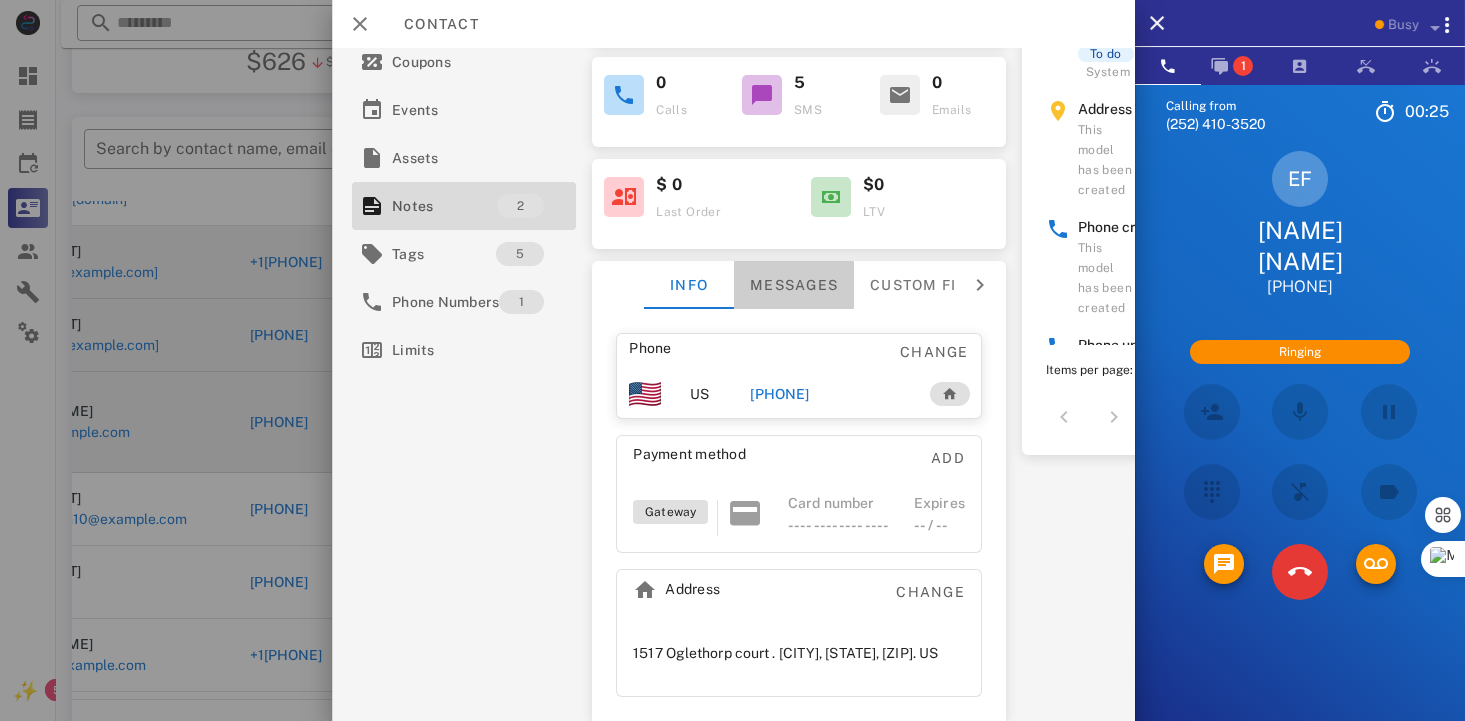 click on "Messages" at bounding box center [794, 285] 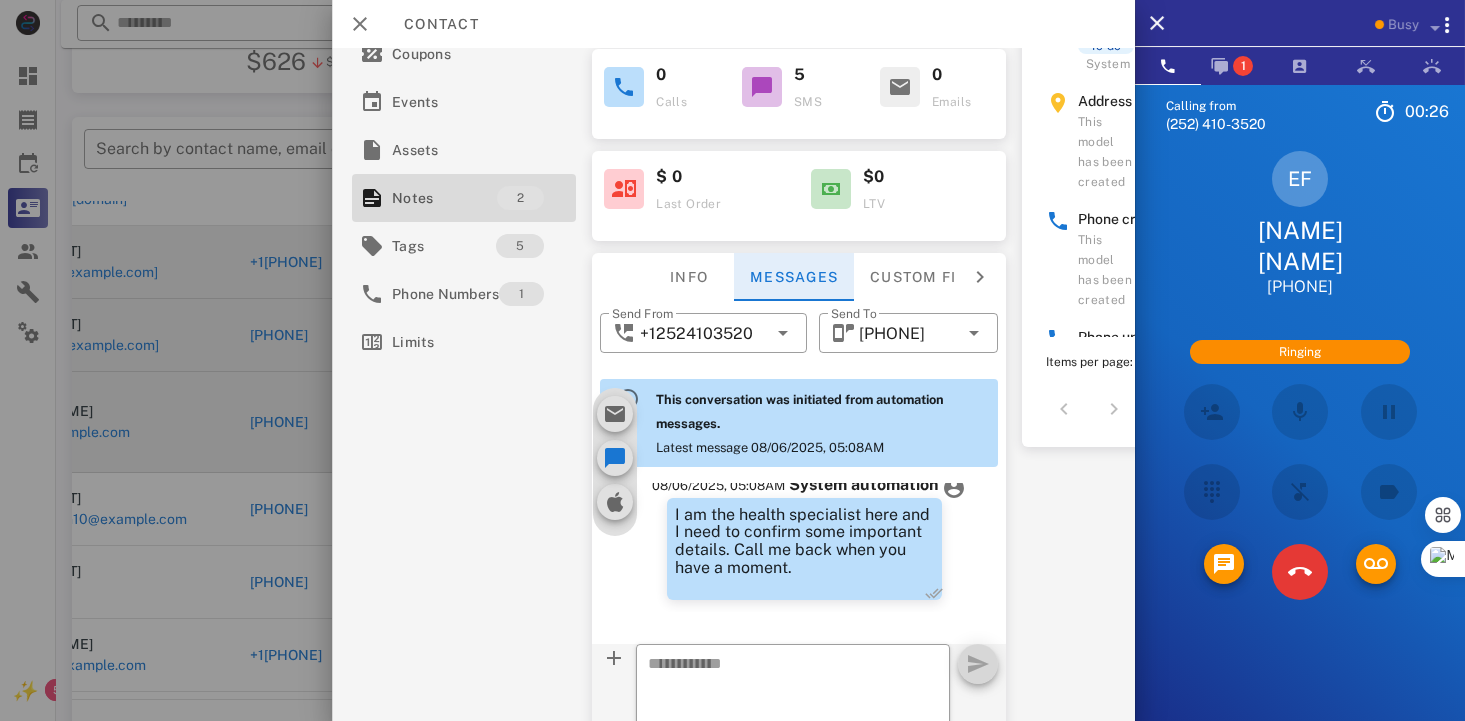 scroll, scrollTop: 671, scrollLeft: 0, axis: vertical 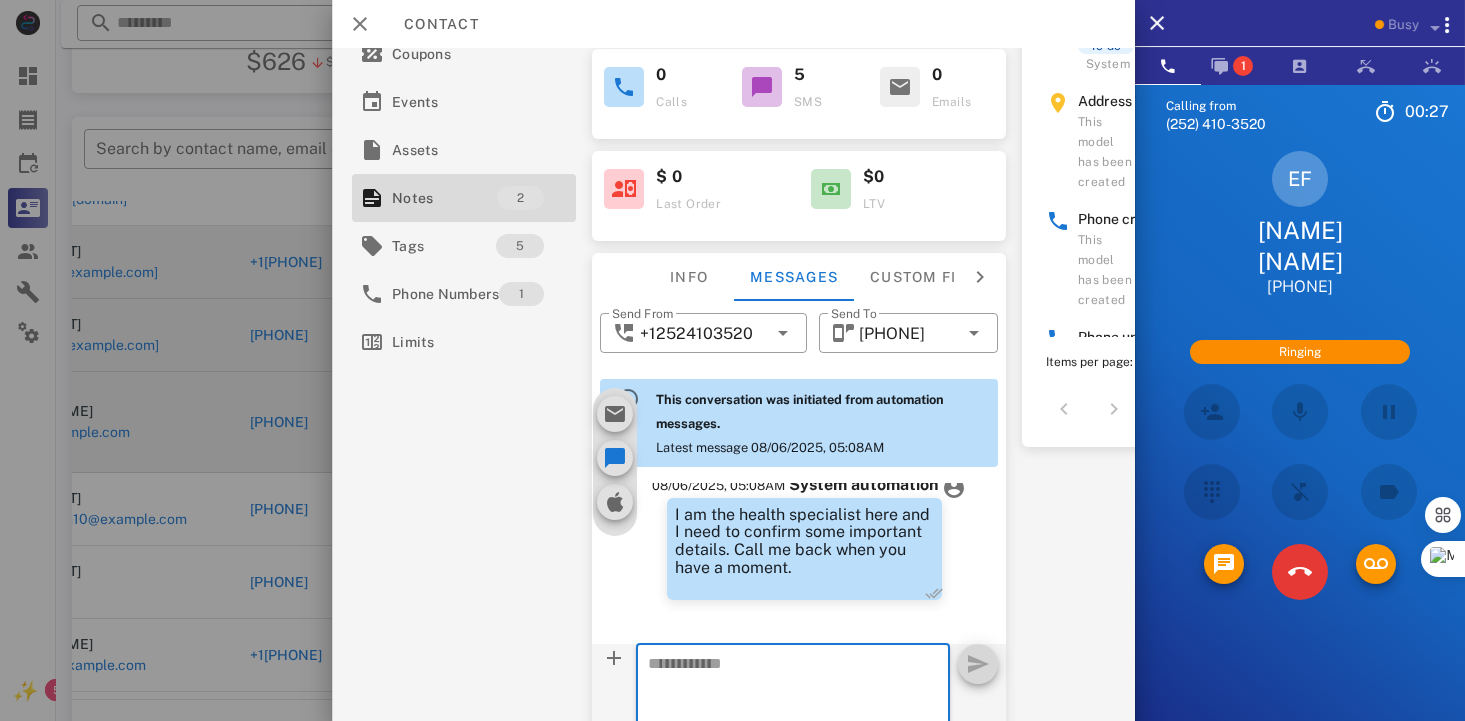 click at bounding box center (781, 697) 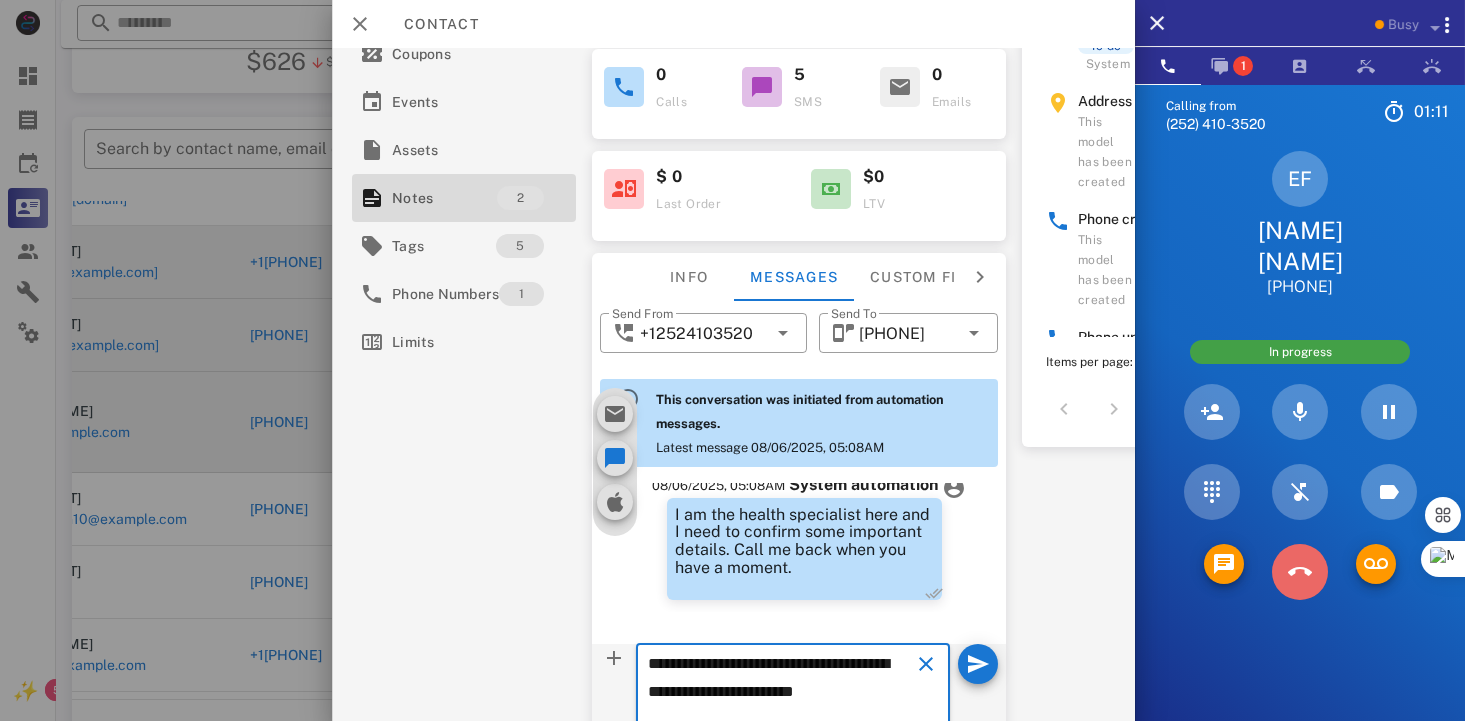 click at bounding box center [1300, 572] 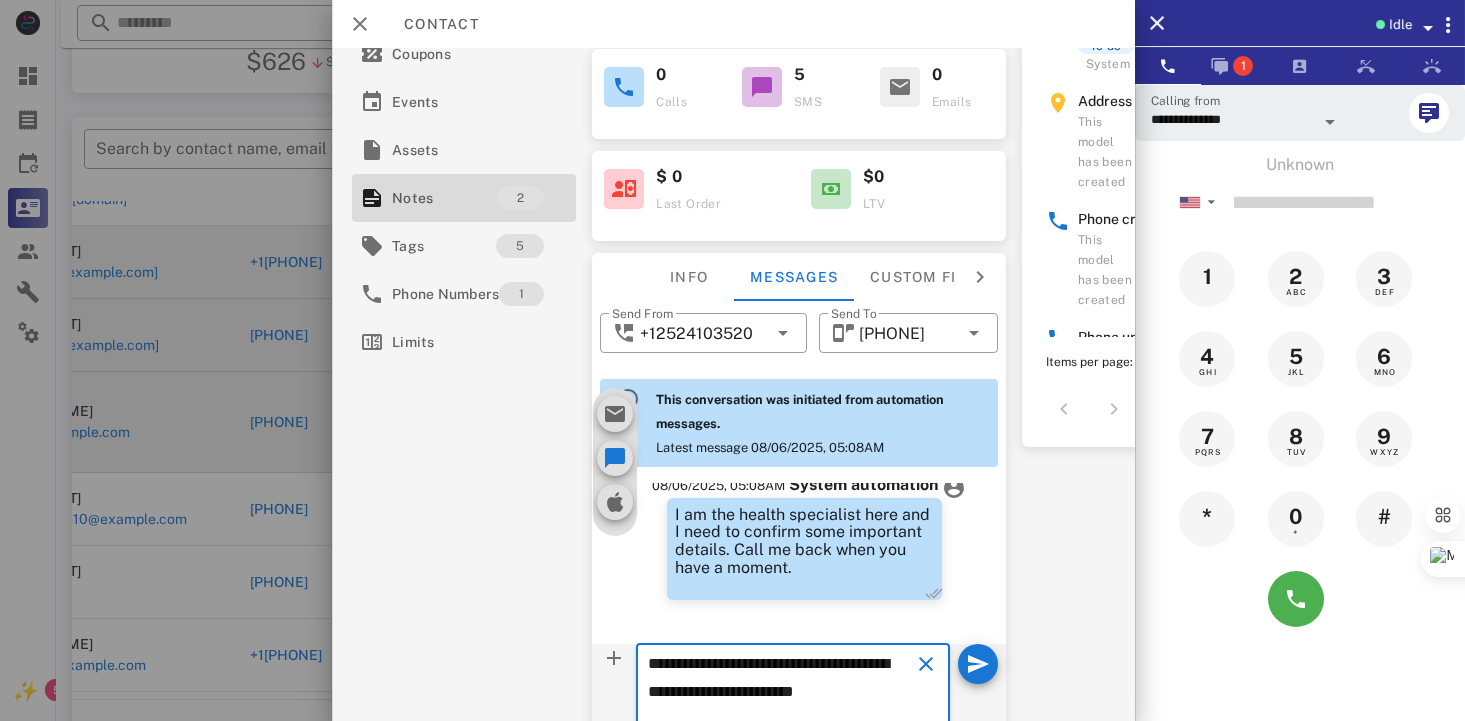 click on "**********" at bounding box center [781, 697] 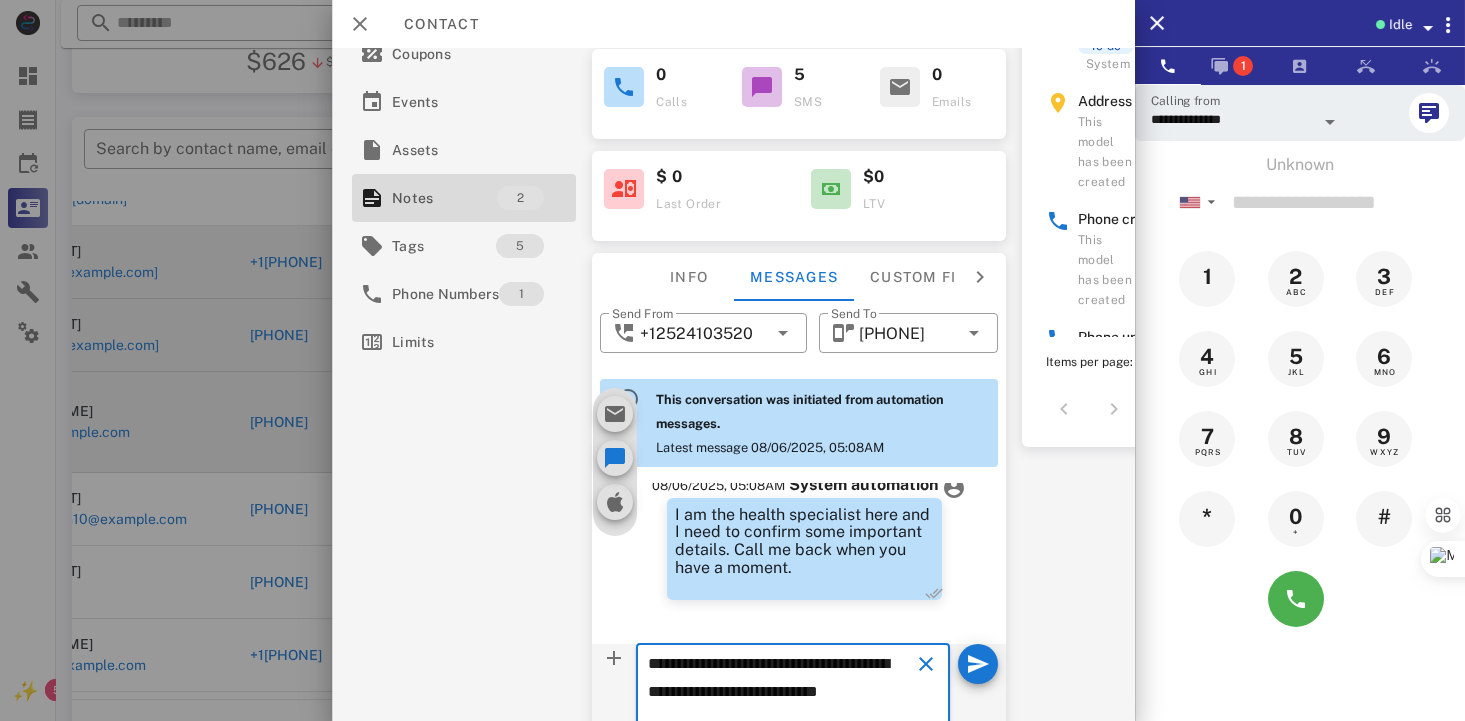 scroll, scrollTop: 287, scrollLeft: 0, axis: vertical 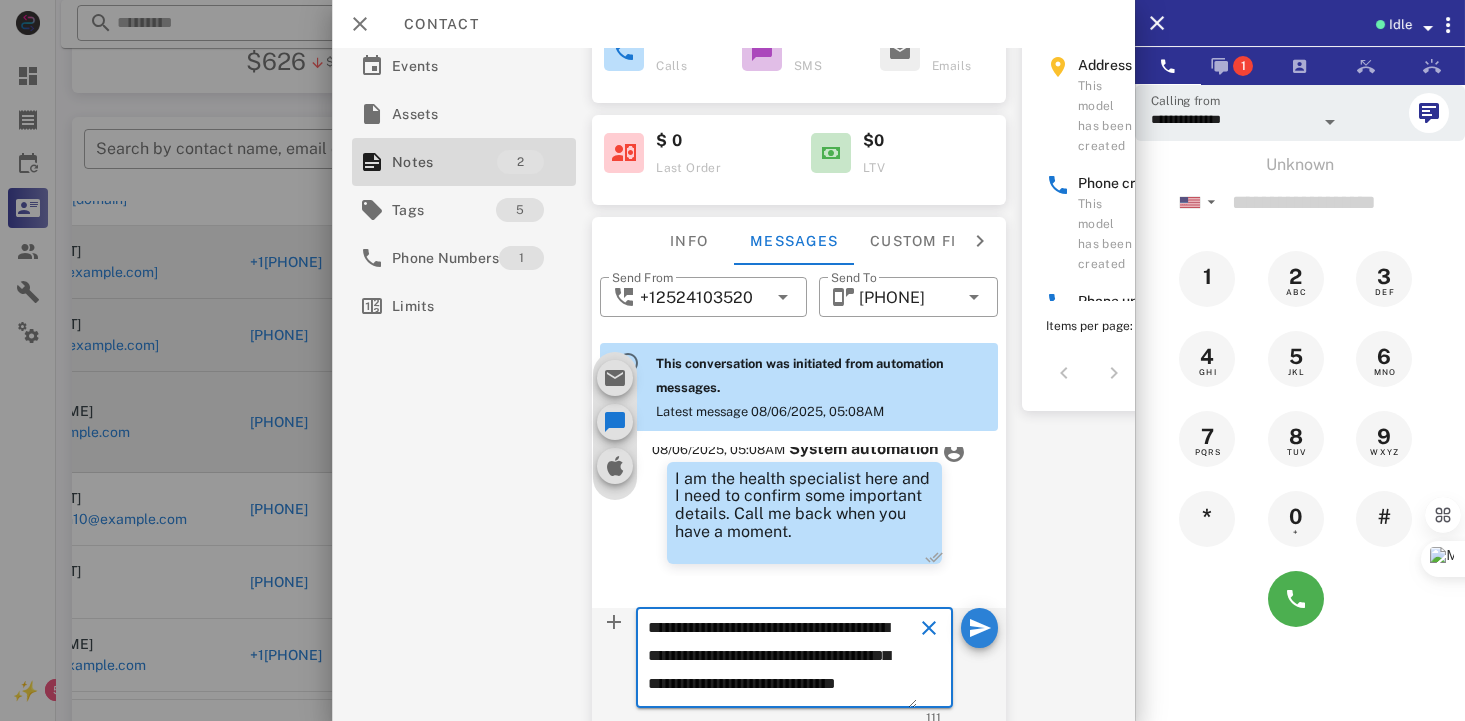 type on "**********" 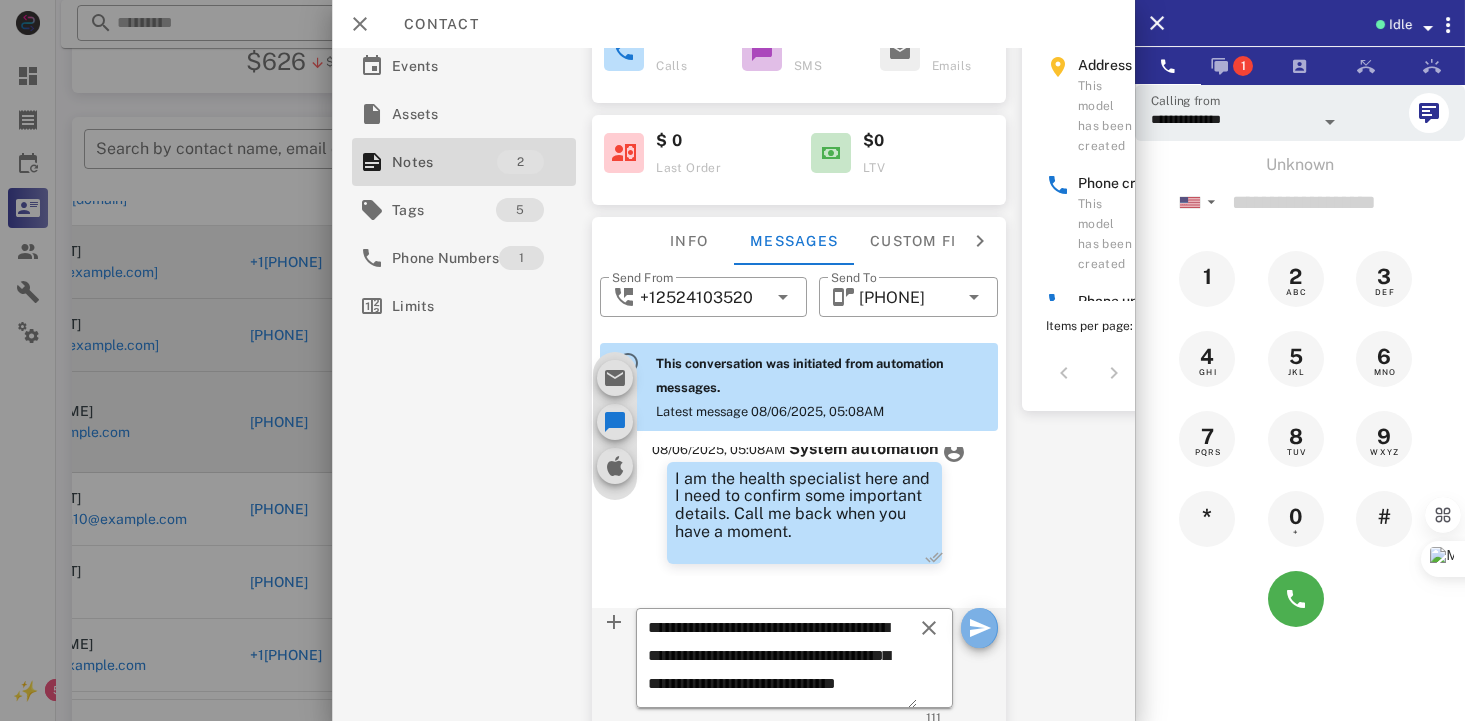 click at bounding box center [980, 628] 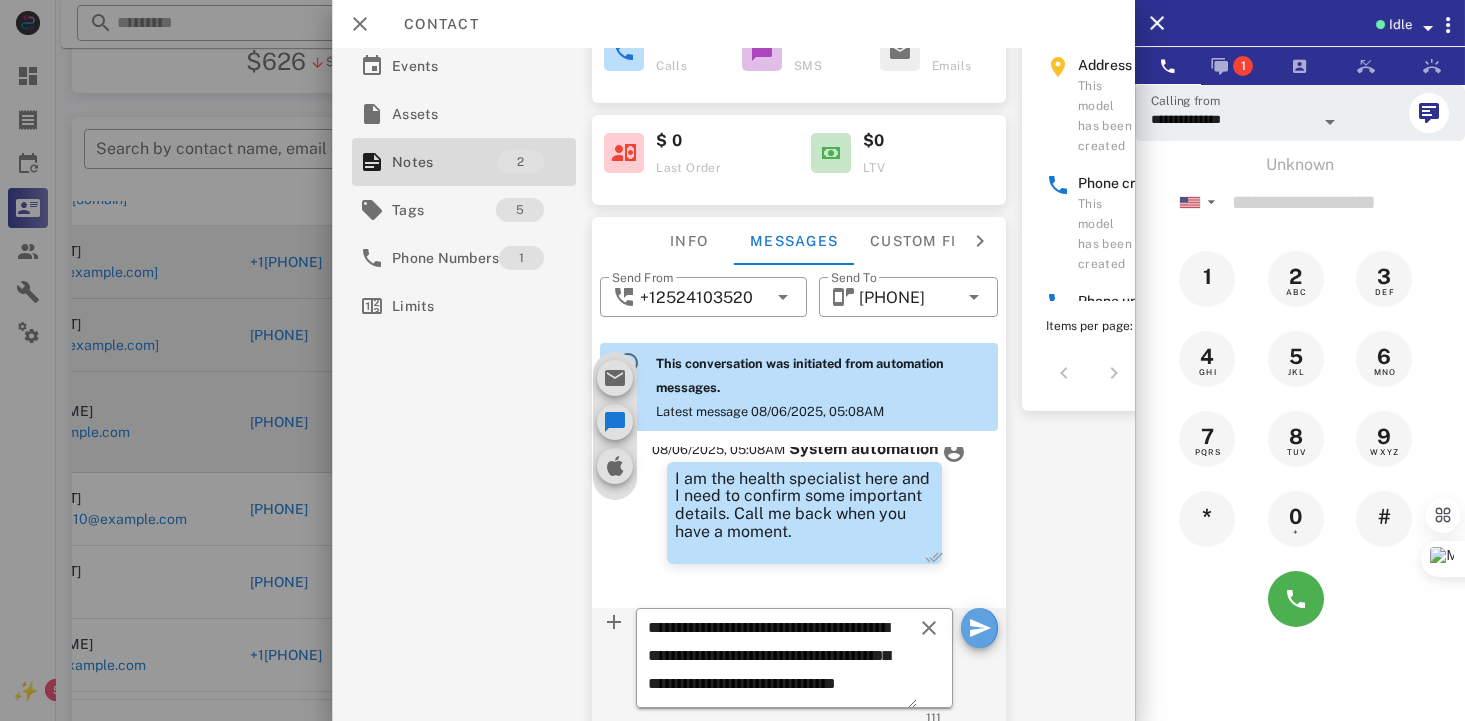 type 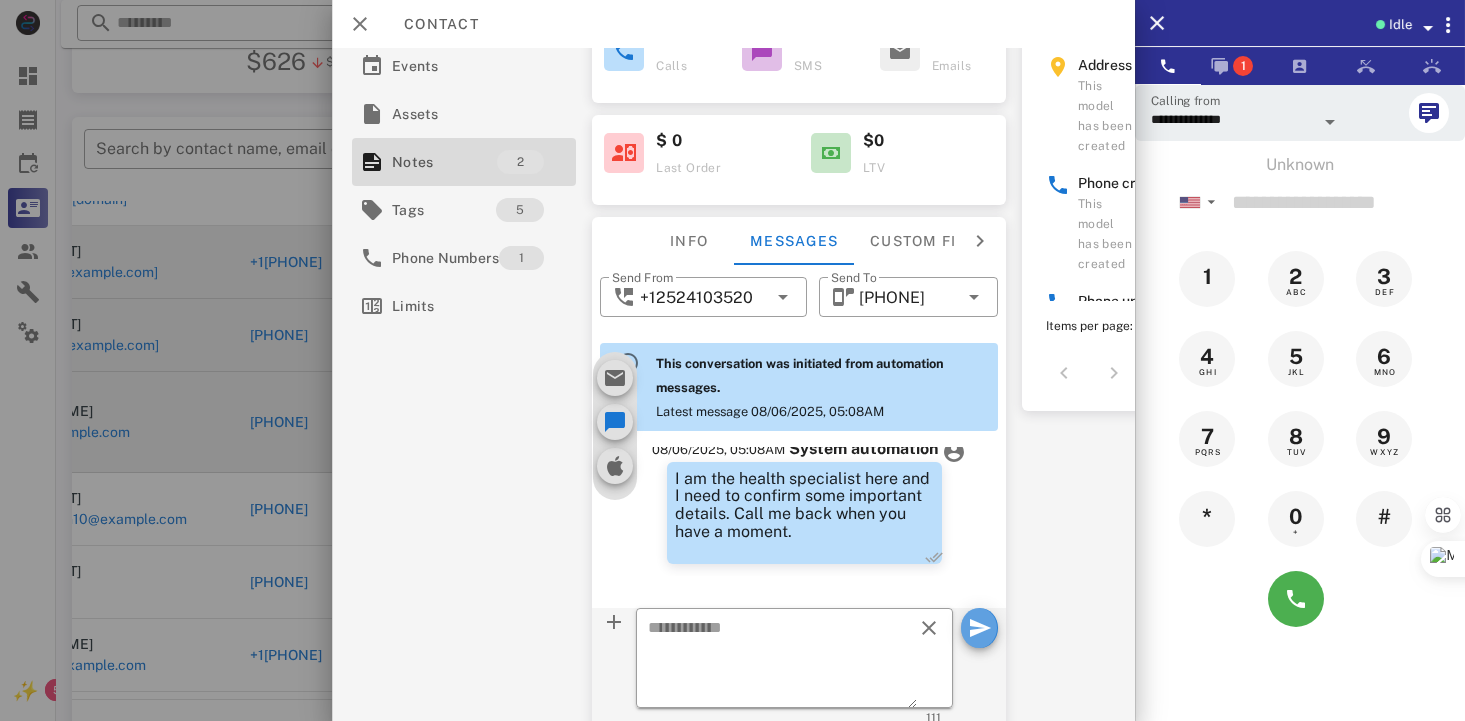 scroll, scrollTop: 0, scrollLeft: 0, axis: both 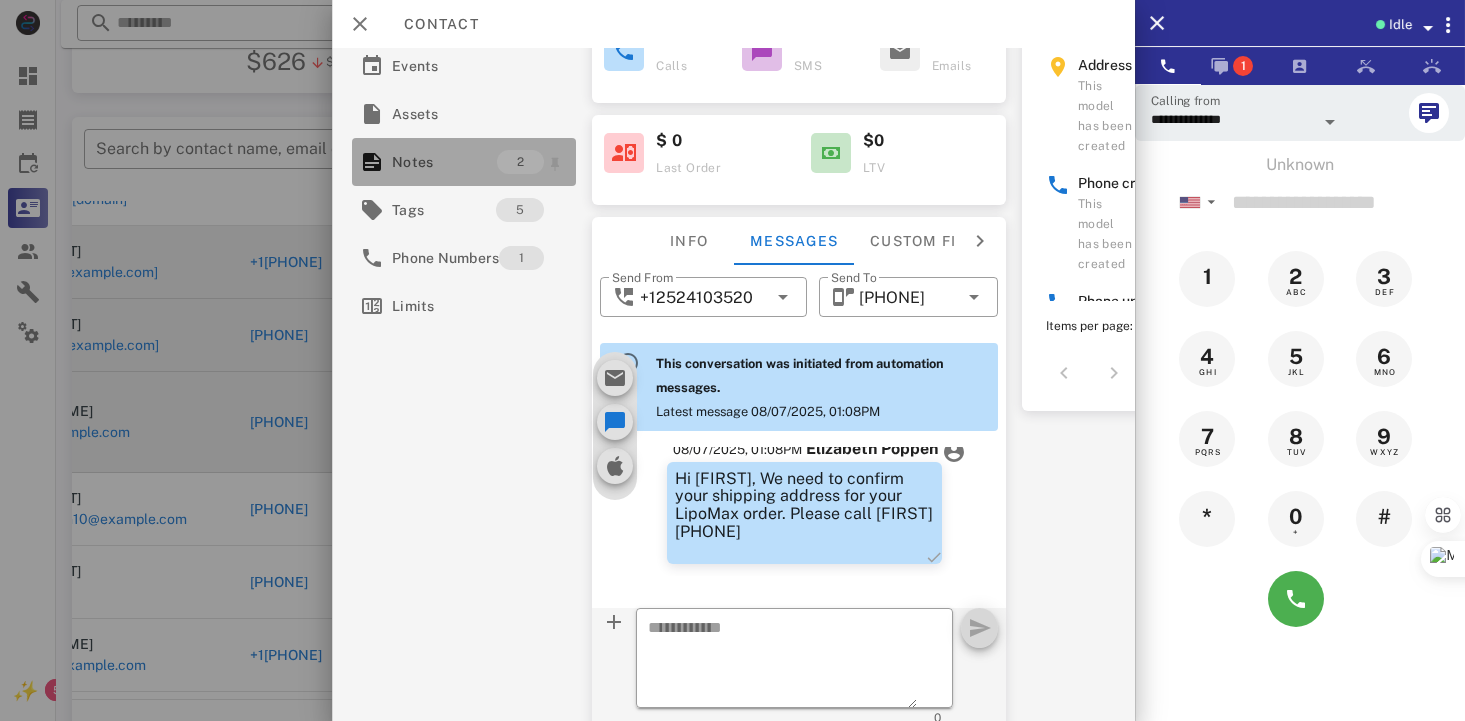 click on "Notes" at bounding box center [444, 162] 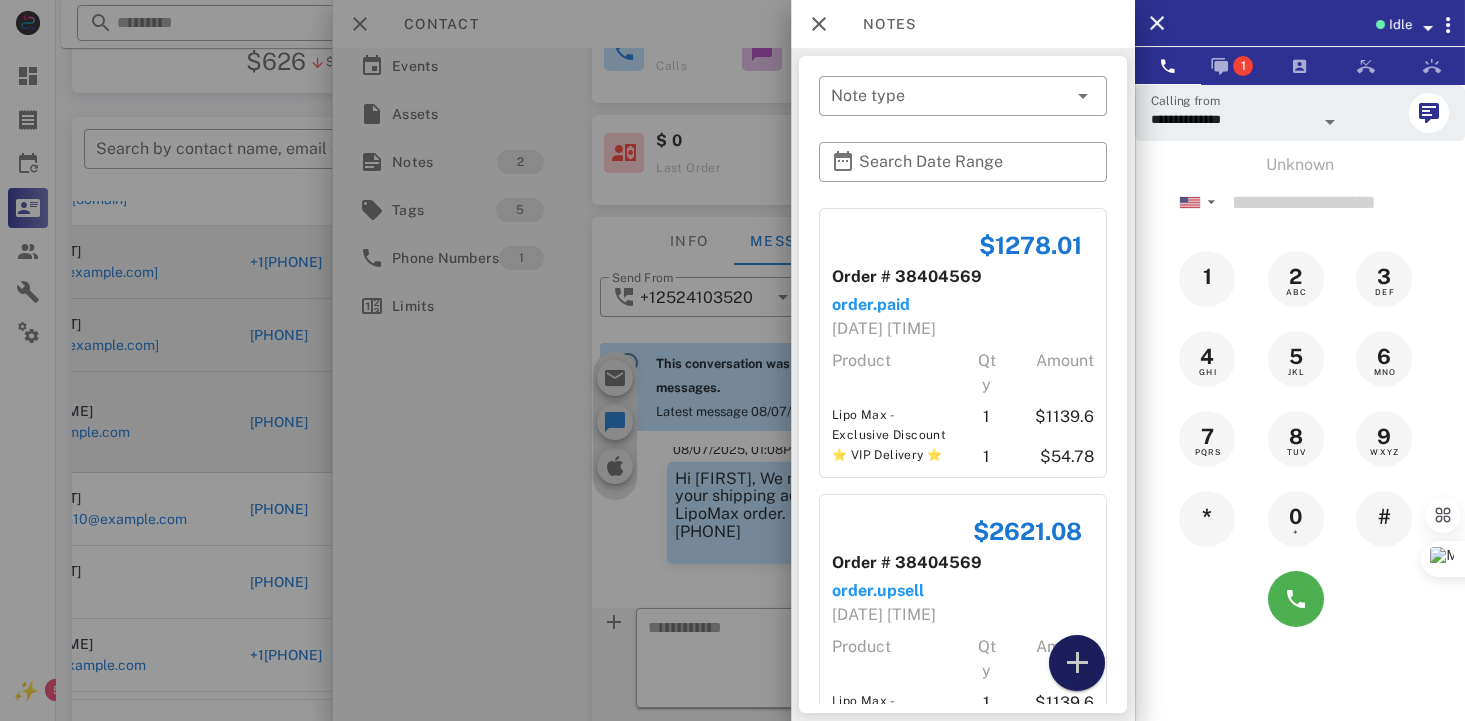 click at bounding box center [1077, 663] 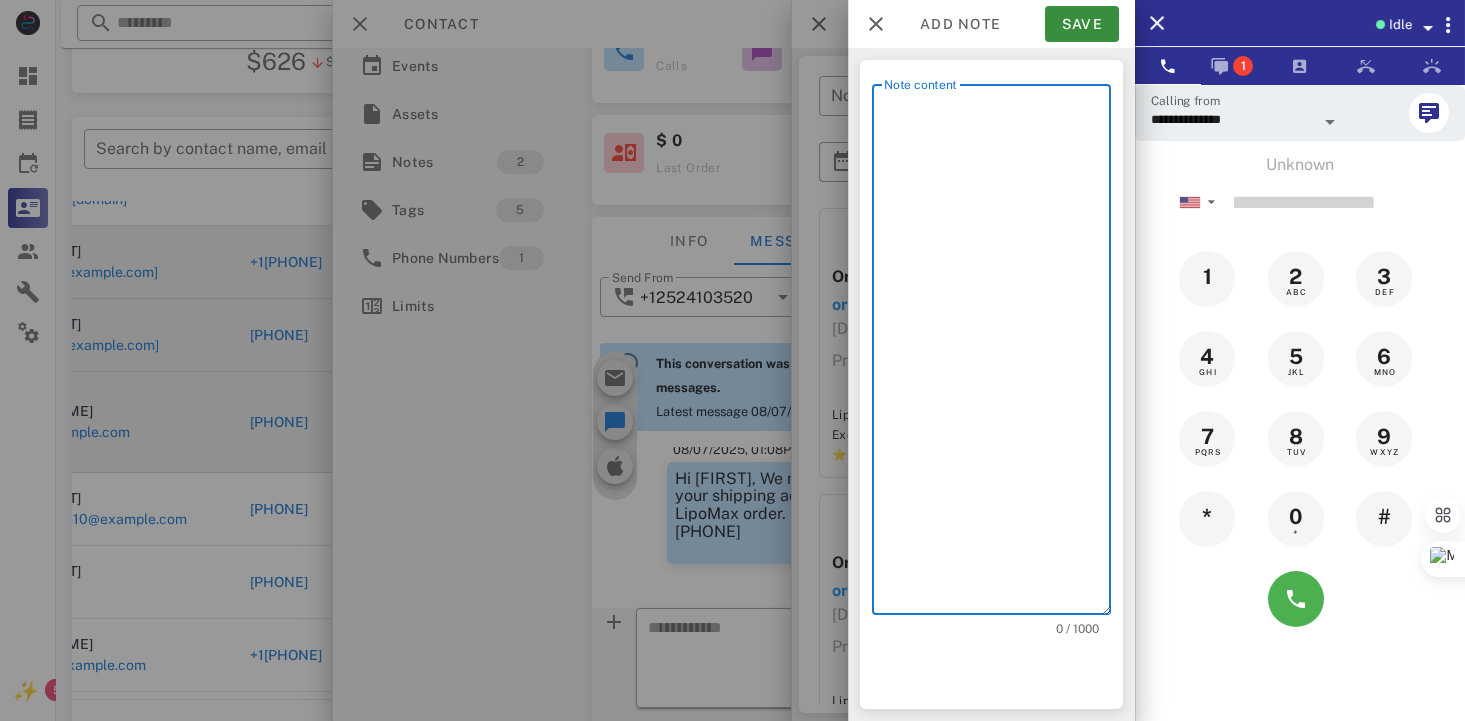 click on "Note content" at bounding box center (997, 354) 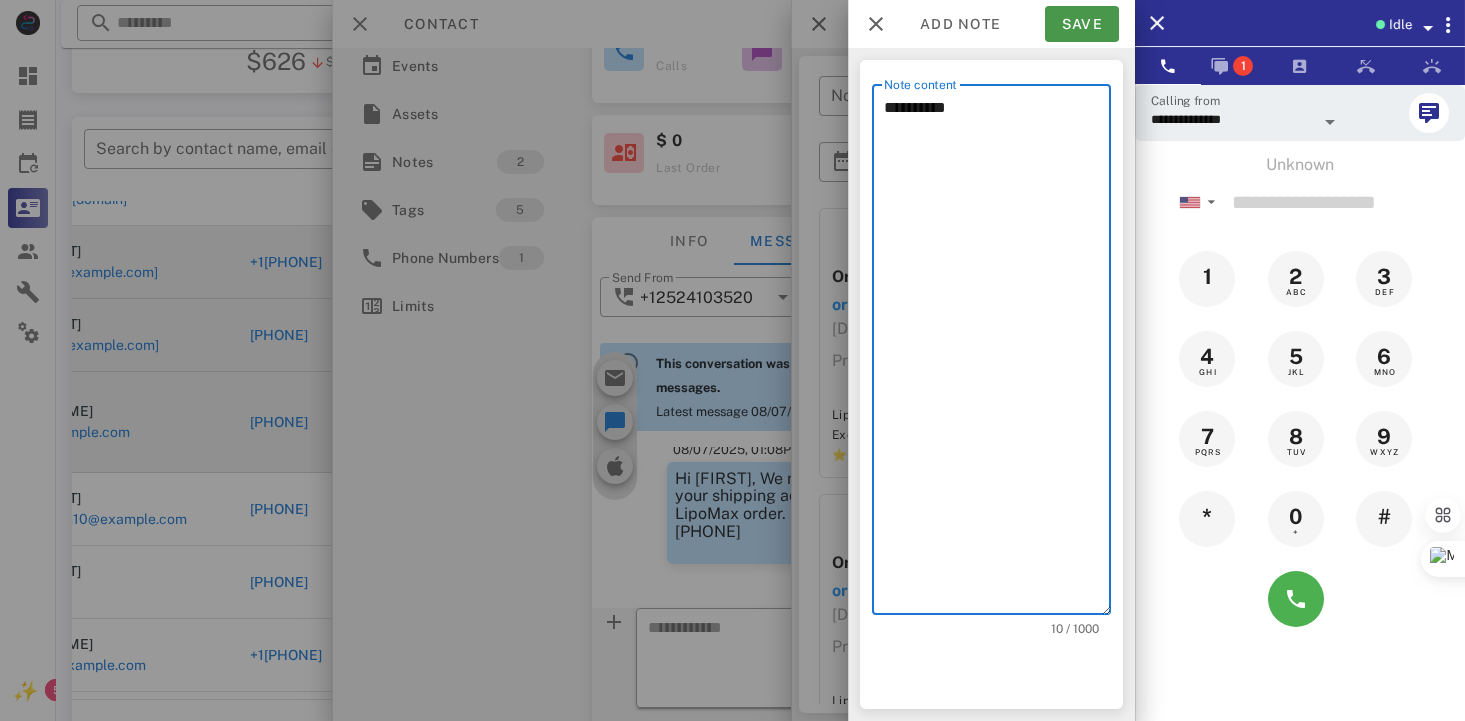 type on "*********" 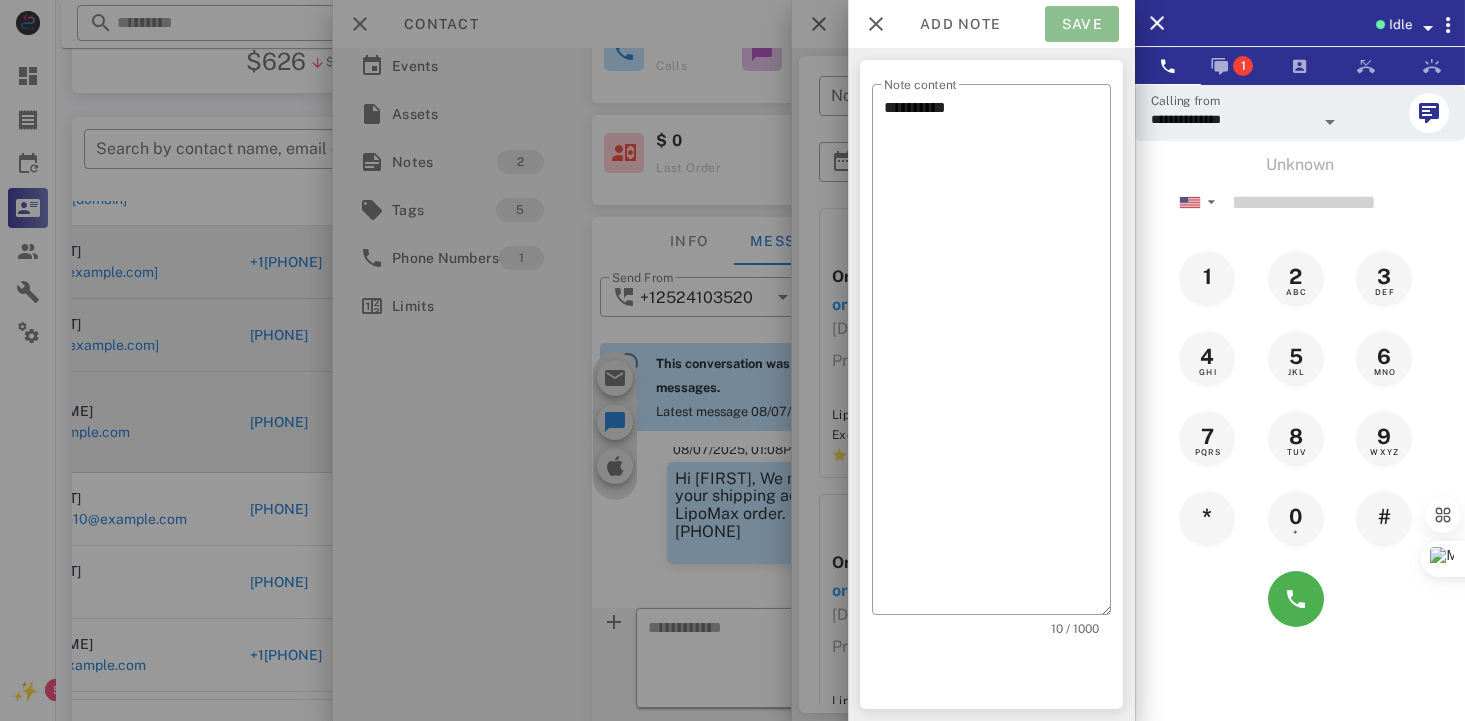 click on "Save" at bounding box center [1082, 24] 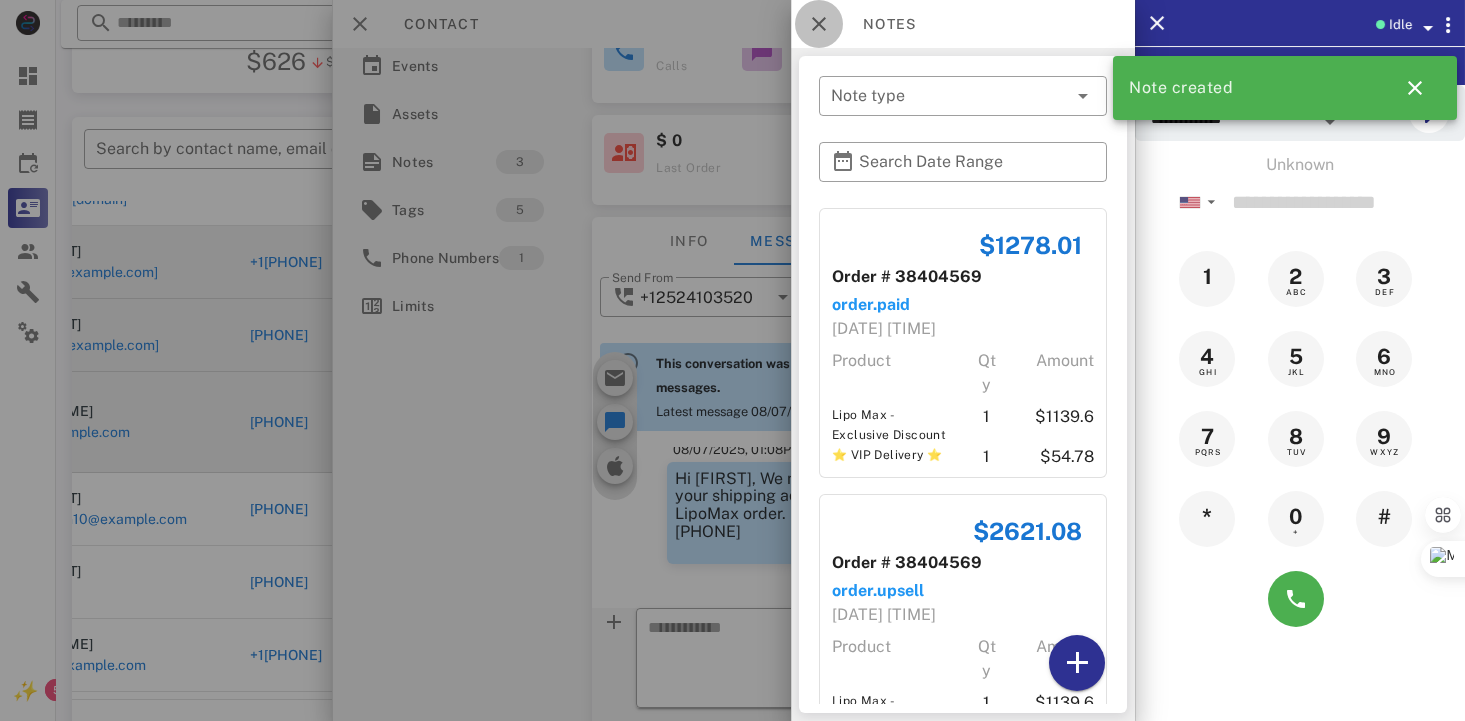 click at bounding box center [819, 24] 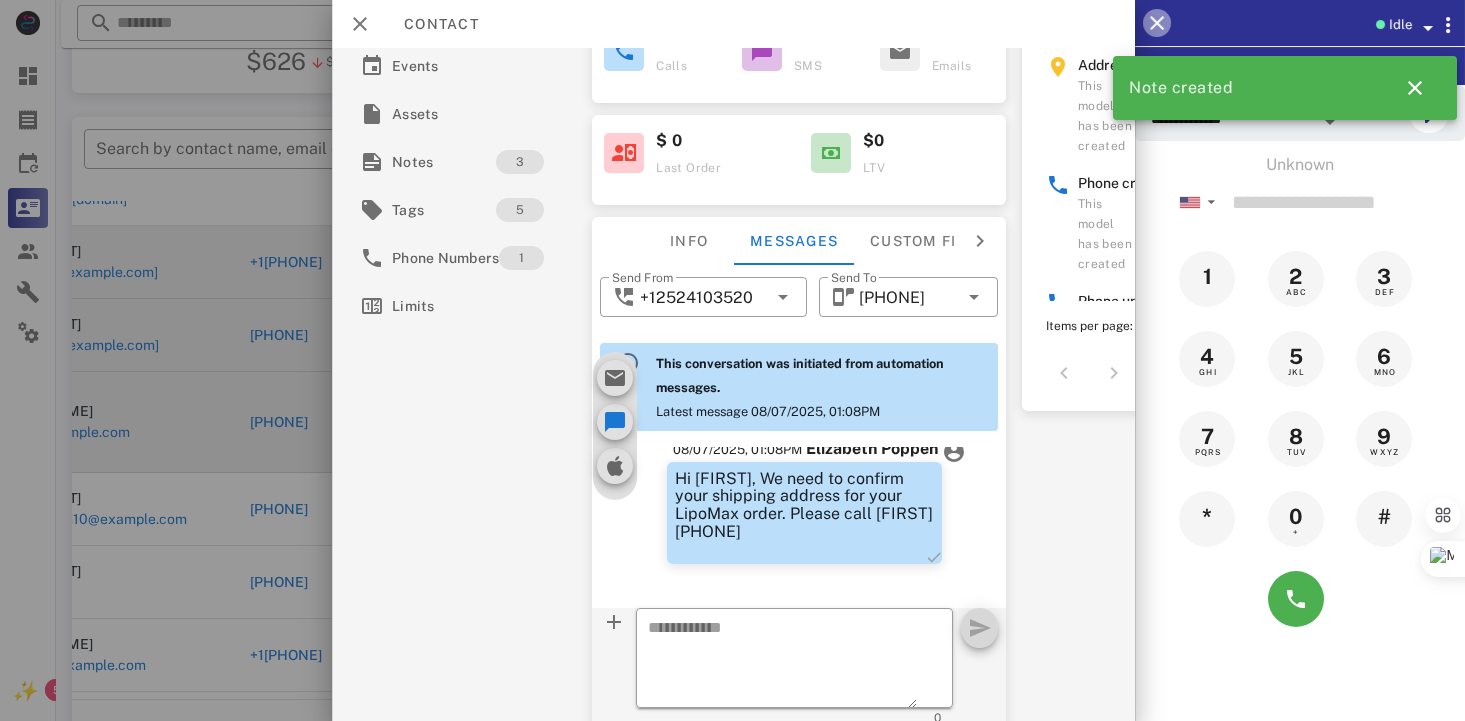 click at bounding box center [1157, 23] 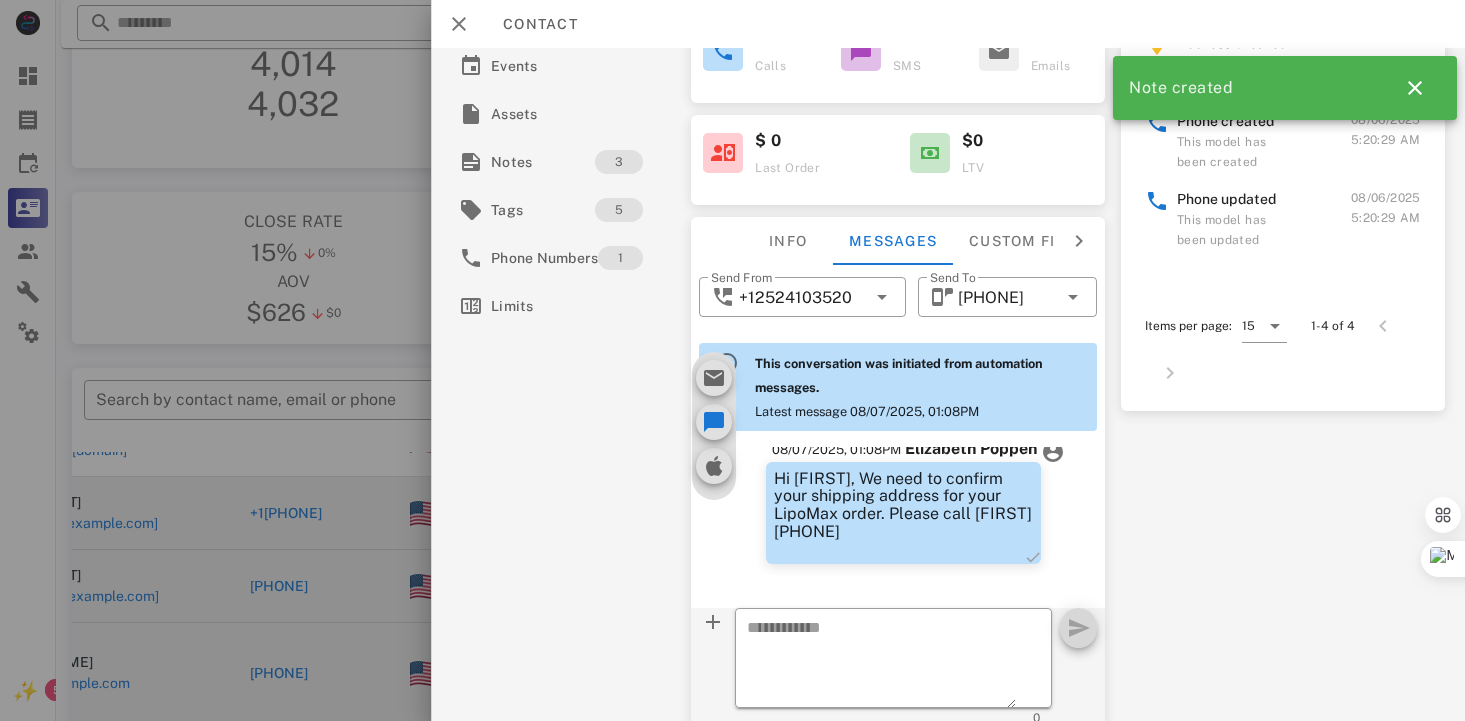 scroll, scrollTop: 0, scrollLeft: 0, axis: both 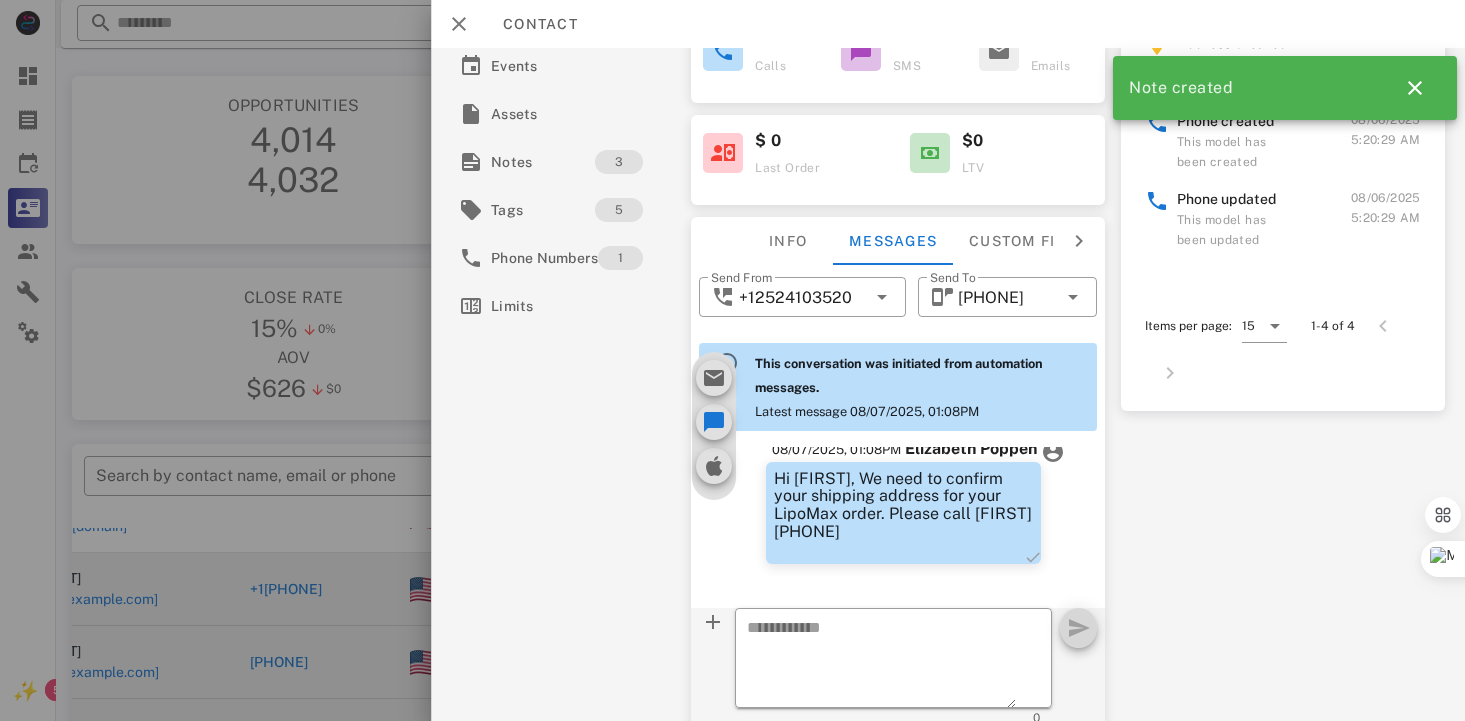 click on "Note created" at bounding box center (1285, 88) 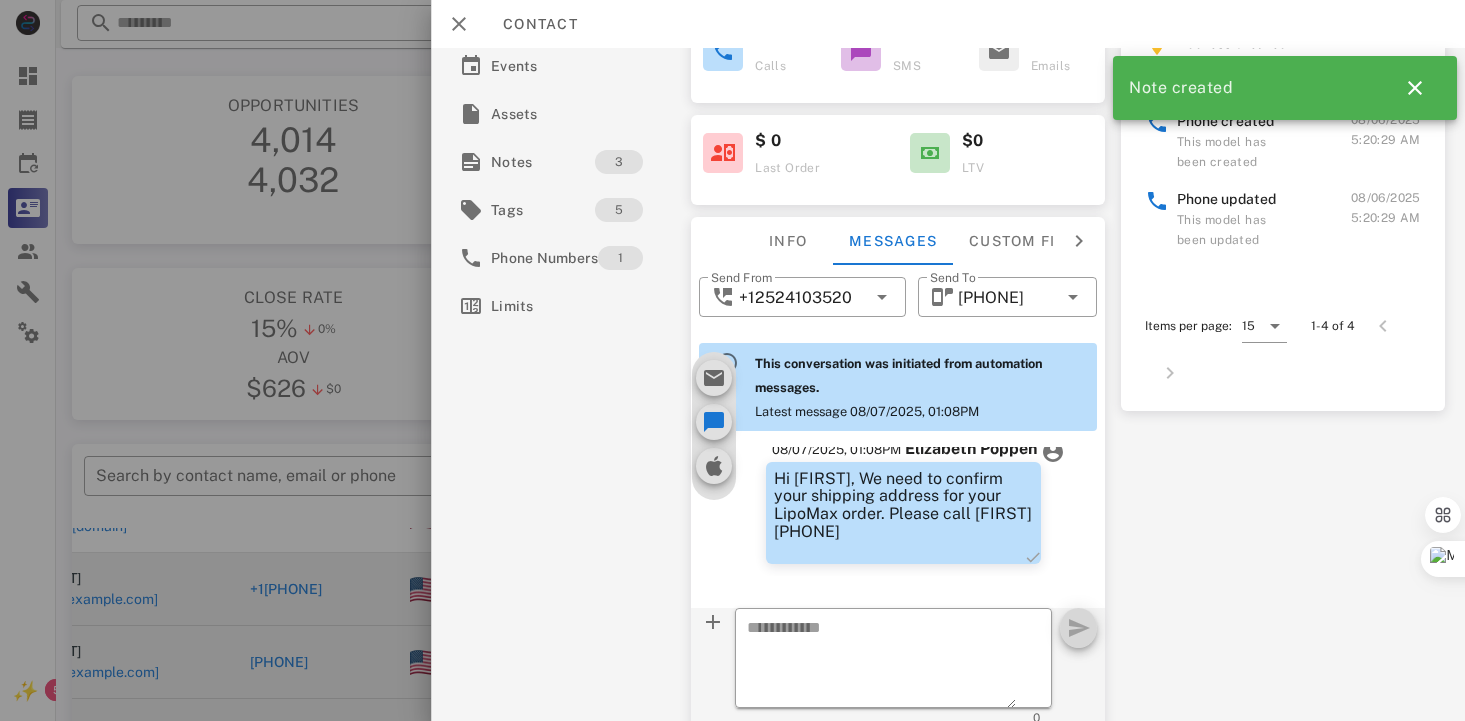 scroll, scrollTop: 88, scrollLeft: 0, axis: vertical 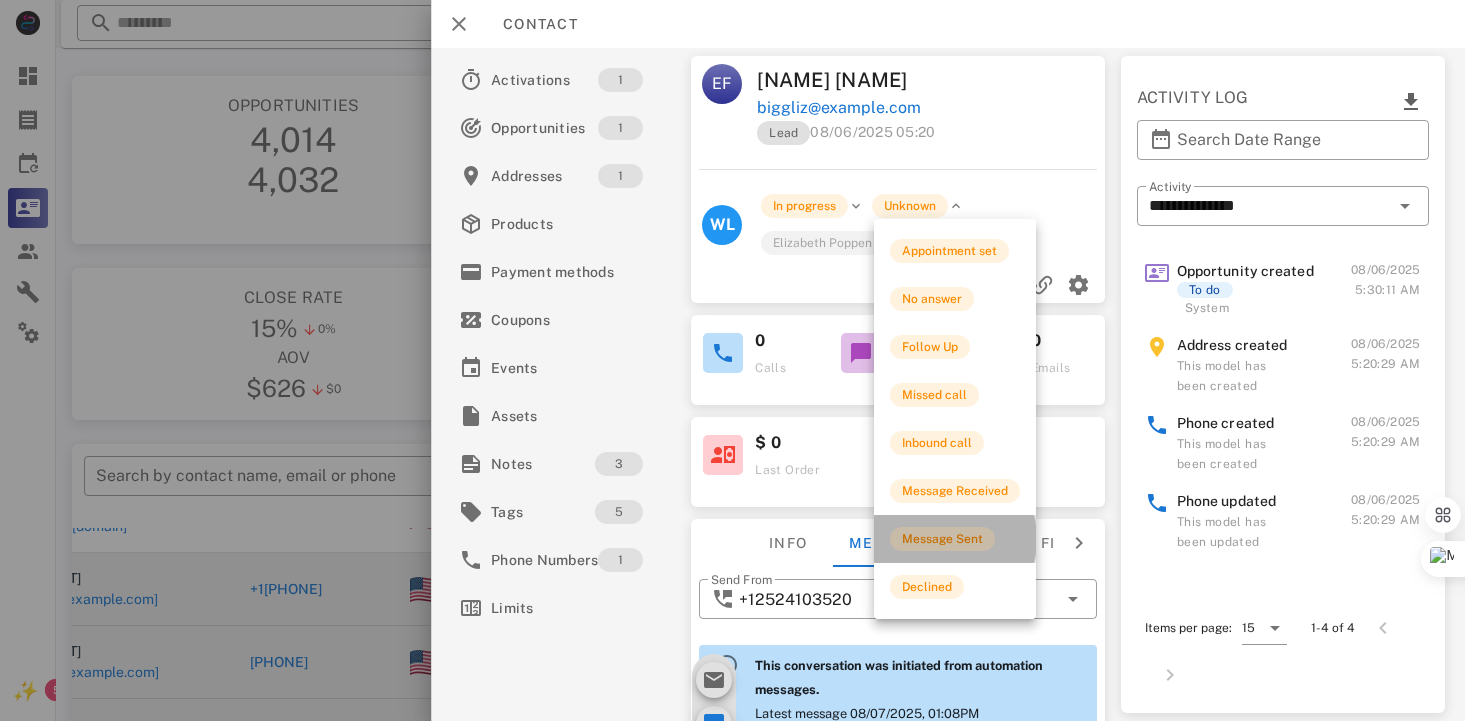 click on "Message Sent" at bounding box center (942, 539) 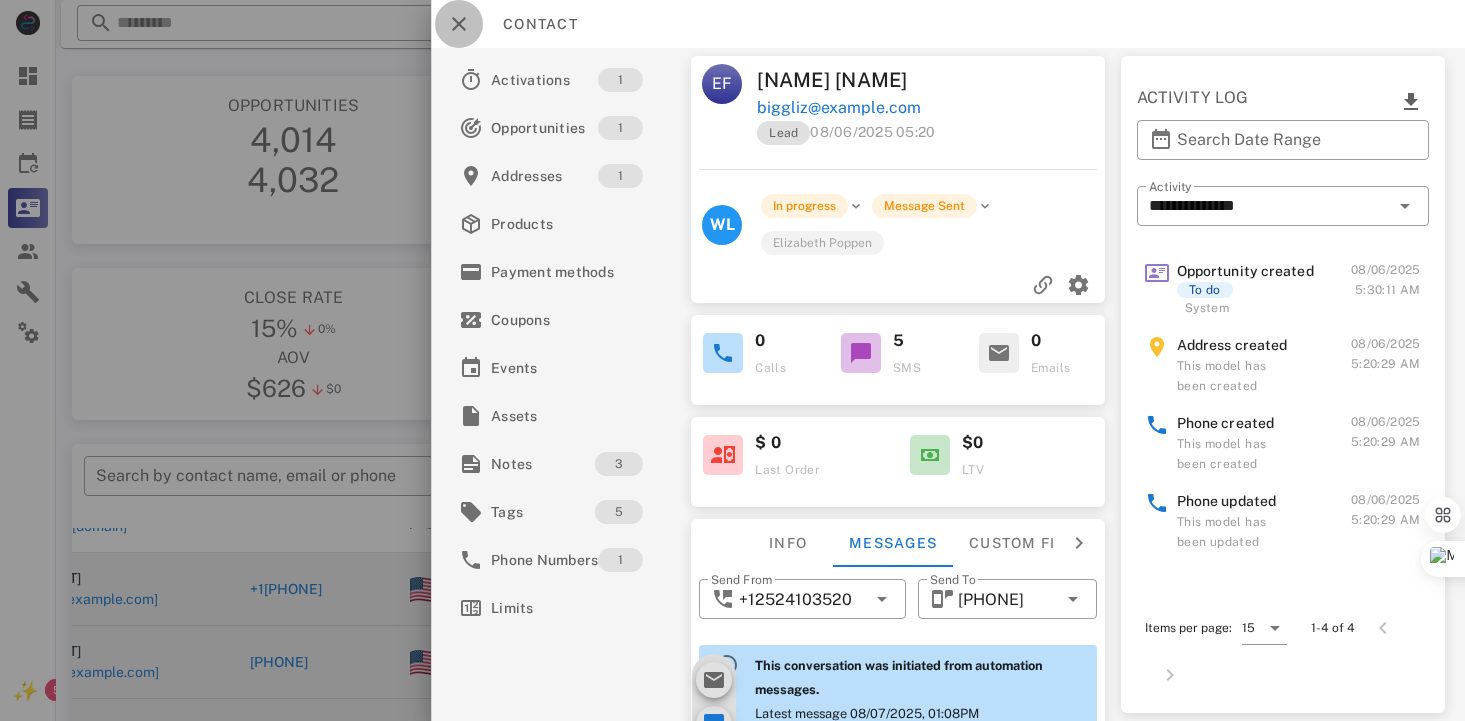 click at bounding box center [459, 24] 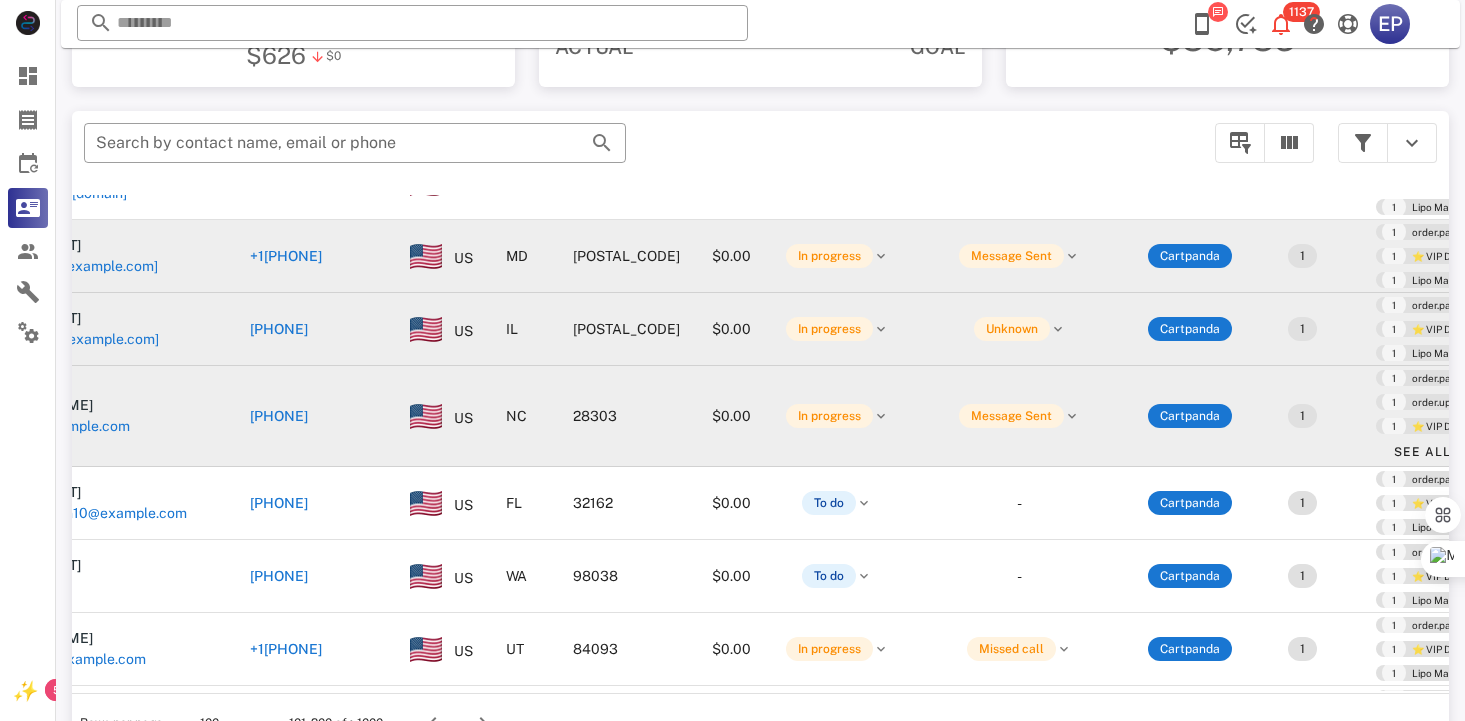 scroll, scrollTop: 378, scrollLeft: 0, axis: vertical 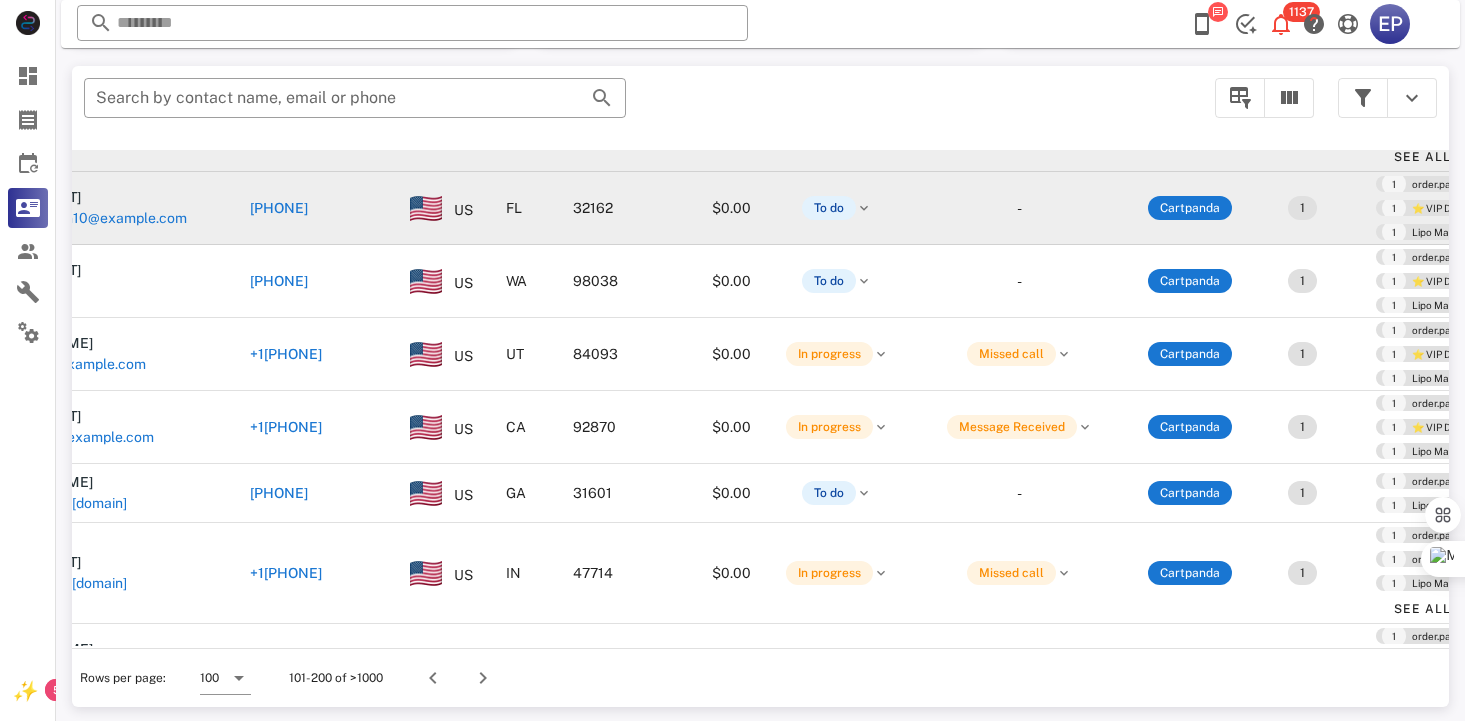 click on "[PHONE]" at bounding box center [279, 208] 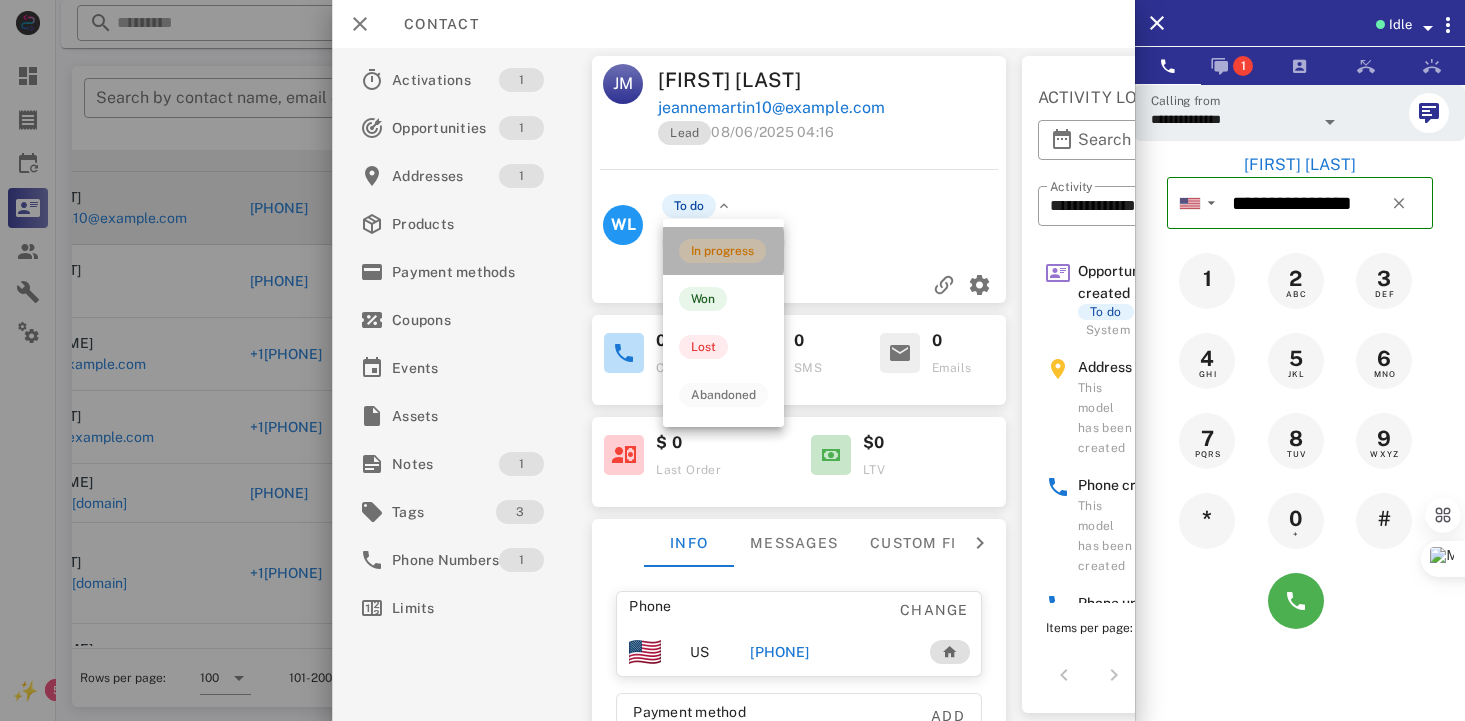 click on "In progress" at bounding box center [722, 251] 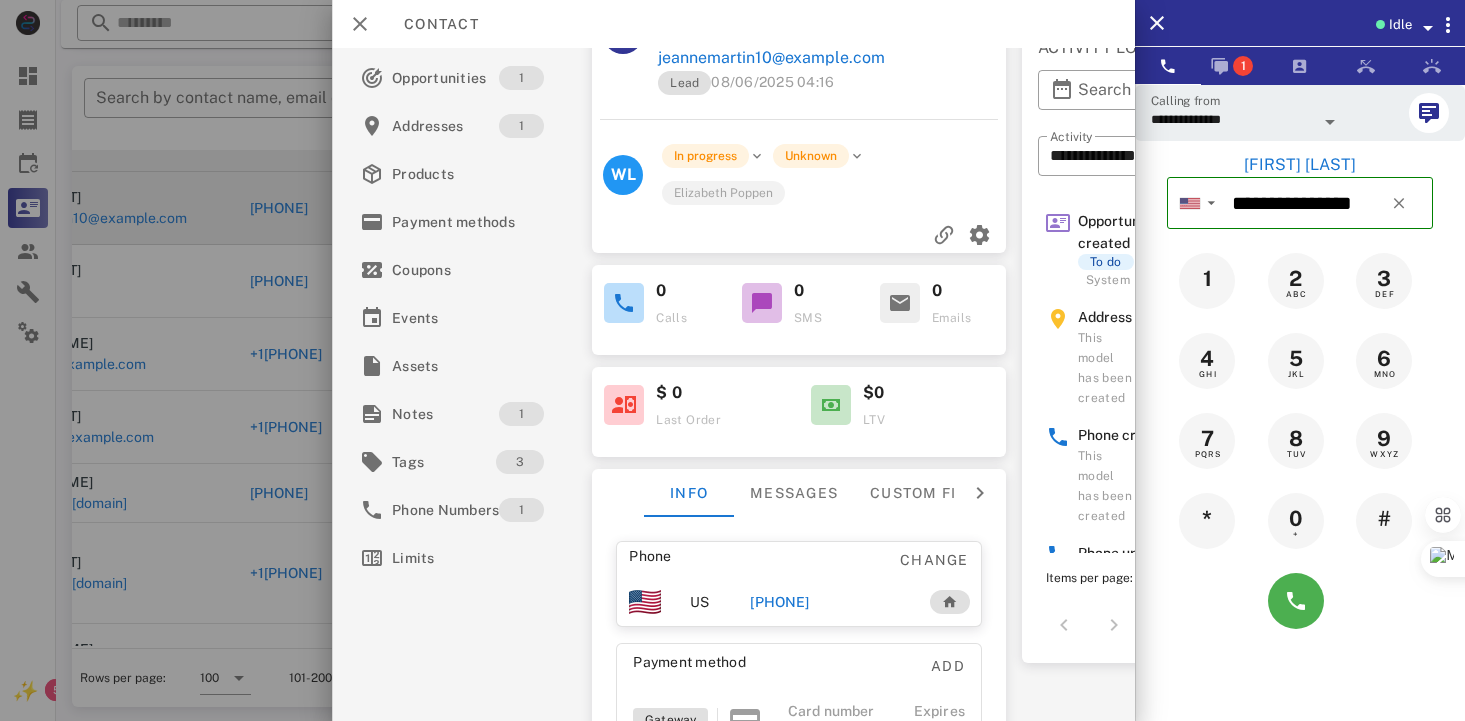 scroll, scrollTop: 100, scrollLeft: 0, axis: vertical 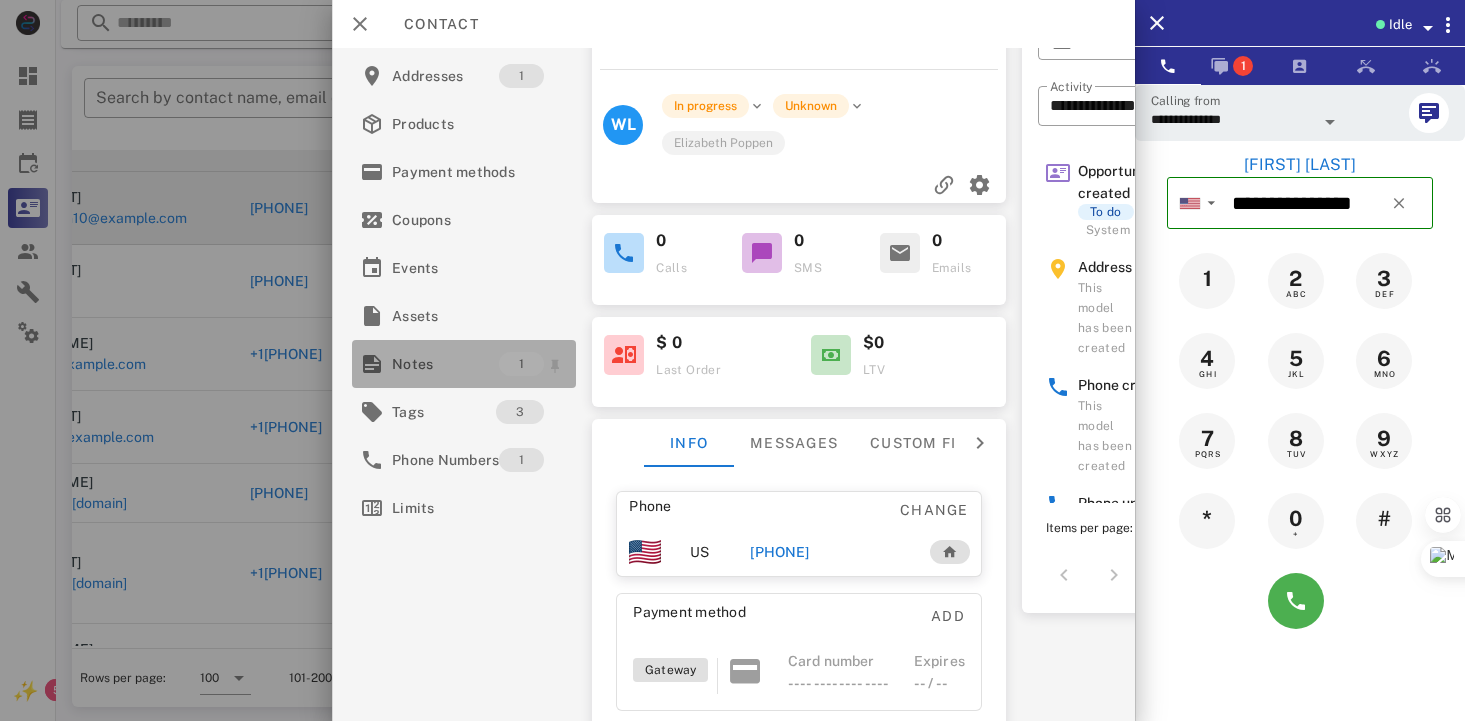 click on "Notes" at bounding box center (445, 364) 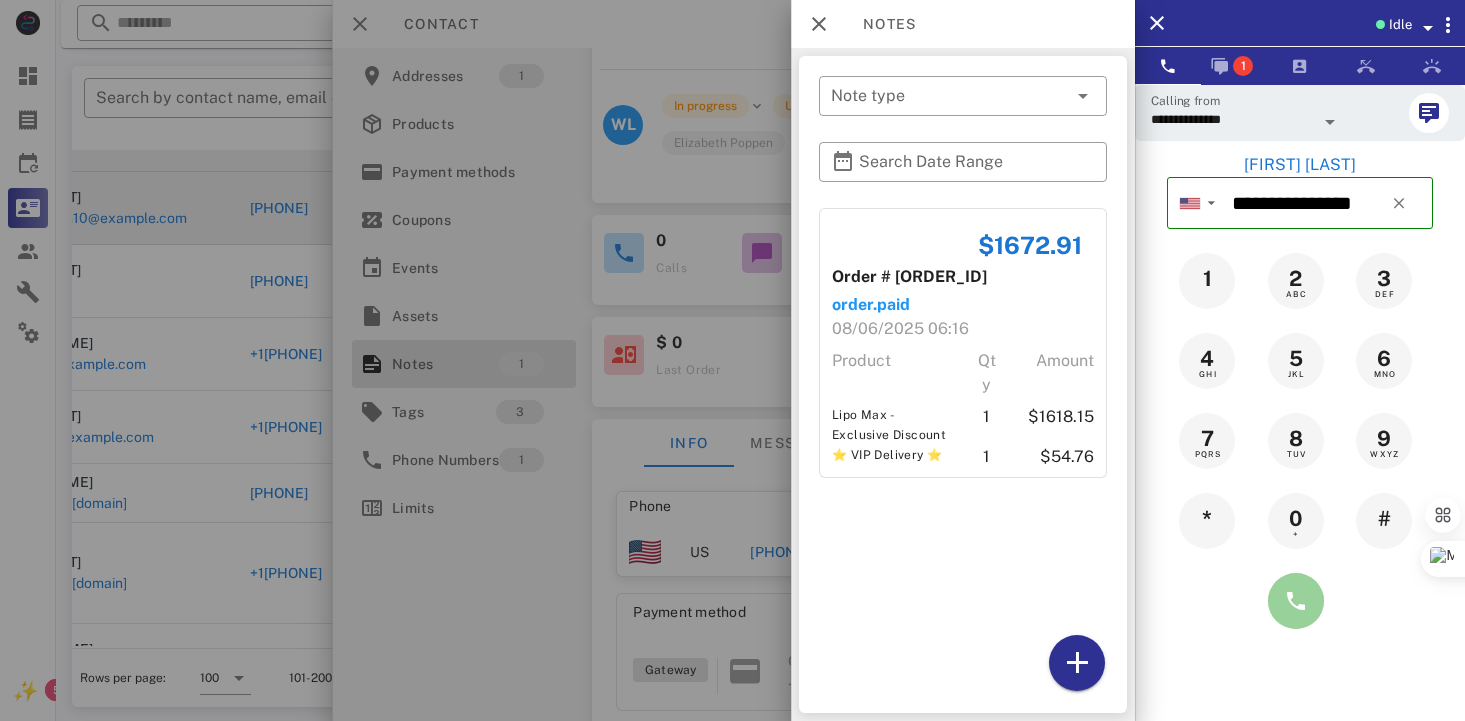 click at bounding box center (1296, 601) 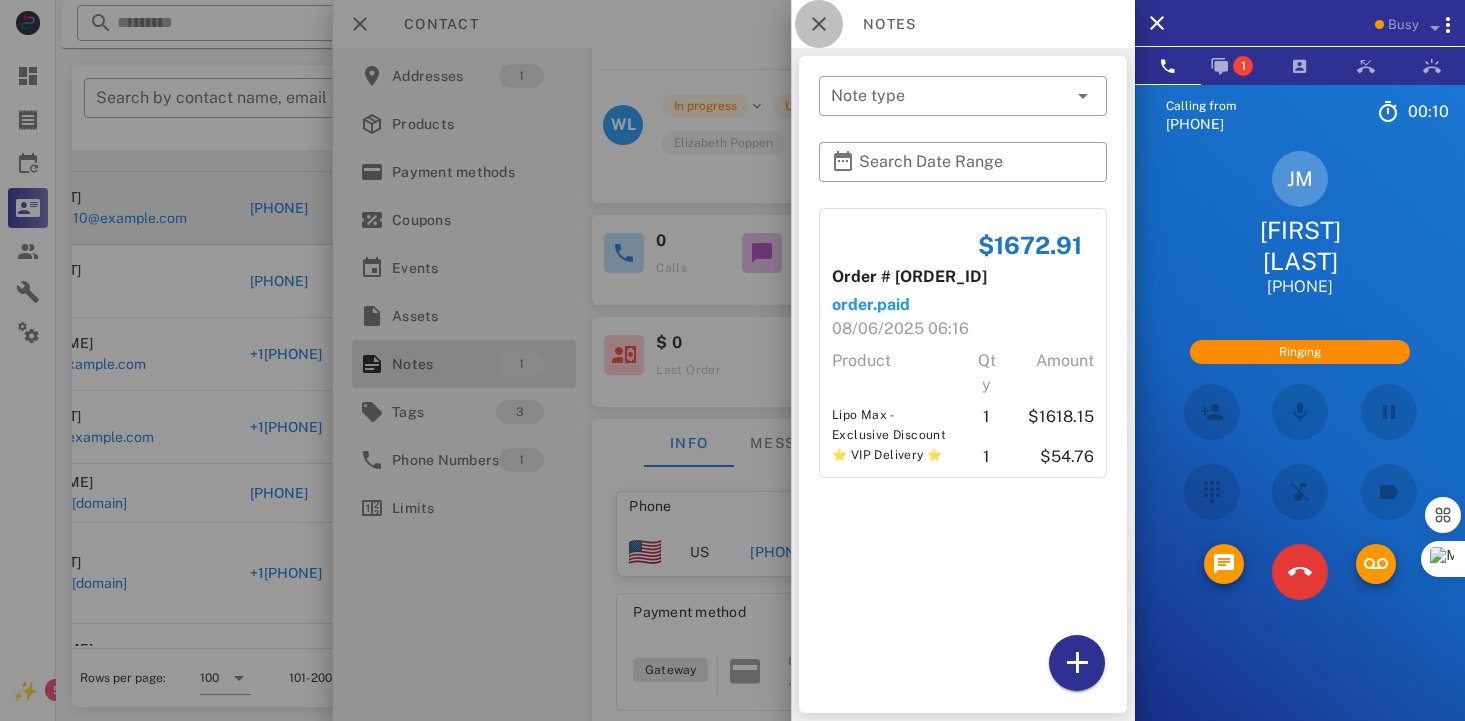 click at bounding box center [819, 24] 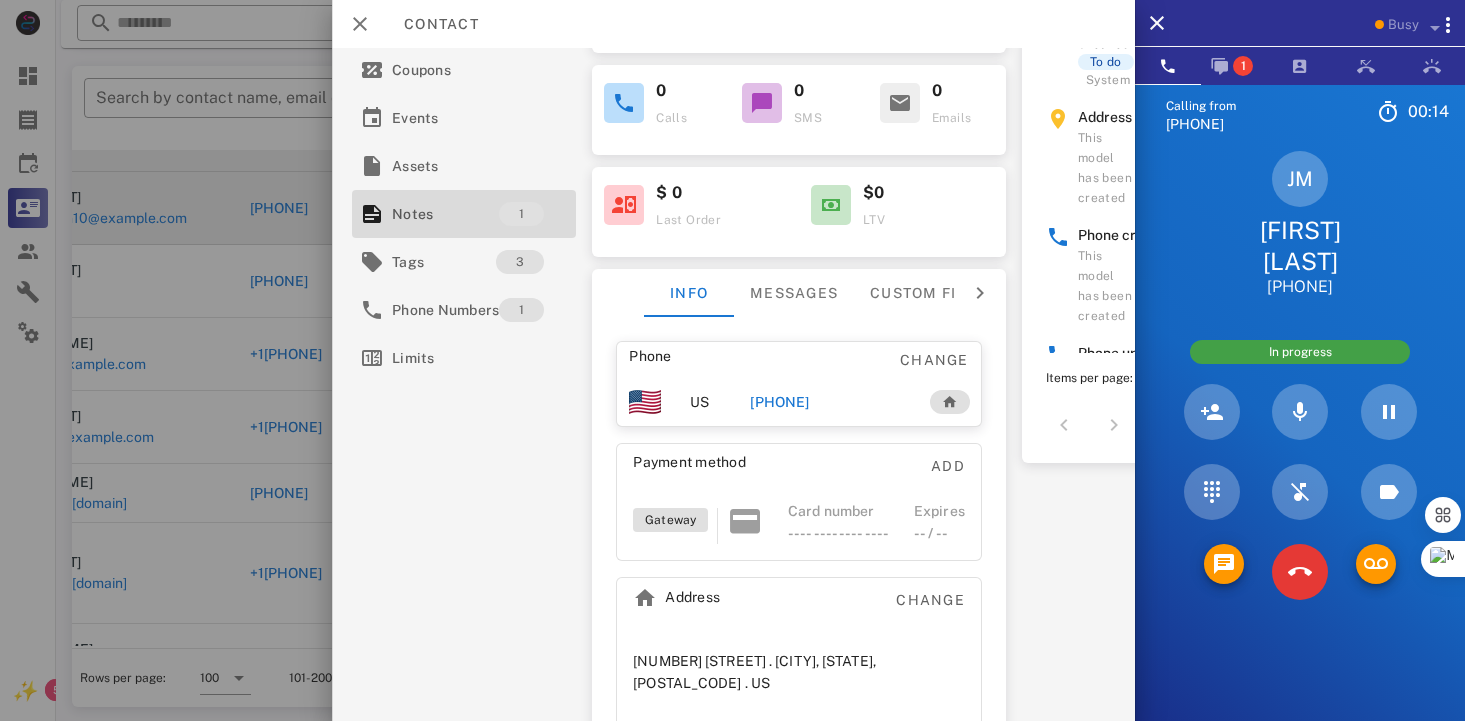 scroll, scrollTop: 272, scrollLeft: 0, axis: vertical 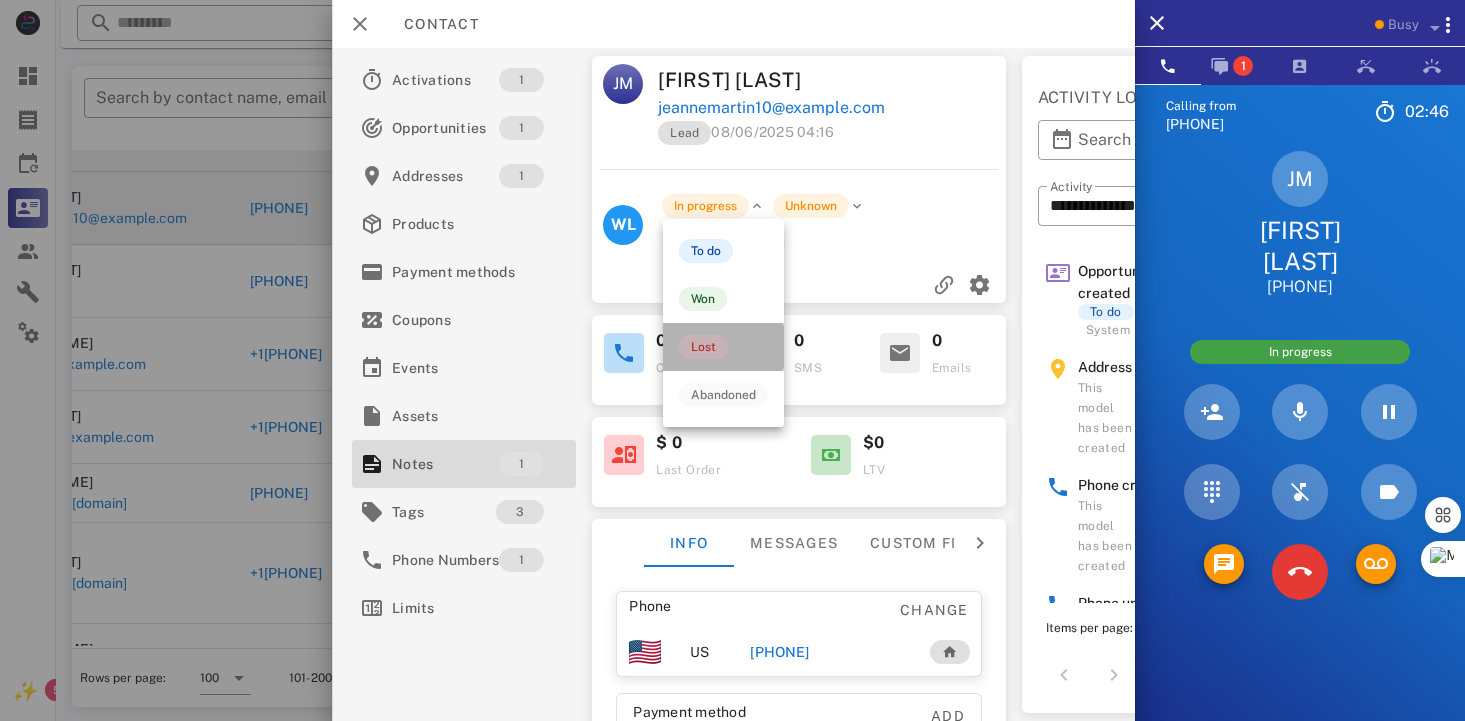 click on "Lost" at bounding box center (703, 347) 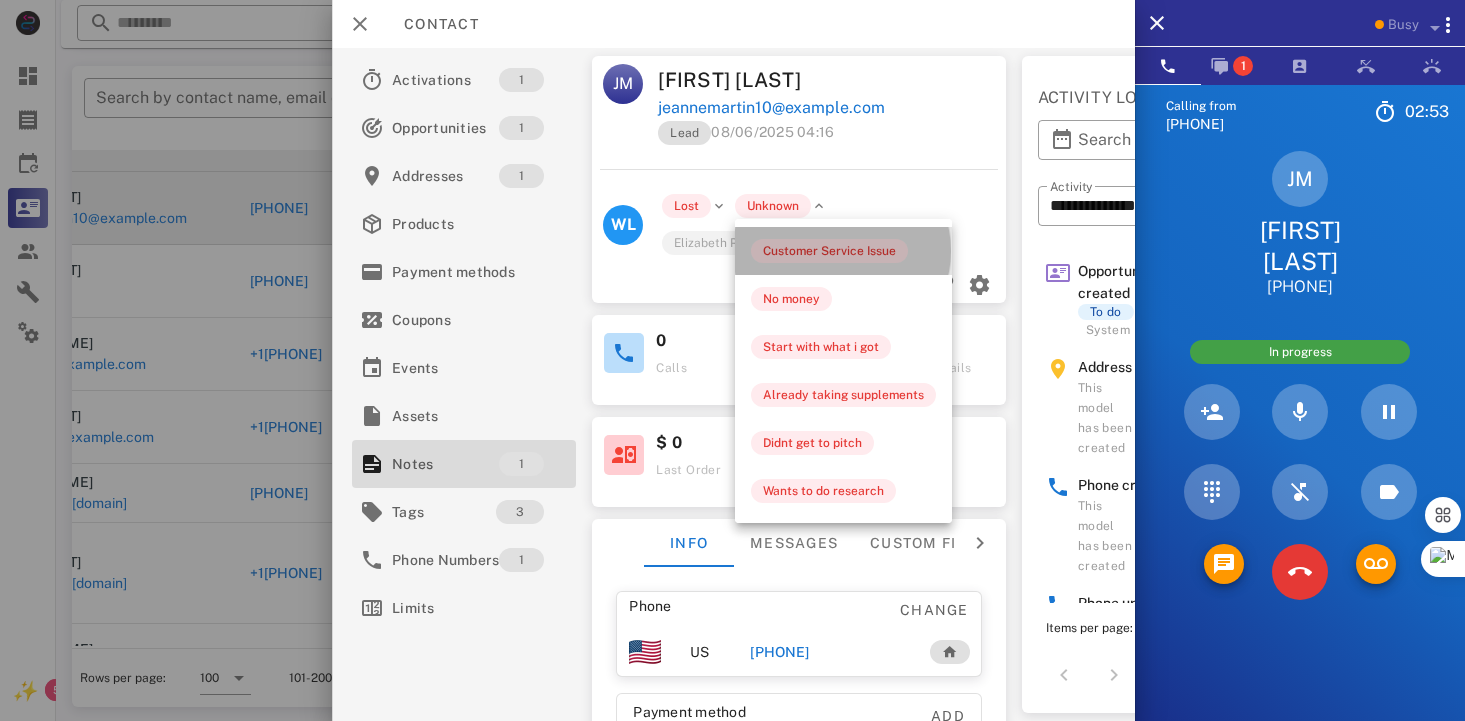 click on "Customer Service Issue" at bounding box center [829, 251] 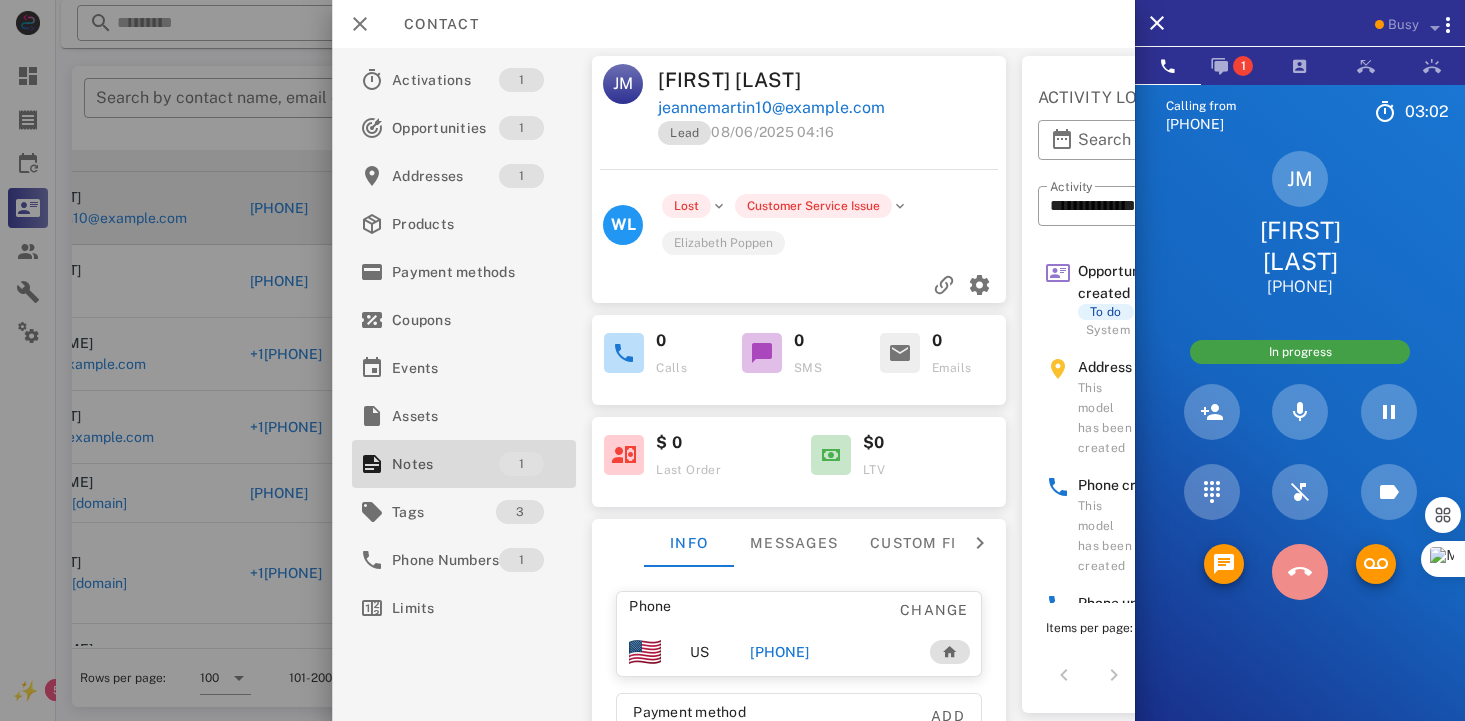 click at bounding box center [1300, 572] 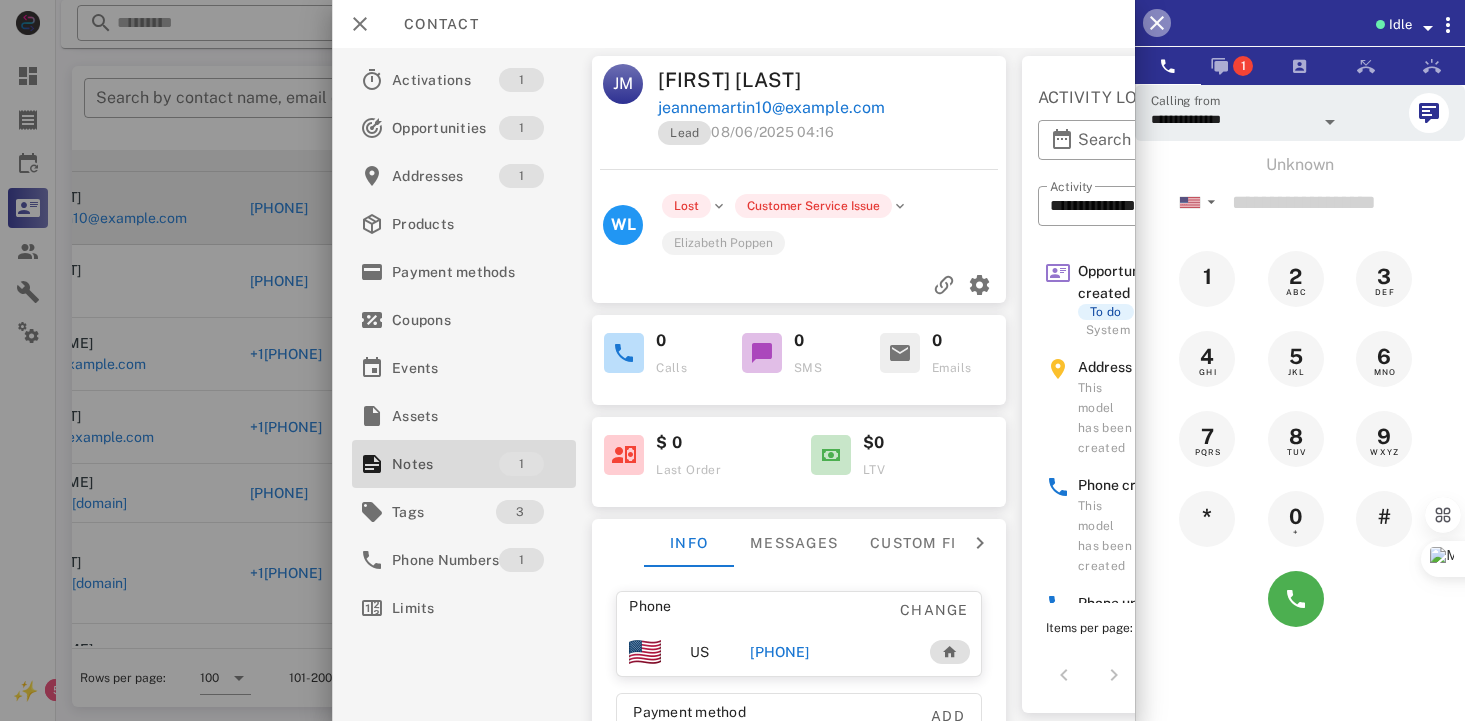 click at bounding box center [1157, 23] 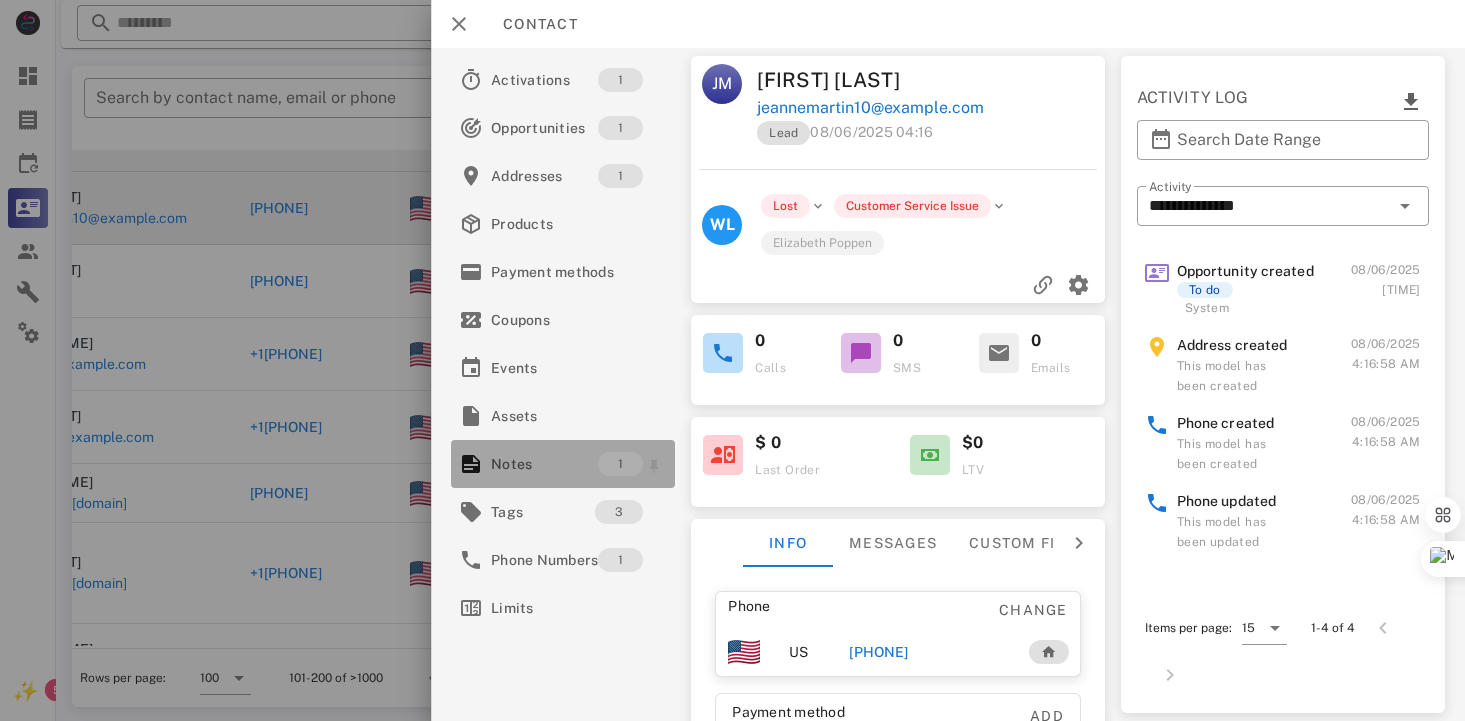 click on "Notes" at bounding box center (544, 464) 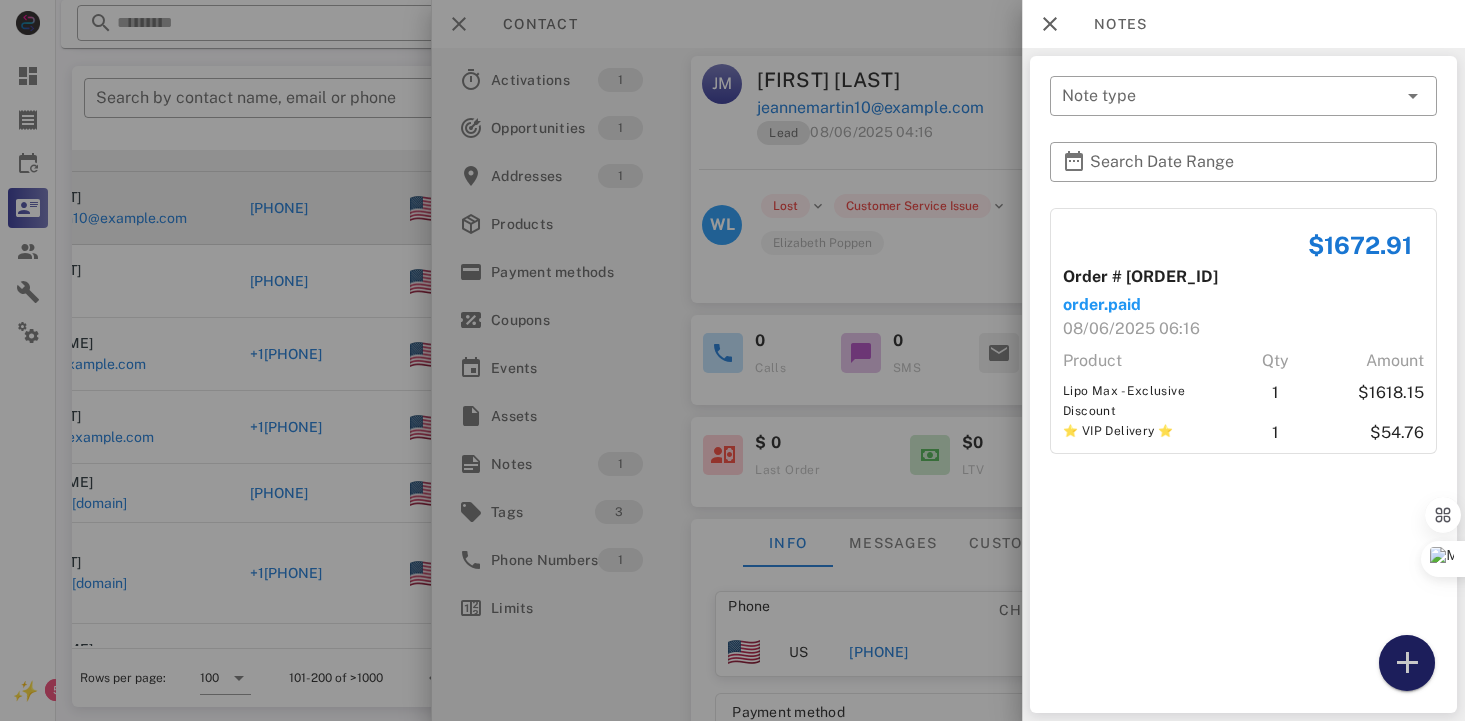 click at bounding box center [1407, 663] 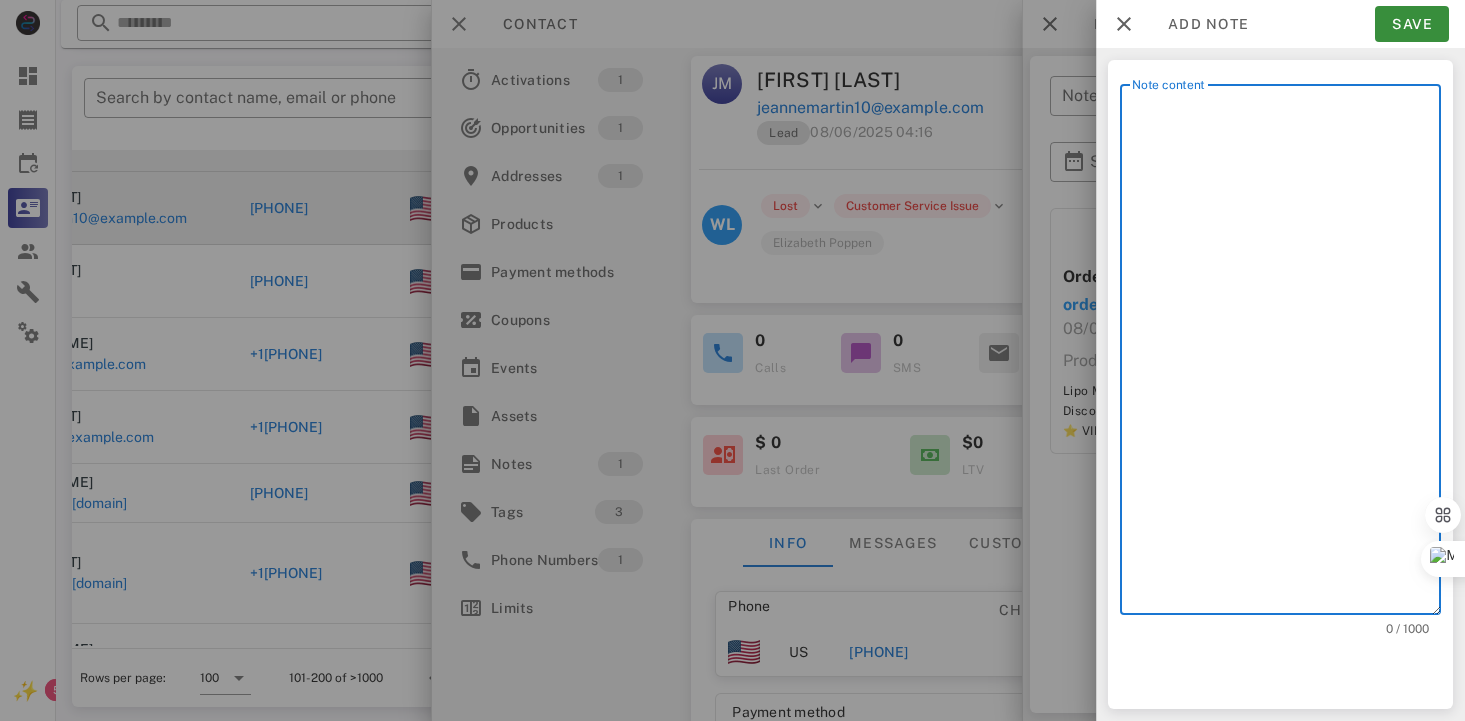 click on "Note content" at bounding box center (1286, 354) 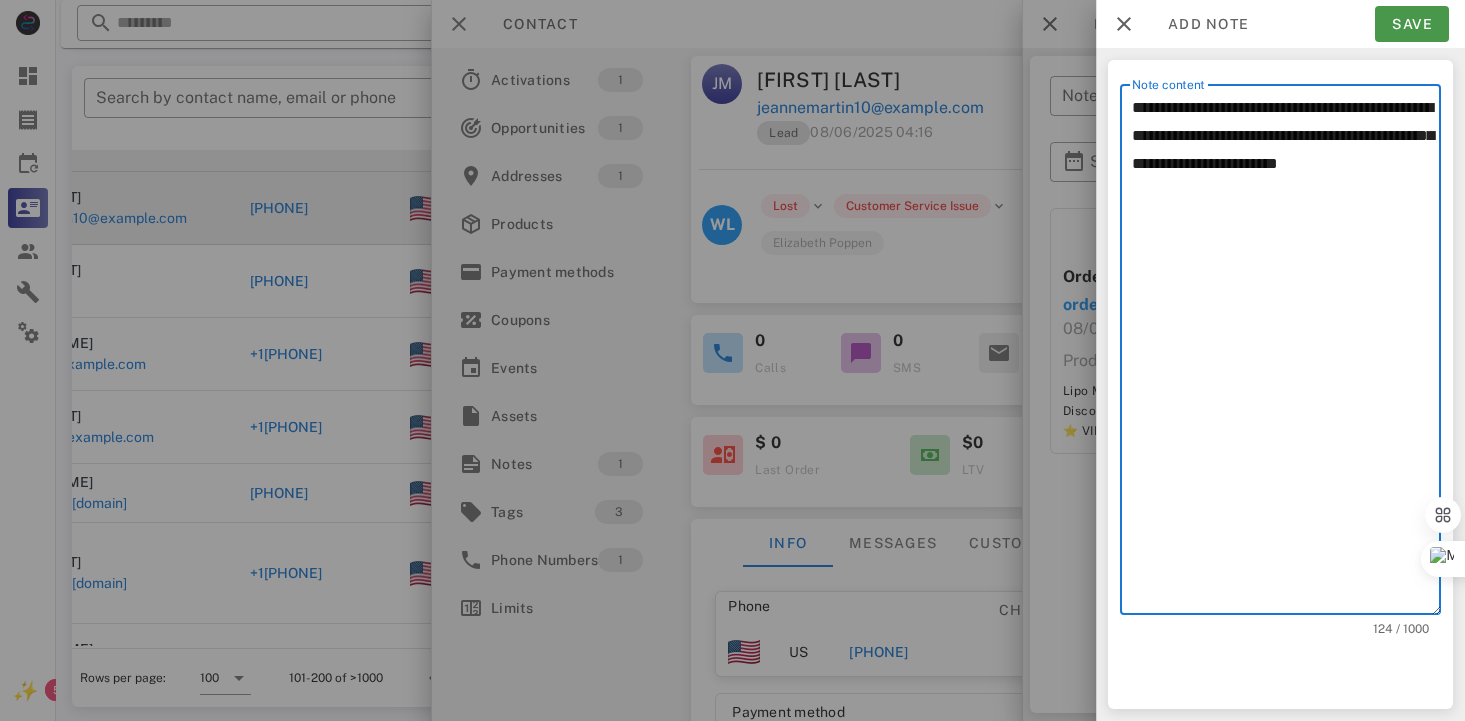 type on "**********" 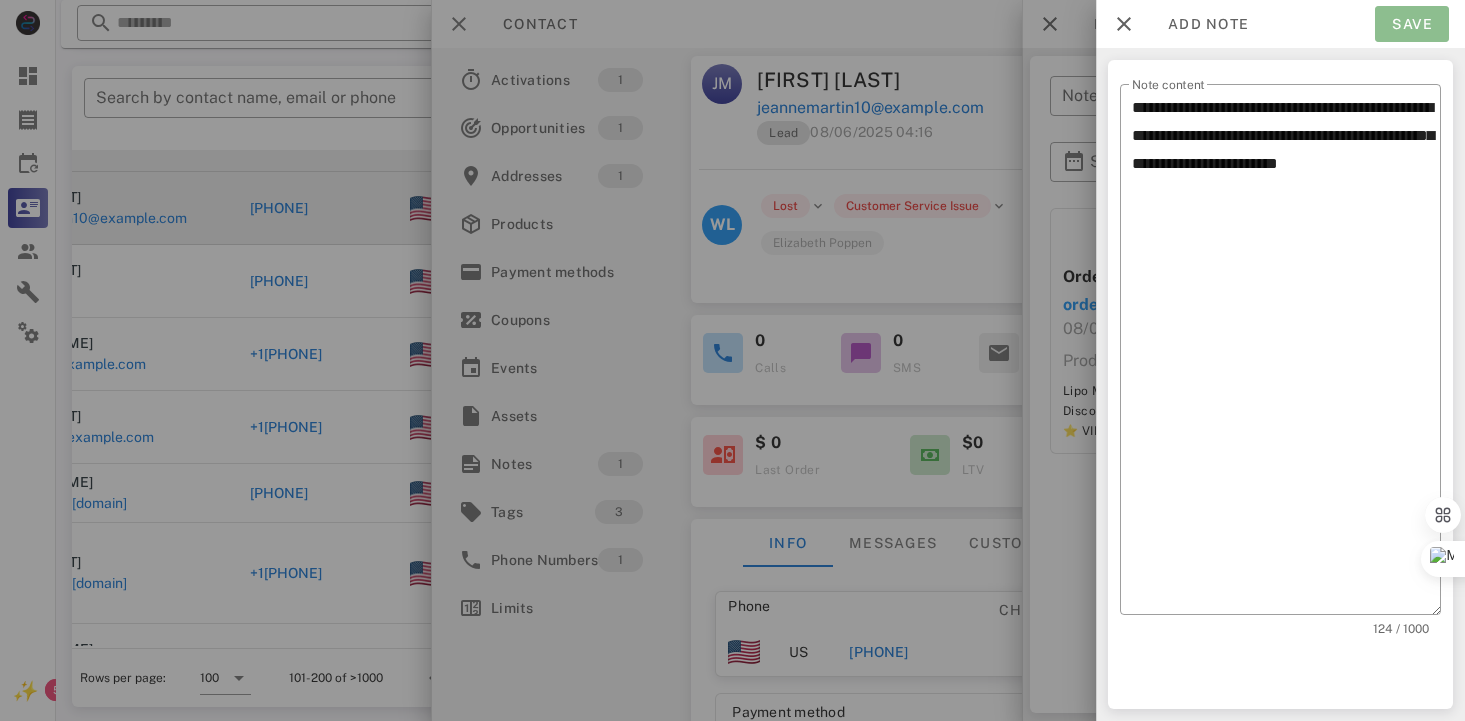 click on "Save" at bounding box center (1412, 24) 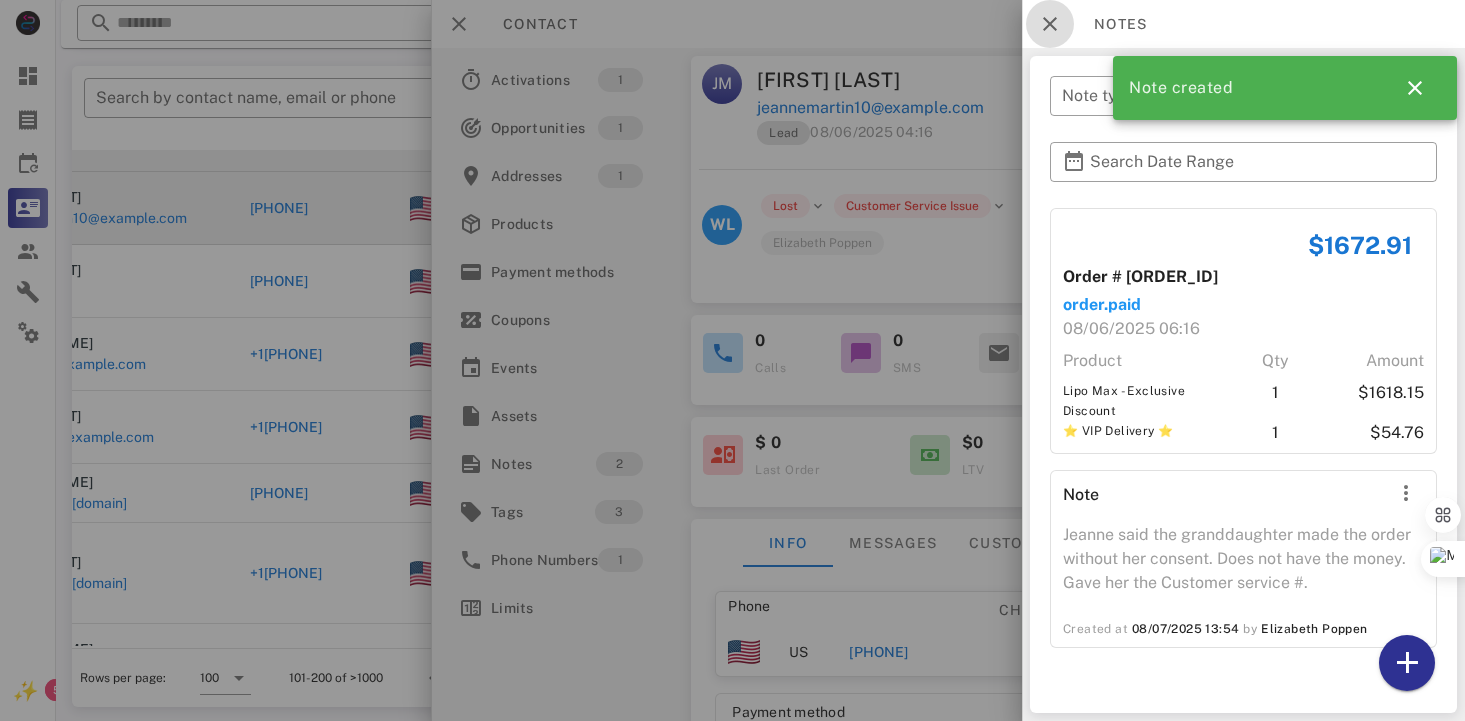 click at bounding box center [1050, 24] 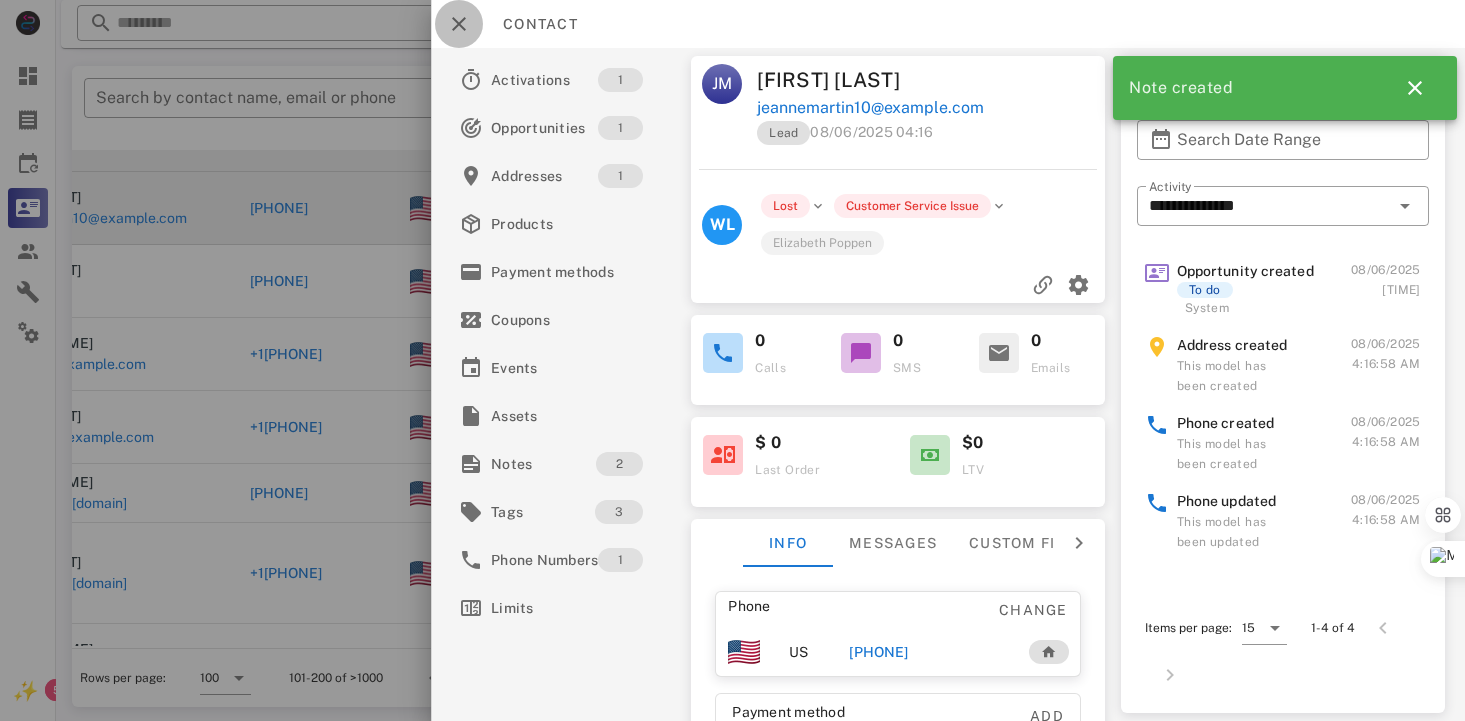 click at bounding box center (459, 24) 